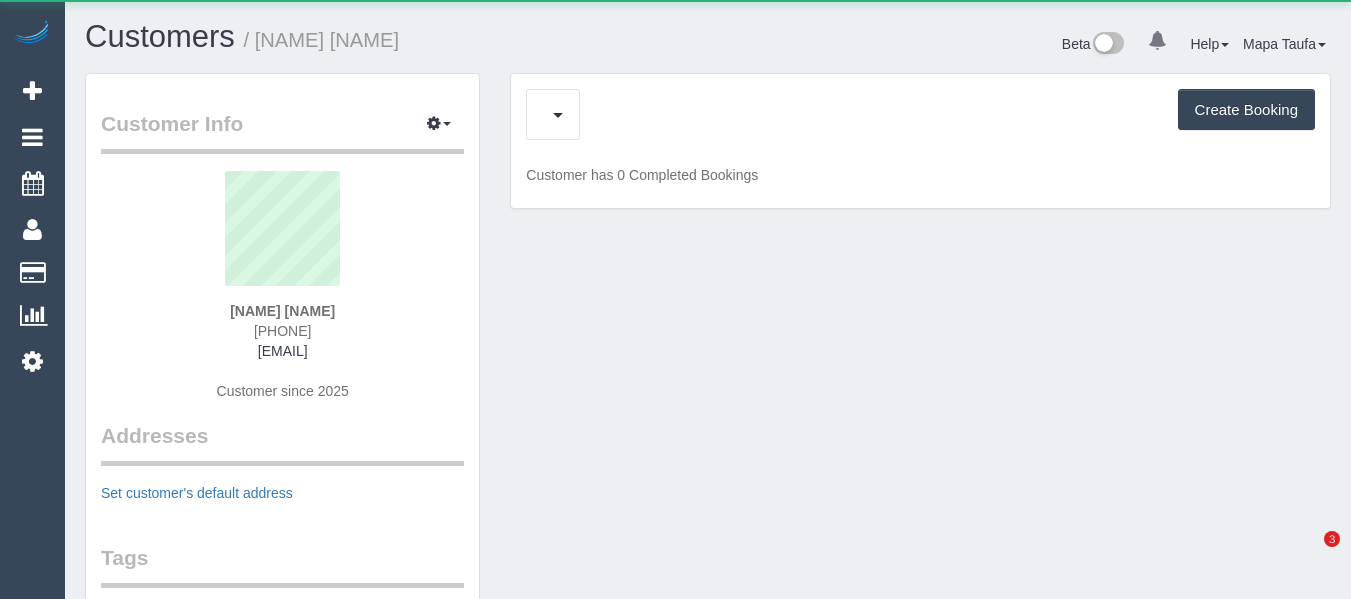 scroll, scrollTop: 0, scrollLeft: 0, axis: both 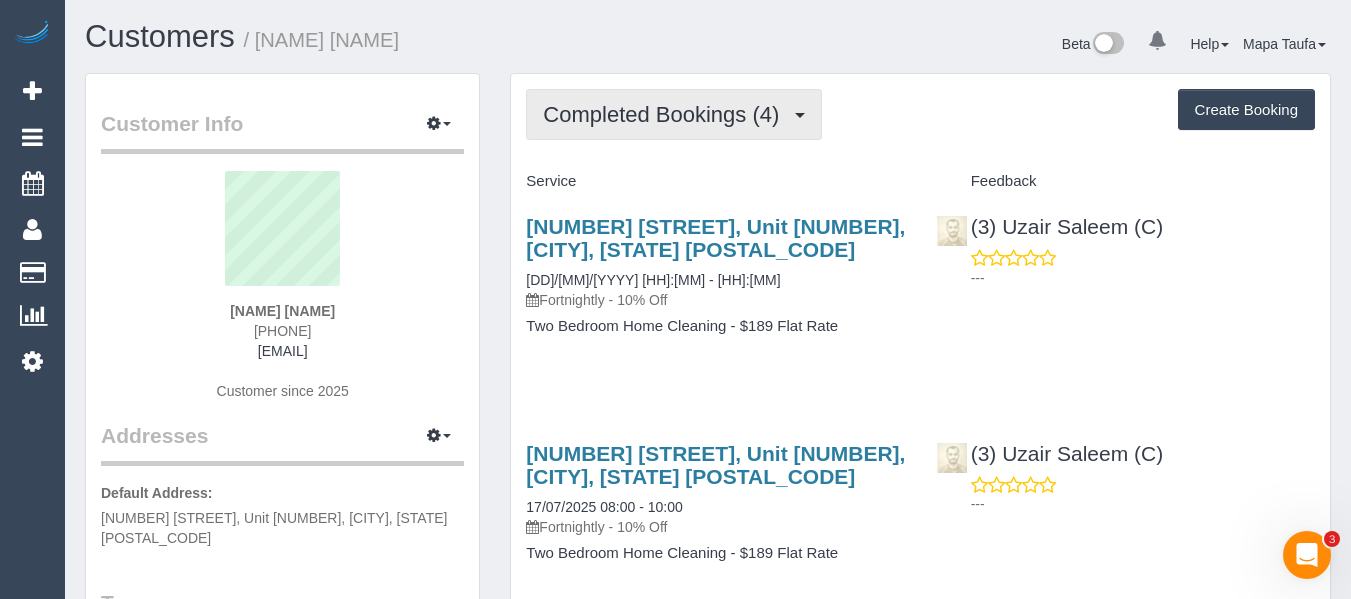 click on "Completed Bookings (4)" at bounding box center [666, 114] 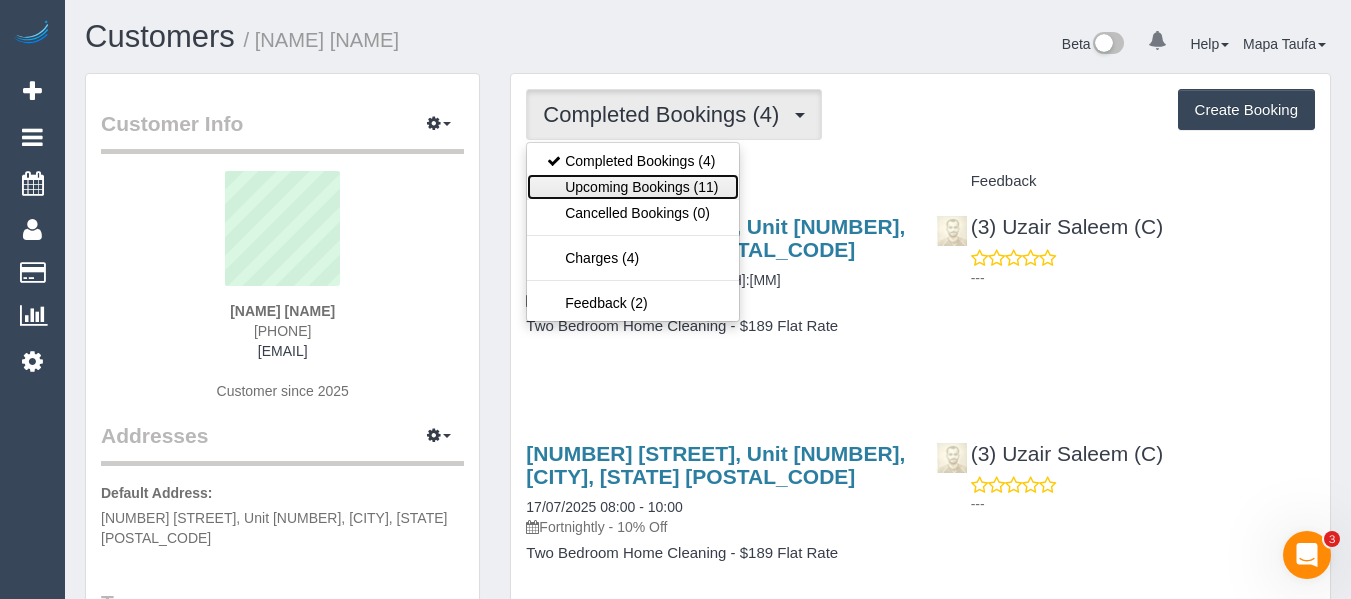 click on "Upcoming Bookings (11)" at bounding box center [632, 187] 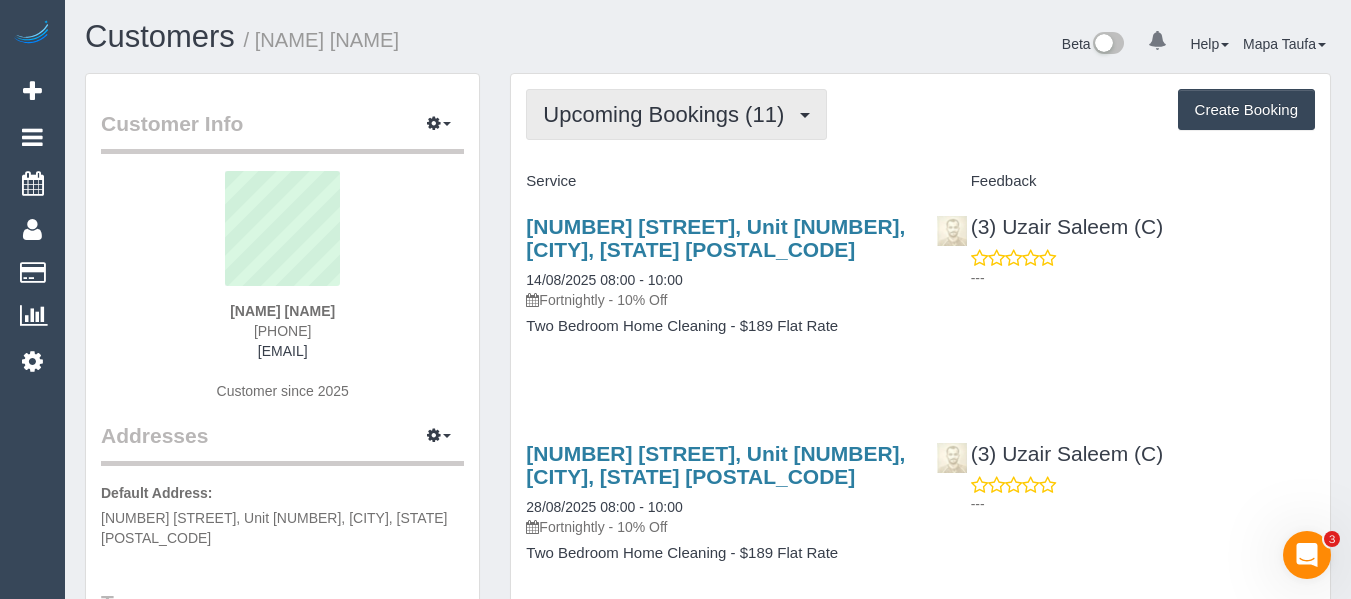 click on "Upcoming Bookings (11)" at bounding box center [668, 114] 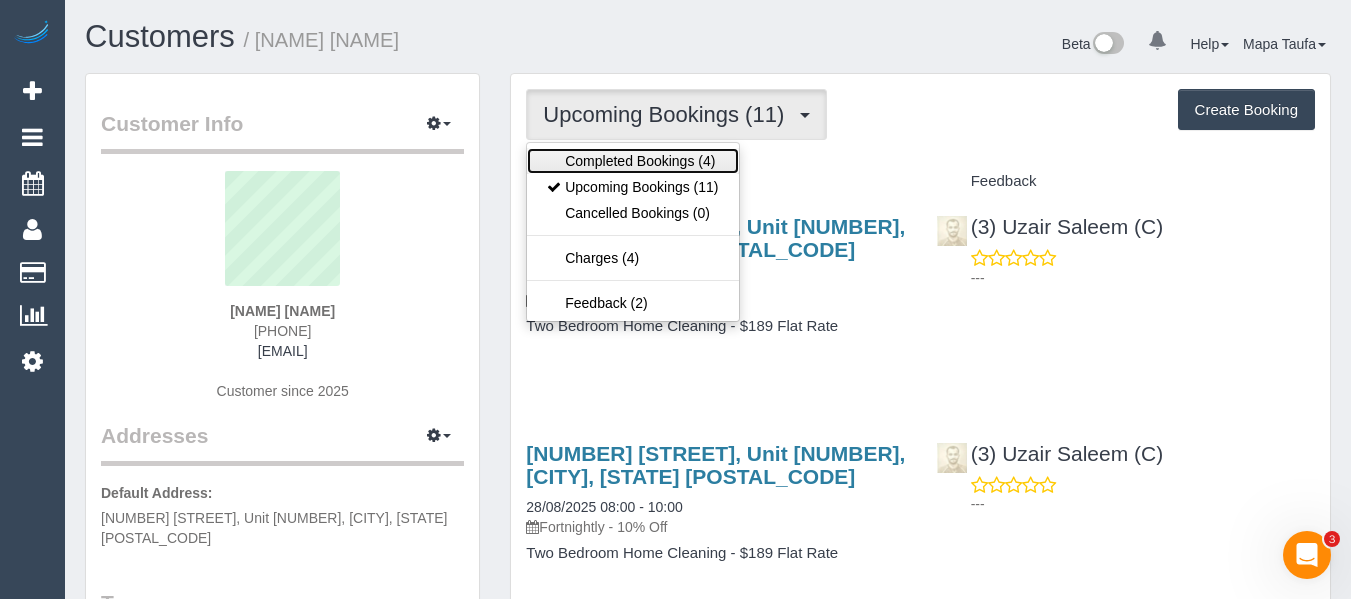 click on "Completed Bookings (4)" at bounding box center [632, 161] 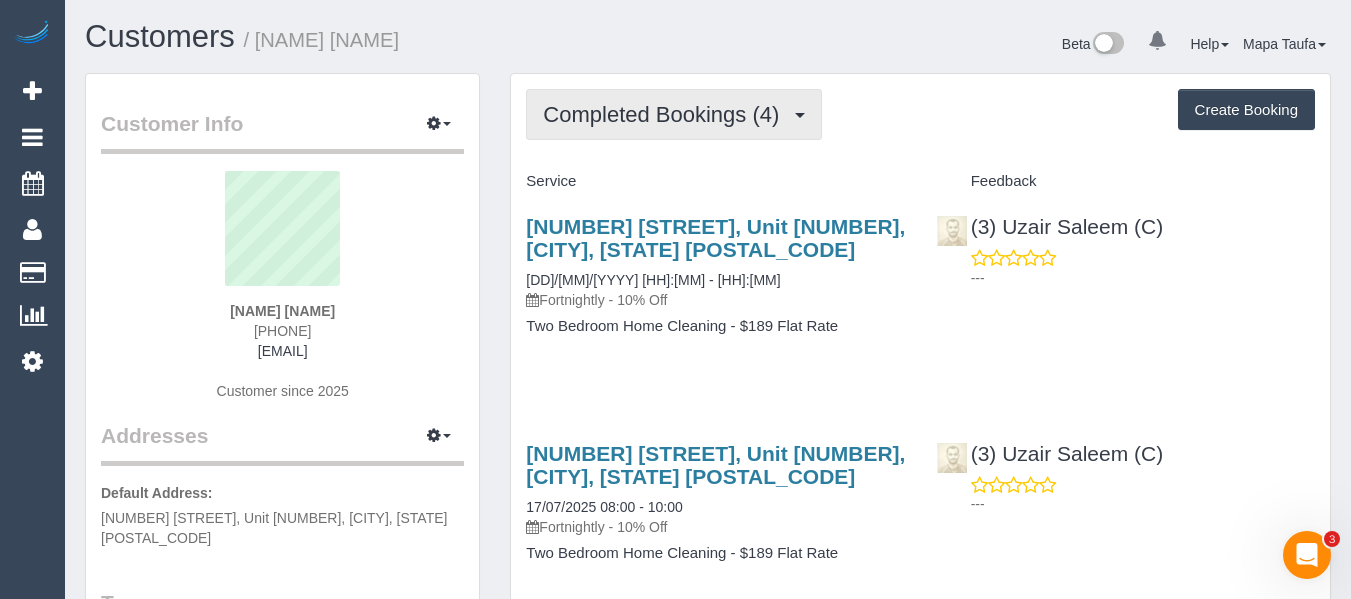 click on "Completed Bookings (4)" at bounding box center (674, 114) 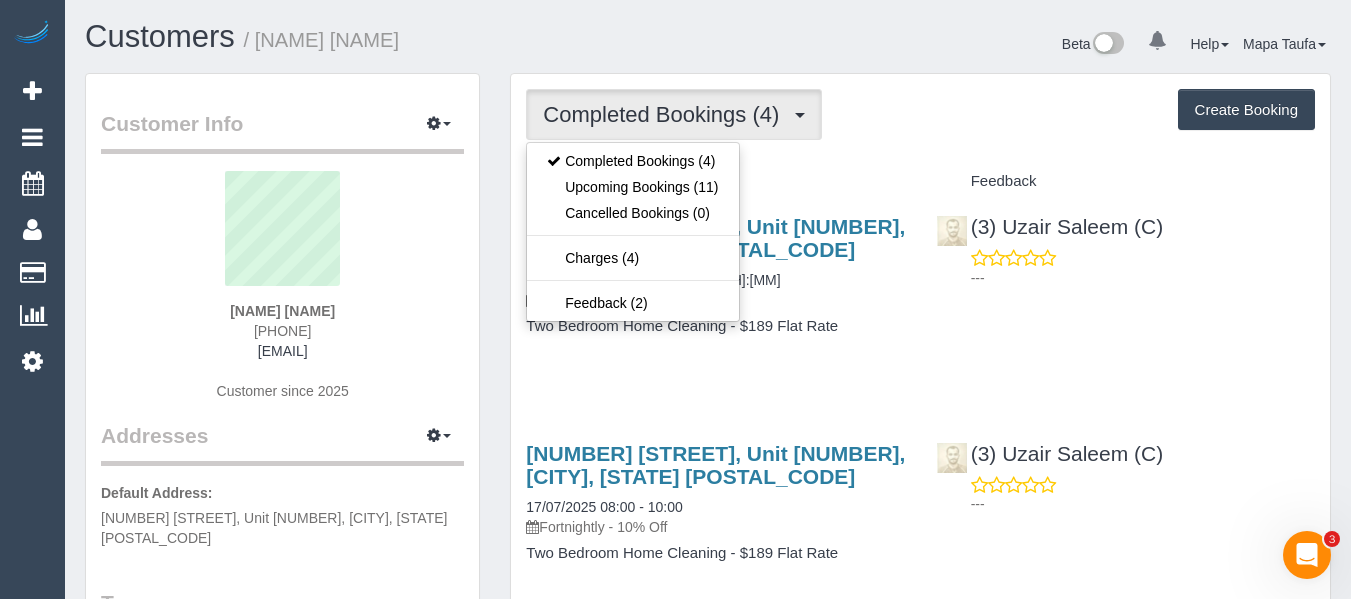 click on "Completed Bookings (4)
Completed Bookings (4)
Upcoming Bookings (11)
Cancelled Bookings (0)
Charges (4)
Feedback (2)
Create Booking" at bounding box center (920, 114) 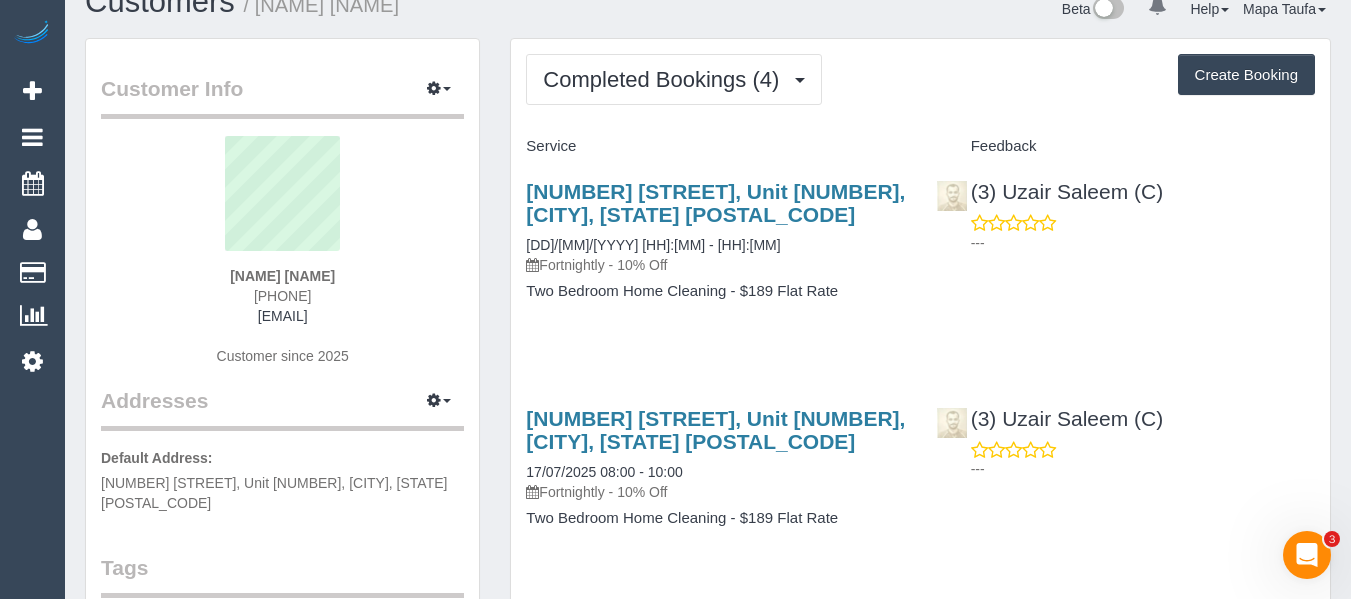 scroll, scrollTop: 0, scrollLeft: 0, axis: both 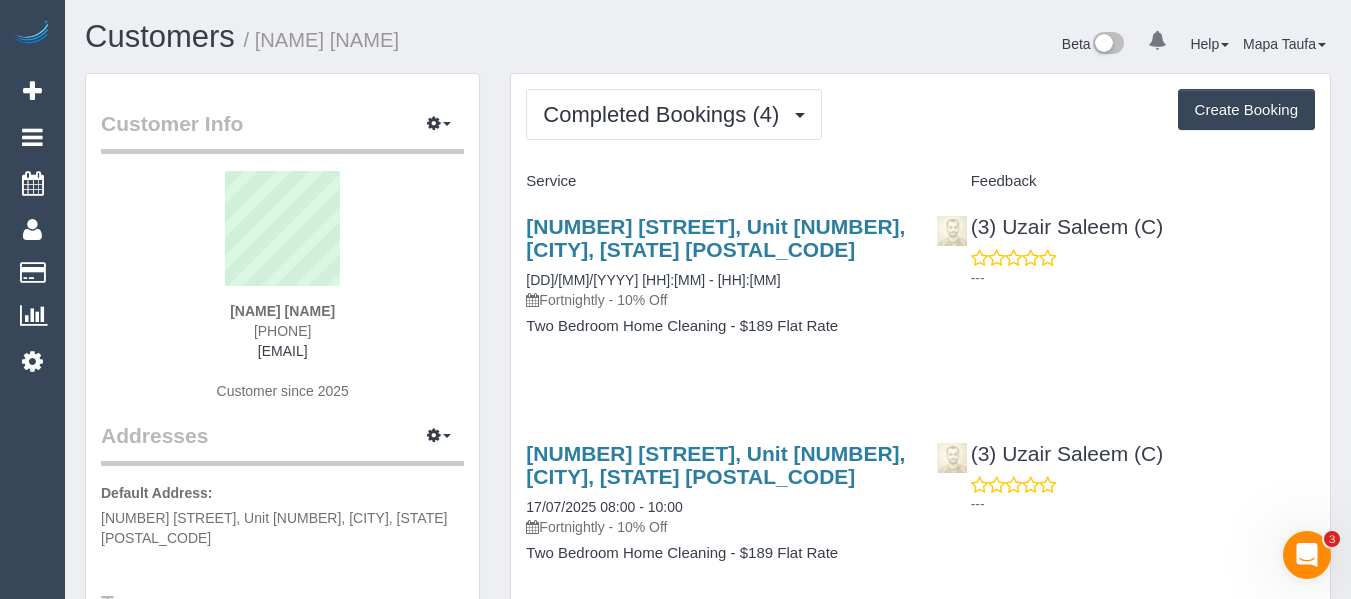 click on "Completed Bookings (4)
Completed Bookings (4)
Upcoming Bookings (11)
Cancelled Bookings (0)
Charges (4)
Feedback (2)
Create Booking
Service
Feedback" at bounding box center [920, 611] 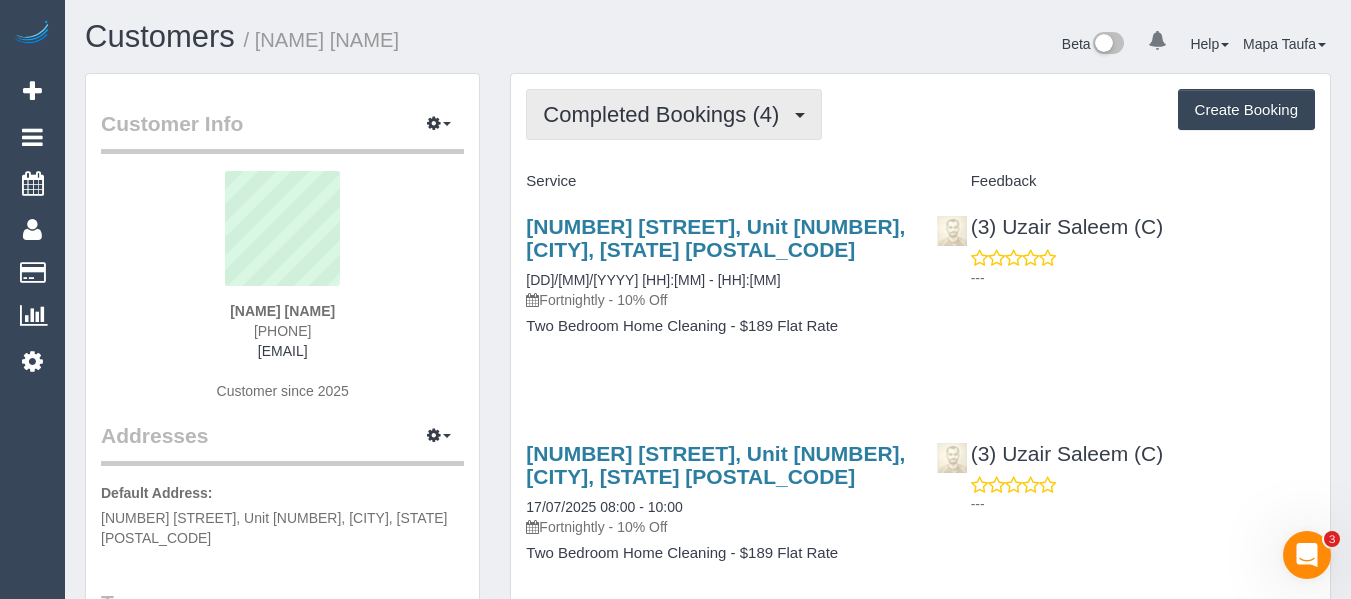 drag, startPoint x: 664, startPoint y: 108, endPoint x: 653, endPoint y: 146, distance: 39.56008 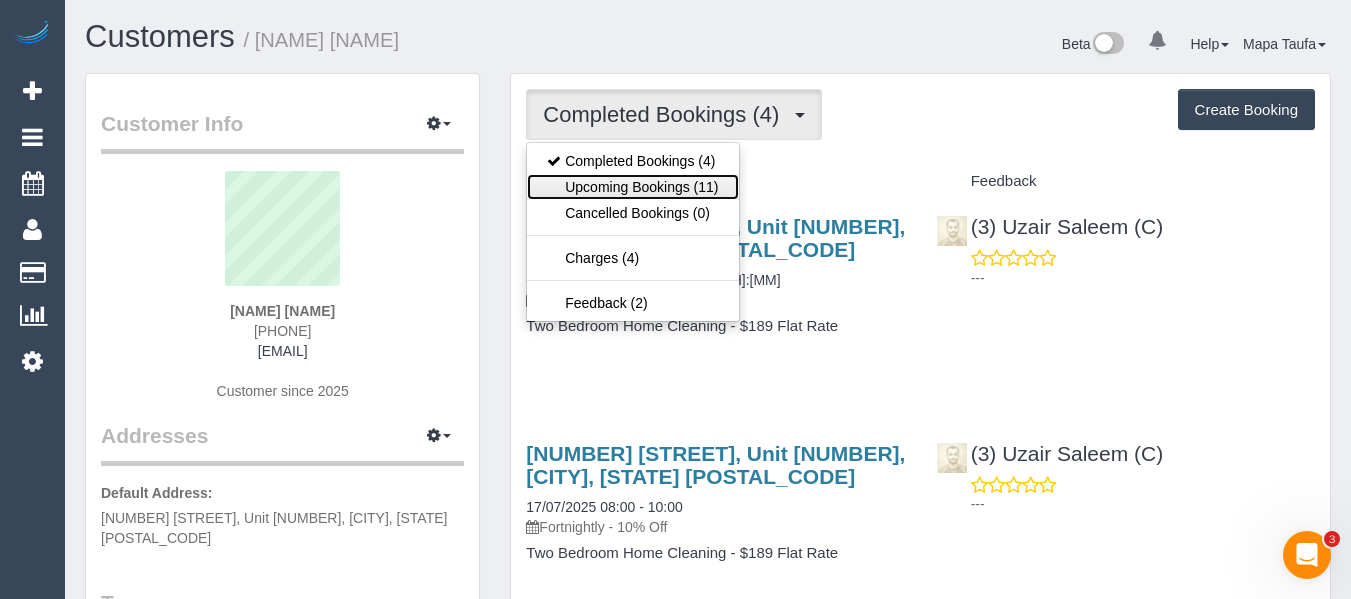 click on "Upcoming Bookings (11)" at bounding box center [632, 187] 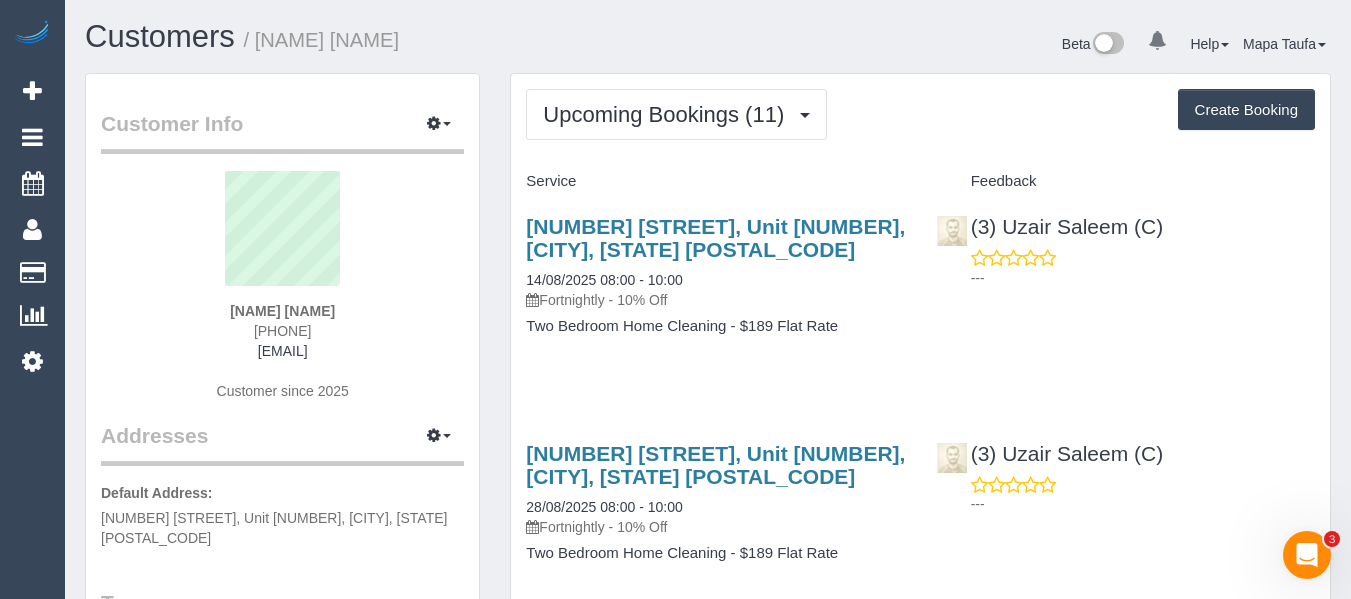 click on "Aaron Bagnato
0415065190
aaron_bagnato@msn.com
Customer since 2025" at bounding box center (282, 296) 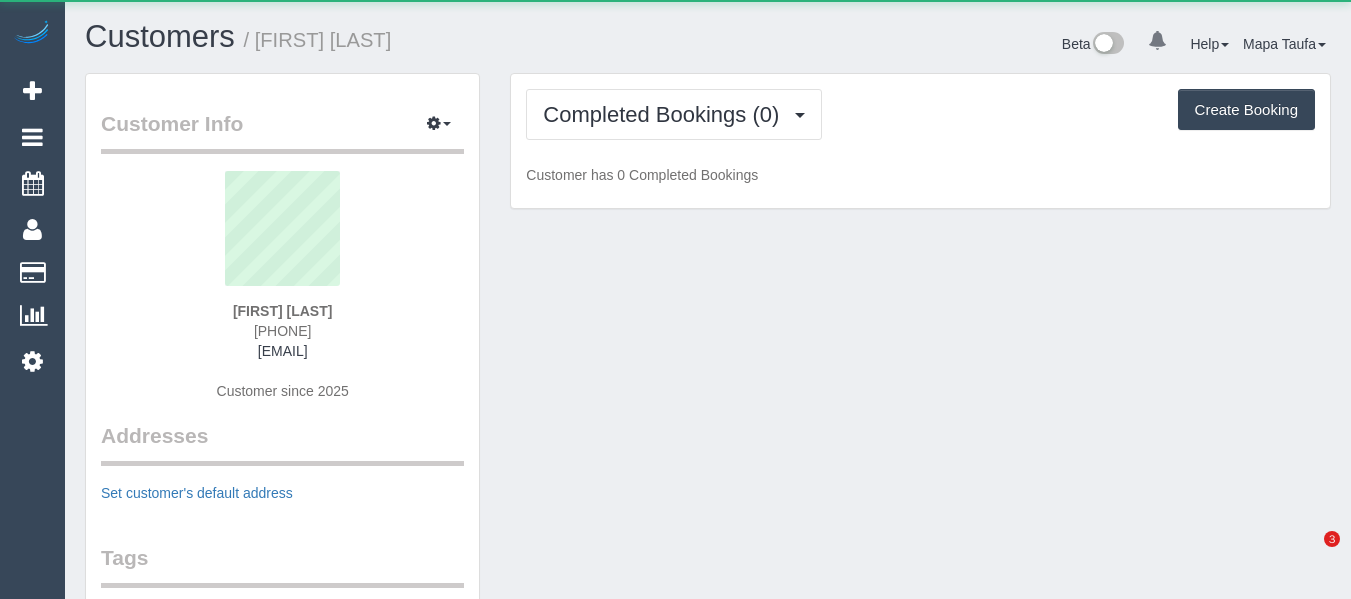 scroll, scrollTop: 0, scrollLeft: 0, axis: both 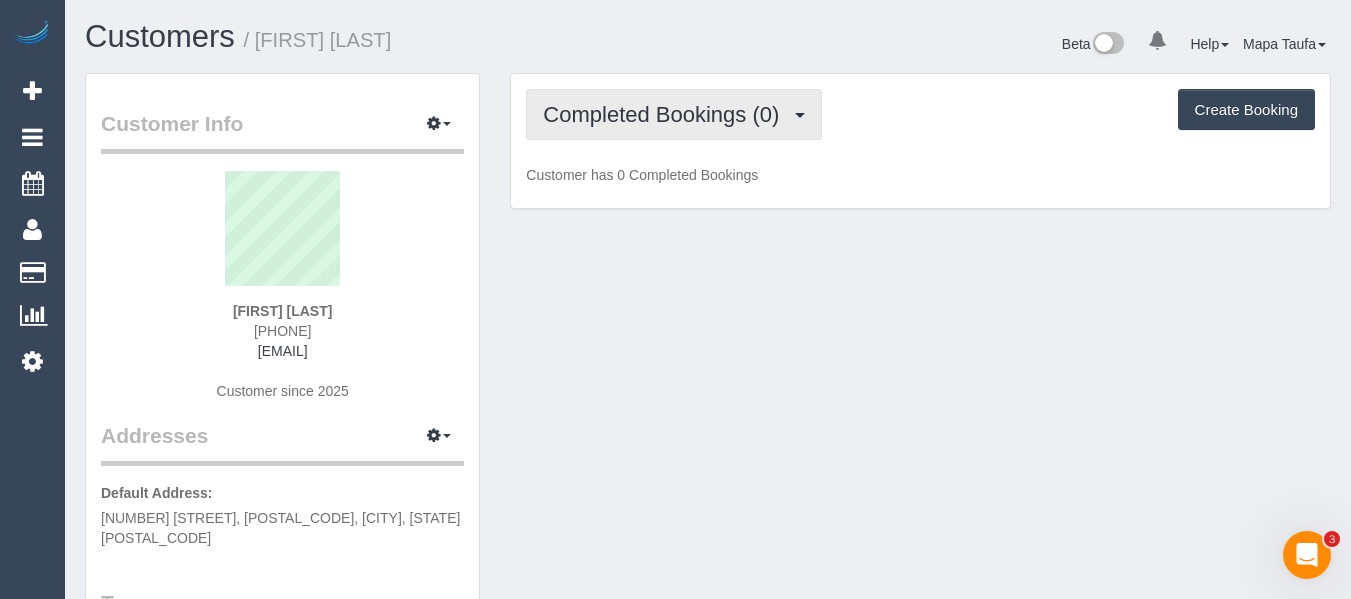 click on "Completed Bookings (0)" at bounding box center [666, 114] 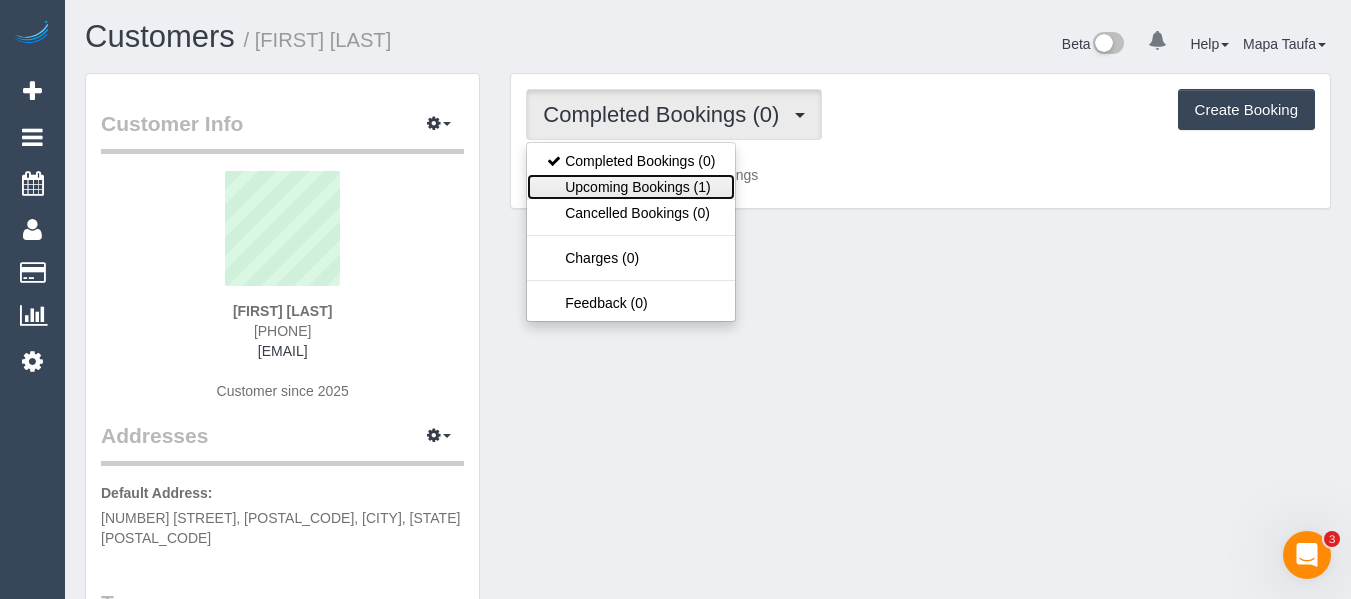 click on "Upcoming Bookings (1)" at bounding box center [631, 187] 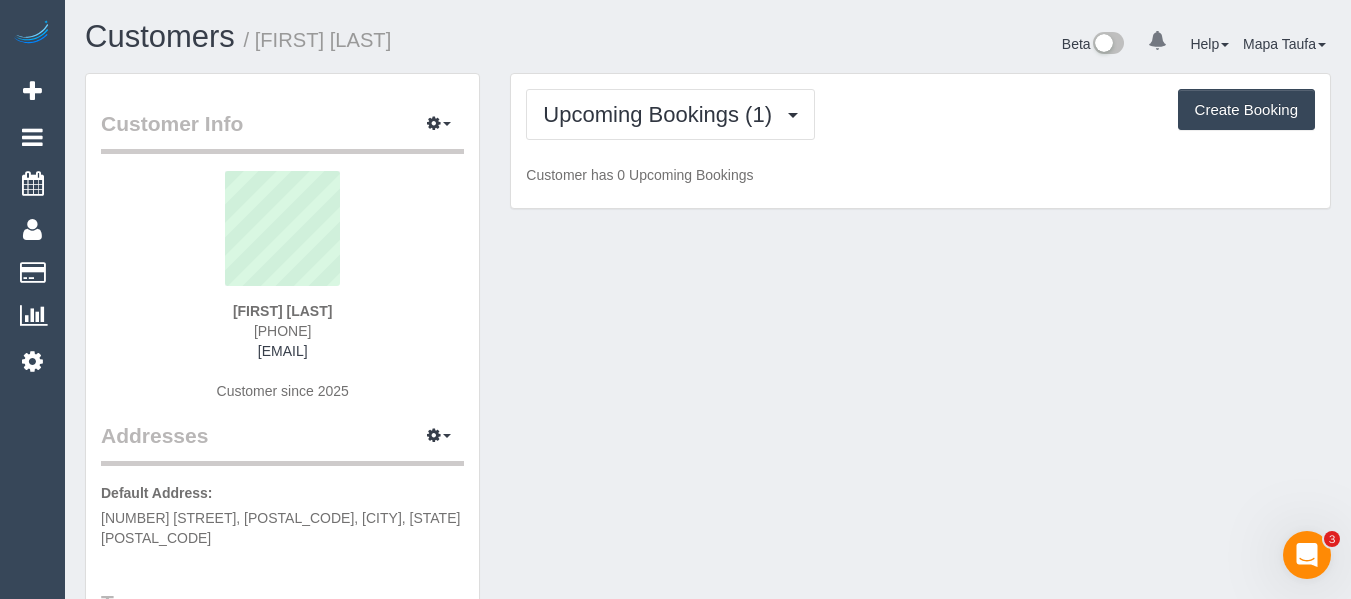 click on "Beta
0
Your Notifications
You have 0 alerts
Help
Help Docs
Take a Tour
Contact Support
Mapa Taufa
My Account
Change Password
Email Preferences
Community
Log Out" at bounding box center (1027, 46) 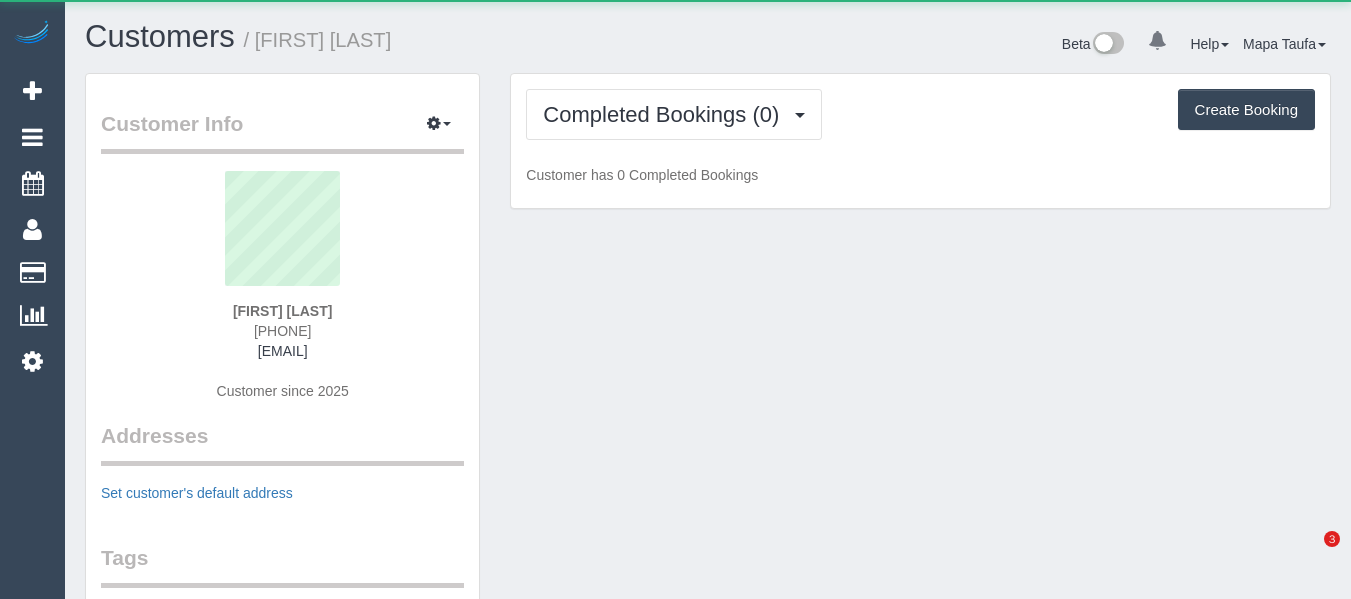 scroll, scrollTop: 0, scrollLeft: 0, axis: both 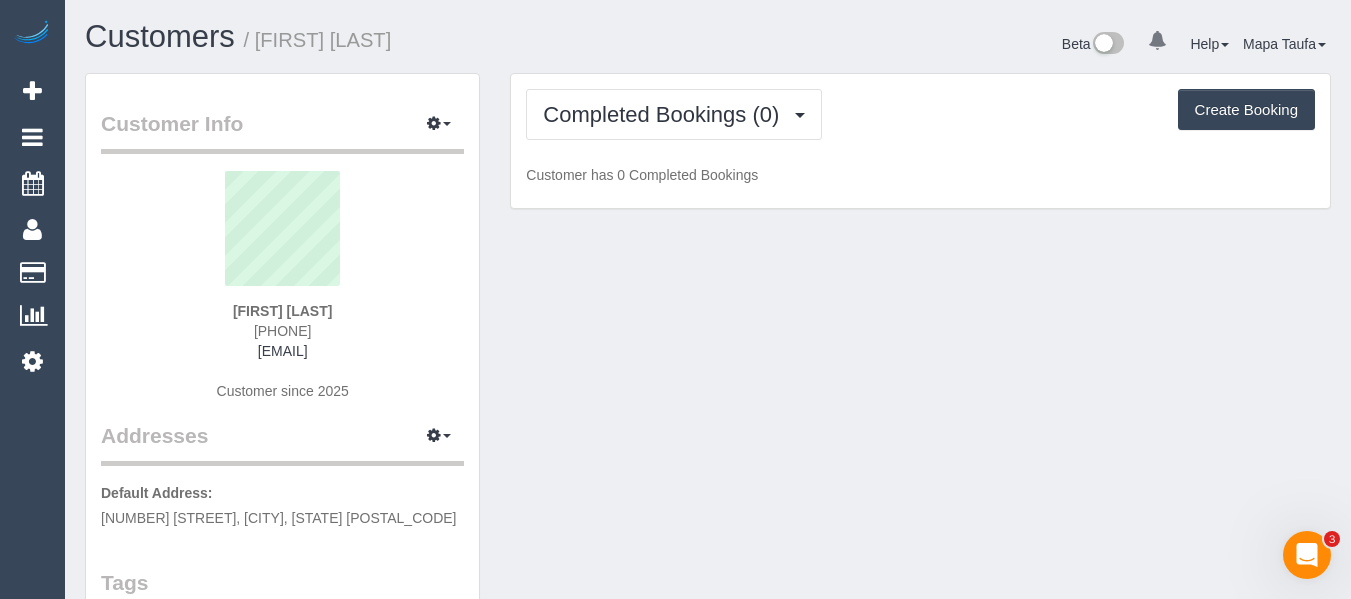 click on "Completed Bookings (0)
Completed Bookings (0)
Upcoming Bookings (1)
Cancelled Bookings (0)
Charges (0)
Feedback (0)
Create Booking
Customer has 0 Completed Bookings" at bounding box center (920, 141) 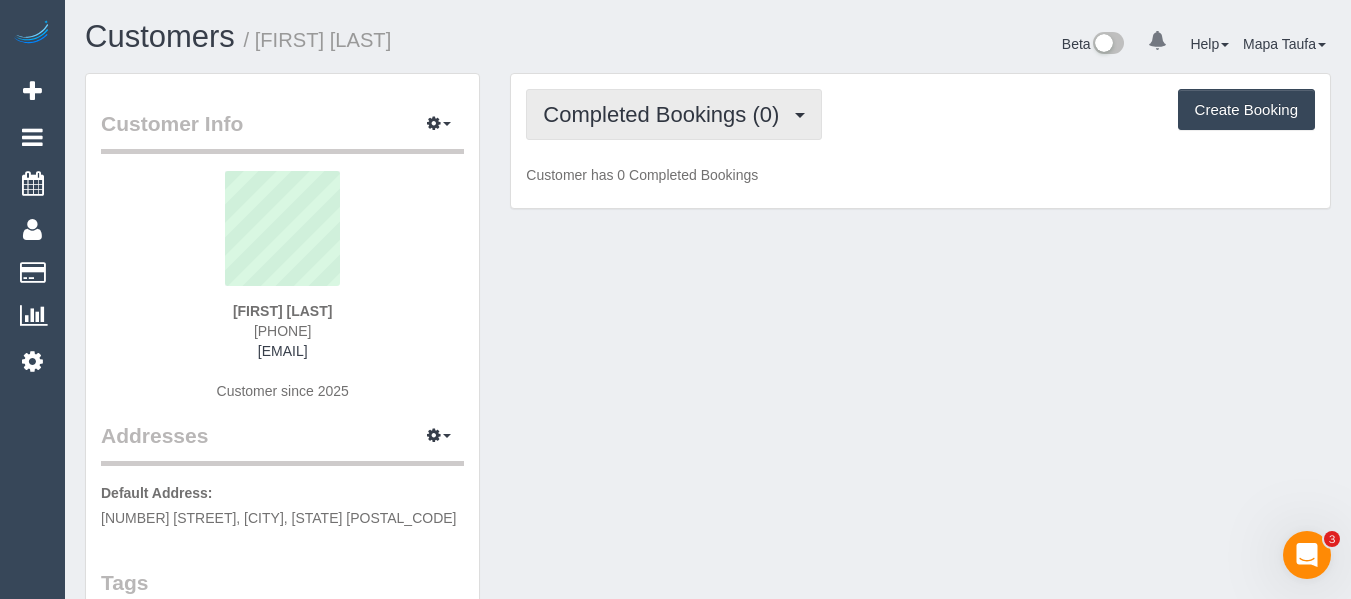 click on "Completed Bookings (0)" at bounding box center [666, 114] 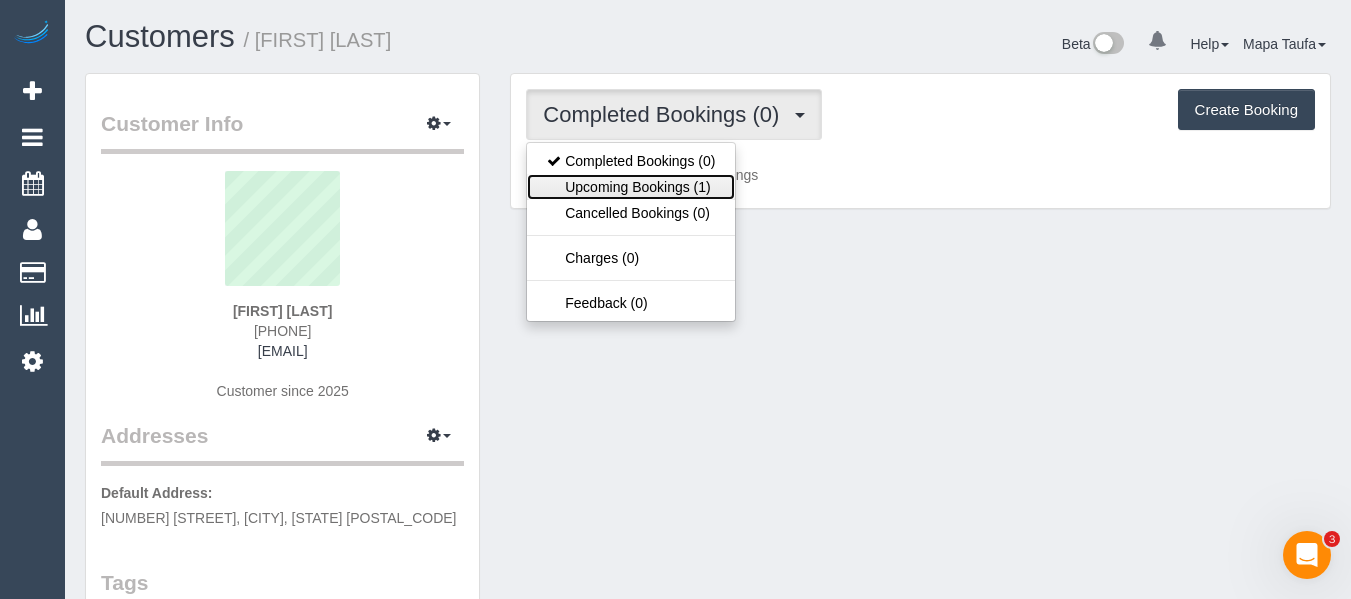 click on "Upcoming Bookings (1)" at bounding box center (631, 187) 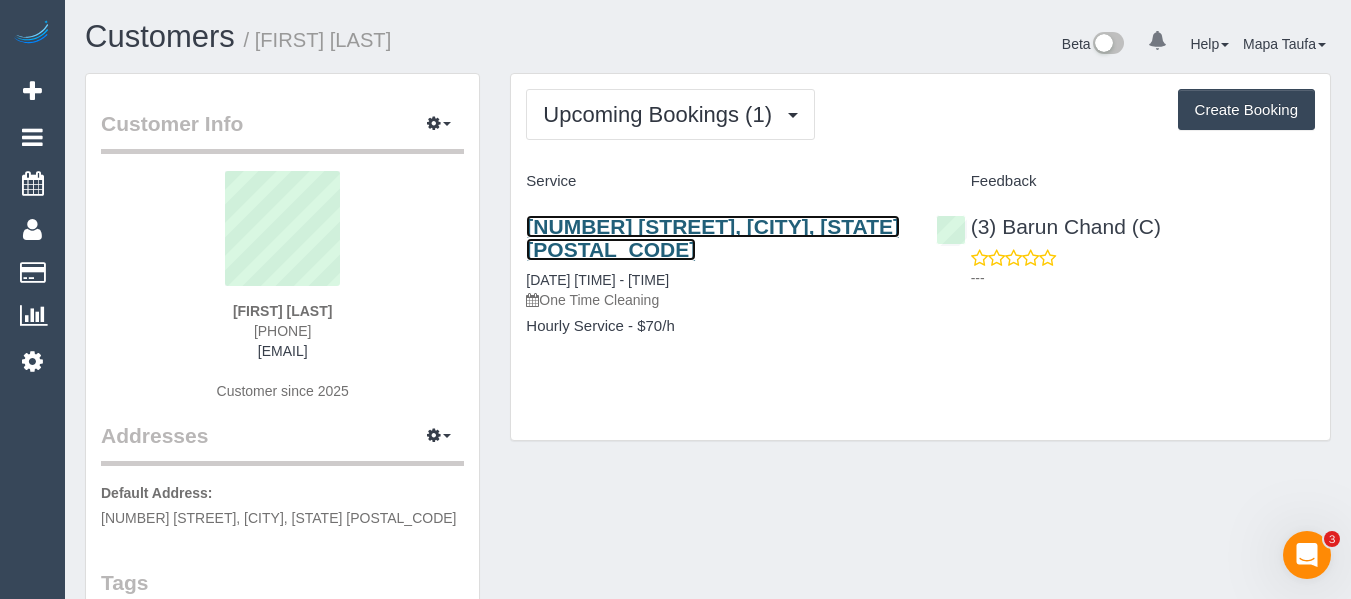 click on "7/389 Barkly Street, Footscray, VIC 3011" at bounding box center [713, 238] 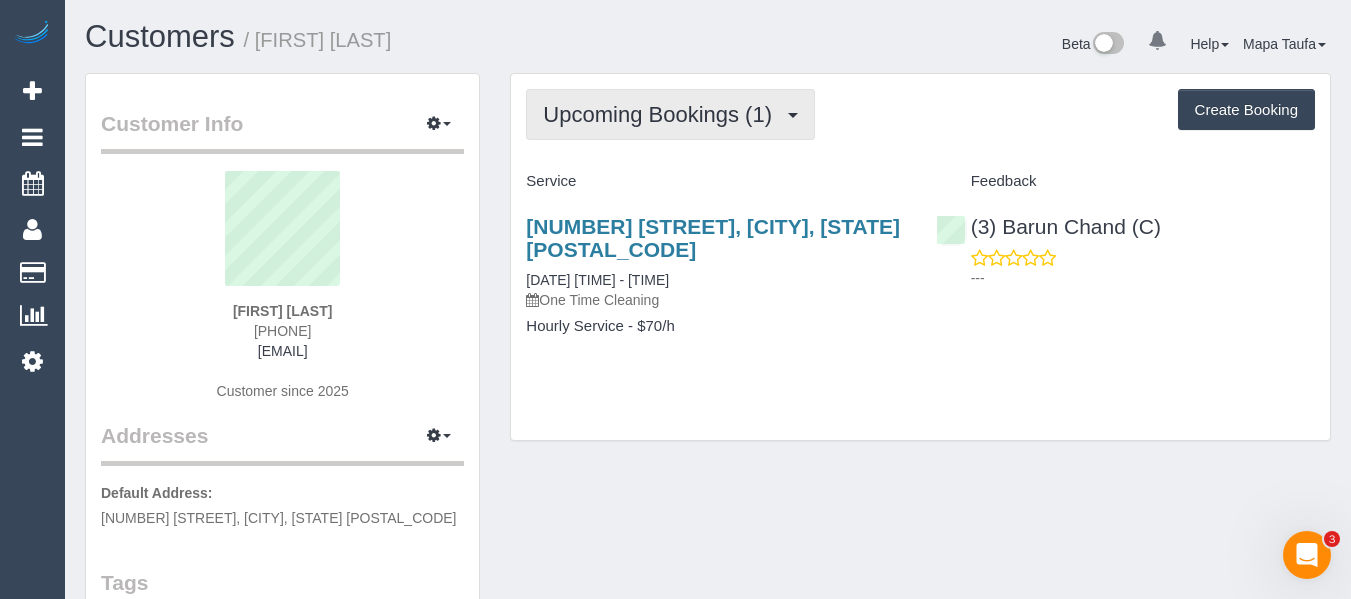 click on "Upcoming Bookings (1)" at bounding box center (662, 114) 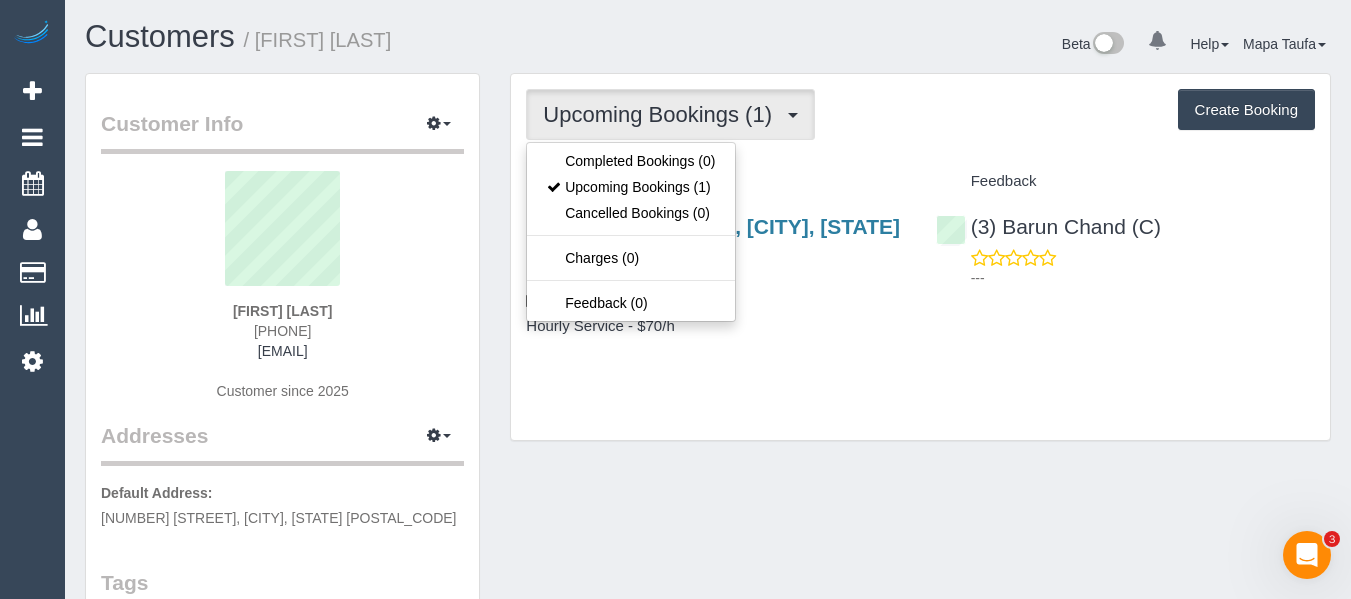 click on "Customers
/ Priya Johal" at bounding box center (389, 37) 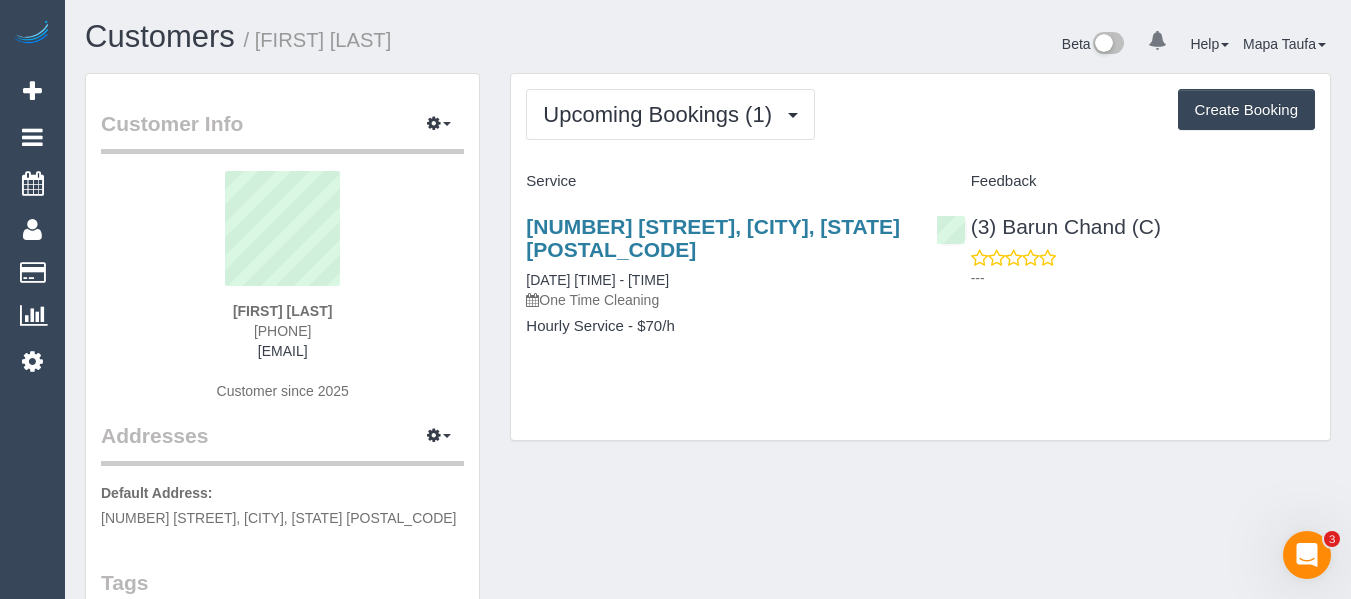 click on "Priya Johal
044881505
priyamunkz@gmail.com
Customer since 2025" at bounding box center (282, 296) 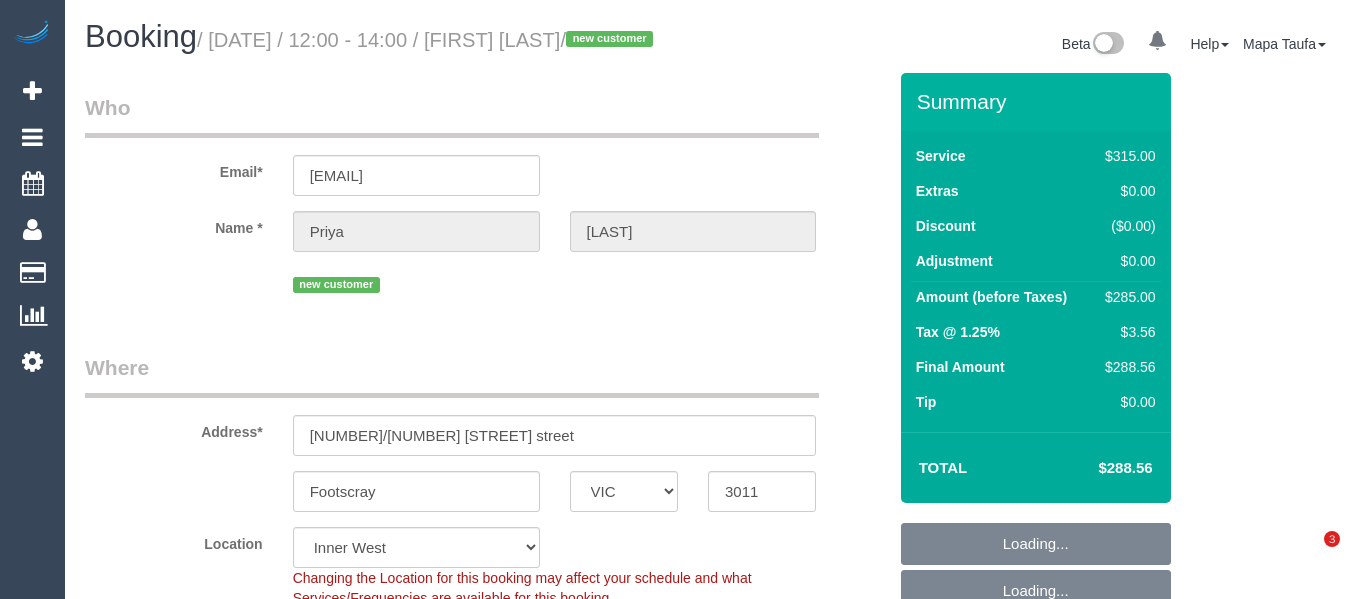 select on "VIC" 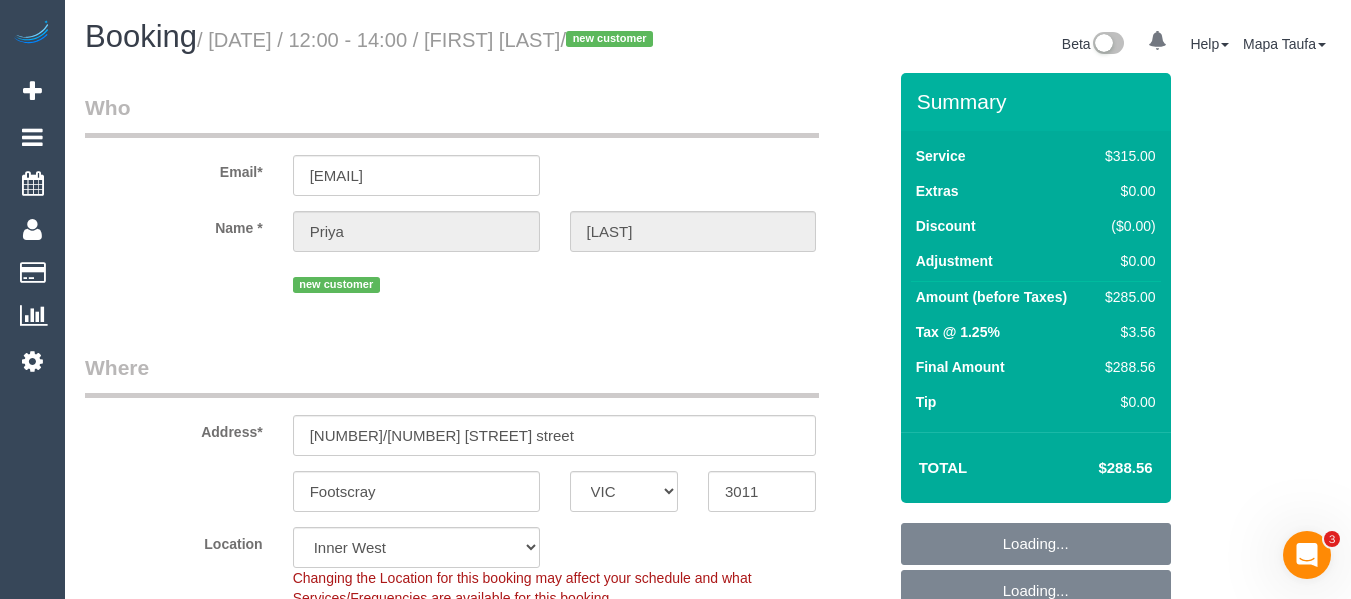 scroll, scrollTop: 0, scrollLeft: 0, axis: both 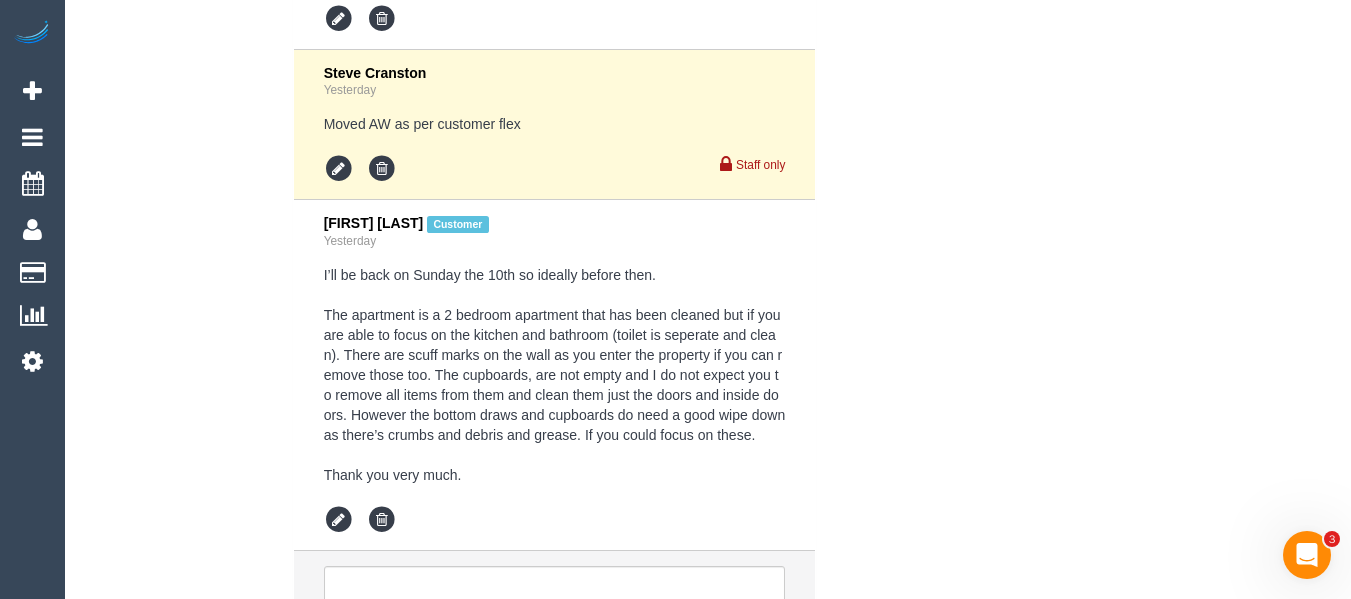click on "Who
Email*
priyamunkz@gmail.com
Name *
Priya
Johal
new customer
Where
Address*
7/389 Barkly street
Footscray
ACT
NSW
NT
QLD
SA
TAS
VIC
WA
3011
Location
Office City East (North) East (South) Inner East Inner North (East) Inner North (West) Inner South East Inner West North (East) North (West) Outer East Outer North (East) Outer North (West) Outer South East Outer West South East (East) South East (West) West (North) West (South) ZG - Central ZG - East ZG - North ZG - South" at bounding box center [708, -1612] 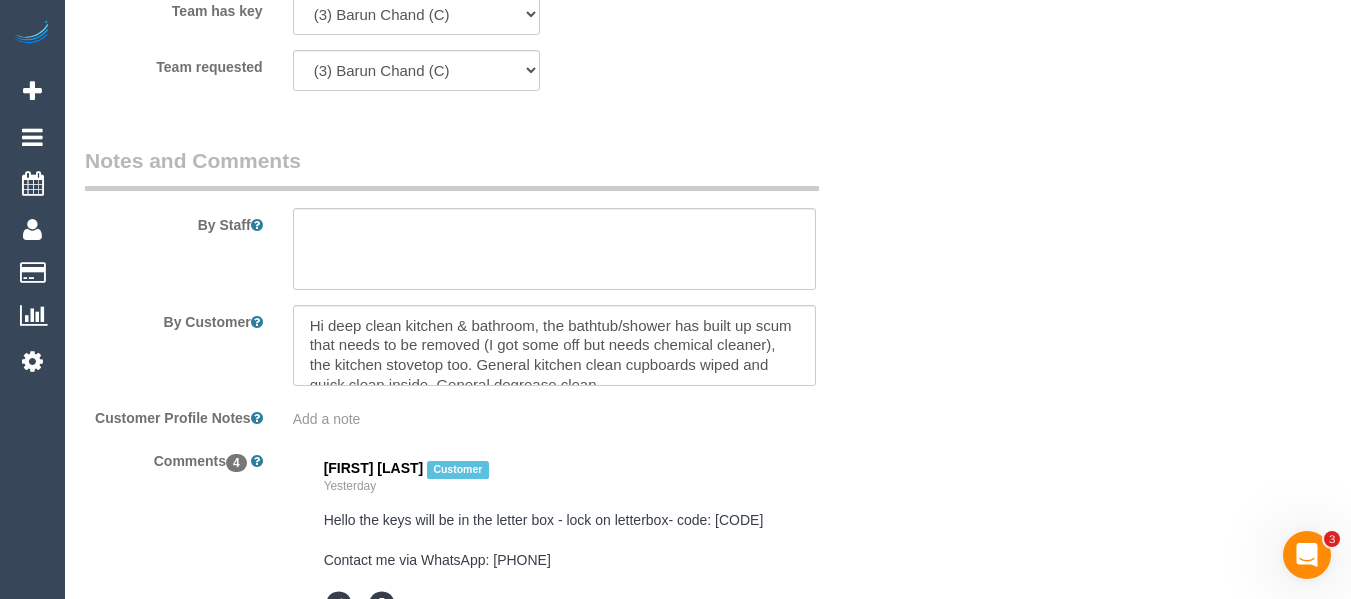 scroll, scrollTop: 3215, scrollLeft: 0, axis: vertical 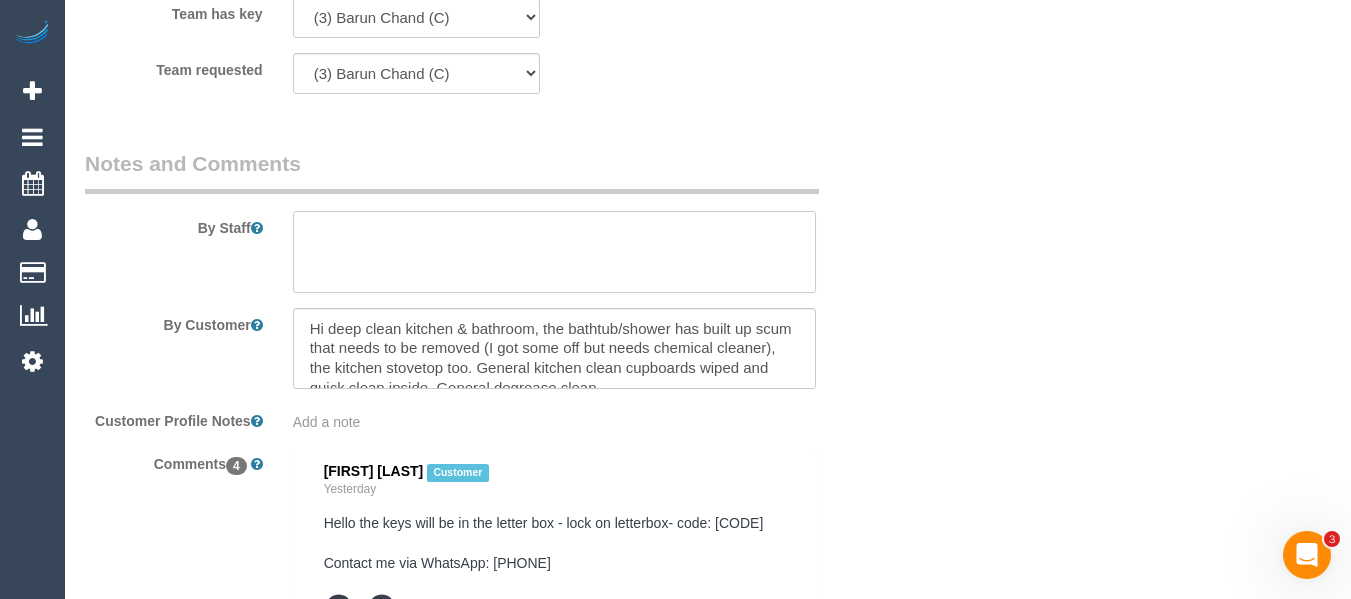click at bounding box center (555, 252) 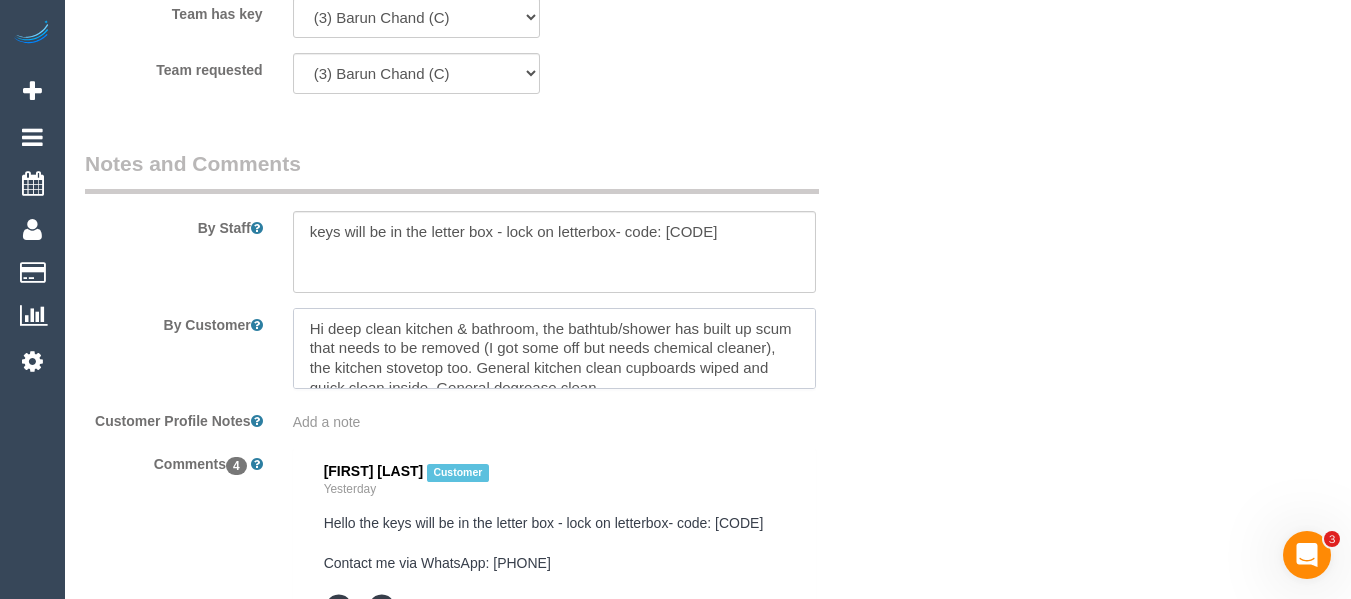 scroll, scrollTop: 19, scrollLeft: 0, axis: vertical 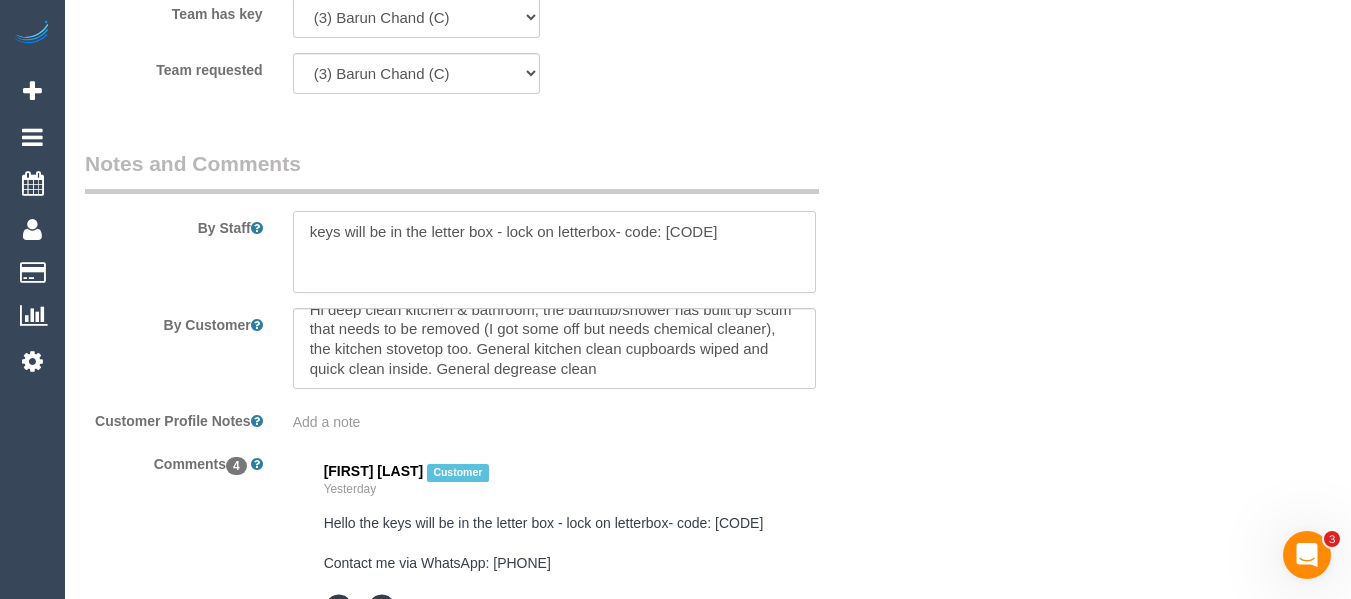 click at bounding box center [555, 252] 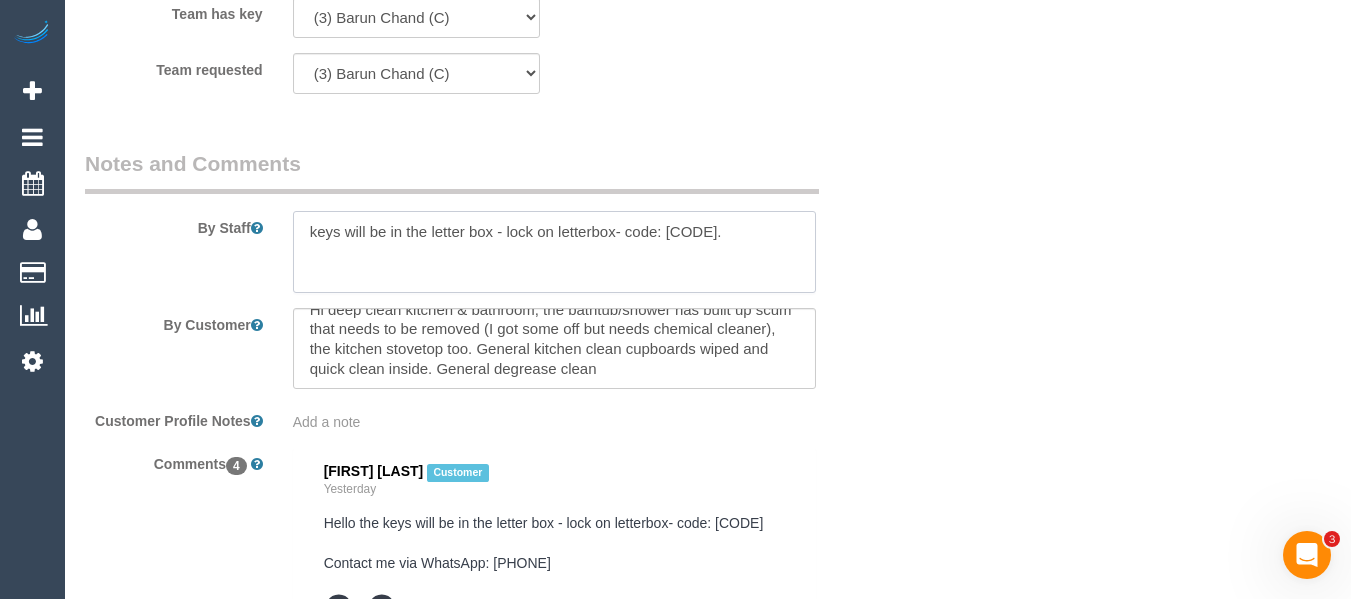 paste on ". The garage remote key is in the lounge in a wooden bowl, the parking is gated otherwise free street parking" 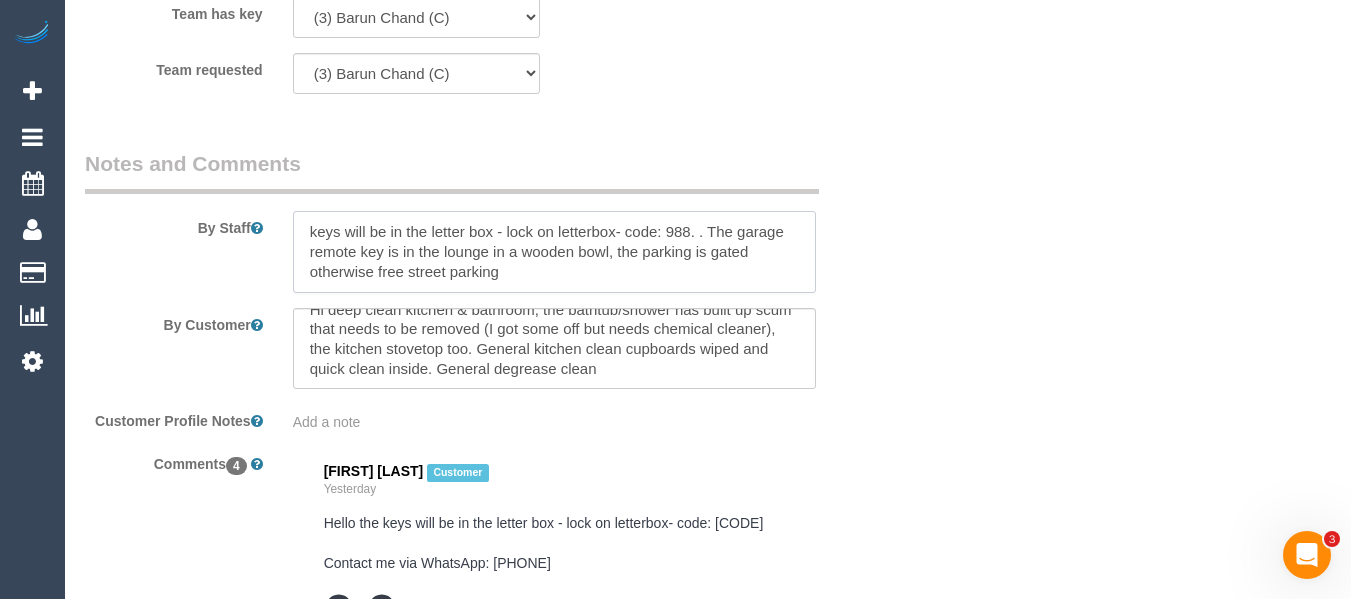 scroll, scrollTop: 0, scrollLeft: 0, axis: both 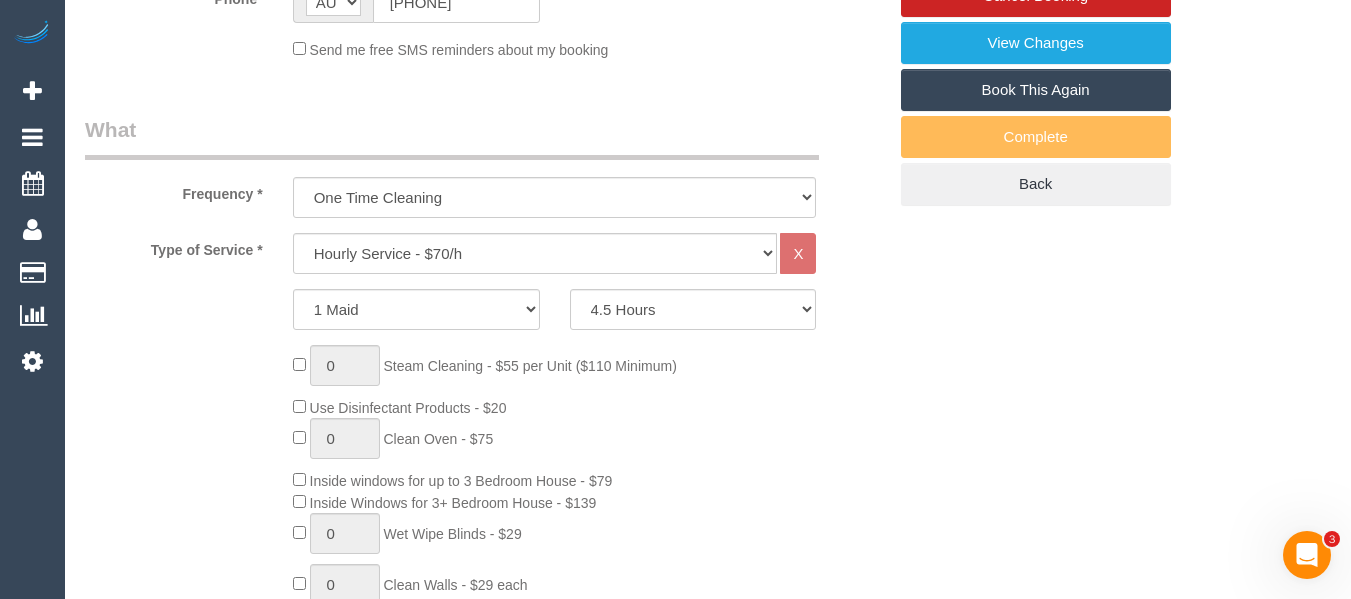type on "keys will be in the letter box - lock on letterbox- code: 988. . The garage remote key is in the lounge in a wooden bowl, the parking is gated otherwise free street parking" 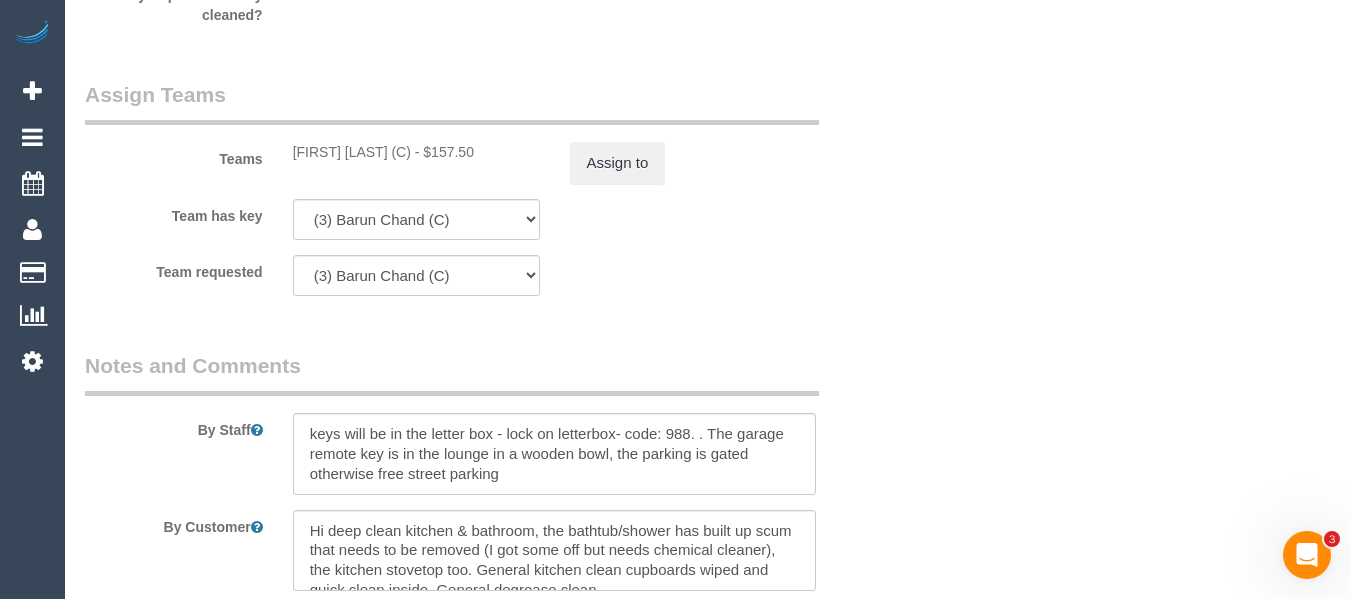 scroll, scrollTop: 3241, scrollLeft: 0, axis: vertical 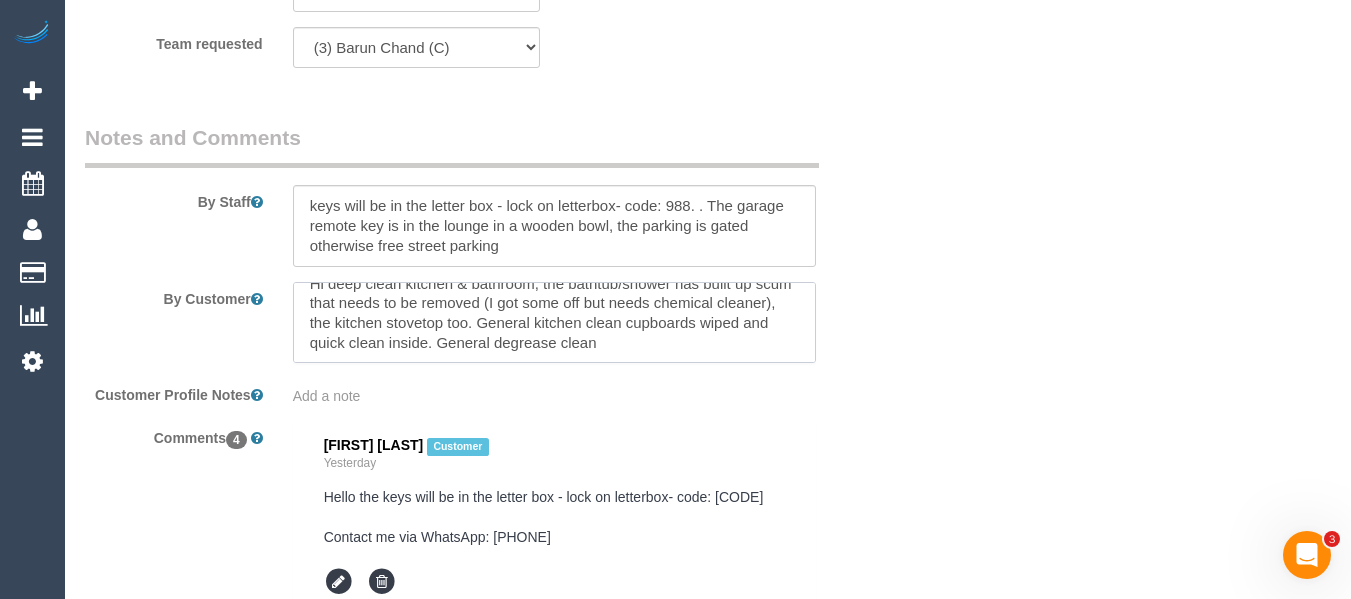 click at bounding box center (555, 323) 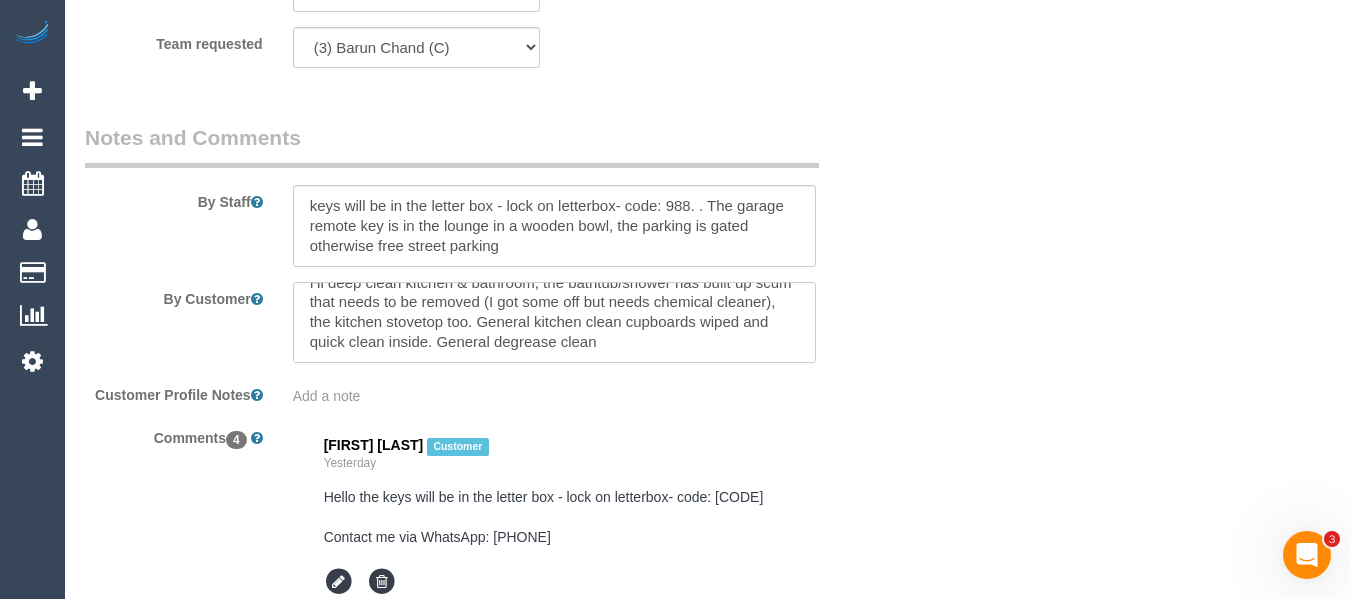 paste on "The apartment is a 2 bedroom apartment that has been cleaned but if you are able to focus on the kitchen and bathroom (toilet is seperate and clean). There are scuff marks on the wall as you enter the property if you can remove those too. The cupboards, are not empty and I do not expect you to remove all items from them and clean them just the doors and inside doors. However the bottom draws and cupboards do need a good wipe down as there’s crumbs and debris and grease. If you could focus on these." 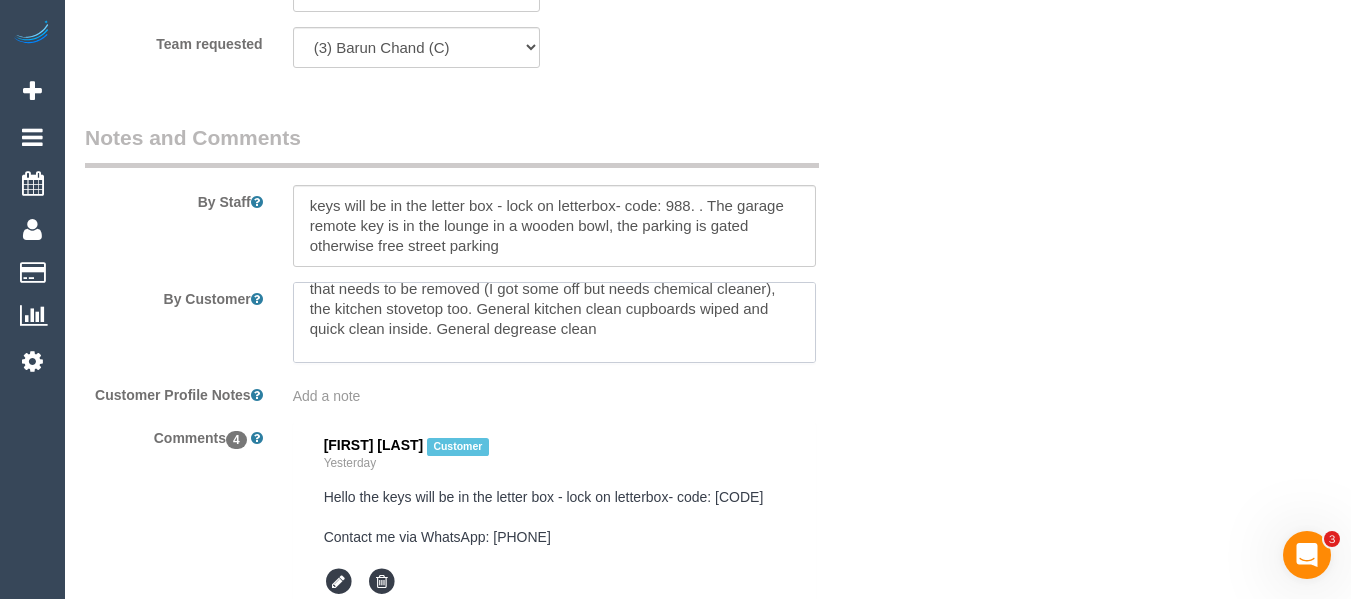 scroll, scrollTop: 0, scrollLeft: 0, axis: both 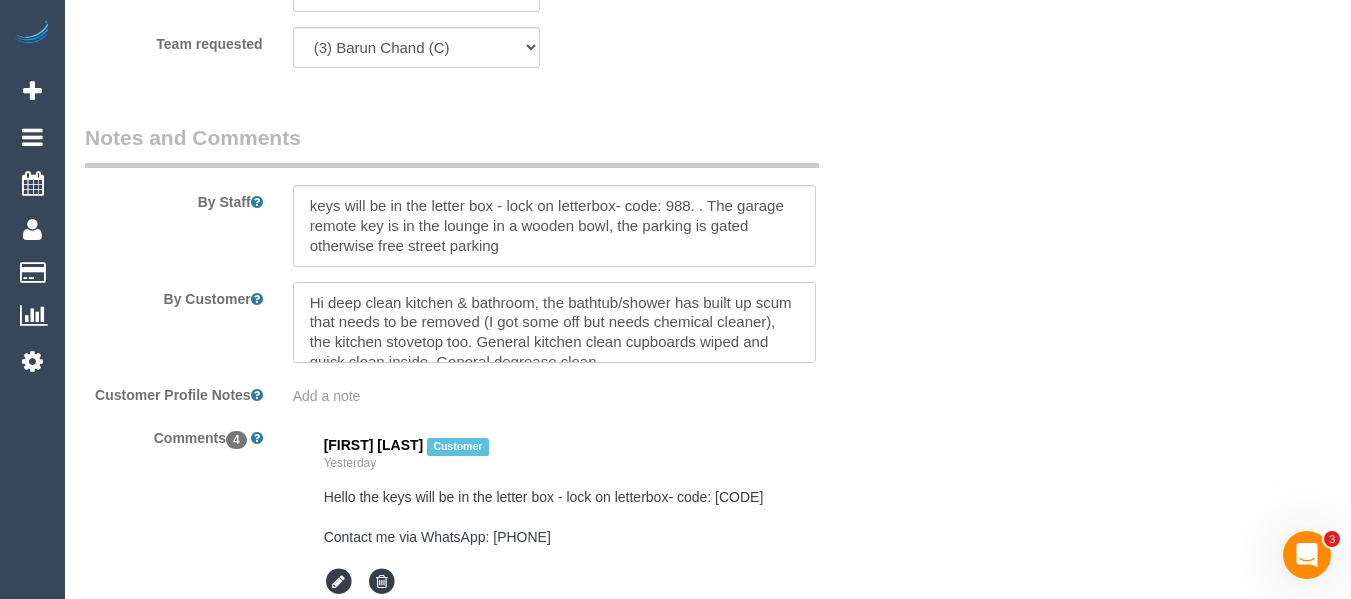 type on "Hi deep clean kitchen & bathroom, the bathtub/shower has built up scum that needs to be removed (I got some off but needs chemical cleaner), the kitchen stovetop too. General kitchen clean cupboards wiped and quick clean inside. General degrease clean
The apartment is a 2 bedroom apartment that has been cleaned but if you are able to focus on the kitchen and bathroom (toilet is seperate and clean). There are scuff marks on the wall as you enter the property if you can remove those too. The cupboards, are not empty and I do not expect you to remove all items from them and clean them just the doors and inside doors. However the bottom draws and cupboards do need a good wipe down as there’s crumbs and debris and grease. If you could focus on these." 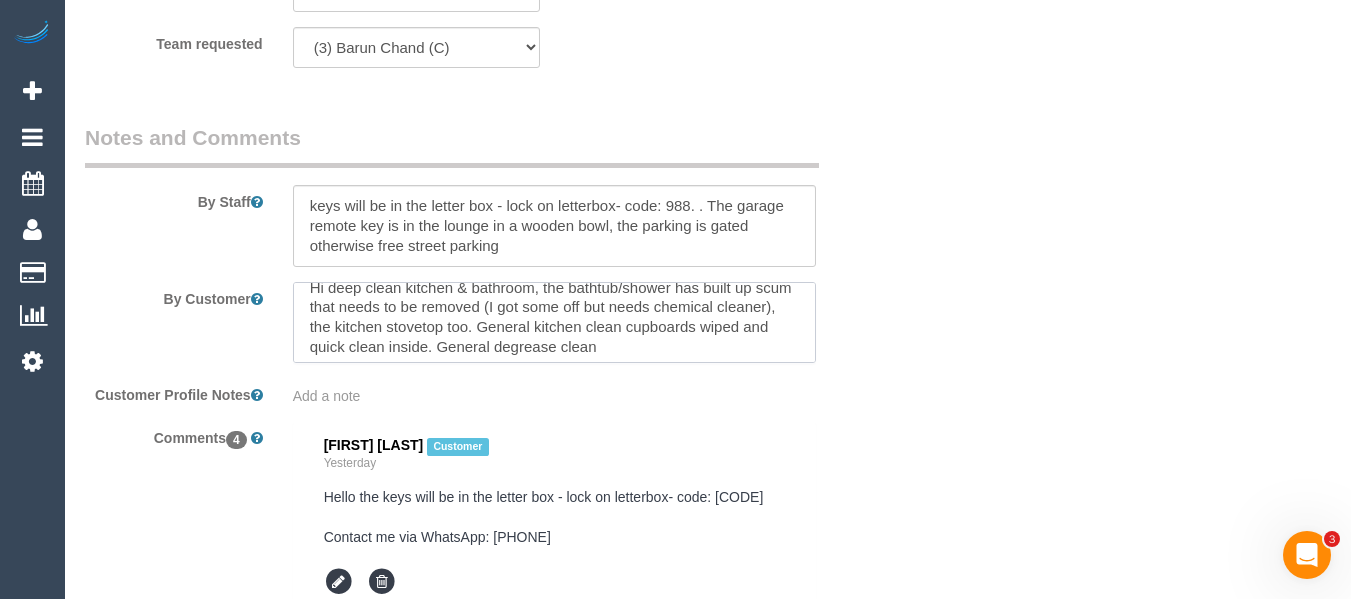 scroll, scrollTop: 0, scrollLeft: 0, axis: both 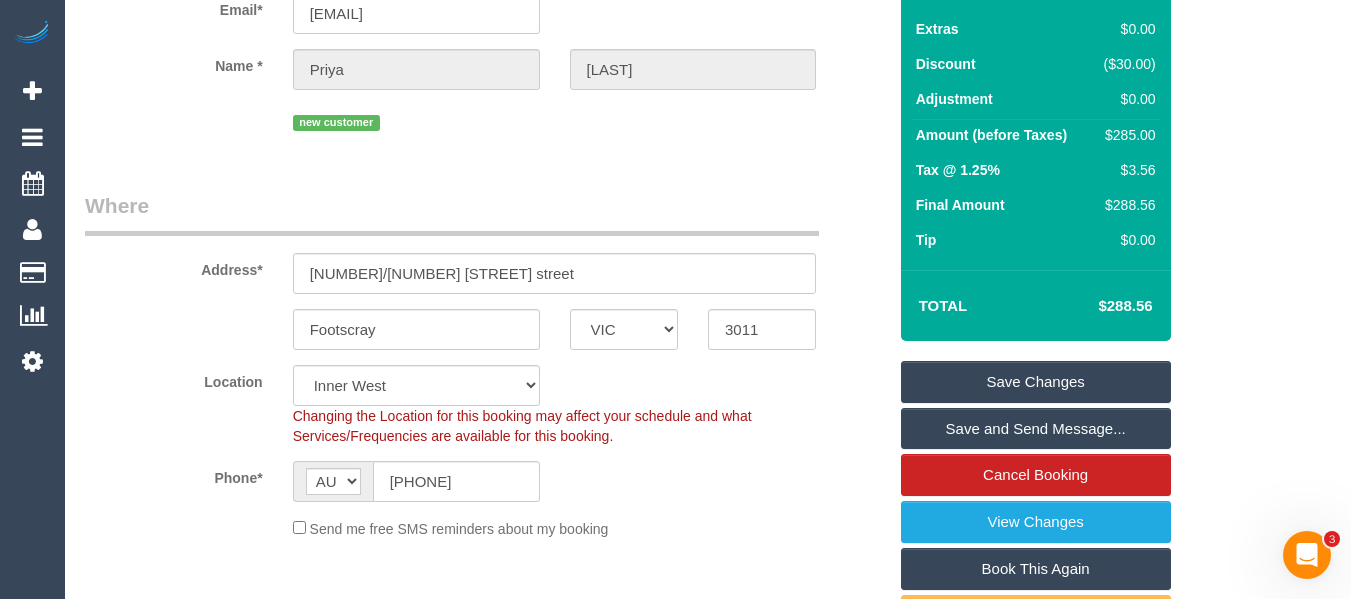 click on "Save Changes" at bounding box center (1036, 382) 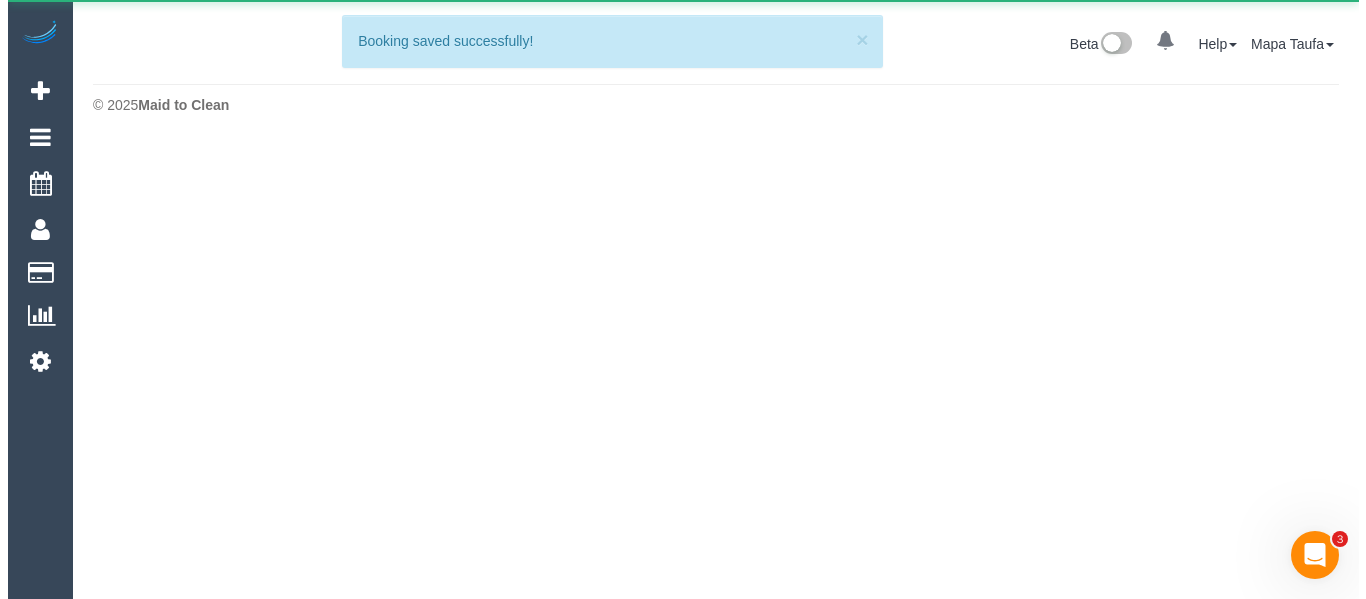 scroll, scrollTop: 0, scrollLeft: 0, axis: both 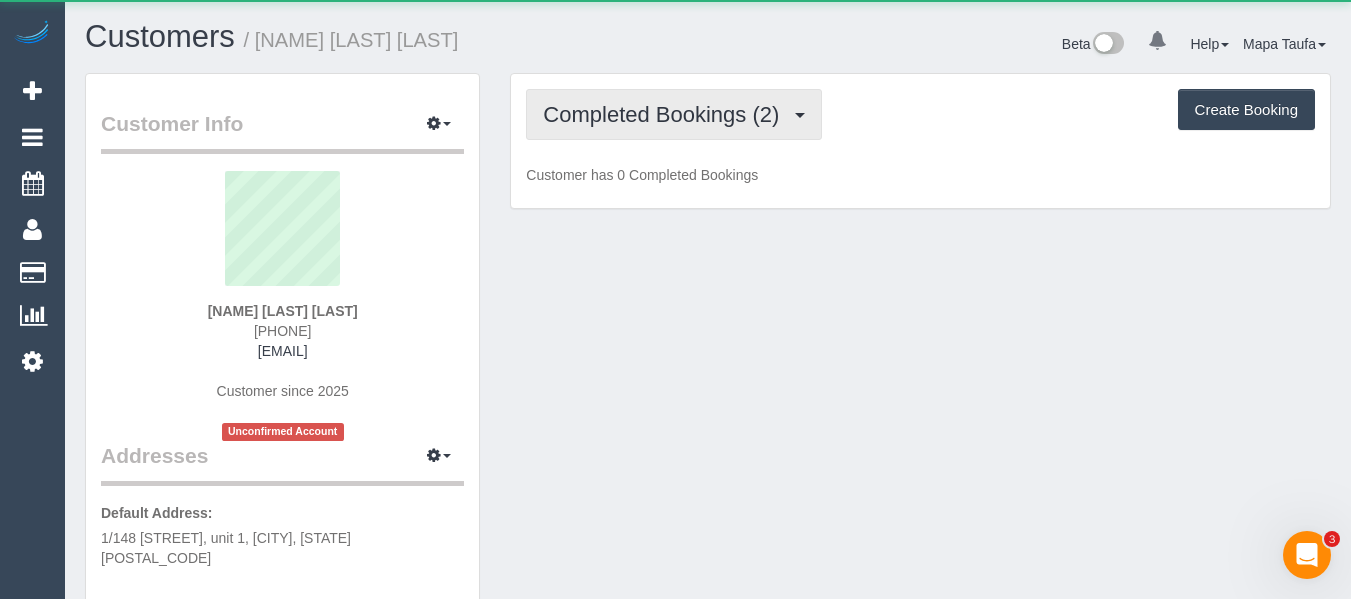 click on "Completed Bookings (2)" at bounding box center [666, 114] 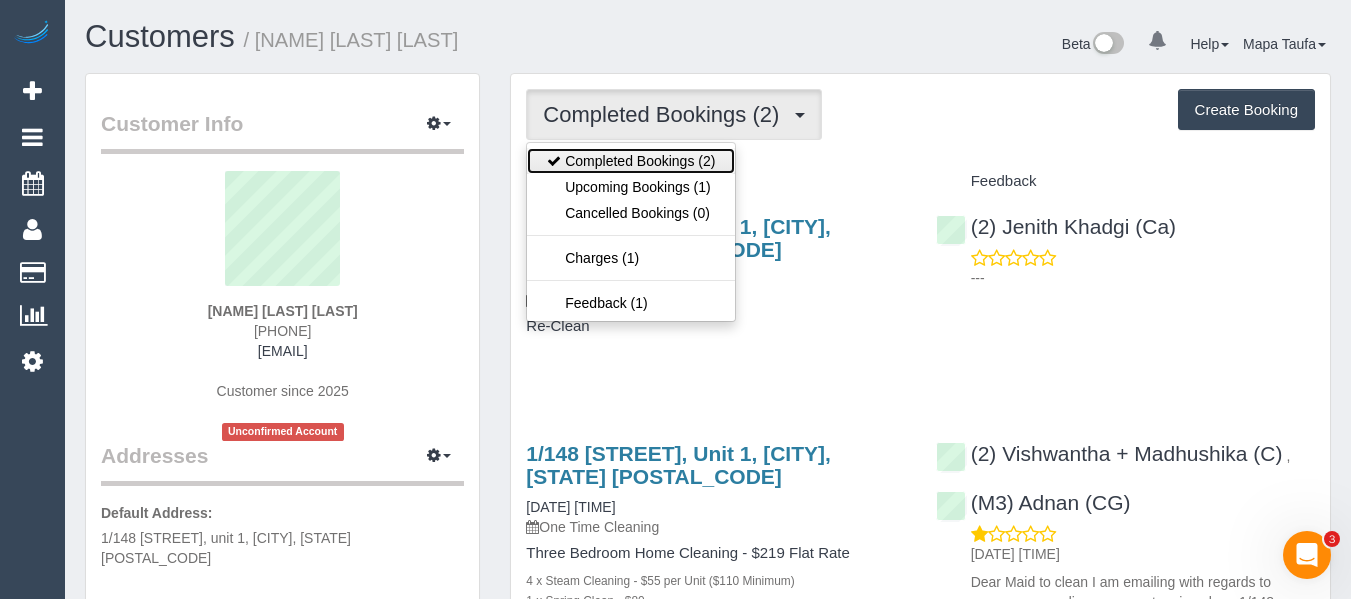 click on "Completed Bookings (2)" at bounding box center (631, 161) 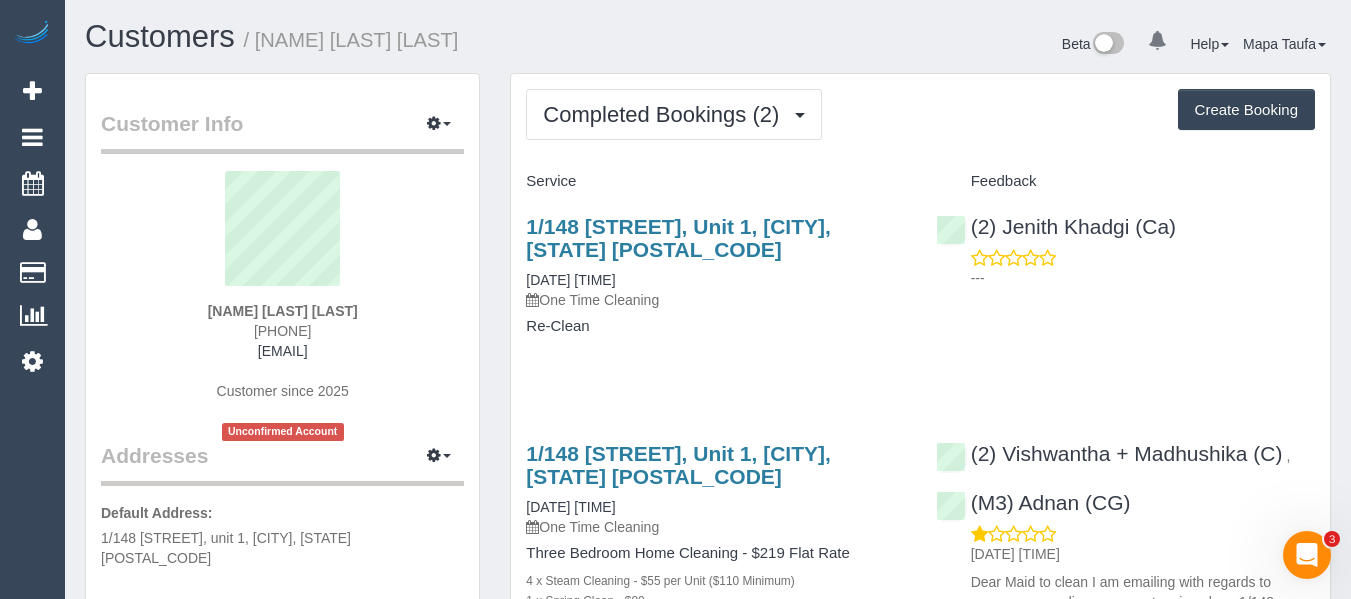 click on "Completed Bookings (2)
Completed Bookings (2)
Upcoming Bookings (1)
Cancelled Bookings (0)
Charges (1)
Feedback (1)
Create Booking
Service
Feedback" at bounding box center [920, 520] 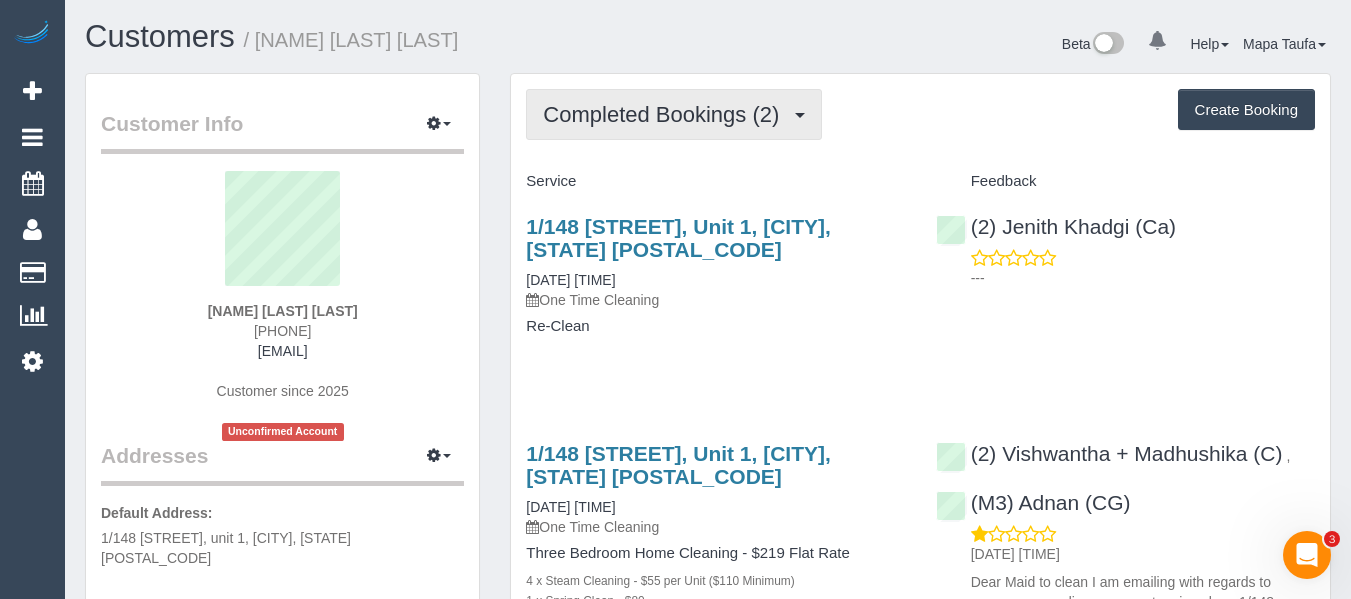 click on "Completed Bookings (2)" at bounding box center [666, 114] 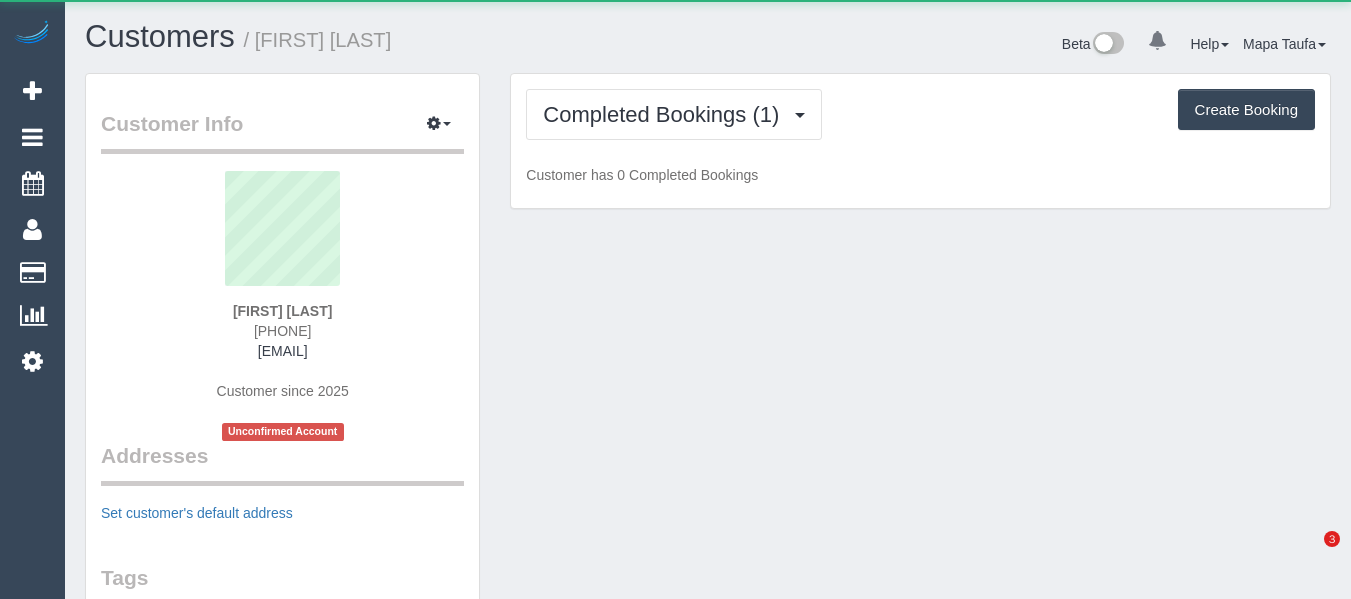 scroll, scrollTop: 0, scrollLeft: 0, axis: both 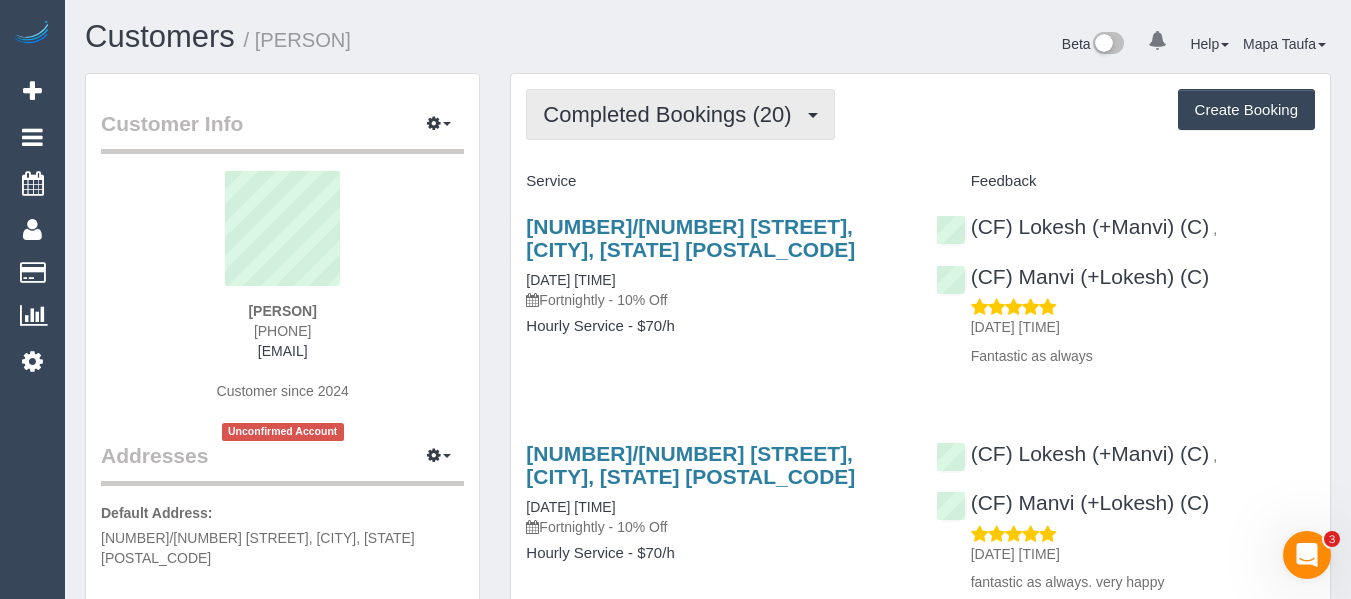 click on "Completed Bookings (20)" at bounding box center [672, 114] 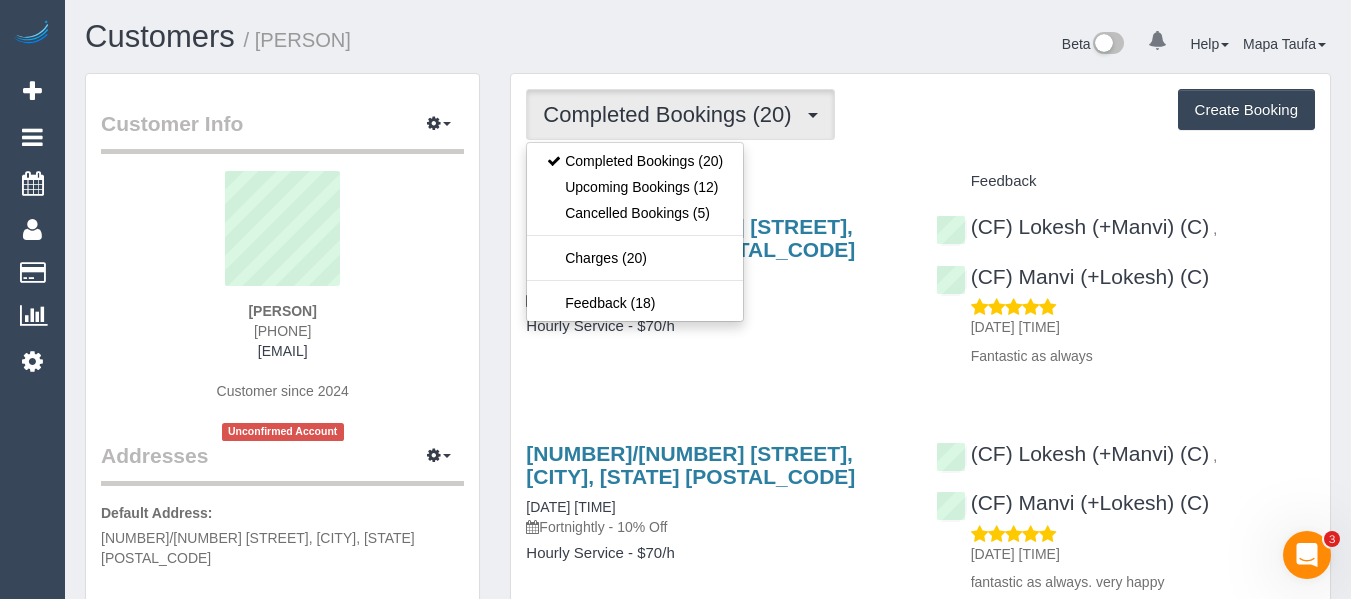 click on "Completed Bookings (20)" at bounding box center [672, 114] 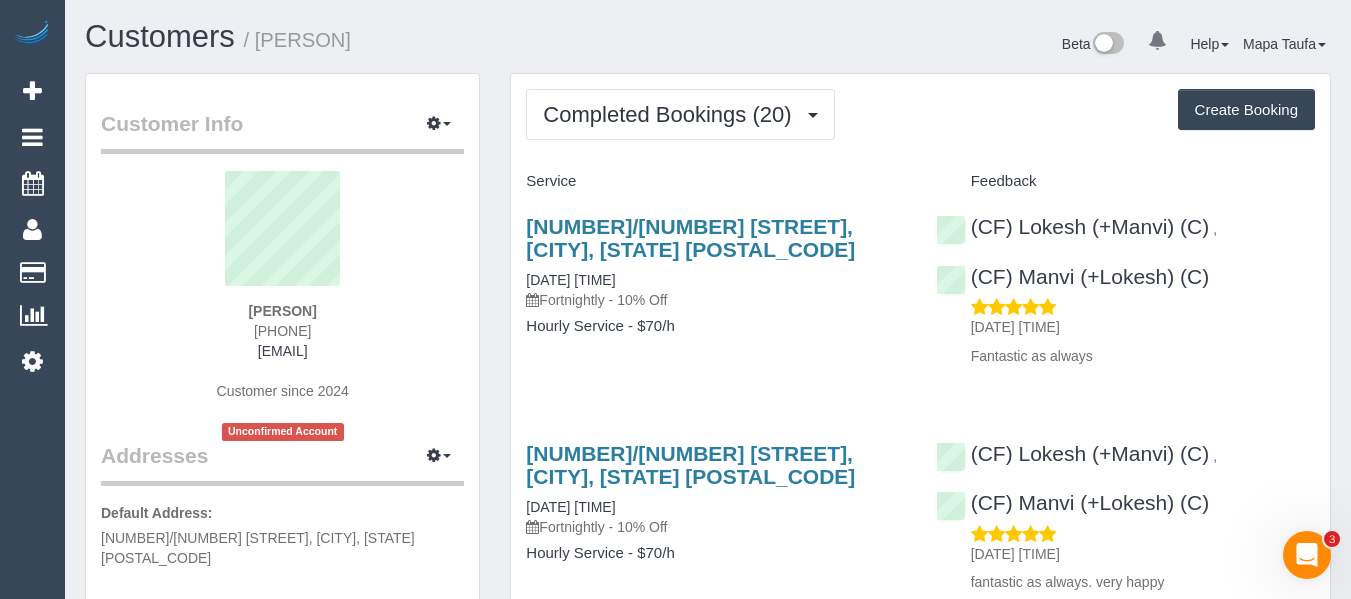 drag, startPoint x: 609, startPoint y: 167, endPoint x: 612, endPoint y: 140, distance: 27.166155 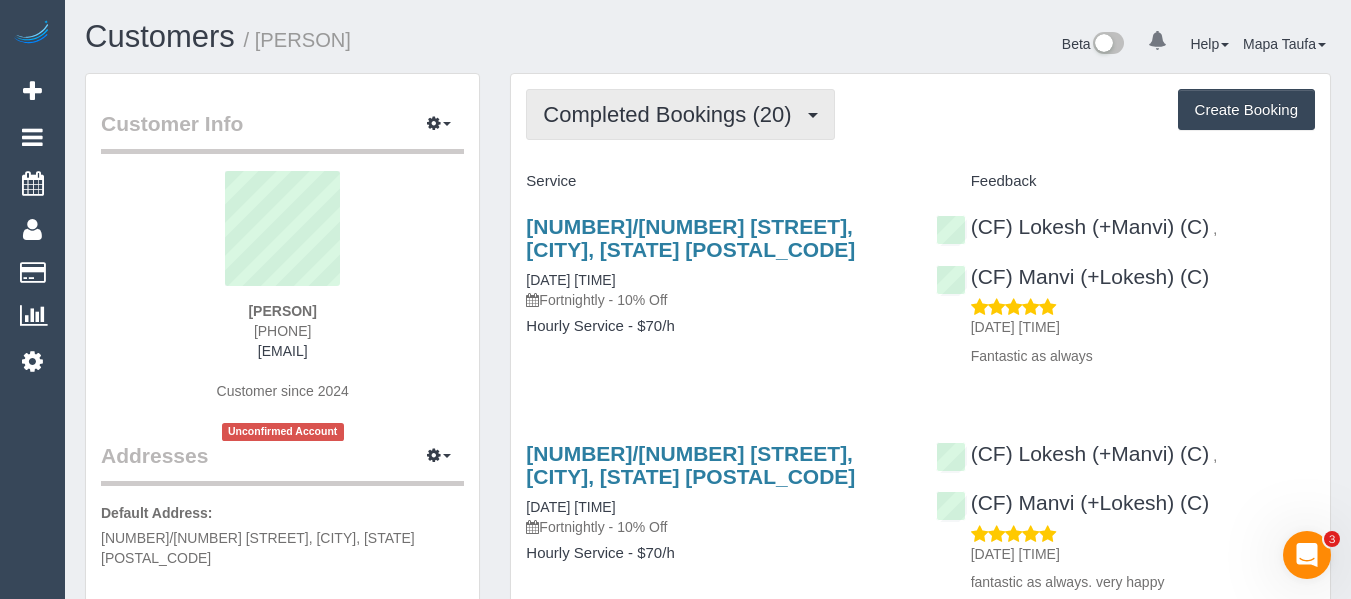 drag, startPoint x: 614, startPoint y: 100, endPoint x: 614, endPoint y: 146, distance: 46 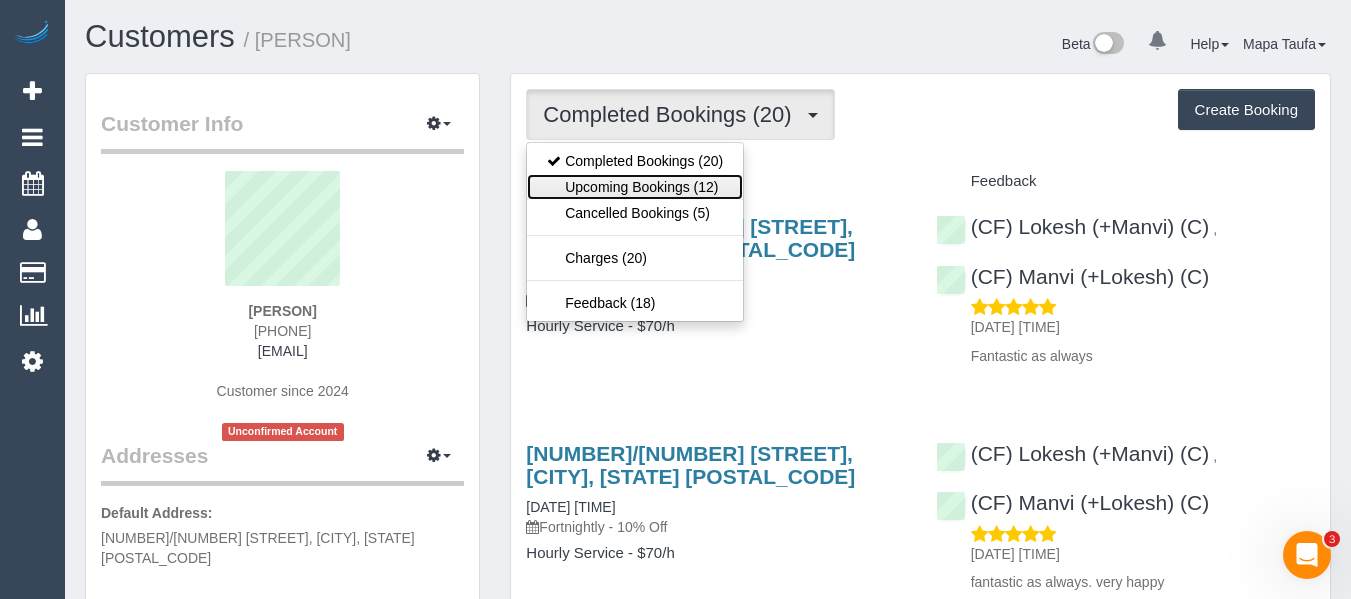 click on "Upcoming Bookings (12)" at bounding box center [635, 187] 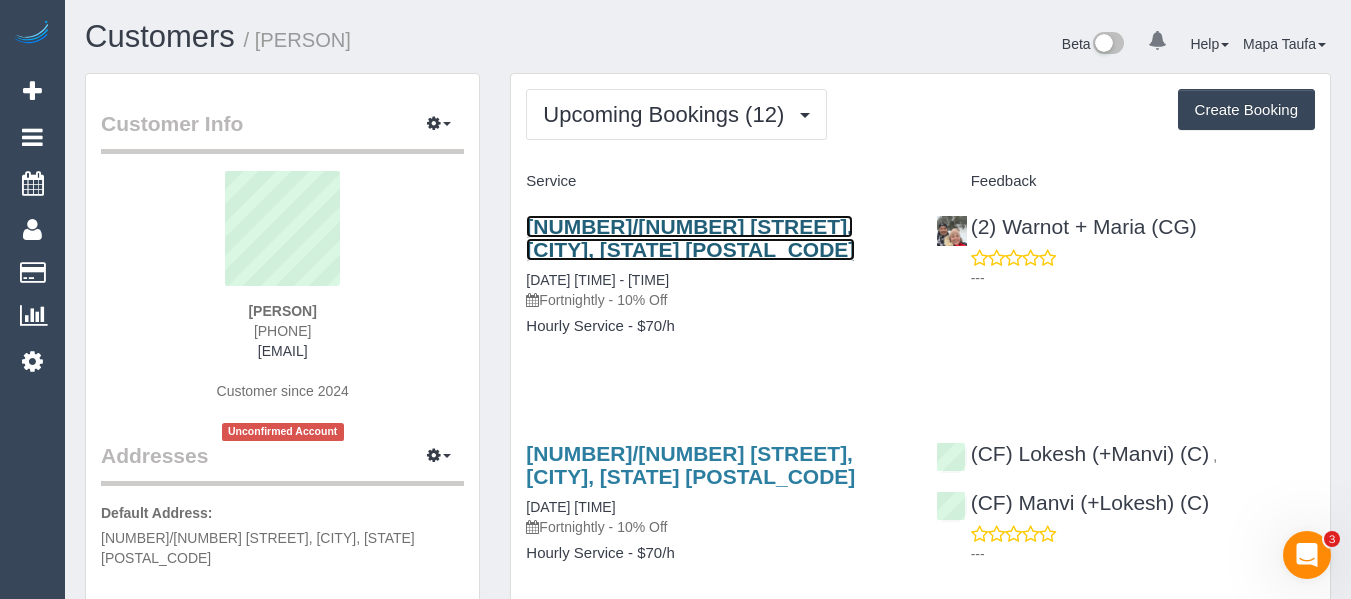 click on "23/5 Evans Street, Brunswick, VIC 3056" at bounding box center [690, 238] 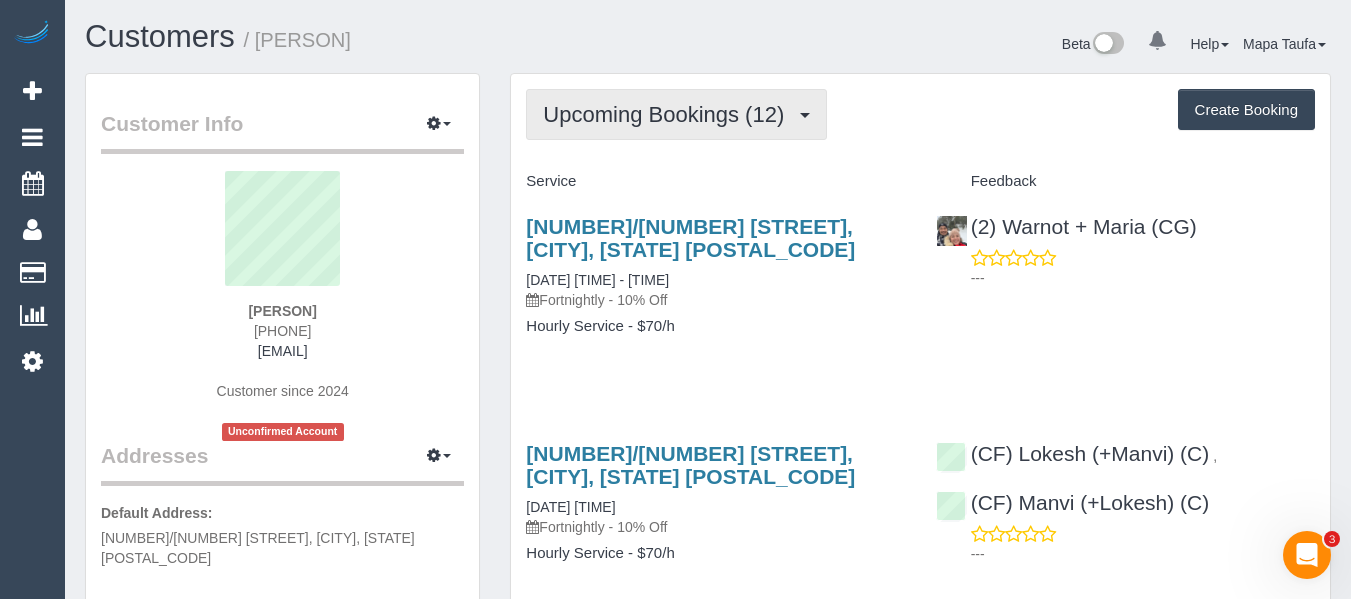 drag, startPoint x: 583, startPoint y: 111, endPoint x: 605, endPoint y: 165, distance: 58.30952 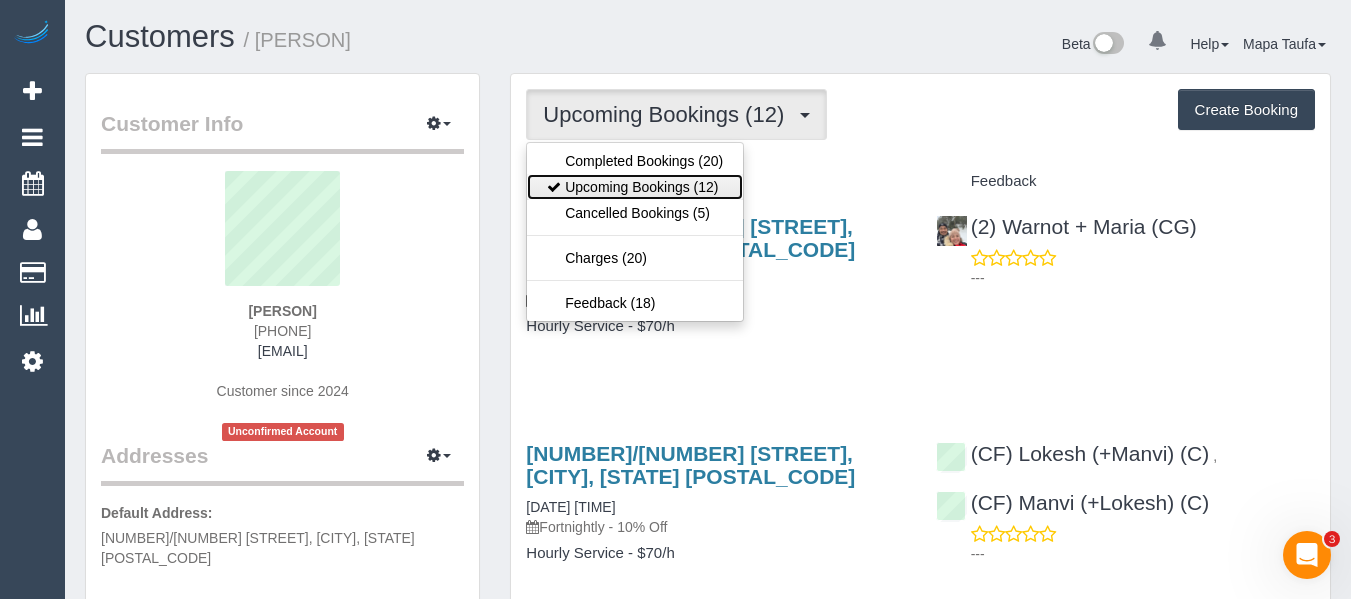 click on "Upcoming Bookings (12)" at bounding box center [635, 187] 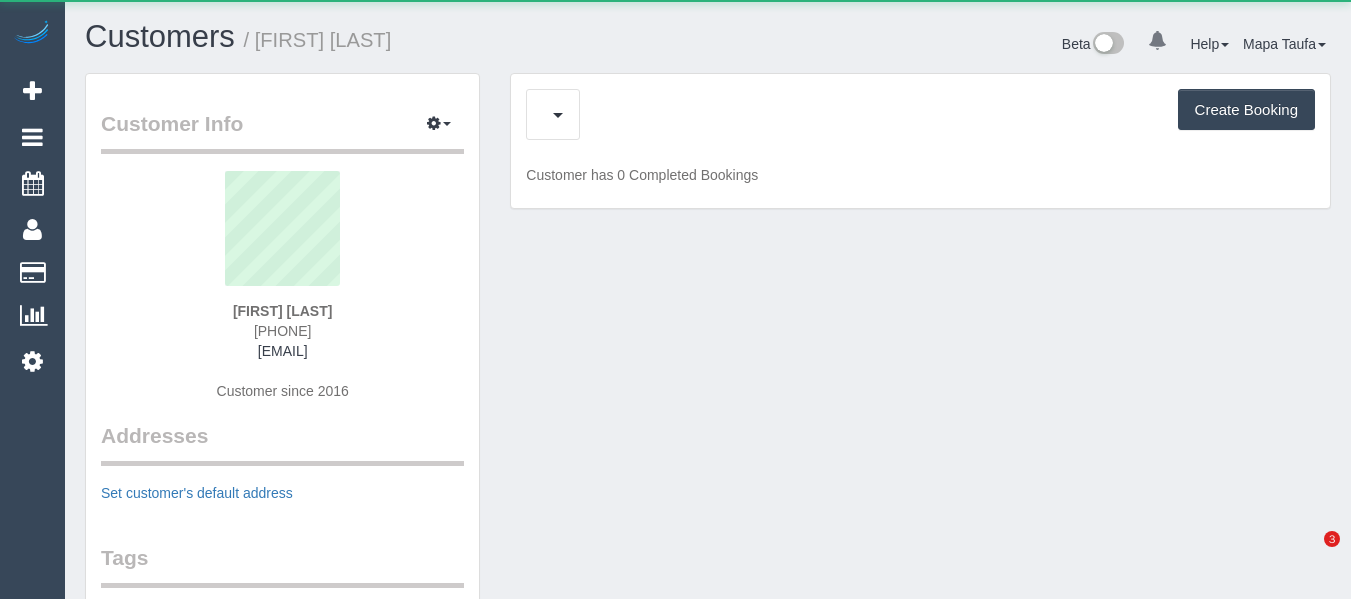 scroll, scrollTop: 0, scrollLeft: 0, axis: both 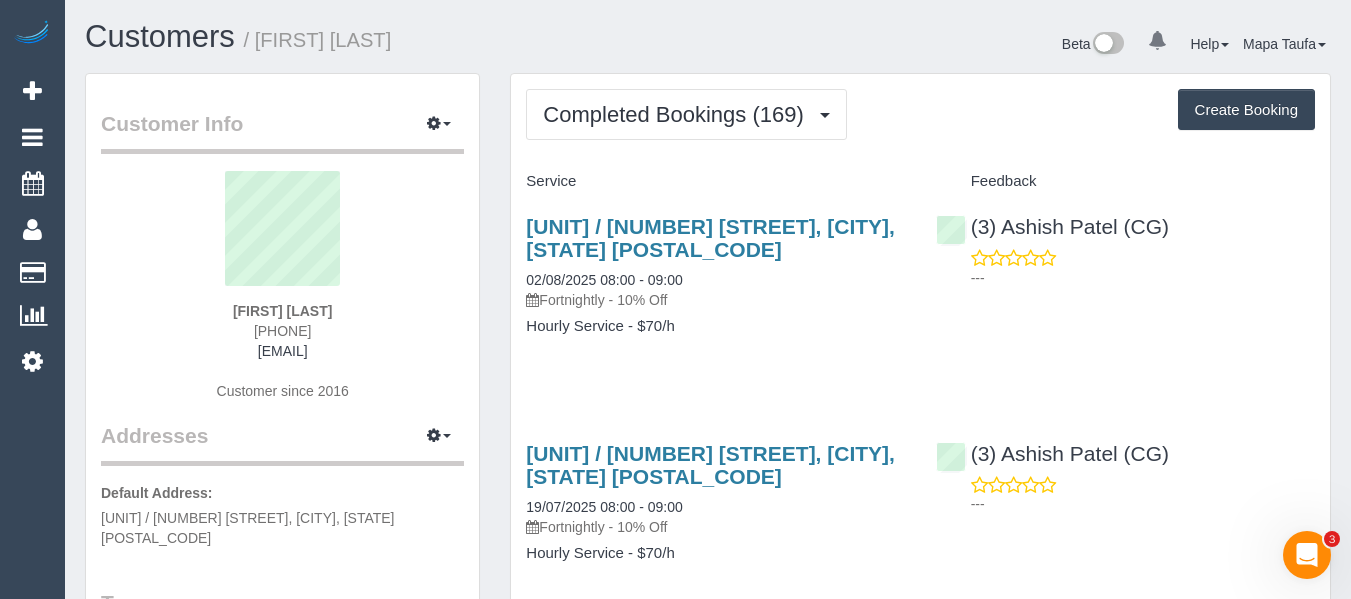 drag, startPoint x: 389, startPoint y: 324, endPoint x: 236, endPoint y: 332, distance: 153.20901 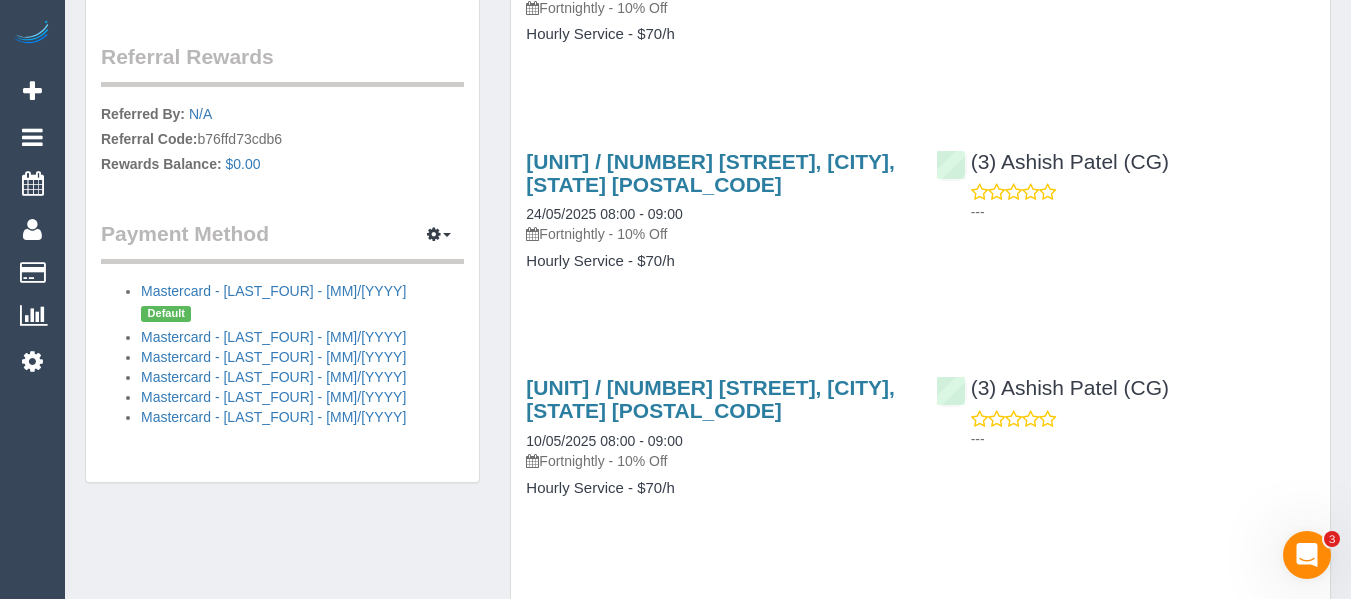 scroll, scrollTop: 1200, scrollLeft: 0, axis: vertical 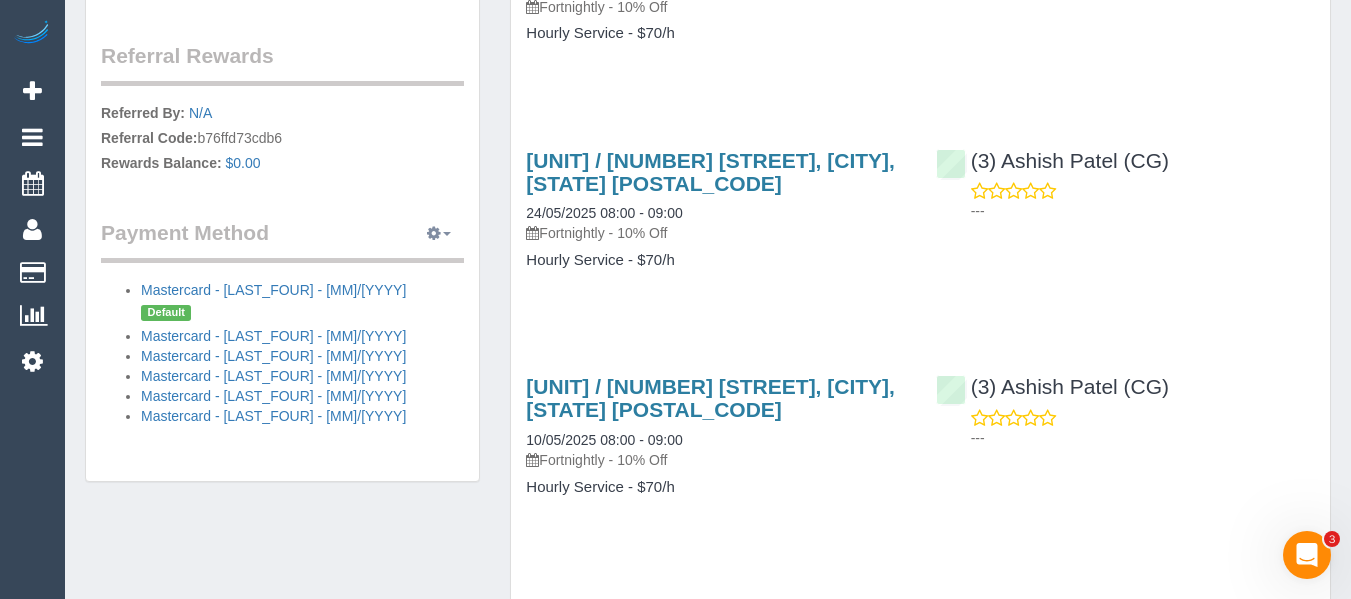click at bounding box center (439, 233) 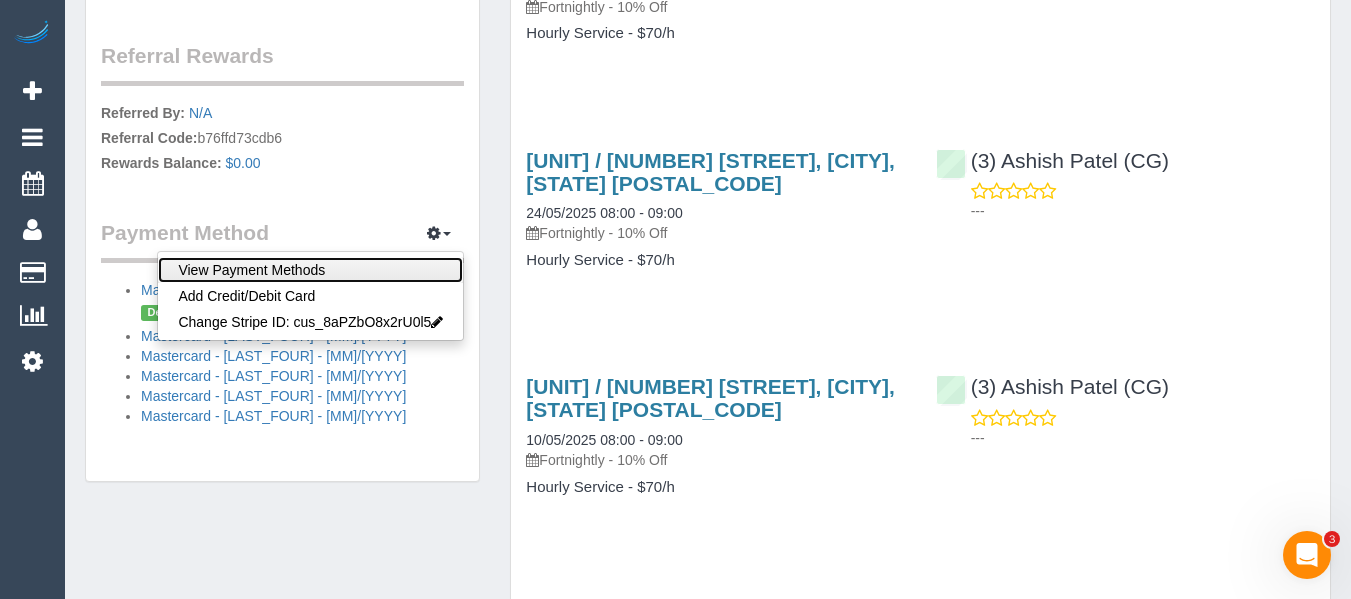 click on "View Payment Methods" at bounding box center [310, 270] 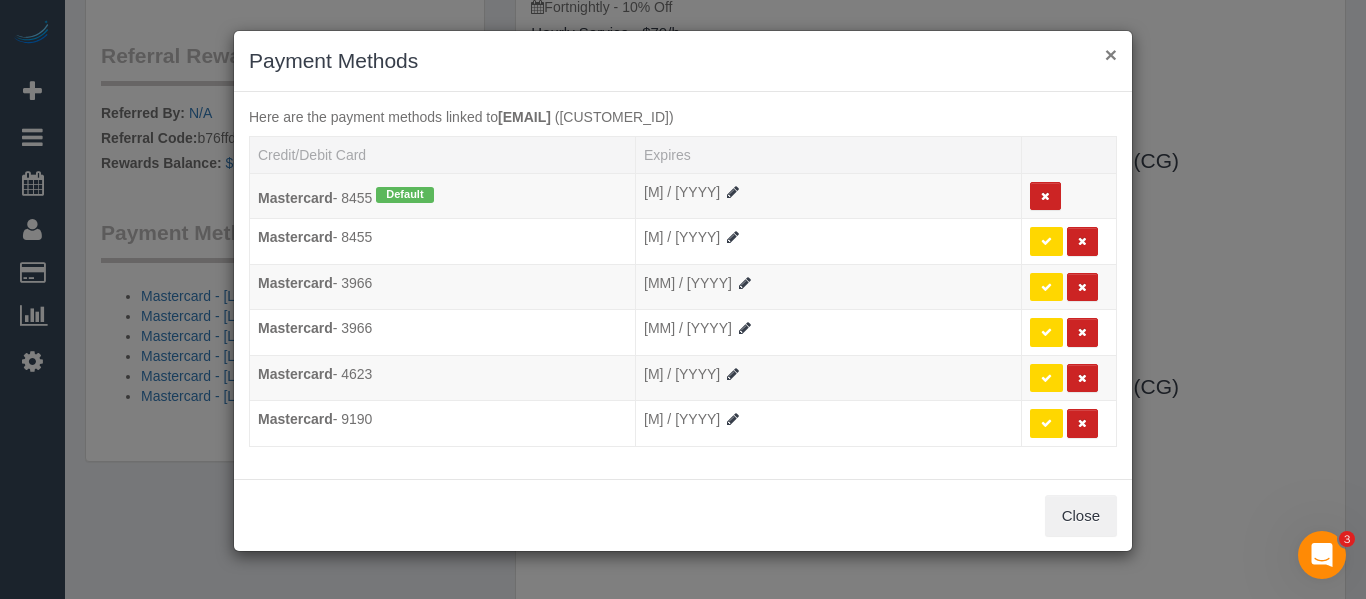 click on "×" at bounding box center [1111, 54] 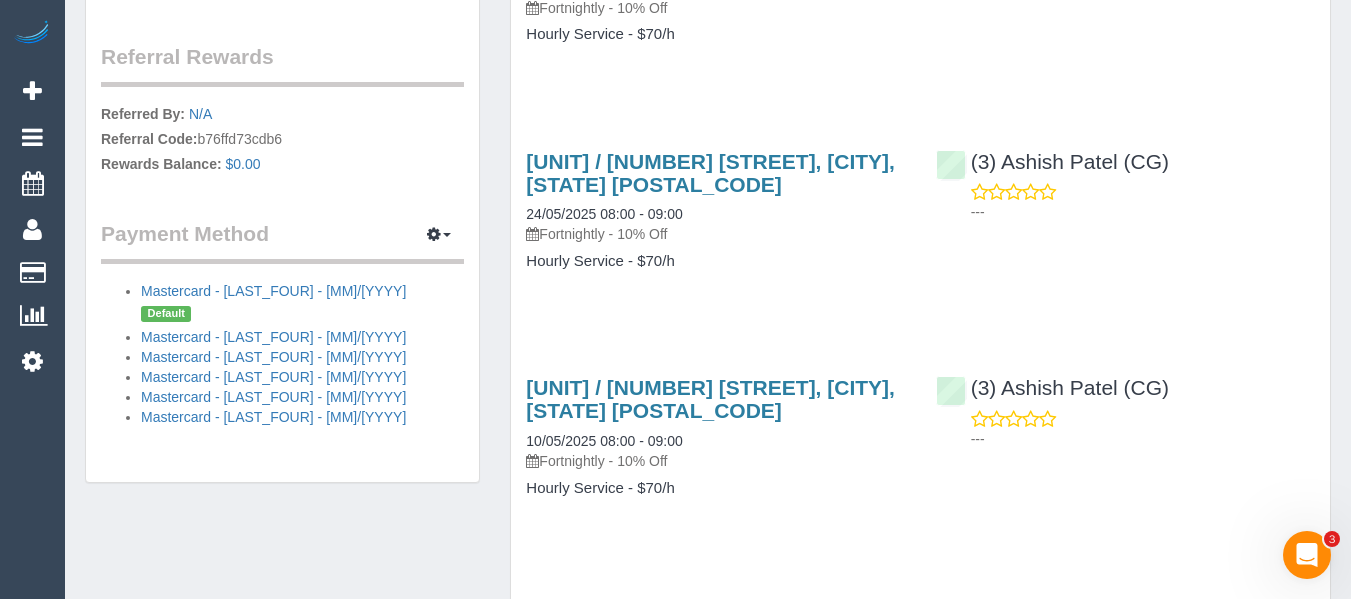 scroll, scrollTop: 1200, scrollLeft: 0, axis: vertical 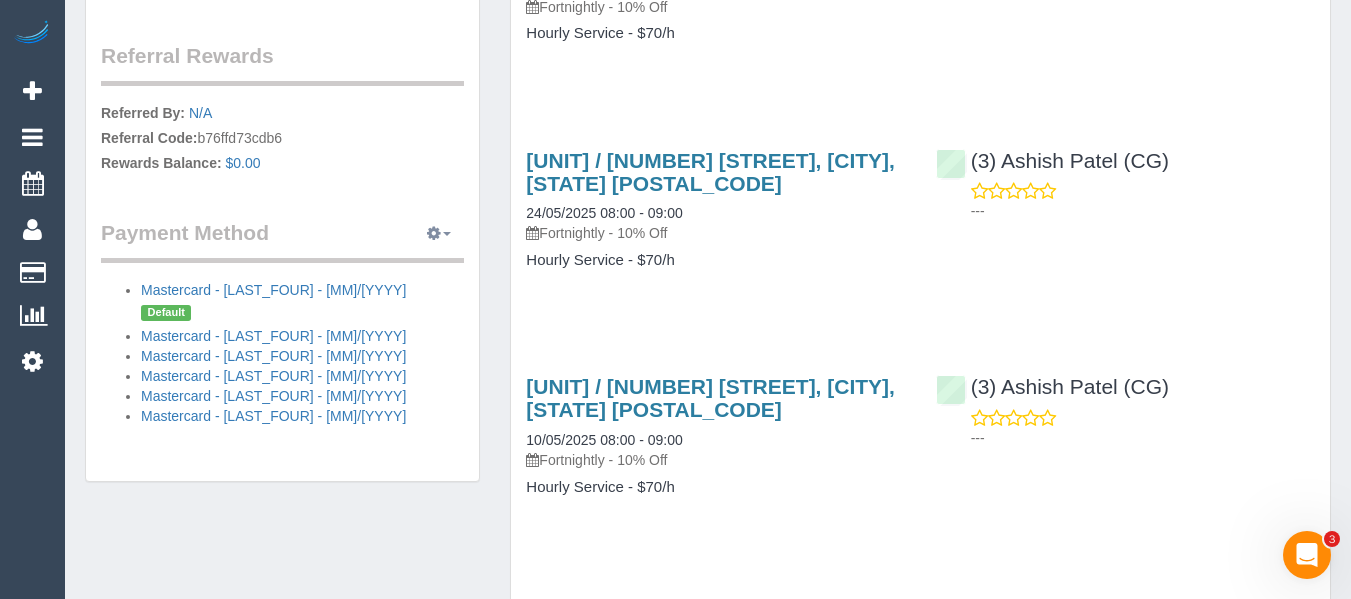 click at bounding box center [439, 233] 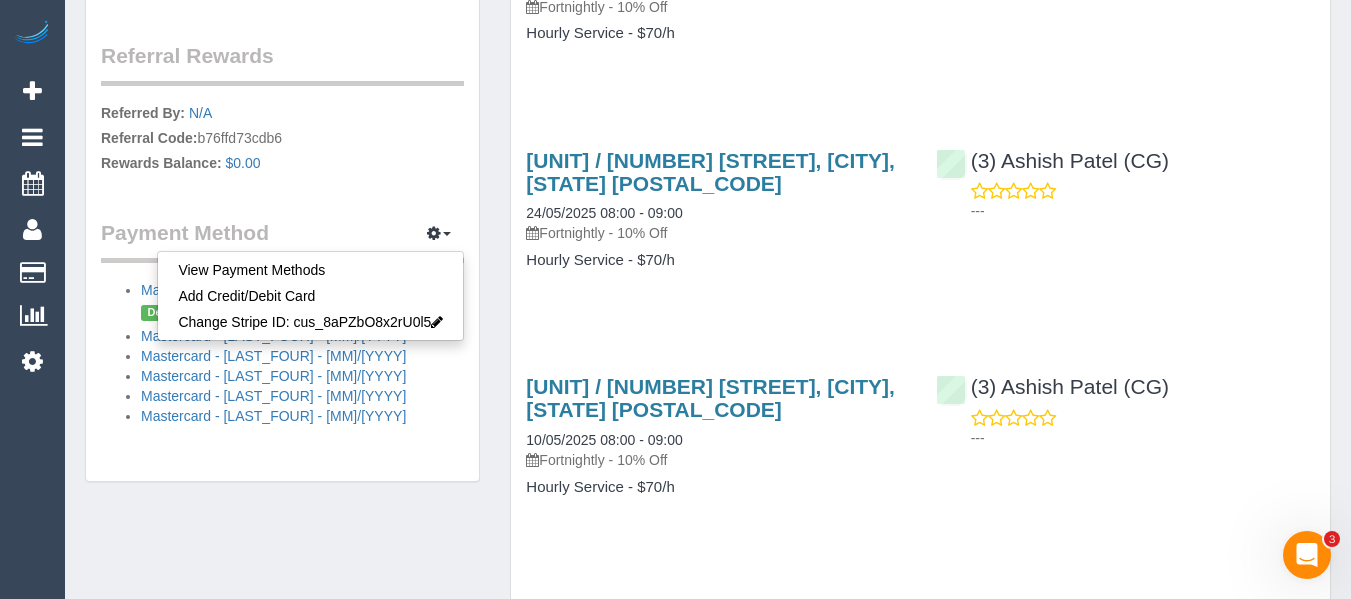 click on "Payment Method
View Payment Methods
Add Credit/Debit Card
Change Stripe ID: cus_8aPZbO8x2rU0l5
Change Automaid Merchant Identifier:
Link Customer to Stripe" at bounding box center (282, 240) 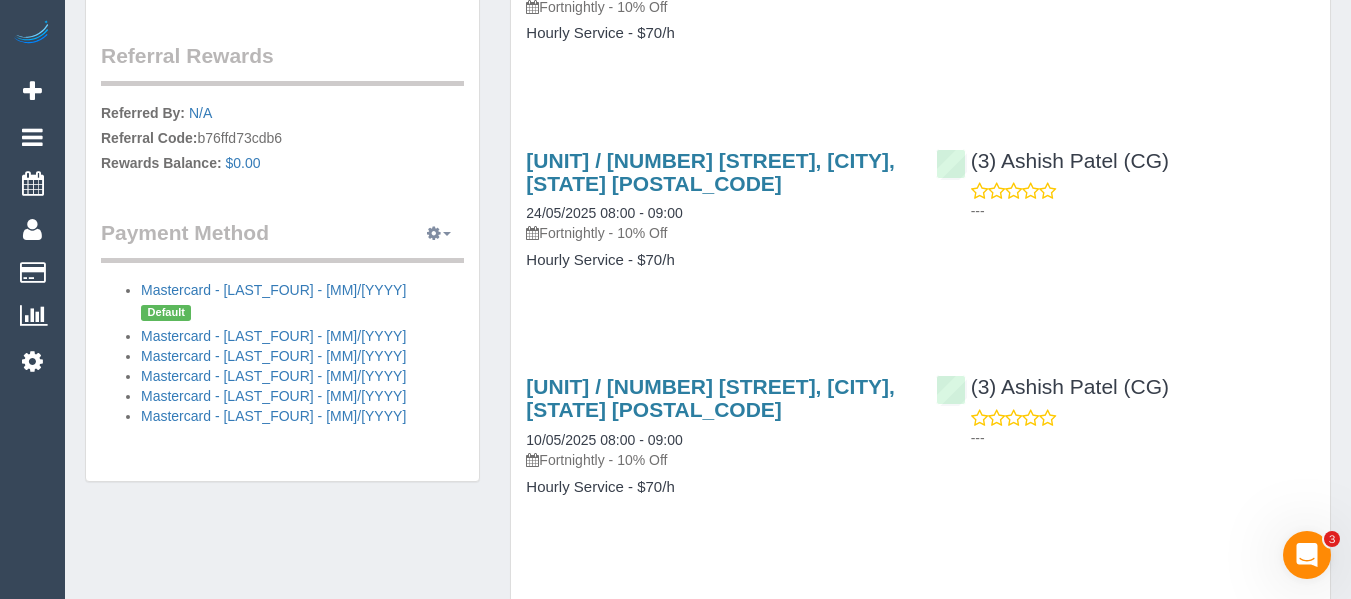 click at bounding box center (439, 233) 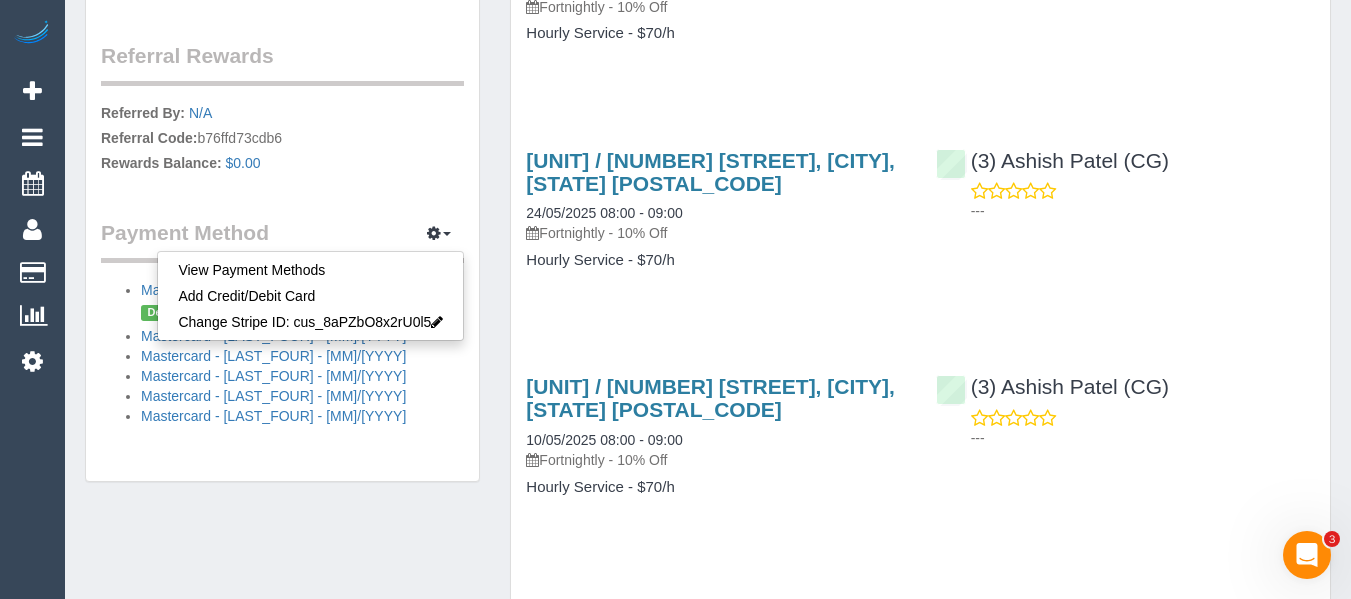 click on "Payment Method
View Payment Methods
Add Credit/Debit Card
Change Stripe ID: cus_8aPZbO8x2rU0l5
Change Automaid Merchant Identifier:
Link Customer to Stripe" at bounding box center (282, 240) 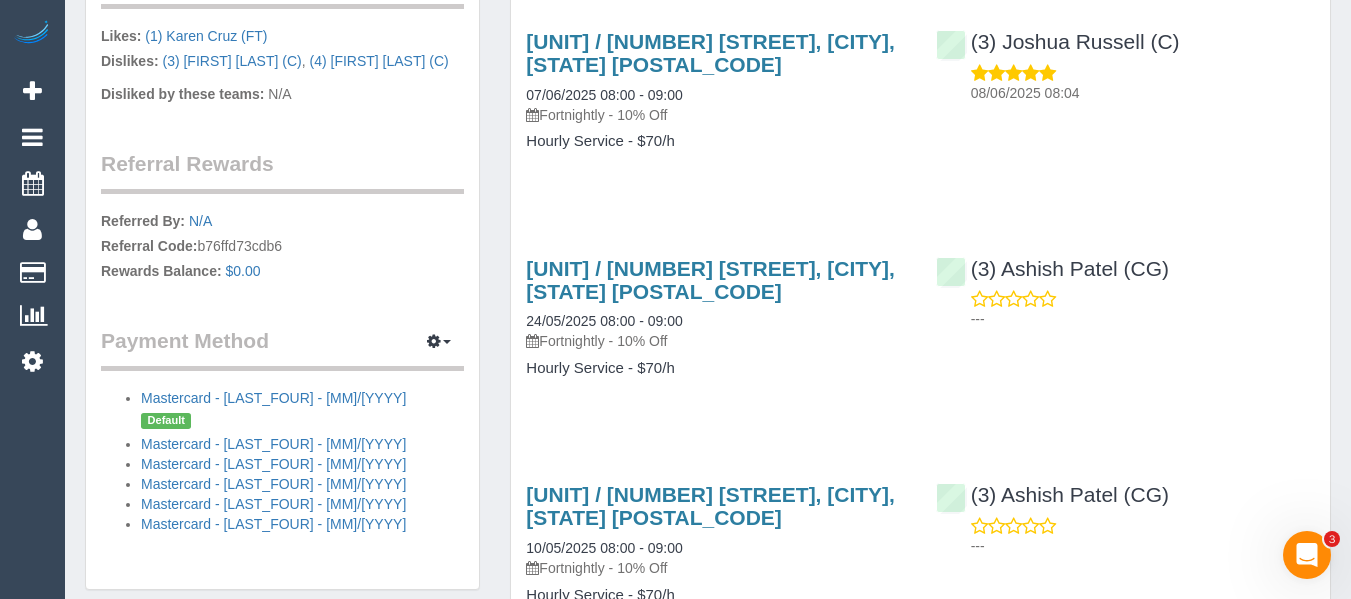 scroll, scrollTop: 1200, scrollLeft: 0, axis: vertical 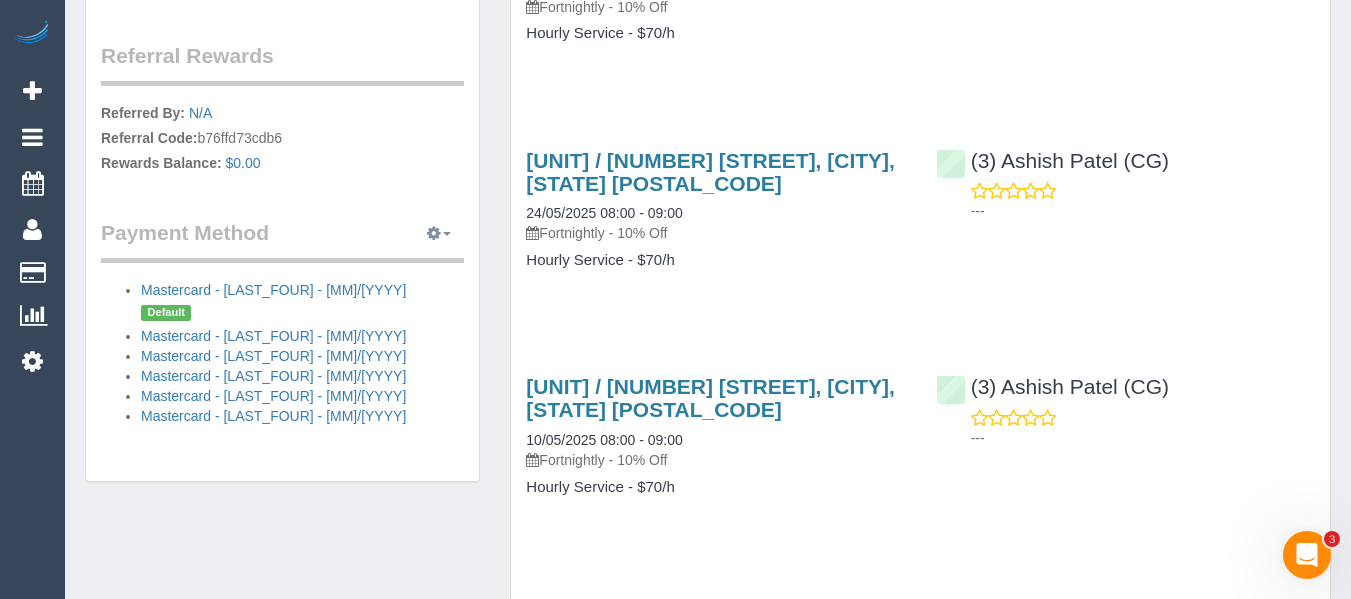 click at bounding box center (434, 233) 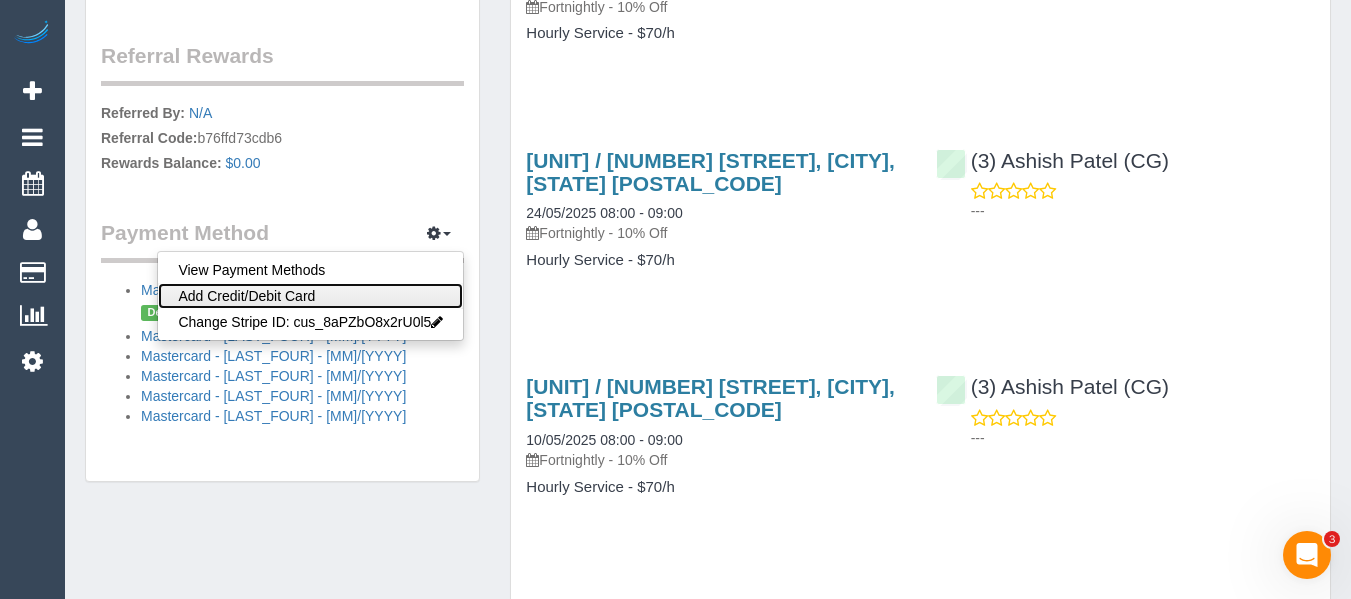 click on "Add Credit/Debit Card" at bounding box center [310, 296] 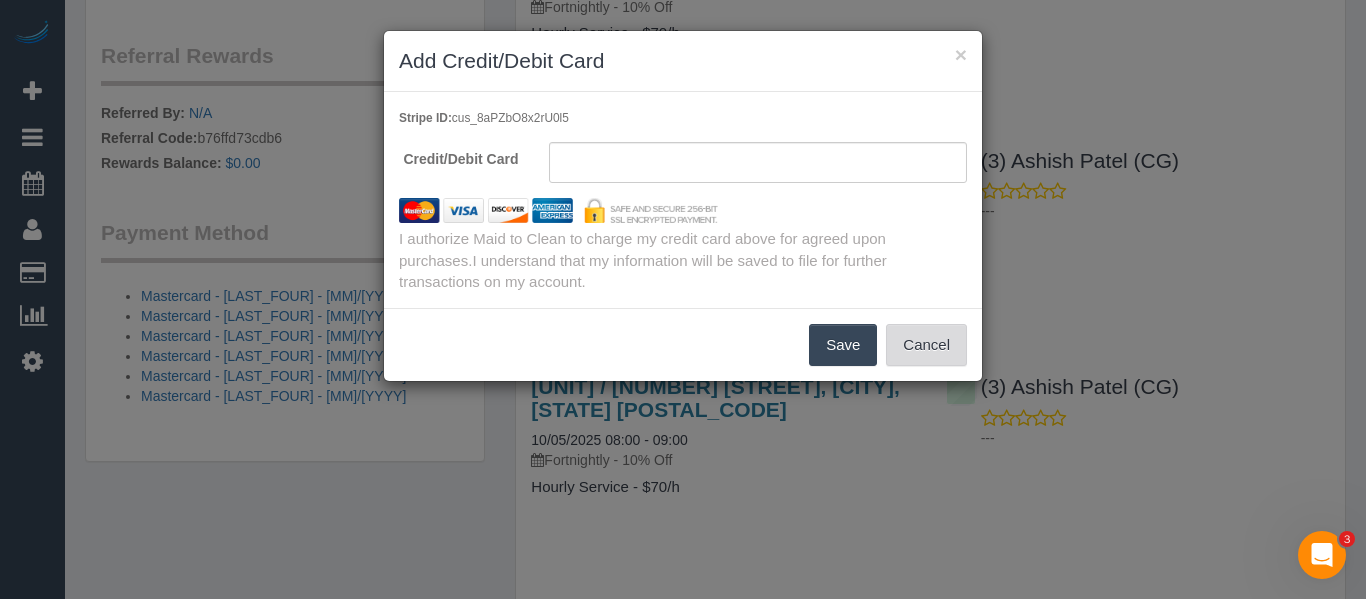 click on "Cancel" at bounding box center [926, 345] 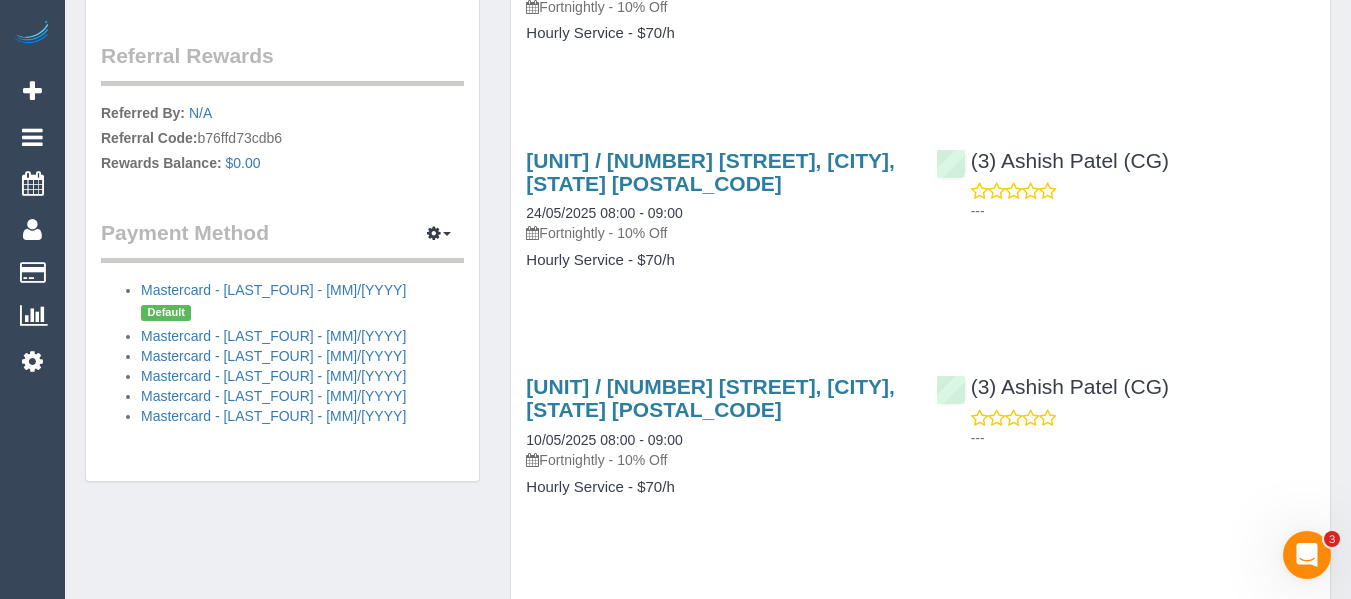 click on "Payment Method
View Payment Methods
Add Credit/Debit Card
Change Stripe ID: cus_8aPZbO8x2rU0l5
Change Automaid Merchant Identifier:
Link Customer to Stripe
Mastercard - 8455 - 08/2026
Default
Mastercard - 8455 - 08/2026
Mastercard - 3966 - 11/2023
Mastercard - 3966 - 11/2023
Mastercard - 4623 - 04/2020
Mastercard - 9190 - 05/2020" at bounding box center [282, 322] 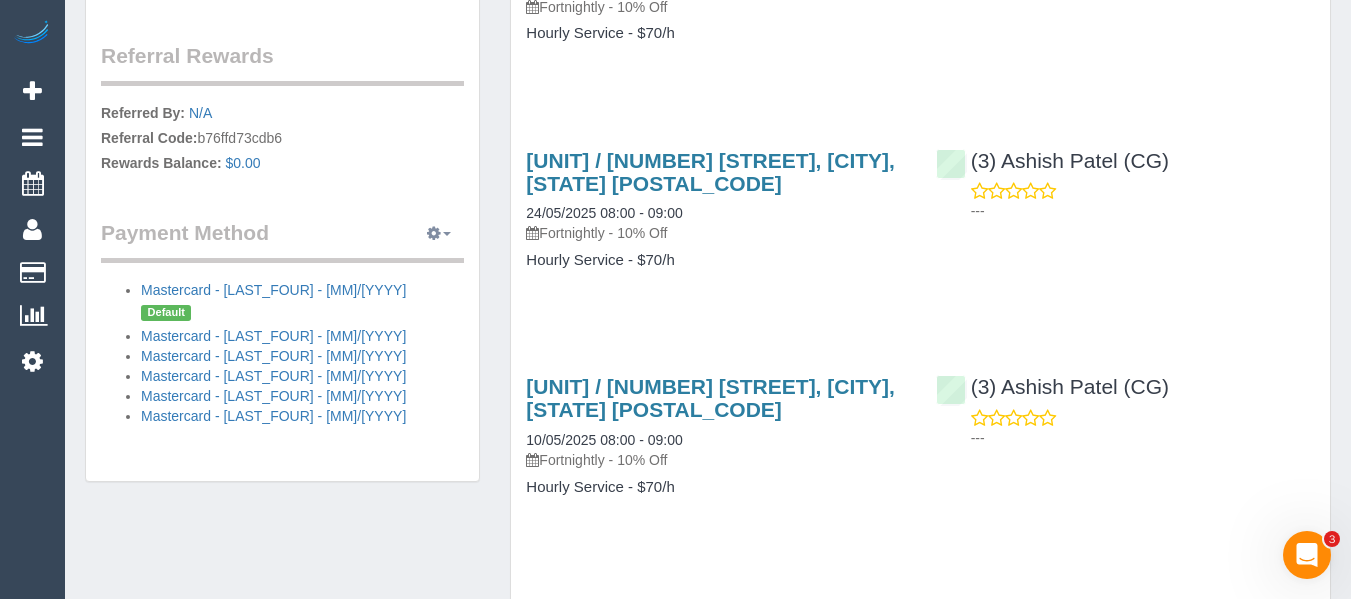 click at bounding box center (434, 233) 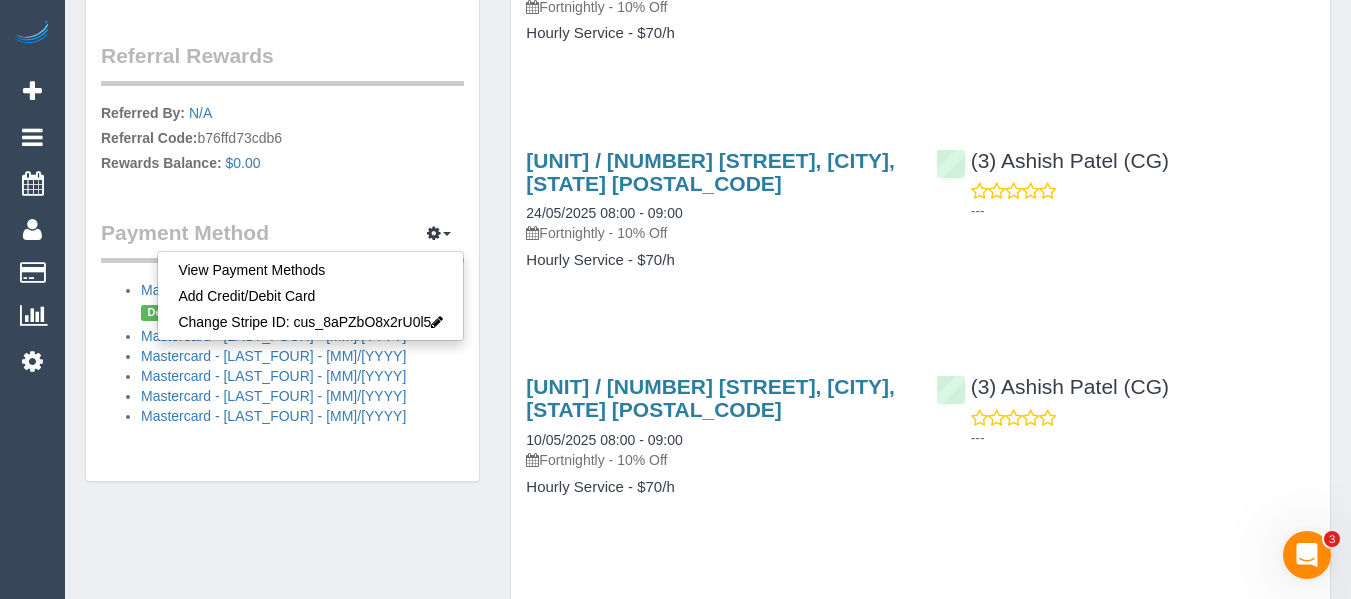 click on "Customer Info
Edit Contact Info
Send Message
Email Preferences
Special Sales Tax
View Changes
Mark as Unconfirmed
Block this Customer
Archive Account
Delete Account
Linda Britten
0401288446" at bounding box center [282, -322] 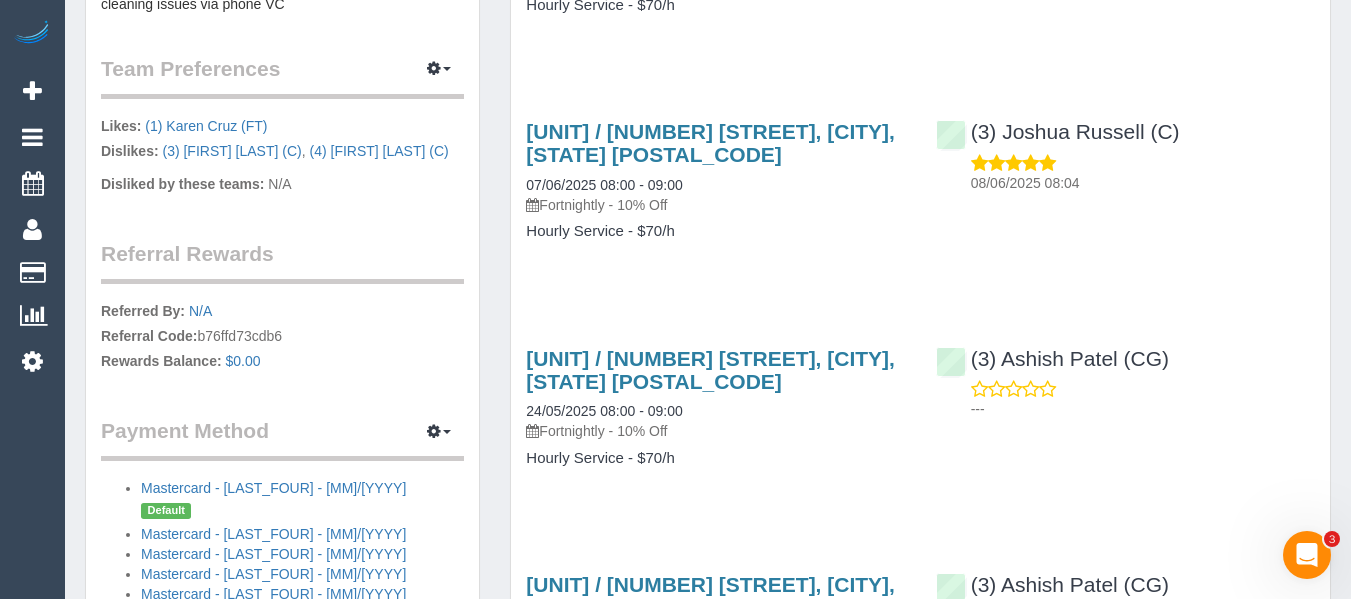 scroll, scrollTop: 1200, scrollLeft: 0, axis: vertical 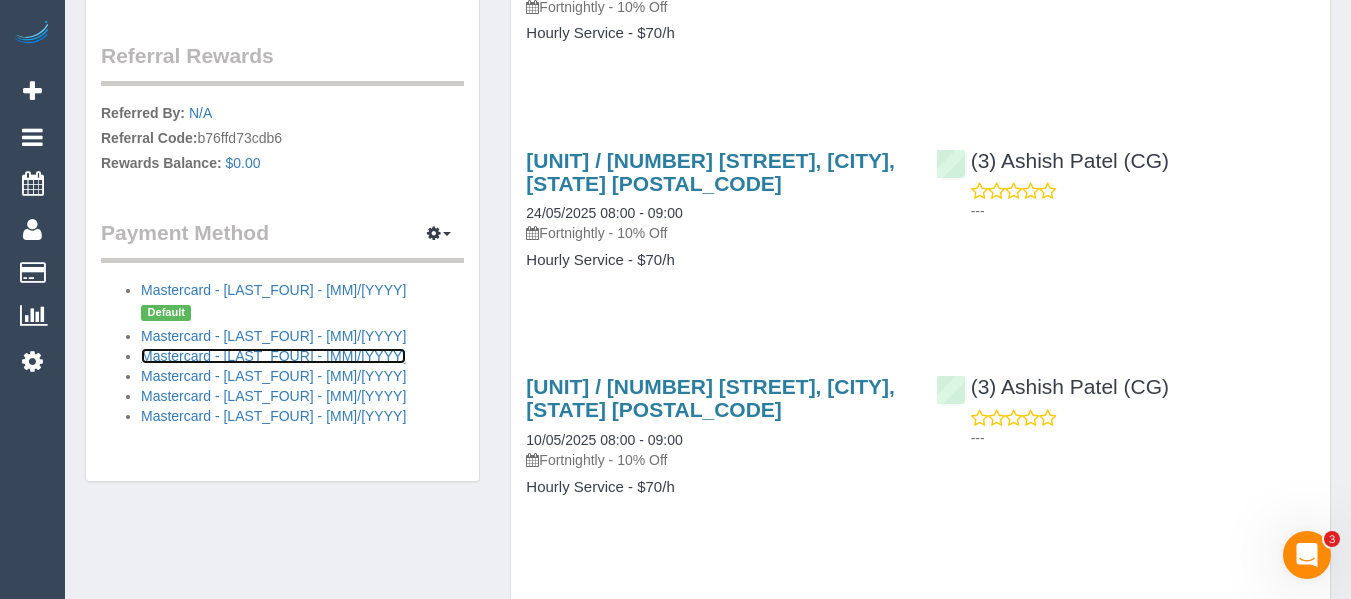 click on "Mastercard - 3966 - 11/2023" at bounding box center (273, 356) 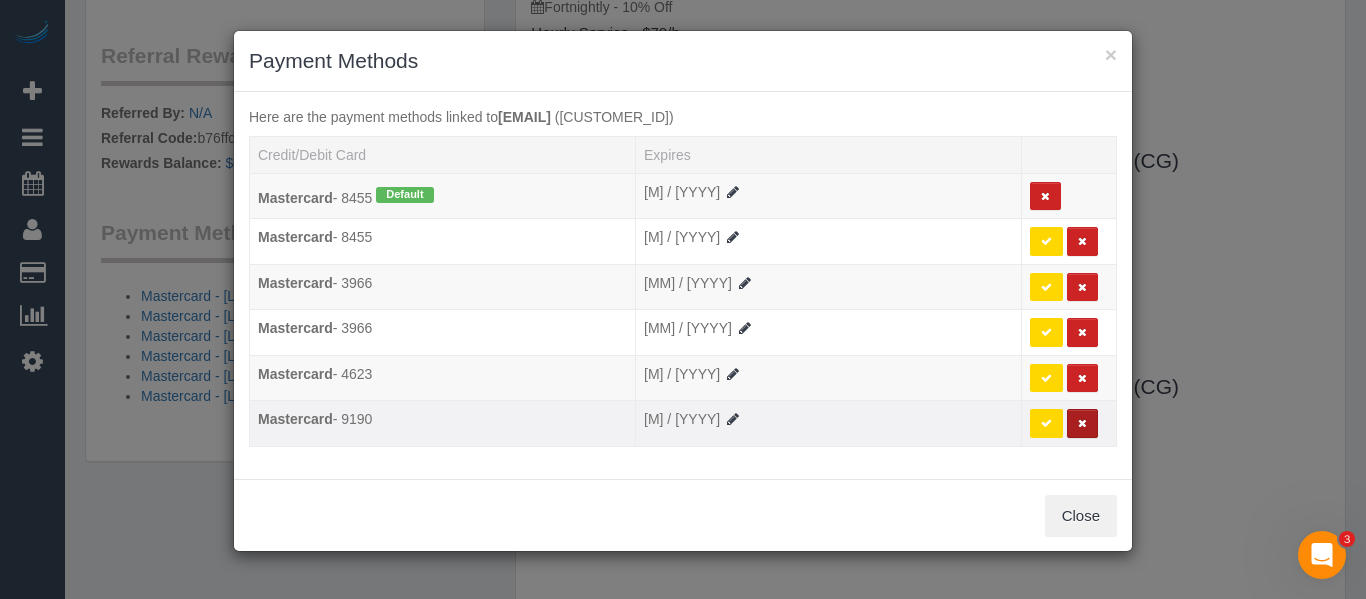 click at bounding box center (1082, 423) 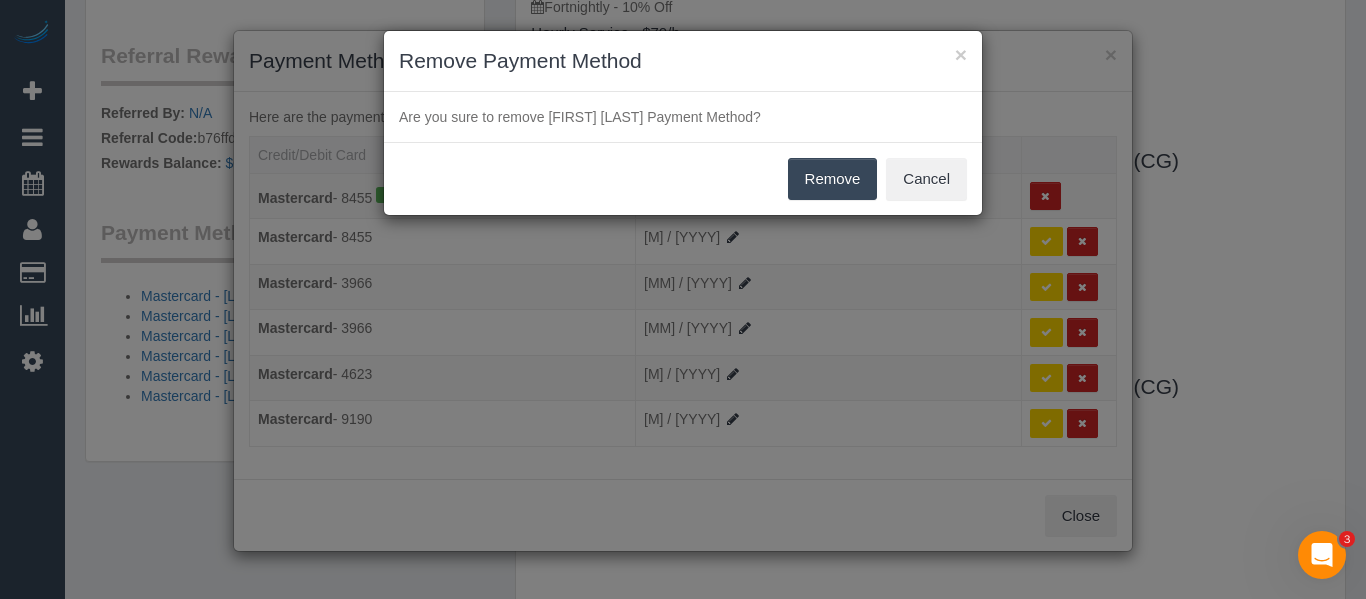 click on "Remove" at bounding box center (833, 179) 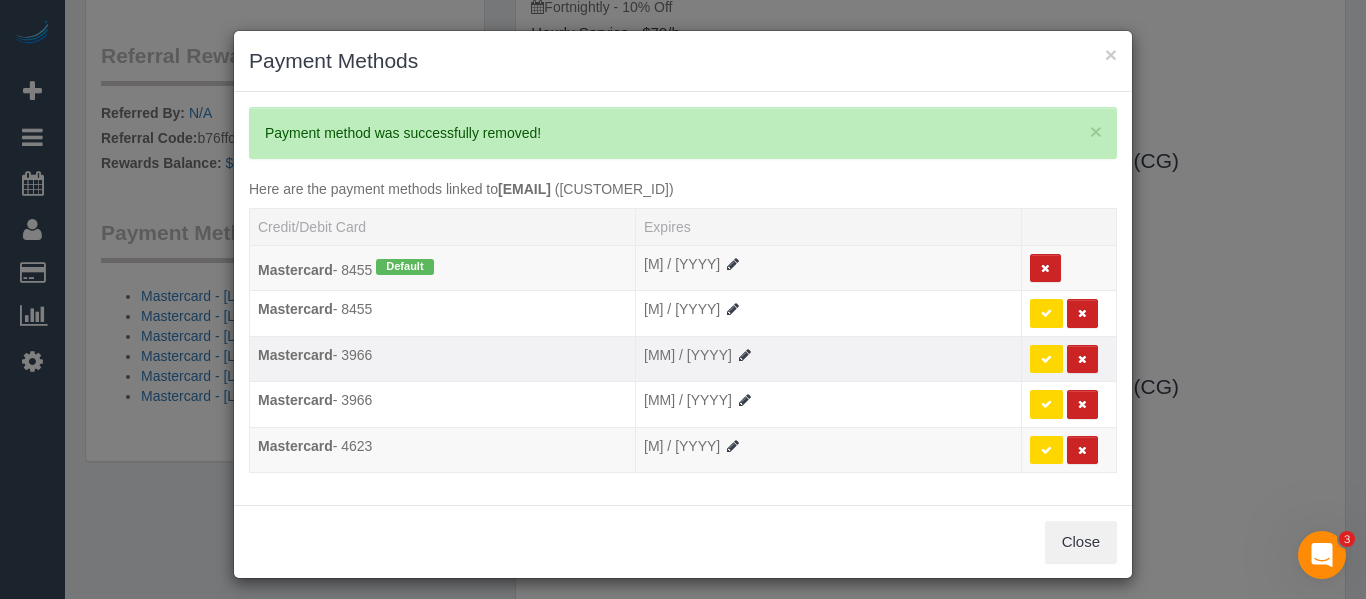 click at bounding box center [1046, 359] 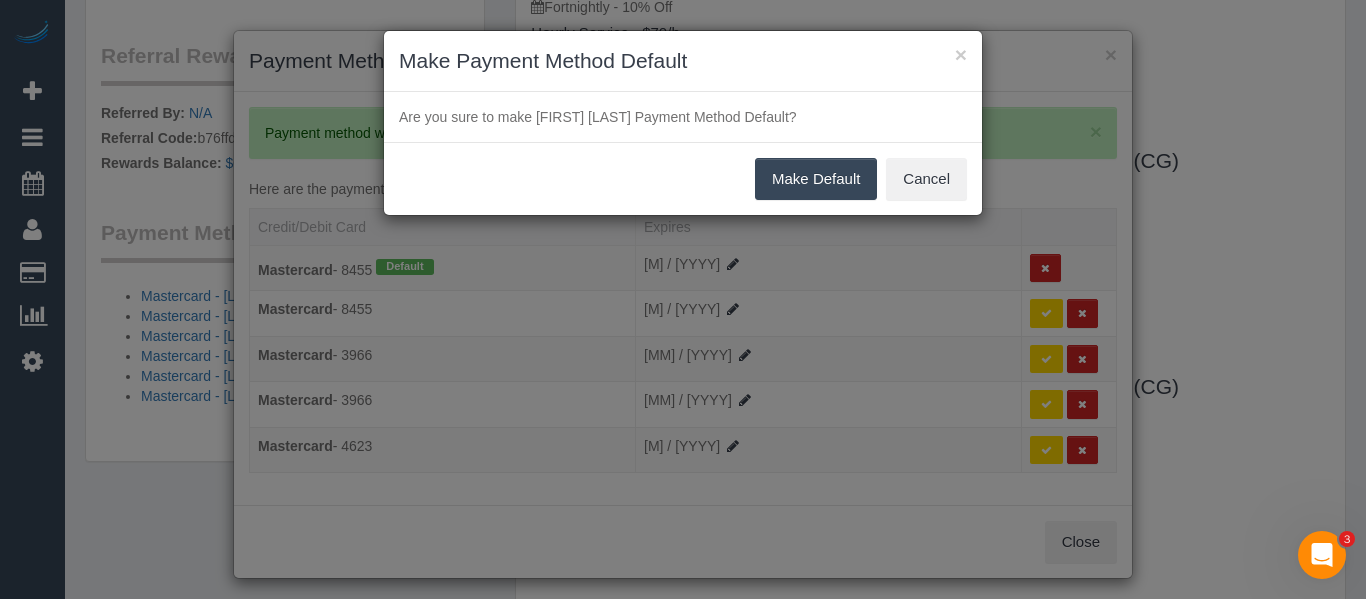 click on "Make Default" at bounding box center [816, 179] 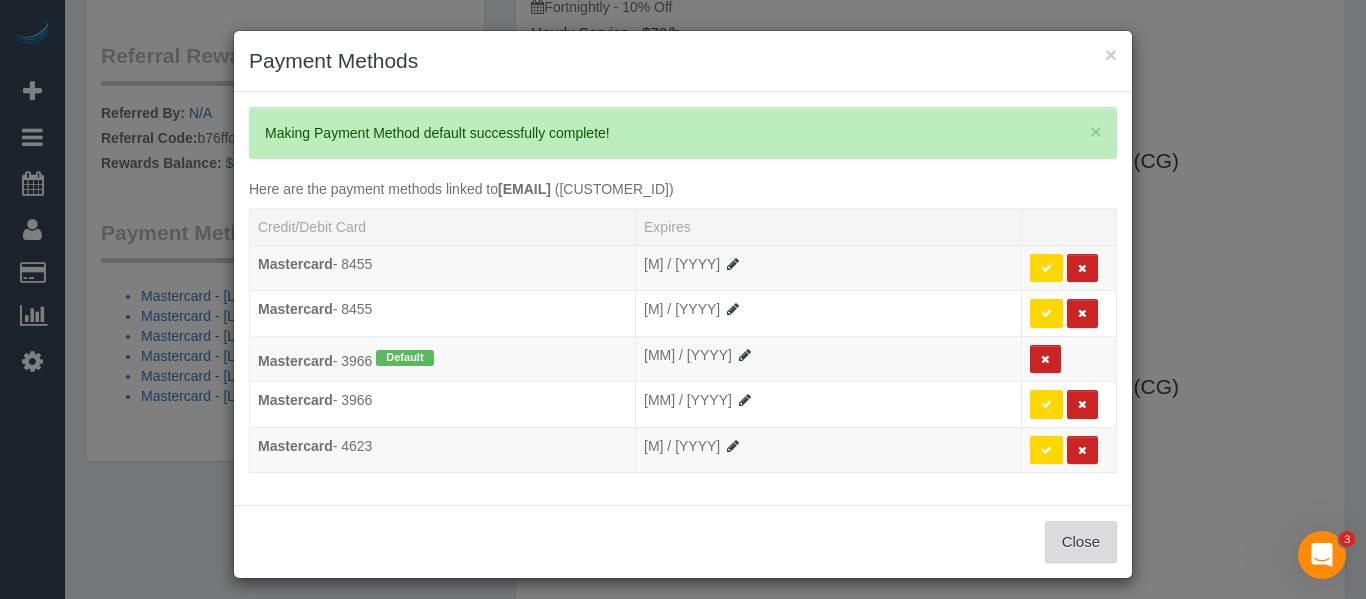 click on "Close" at bounding box center [1081, 542] 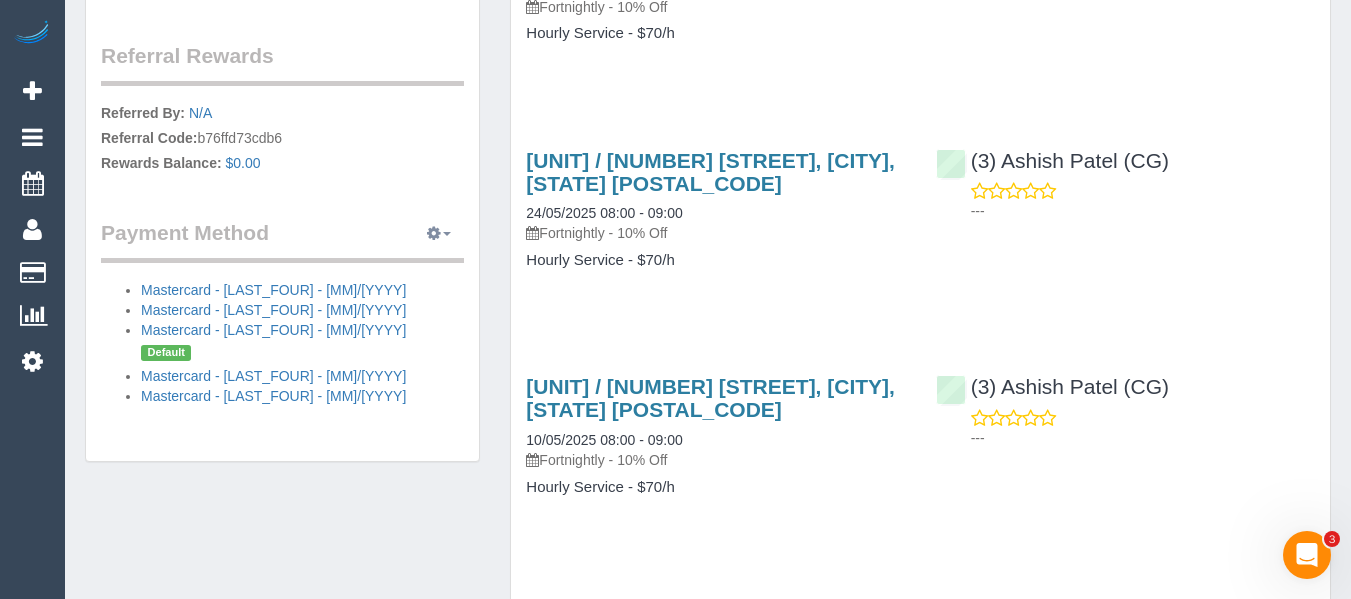 drag, startPoint x: 457, startPoint y: 238, endPoint x: 446, endPoint y: 207, distance: 32.89377 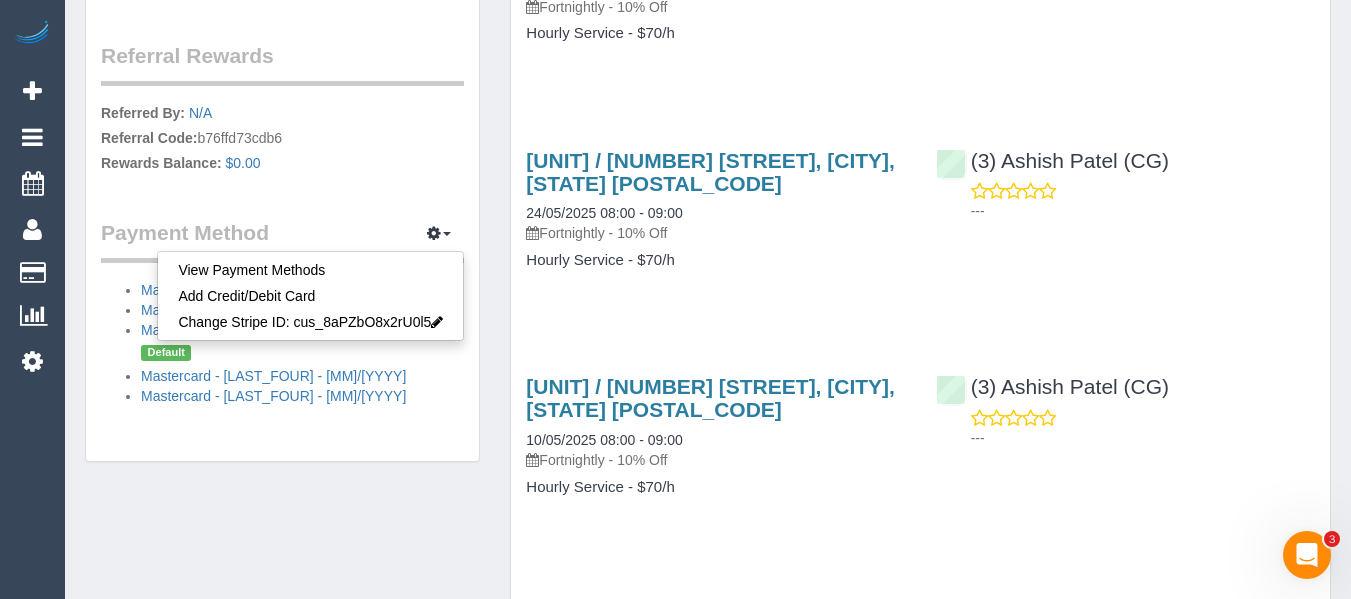 click on "Customer Info
Edit Contact Info
Send Message
Email Preferences
Special Sales Tax
View Changes
Mark as Unconfirmed
Block this Customer
Archive Account
Delete Account
Linda Britten
0401288446" at bounding box center [708, 1787] 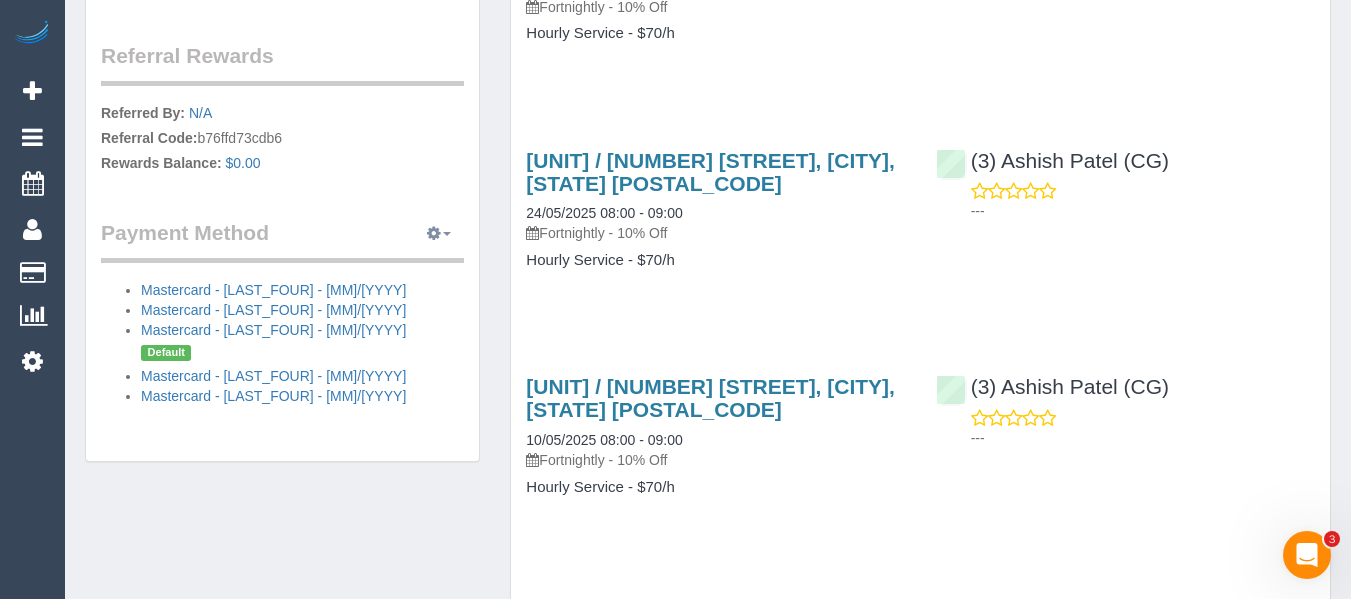 click at bounding box center (434, 233) 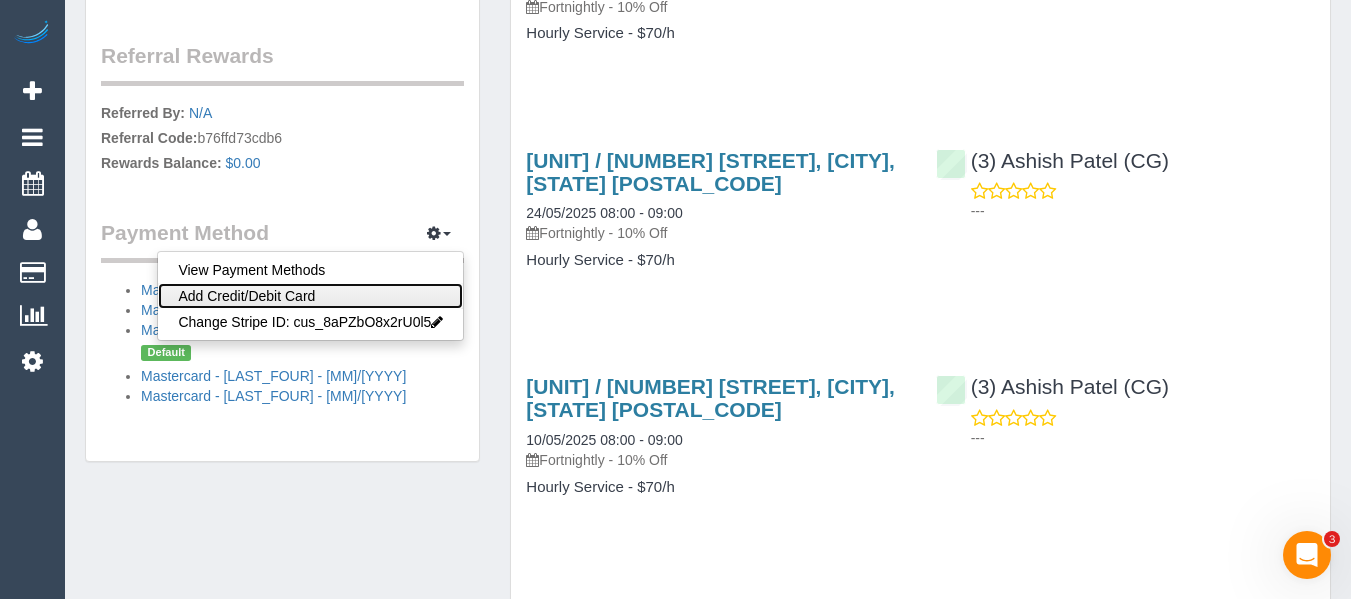 click on "Add Credit/Debit Card" at bounding box center [310, 296] 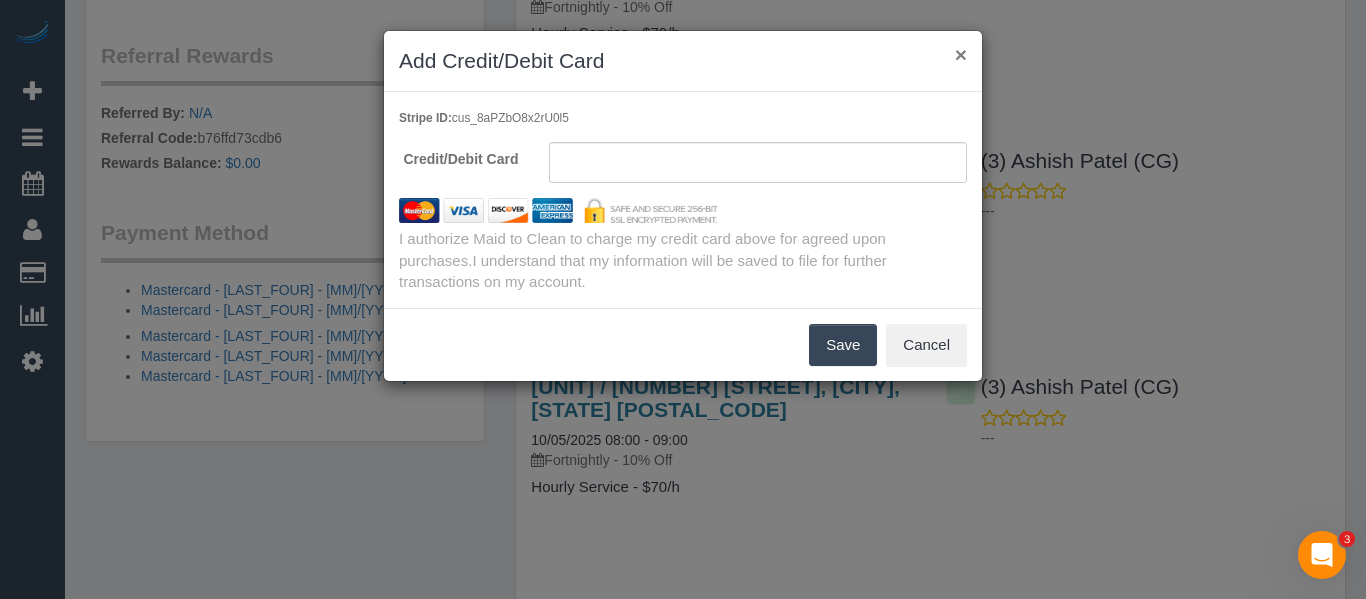 click on "Add Credit/Debit Card" at bounding box center (683, 61) 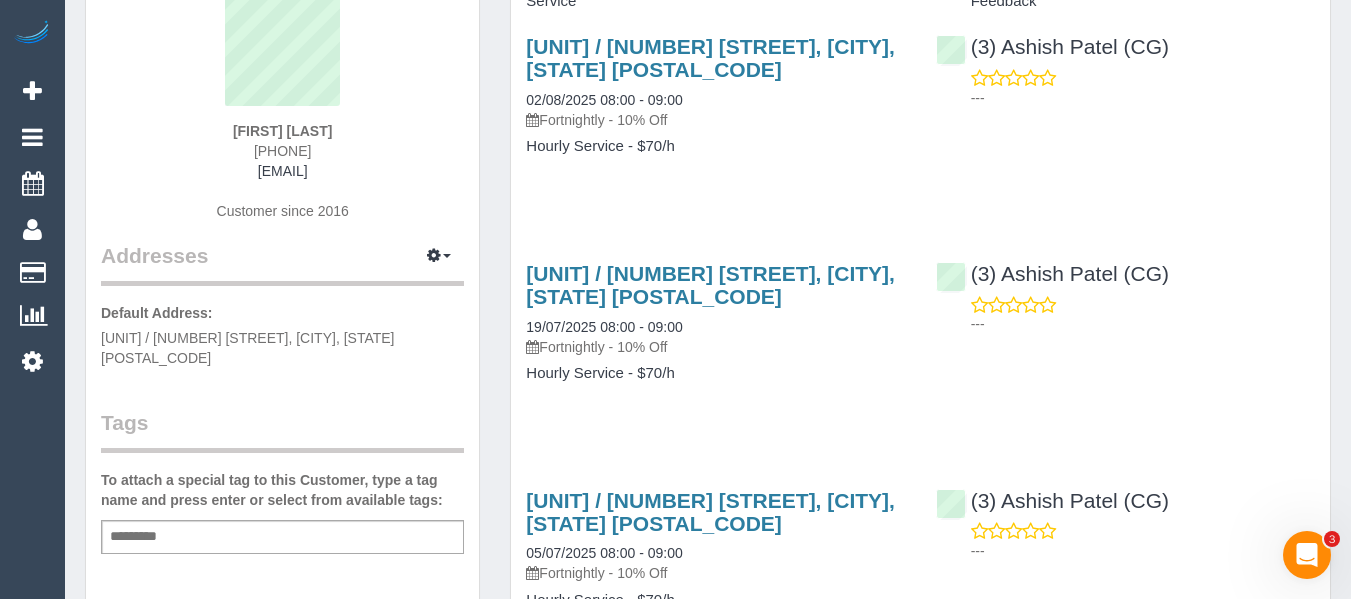 scroll, scrollTop: 0, scrollLeft: 0, axis: both 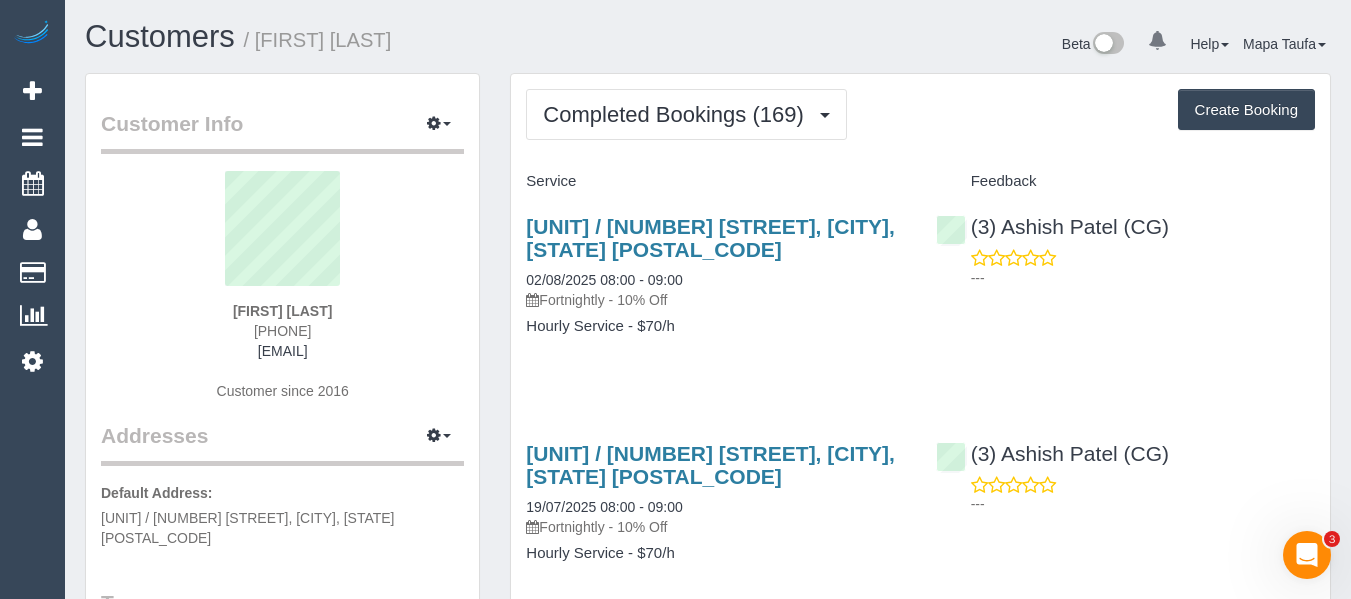 click on "Completed Bookings (169)
Completed Bookings (169)
Upcoming Bookings (11)
Cancelled Bookings (4)
Charges (165)
Feedback (7)
Create Booking
Service
Feedback" at bounding box center [920, 2977] 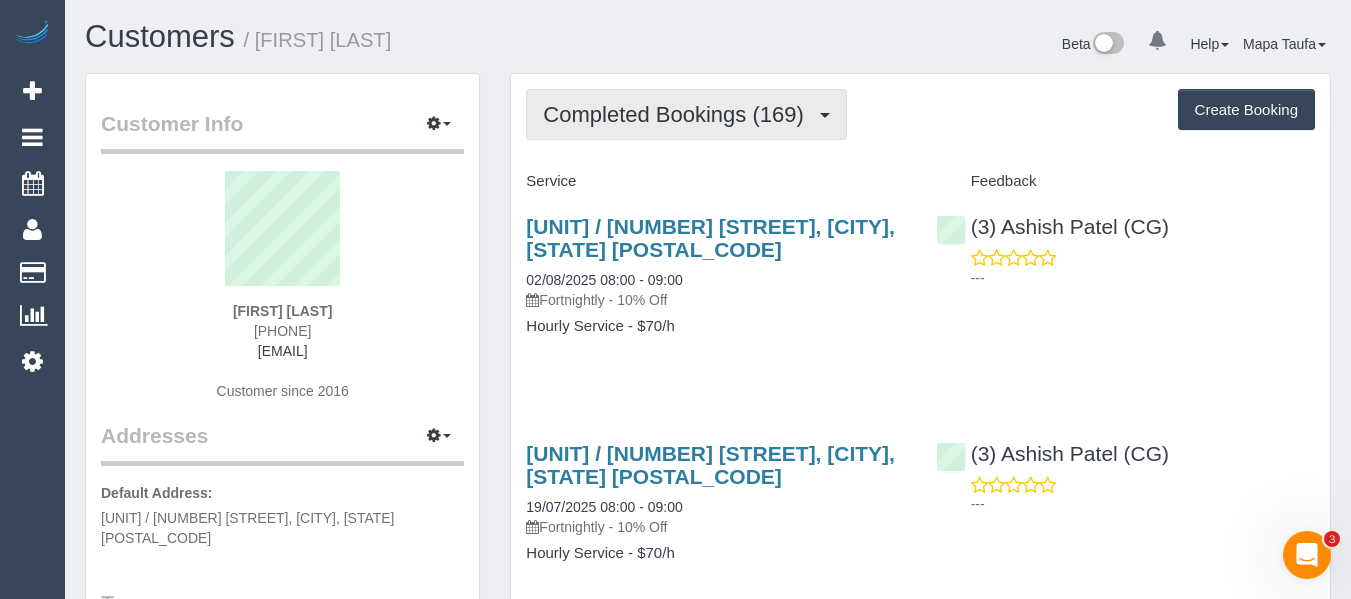 click on "Completed Bookings (169)" at bounding box center [678, 114] 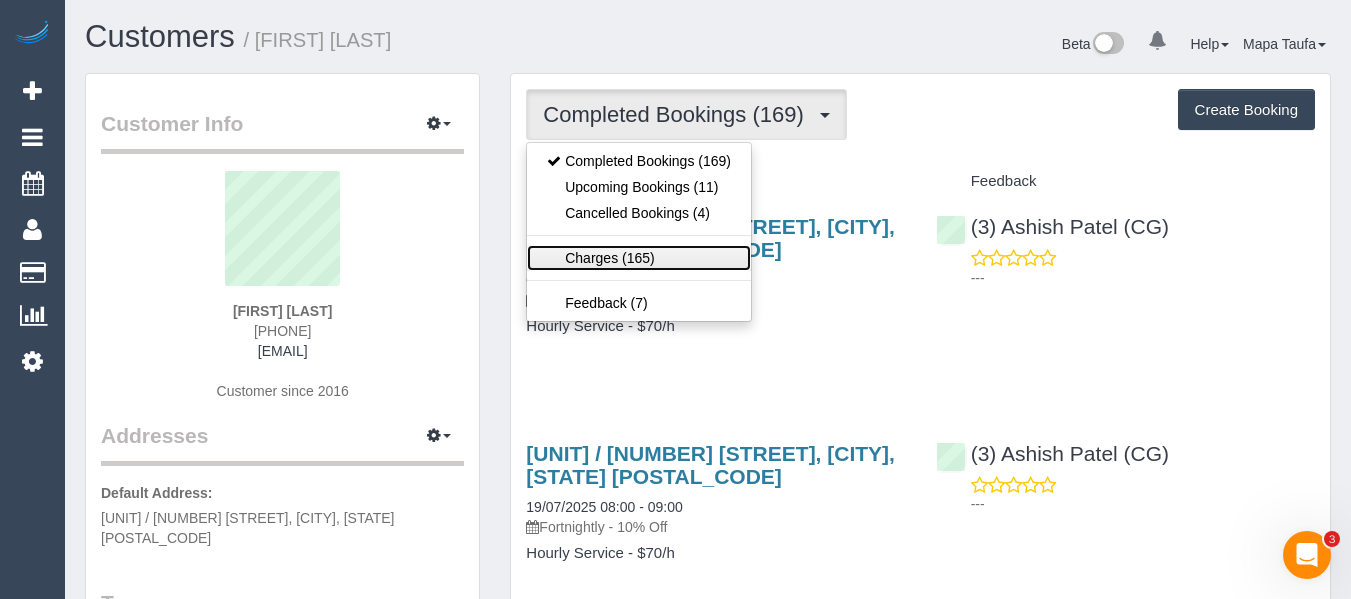 click on "Charges (165)" at bounding box center (639, 258) 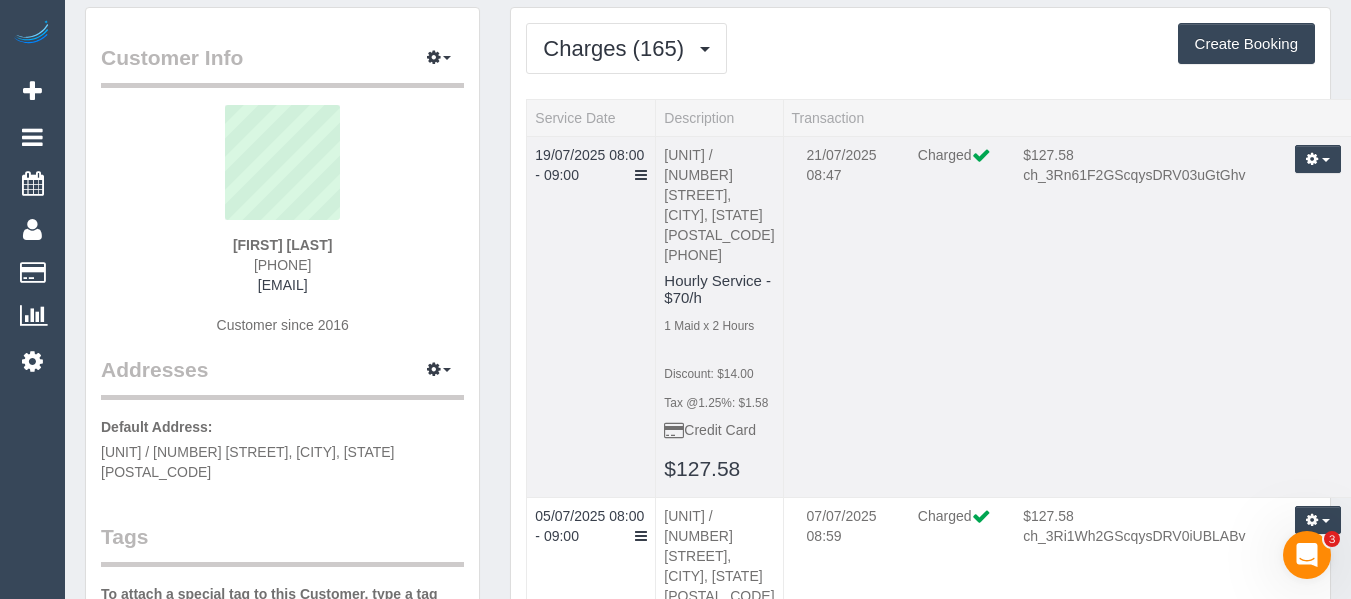 scroll, scrollTop: 100, scrollLeft: 0, axis: vertical 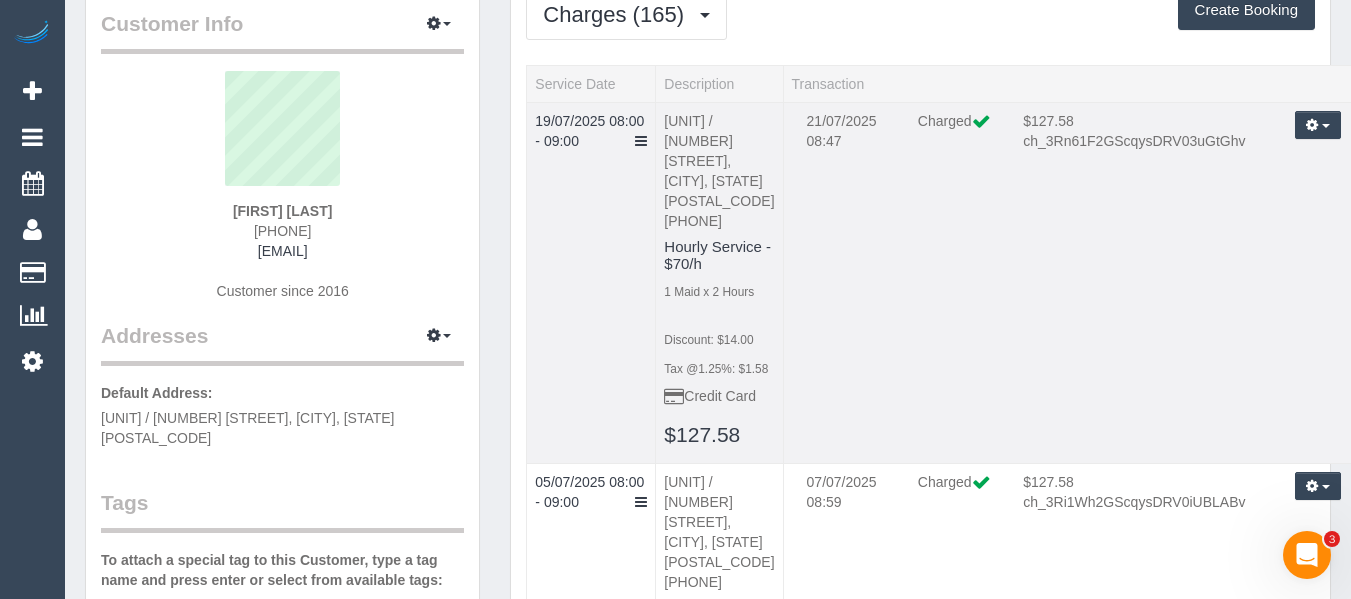 click at bounding box center (1312, 124) 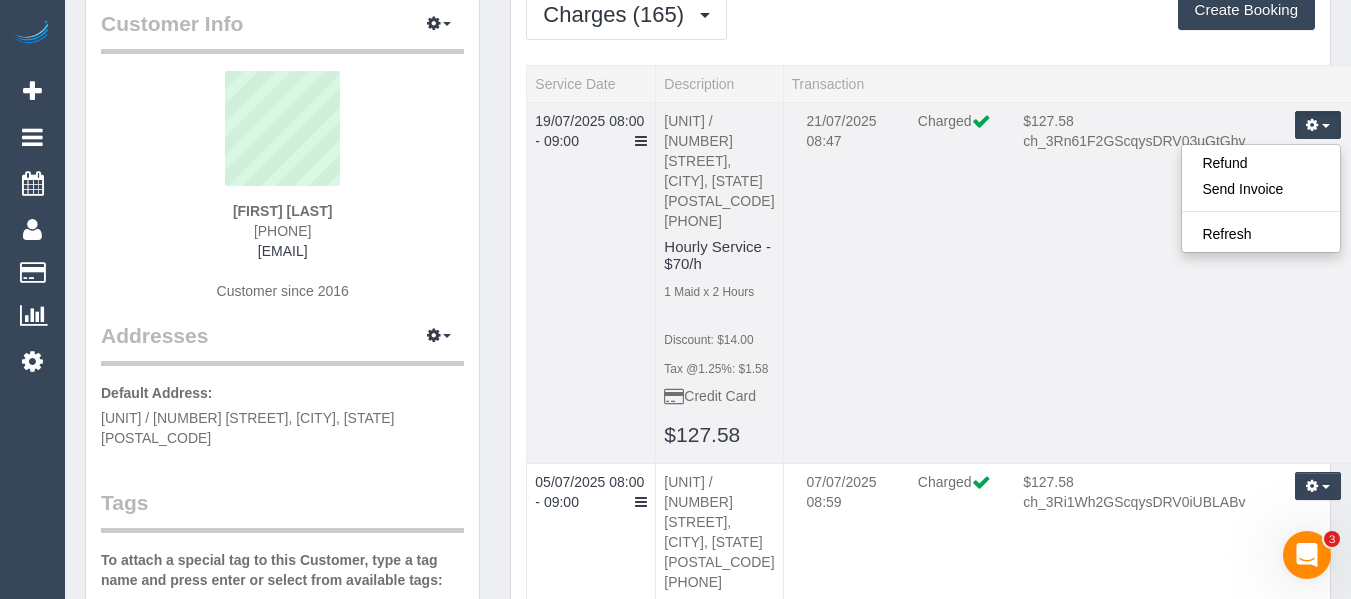 click on "A602 / 191 Powlett Street, East Melbourne, VIC 3002
0401 288 446
Hourly Service - $70/h
1 Maid x 2 Hours
Discount: $14.00
Tax @1.25%: $1.58
Credit Card
$127.58" at bounding box center [719, 282] 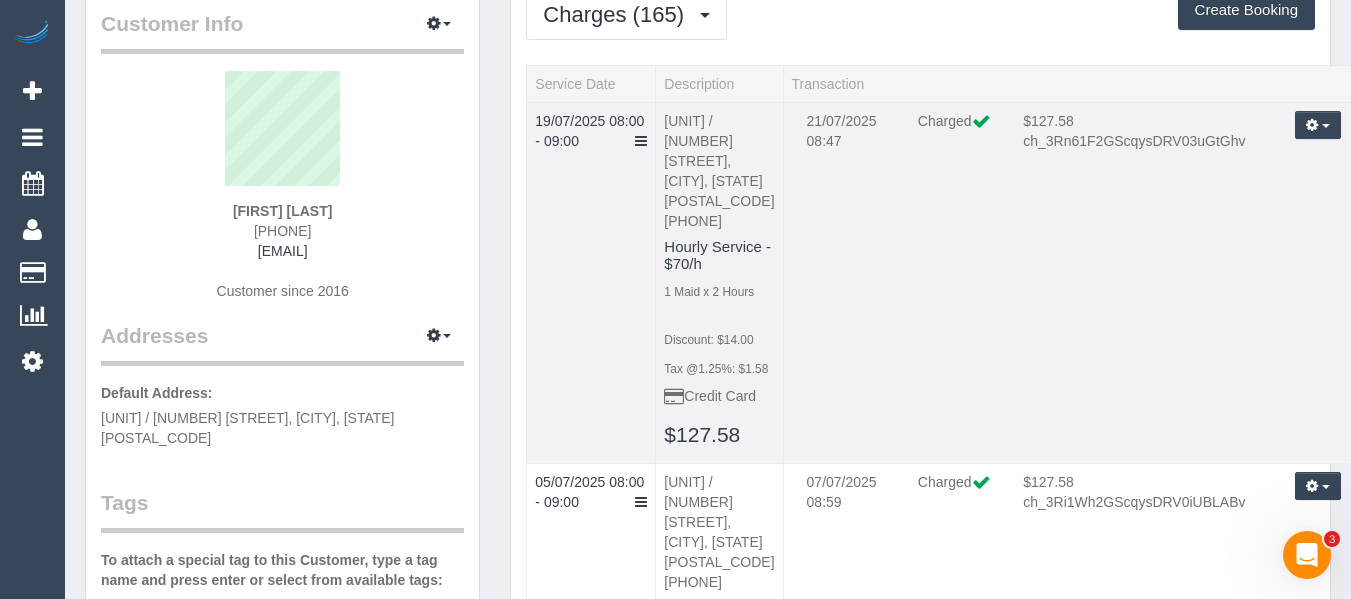 click at bounding box center (1312, 124) 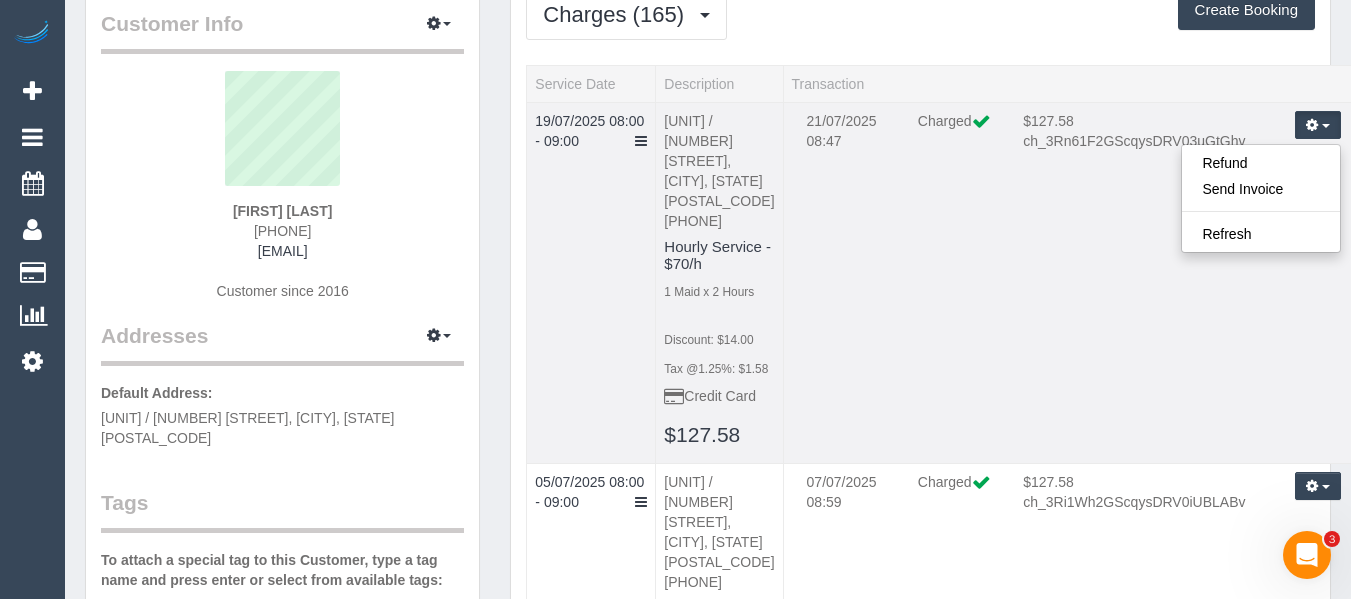 click on "21/07/2025 08:47
Charged
$127.58
ch_3Rn61F2GScqysDRV03uGtGhv
Refund
Send Invoice
Refresh" at bounding box center (1074, 282) 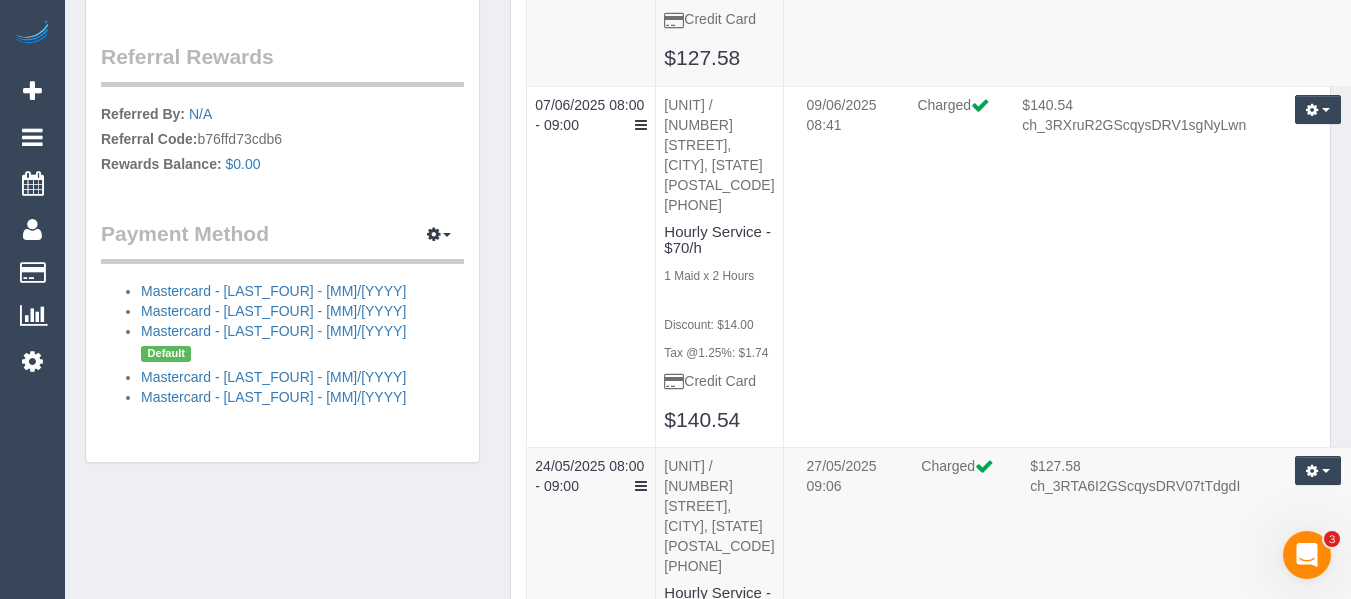 scroll, scrollTop: 1200, scrollLeft: 0, axis: vertical 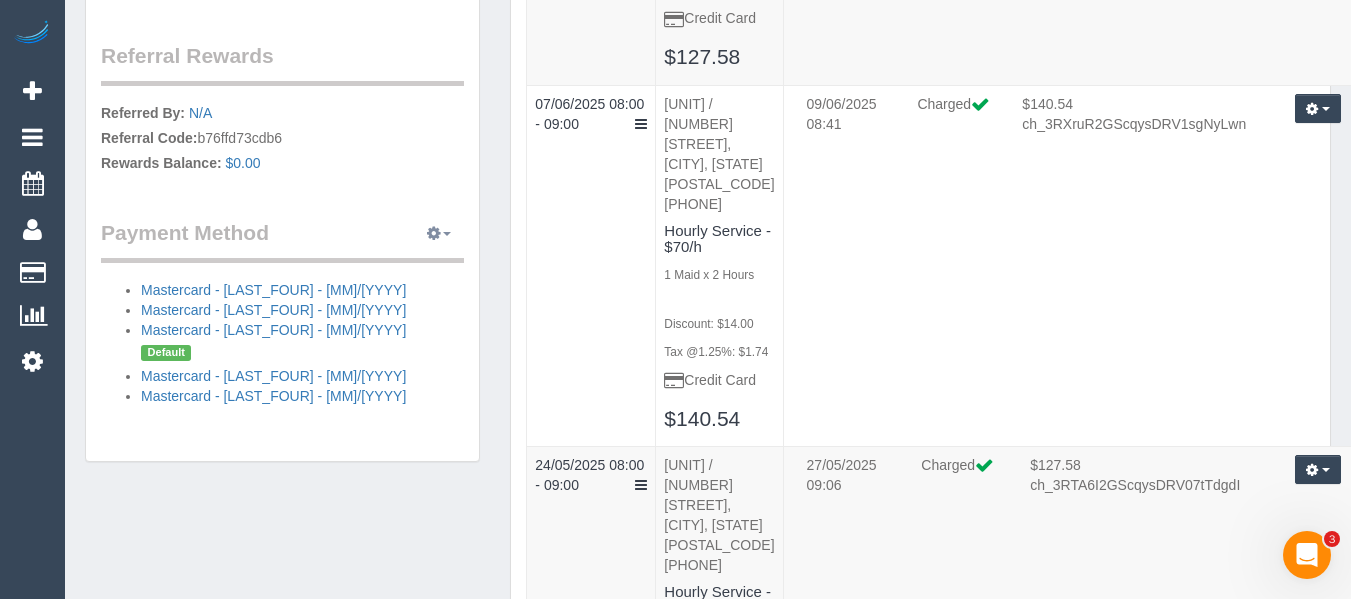 click at bounding box center (434, 233) 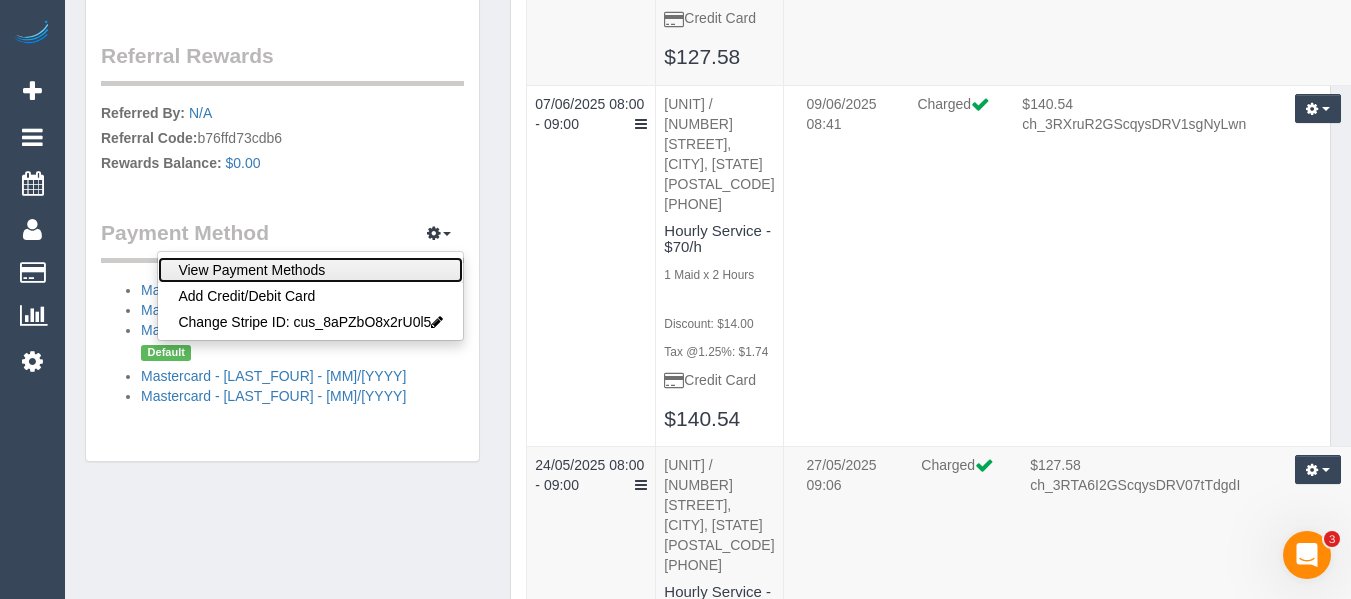 click on "View Payment Methods" at bounding box center (310, 270) 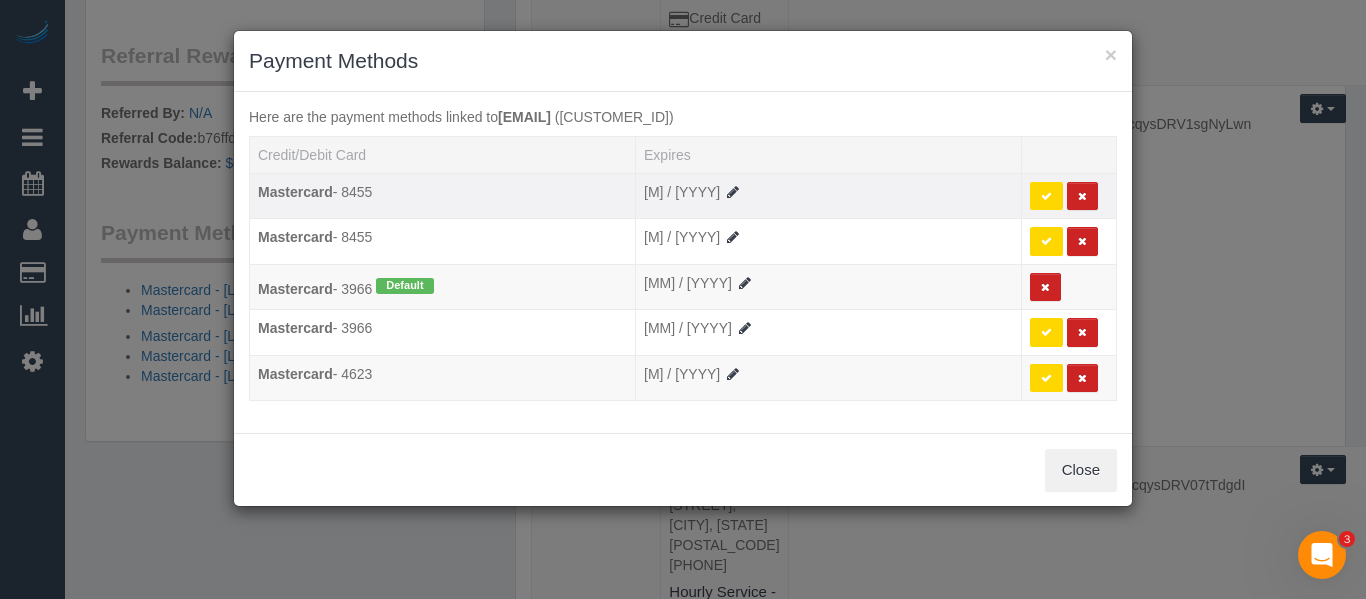 click at bounding box center [1046, 196] 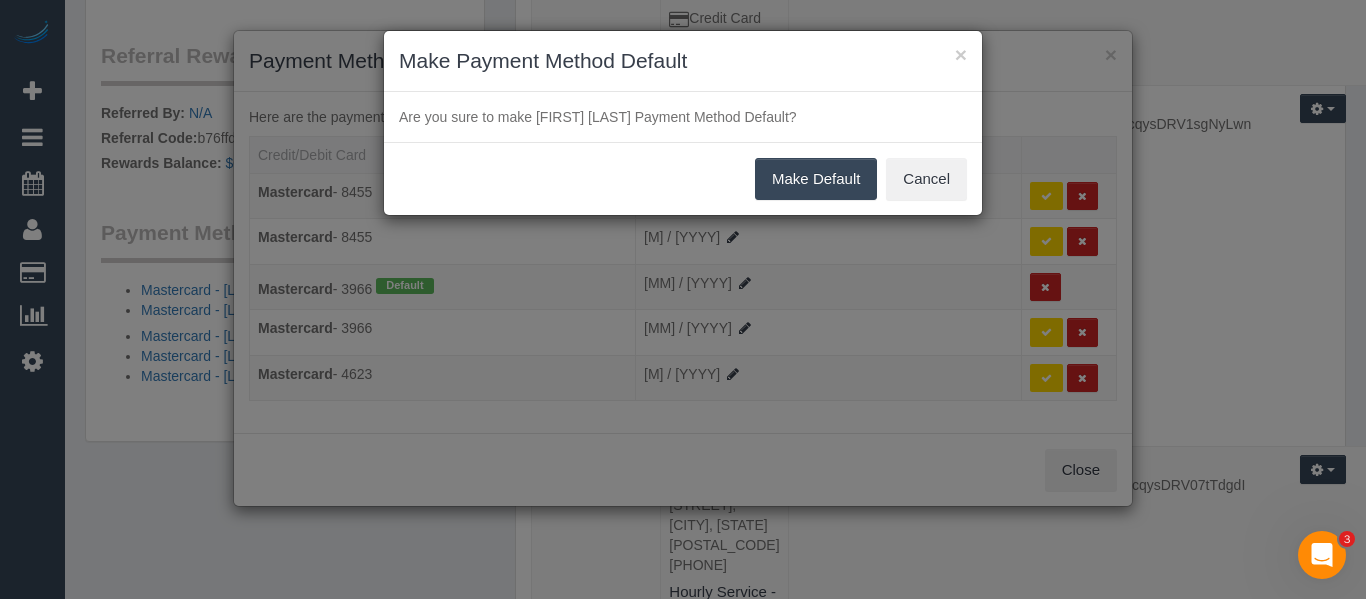 click on "Make Default" at bounding box center (816, 179) 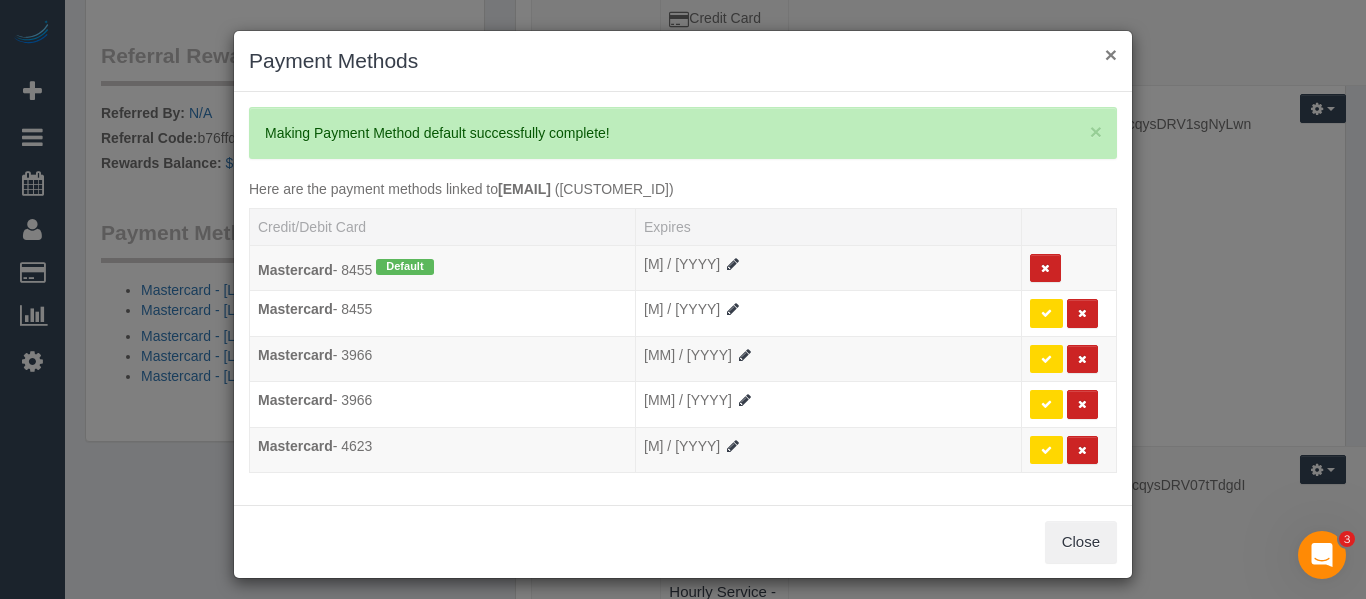 click on "×" at bounding box center (1111, 54) 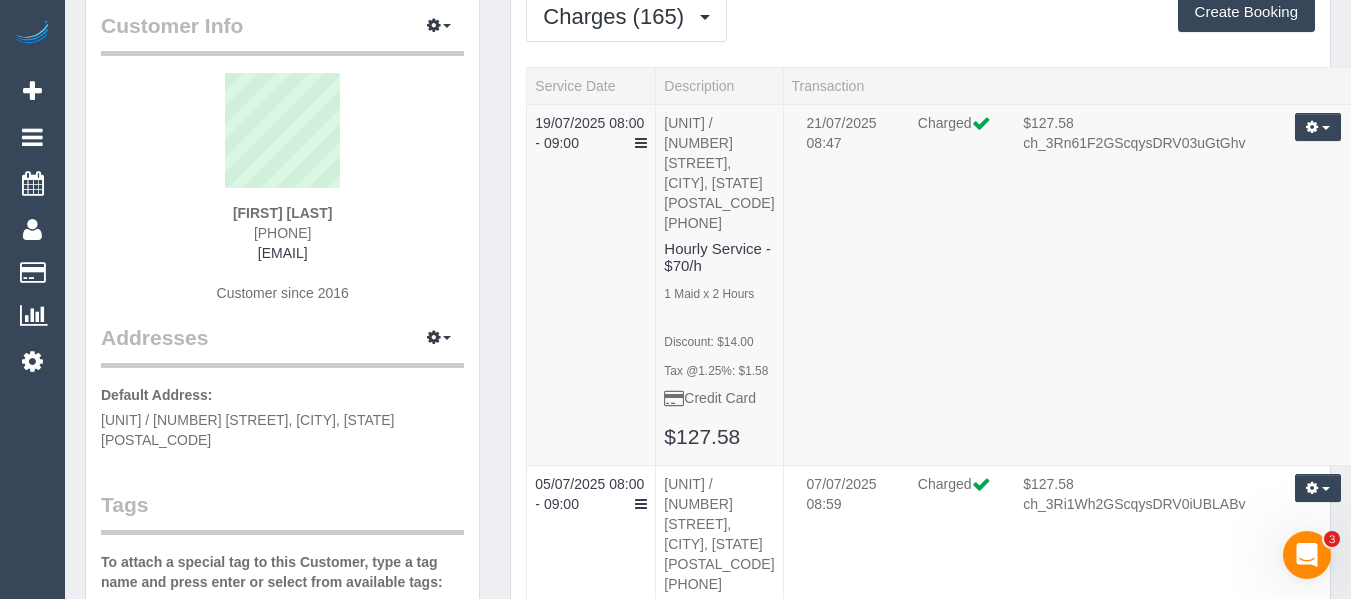 scroll, scrollTop: 0, scrollLeft: 0, axis: both 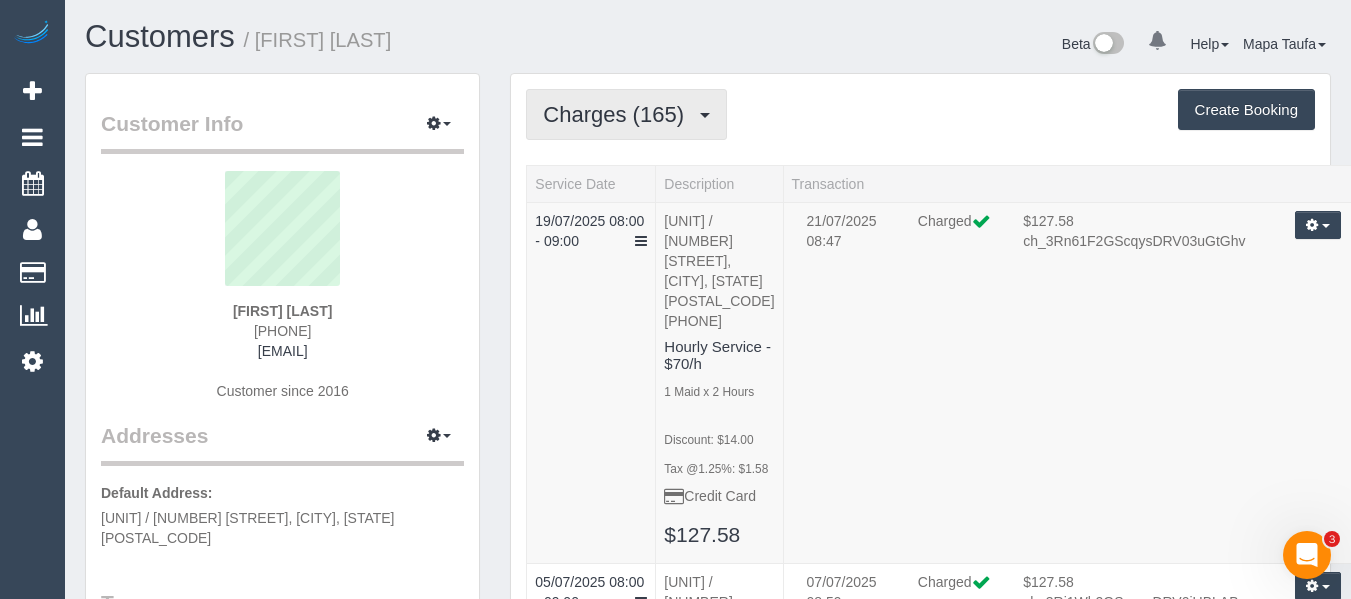 click on "Charges (165)" at bounding box center [626, 114] 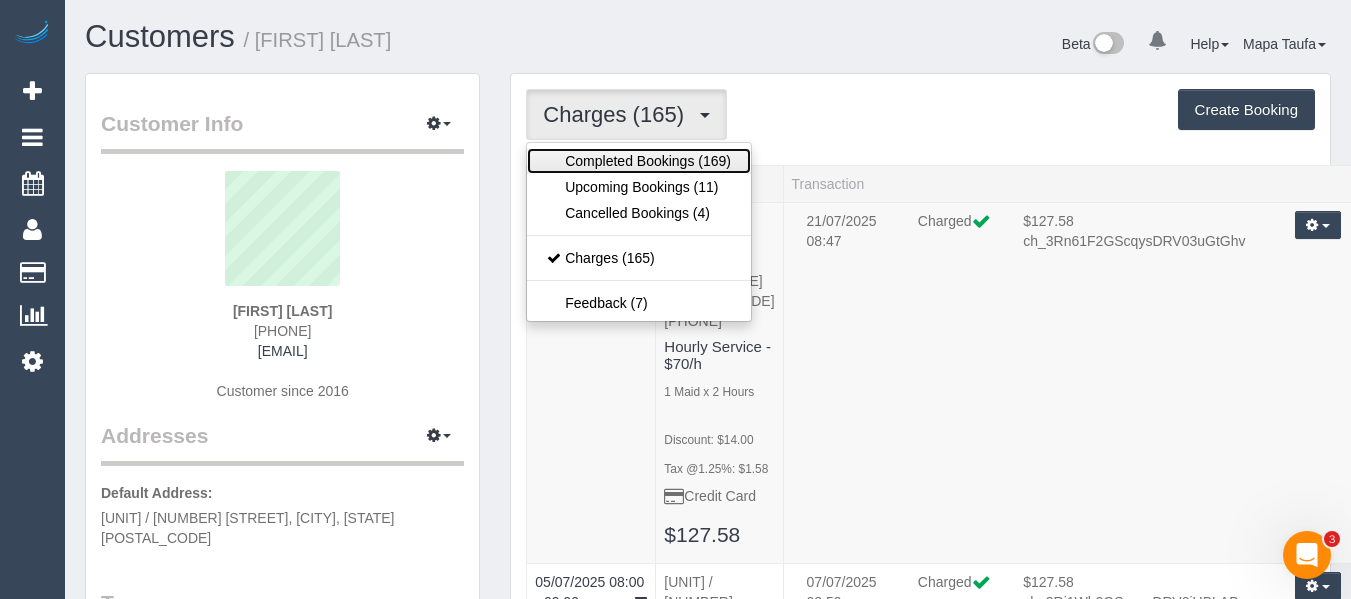 click on "Completed Bookings (169)" at bounding box center (639, 161) 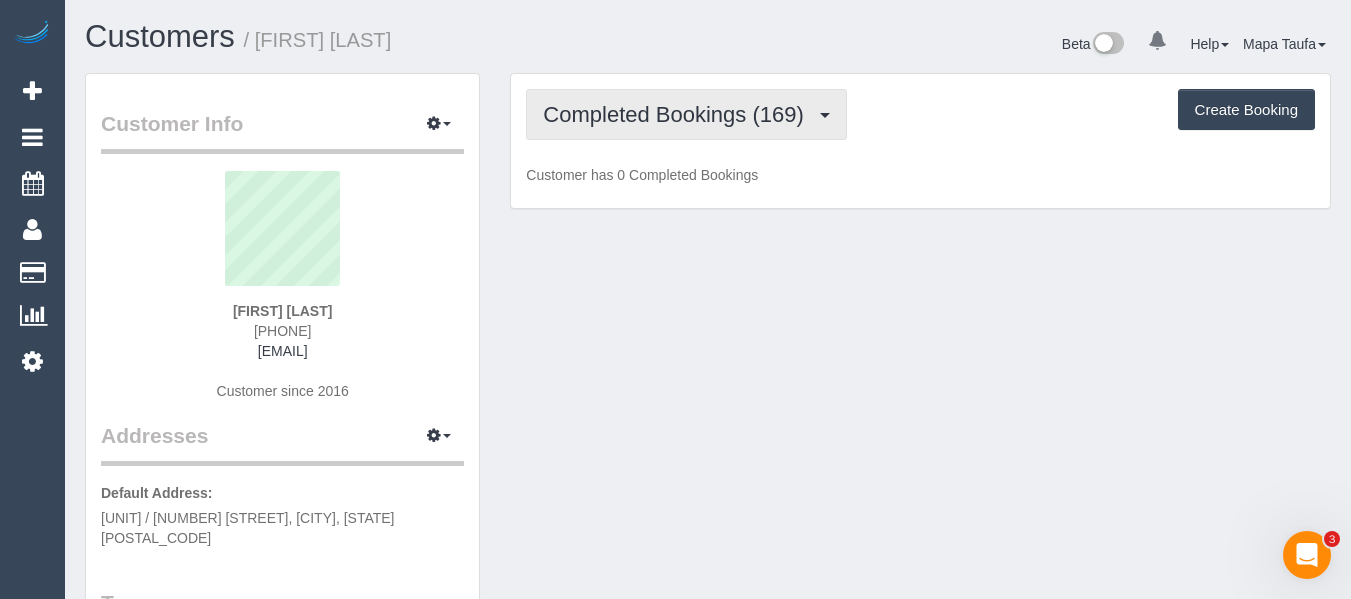 click on "Completed Bookings (169)" at bounding box center (678, 114) 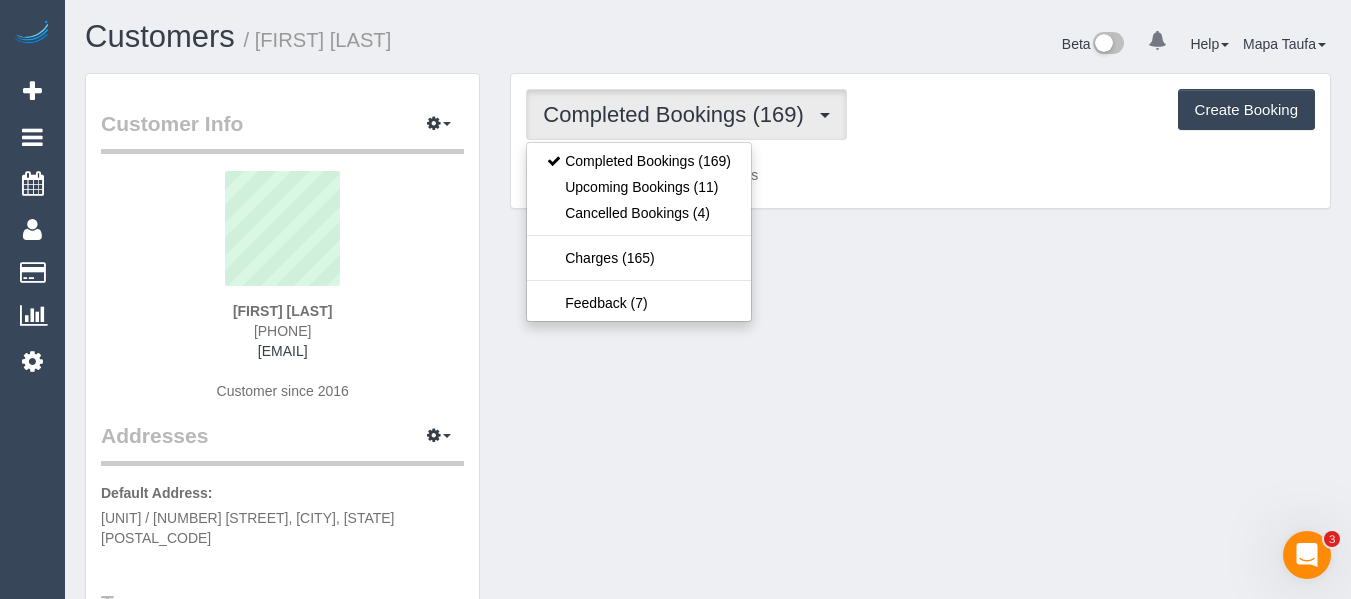 click on "Completed Bookings (169)" at bounding box center [678, 114] 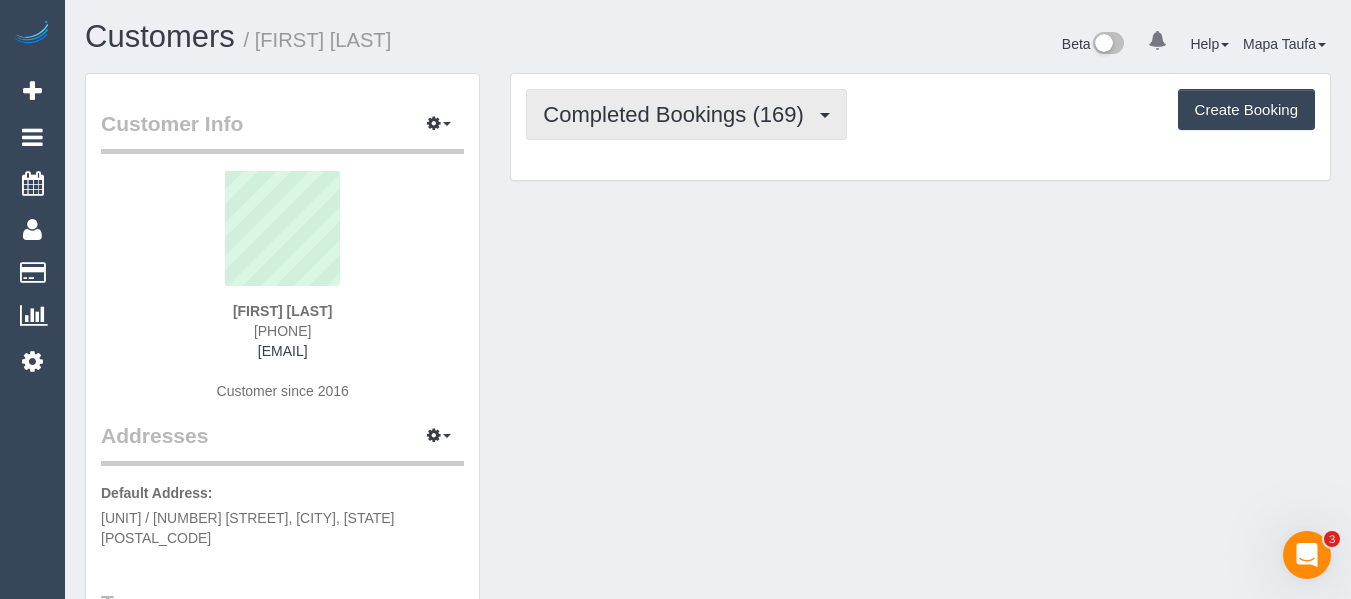 click on "Completed Bookings (169)" at bounding box center [678, 114] 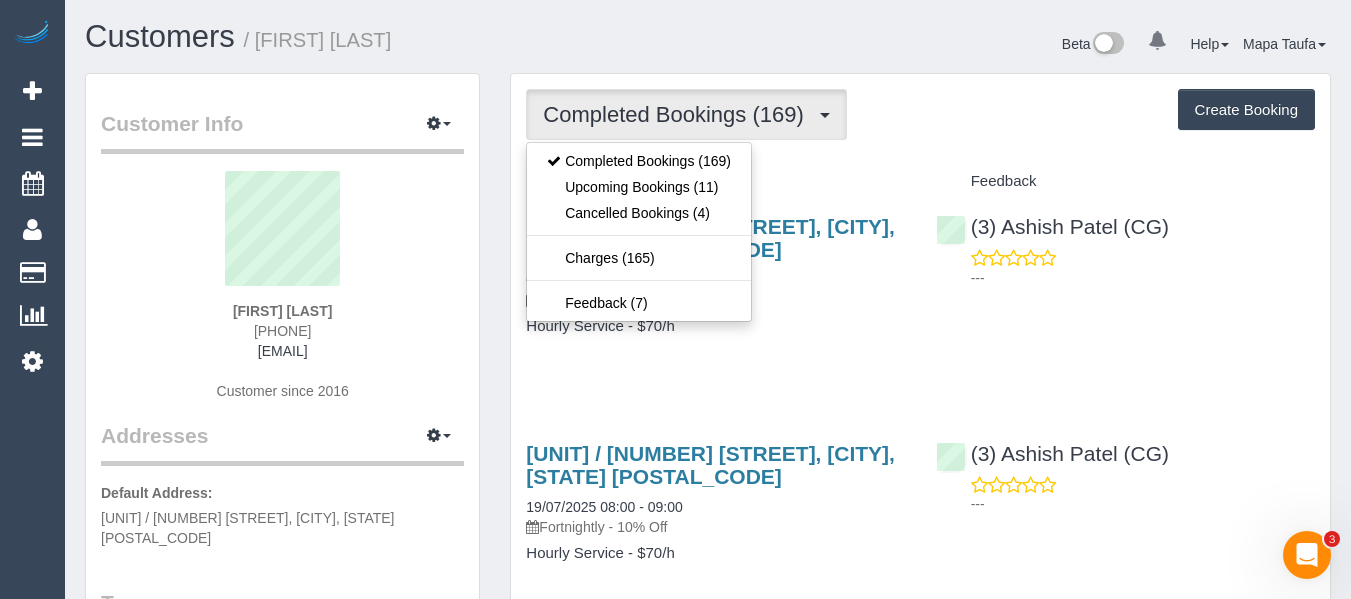 click on "Completed Bookings (169)
Completed Bookings (169)
Upcoming Bookings (11)
Cancelled Bookings (4)
Charges (165)
Feedback (7)
Create Booking
Service
Feedback" at bounding box center [920, 2977] 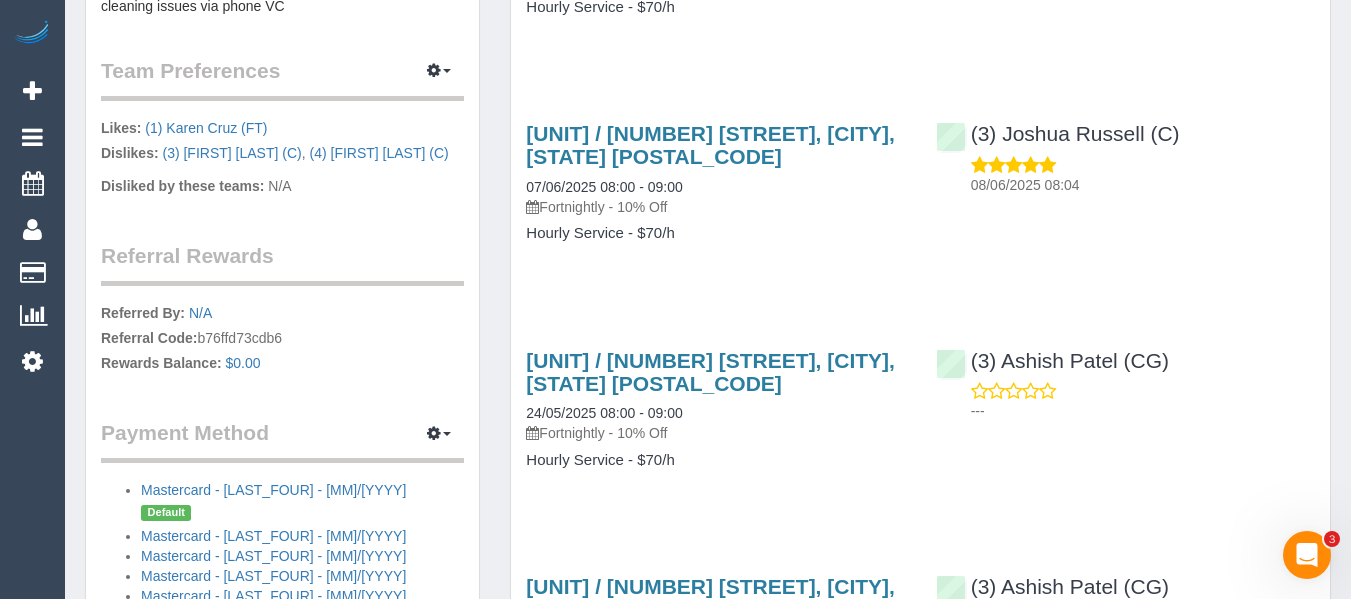 scroll, scrollTop: 1100, scrollLeft: 0, axis: vertical 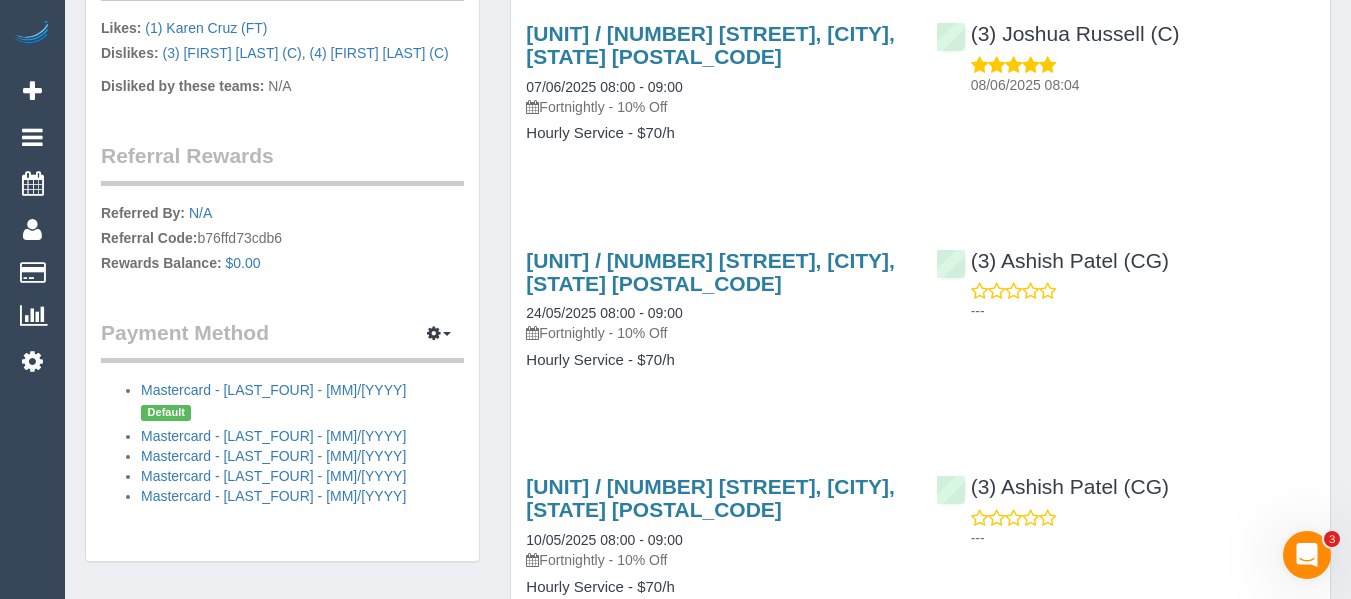 click on "A602 / 191 Powlett Street, East Melbourne, VIC 3002
24/05/2025 08:00 - 09:00
Fortnightly - 10% Off
Hourly Service - $70/h" at bounding box center (715, 320) 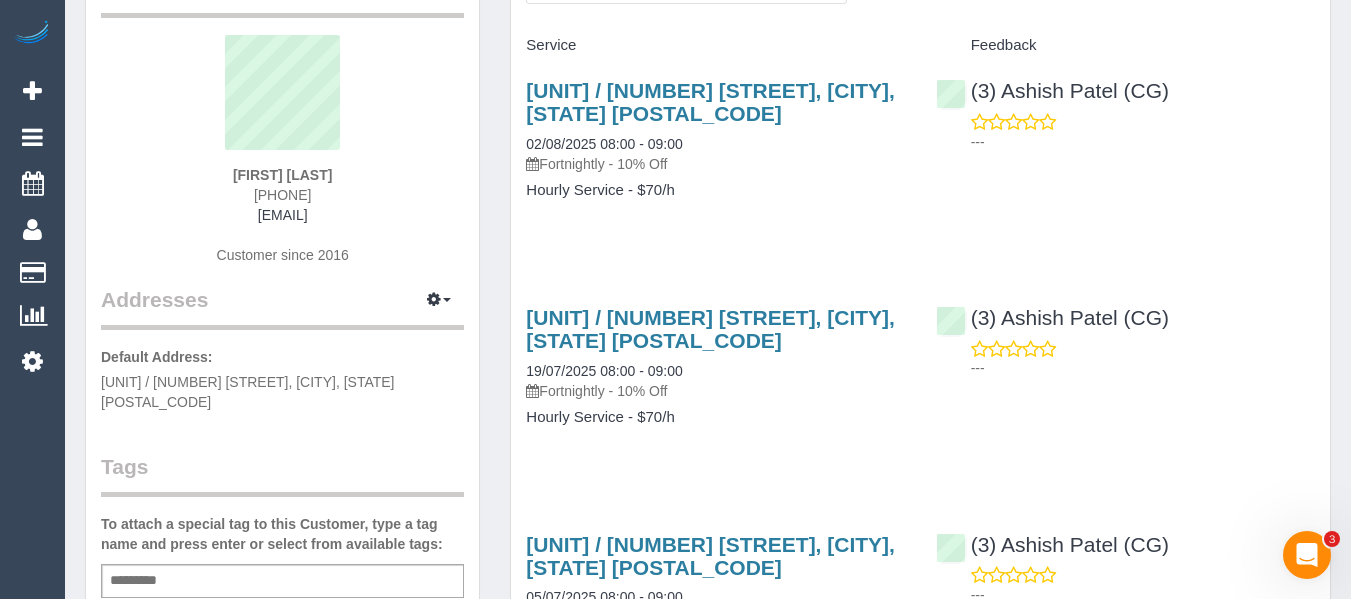 scroll, scrollTop: 0, scrollLeft: 0, axis: both 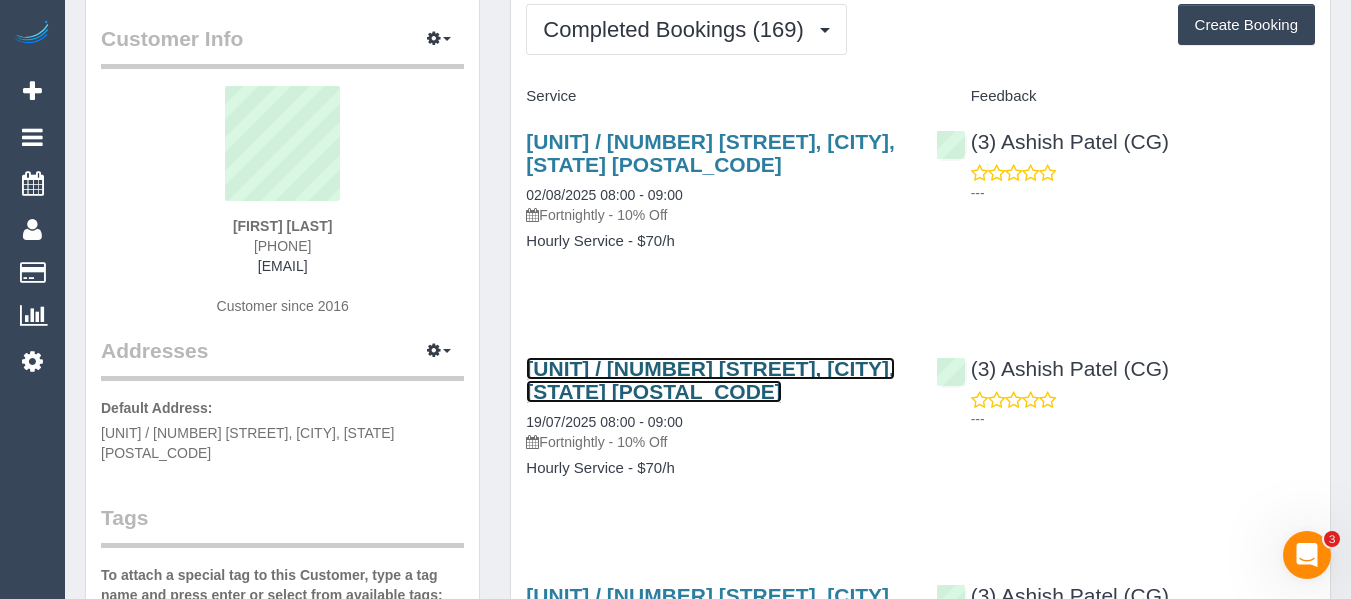 click on "A602 / 191 Powlett Street, East Melbourne, VIC 3002" at bounding box center (710, 380) 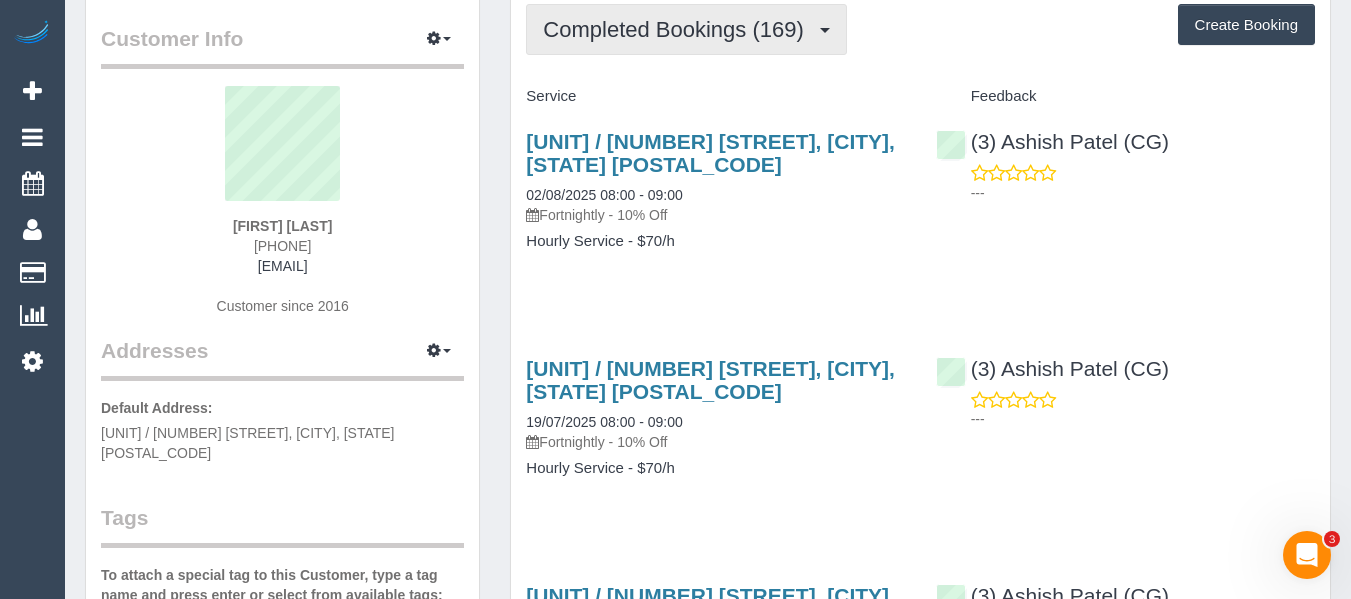 click on "Completed Bookings (169)" at bounding box center [686, 29] 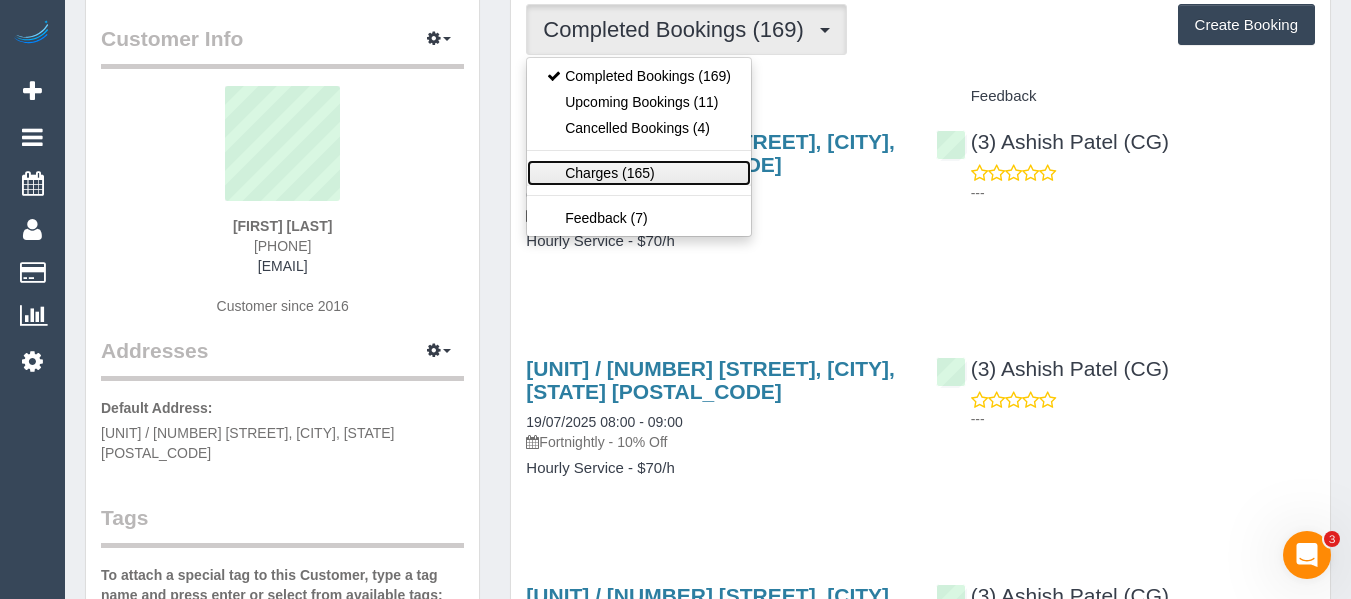 click on "Charges (165)" at bounding box center [639, 173] 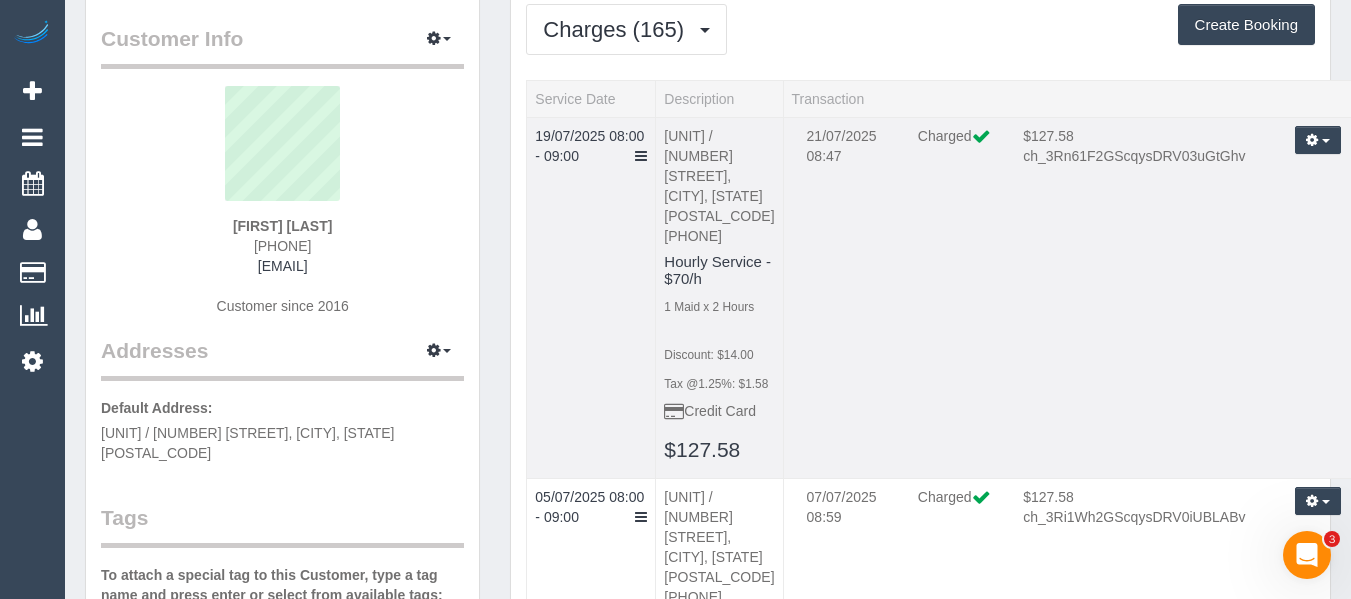 click at bounding box center [1318, 140] 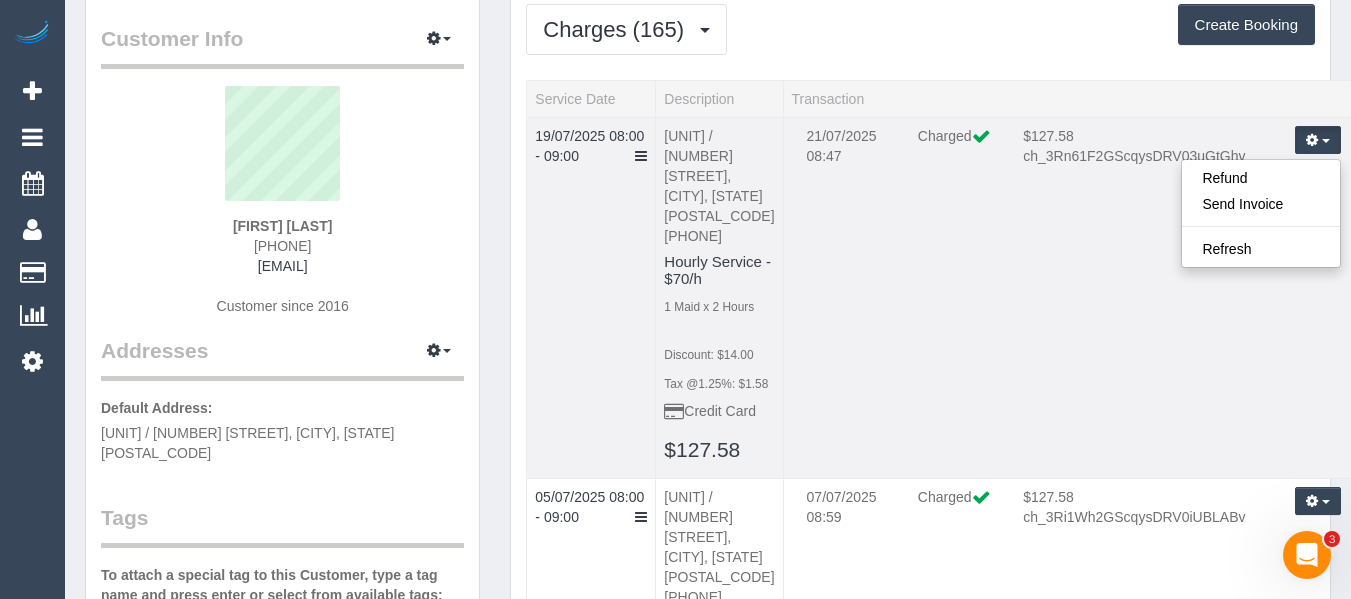 click on "21/07/2025 08:47
Charged
$127.58
ch_3Rn61F2GScqysDRV03uGtGhv
Refund
Send Invoice
Refresh" at bounding box center (1074, 297) 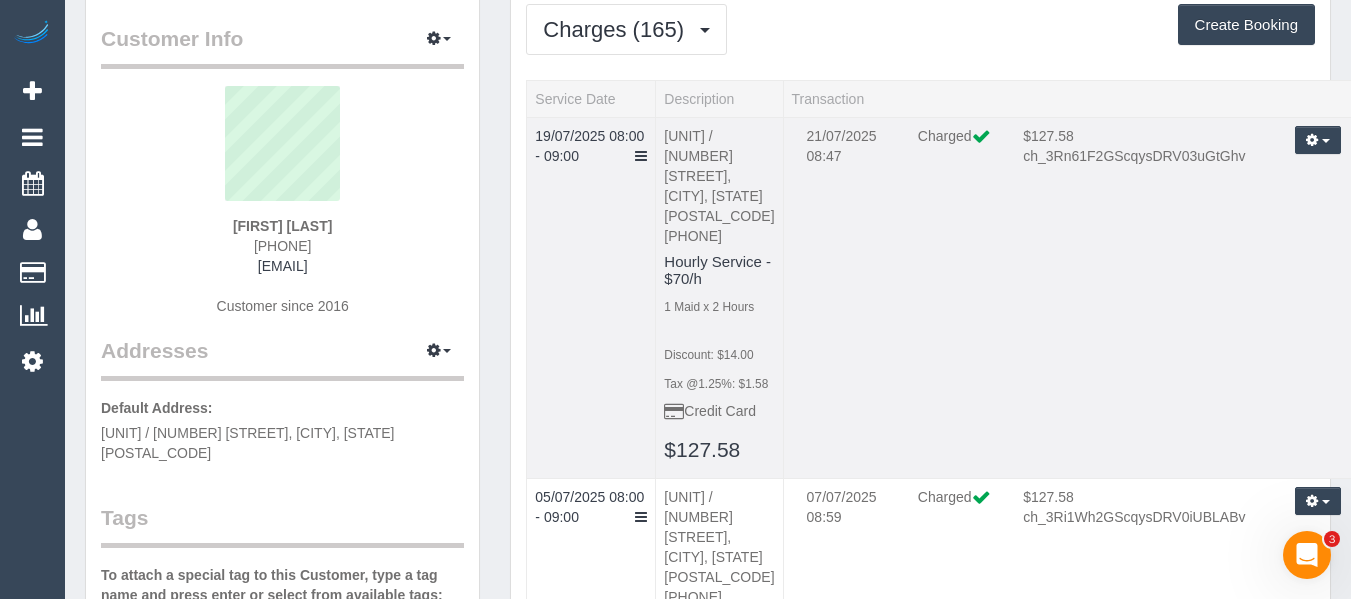 click at bounding box center [1318, 140] 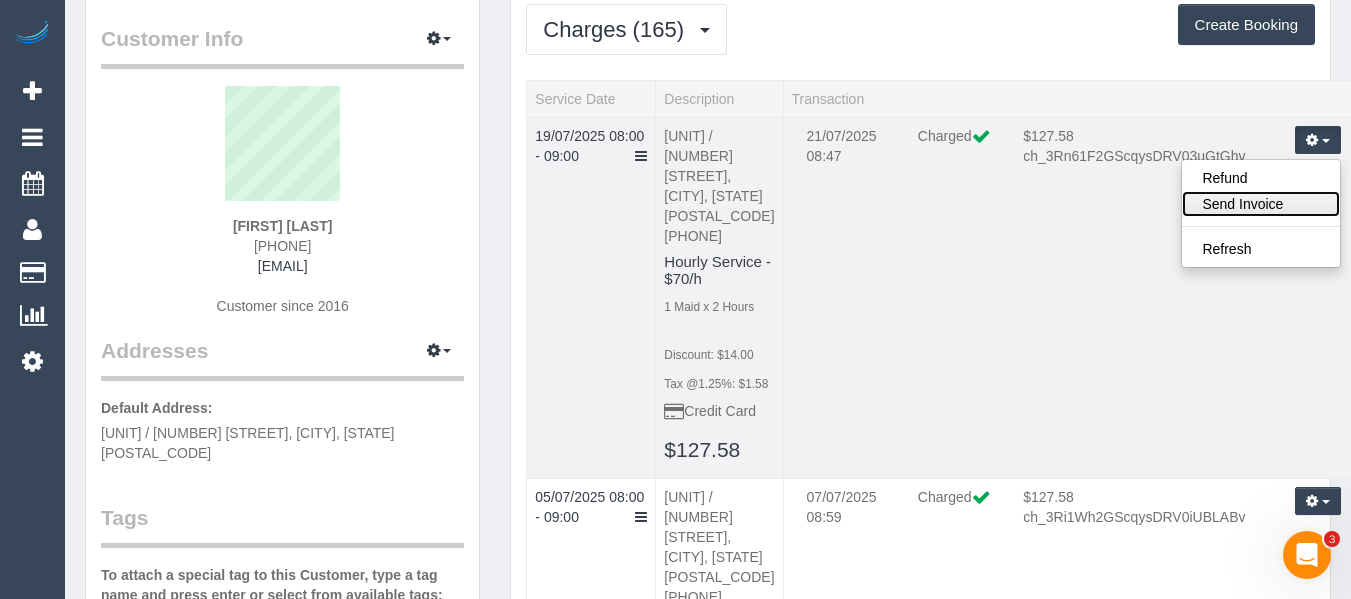 click on "Send Invoice" at bounding box center (1261, 204) 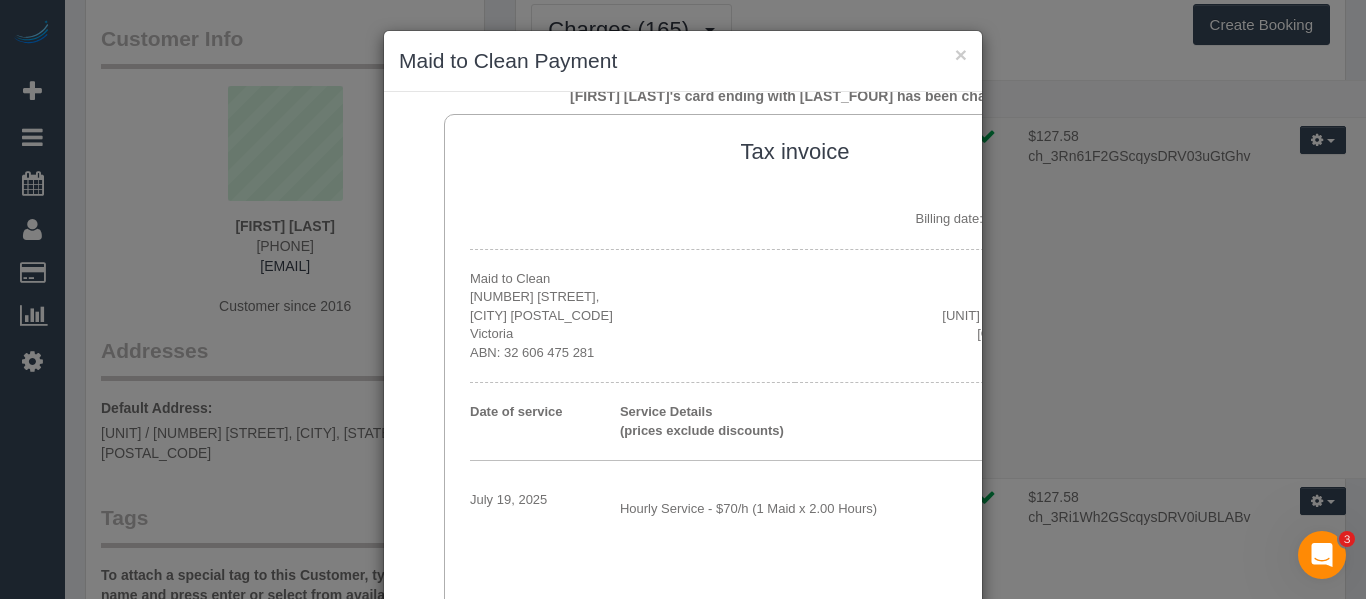 scroll, scrollTop: 429, scrollLeft: 0, axis: vertical 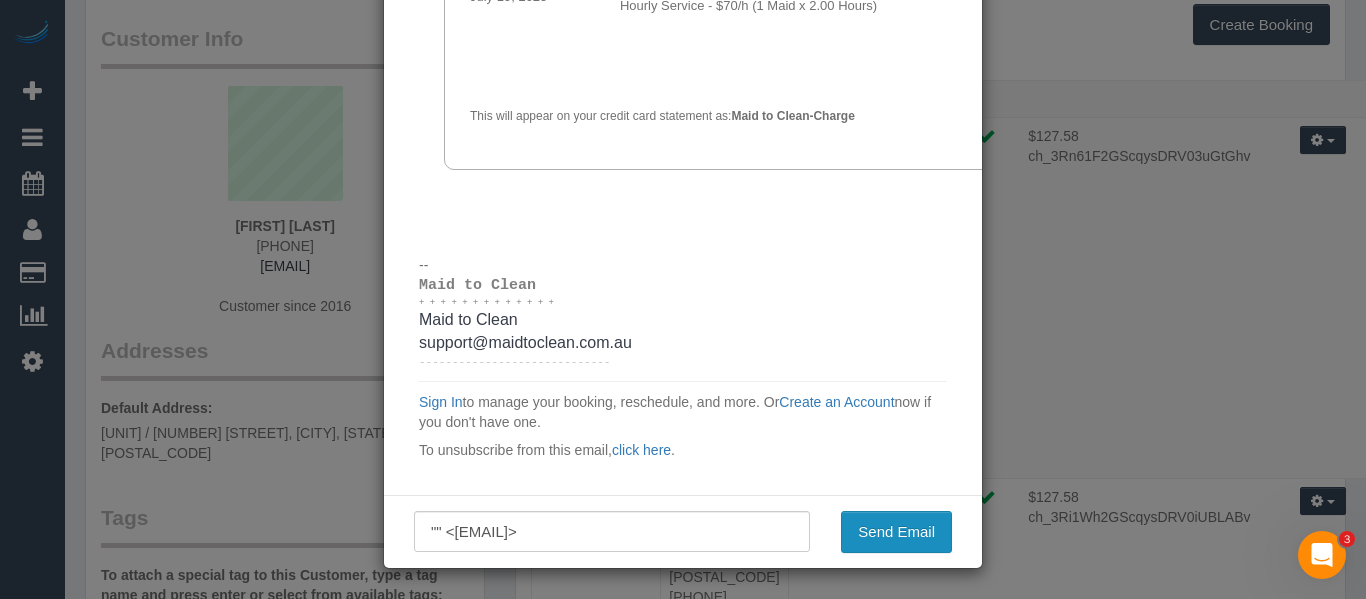 click on "Send Email" at bounding box center [896, 532] 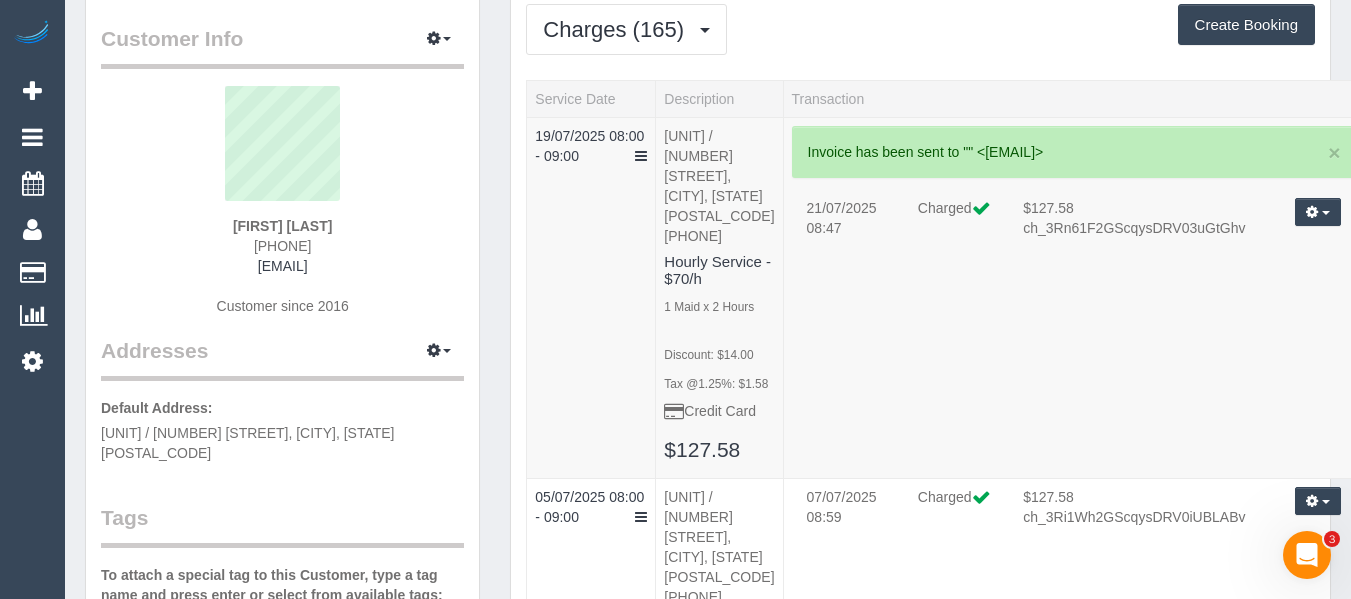 click on "Linda Britten
0401288446
info@lindabritten.com
Customer since 2016" at bounding box center (282, 211) 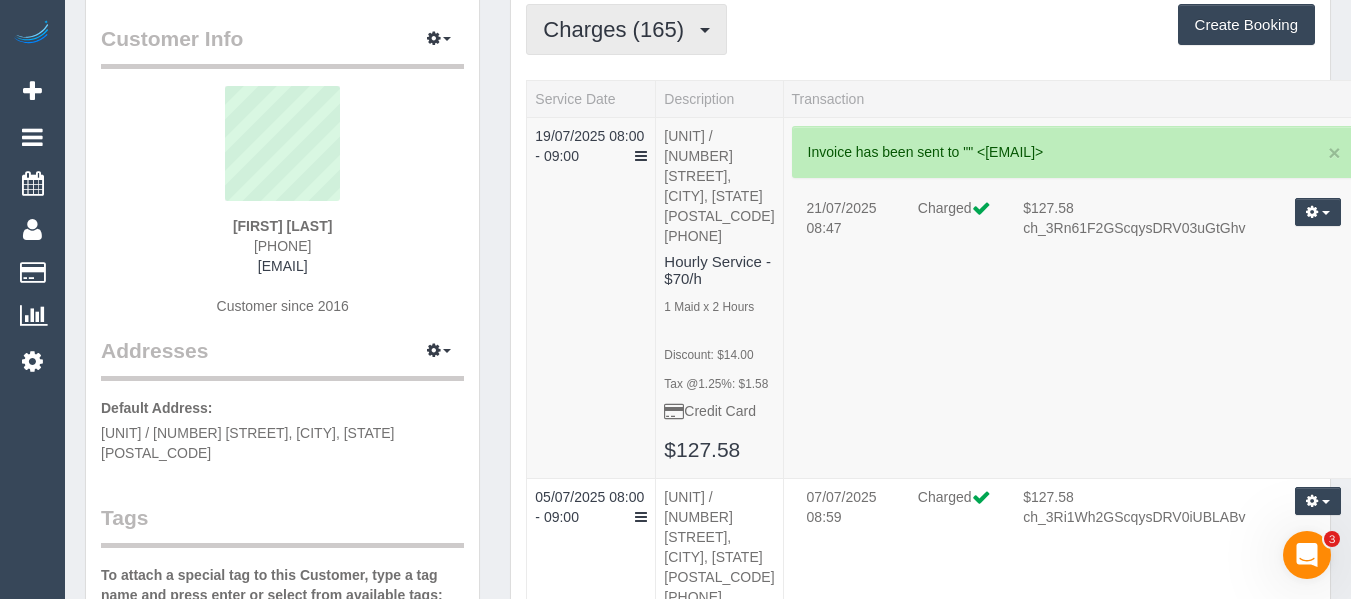 click on "Charges (165)" at bounding box center (618, 29) 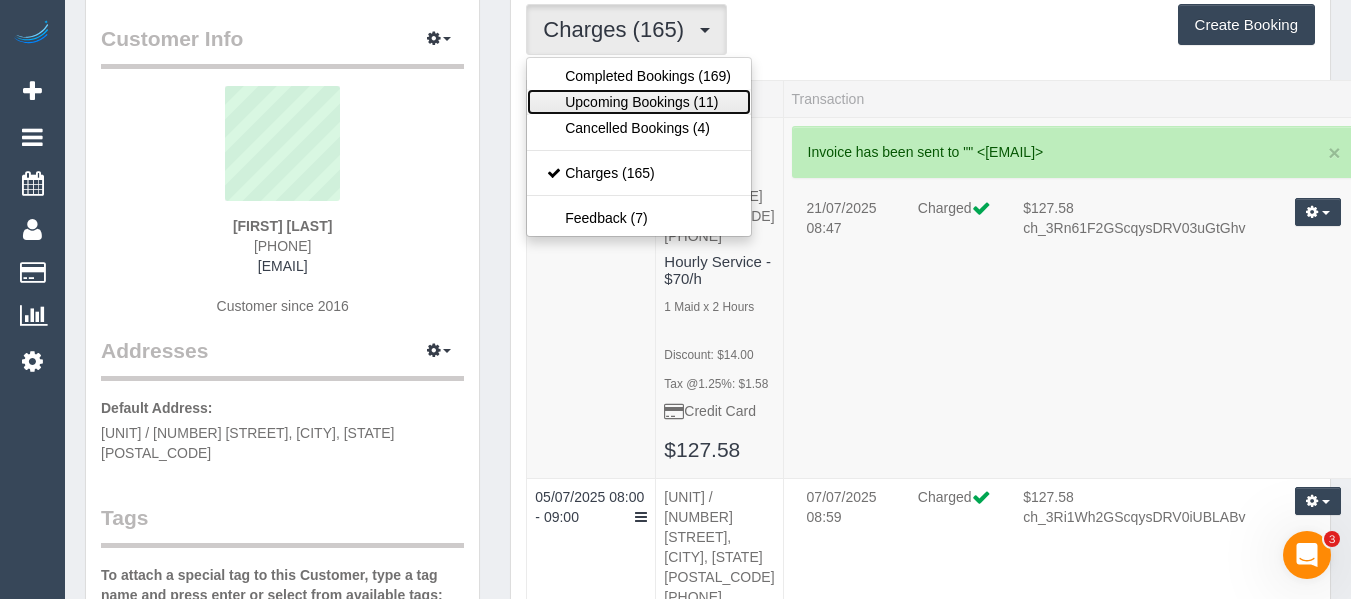 click on "Upcoming Bookings (11)" at bounding box center [639, 102] 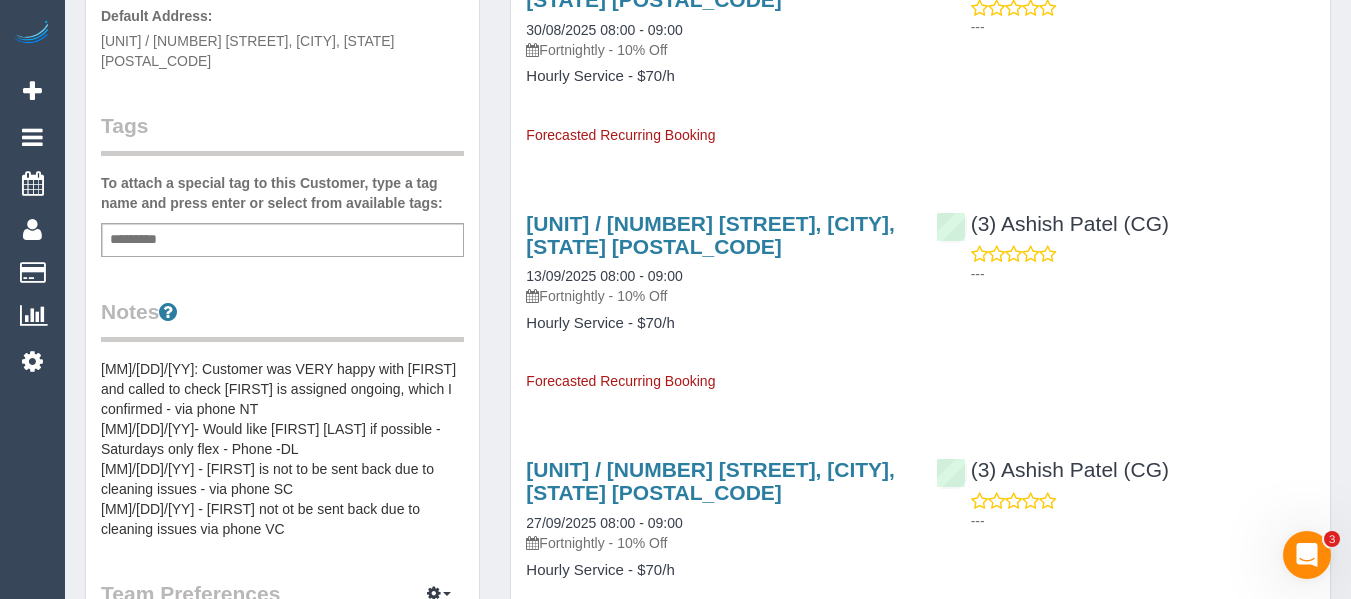 scroll, scrollTop: 485, scrollLeft: 0, axis: vertical 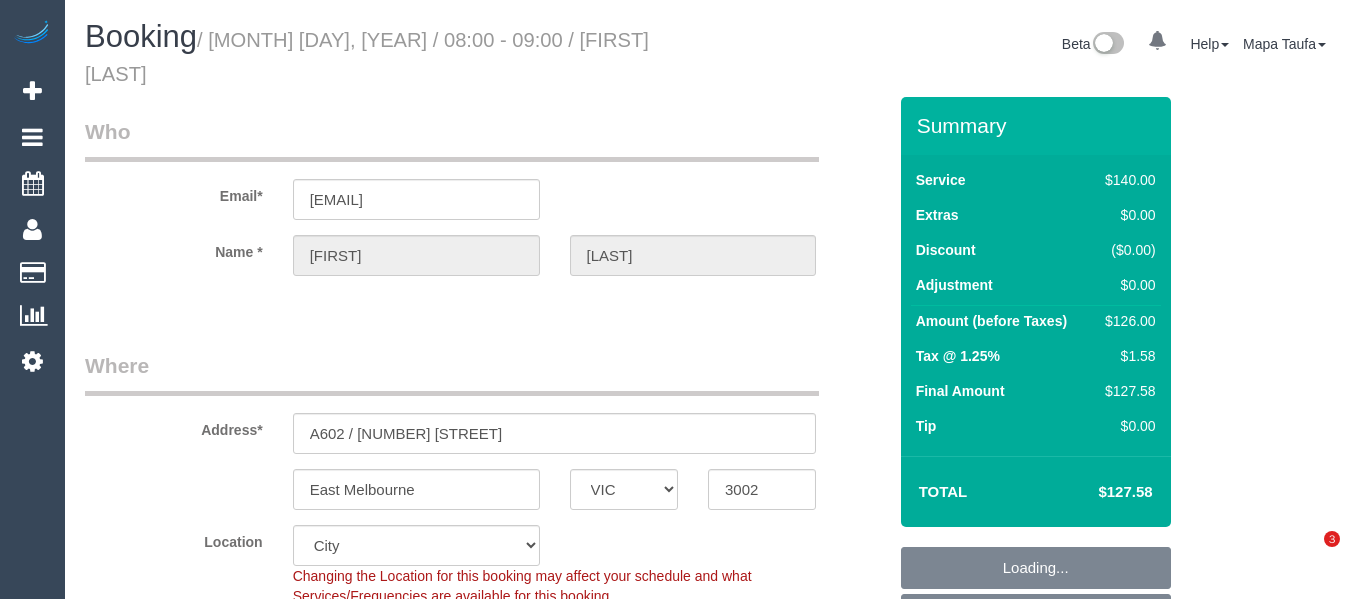 select on "VIC" 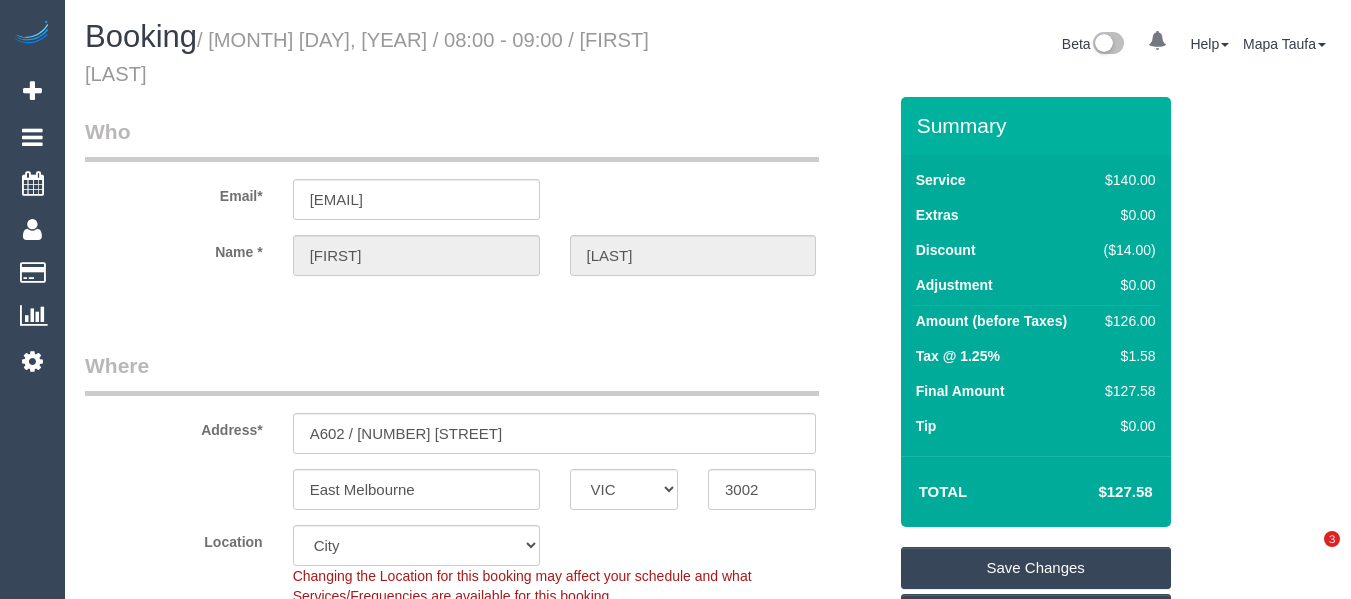 scroll, scrollTop: 0, scrollLeft: 0, axis: both 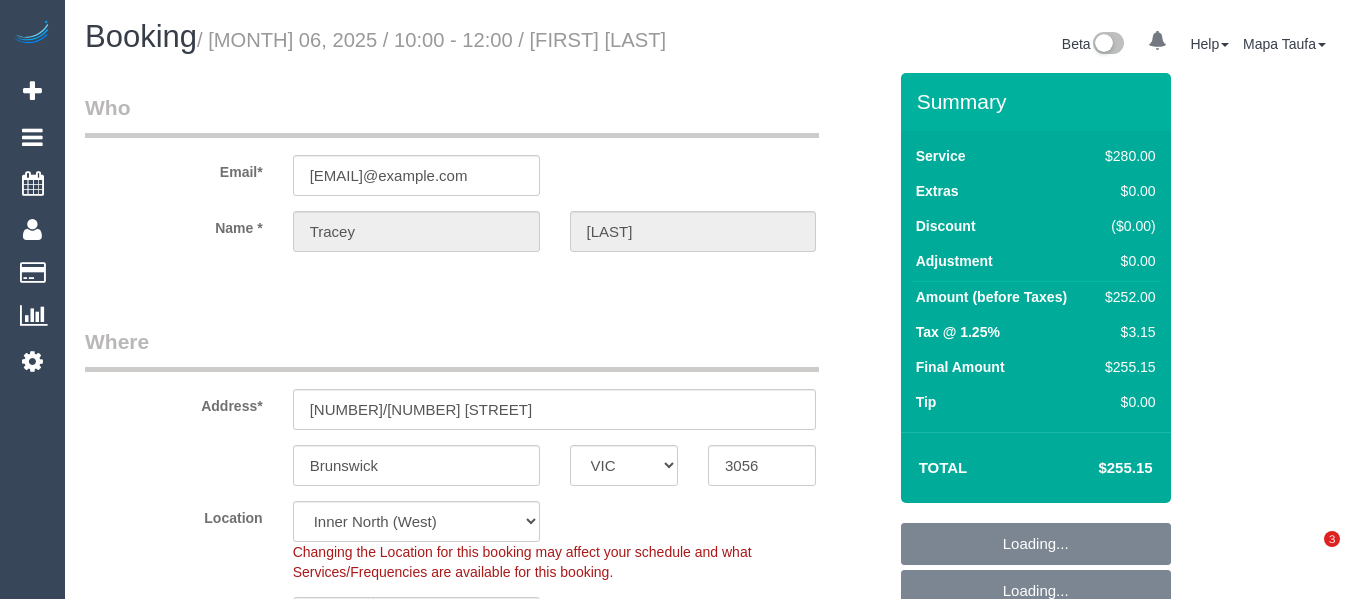 select on "VIC" 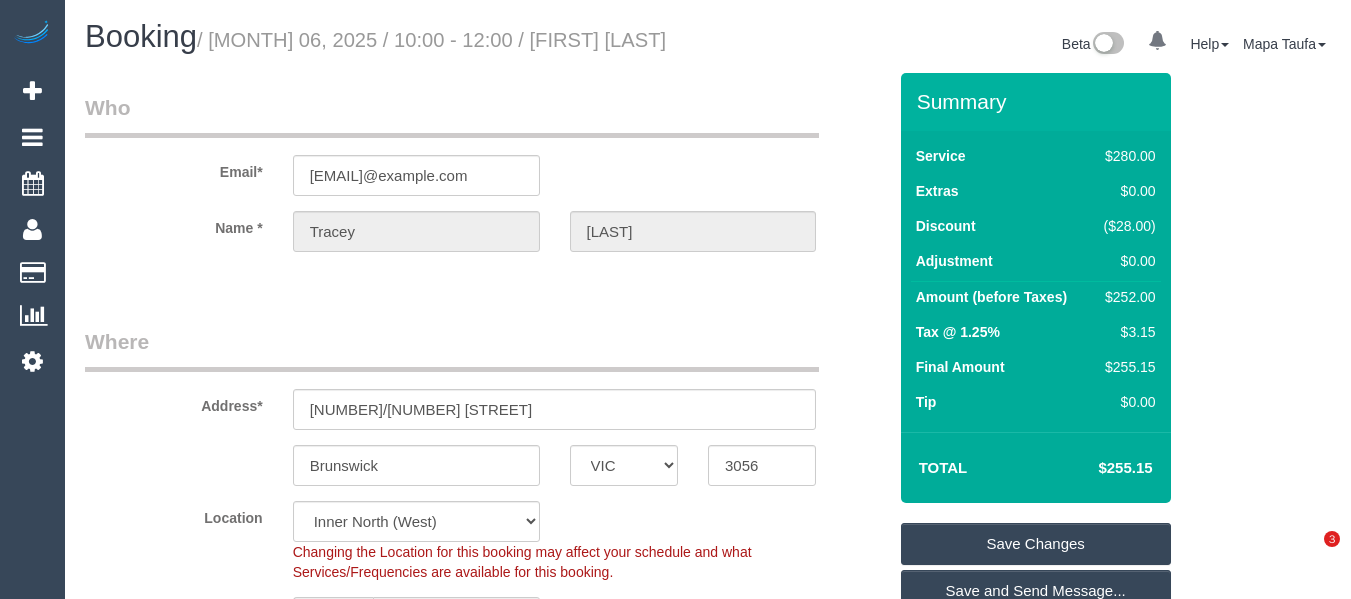 scroll, scrollTop: 0, scrollLeft: 0, axis: both 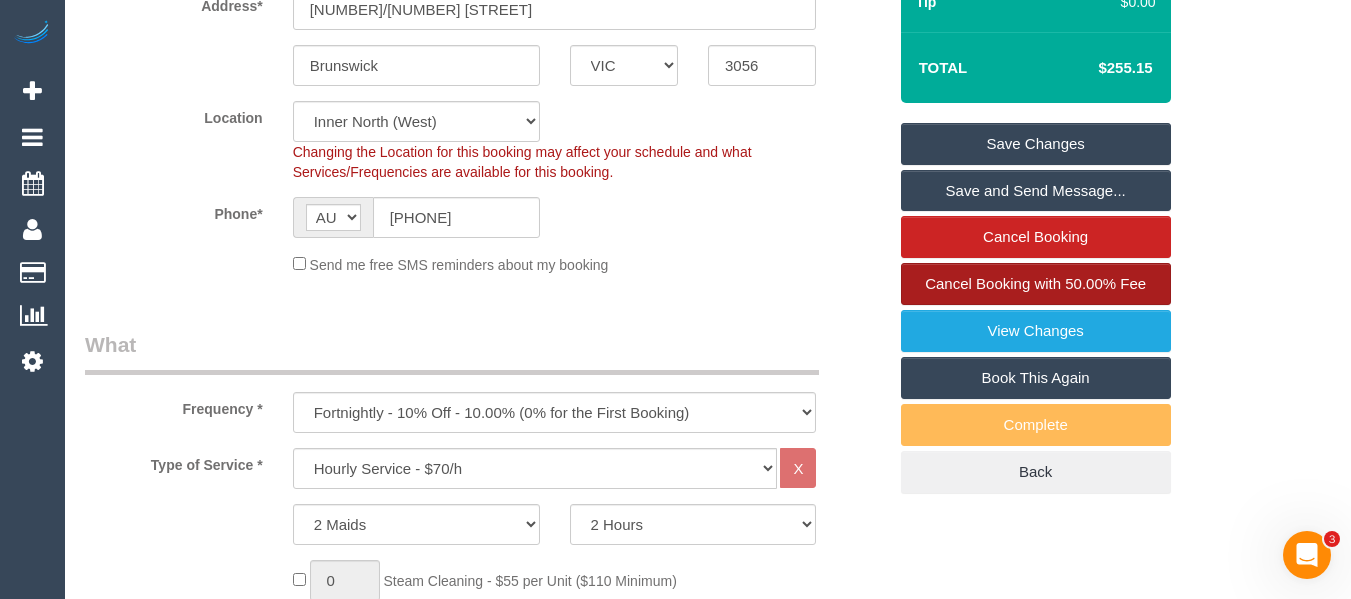click on "Cancel Booking with 50.00% Fee" at bounding box center [1035, 283] 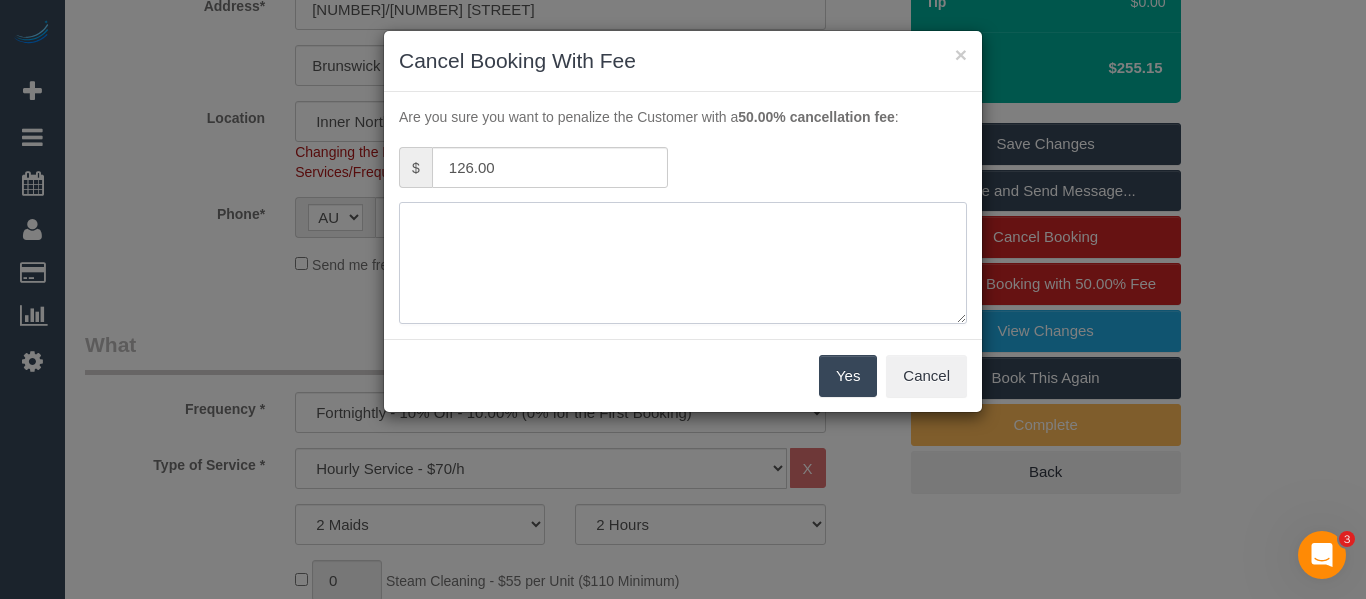 click at bounding box center (683, 263) 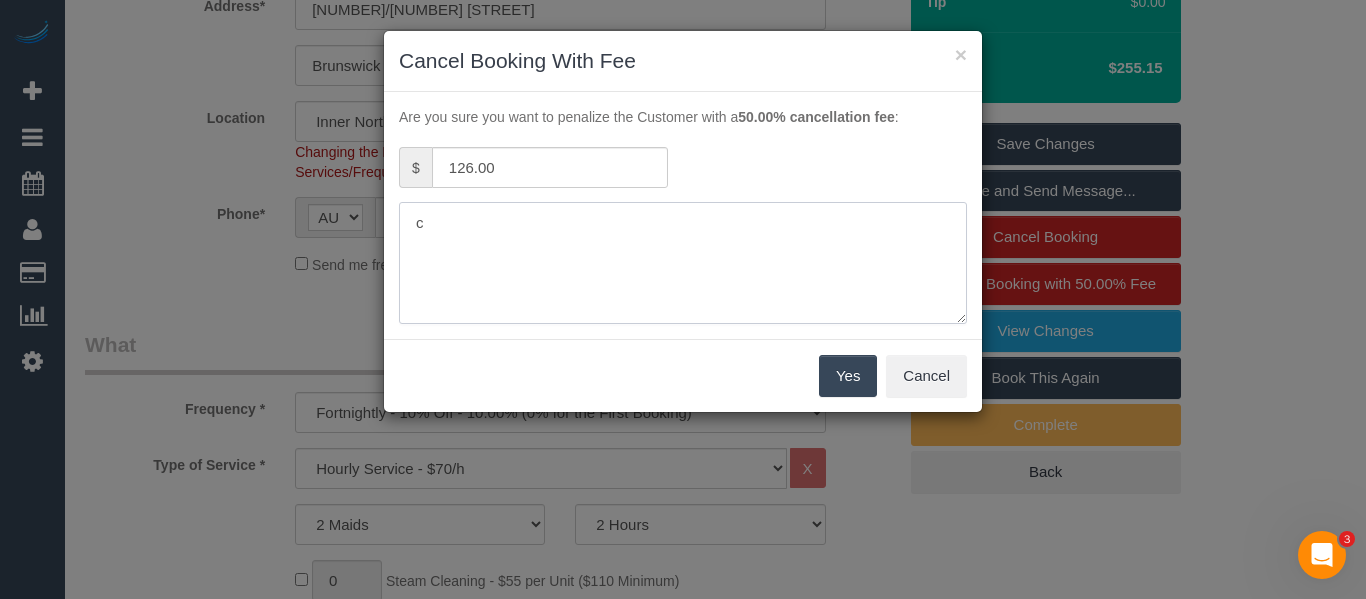 click at bounding box center [683, 263] 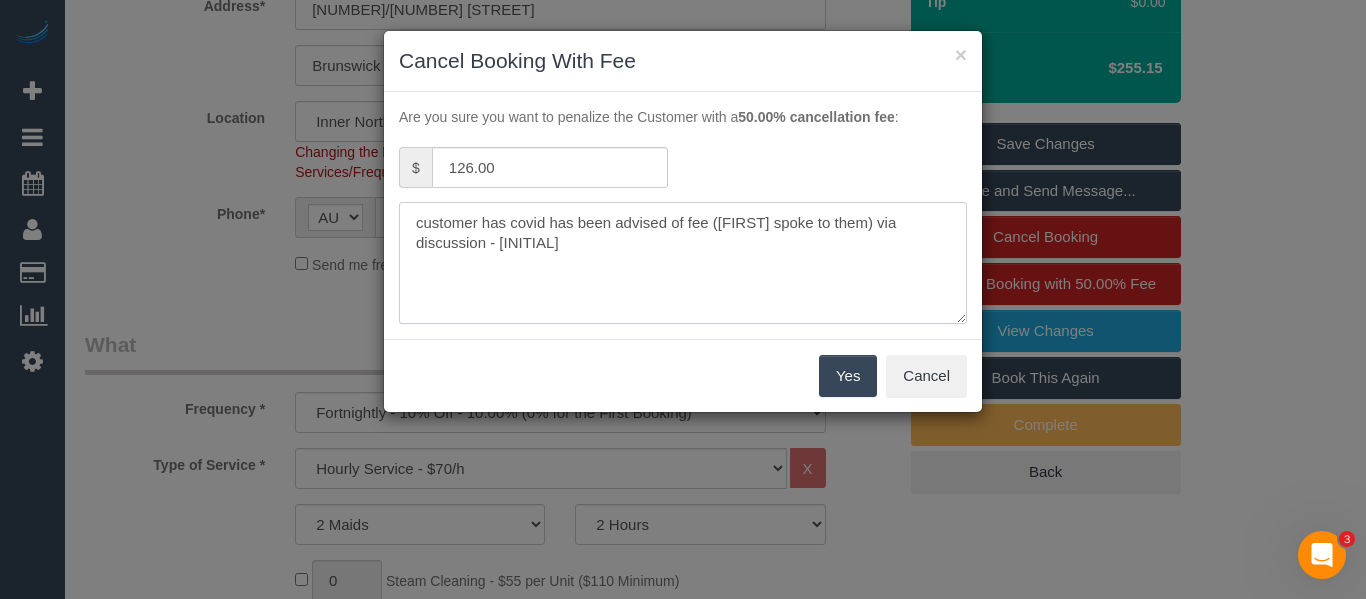 type on "customer has covid has been advised of fee (Clare spoke to them) via discussion - MT" 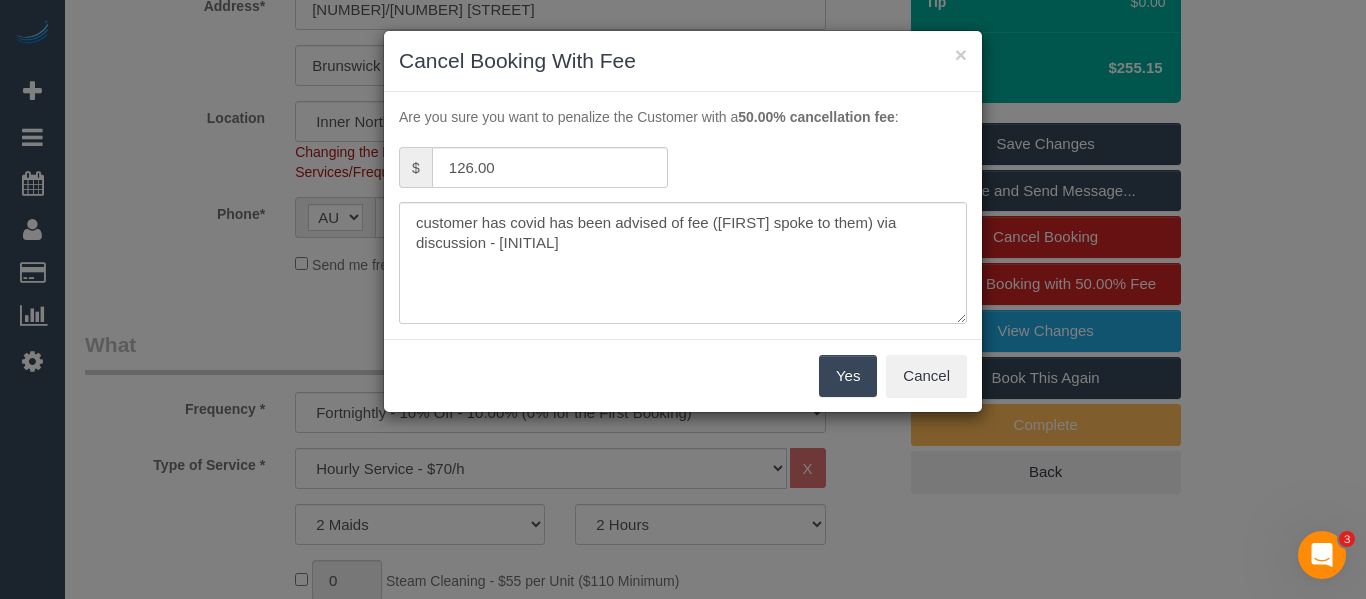 click on "Yes" at bounding box center [848, 376] 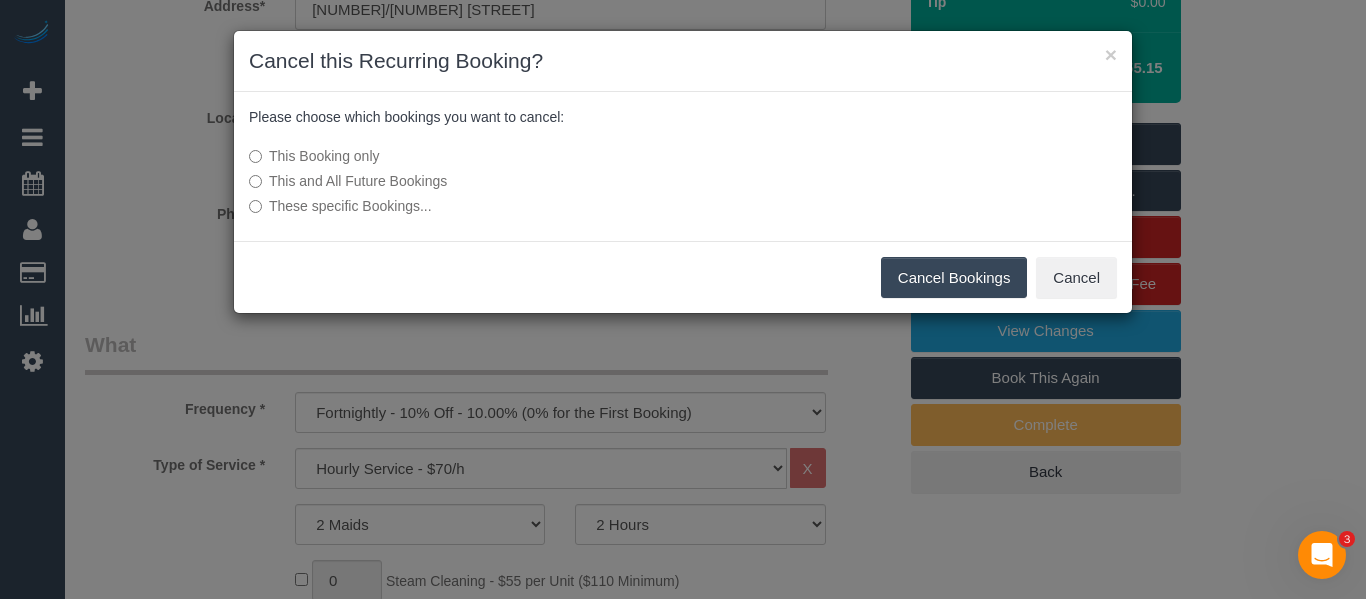 click on "Cancel Bookings" at bounding box center [954, 278] 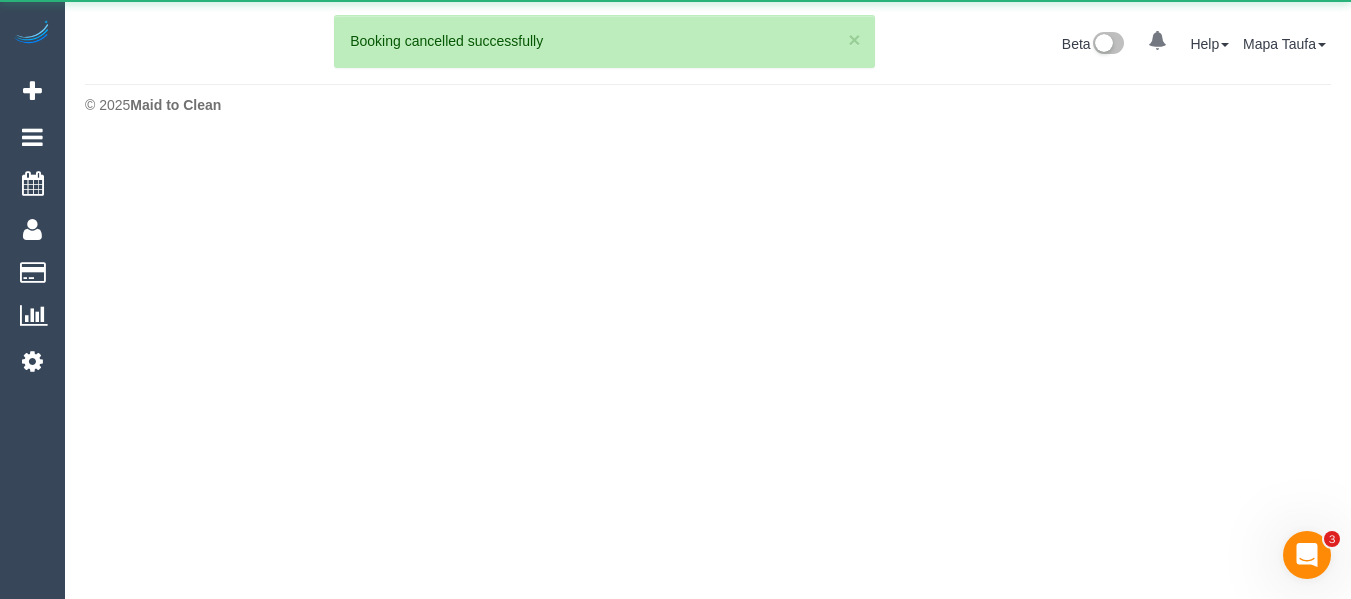 scroll, scrollTop: 0, scrollLeft: 0, axis: both 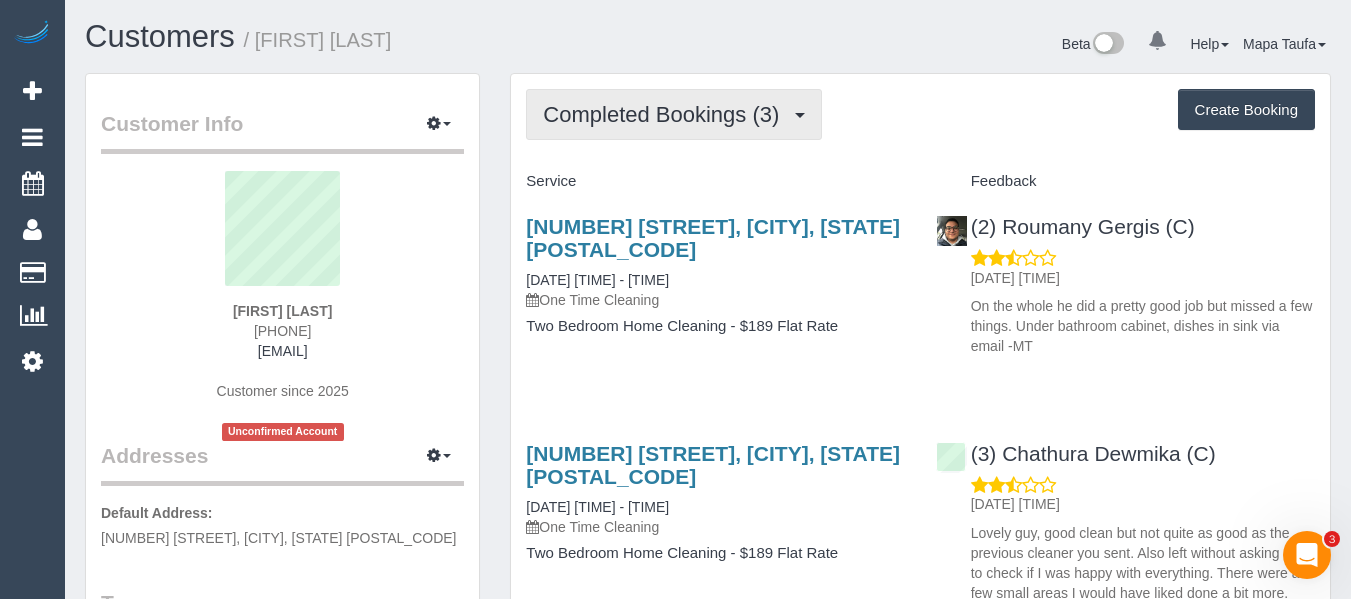 click on "Completed Bookings (3)" at bounding box center (666, 114) 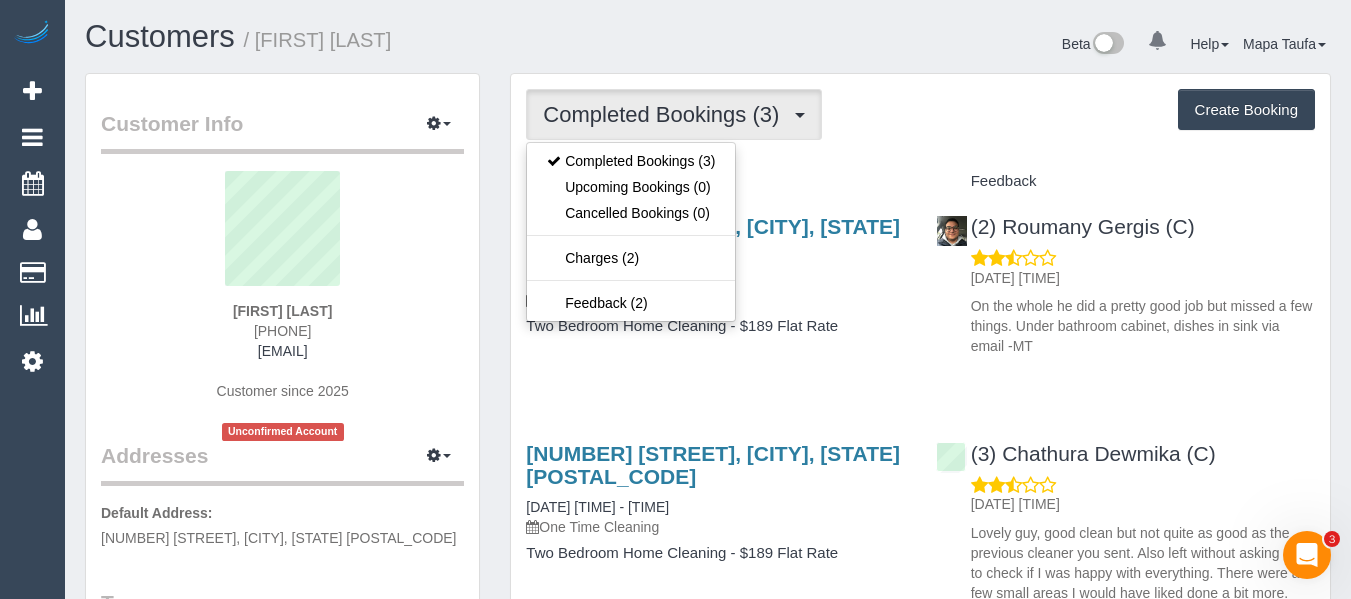click on "Completed Bookings (3)
Completed Bookings (3)
Upcoming Bookings (0)
Cancelled Bookings (0)
Charges (2)
Feedback (2)
Create Booking" at bounding box center [920, 114] 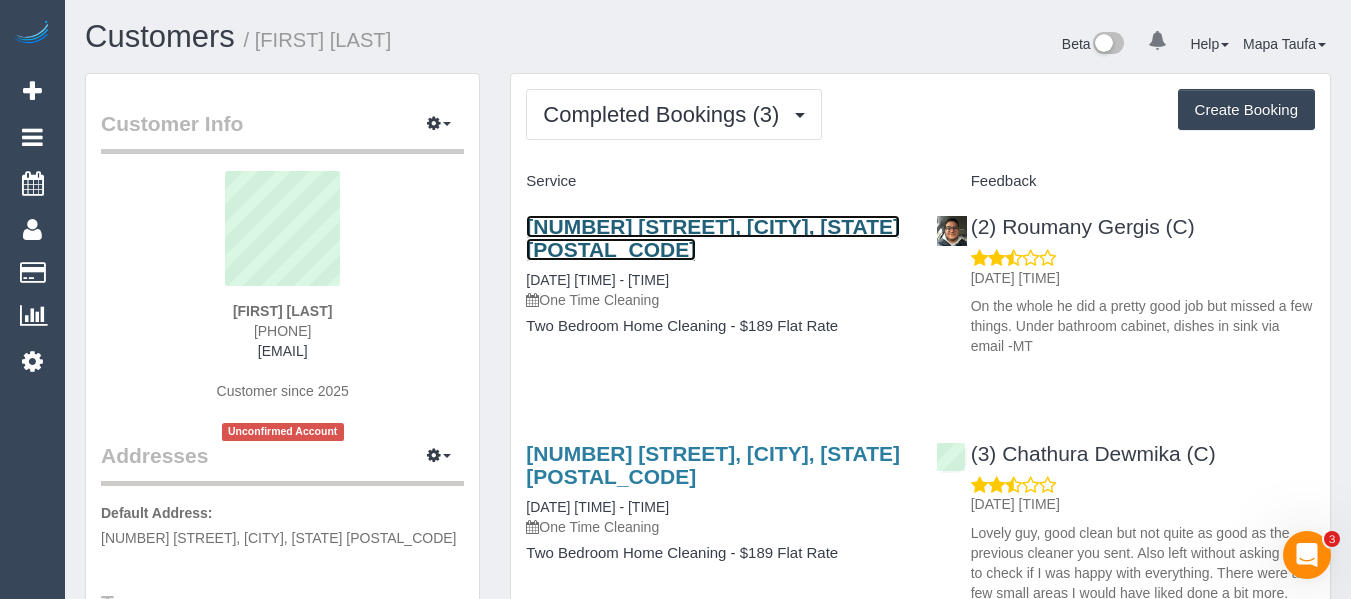 click on "305/12-14 Dickens Street, Elwood, VIC 3184" at bounding box center (713, 238) 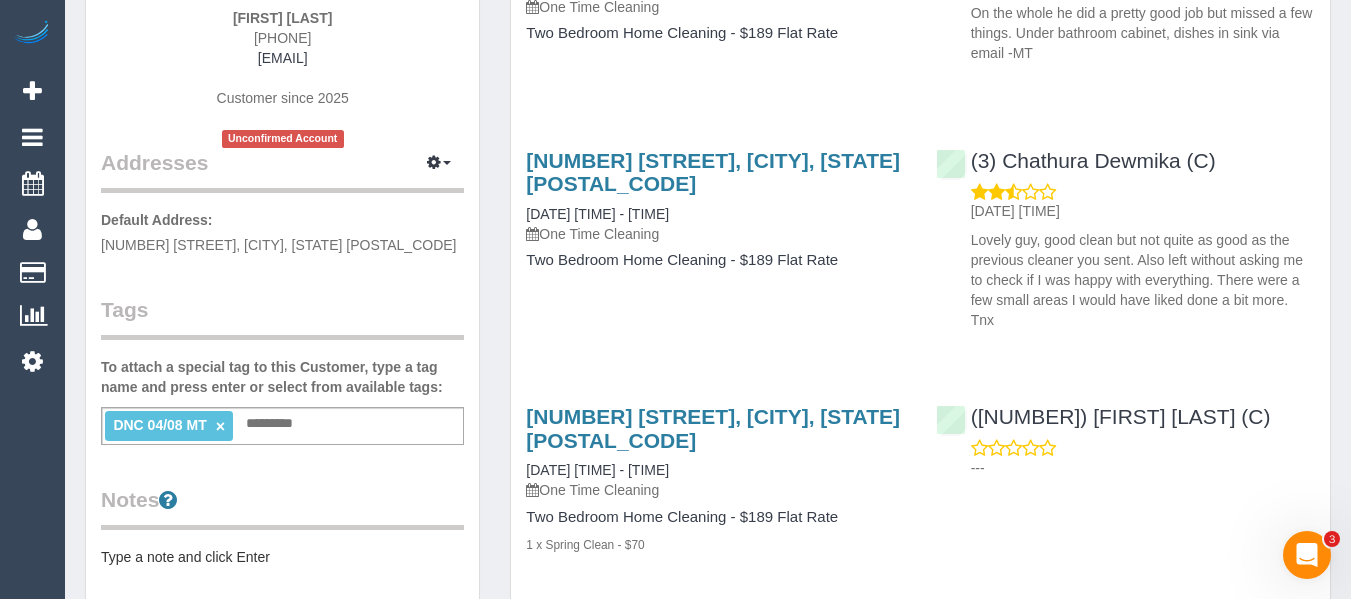 scroll, scrollTop: 0, scrollLeft: 0, axis: both 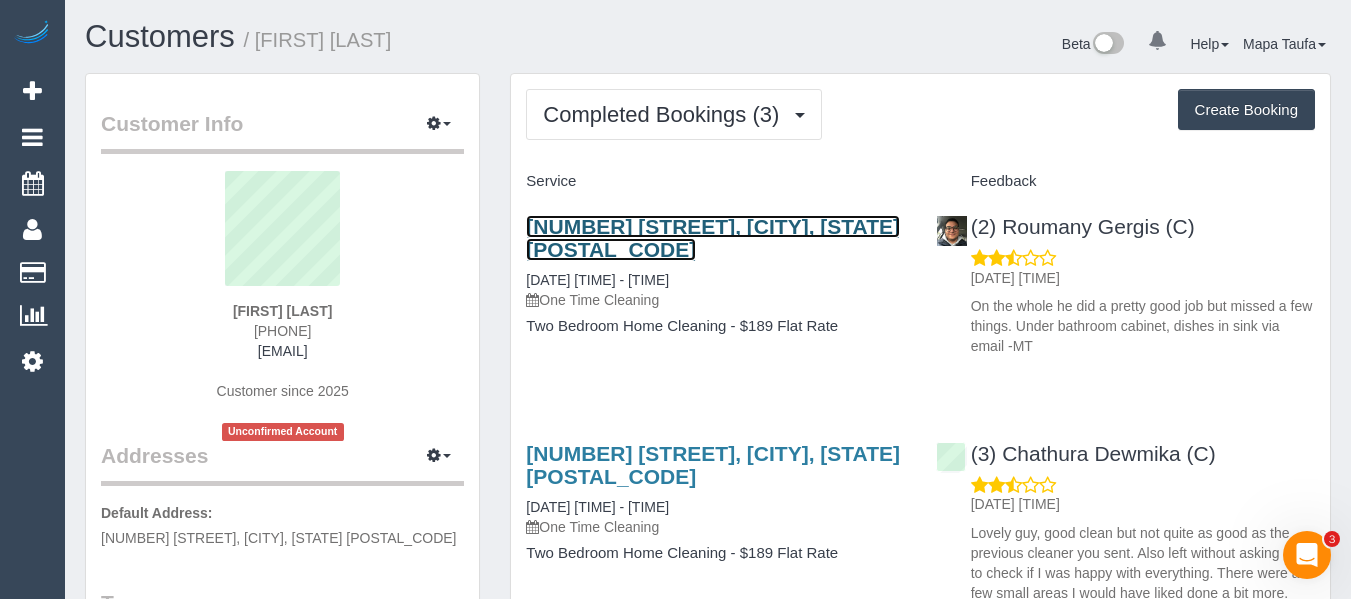 click on "305/12-14 Dickens Street, Elwood, VIC 3184" at bounding box center [713, 238] 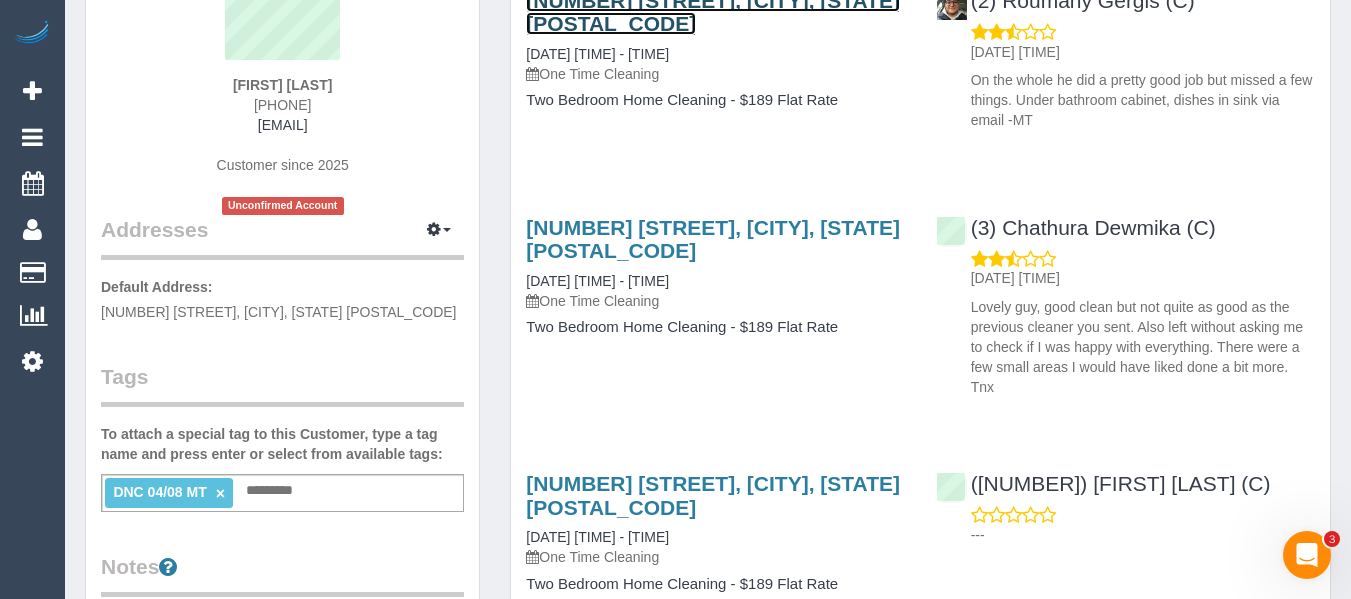 scroll, scrollTop: 400, scrollLeft: 0, axis: vertical 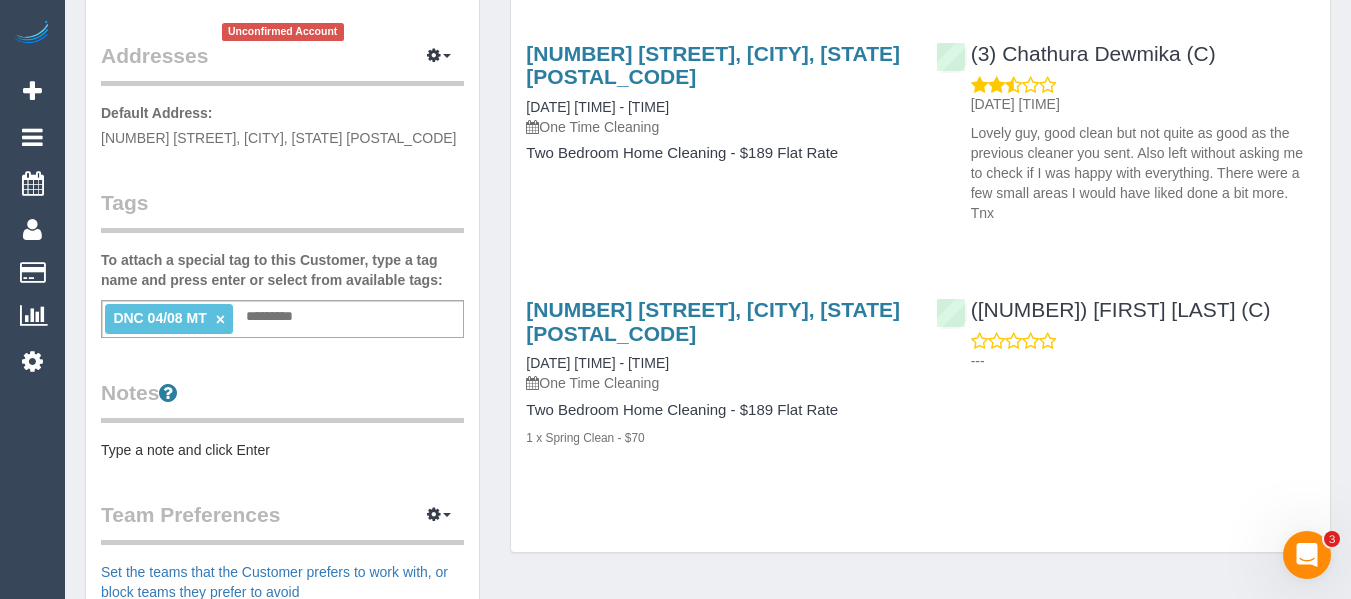 click on "×" at bounding box center (220, 319) 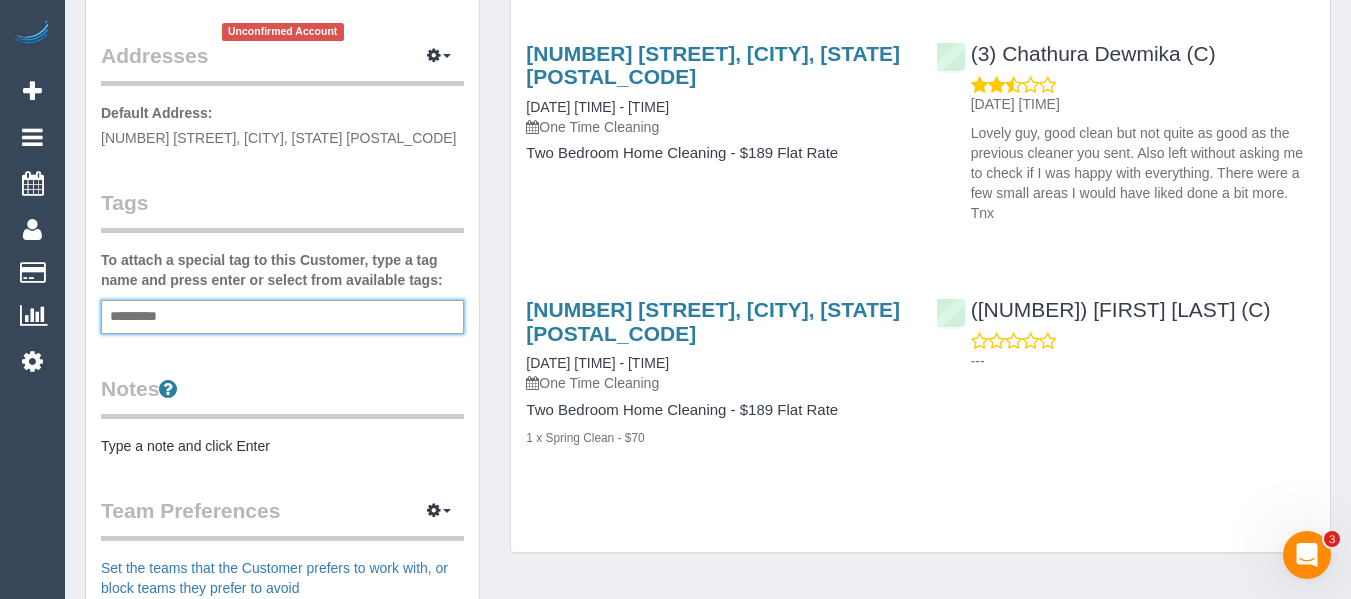 click on "305/12-14 Dickens Street, Elwood, VIC 3184
29/01/2025 10:00 - 12:00
One Time Cleaning
Two Bedroom Home Cleaning - $189 Flat Rate
1 x Spring Clean - $70" at bounding box center [715, 383] 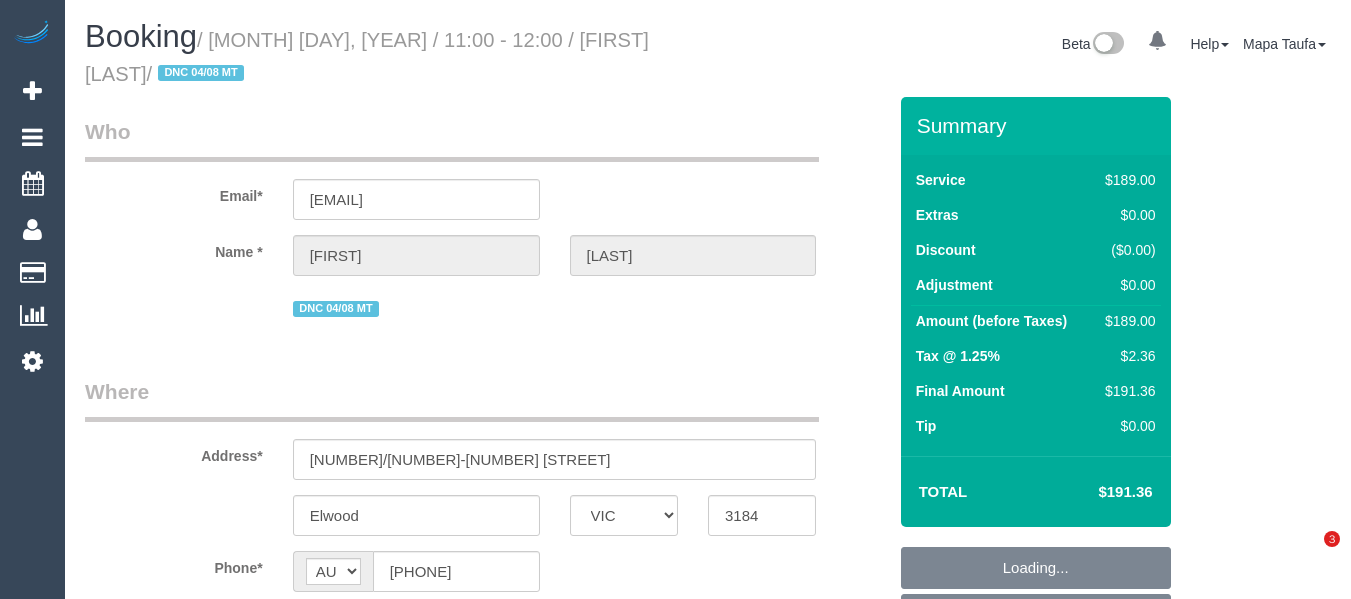 select on "VIC" 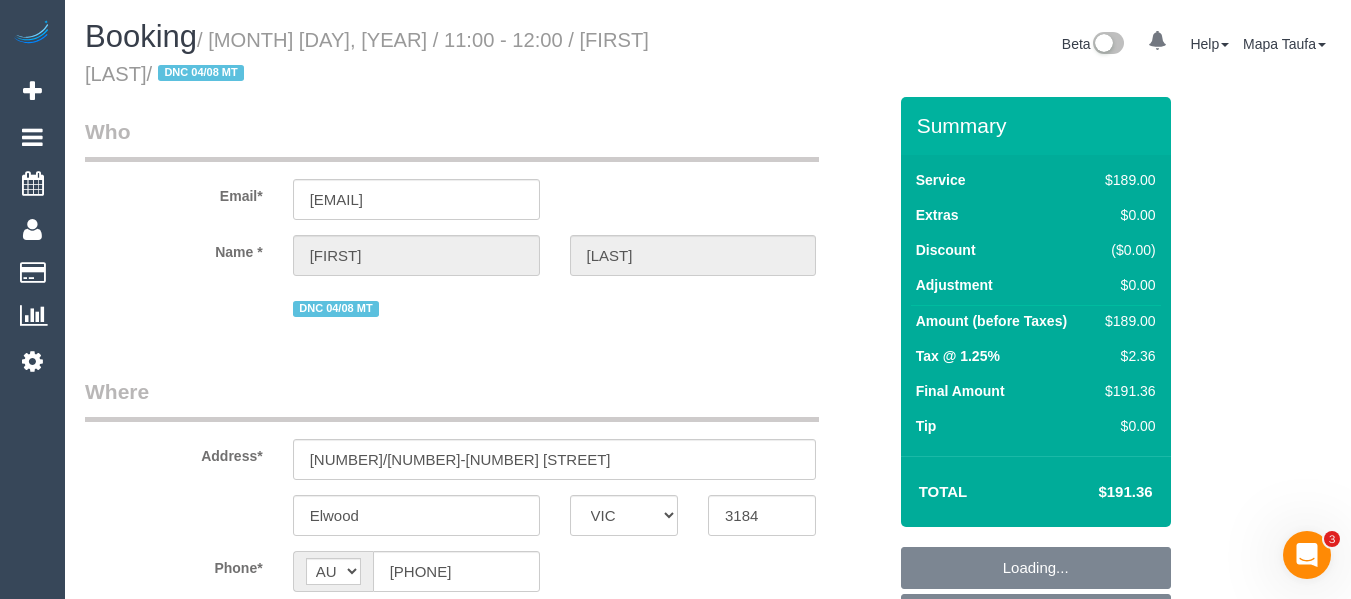 scroll, scrollTop: 0, scrollLeft: 0, axis: both 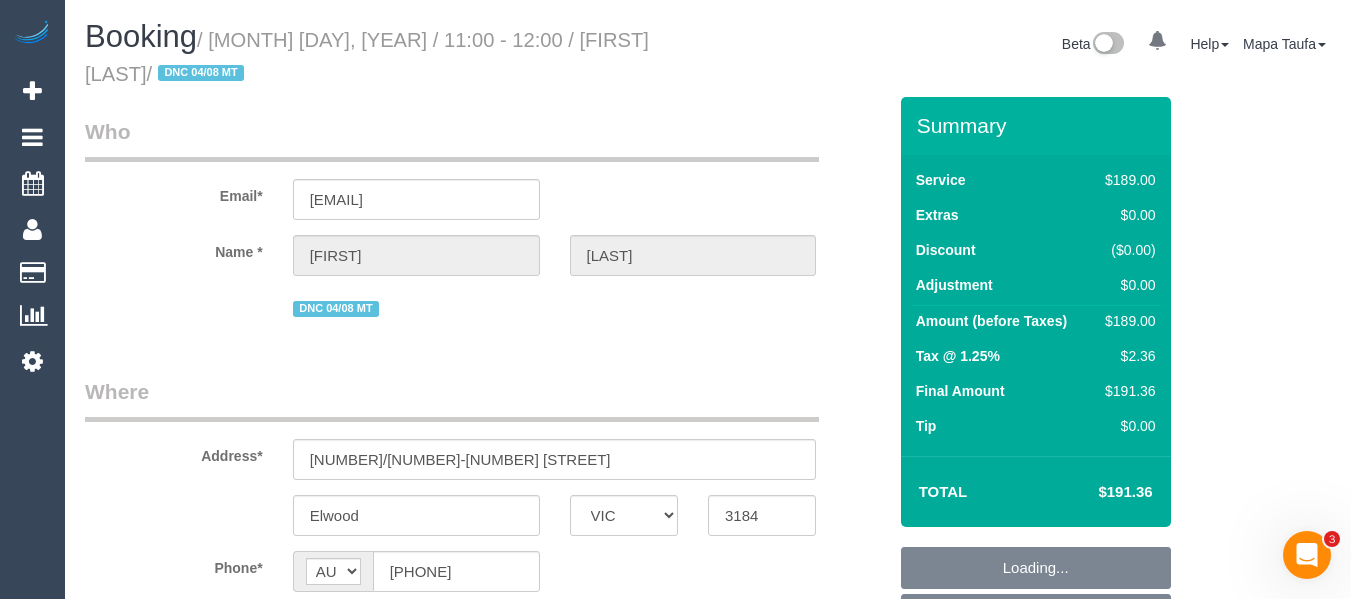 select on "string:stripe-pm_1QjsxN2GScqysDRVG5sXxjge" 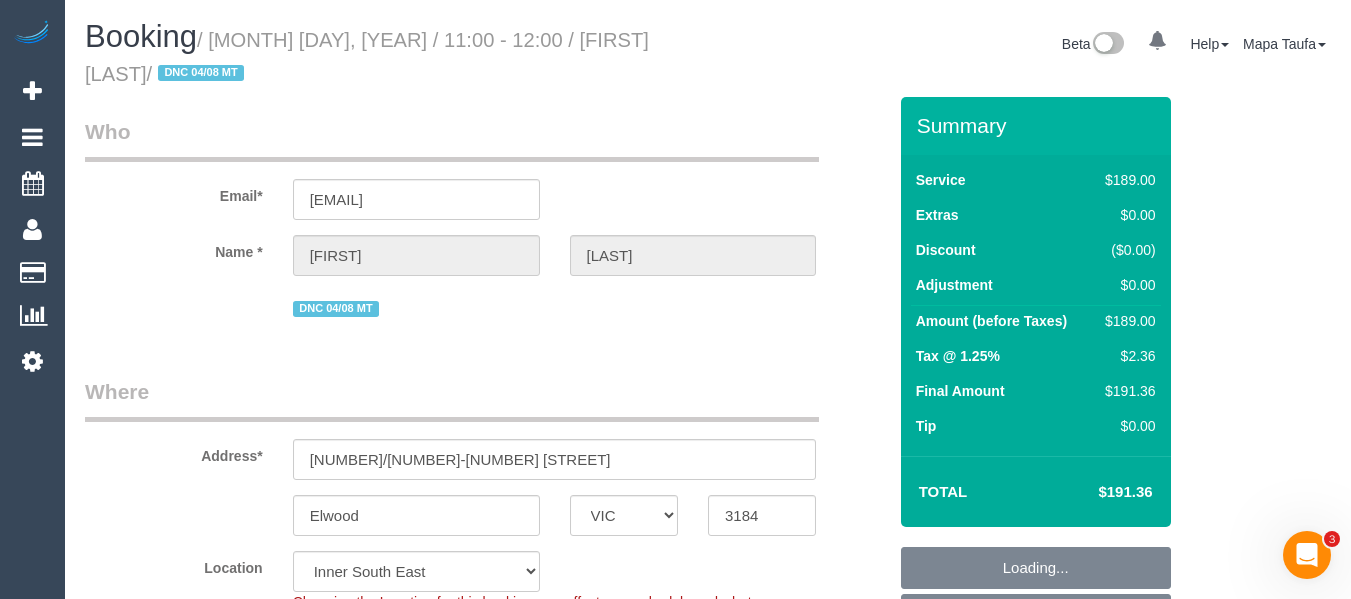 select on "object:681" 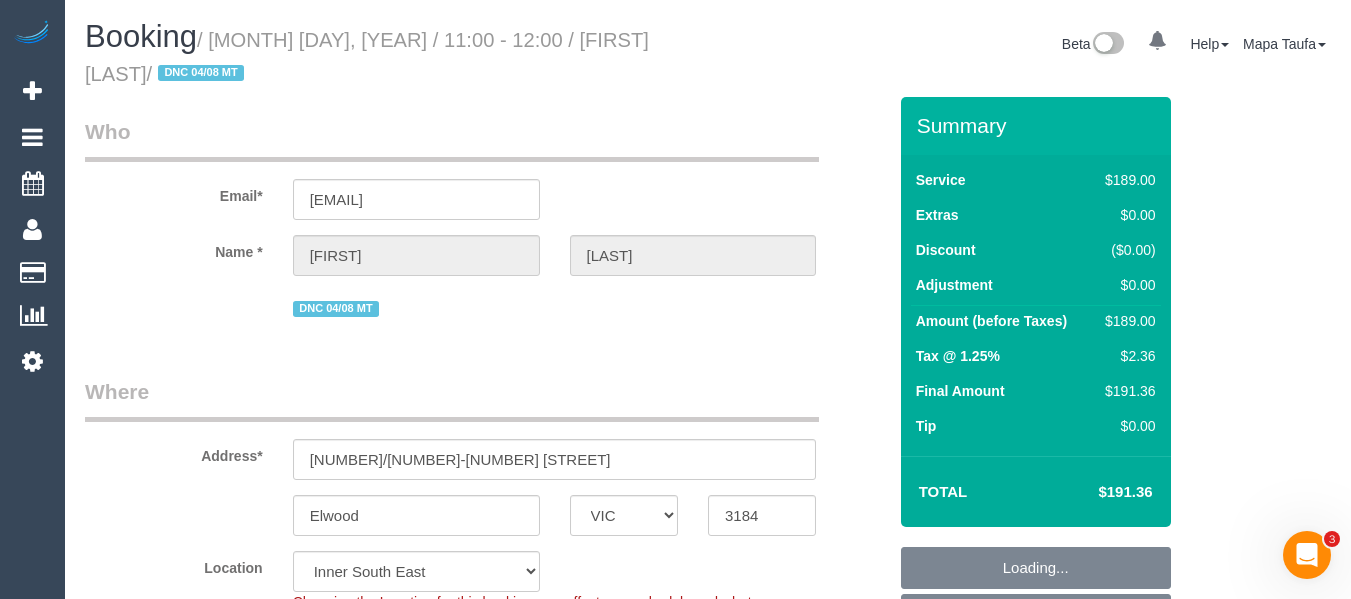 select on "number:28" 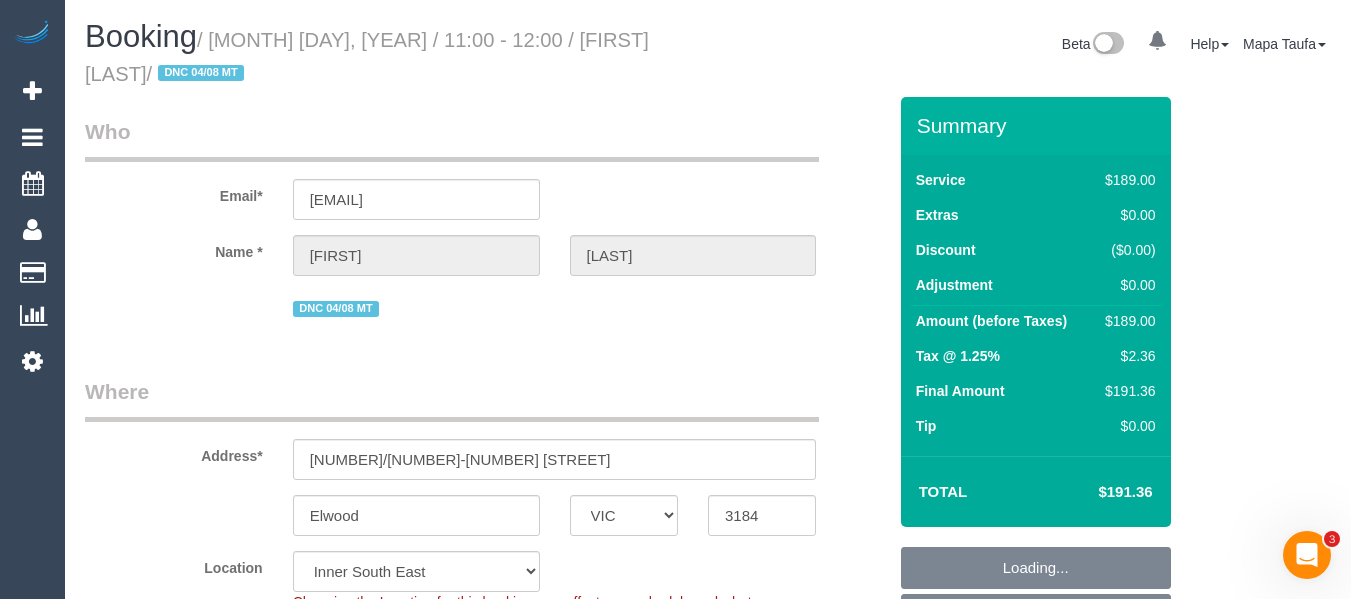 select on "number:14" 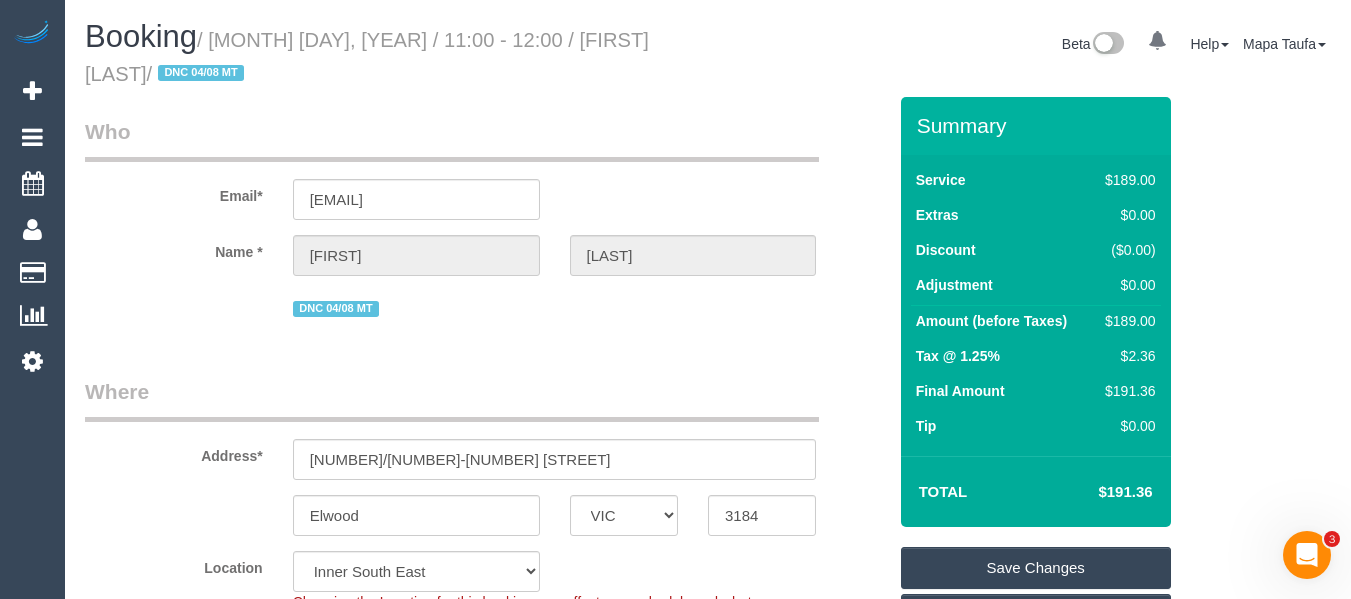 click on "$191.36" at bounding box center [1095, 492] 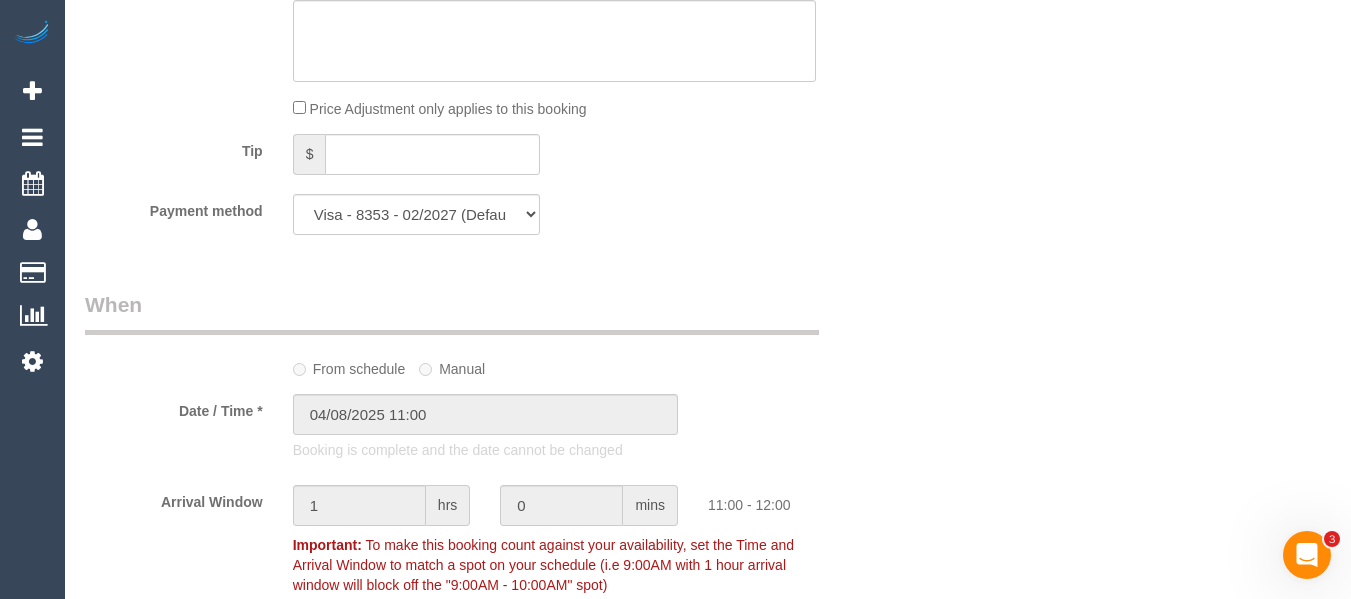 scroll, scrollTop: 1877, scrollLeft: 0, axis: vertical 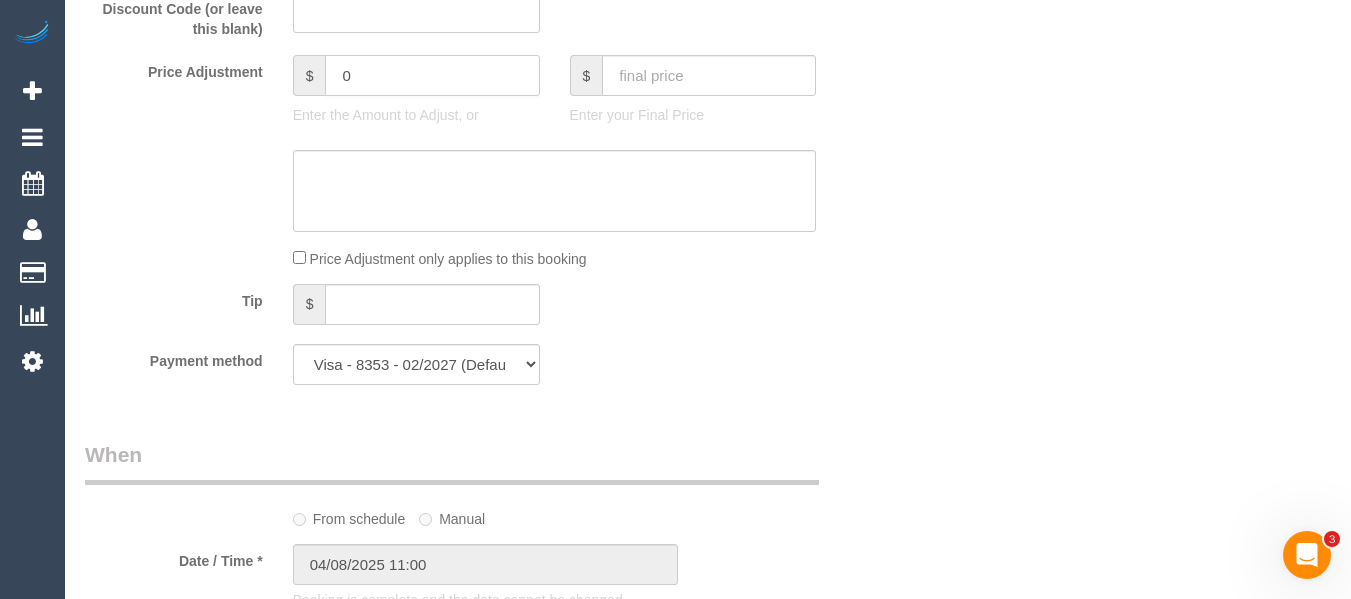 click on "Price Adjustment
$
0
Enter the Amount to Adjust, or
$
Enter your Final Price" 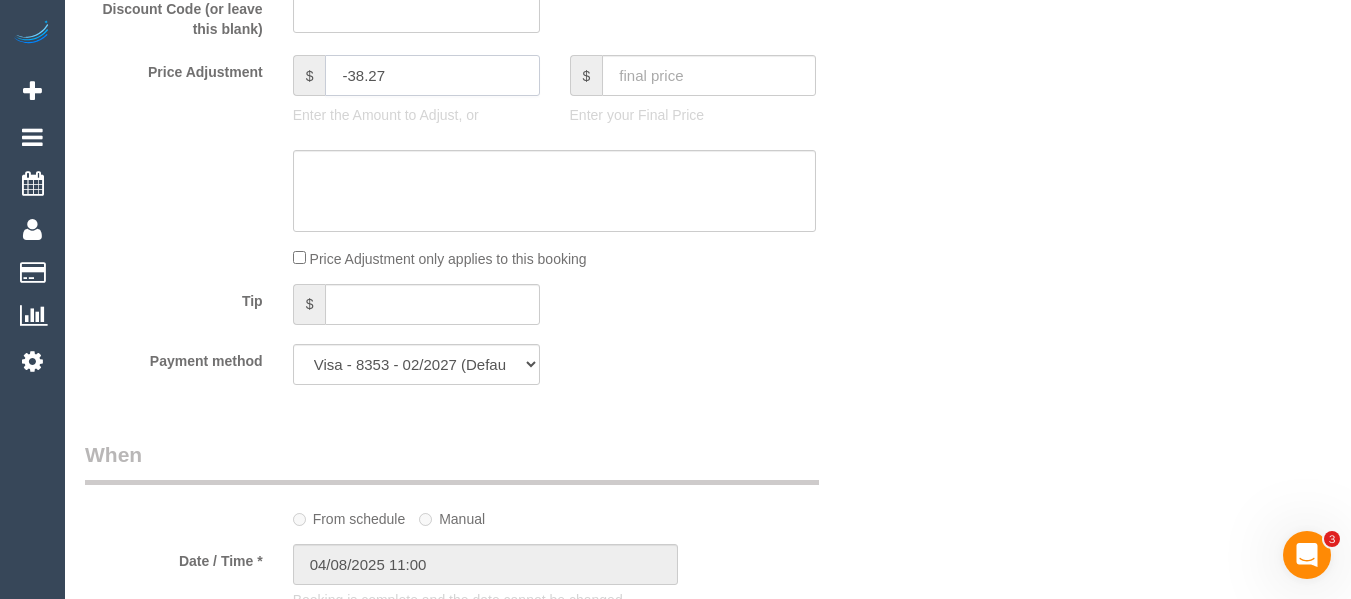 type on "-38.27" 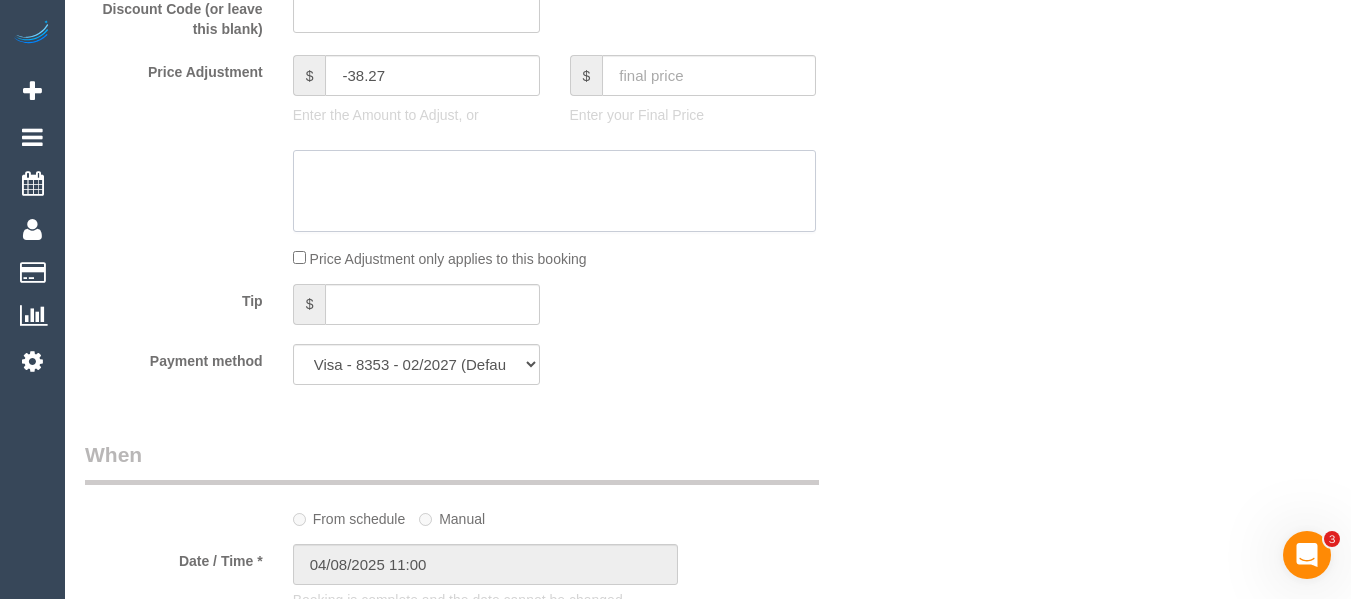 click 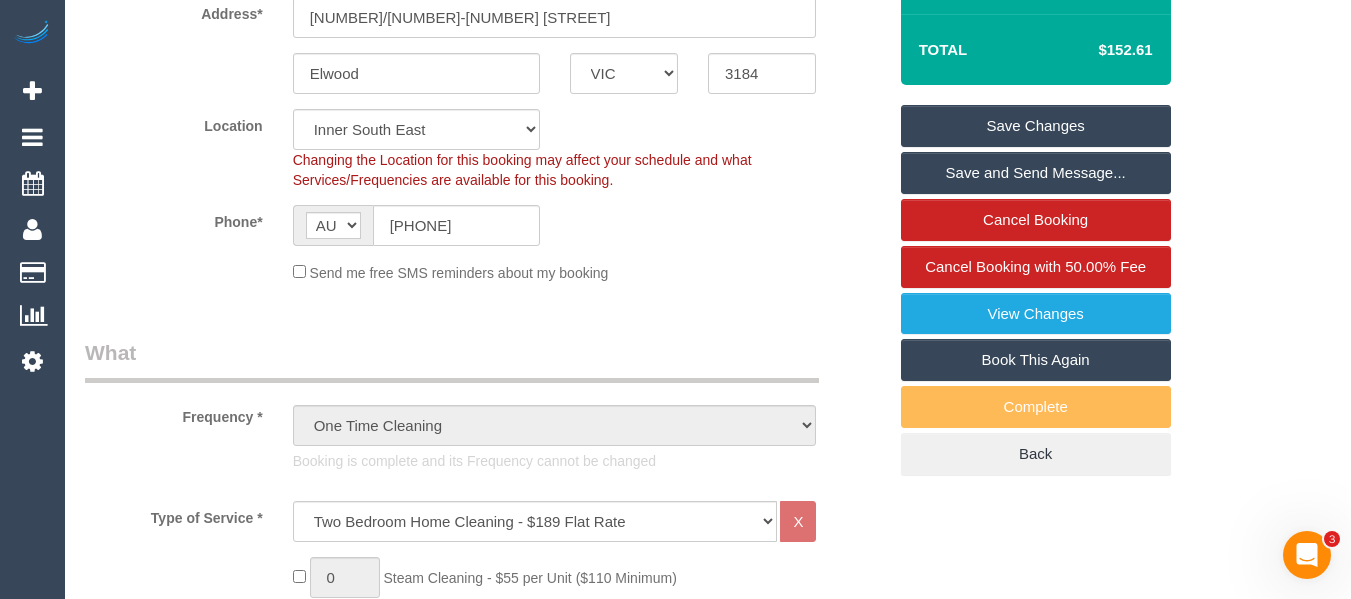 scroll, scrollTop: 277, scrollLeft: 0, axis: vertical 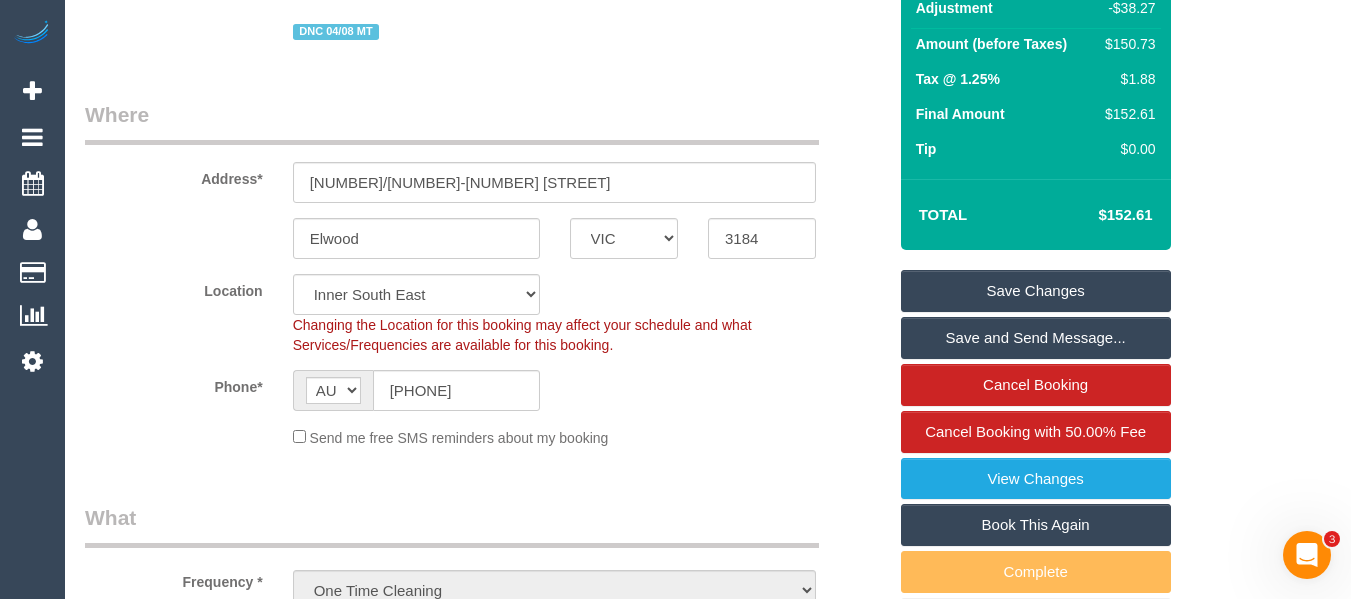click on "Summary
Service
$189.00
Extras
$0.00
Discount
($0.00)
Adjustment
-$38.27
Amount (before Taxes)
$150.73" at bounding box center [1036, 230] 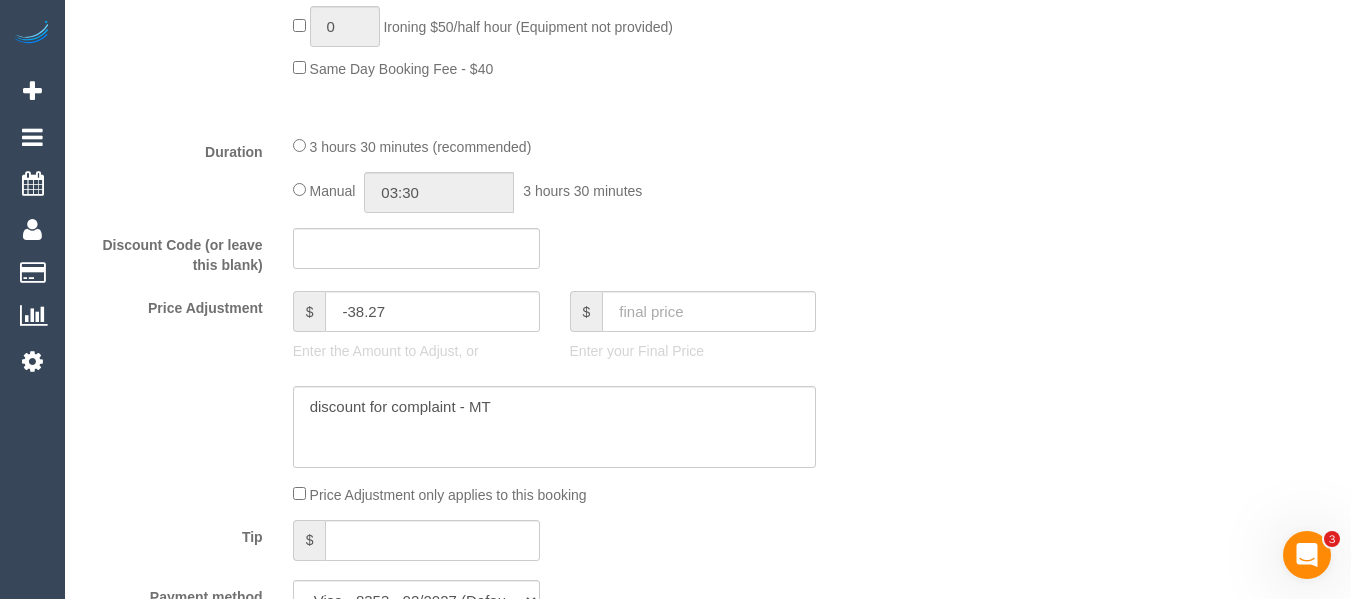 scroll, scrollTop: 1977, scrollLeft: 0, axis: vertical 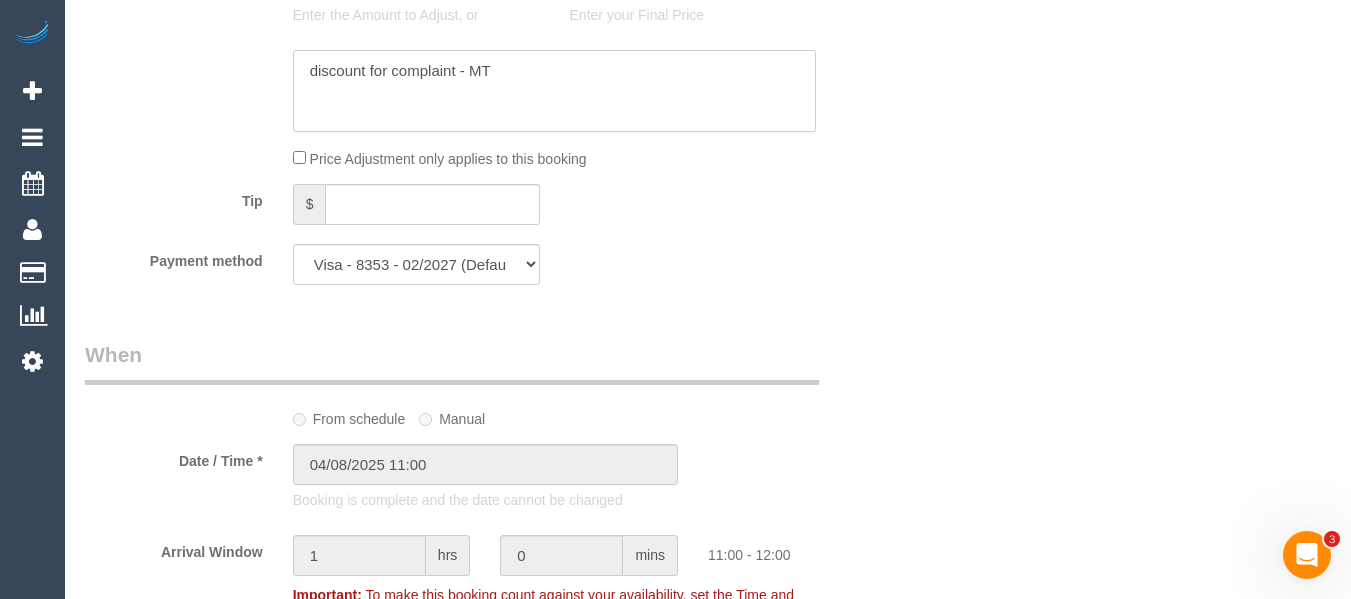 click 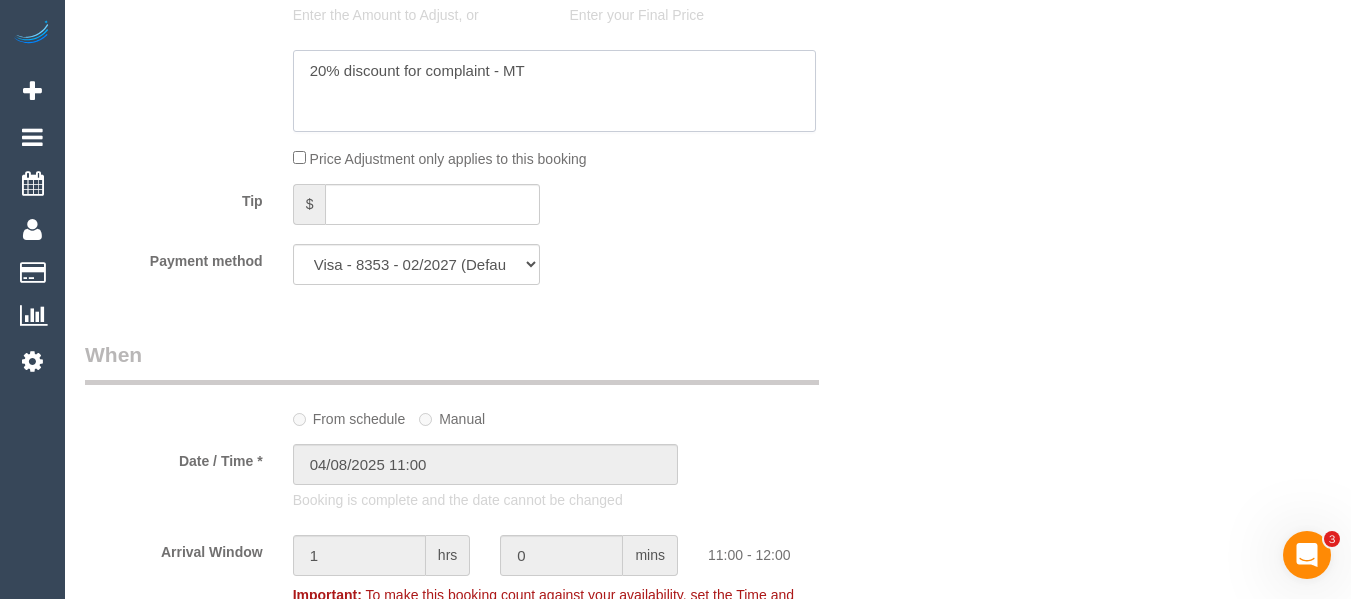 scroll, scrollTop: 778, scrollLeft: 0, axis: vertical 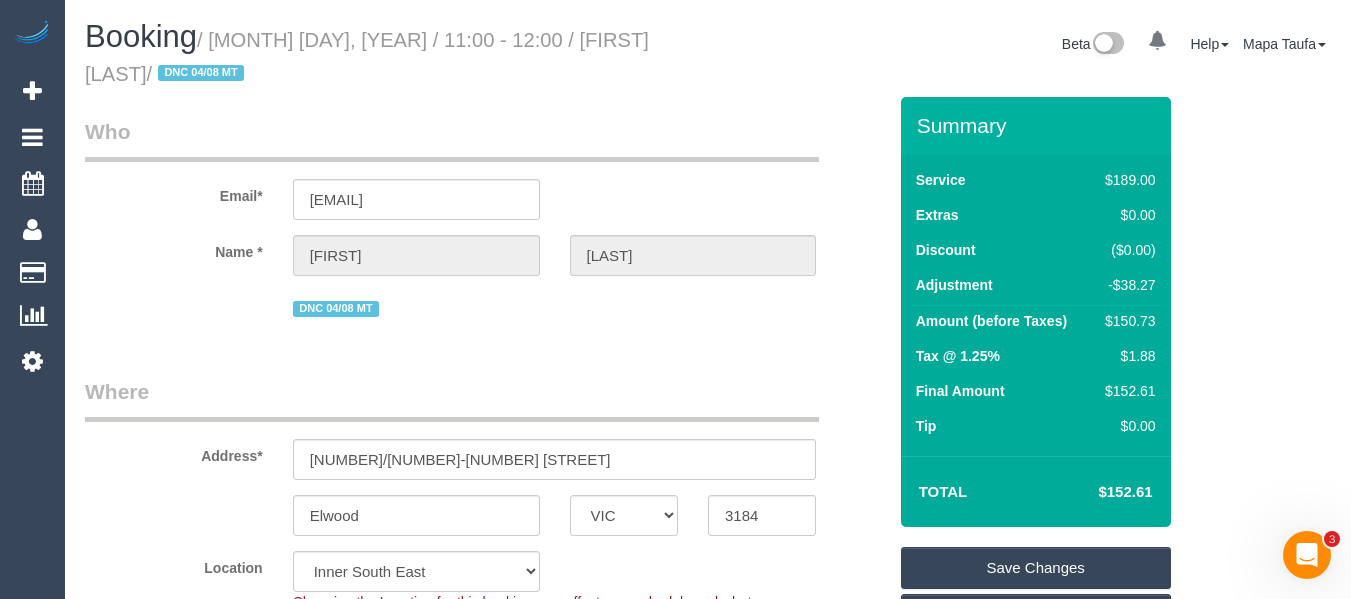type on "20% discount for complaint - MT" 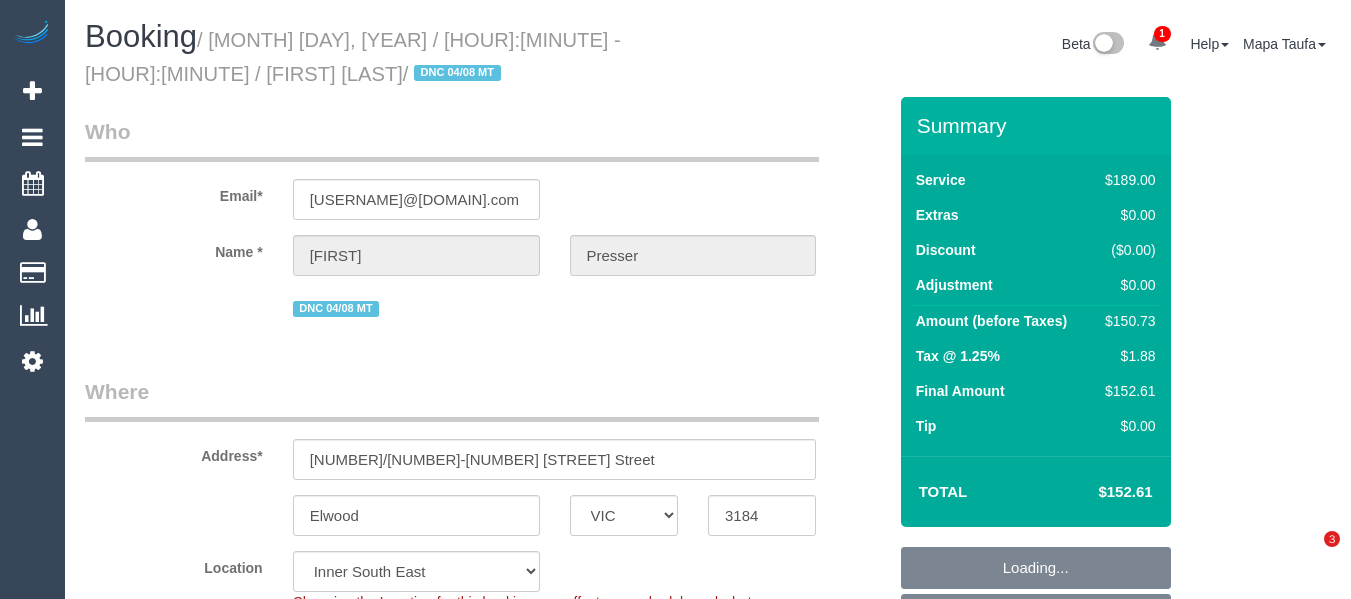 select on "VIC" 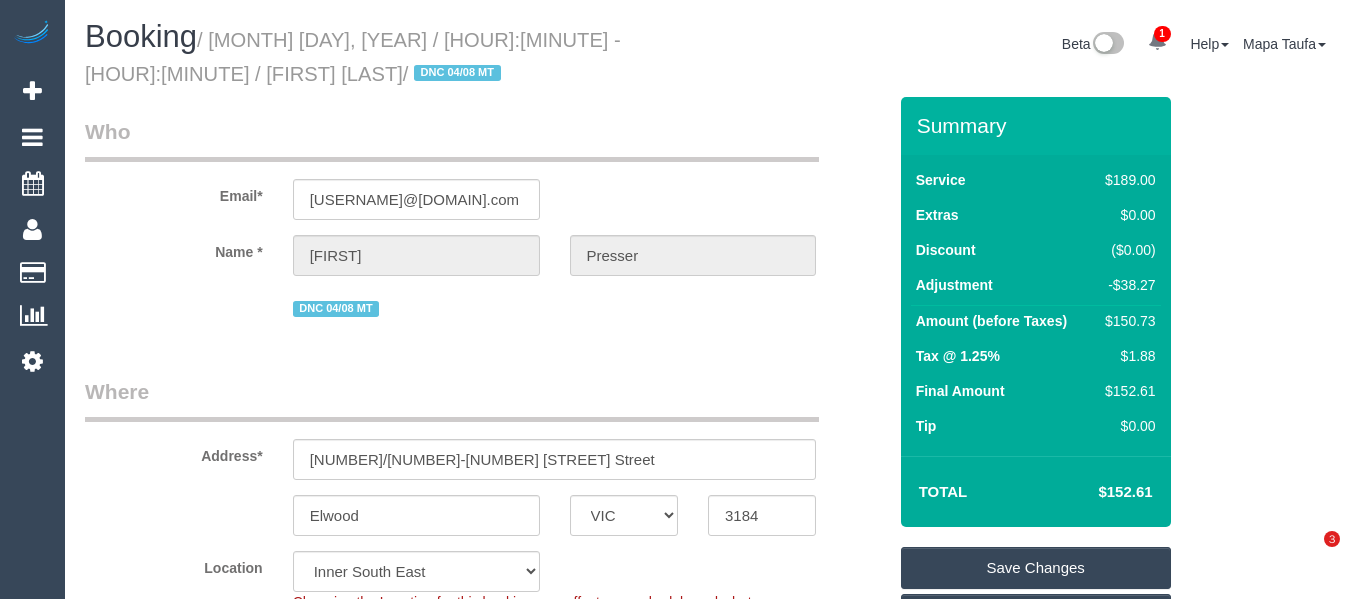 scroll, scrollTop: 0, scrollLeft: 0, axis: both 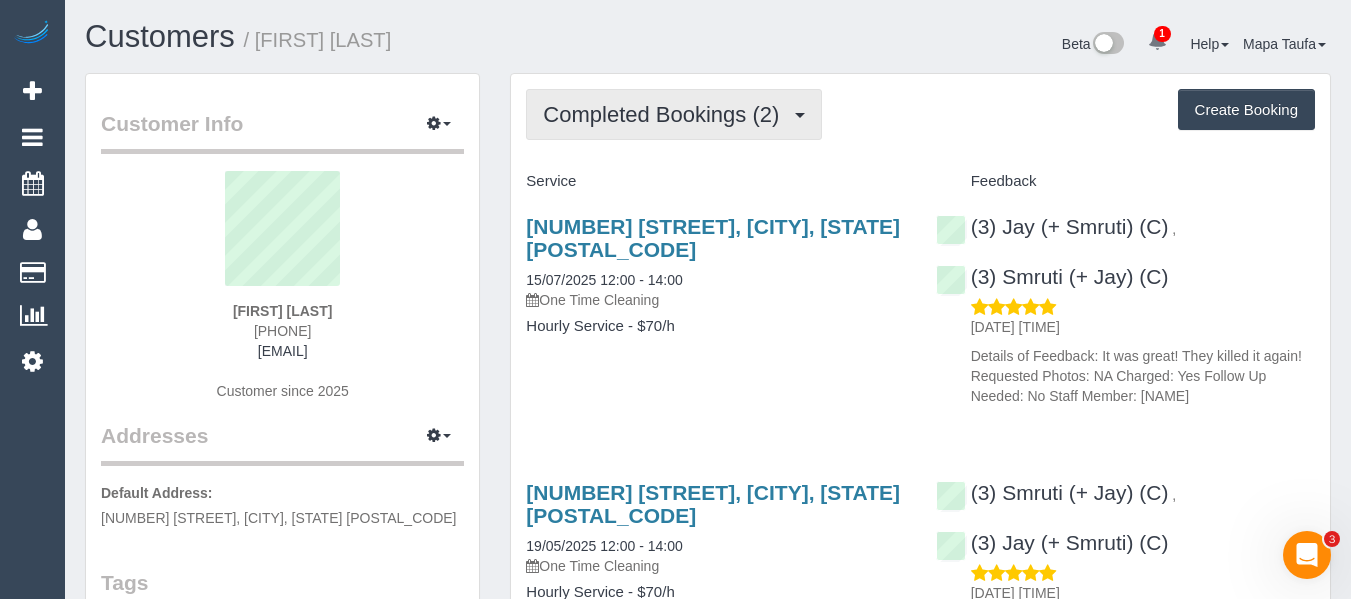 click on "Completed Bookings (2)" at bounding box center (674, 114) 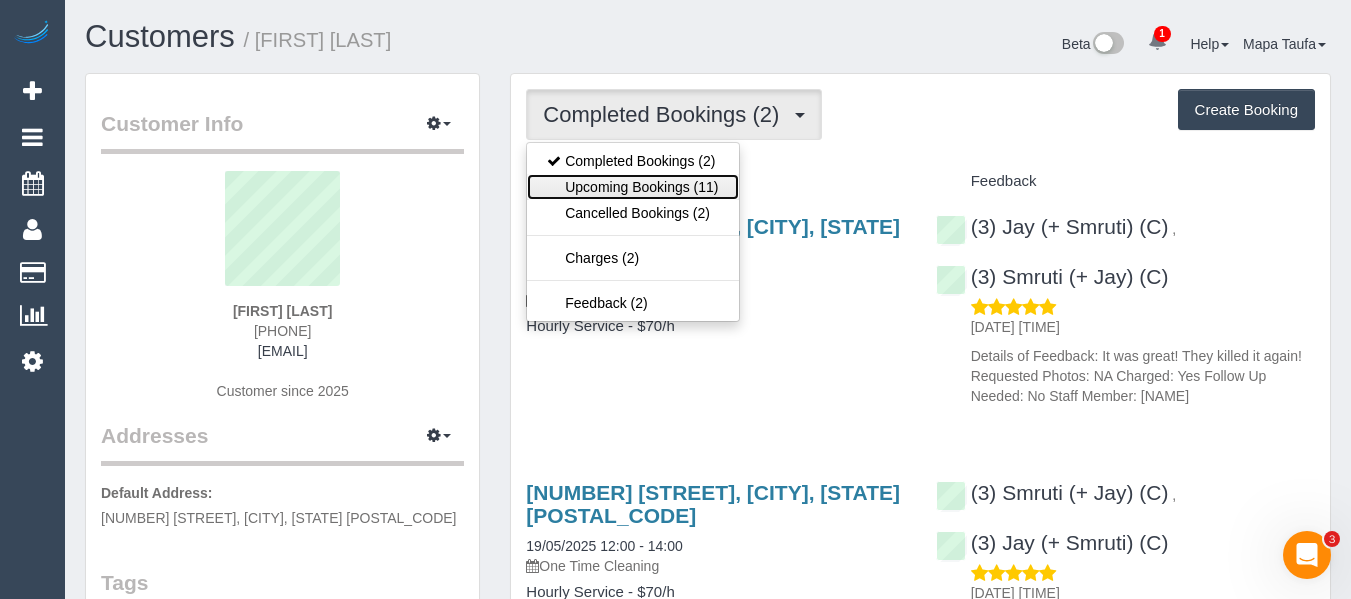 click on "Upcoming Bookings (11)" at bounding box center [632, 187] 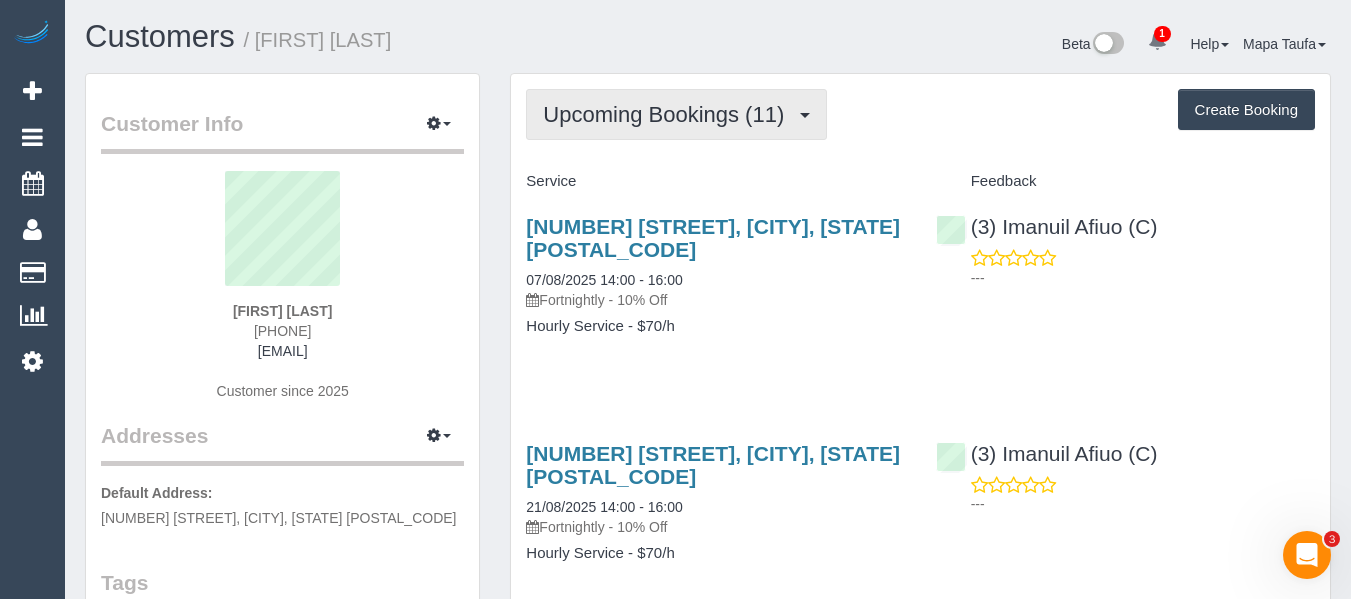 click on "Upcoming Bookings (11)" at bounding box center [676, 114] 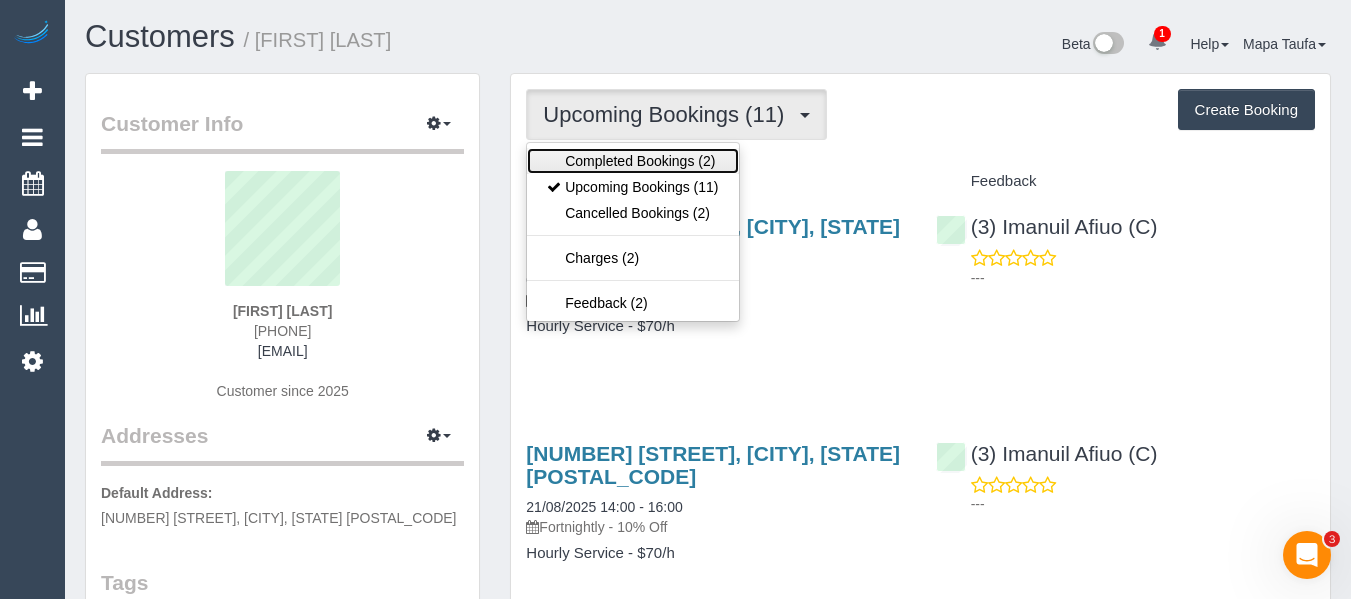 click on "Completed Bookings (2)" at bounding box center [632, 161] 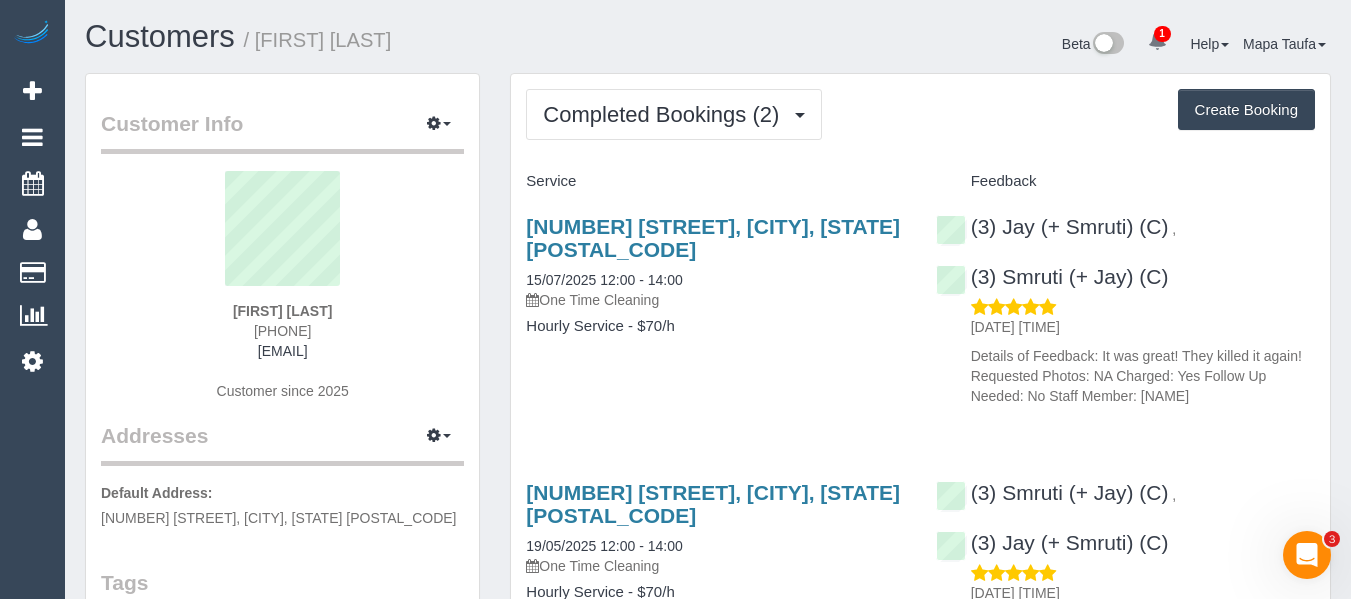 drag, startPoint x: 568, startPoint y: 32, endPoint x: 617, endPoint y: 19, distance: 50.695168 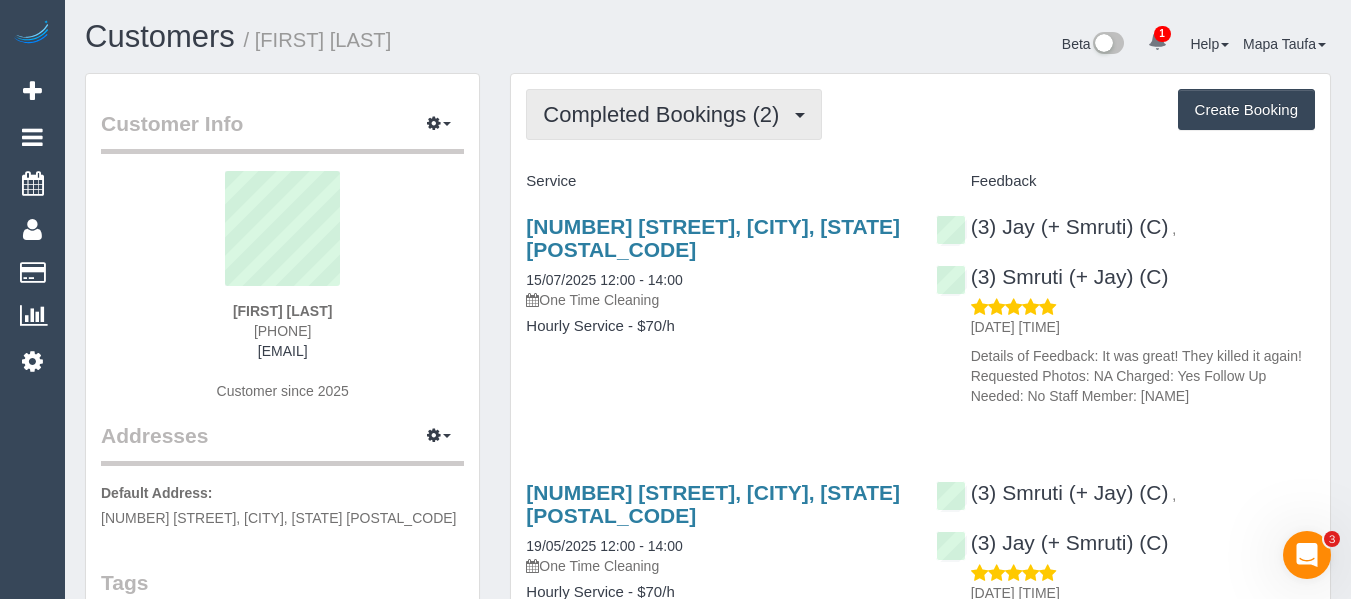 click on "Completed Bookings (2)" at bounding box center [674, 114] 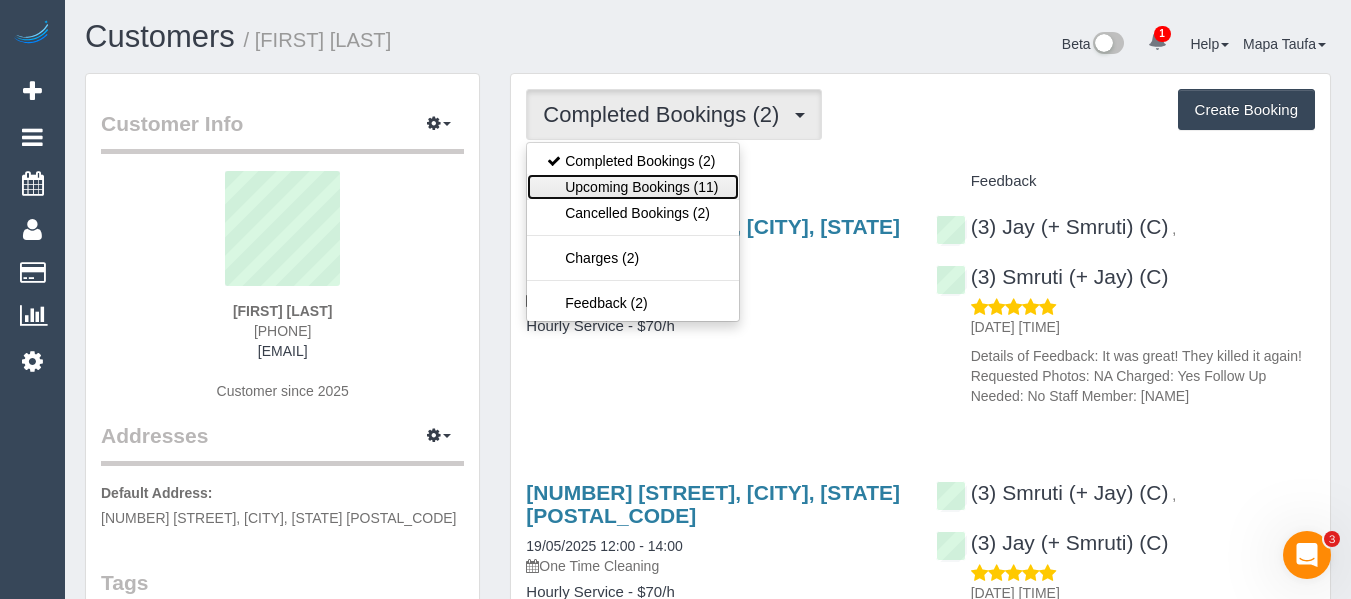 click on "Upcoming Bookings (11)" at bounding box center [632, 187] 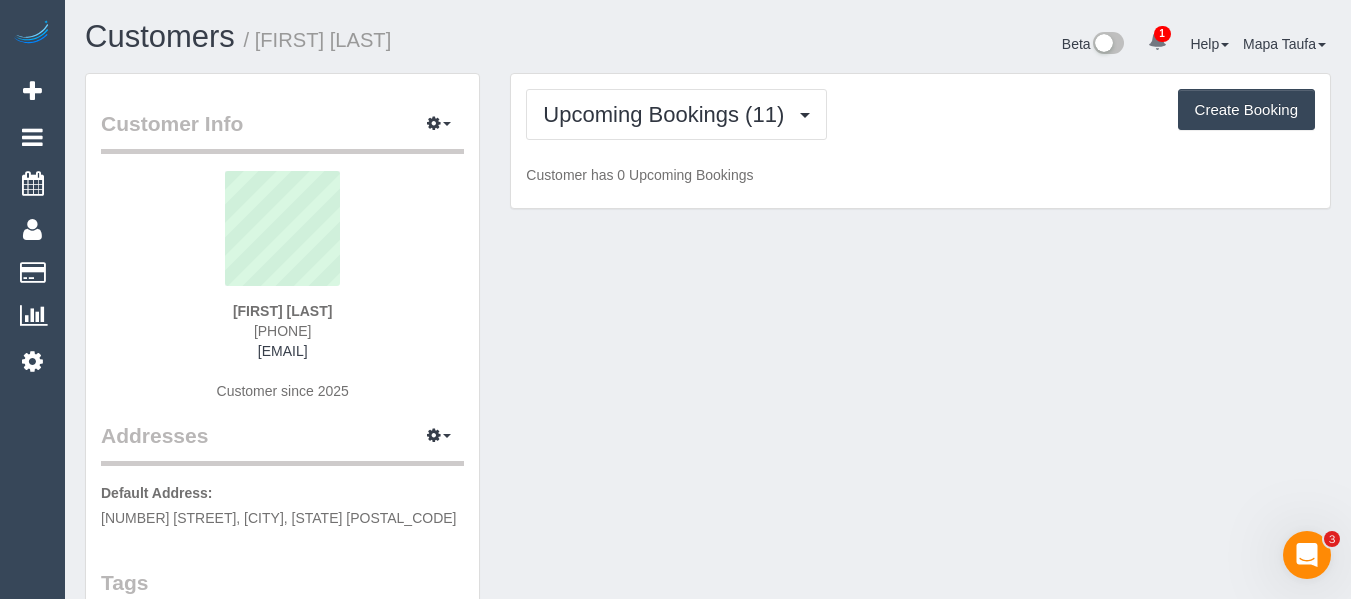 click on "Customers
/ [FIRST] [LAST]" at bounding box center (389, 41) 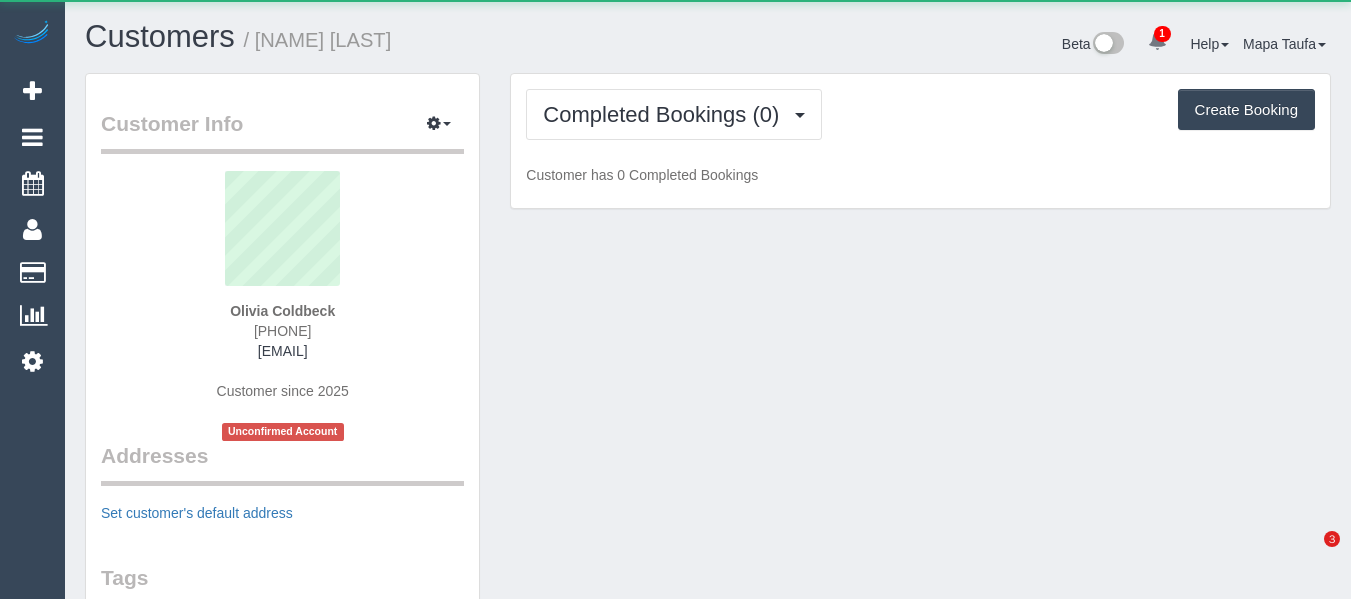 scroll, scrollTop: 0, scrollLeft: 0, axis: both 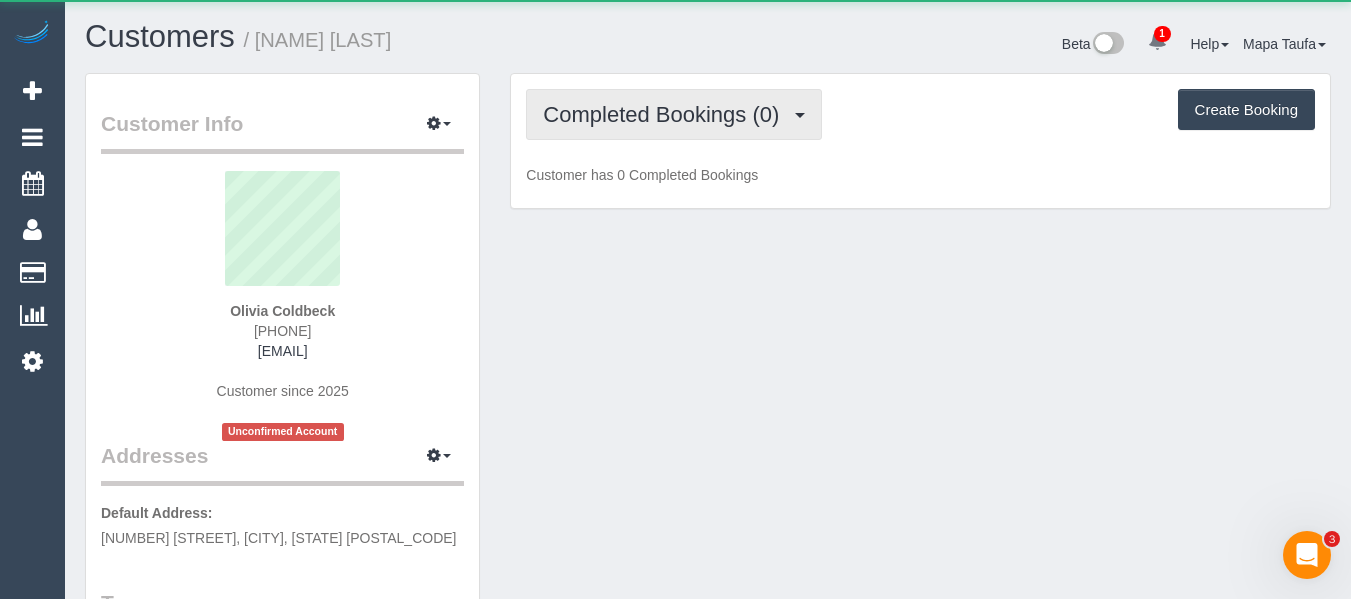 click on "Completed Bookings (0)" at bounding box center (674, 114) 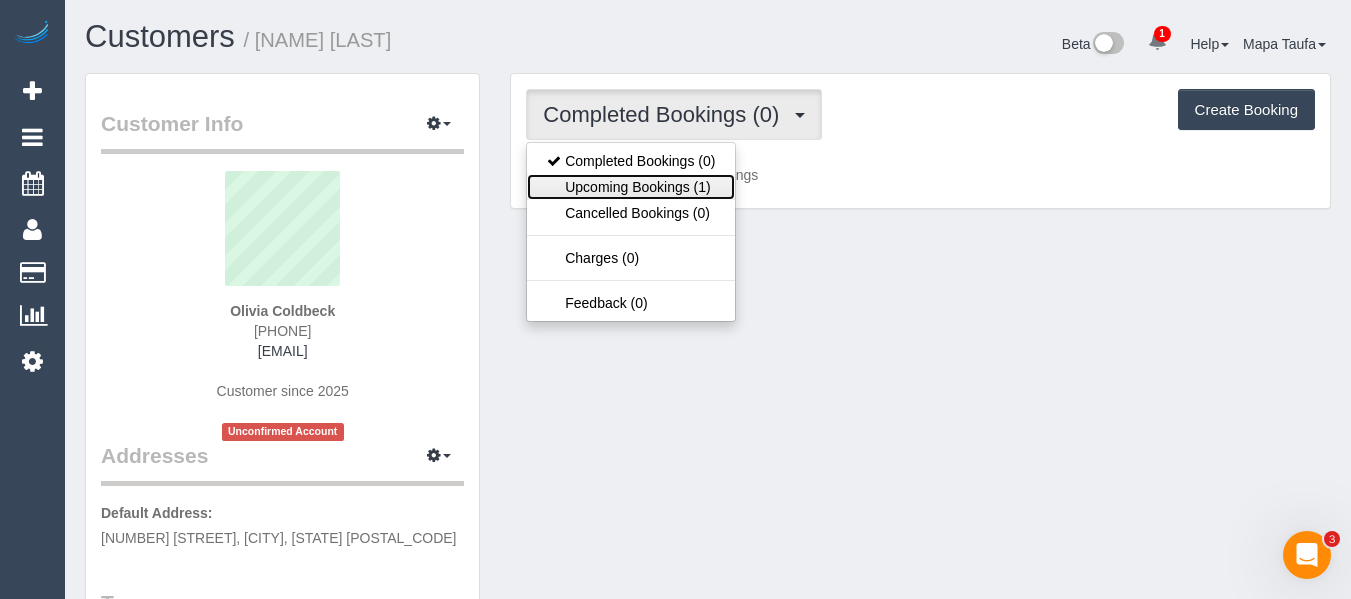 click on "Upcoming Bookings (1)" at bounding box center (631, 187) 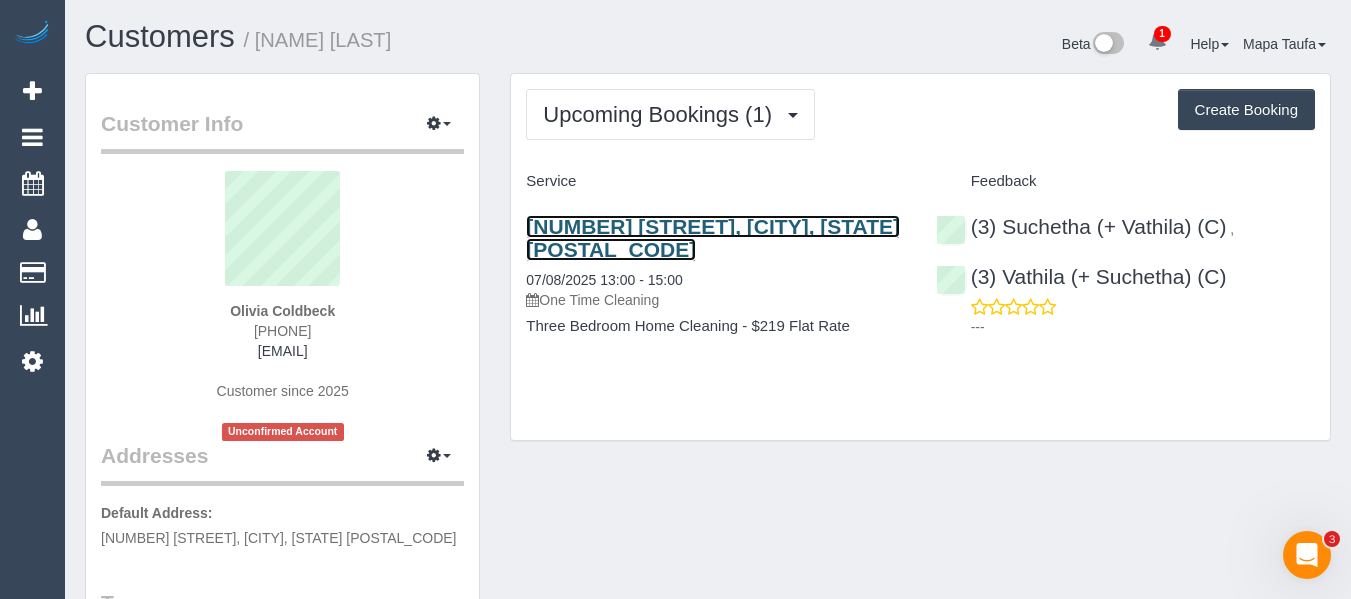 click on "[NUMBER] [STREET], [CITY], [STATE] [POSTAL_CODE]" at bounding box center [713, 238] 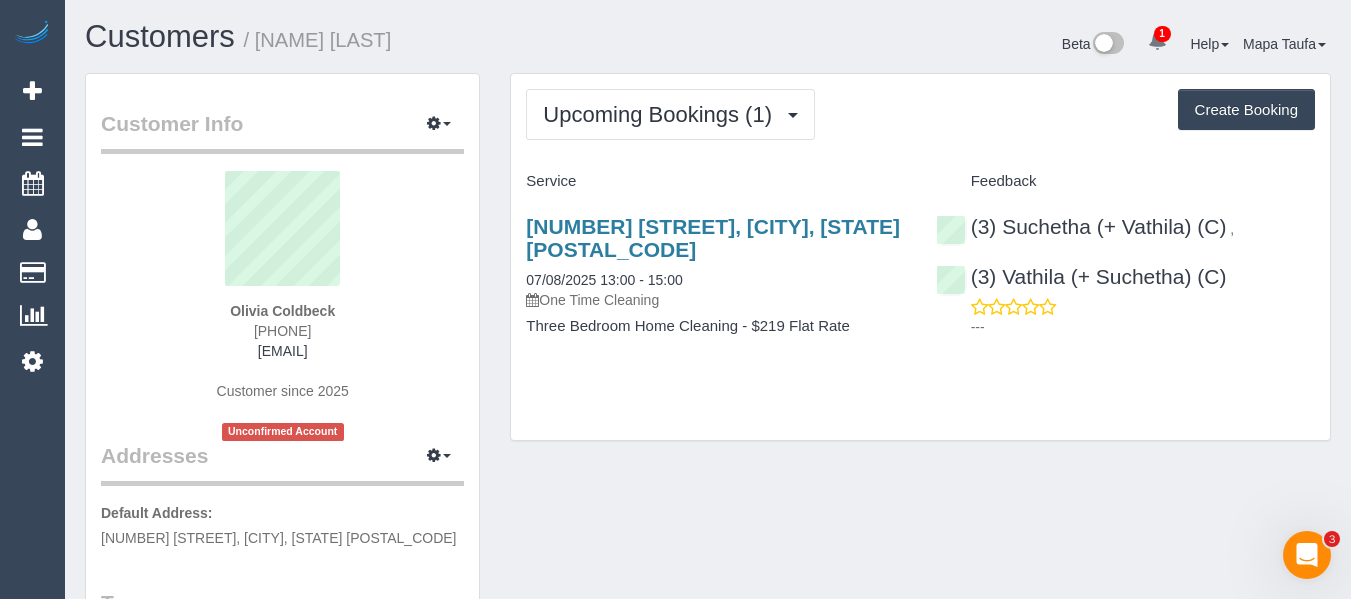 click on "Upcoming Bookings (1)
Completed Bookings (0)
Upcoming Bookings (1)
Cancelled Bookings (0)
Charges (0)
Feedback (0)
Create Booking
Service
Feedback" at bounding box center (920, 257) 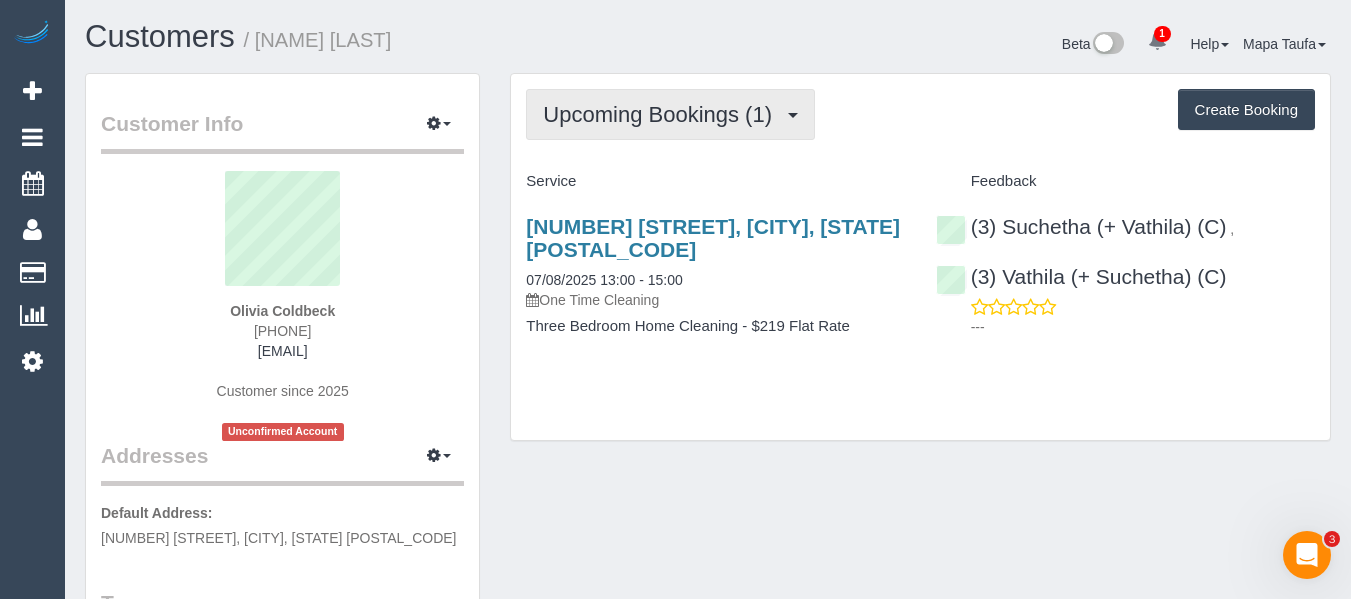 click on "Upcoming Bookings (1)" at bounding box center [662, 114] 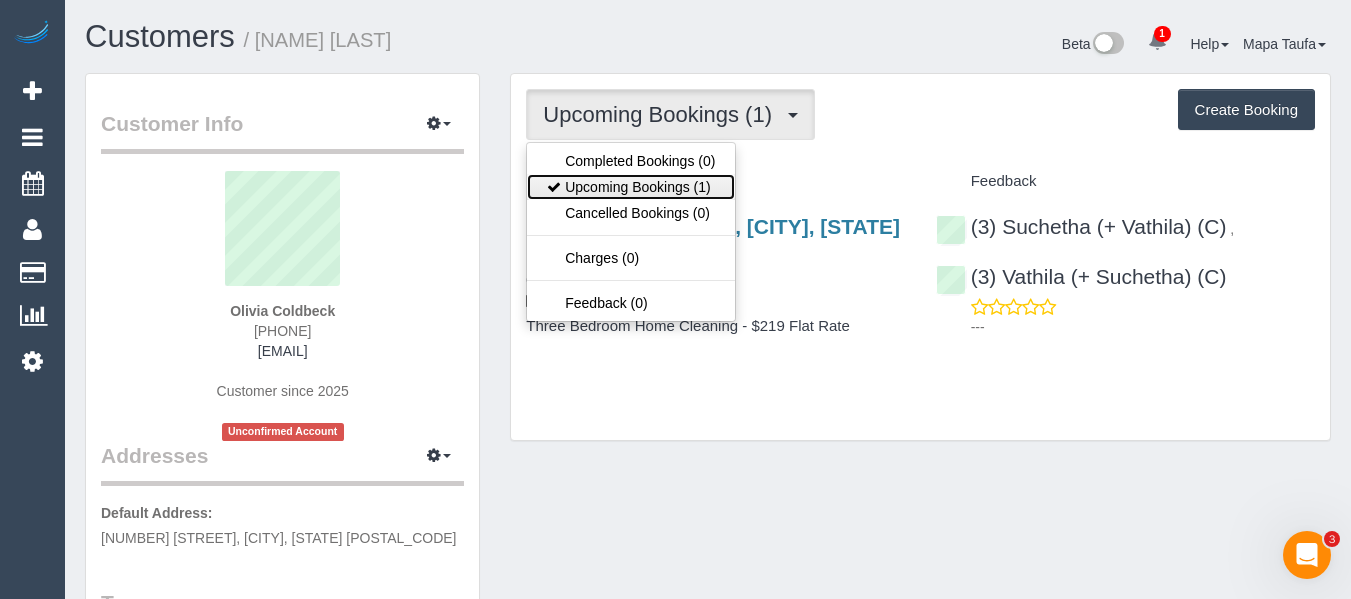click on "Upcoming Bookings (1)" at bounding box center (631, 187) 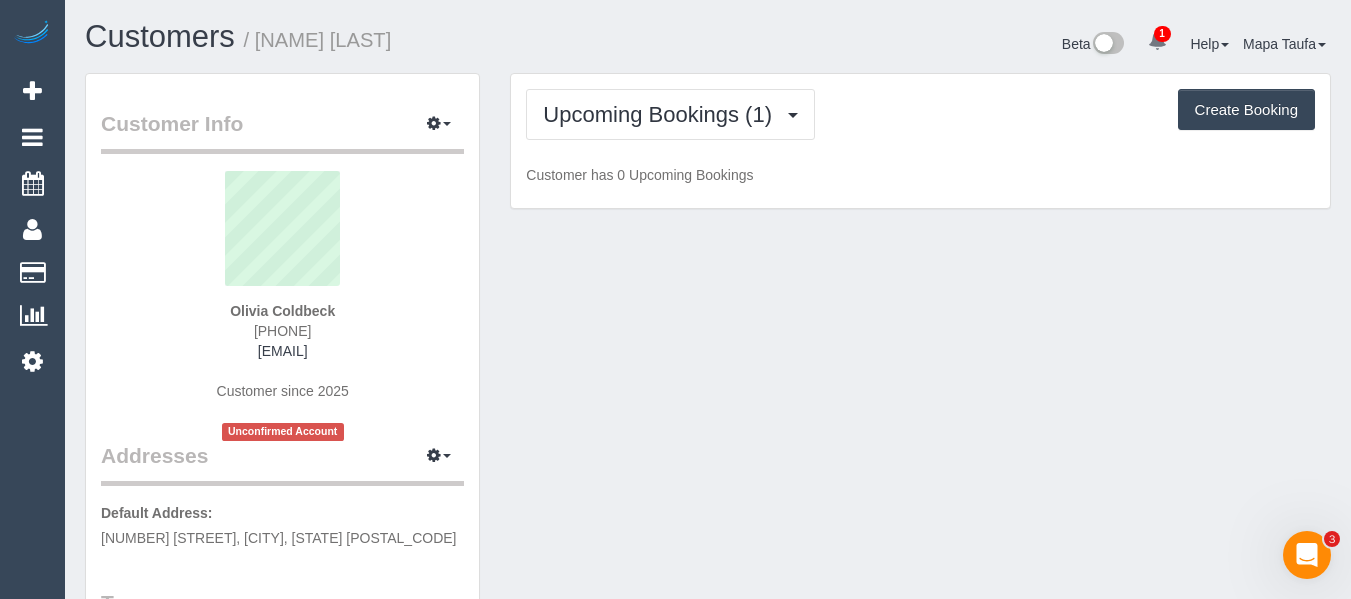 click on "Upcoming Bookings (1)
Completed Bookings (0)
Upcoming Bookings (1)
Cancelled Bookings (0)
Charges (0)
Feedback (0)
Create Booking" at bounding box center [920, 114] 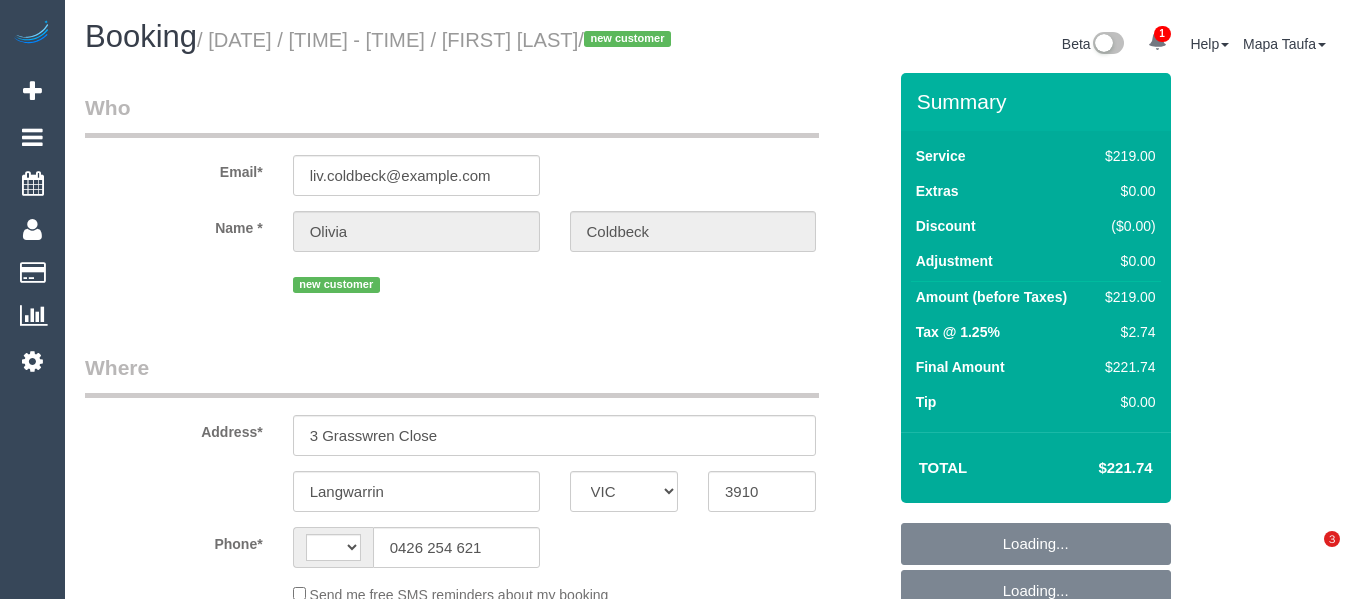 select on "VIC" 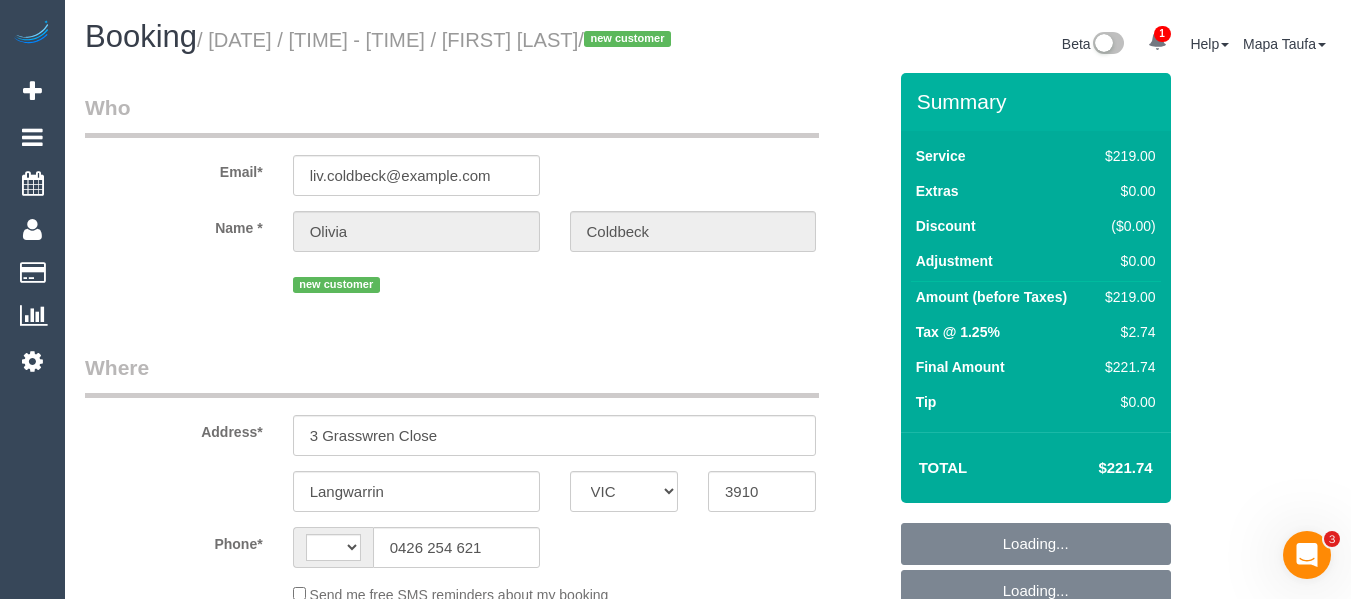 scroll, scrollTop: 0, scrollLeft: 0, axis: both 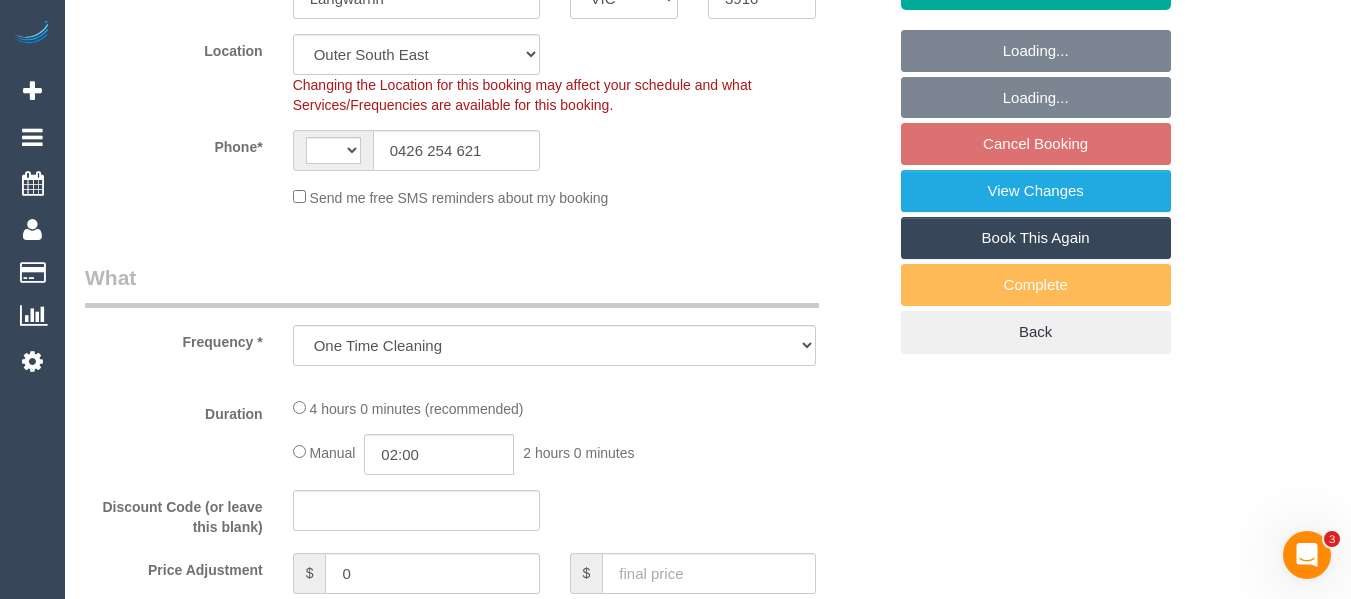select on "object:877" 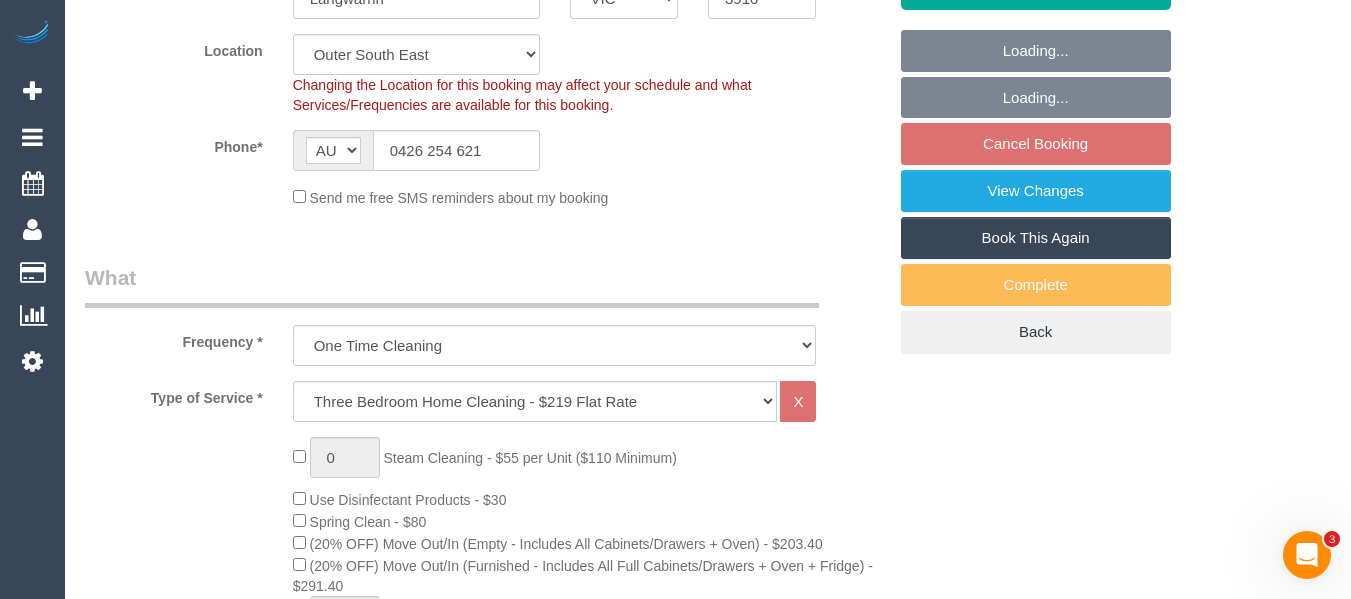 scroll, scrollTop: 500, scrollLeft: 0, axis: vertical 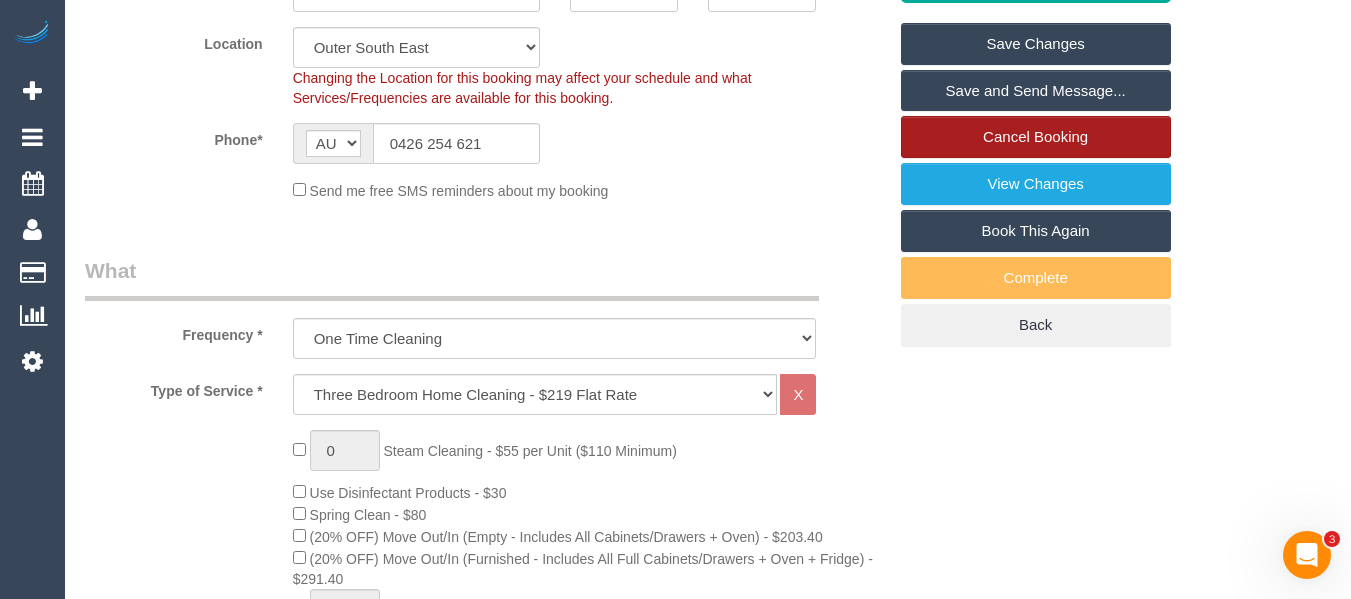 click on "Cancel Booking" at bounding box center (1036, 137) 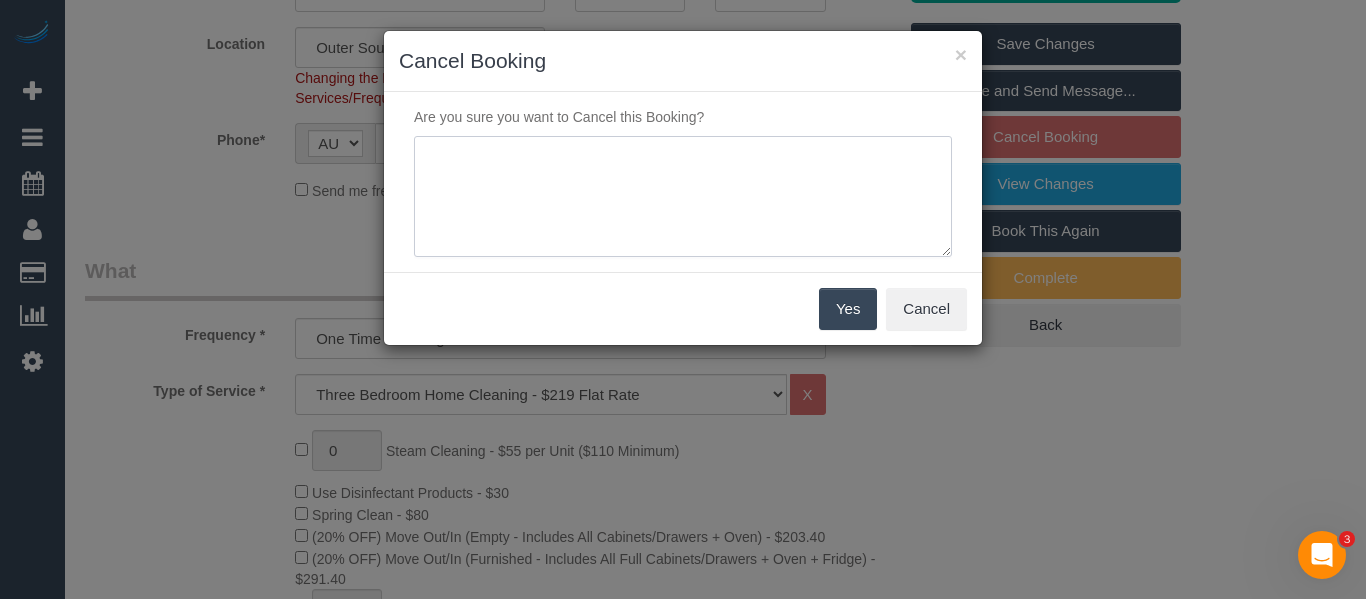 click at bounding box center [683, 197] 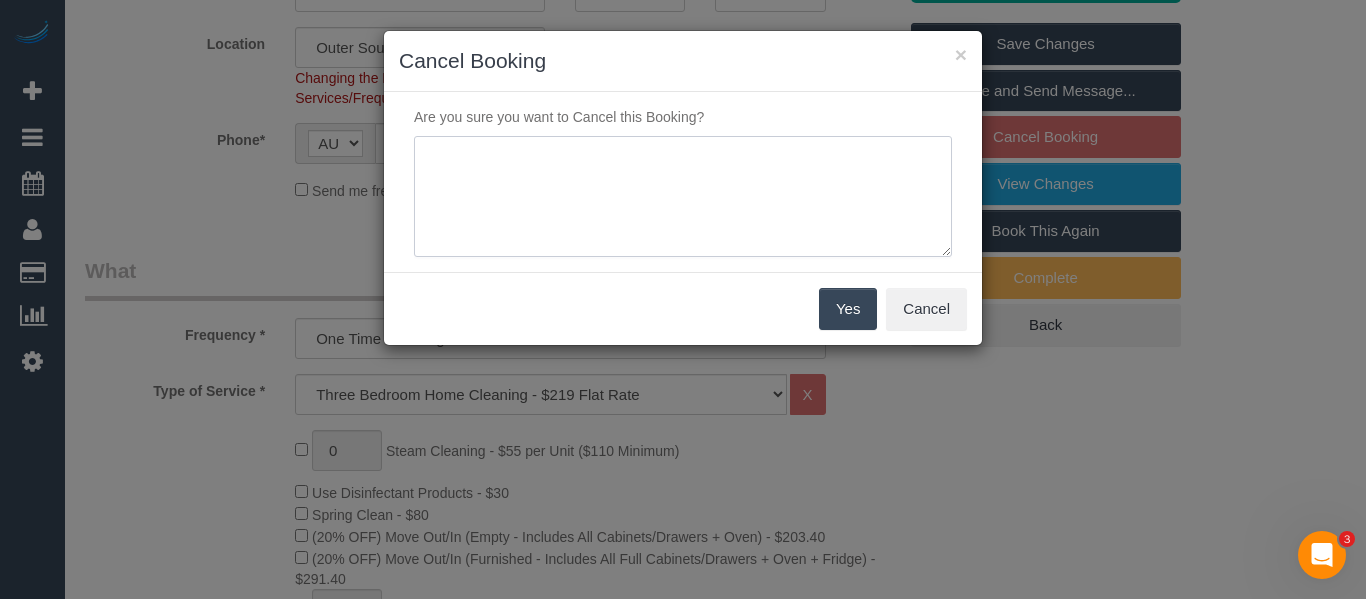 click at bounding box center (683, 197) 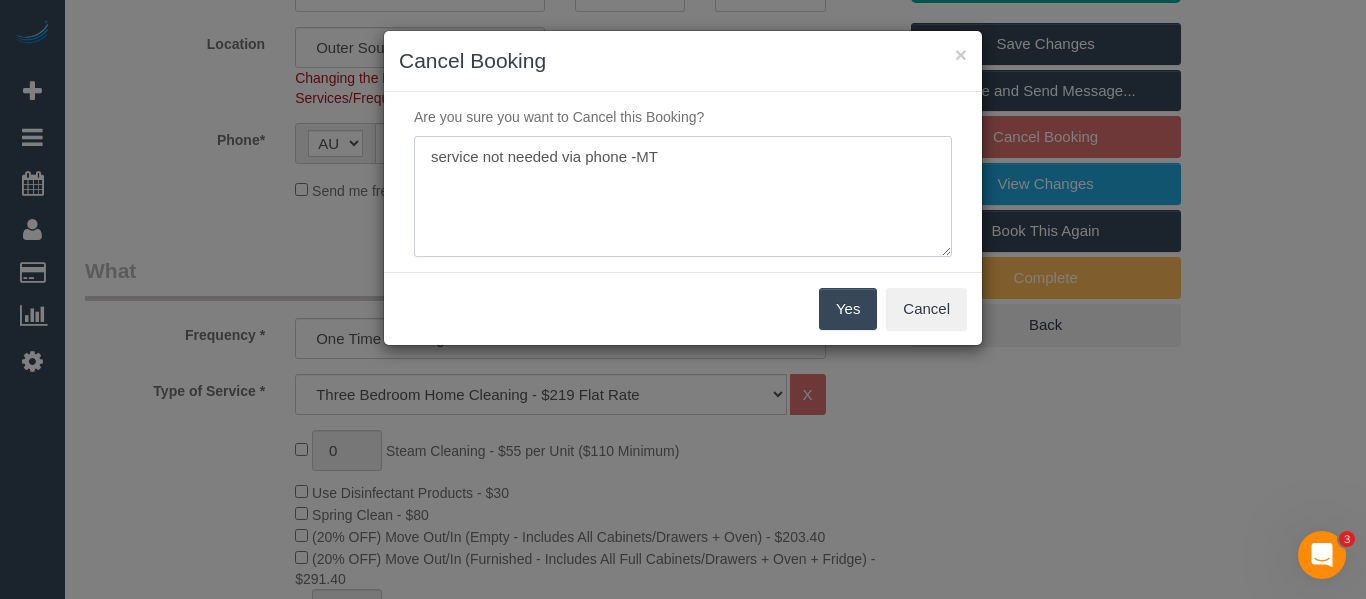 type on "service not needed via phone -MT" 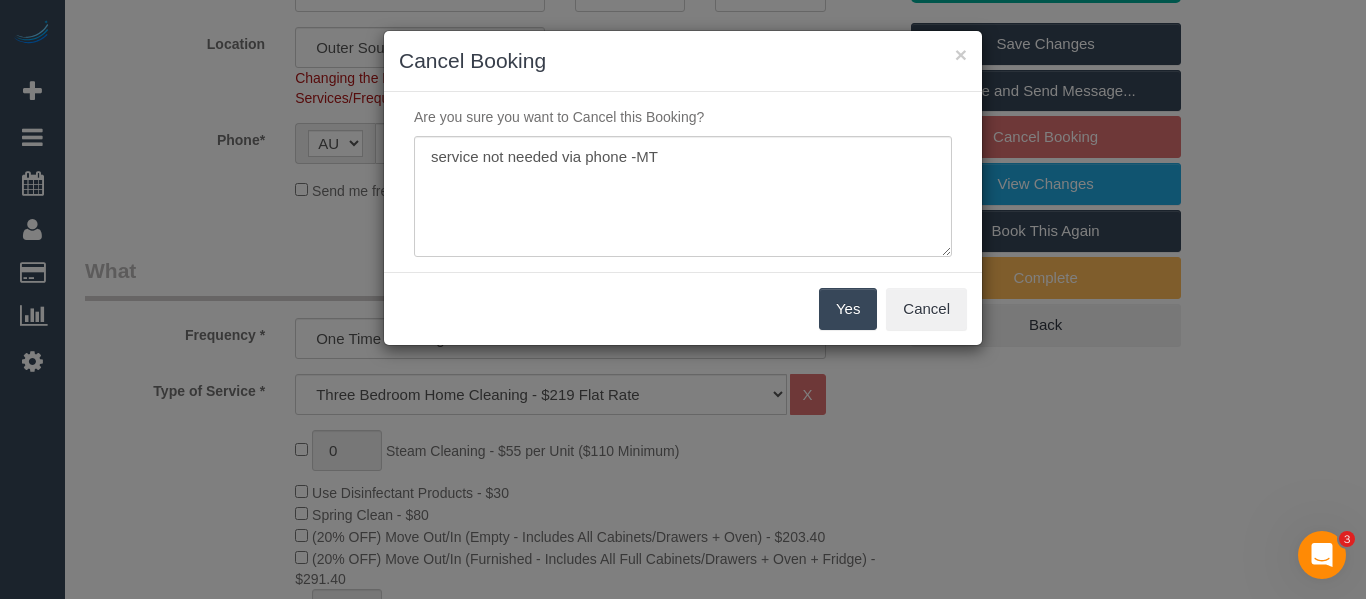 click on "Yes" at bounding box center [848, 309] 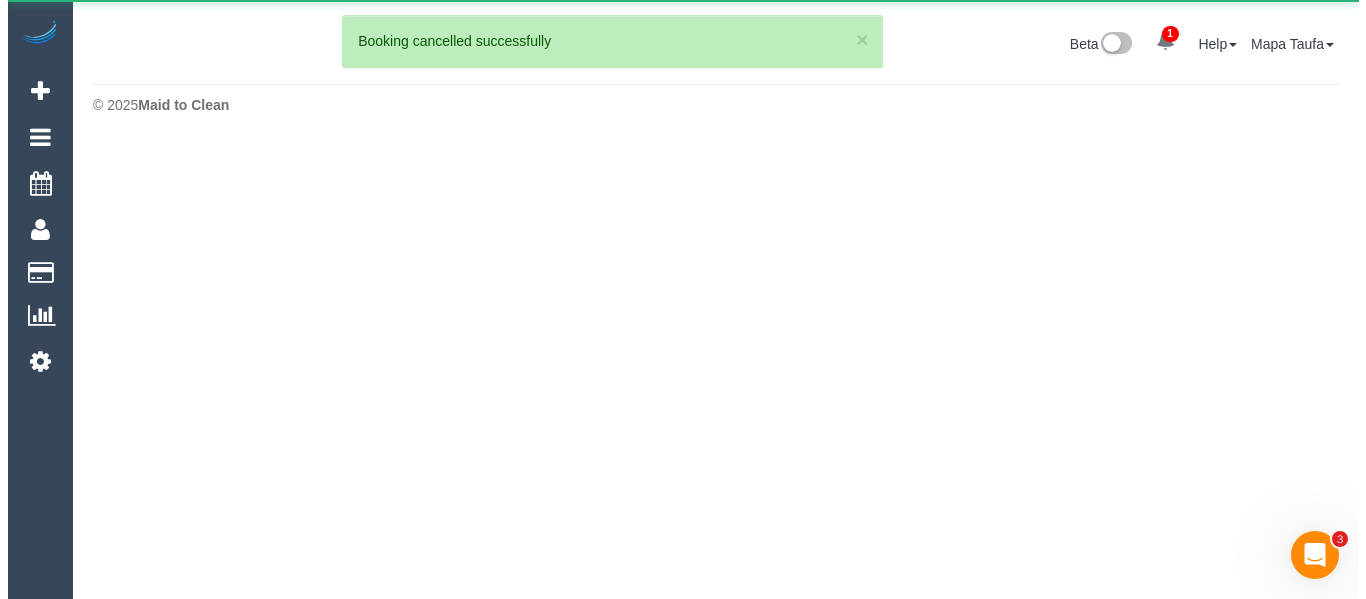 scroll, scrollTop: 0, scrollLeft: 0, axis: both 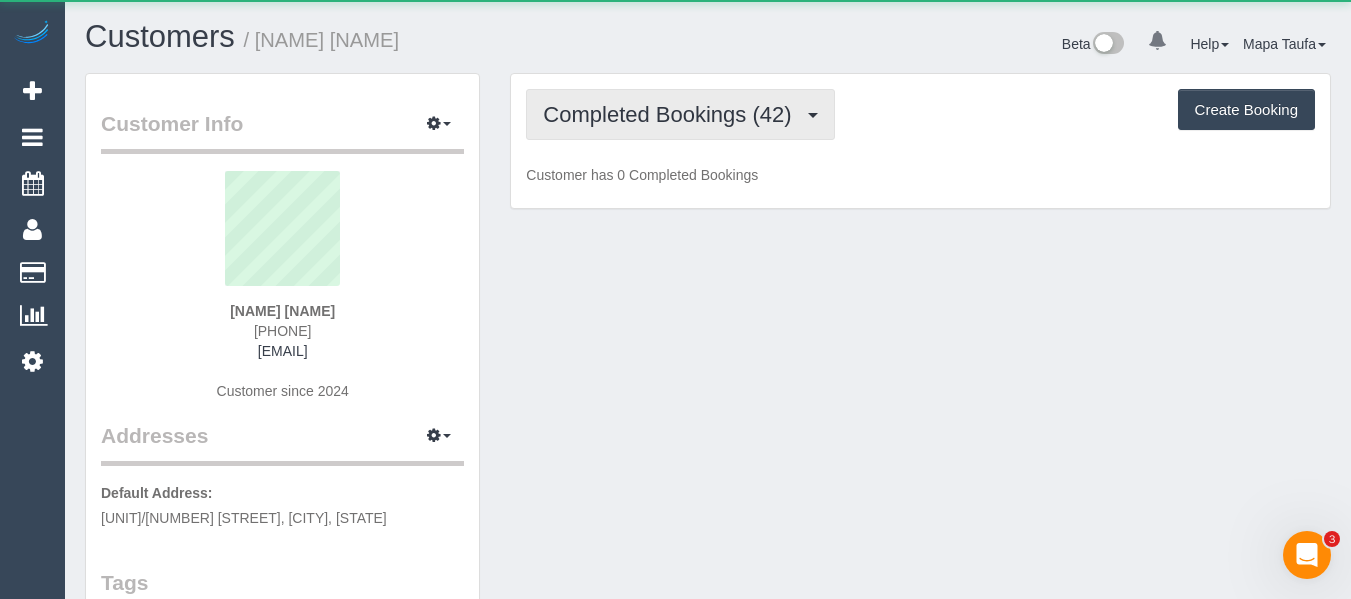 click on "Completed Bookings (42)" at bounding box center (680, 114) 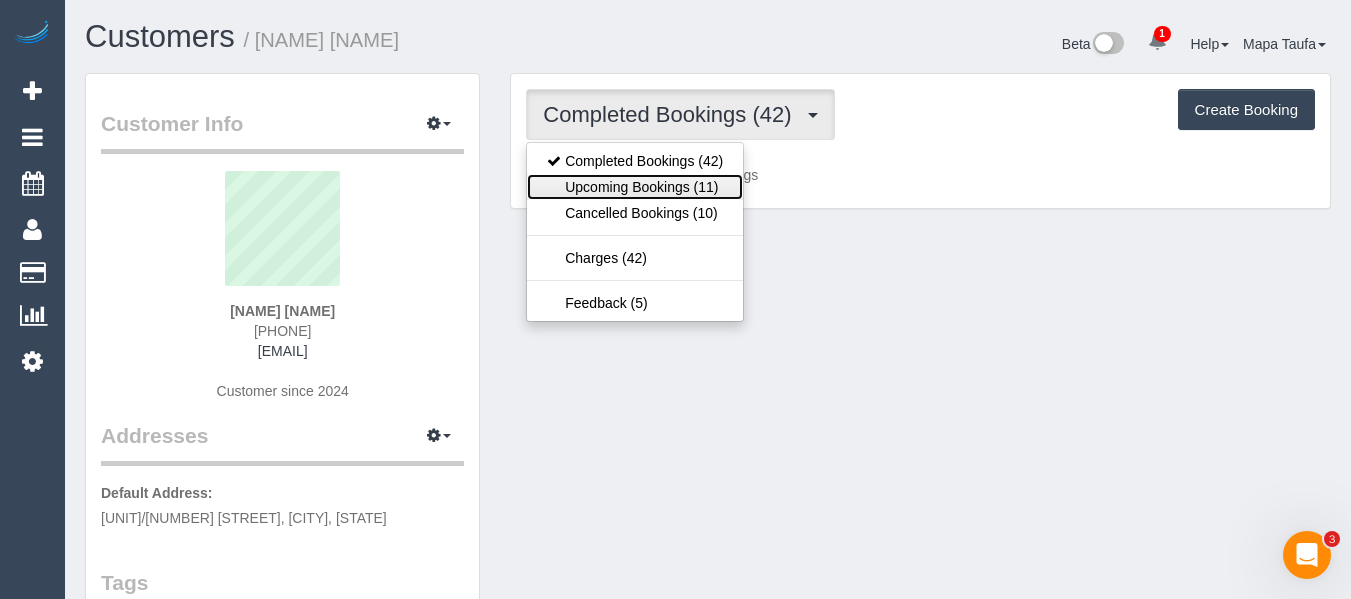 click on "Upcoming Bookings (11)" at bounding box center (635, 187) 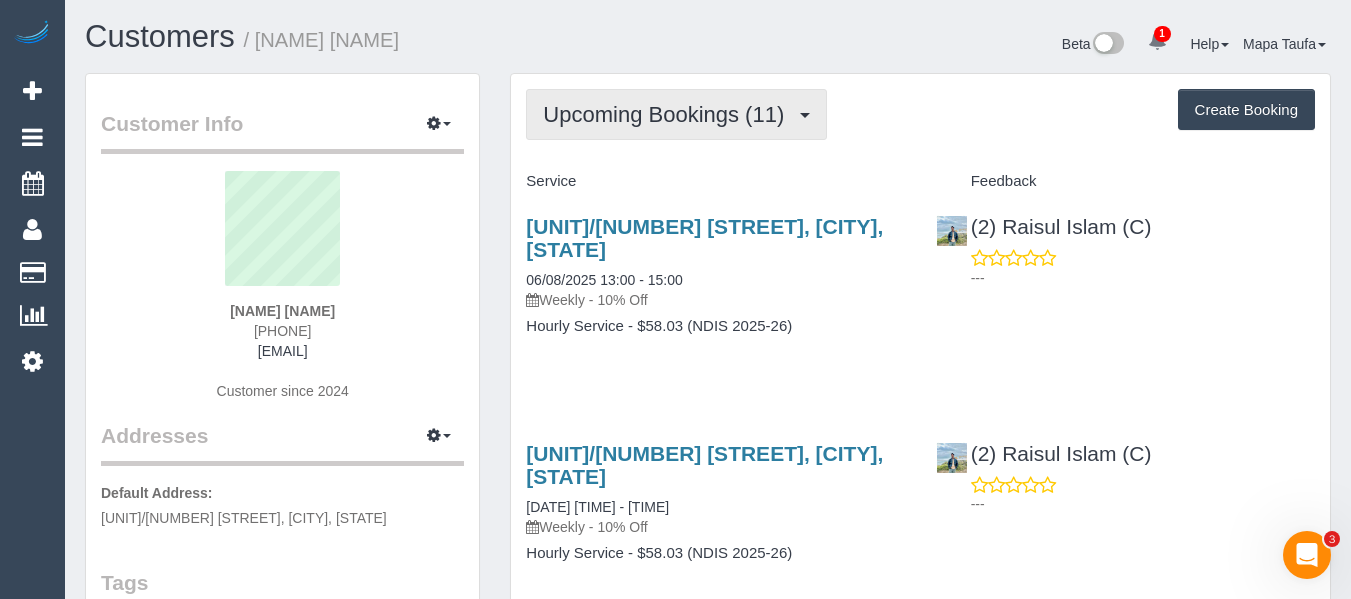 click on "Upcoming Bookings (11)" at bounding box center (676, 114) 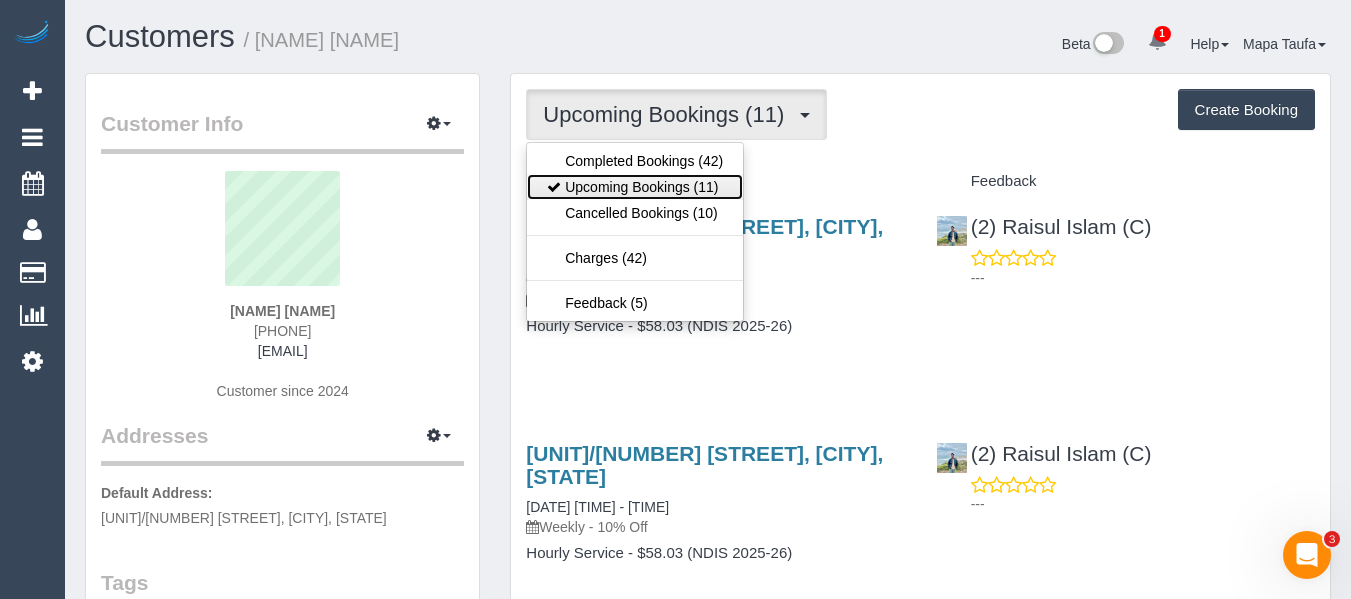 click on "Upcoming Bookings (11)" at bounding box center (635, 187) 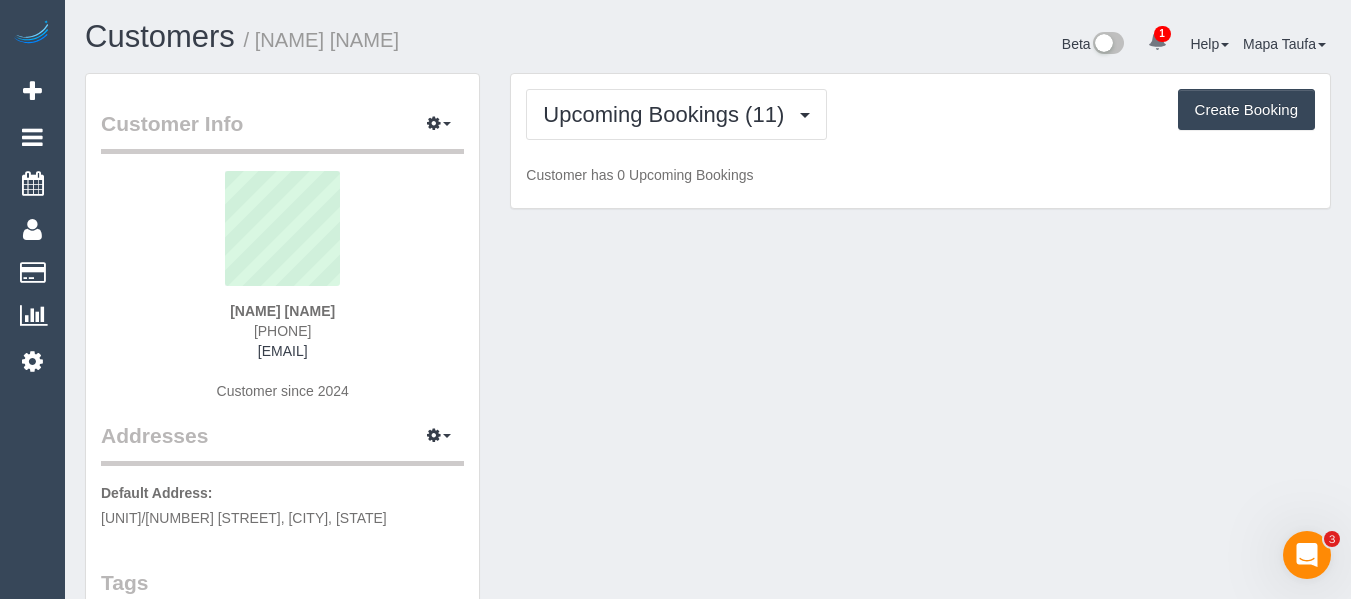 click on "Upcoming Bookings (11)
Completed Bookings (42)
Upcoming Bookings (11)
Cancelled Bookings (10)
Charges (42)
Feedback (5)
Create Booking
Customer has 0 Upcoming Bookings" at bounding box center [920, 141] 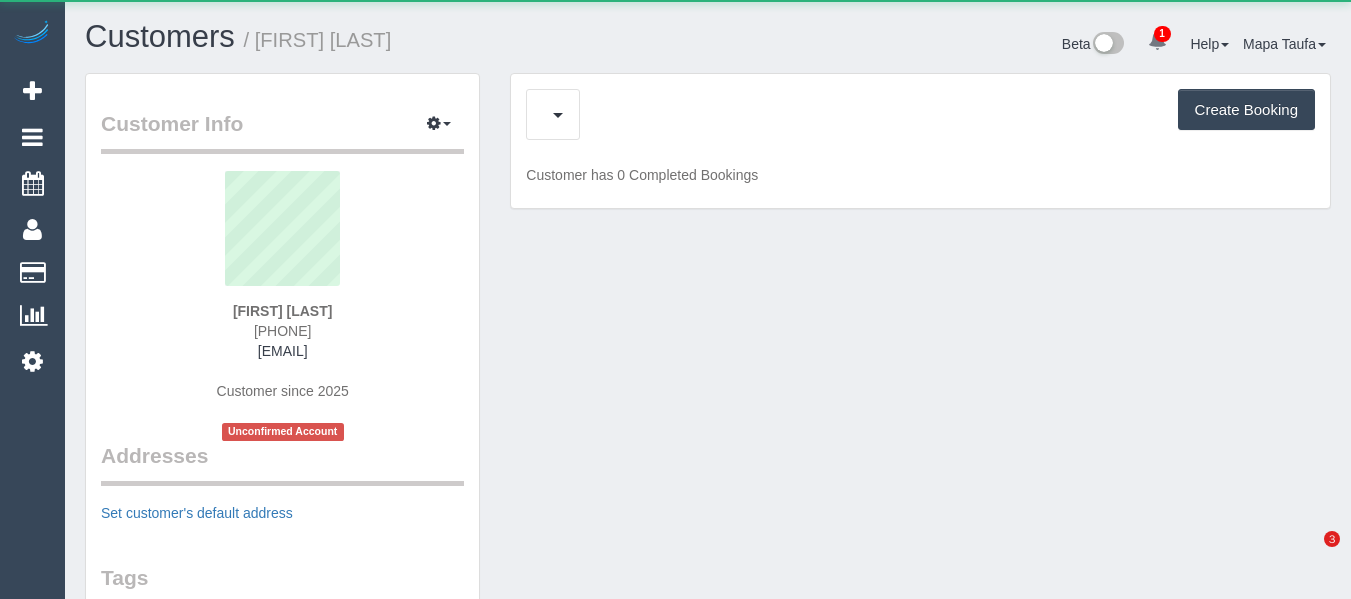 scroll, scrollTop: 0, scrollLeft: 0, axis: both 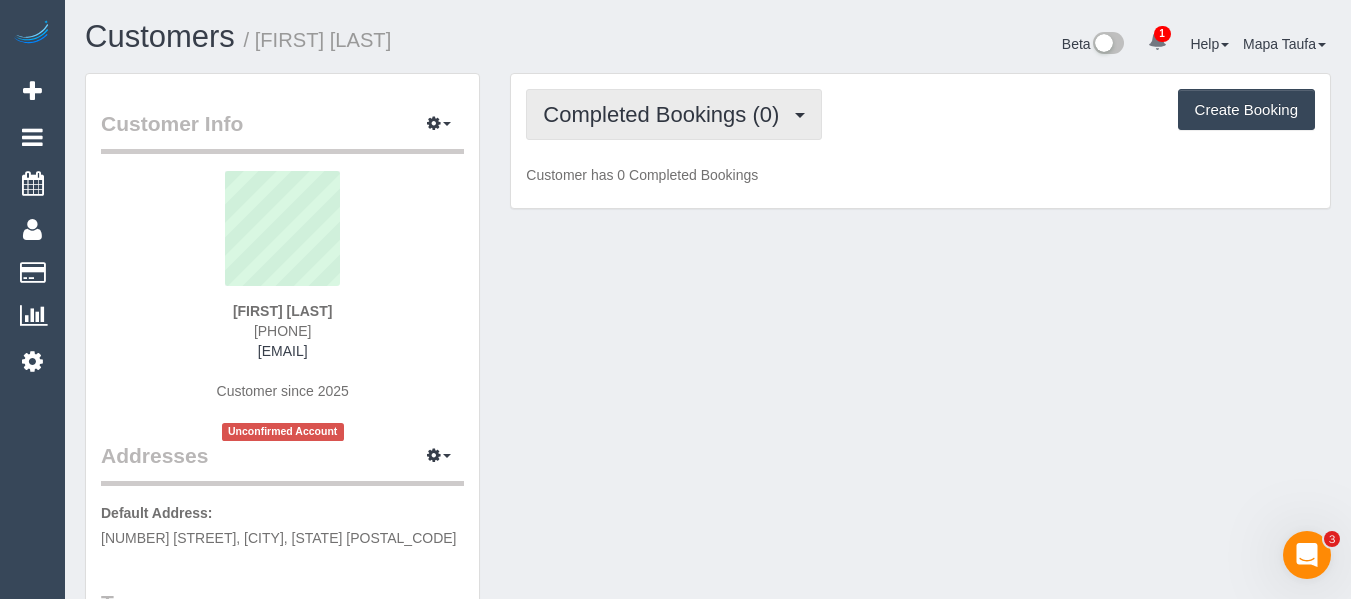 click on "Completed Bookings (0)" at bounding box center [666, 114] 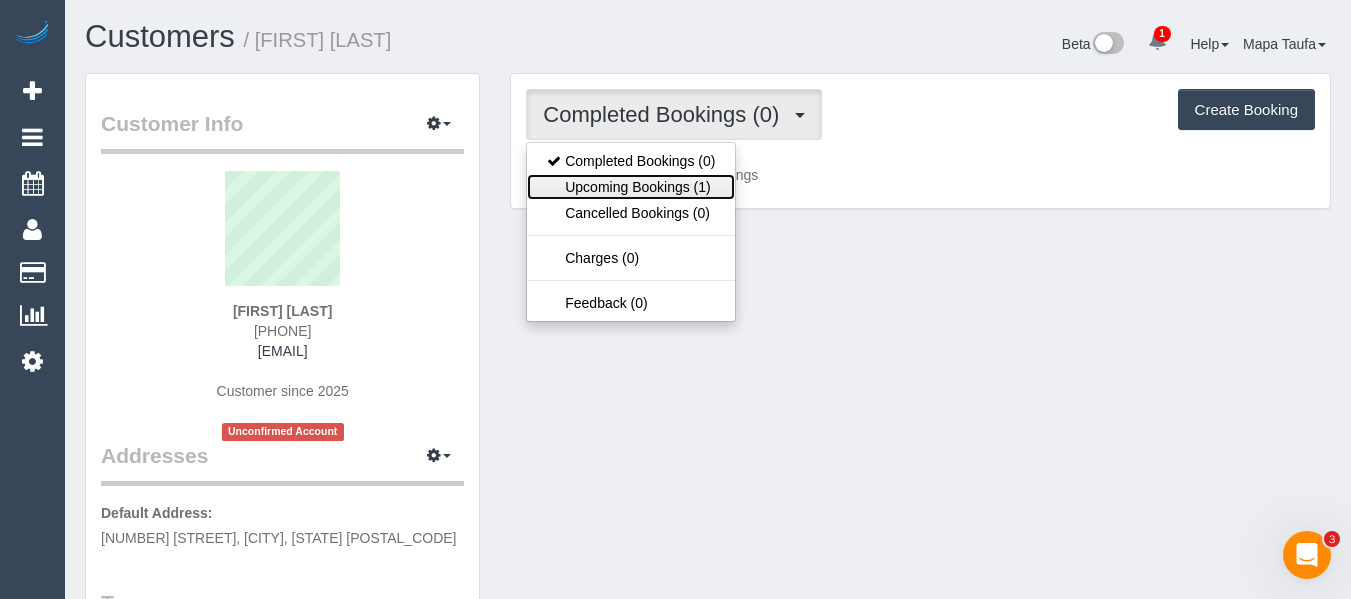 click on "Upcoming Bookings (1)" at bounding box center (631, 187) 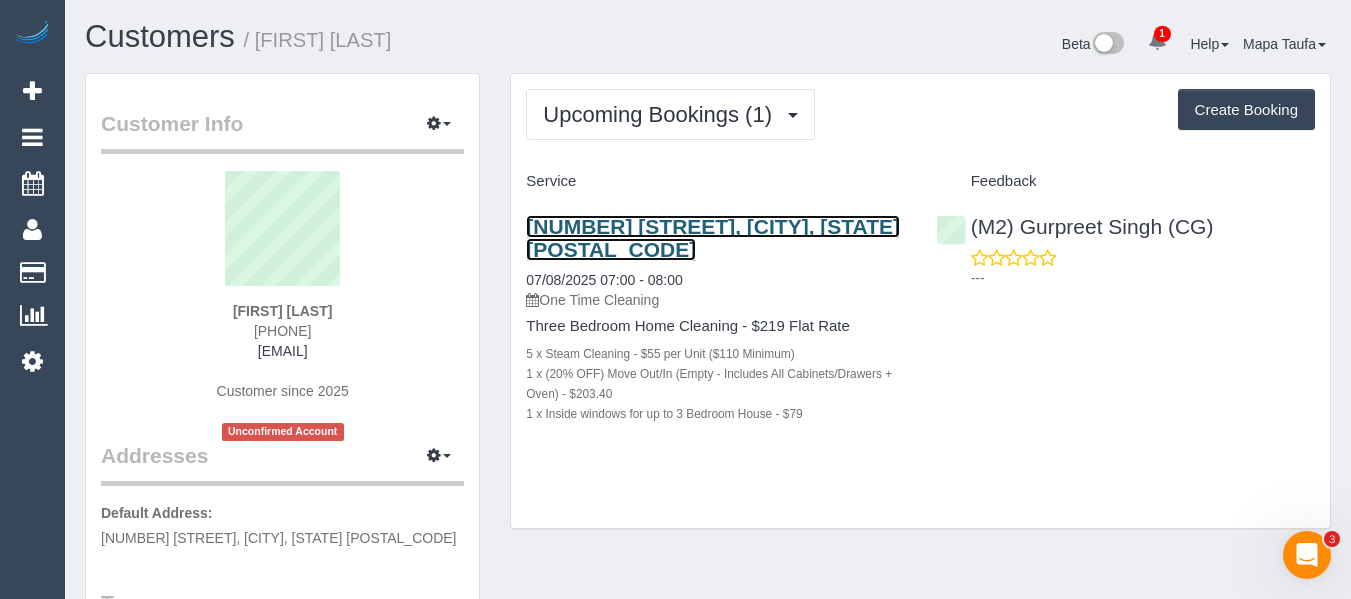 click on "[NUMBER] [STREET], [CITY], [STATE] [POSTAL_CODE]" at bounding box center [713, 238] 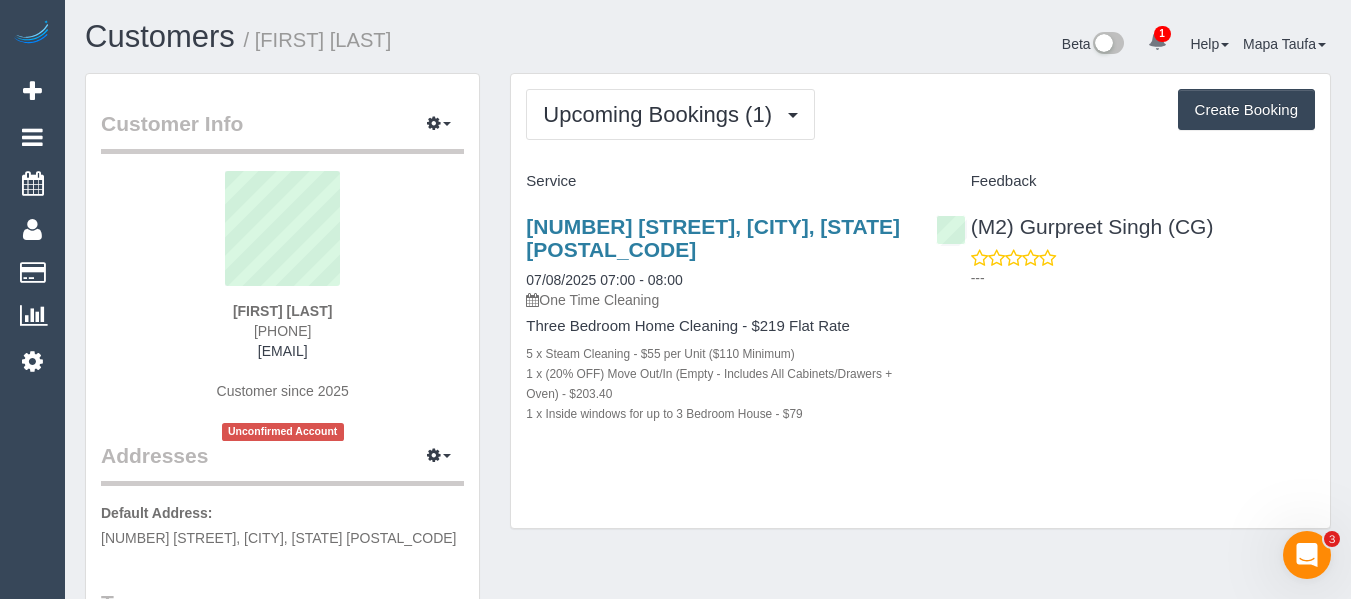 click on "[NUMBER] [STREET], [CITY], [STATE] [POSTAL_CODE]
[DATE] [TIME] - [TIME]
One Time Cleaning
Three Bedroom Home Cleaning - $219 Flat Rate
5 x Steam Cleaning - $55 per Unit ($110 Minimum)
1 x (20% OFF) Move Out/In (Empty - Includes All Cabinets/Drawers + Oven) - $203.40
1 x Inside windows for up to 3 Bedroom House - $79" at bounding box center [715, 330] 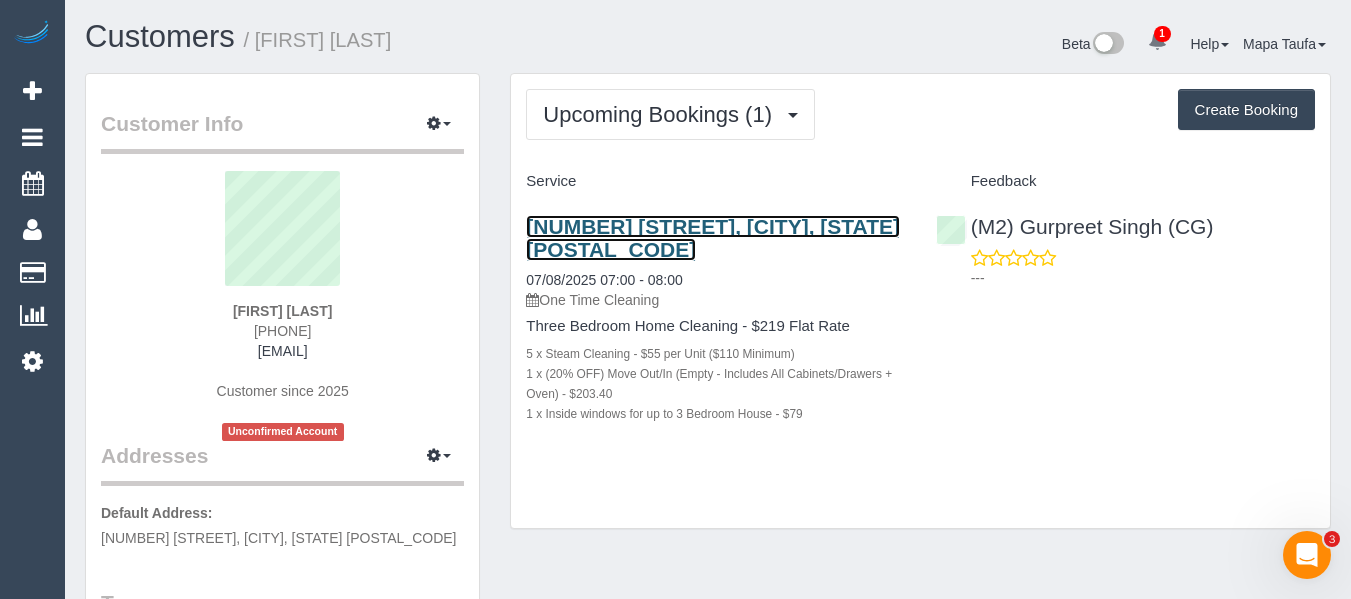click on "[NUMBER] [STREET], [CITY], [STATE] [POSTAL_CODE]" at bounding box center [713, 238] 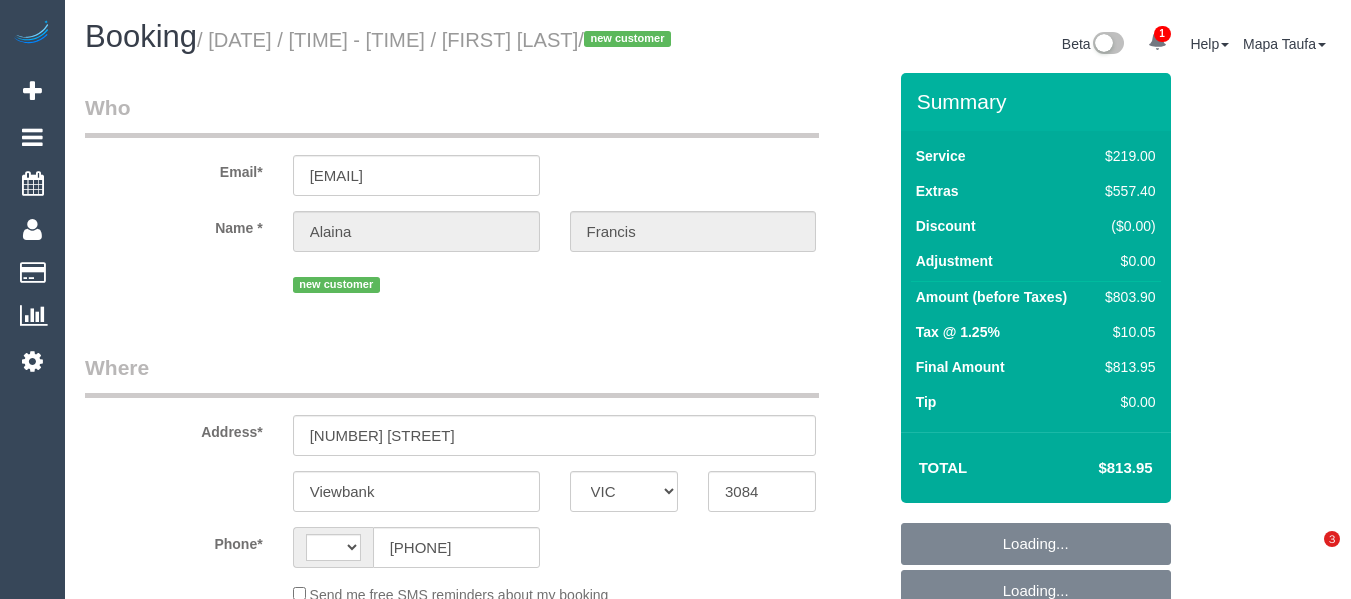 select on "VIC" 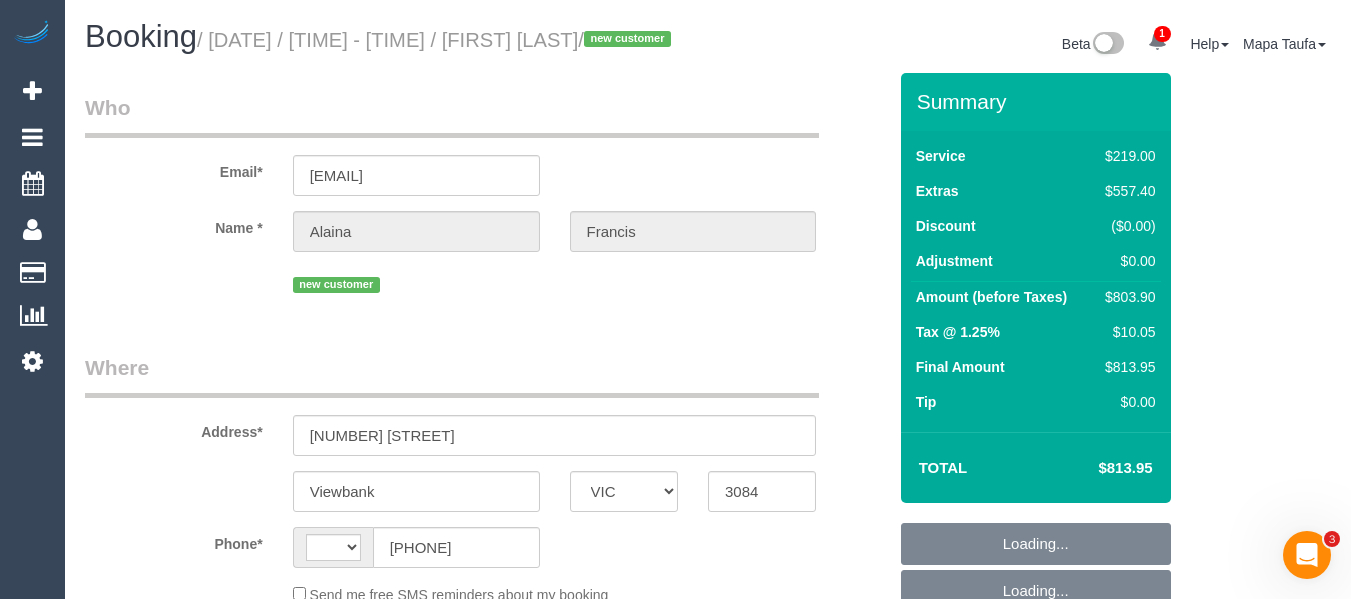 scroll, scrollTop: 0, scrollLeft: 0, axis: both 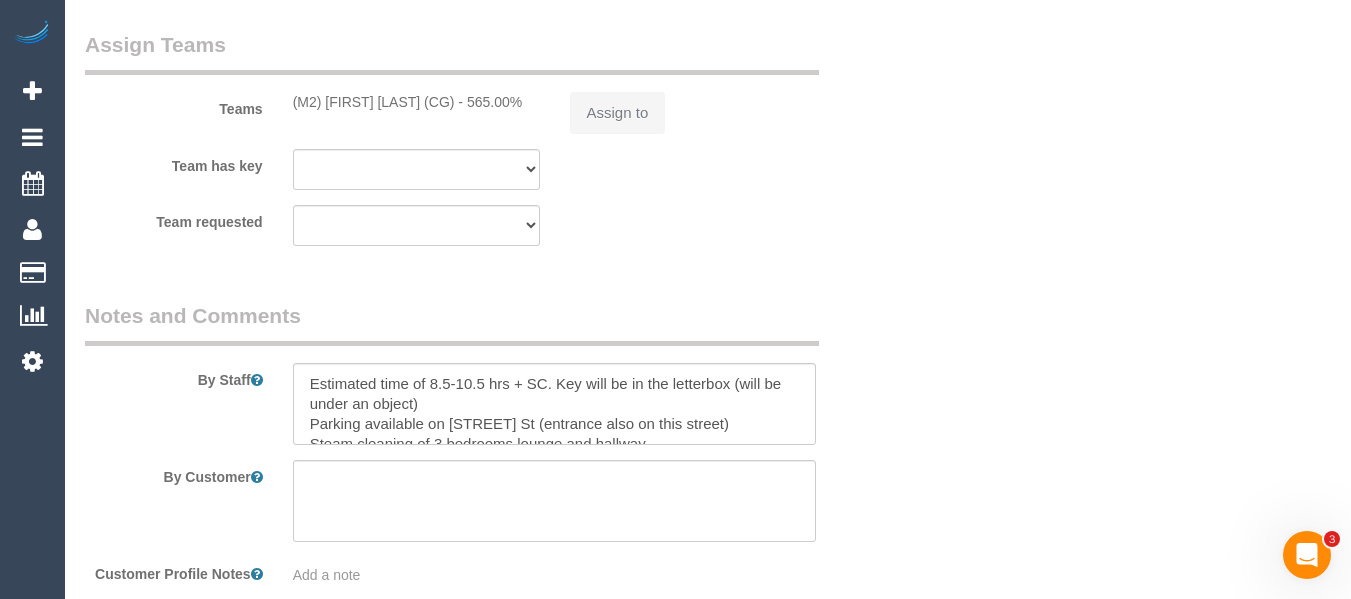 select on "string:stripe-pm_1RsC4Y2GScqysDRVYhpuO8Zl" 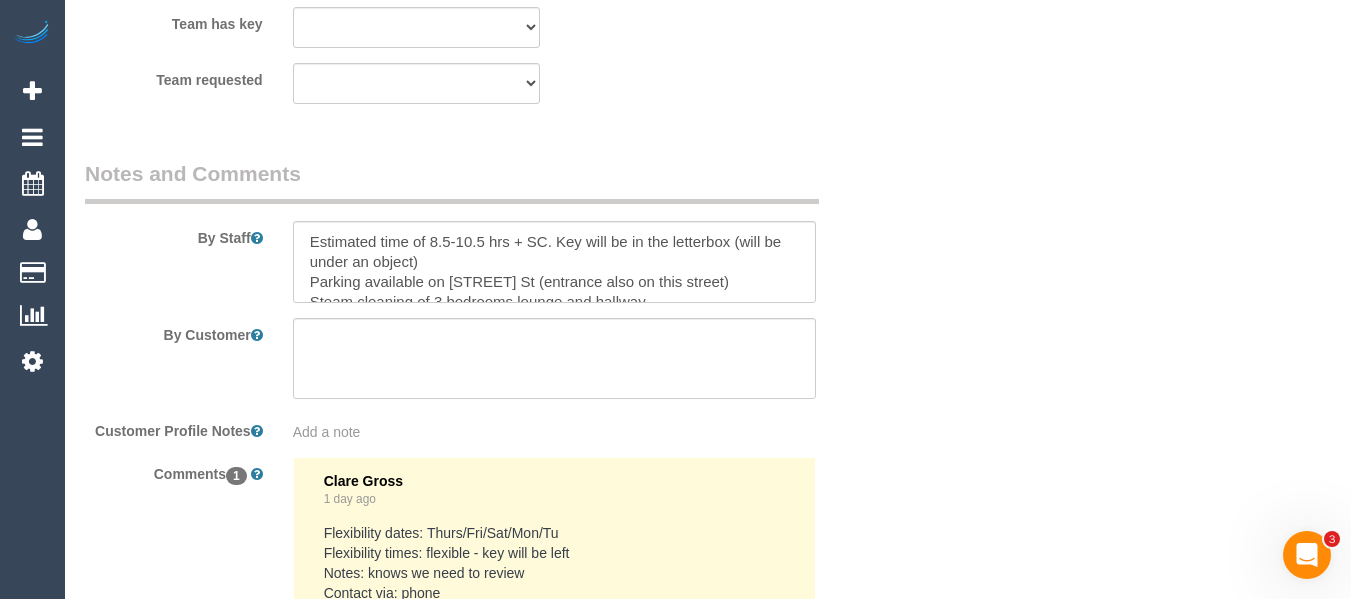 select on "string:AU" 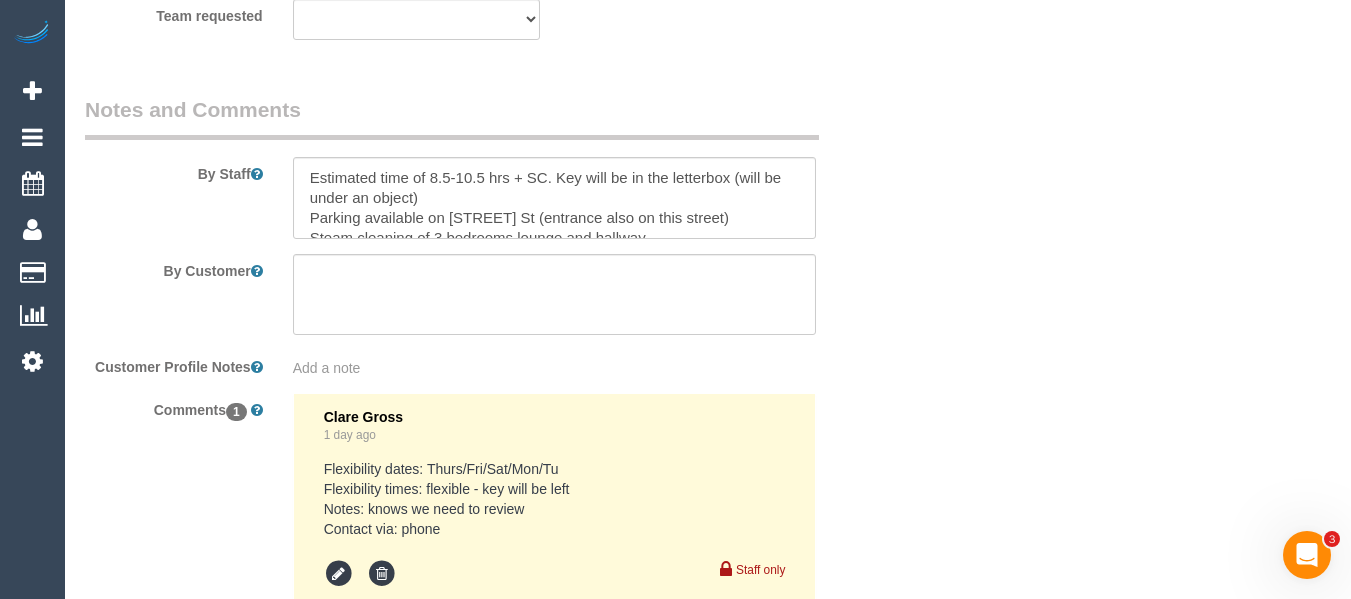 select on "object:816" 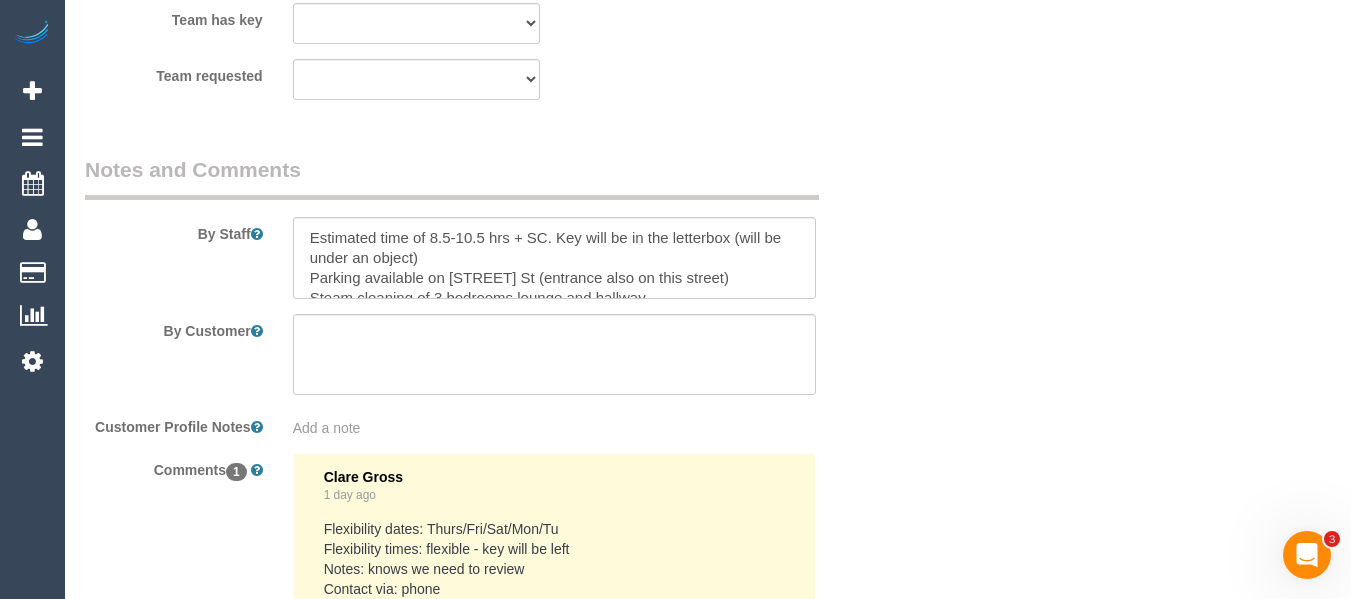 scroll, scrollTop: 3343, scrollLeft: 0, axis: vertical 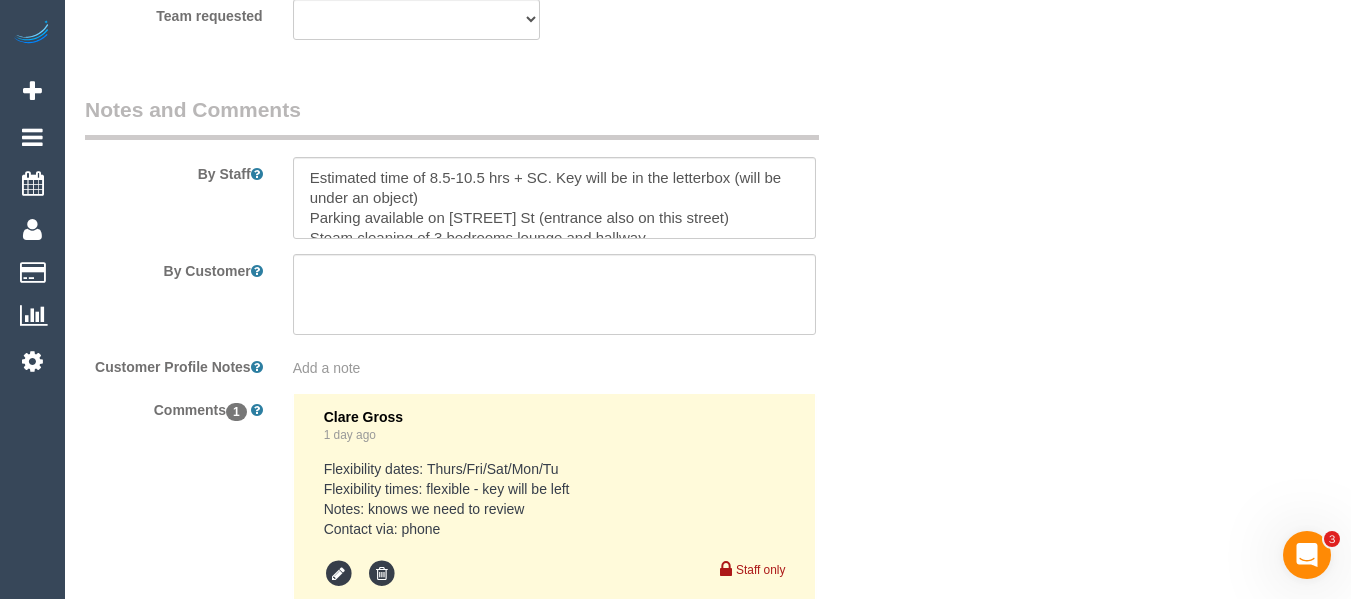 select on "spot1" 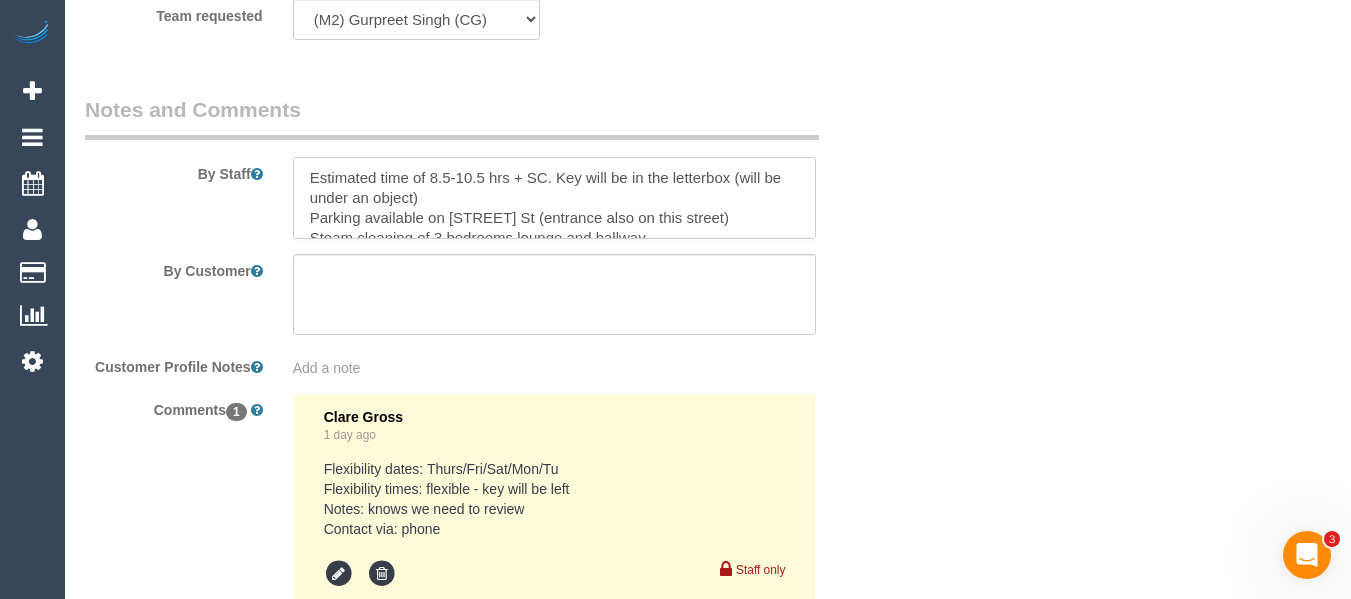 drag, startPoint x: 487, startPoint y: 221, endPoint x: 585, endPoint y: 202, distance: 99.824844 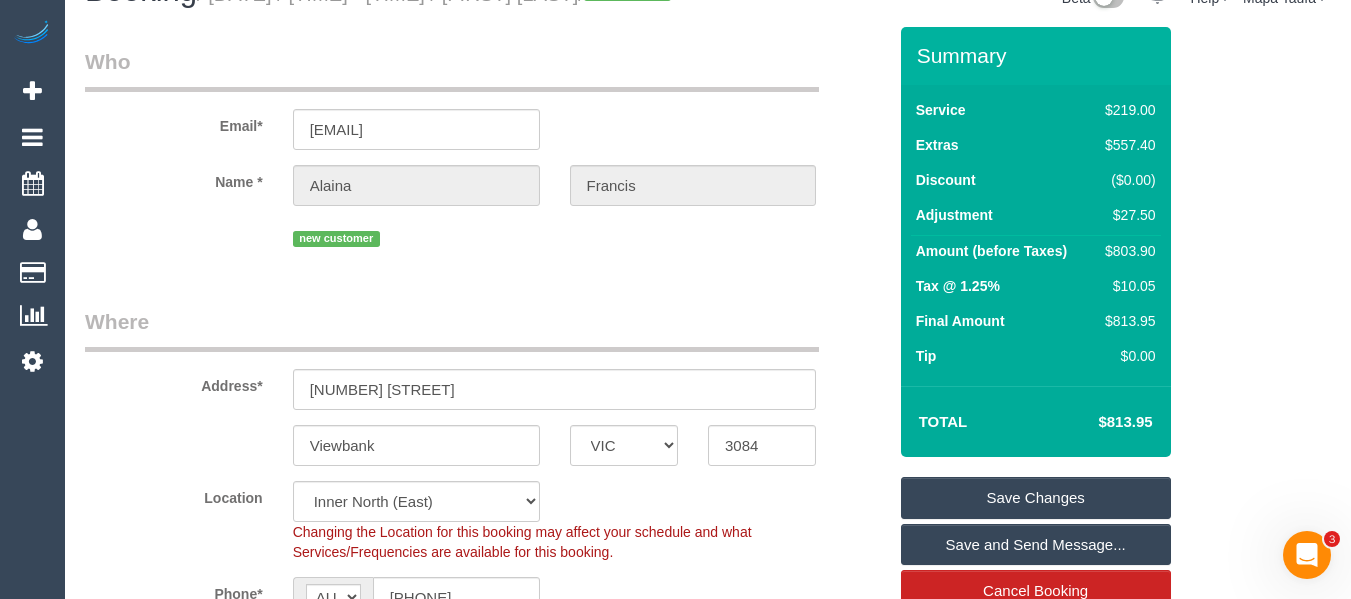 scroll, scrollTop: 16, scrollLeft: 0, axis: vertical 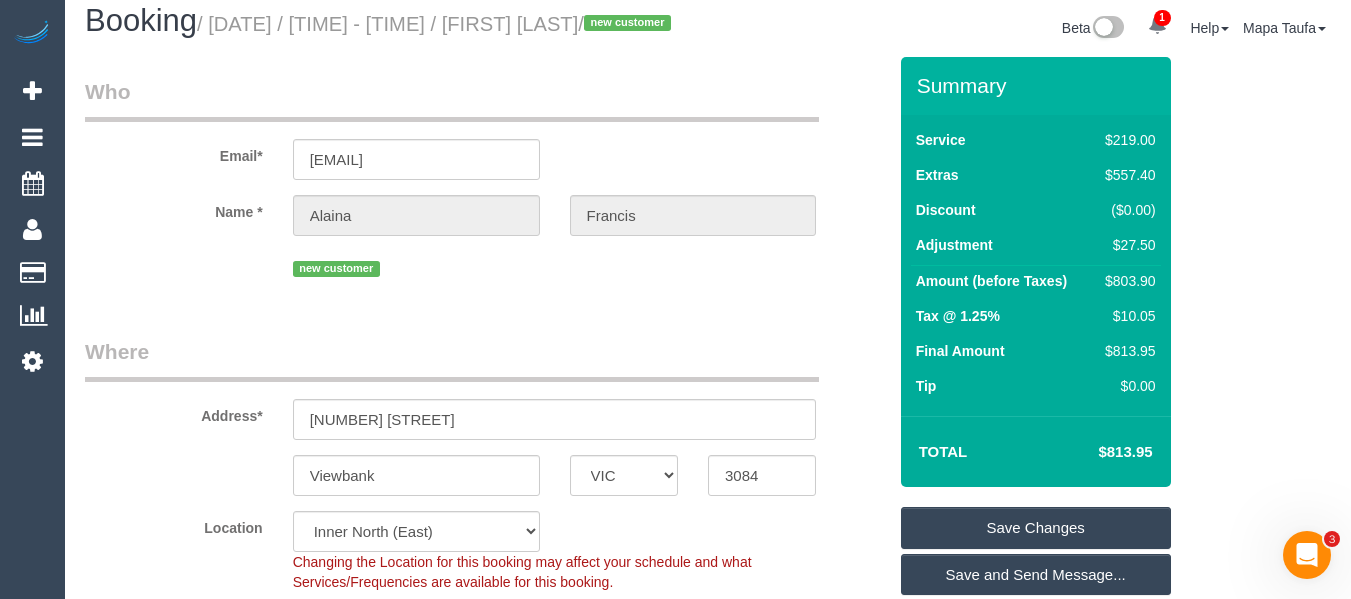 type on "Estimated time of 8.5-10.5 hrs + SC. Key will be under the recycling bin (yellow bin) open gate it will be unlocked and the bin is inside gate.
Parking available on [STREET] St (entrance also on this street)
Steam cleaning of 3 bedrooms lounge and hallway" 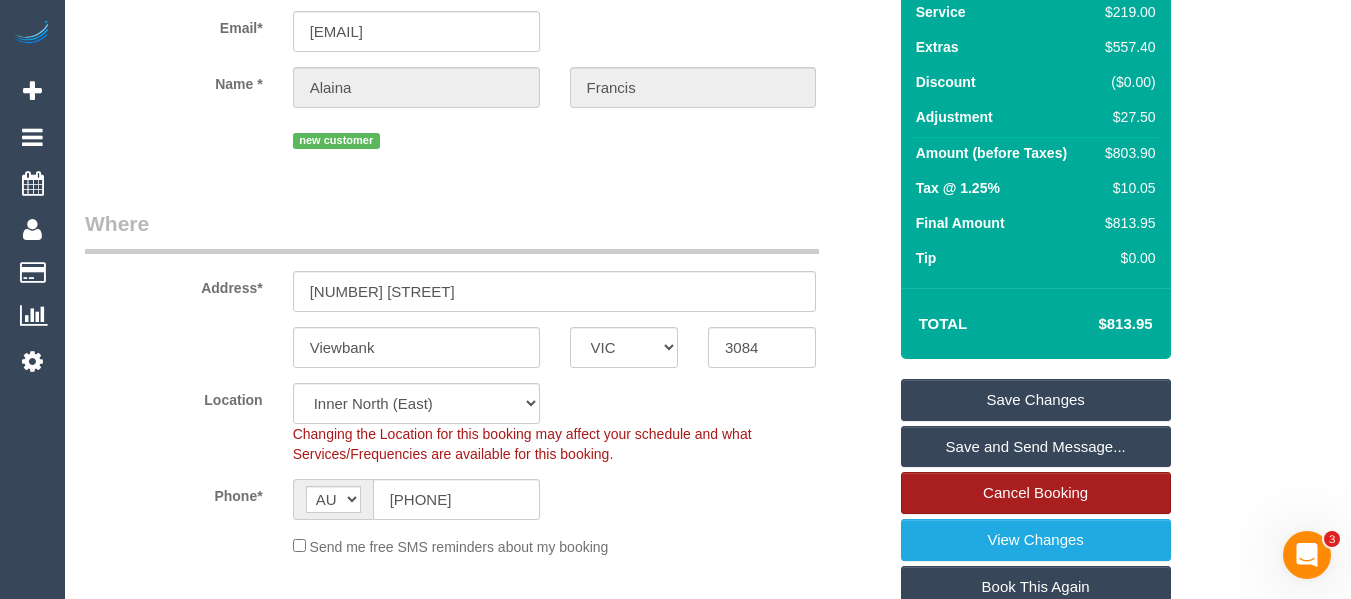 scroll, scrollTop: 316, scrollLeft: 0, axis: vertical 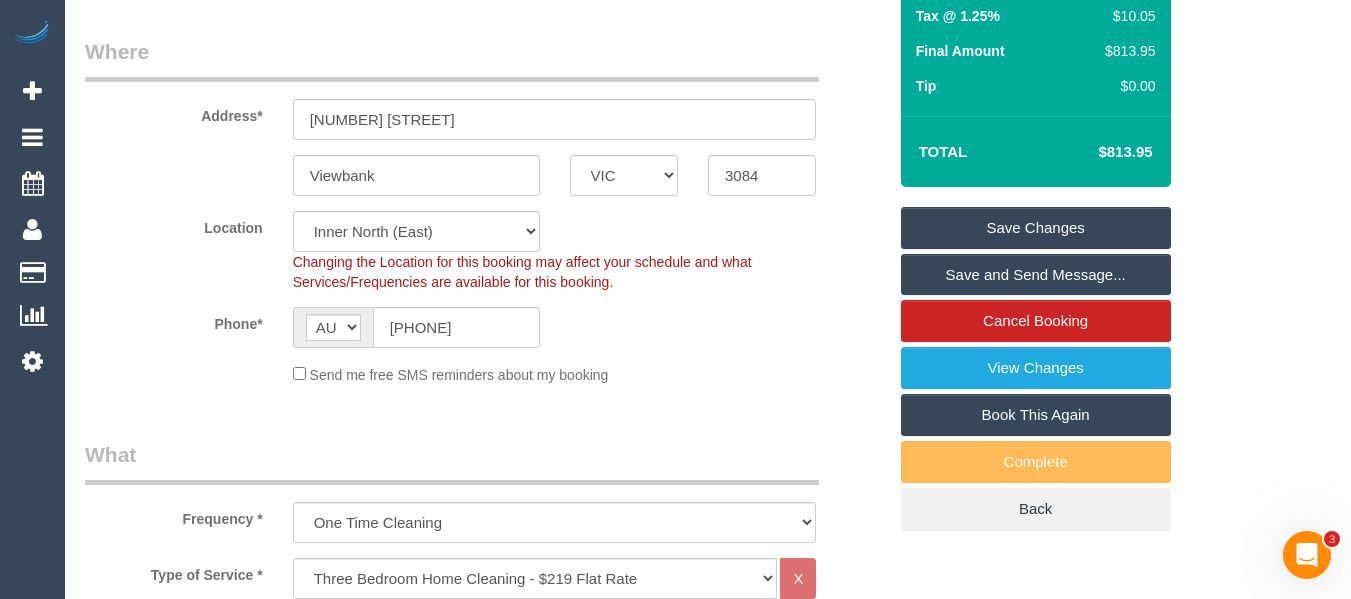 click on "Save Changes" at bounding box center [1036, 228] 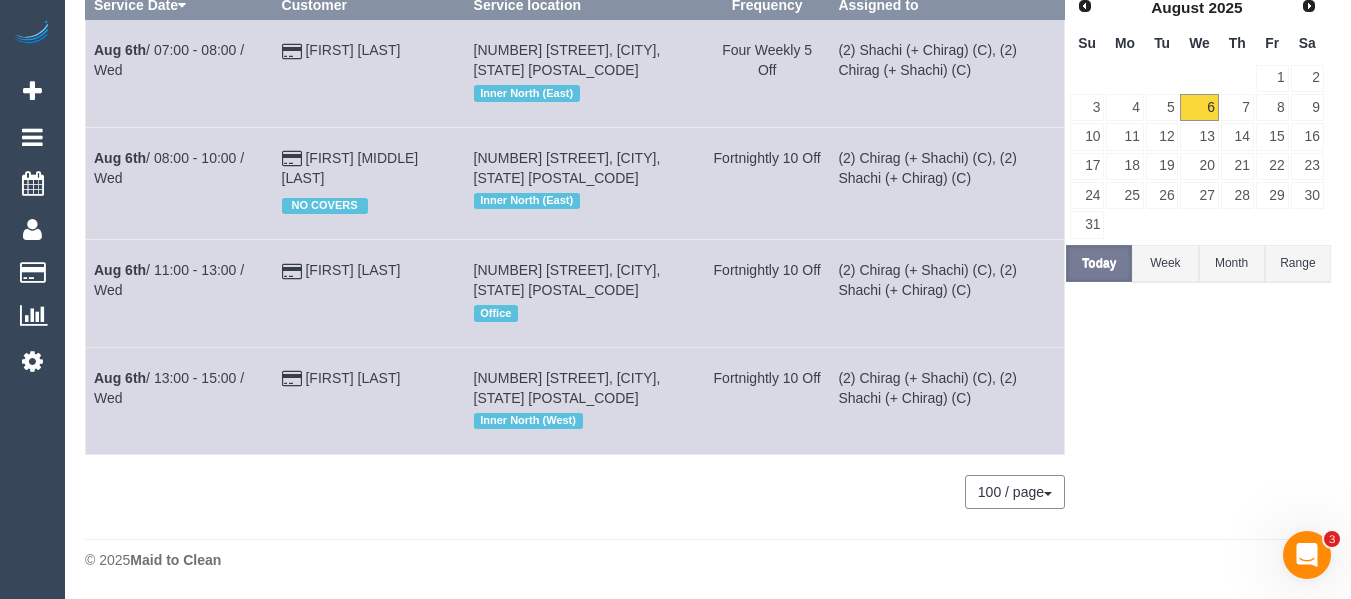 scroll, scrollTop: 0, scrollLeft: 0, axis: both 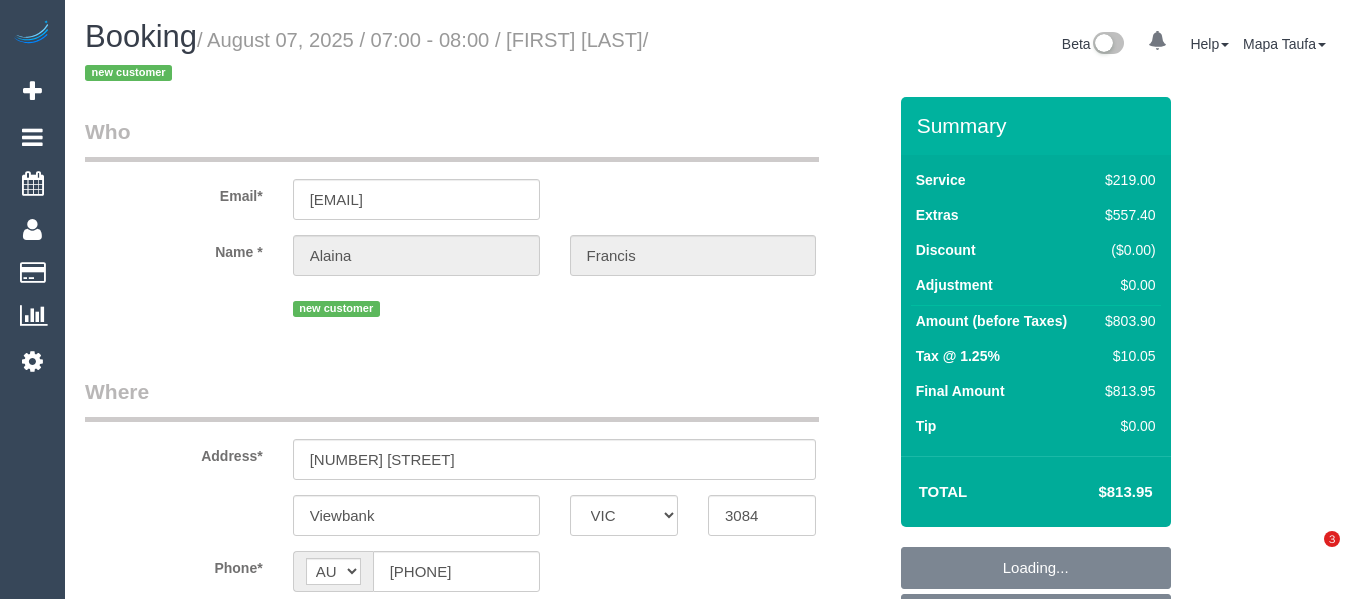 select on "VIC" 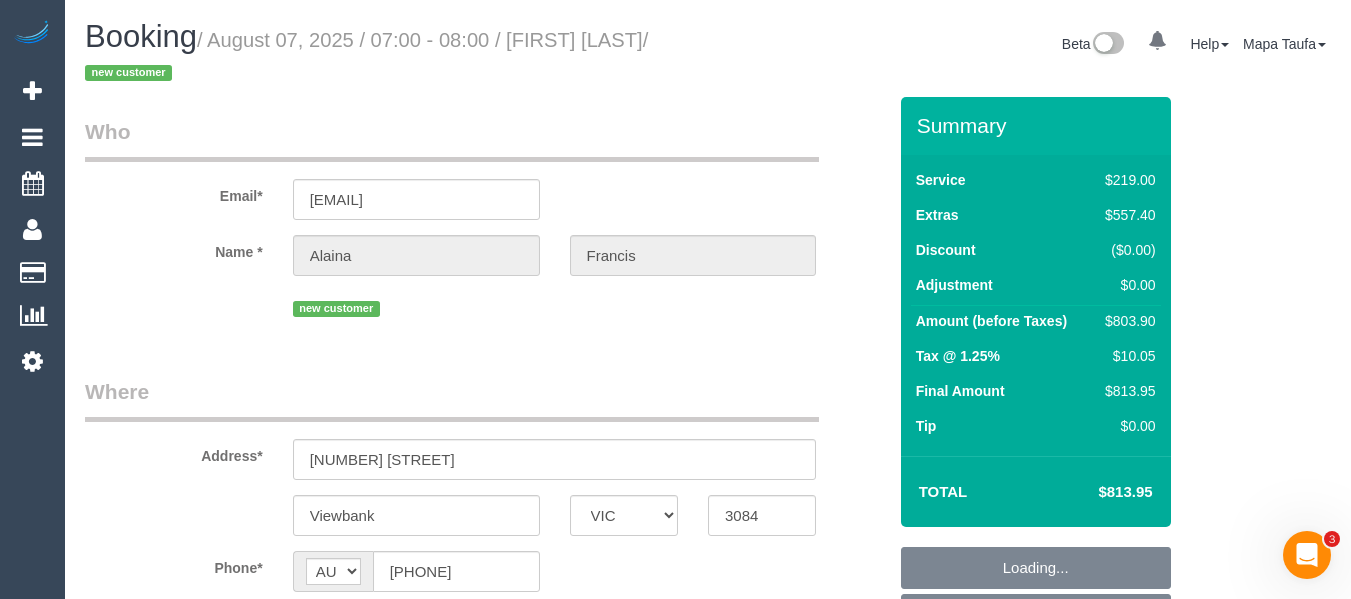 scroll, scrollTop: 0, scrollLeft: 0, axis: both 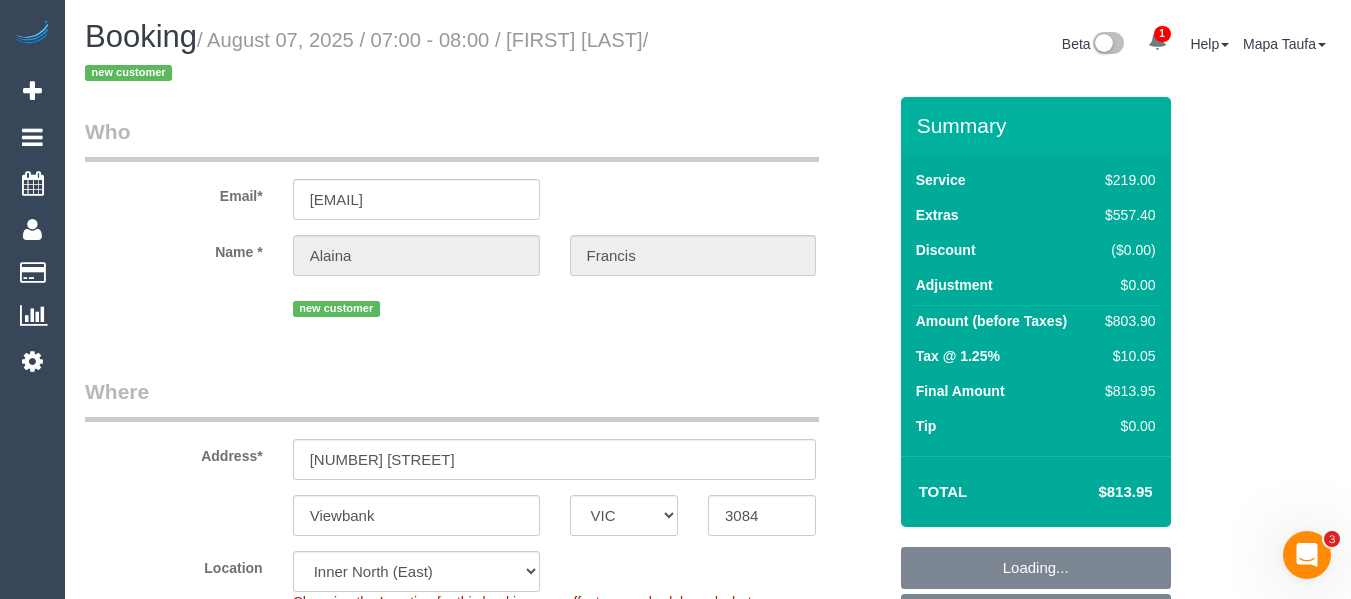 select on "number:27" 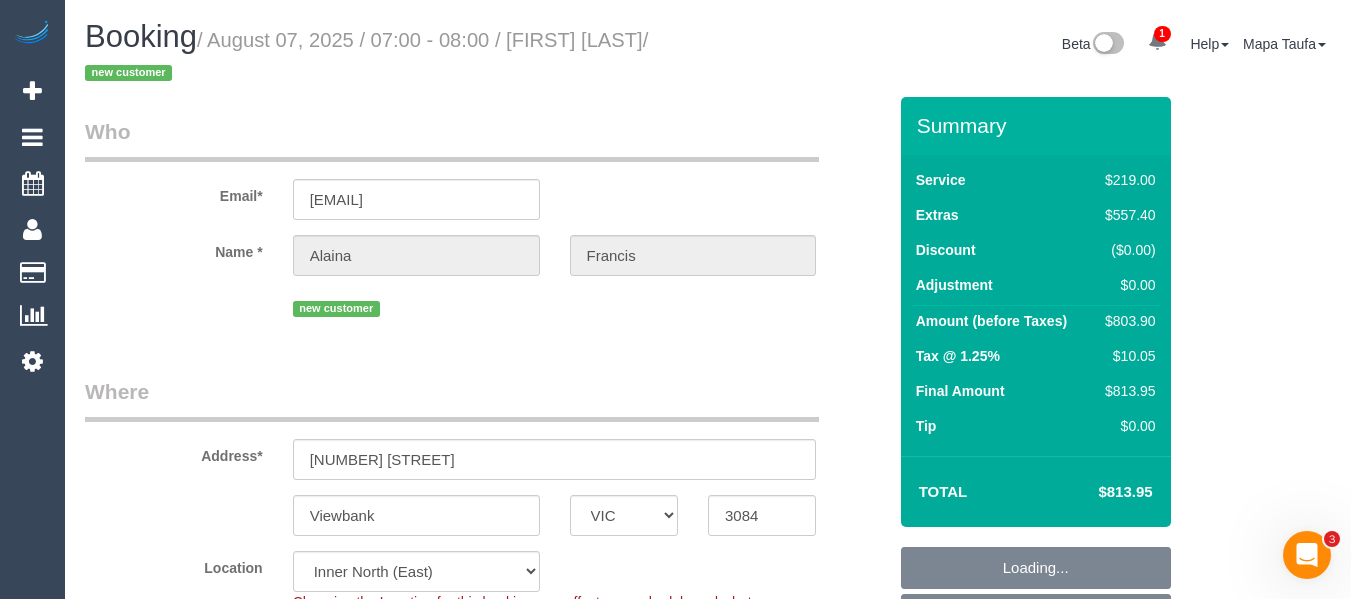 select on "number:15" 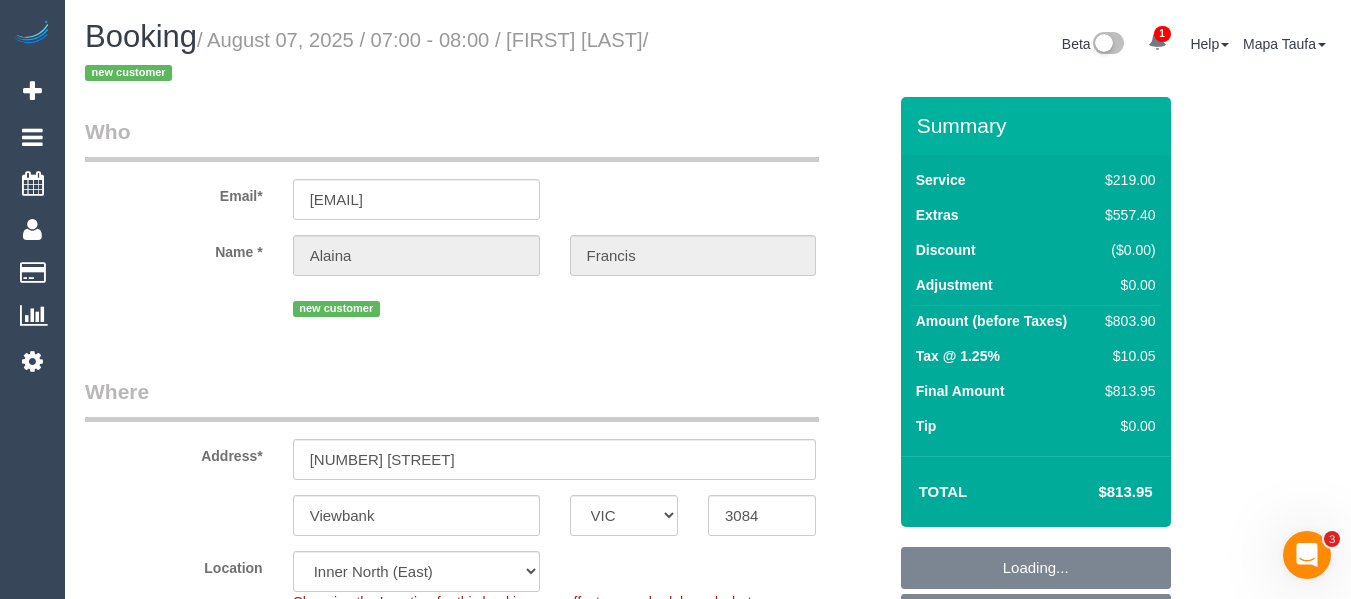 select on "object:1564" 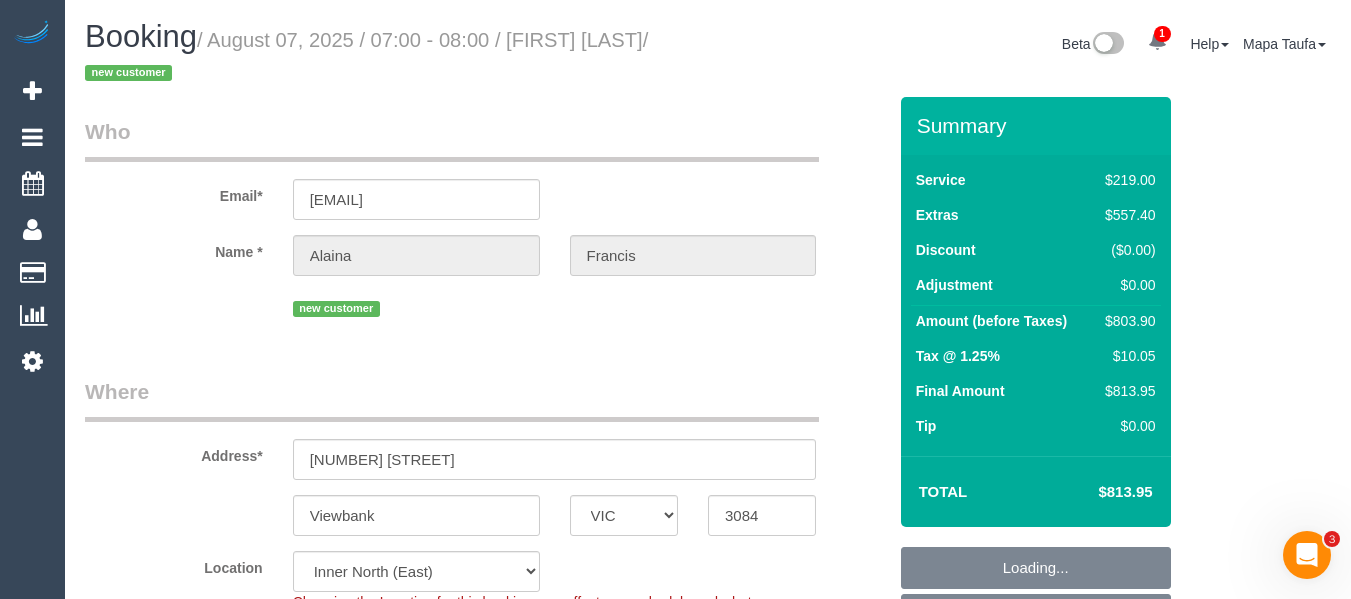 select on "spot1" 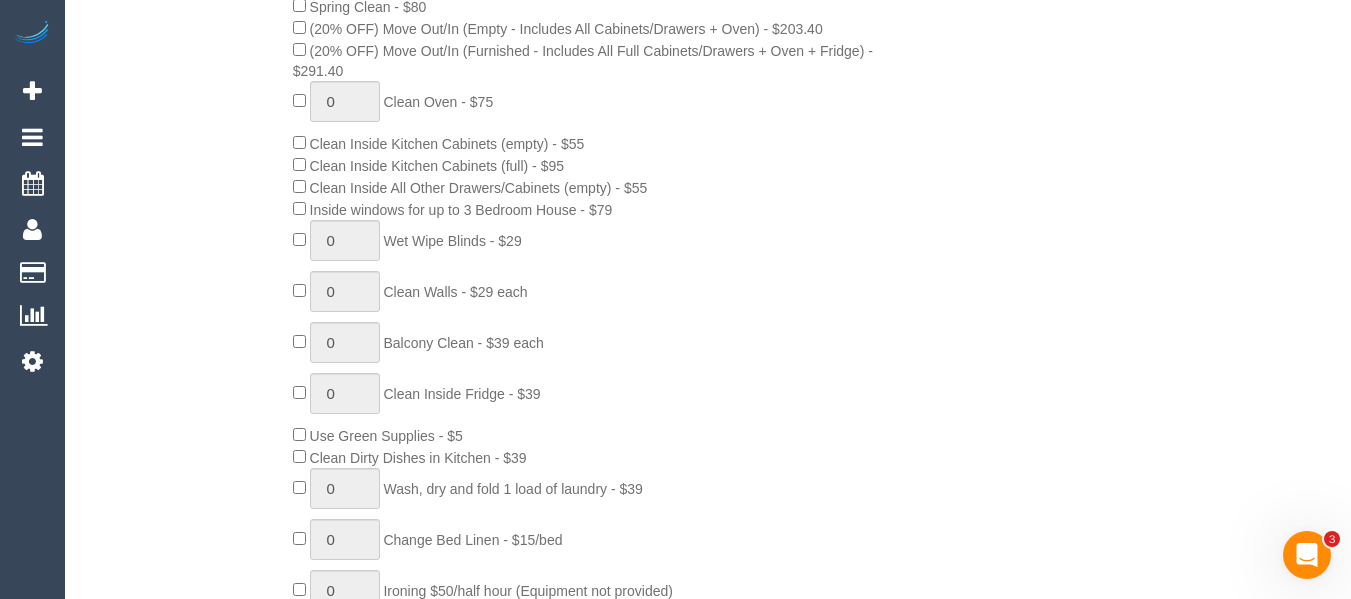 scroll, scrollTop: 0, scrollLeft: 0, axis: both 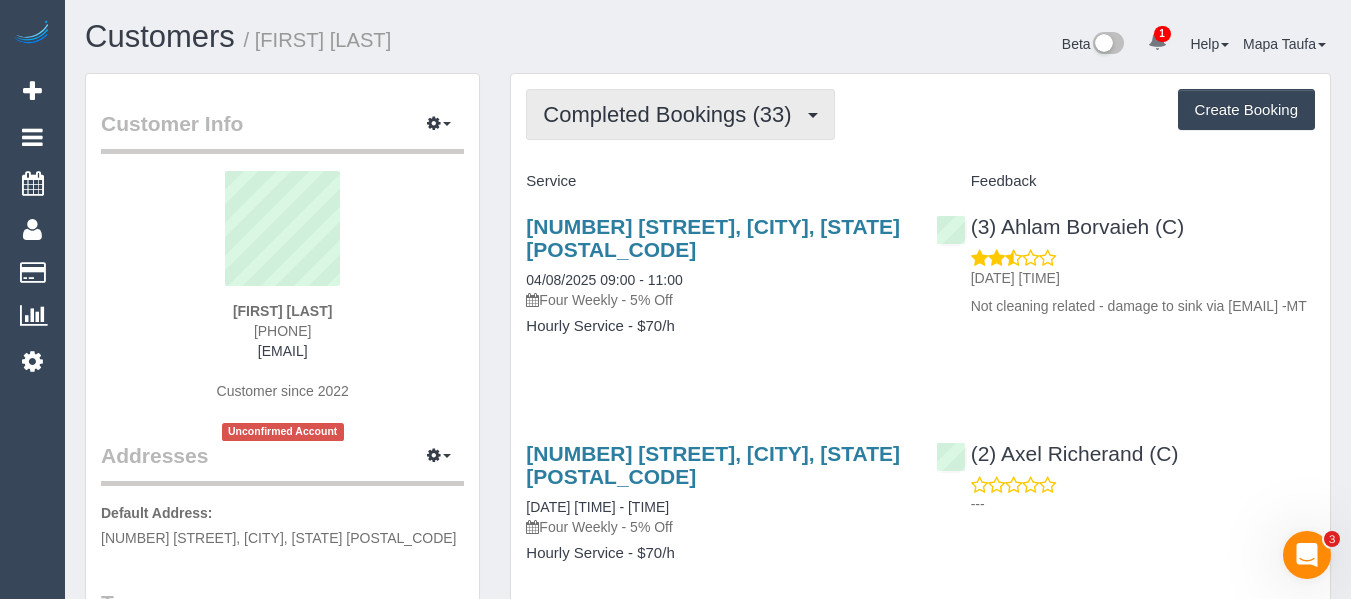 click on "Completed Bookings (33)" at bounding box center [672, 114] 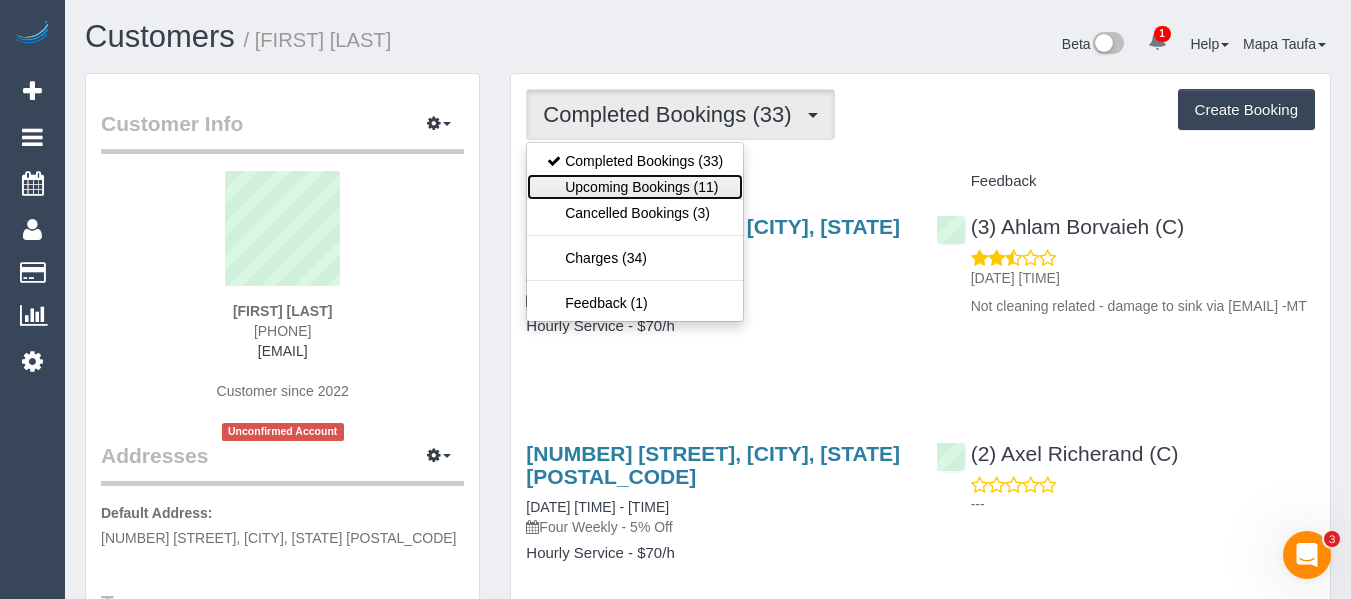click on "Upcoming Bookings (11)" at bounding box center (635, 187) 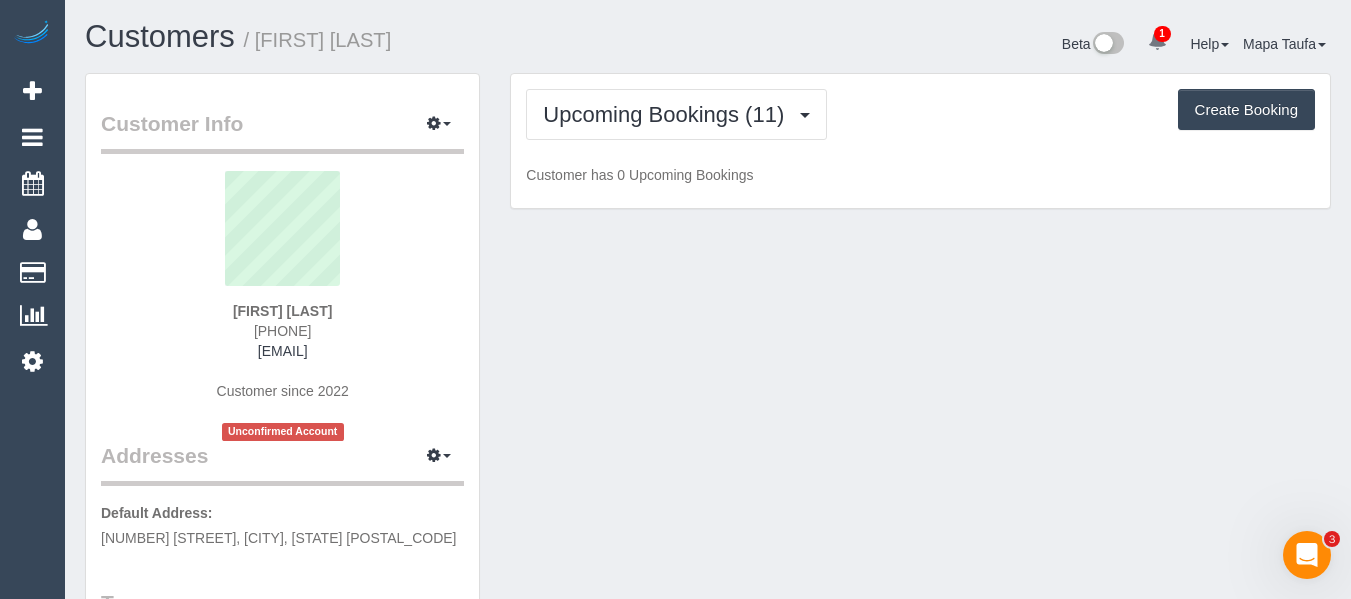 click on "Upcoming Bookings (11)
Completed Bookings (33)
Upcoming Bookings (11)
Cancelled Bookings (3)
Charges (34)
Feedback (1)
Create Booking
Customer has 0 Upcoming Bookings" at bounding box center [920, 141] 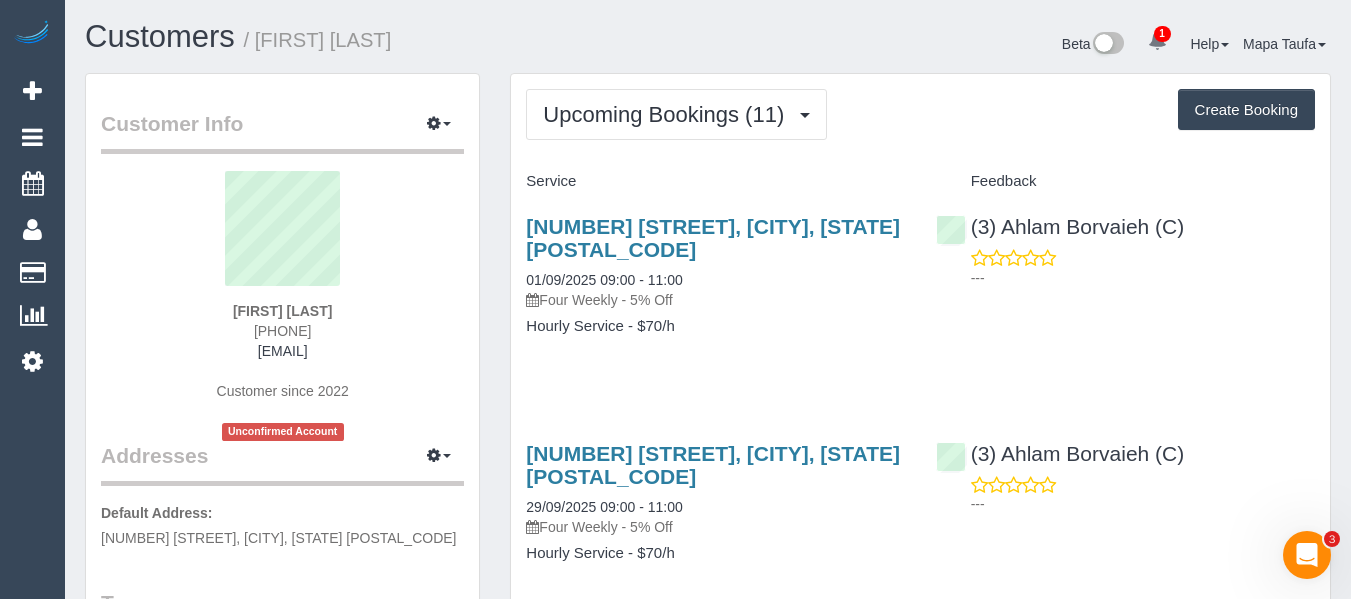 click on "Monique Hoey
0407737599
moniquehoey1@gmail.com
Customer since 2022
Unconfirmed Account" at bounding box center (282, 306) 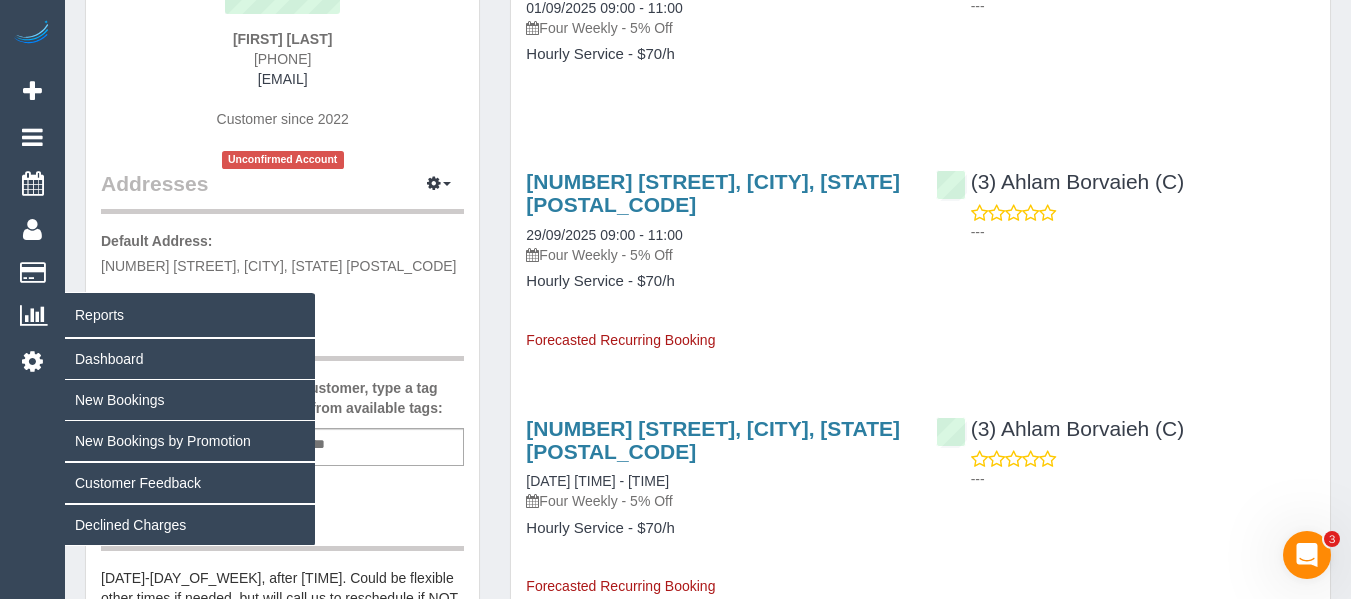 scroll, scrollTop: 0, scrollLeft: 0, axis: both 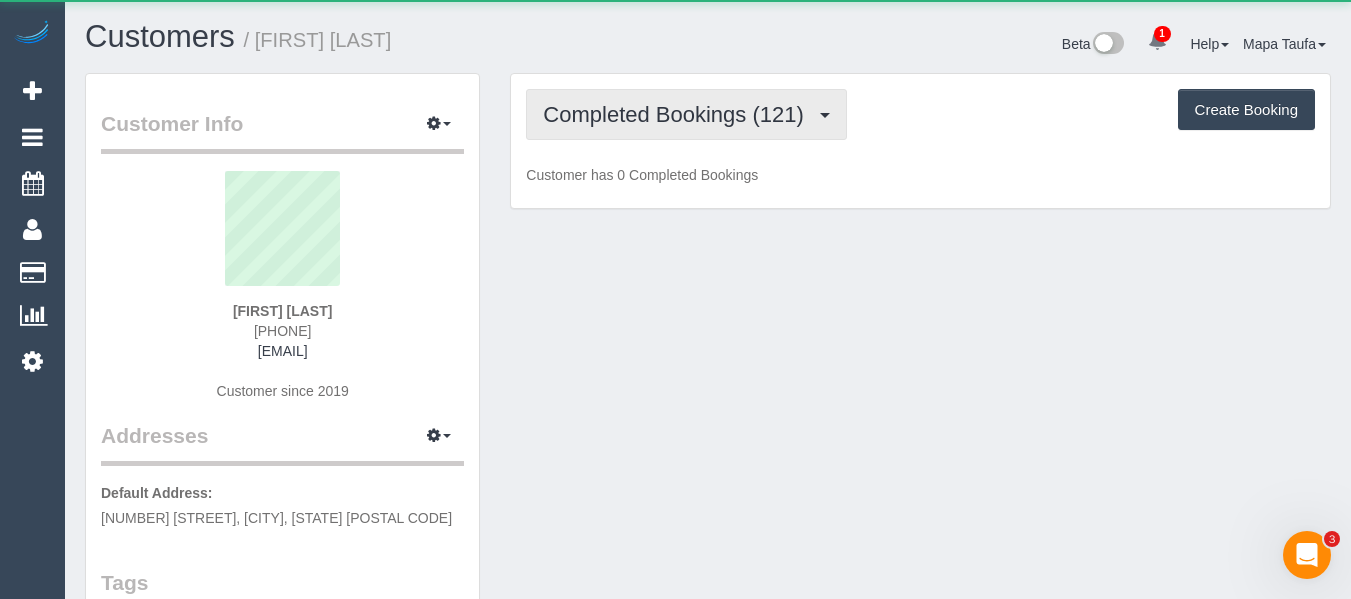 click on "Completed Bookings (121)" at bounding box center (678, 114) 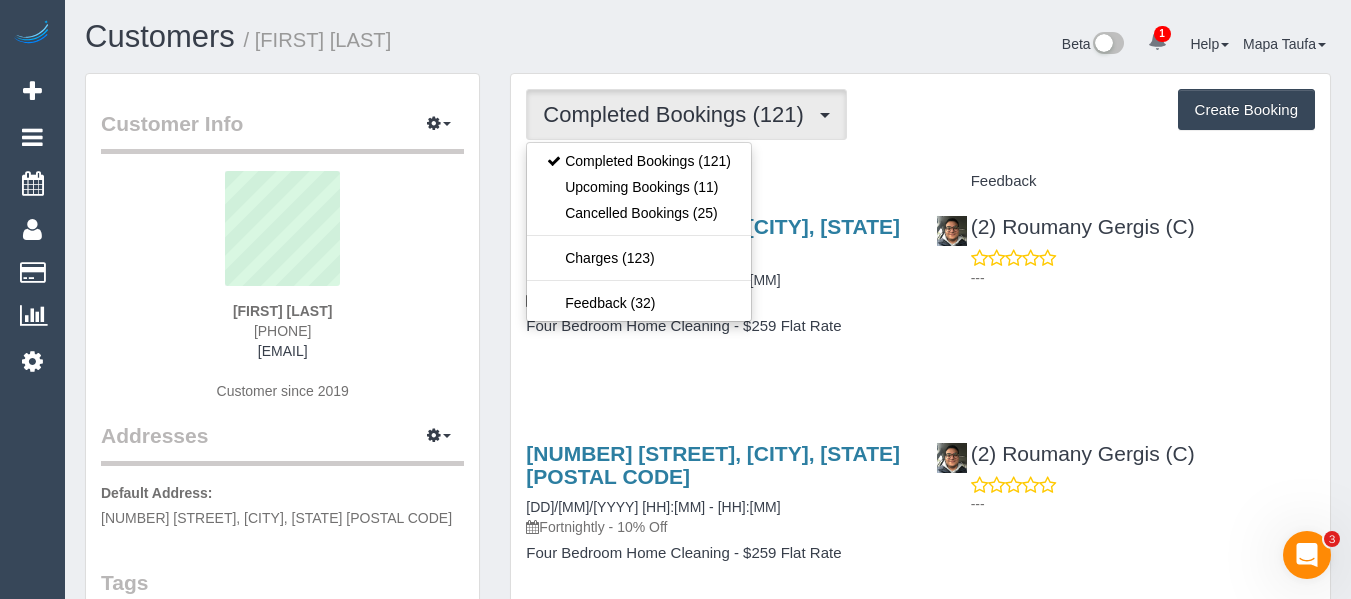 click on "Customers
/ [FIRST] [LAST]
Beta
1
Your Notifications
You have 0 alerts
×
You have 1  to charge for [DD]/[MM]/[YYYY]
Help
Help Docs
Take a Tour
Contact Support
[FIRST] [LAST]
My Account
Change Password
Email Preferences" at bounding box center [708, 46] 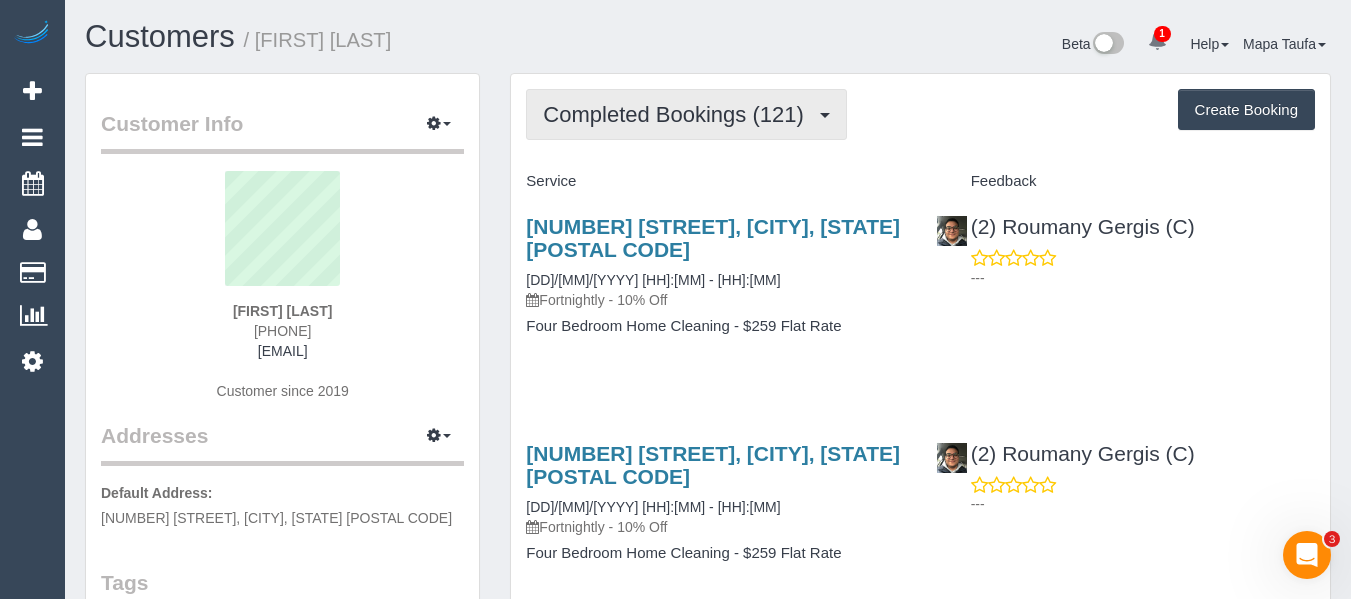 click on "Completed Bookings (121)" at bounding box center (678, 114) 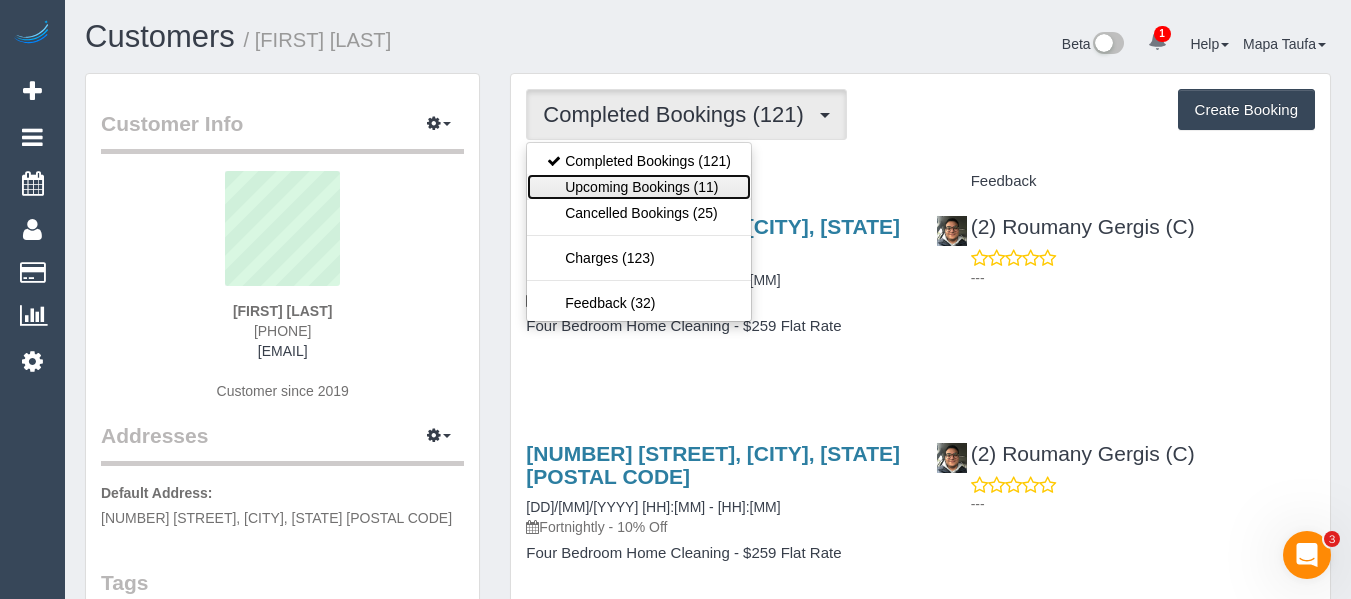 click on "Upcoming Bookings (11)" at bounding box center [639, 187] 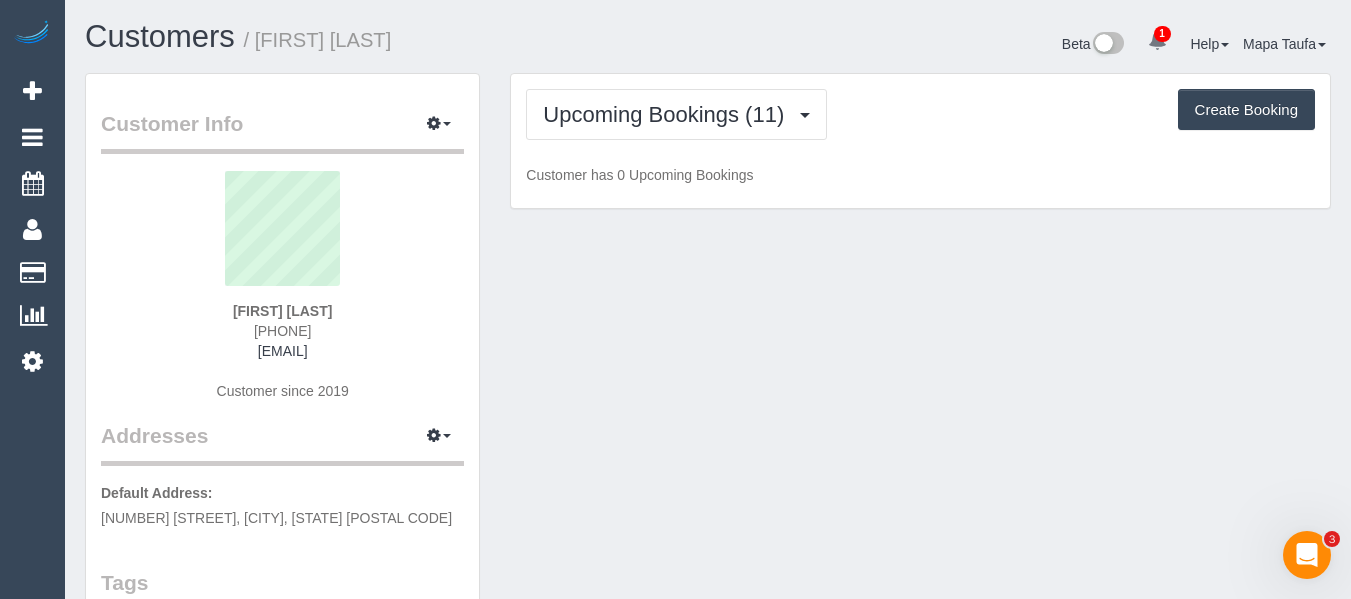 drag, startPoint x: 696, startPoint y: 58, endPoint x: 677, endPoint y: 75, distance: 25.495098 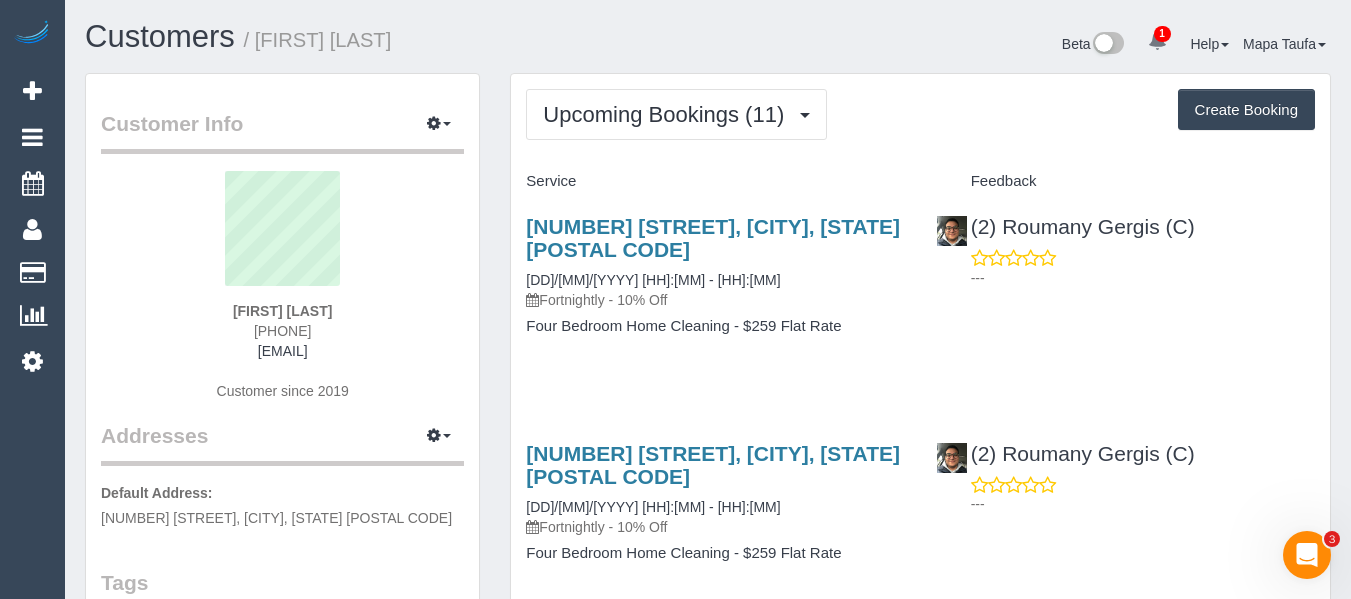 click on "Customers
/ [FIRST] [LAST]
Beta
1
Your Notifications
You have 0 alerts
×
You have 1  to charge for [DD]/[MM]/[YYYY]
Help
Help Docs
Take a Tour
Contact Support
[FIRST] [LAST]
My Account
Change Password" at bounding box center (708, 1499) 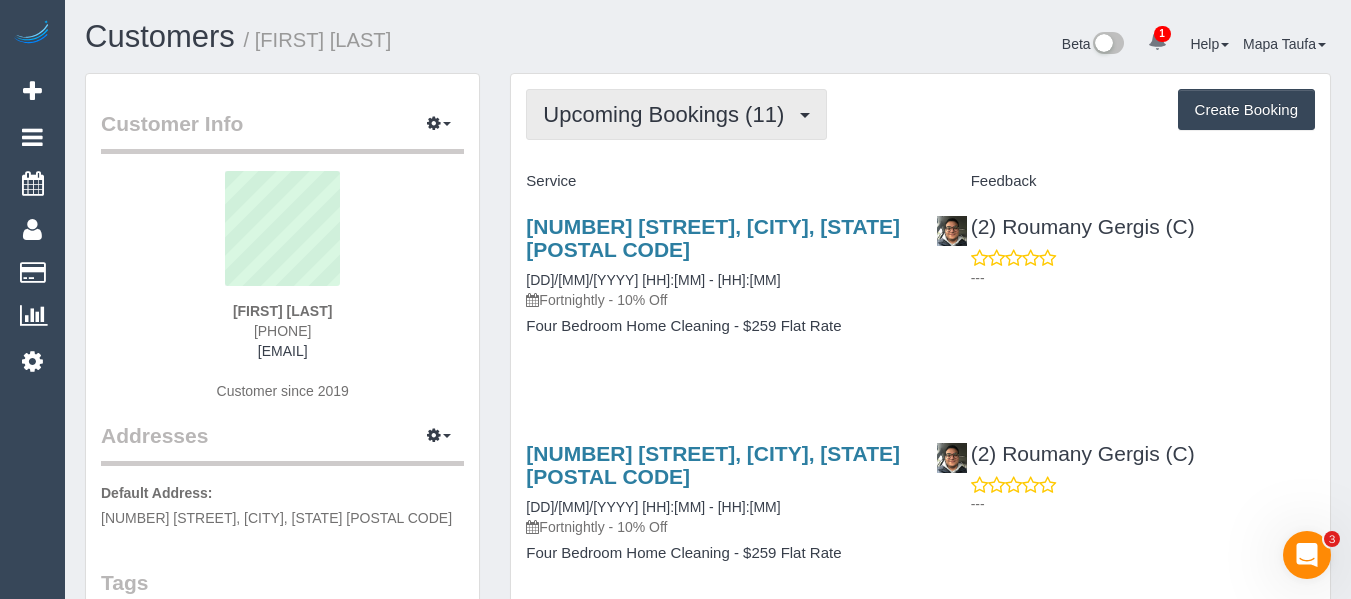 click on "Upcoming Bookings (11)" at bounding box center (668, 114) 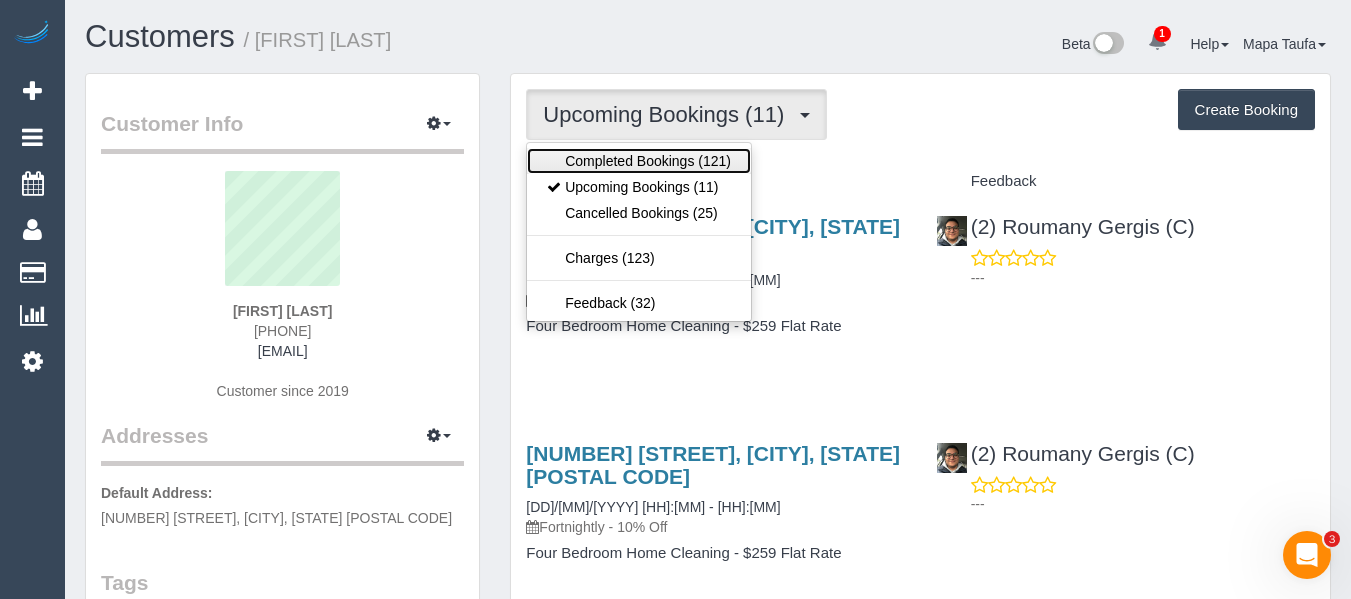 click on "Completed Bookings (121)" at bounding box center [639, 161] 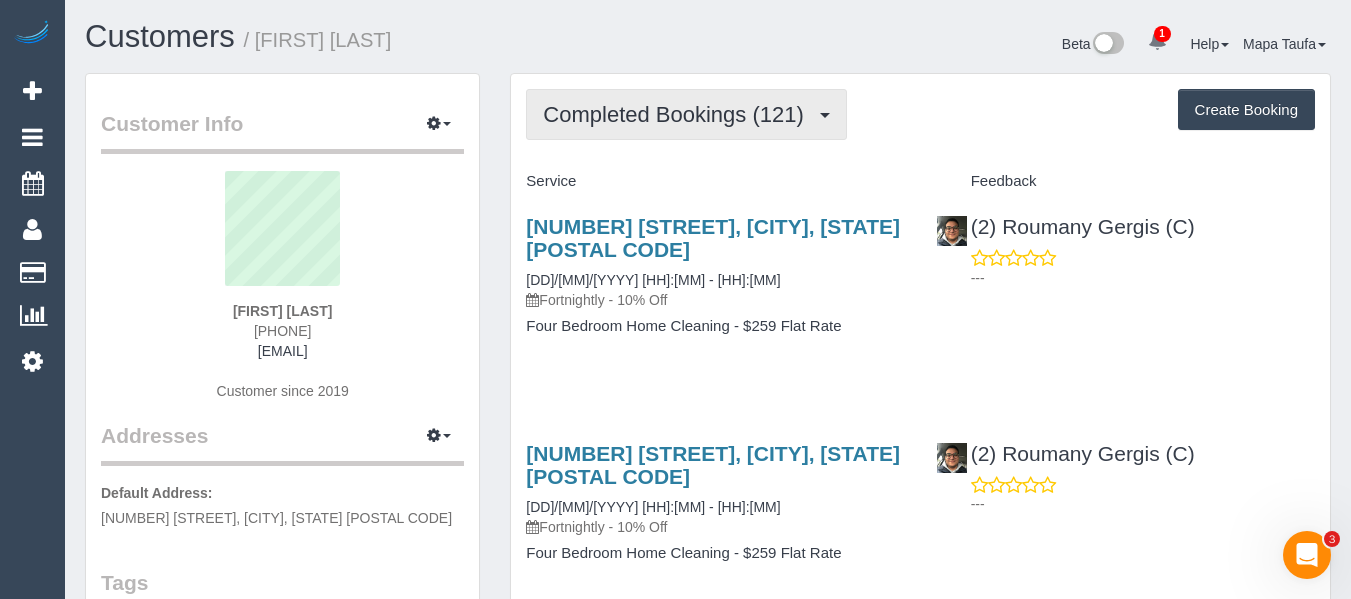click on "Completed Bookings (121)" at bounding box center [678, 114] 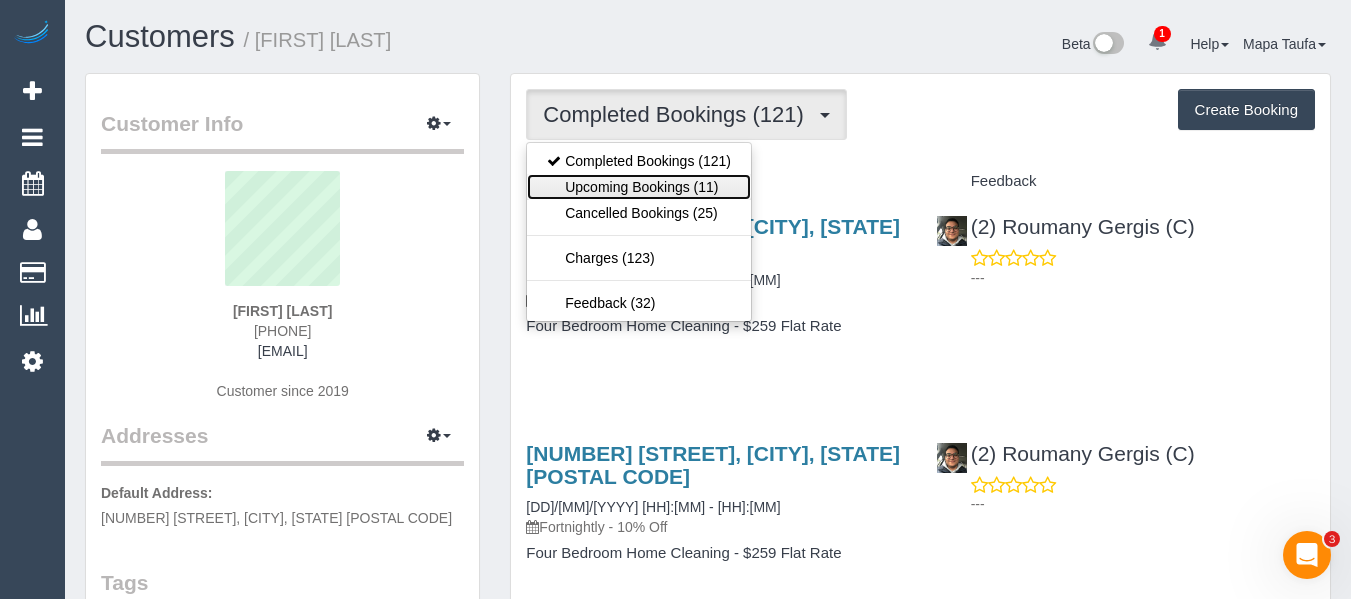 click on "Upcoming Bookings (11)" at bounding box center (639, 187) 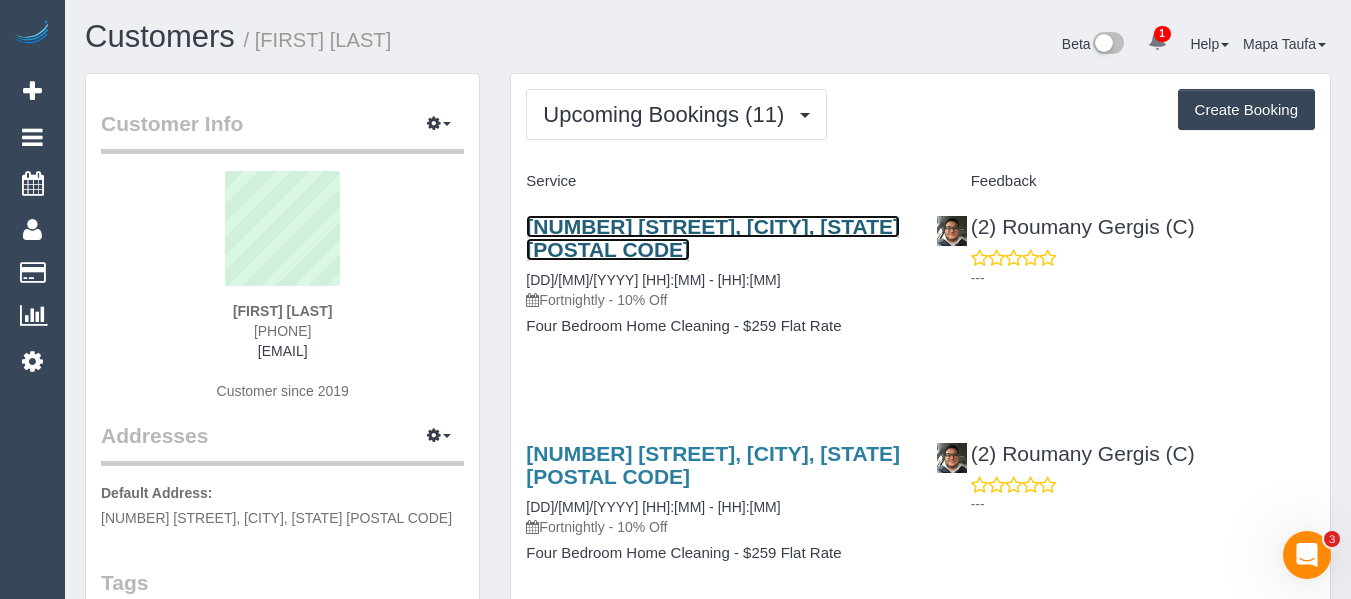 click on "[NUMBER] [STREET], [CITY], [STATE] [POSTAL CODE]" at bounding box center (713, 238) 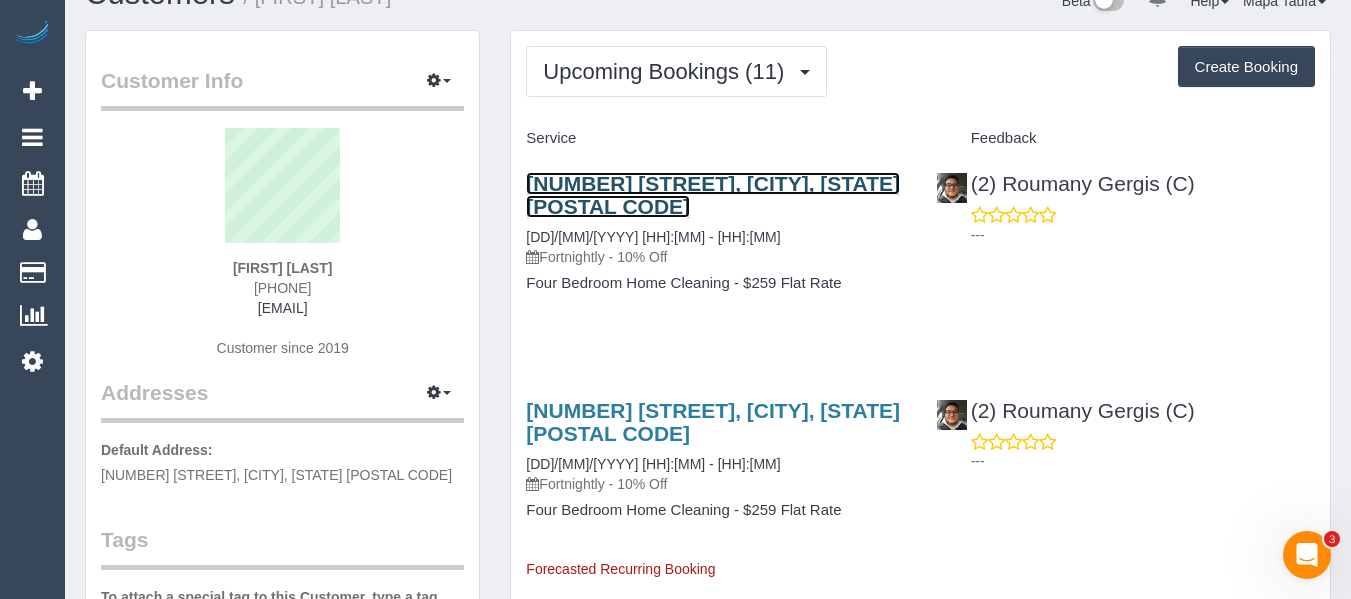 scroll, scrollTop: 0, scrollLeft: 0, axis: both 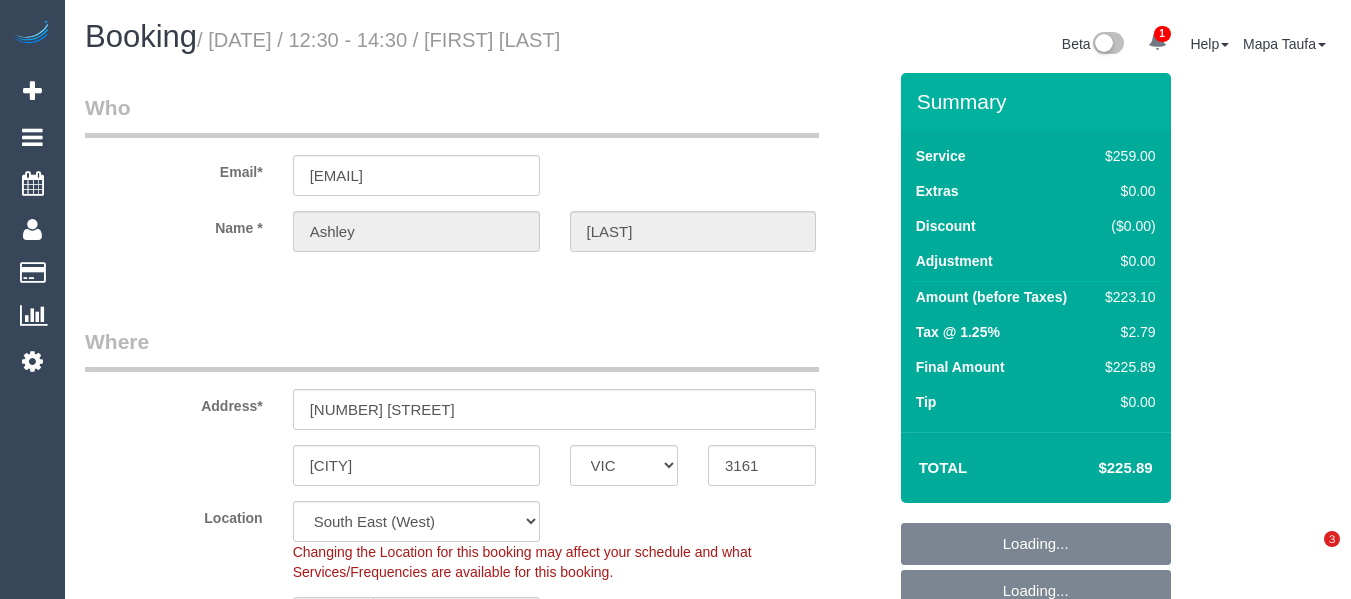 select on "VIC" 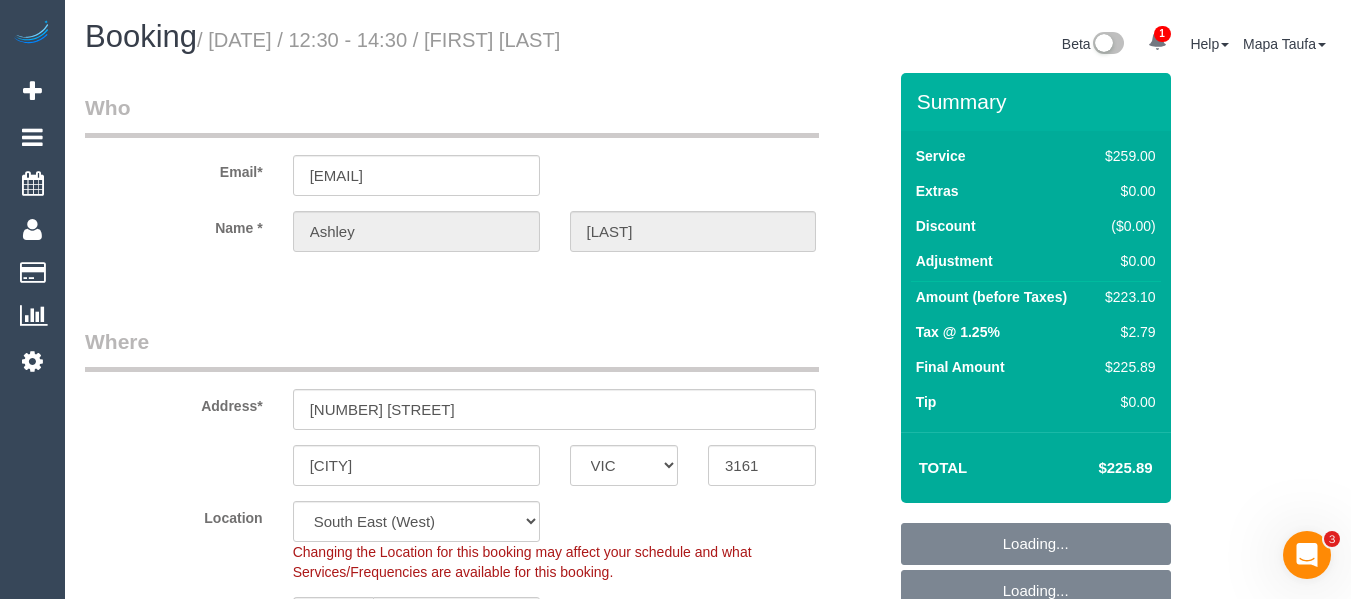 scroll, scrollTop: 0, scrollLeft: 0, axis: both 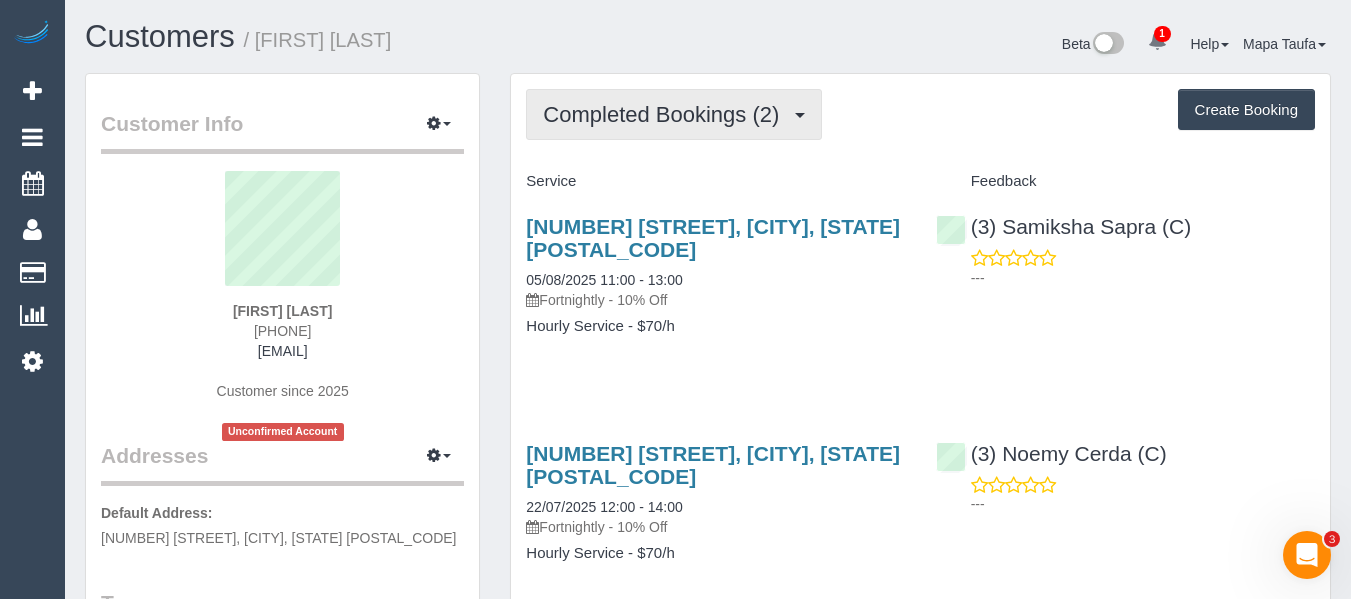 click on "Completed Bookings (2)" at bounding box center (666, 114) 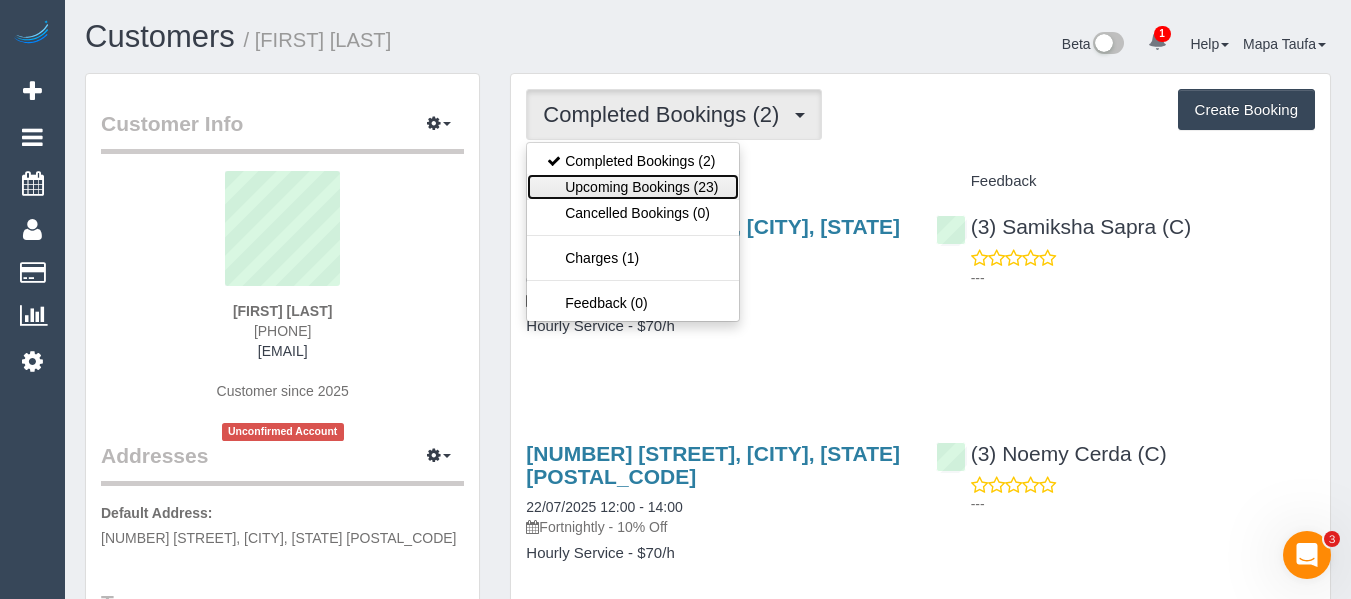 click on "Upcoming Bookings (23)" at bounding box center [632, 187] 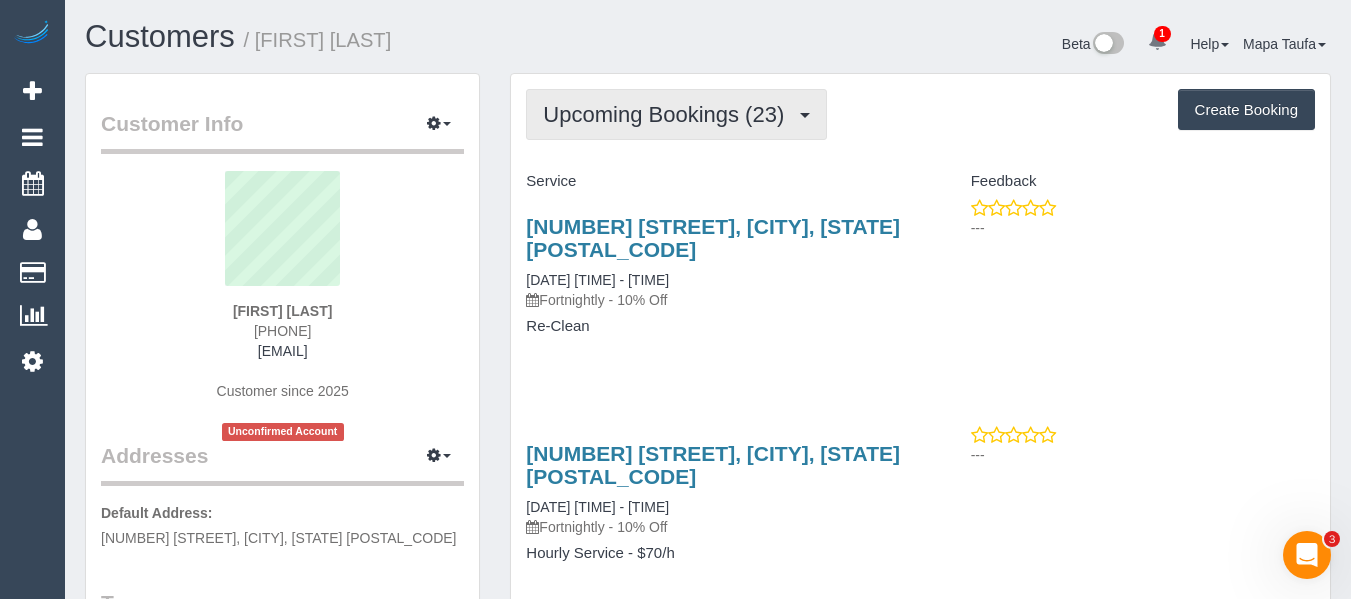 drag, startPoint x: 645, startPoint y: 115, endPoint x: 643, endPoint y: 173, distance: 58.034473 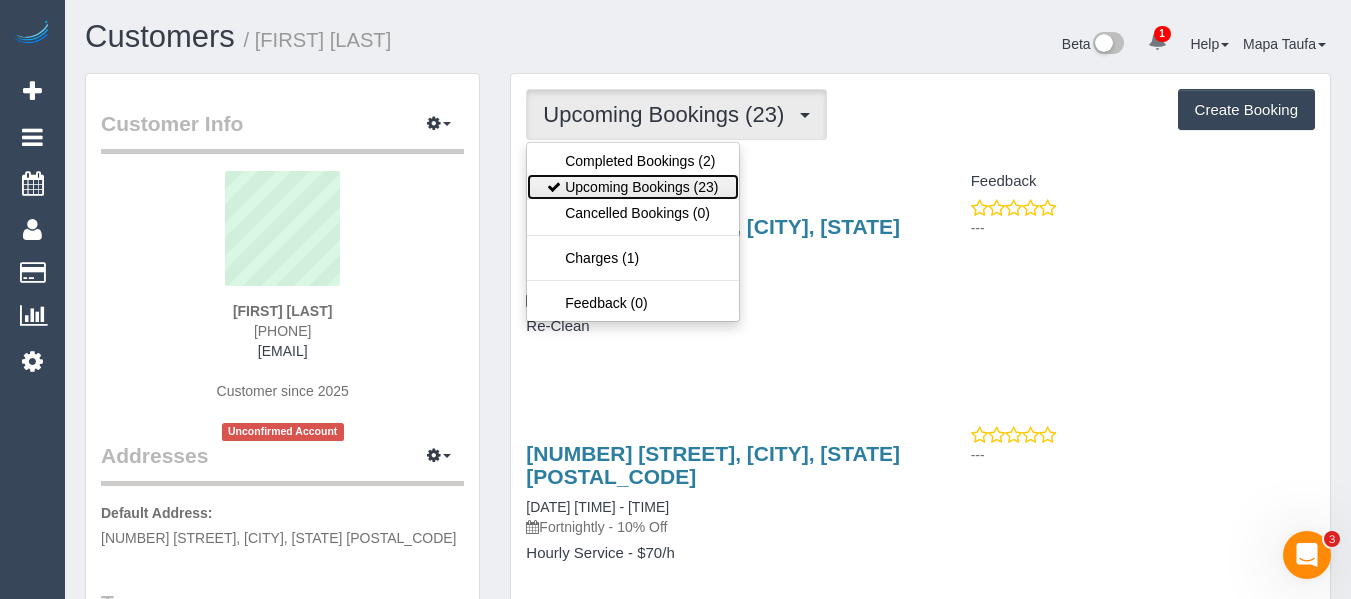 click on "Upcoming Bookings (23)" at bounding box center (632, 187) 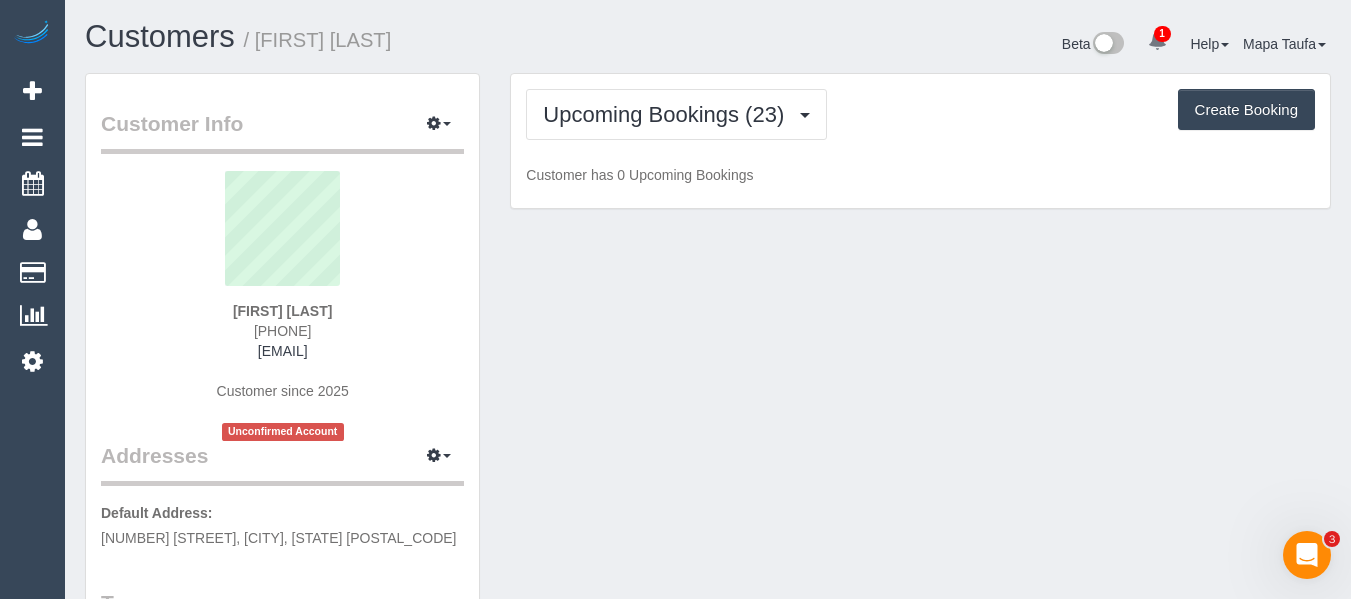 click on "Customers
/ James Winterbottom" at bounding box center (389, 37) 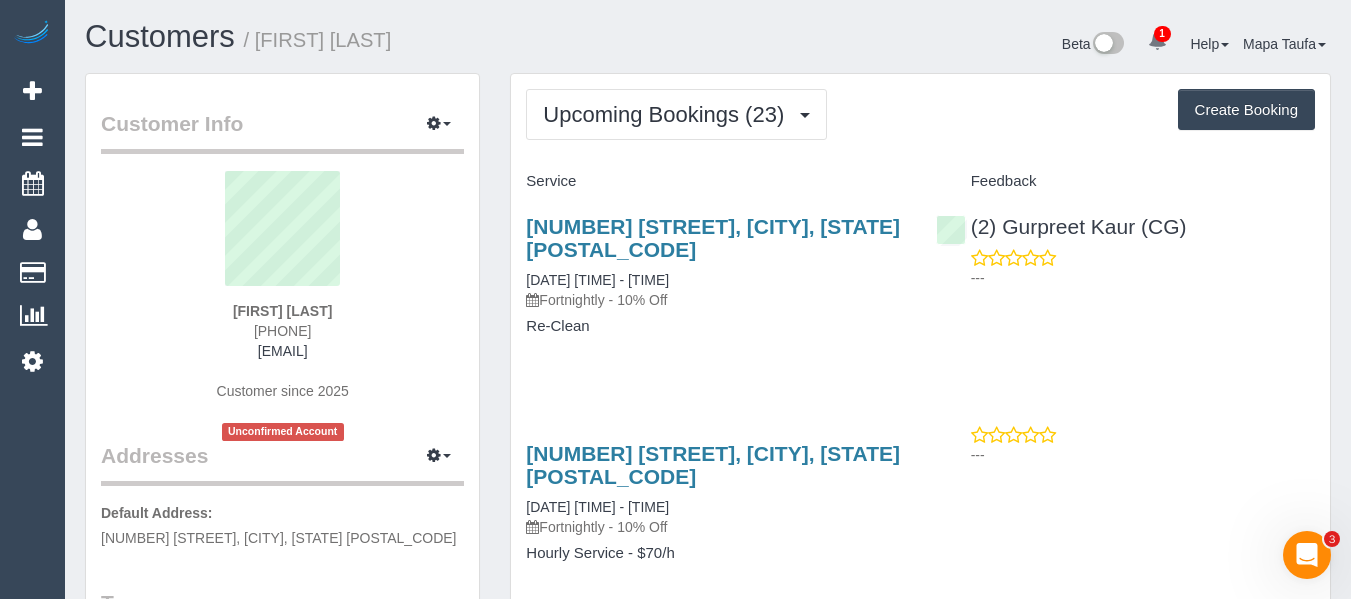 click on "James Winterbottom
0474 037 902
jwinterbottompainting@gmail.com
Customer since 2025
Unconfirmed Account" at bounding box center [282, 306] 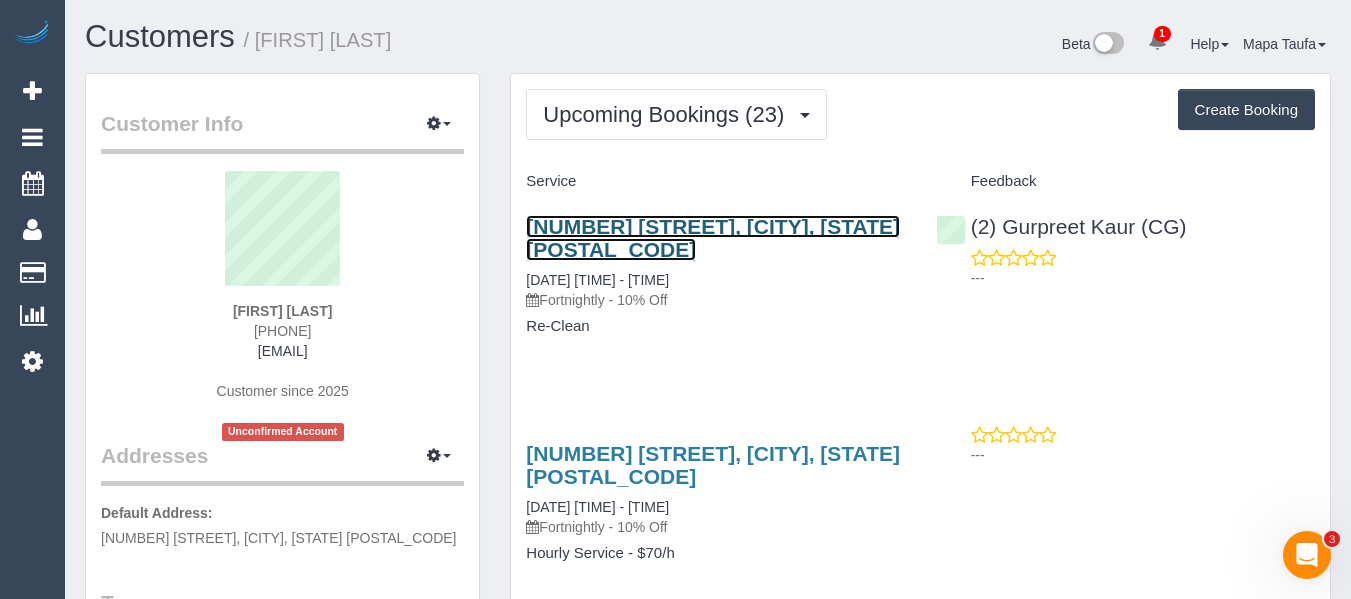 click on "[NUMBER] [STREET], [CITY], [STATE] [POSTAL_CODE]" at bounding box center (713, 238) 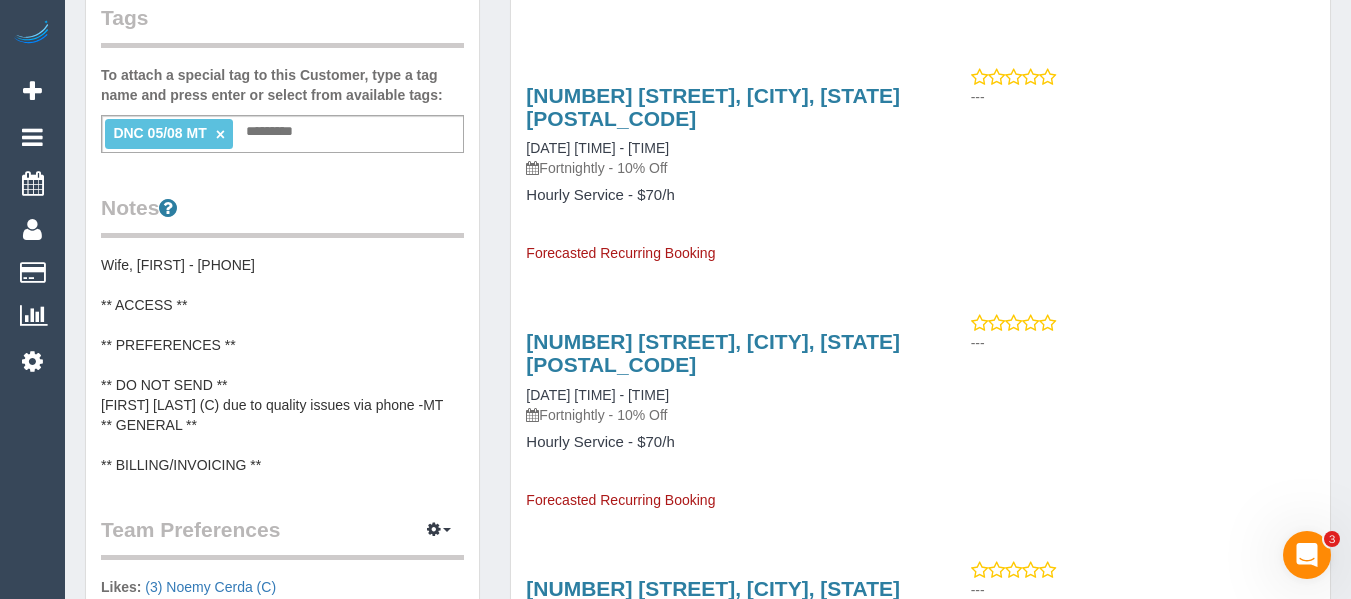 scroll, scrollTop: 600, scrollLeft: 0, axis: vertical 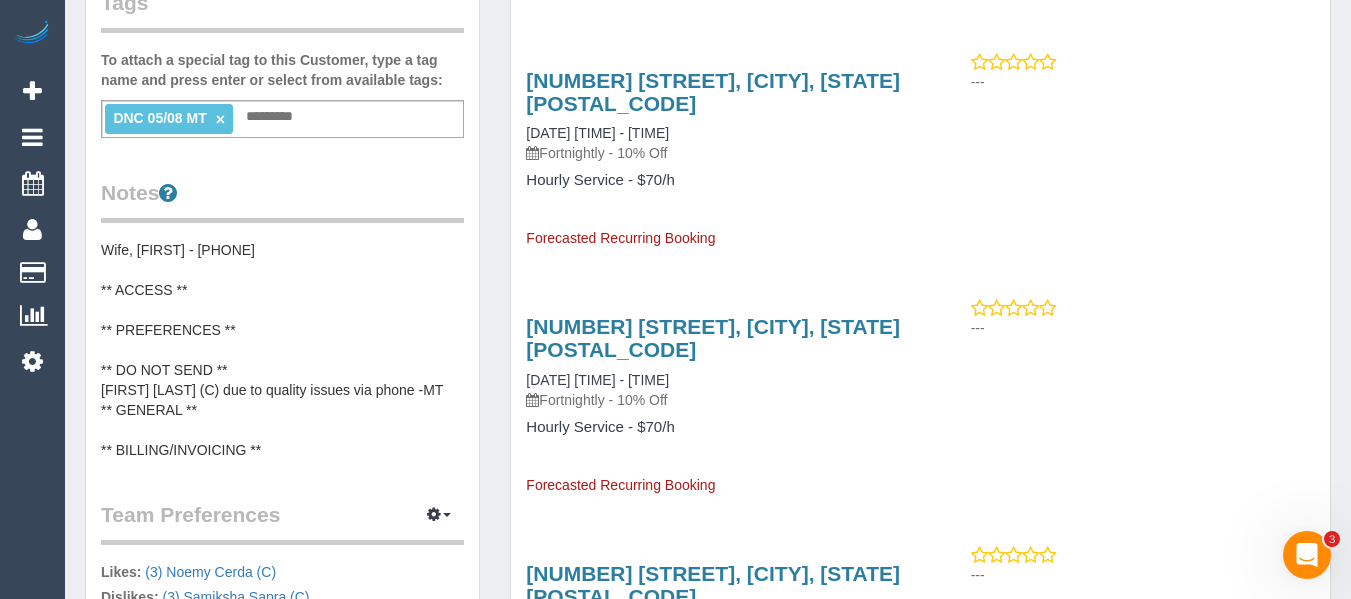 click on "Wife, [NAME] - [PHONE]
** ACCESS **
** PREFERENCES **
** DO NOT SEND **
[FIRST] [LAST] (C) due to quality issues via phone -MT
** GENERAL **
** BILLING/INVOICING **" at bounding box center [282, 350] 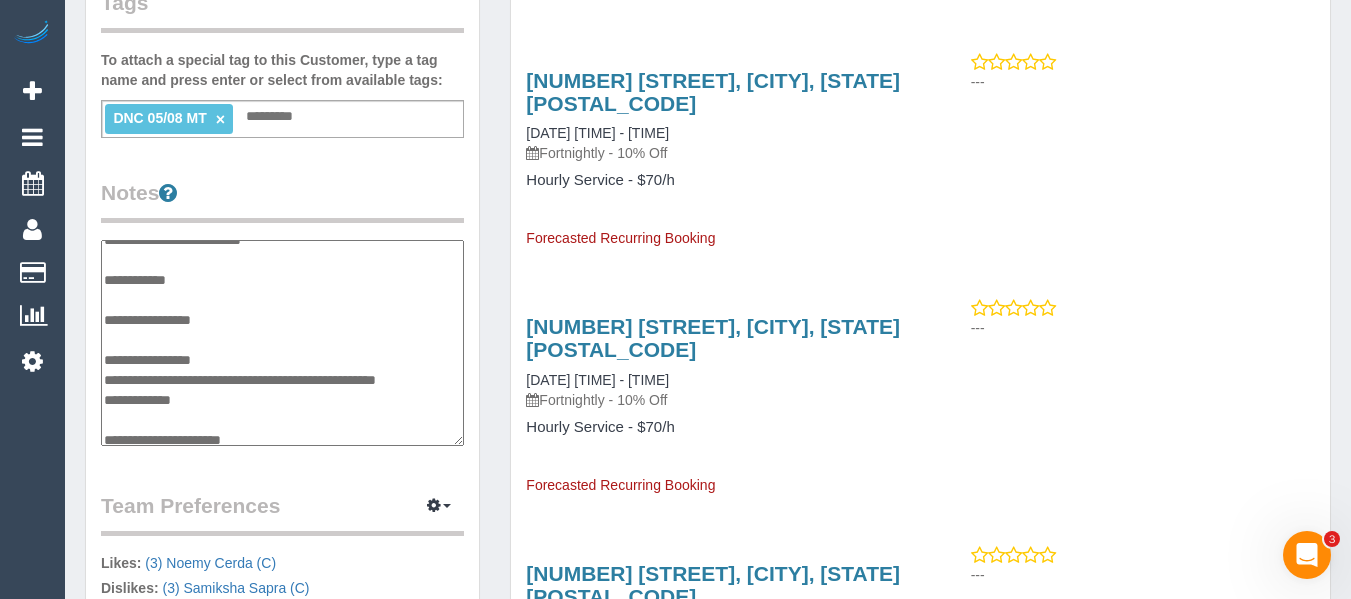 scroll, scrollTop: 0, scrollLeft: 0, axis: both 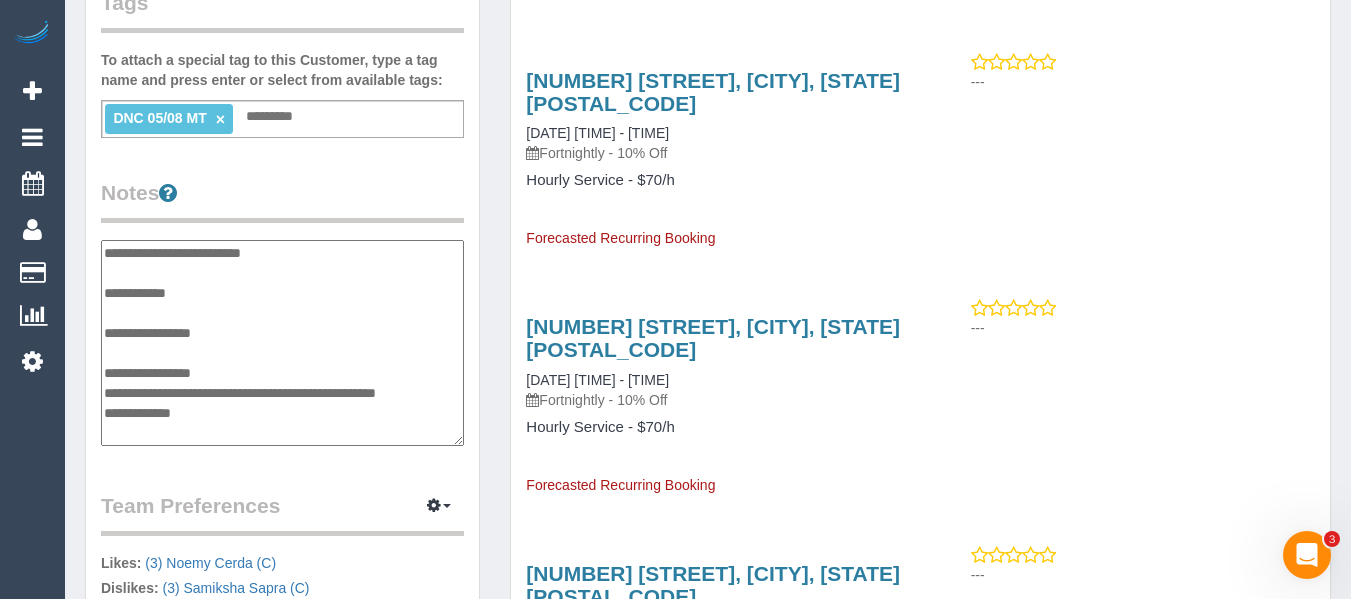 click on "**********" at bounding box center (282, 343) 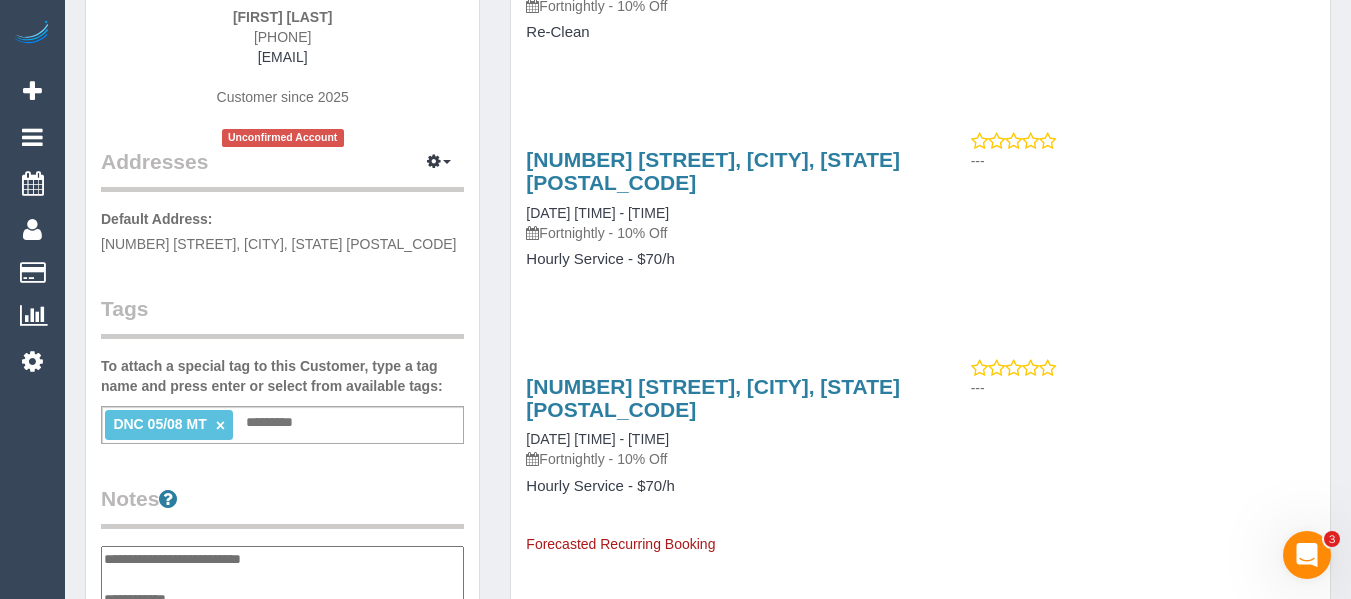 scroll, scrollTop: 100, scrollLeft: 0, axis: vertical 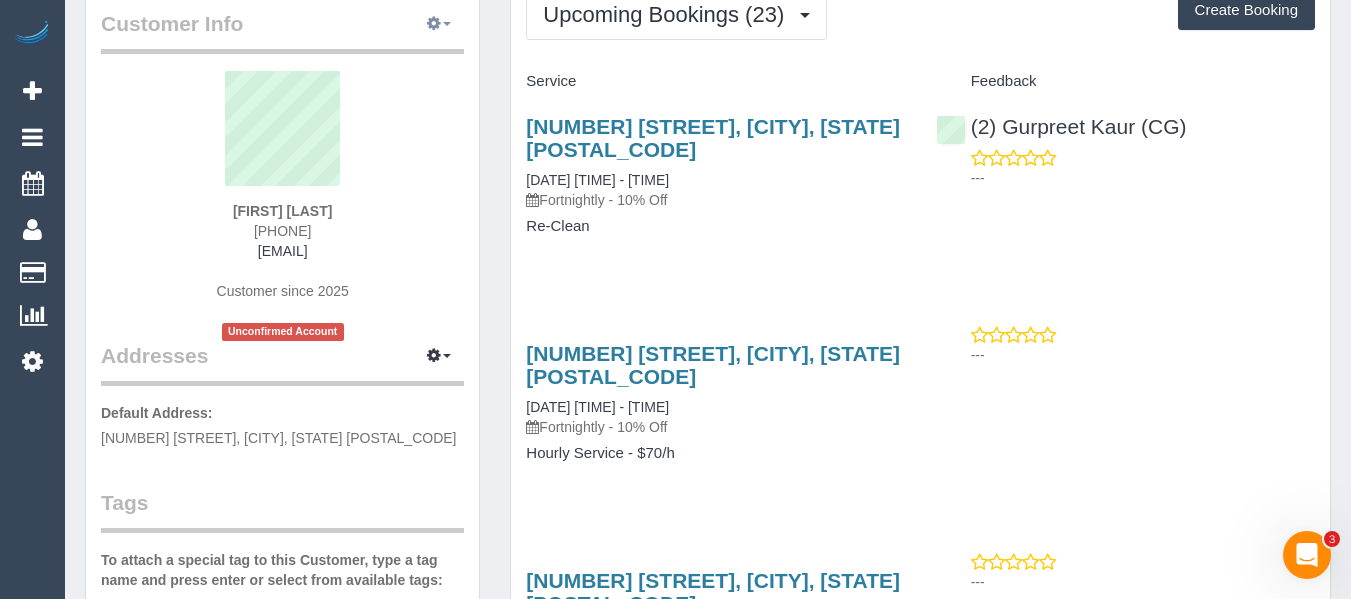 click at bounding box center (434, 23) 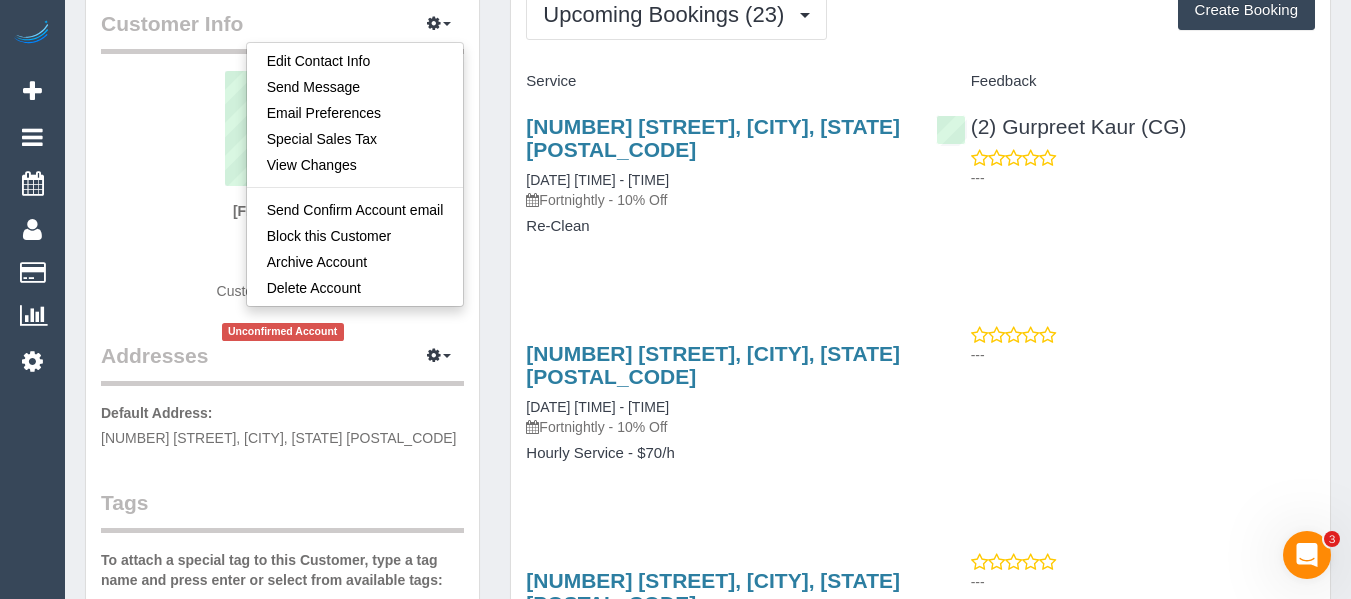 click on "Default Address:
12 Sanderson Street, Yarraville, VIC 3013" at bounding box center [282, 425] 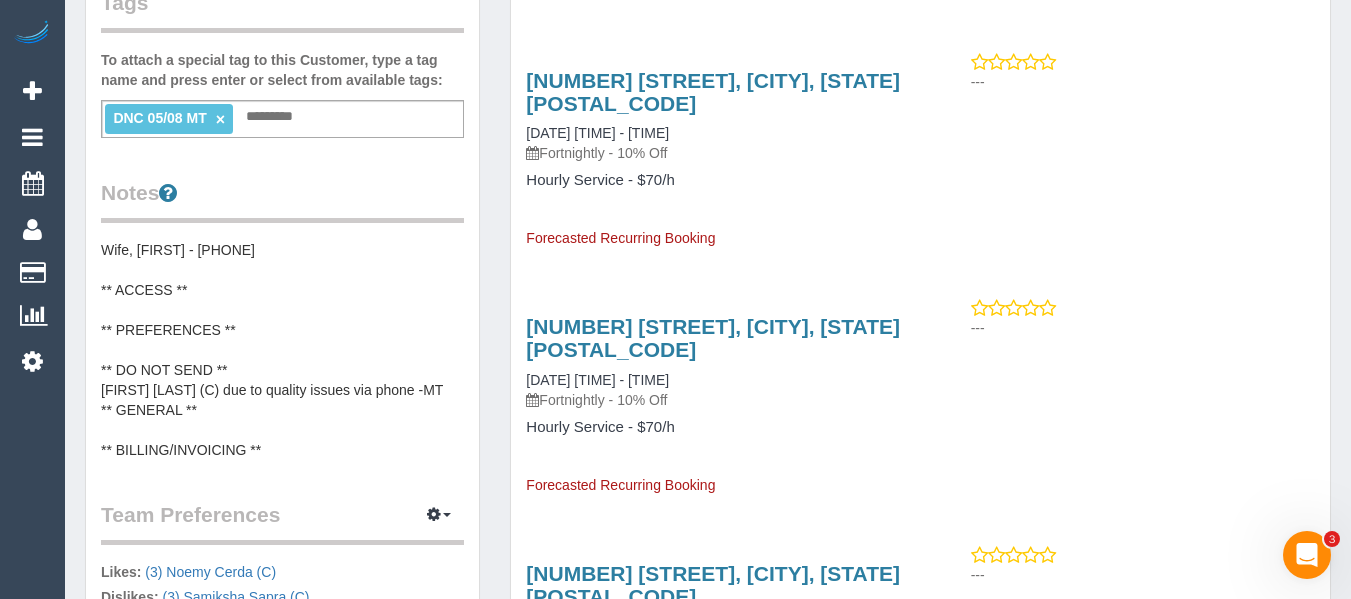 scroll, scrollTop: 700, scrollLeft: 0, axis: vertical 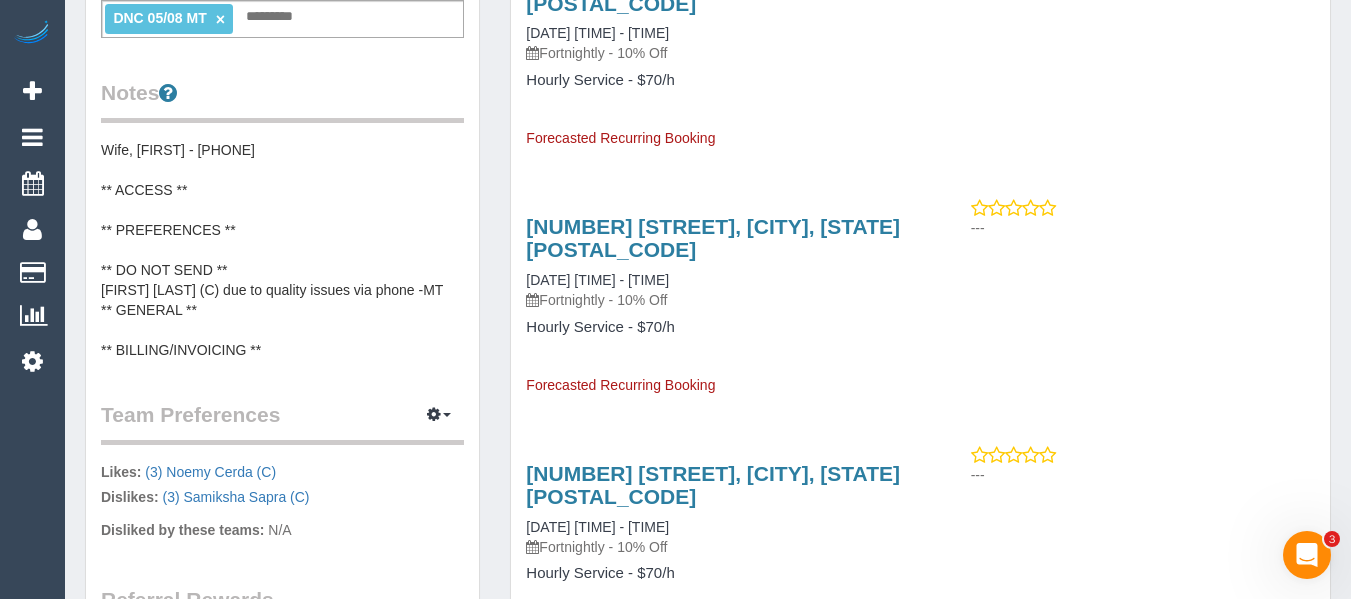 click on "Wife, [FIRST] - [PHONE]
** ACCESS **
** PREFERENCES **
** DO NOT SEND **
[FIRST] [LAST] (C) due to quality issues via phone -MT
** GENERAL **
** BILLING/INVOICING **" at bounding box center (282, 250) 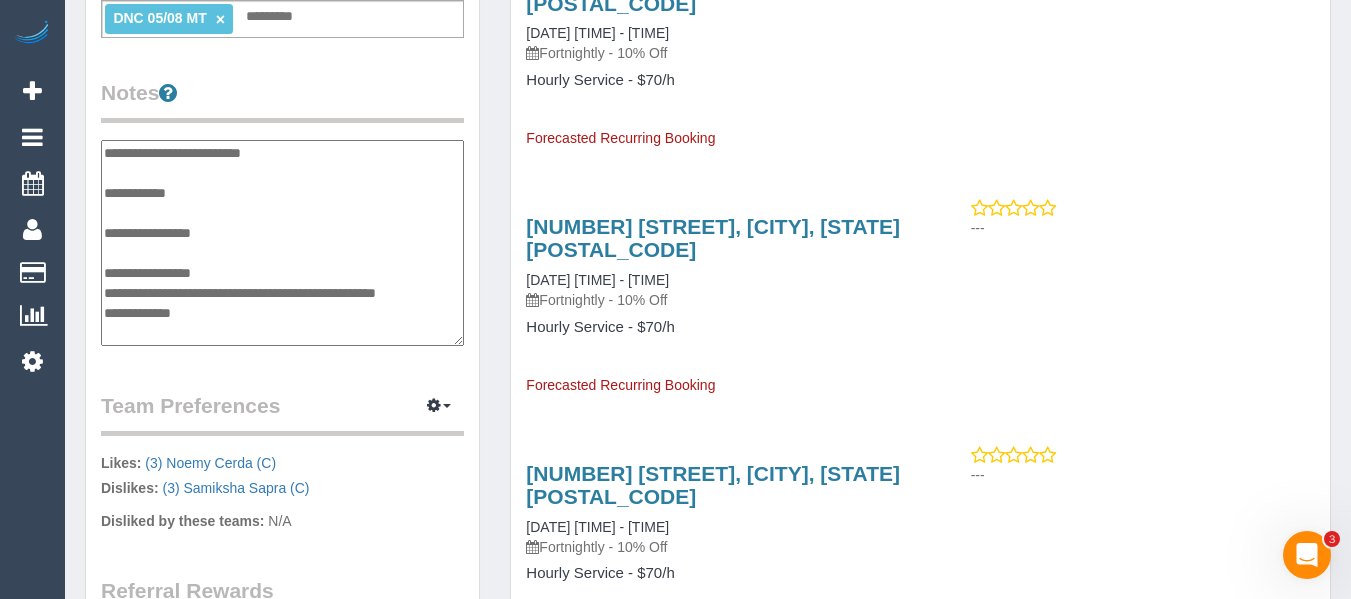 scroll, scrollTop: 40, scrollLeft: 0, axis: vertical 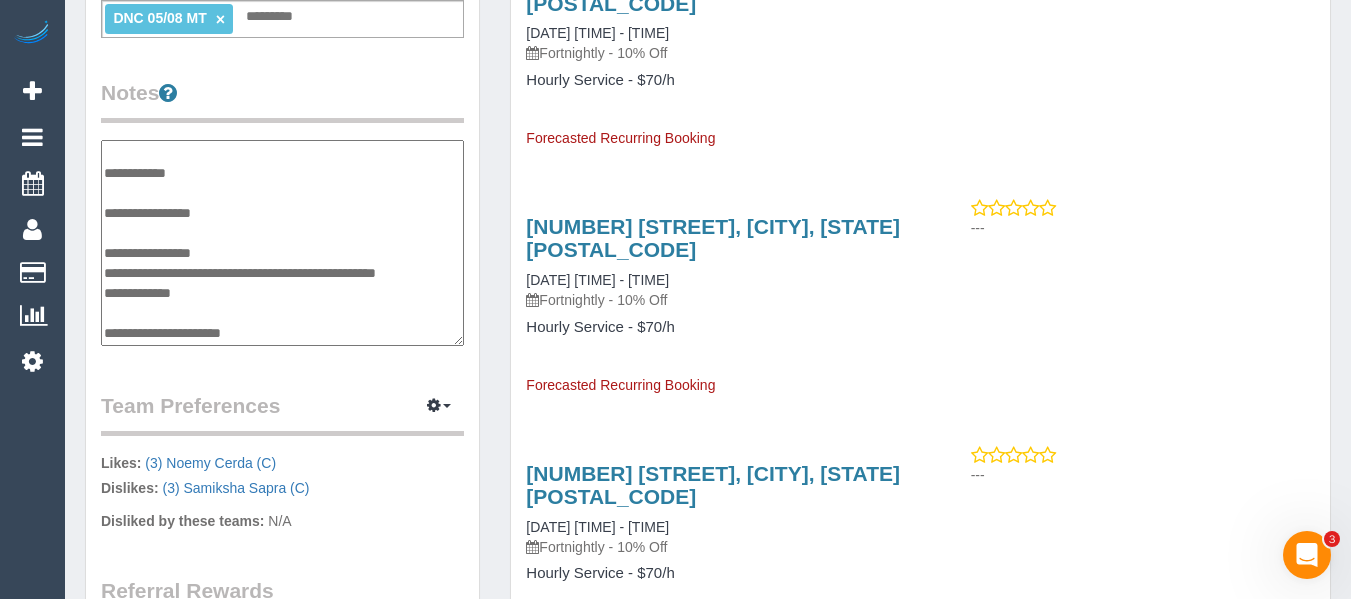 click on "**********" at bounding box center [282, 243] 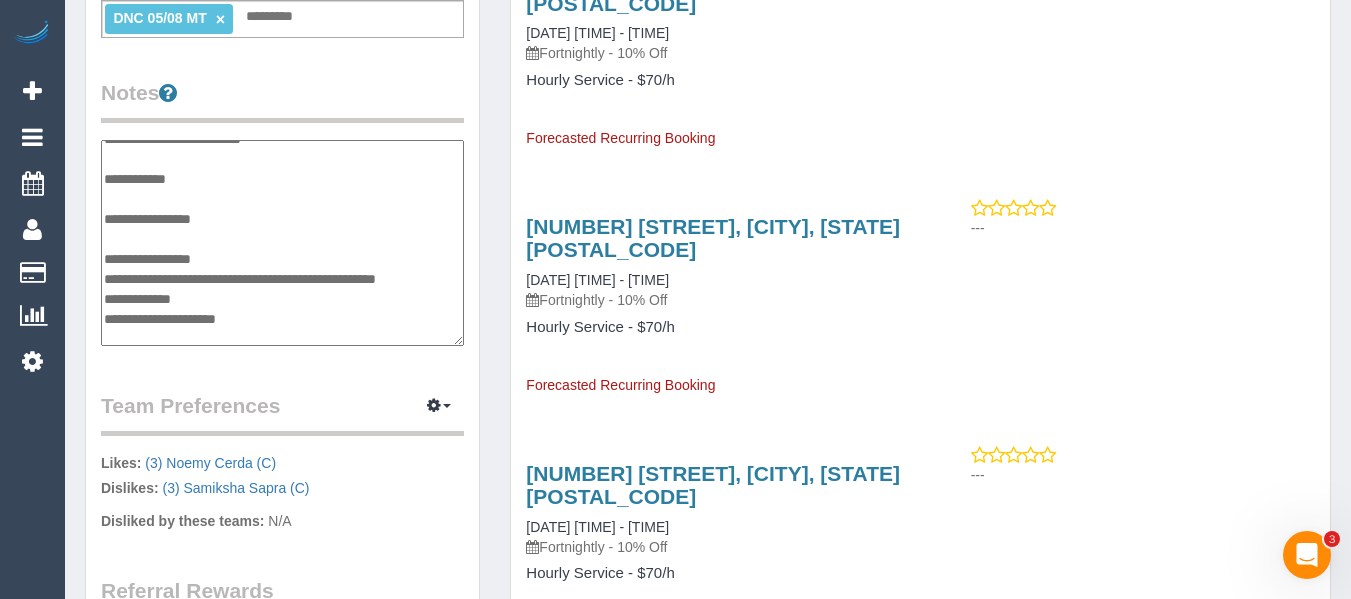 scroll, scrollTop: 0, scrollLeft: 0, axis: both 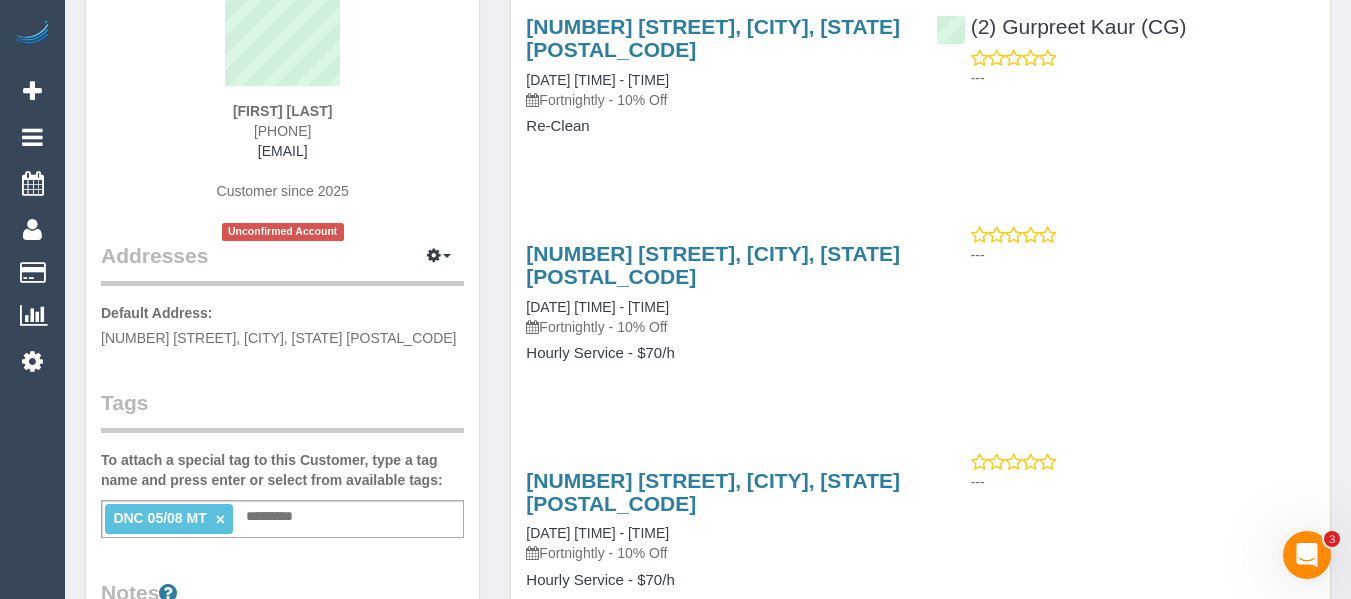 type on "**********" 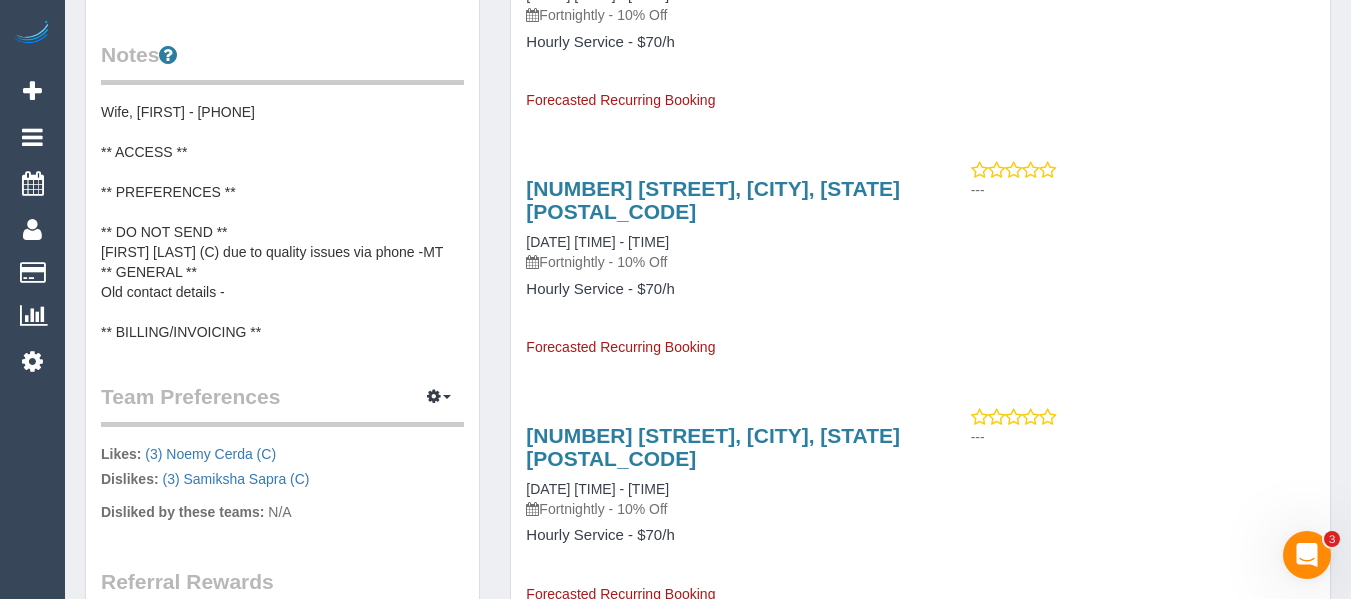 scroll, scrollTop: 800, scrollLeft: 0, axis: vertical 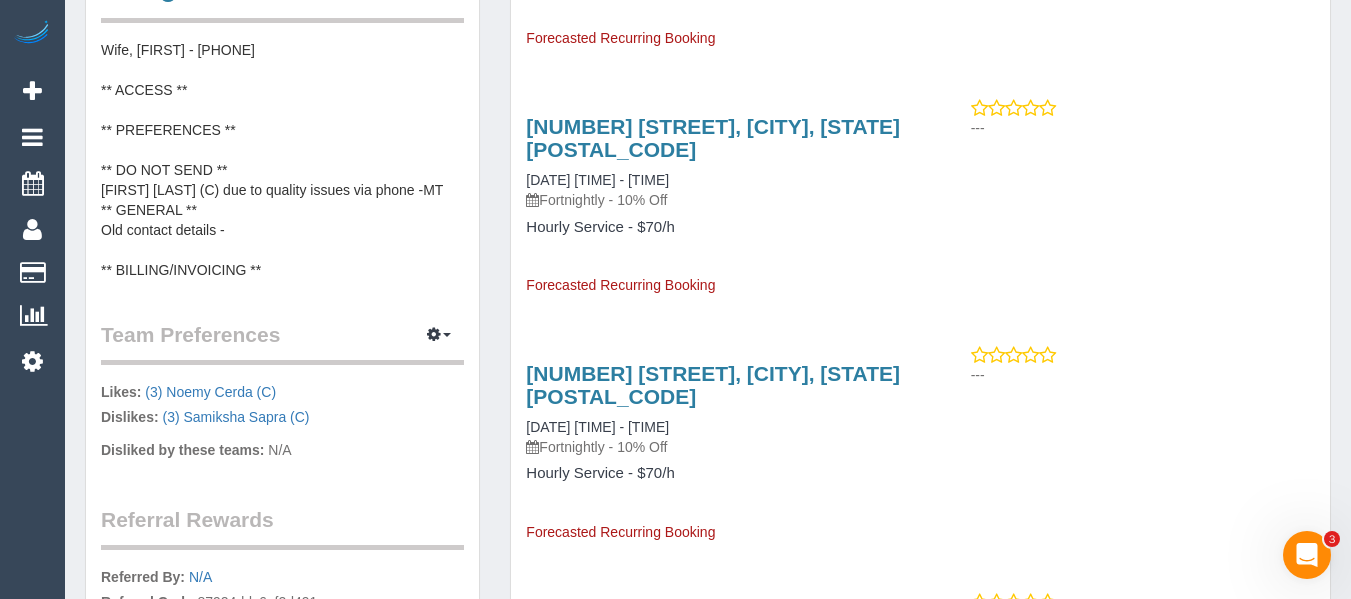 click on "Wife, Danielle - 0402674312
** ACCESS **
** PREFERENCES **
** DO NOT SEND **
Samiksha Sapra (C) due to quality issues via phone -MT
** GENERAL **
Old contact details -
** BILLING/INVOICING **" at bounding box center (282, 160) 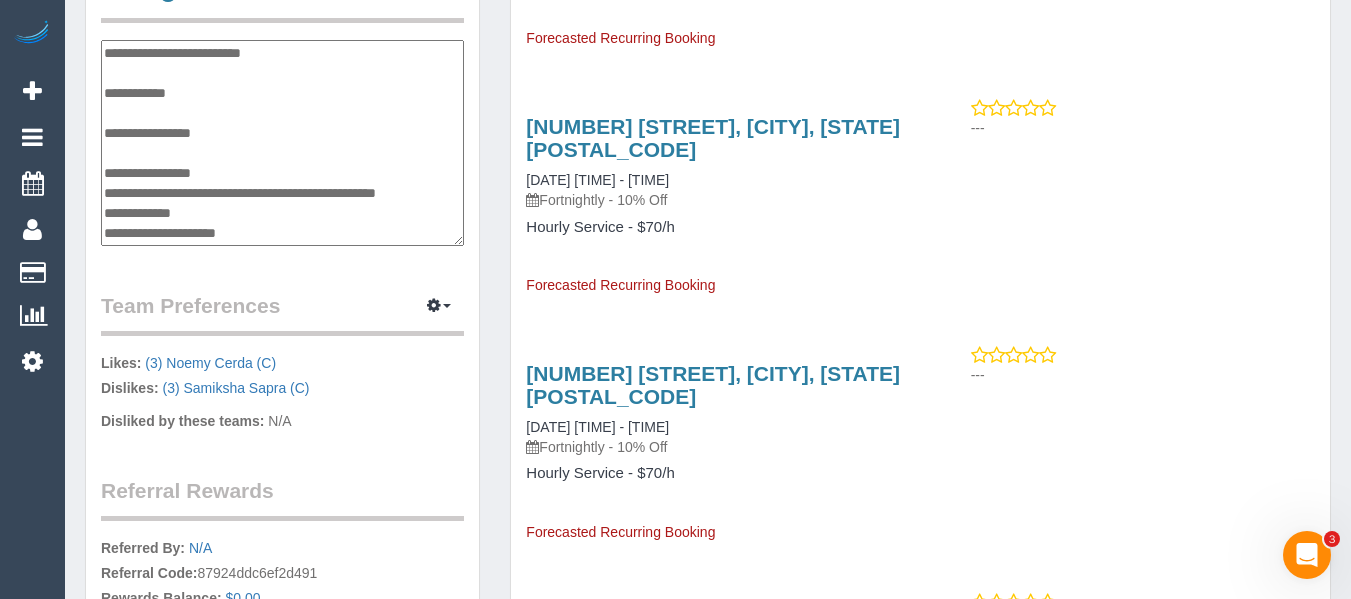 scroll, scrollTop: 60, scrollLeft: 0, axis: vertical 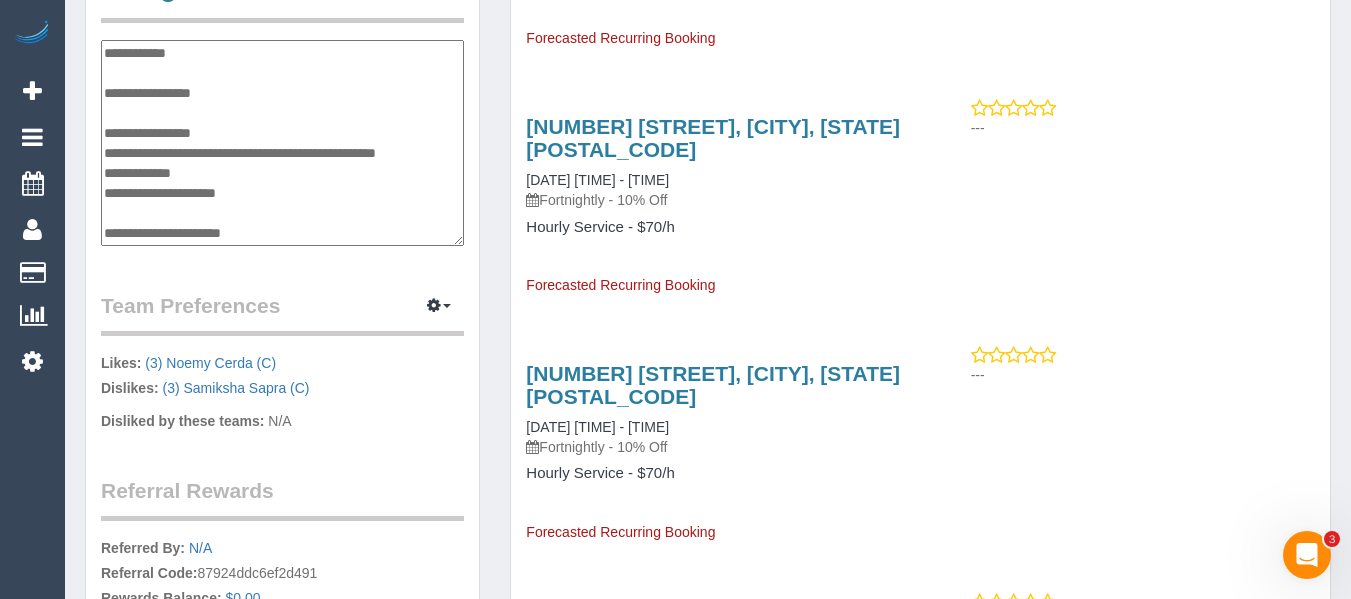 click on "**********" at bounding box center (282, 143) 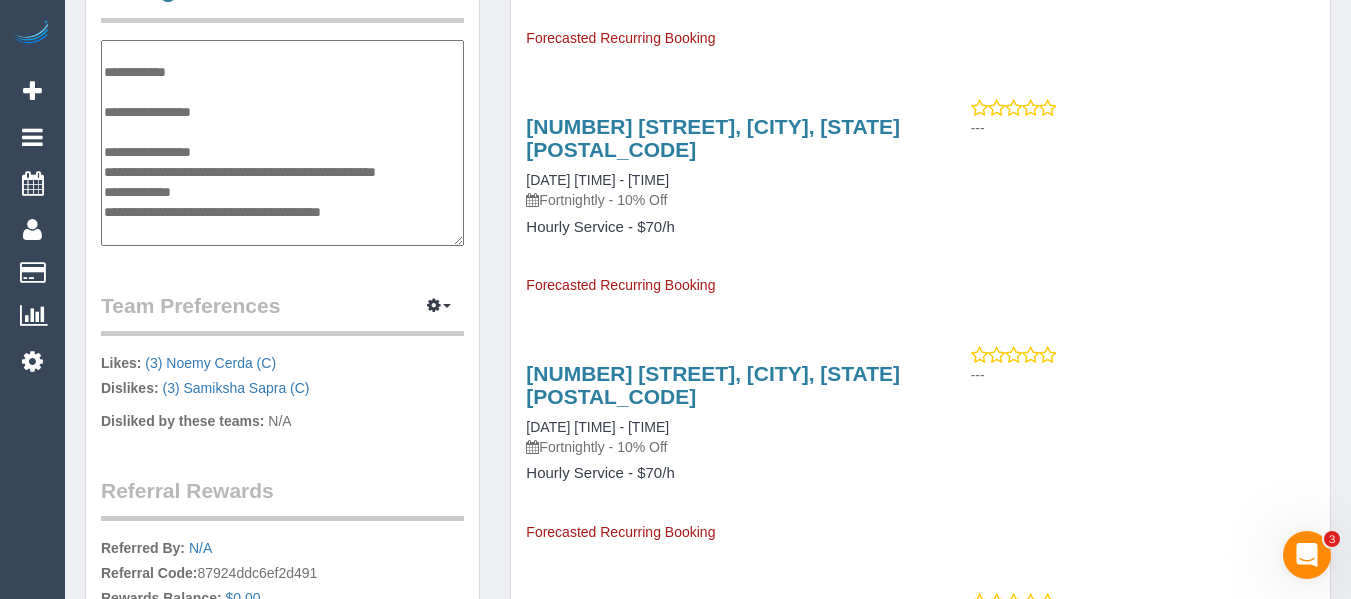 scroll, scrollTop: 0, scrollLeft: 0, axis: both 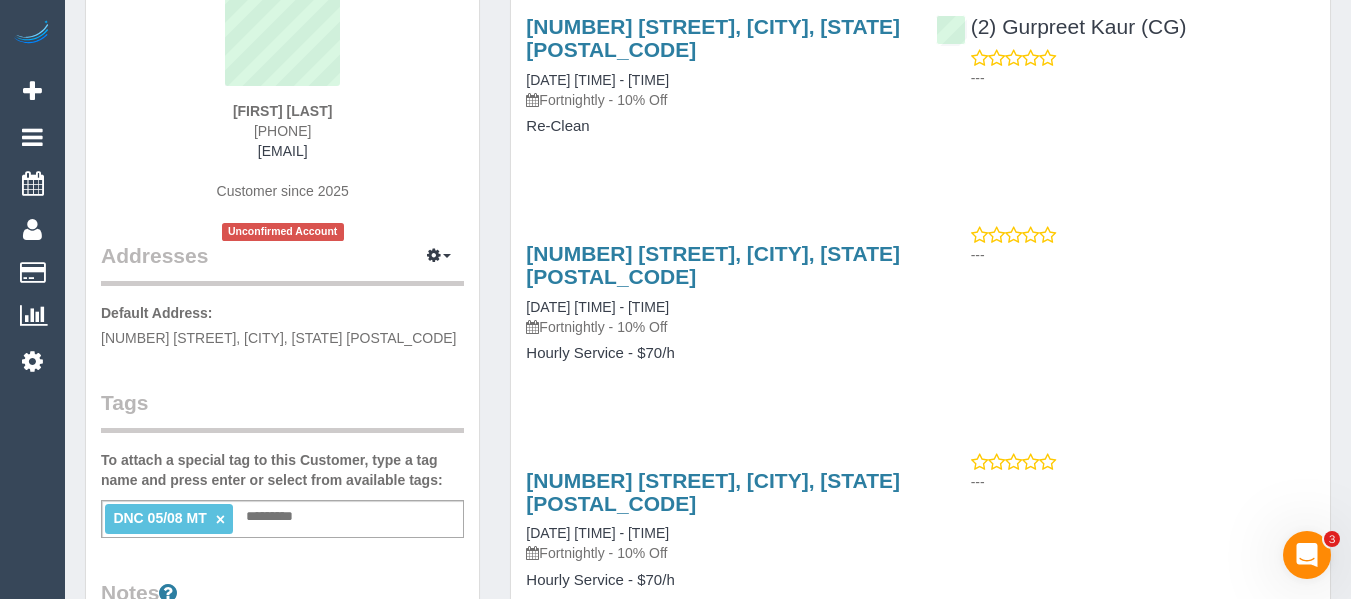 type on "**********" 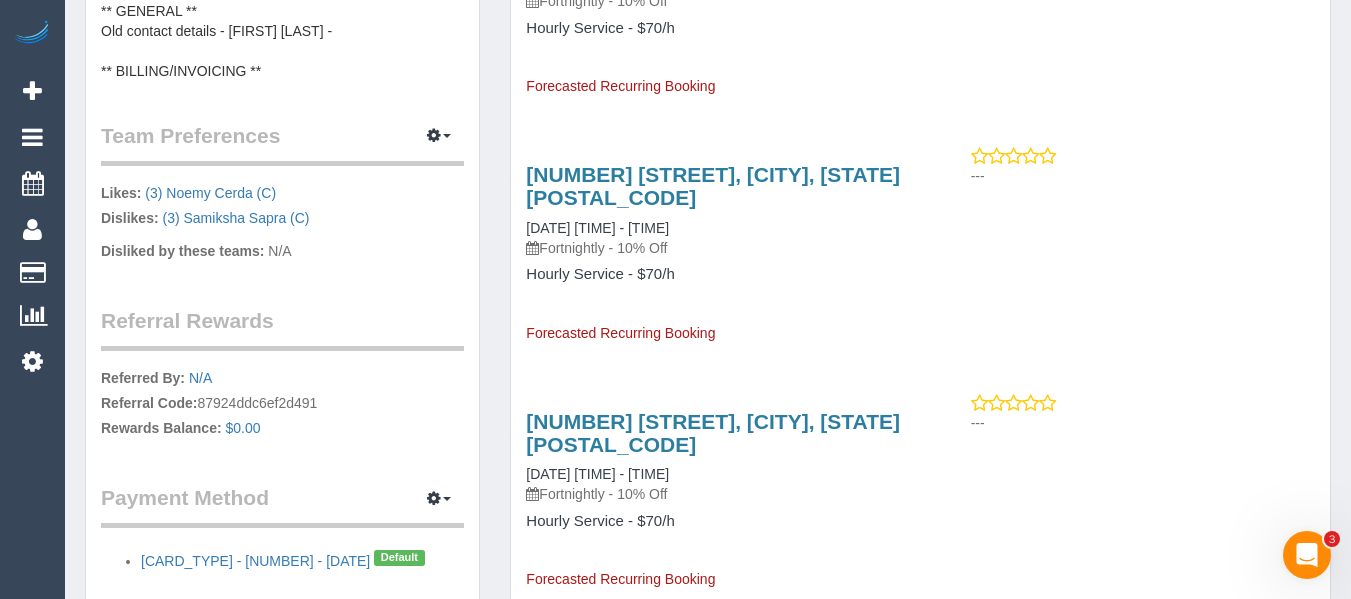 scroll, scrollTop: 1000, scrollLeft: 0, axis: vertical 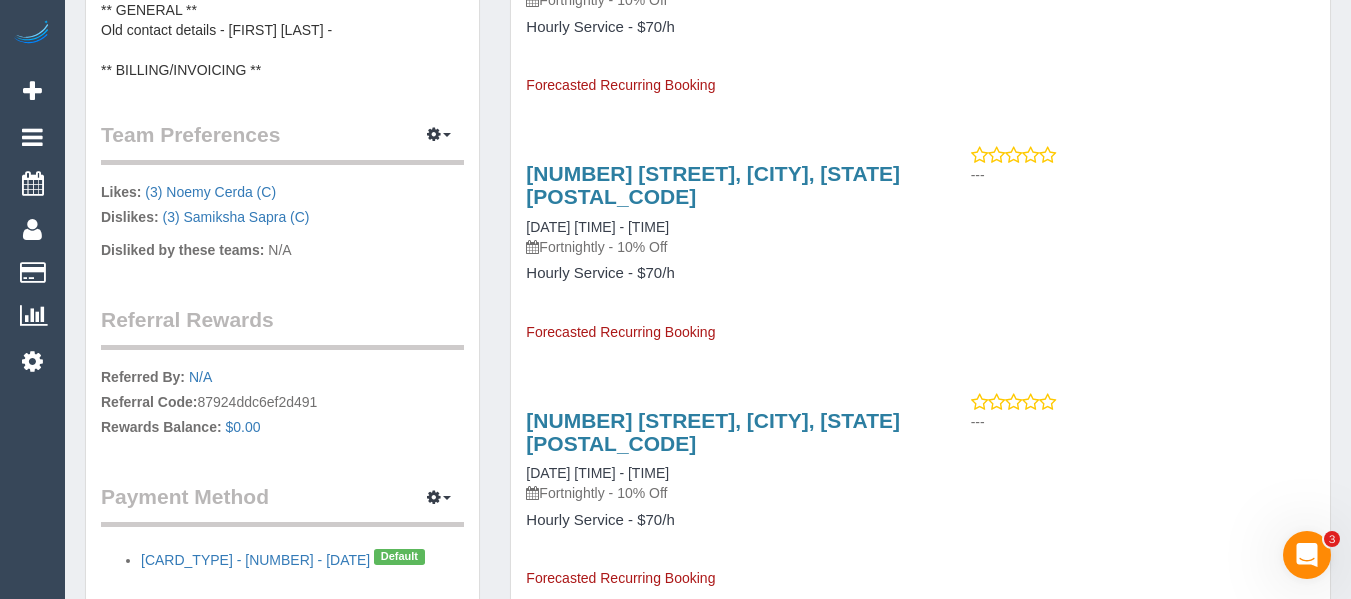 click on "Wife, Danielle - 0402674312
** ACCESS **
** PREFERENCES **
** DO NOT SEND **
Samiksha Sapra (C) due to quality issues via phone -MT
** GENERAL **
Old contact details - James Winterbottom -
** BILLING/INVOICING **" at bounding box center (282, -40) 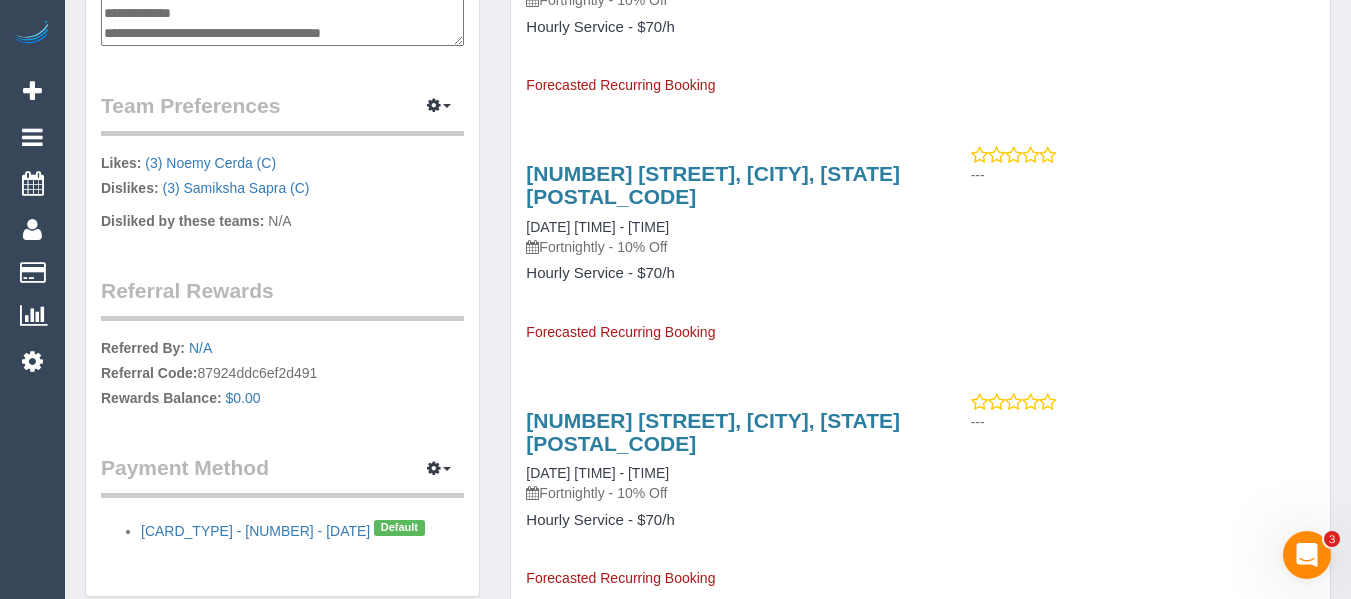 scroll, scrollTop: 60, scrollLeft: 0, axis: vertical 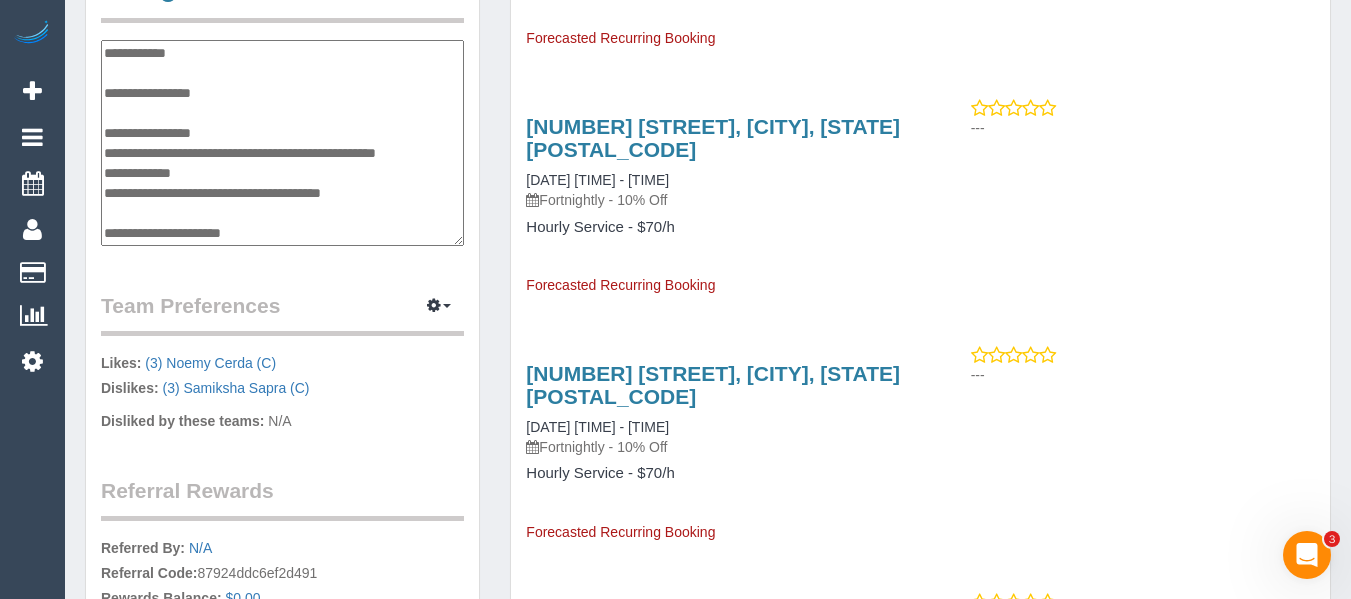 click on "**********" at bounding box center [282, 143] 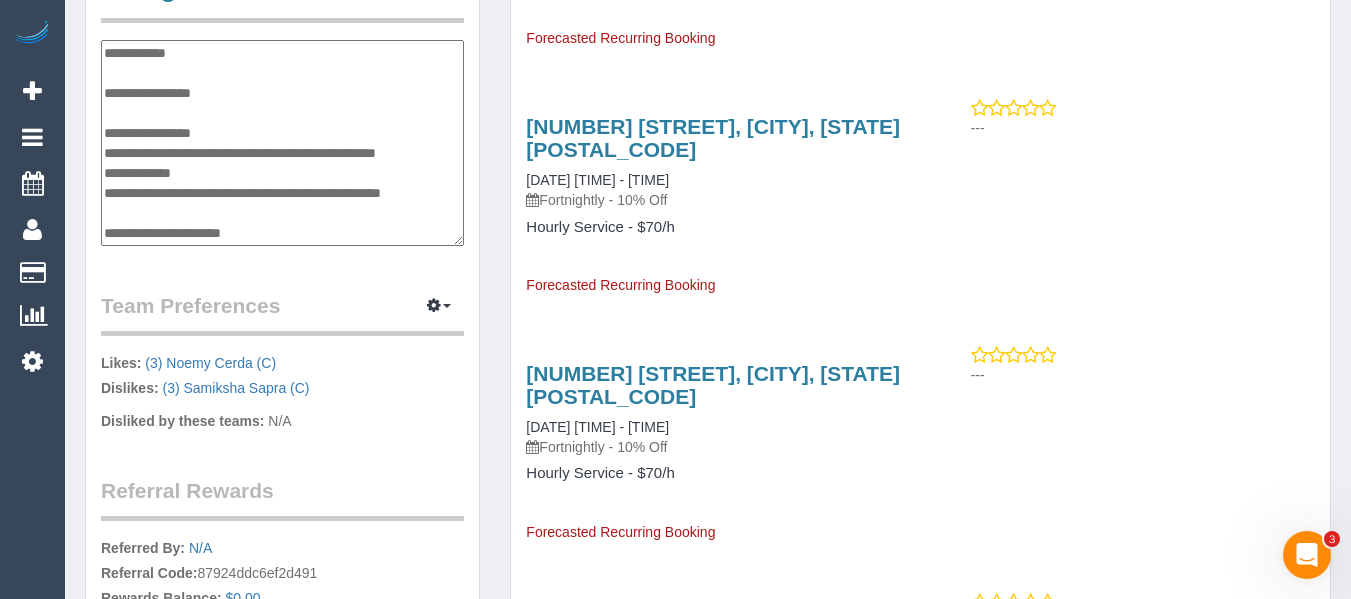 scroll, scrollTop: 0, scrollLeft: 0, axis: both 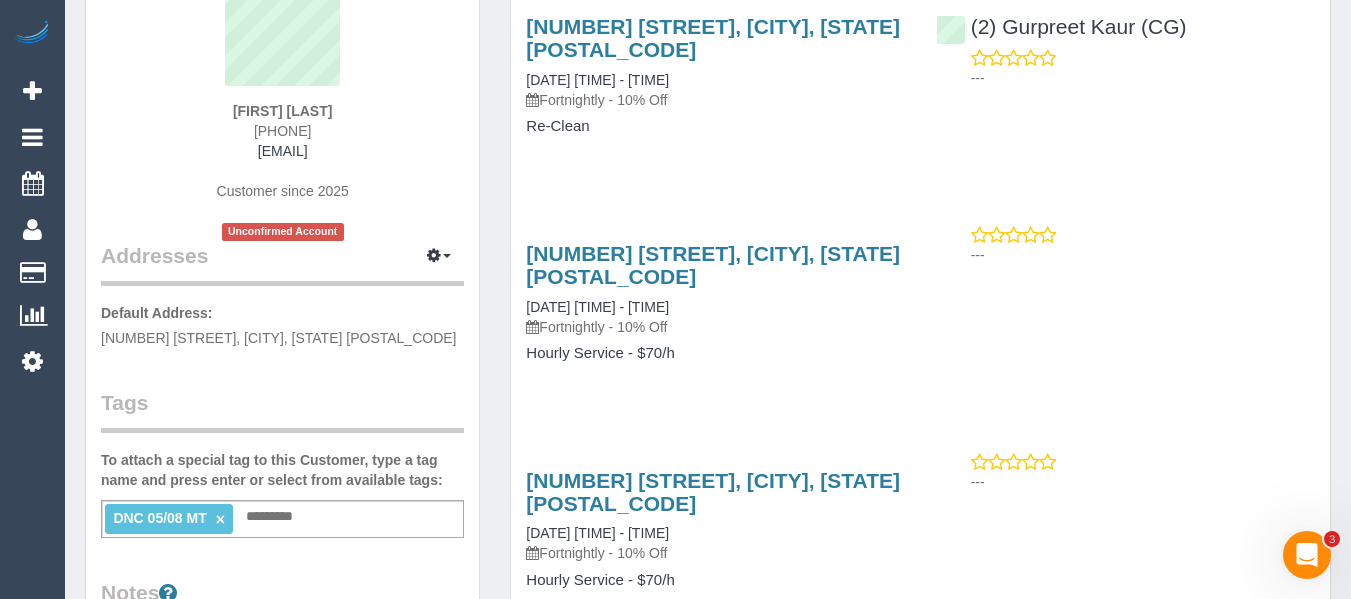 type on "**********" 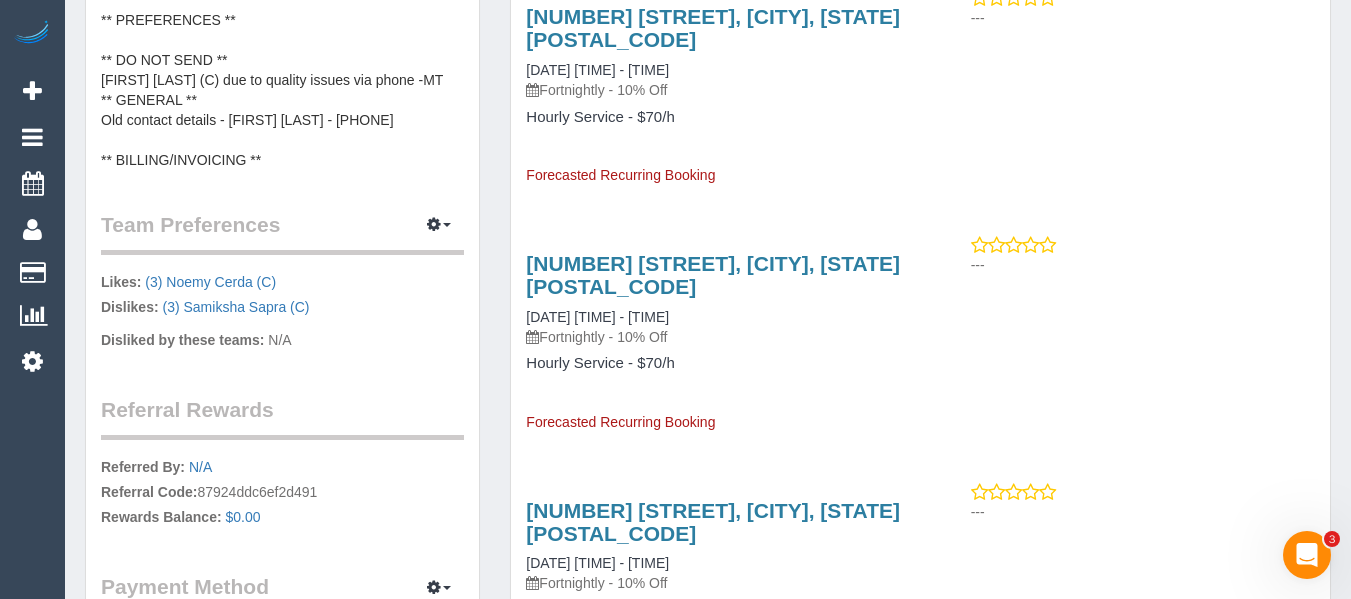 scroll, scrollTop: 800, scrollLeft: 0, axis: vertical 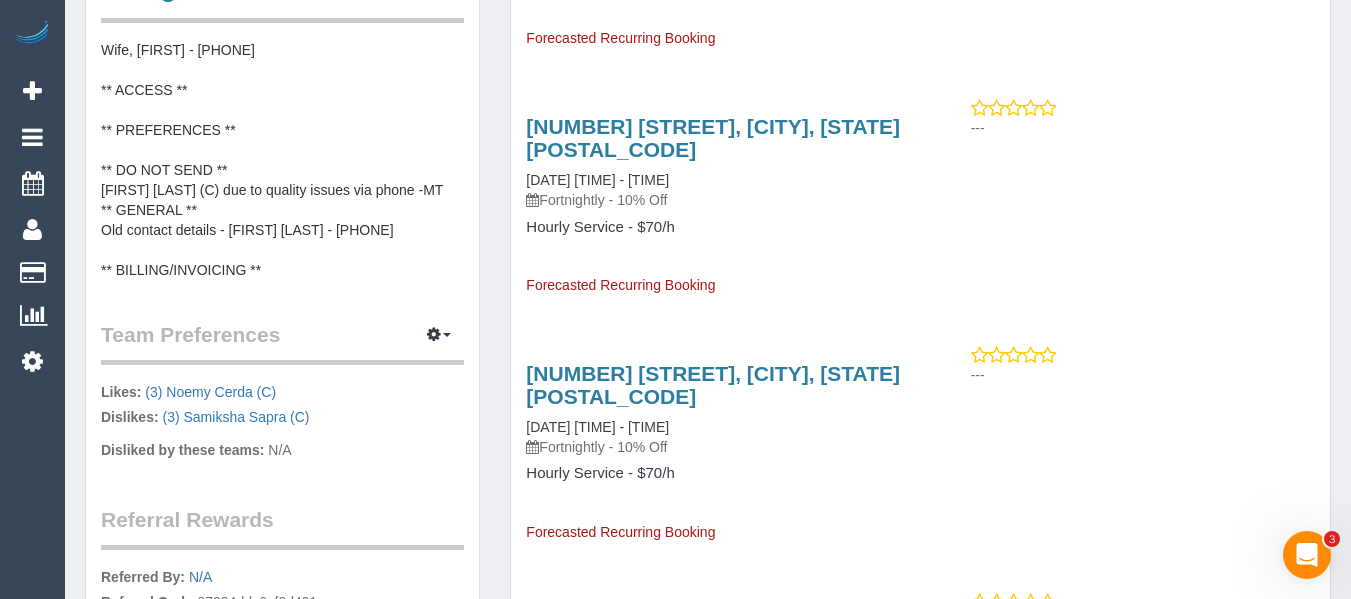 click on "Wife, Danielle - 0402674312
** ACCESS **
** PREFERENCES **
** DO NOT SEND **
Samiksha Sapra (C) due to quality issues via phone -MT
** GENERAL **
Old contact details - James Winterbottom - 0474 037 902
** BILLING/INVOICING **" at bounding box center (282, 160) 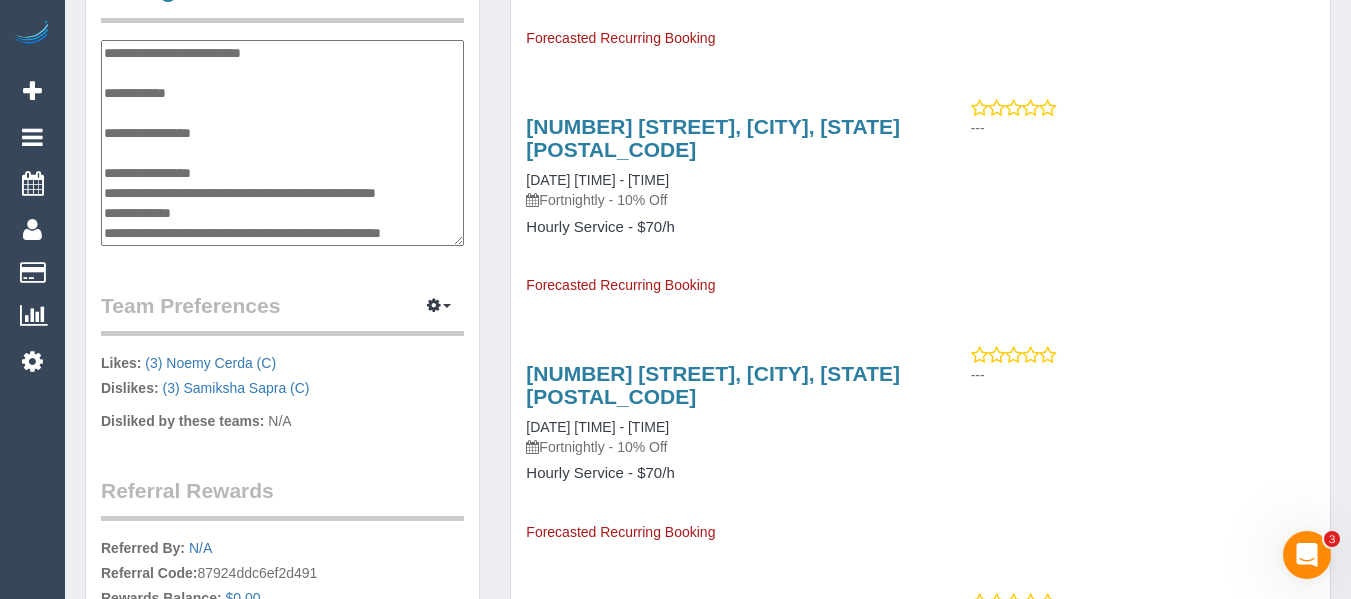 scroll, scrollTop: 80, scrollLeft: 0, axis: vertical 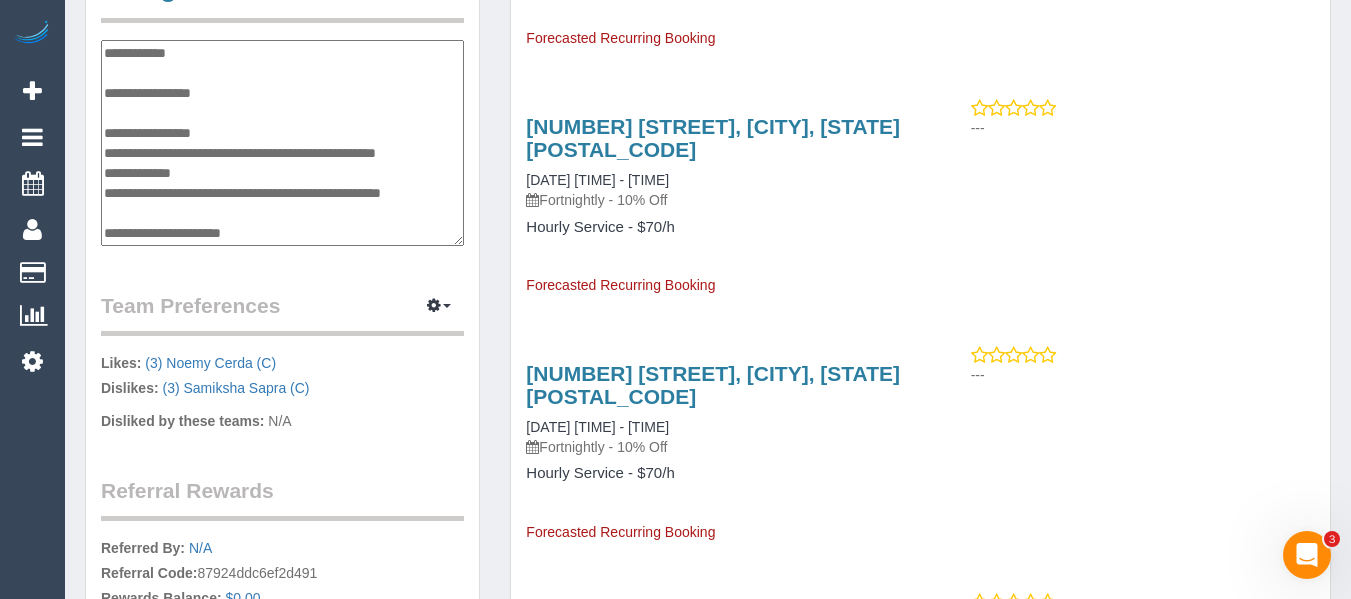 click on "**********" at bounding box center (282, 143) 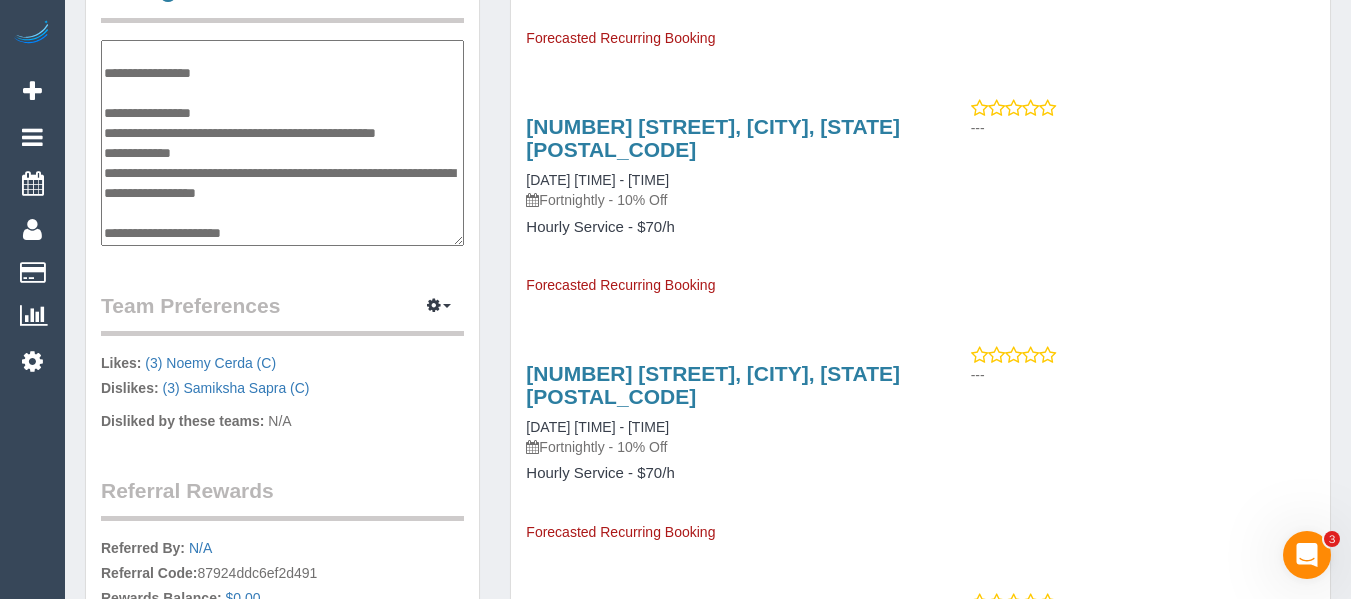 type on "**********" 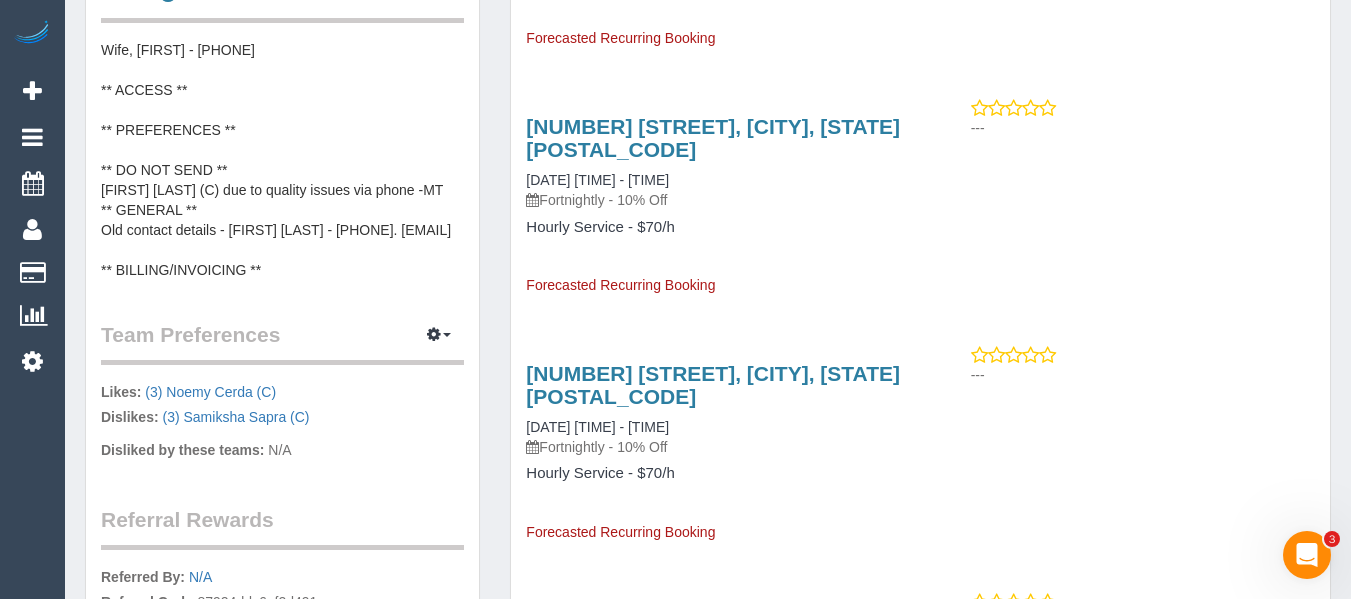 click on "Wife, Danielle - 0402674312
** ACCESS **
** PREFERENCES **
** DO NOT SEND **
Samiksha Sapra (C) due to quality issues via phone -MT
** GENERAL **
Old contact details - James Winterbottom - 0474 037 902. jwinterbottompainting@gmail.com
** BILLING/INVOICING **" at bounding box center (282, 160) 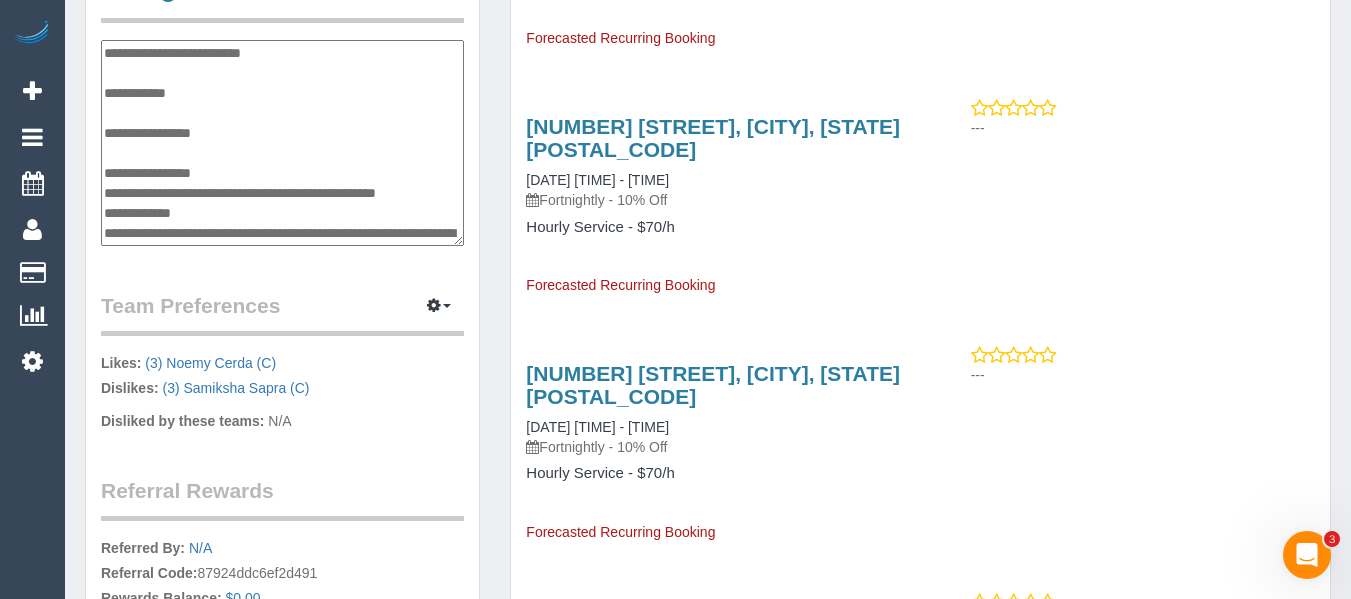 scroll, scrollTop: 80, scrollLeft: 0, axis: vertical 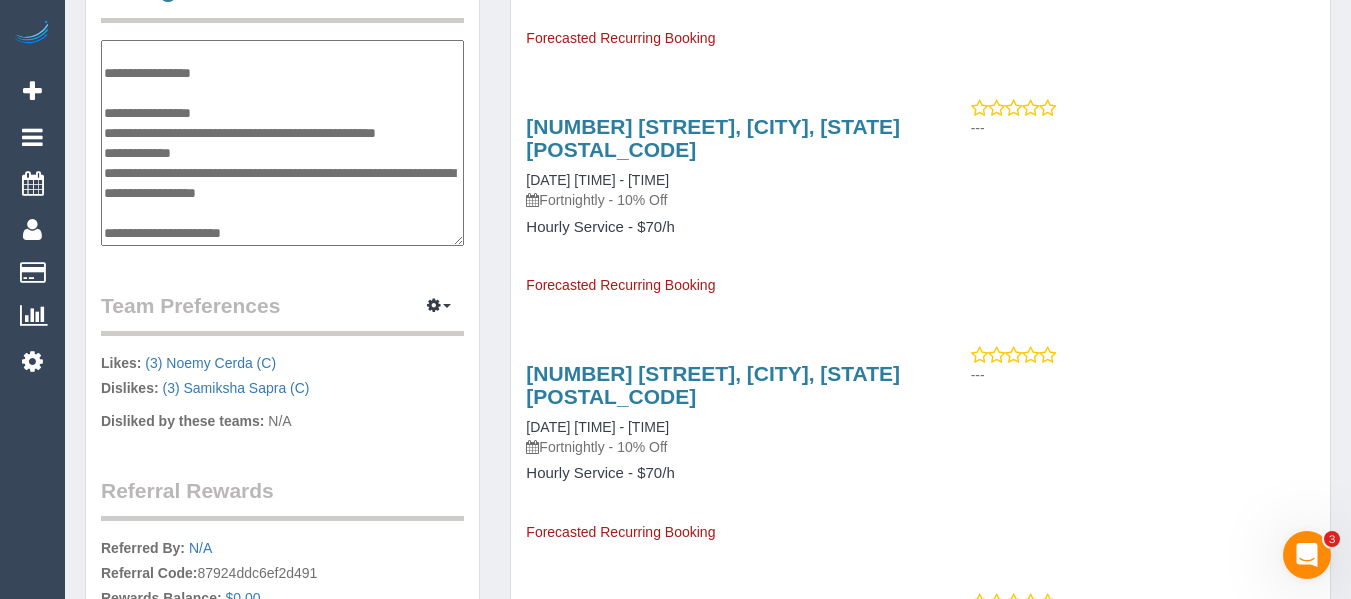 click on "**********" at bounding box center (282, 143) 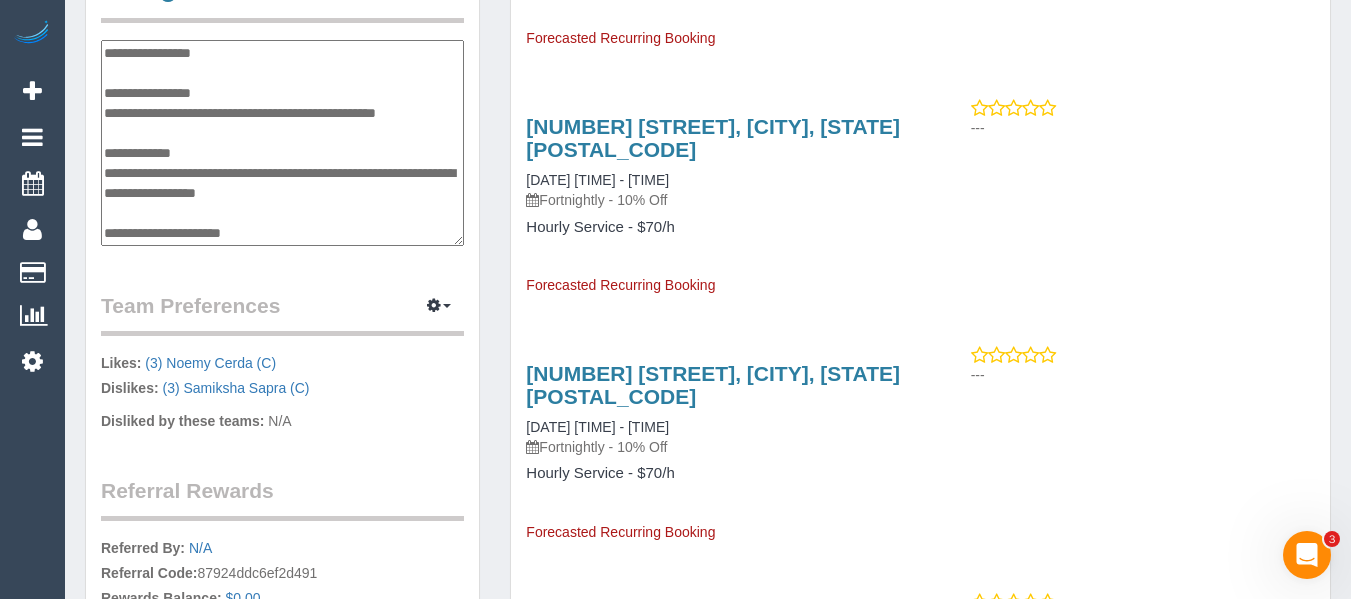 scroll, scrollTop: 100, scrollLeft: 0, axis: vertical 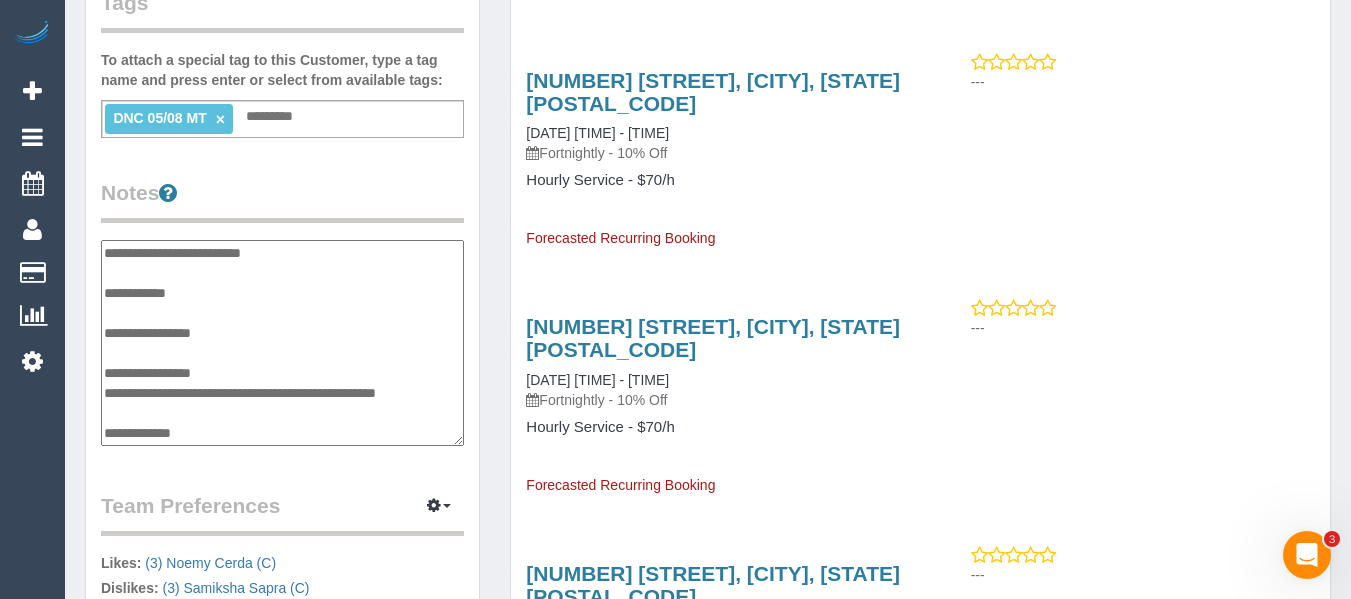 type on "**********" 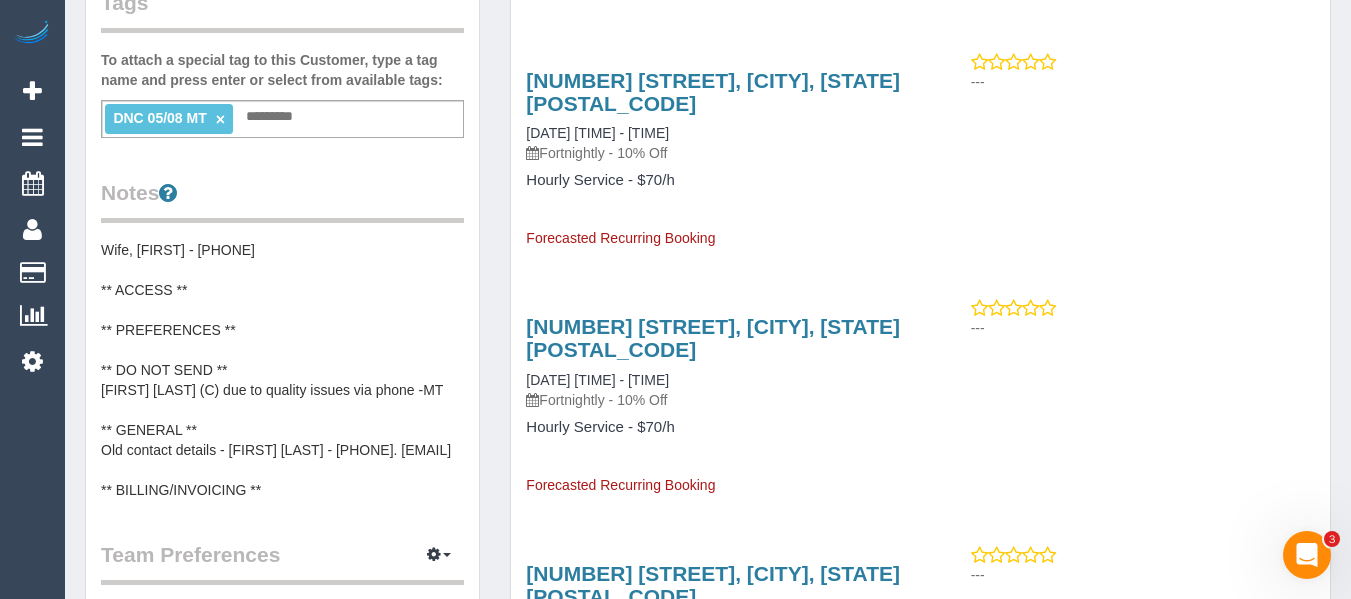 click on "Wife, Danielle - 0402674312
** ACCESS **
** PREFERENCES **
** DO NOT SEND **
Samiksha Sapra (C) due to quality issues via phone -MT
** GENERAL **
Old contact details - James Winterbottom - 0474 037 902. jwinterbottompainting@gmail.com
** BILLING/INVOICING **" at bounding box center [282, 370] 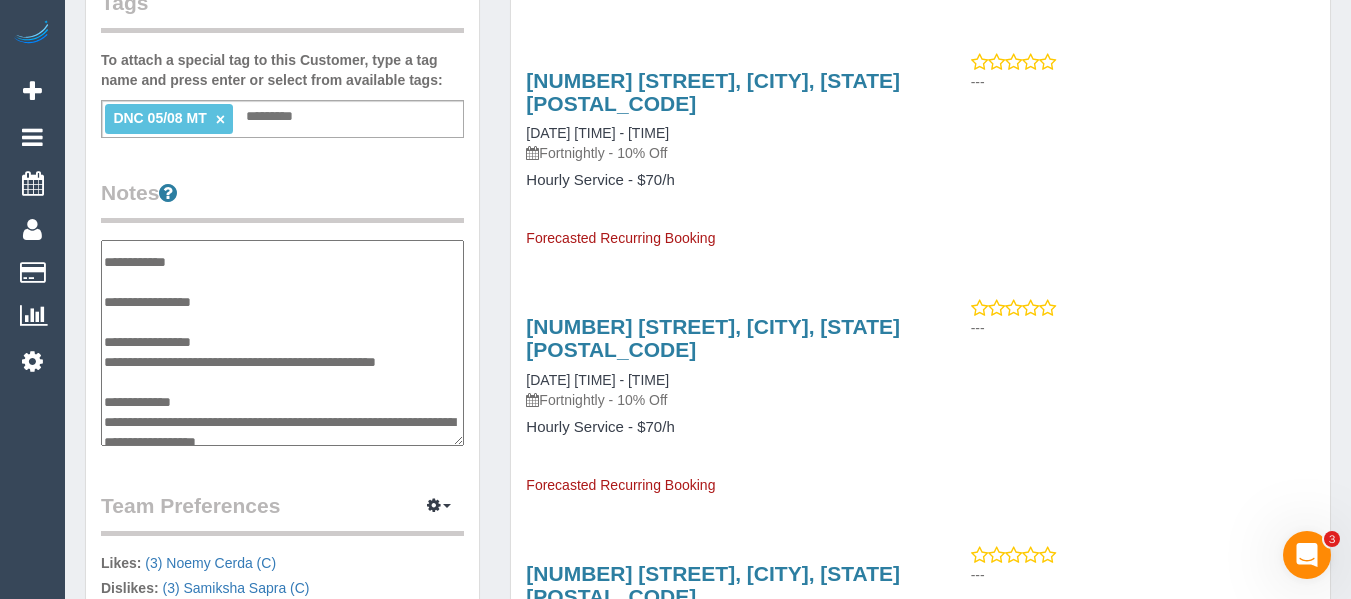 scroll, scrollTop: 0, scrollLeft: 0, axis: both 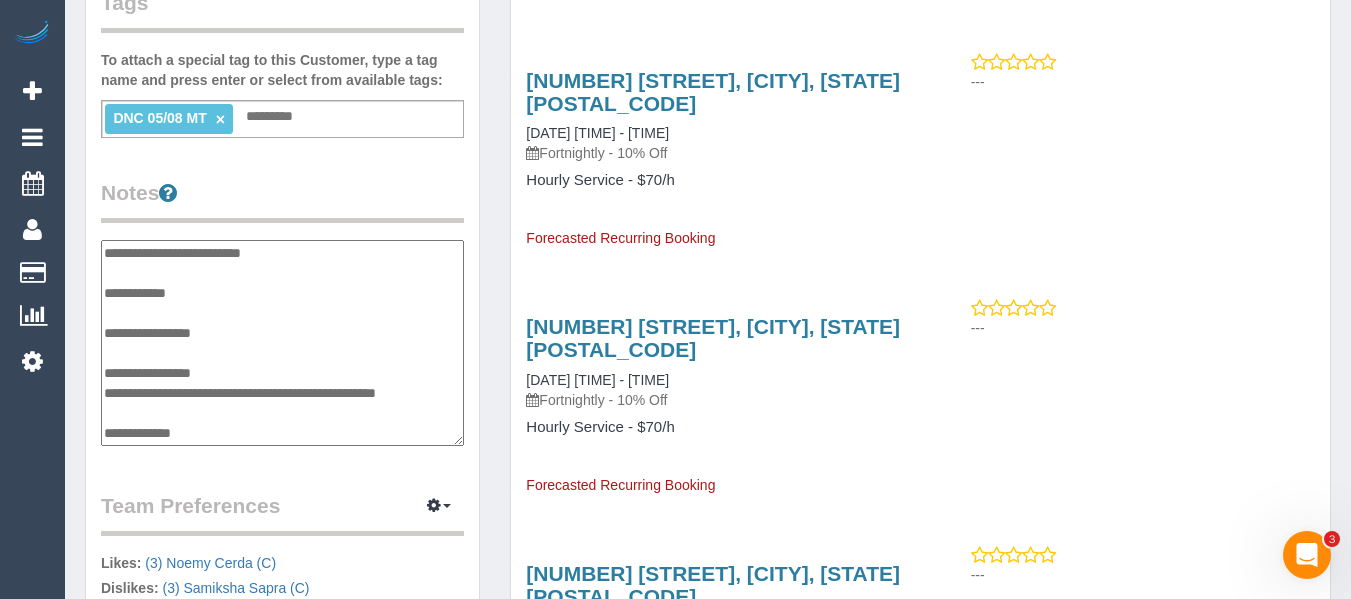 click on "**********" at bounding box center [282, 343] 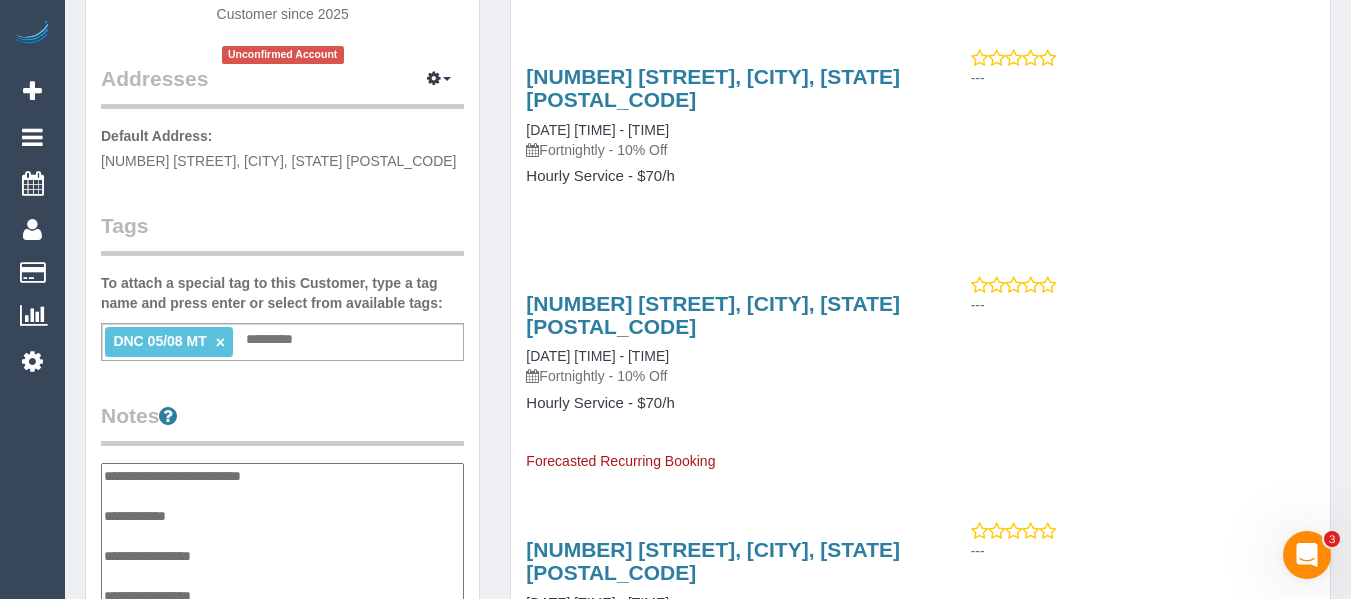 scroll, scrollTop: 300, scrollLeft: 0, axis: vertical 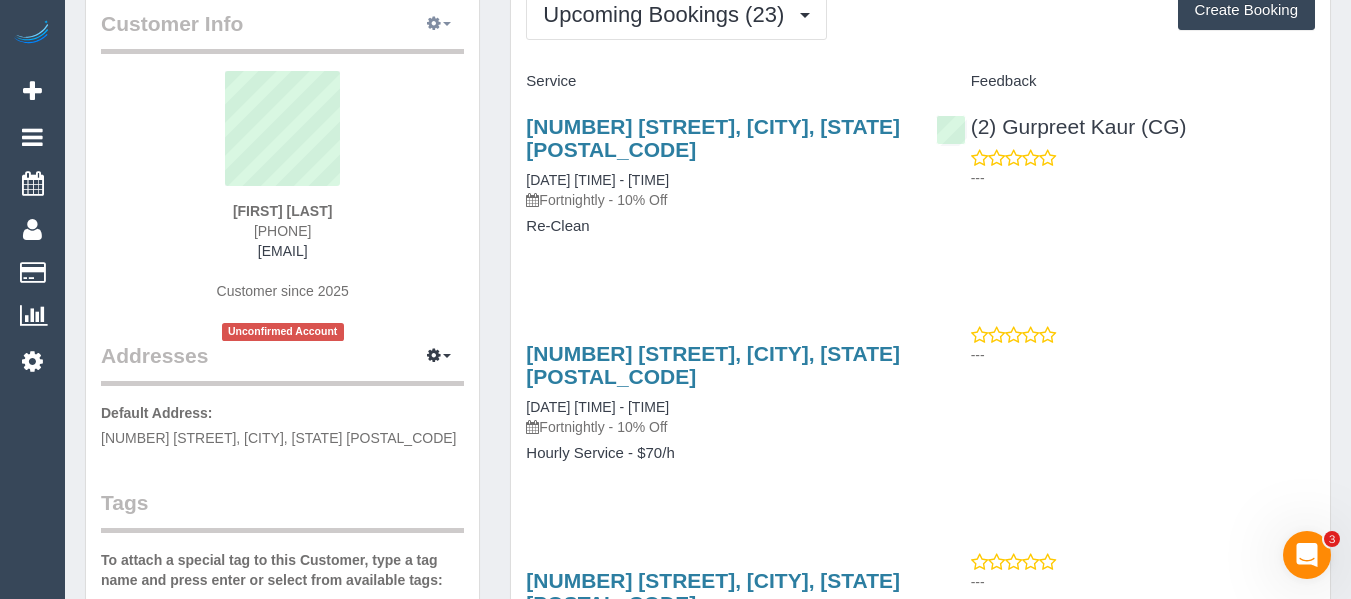 click at bounding box center (434, 23) 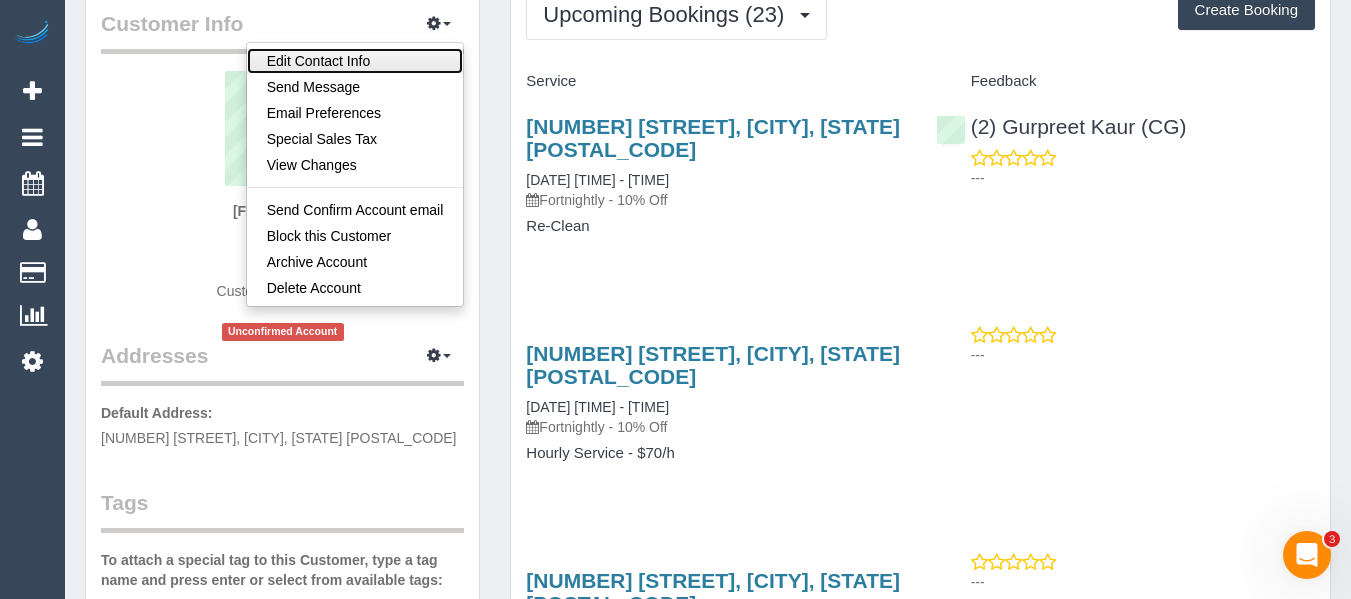 click on "Edit Contact Info" at bounding box center (355, 61) 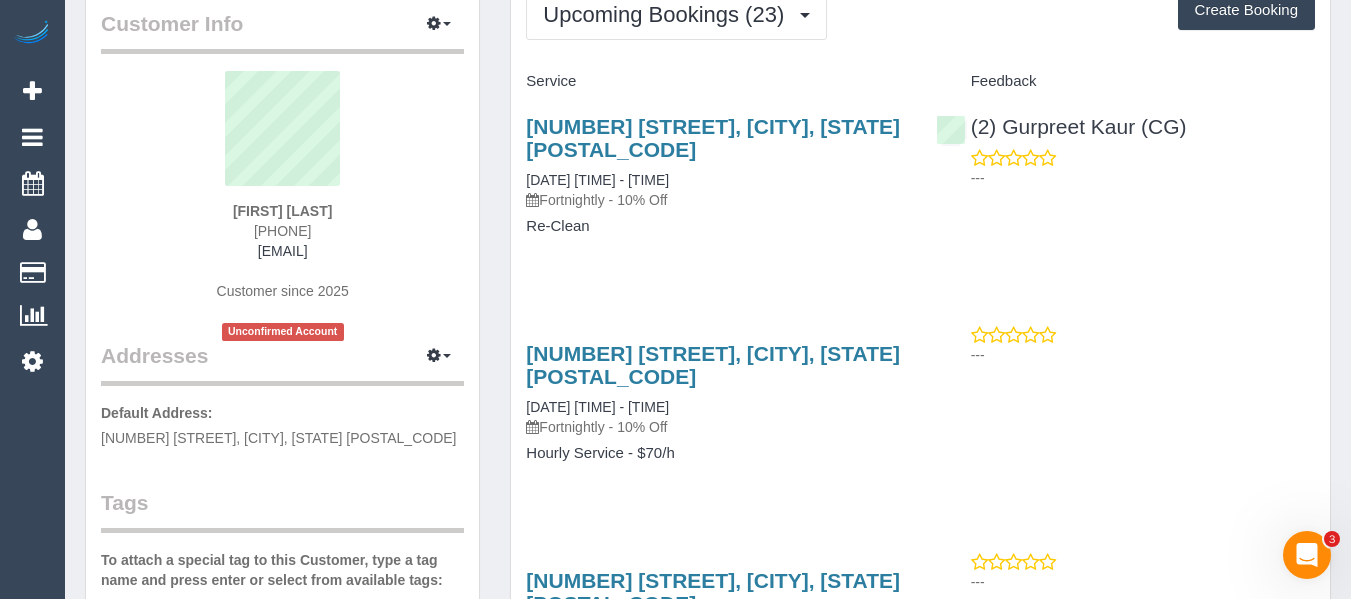 select on "VIC" 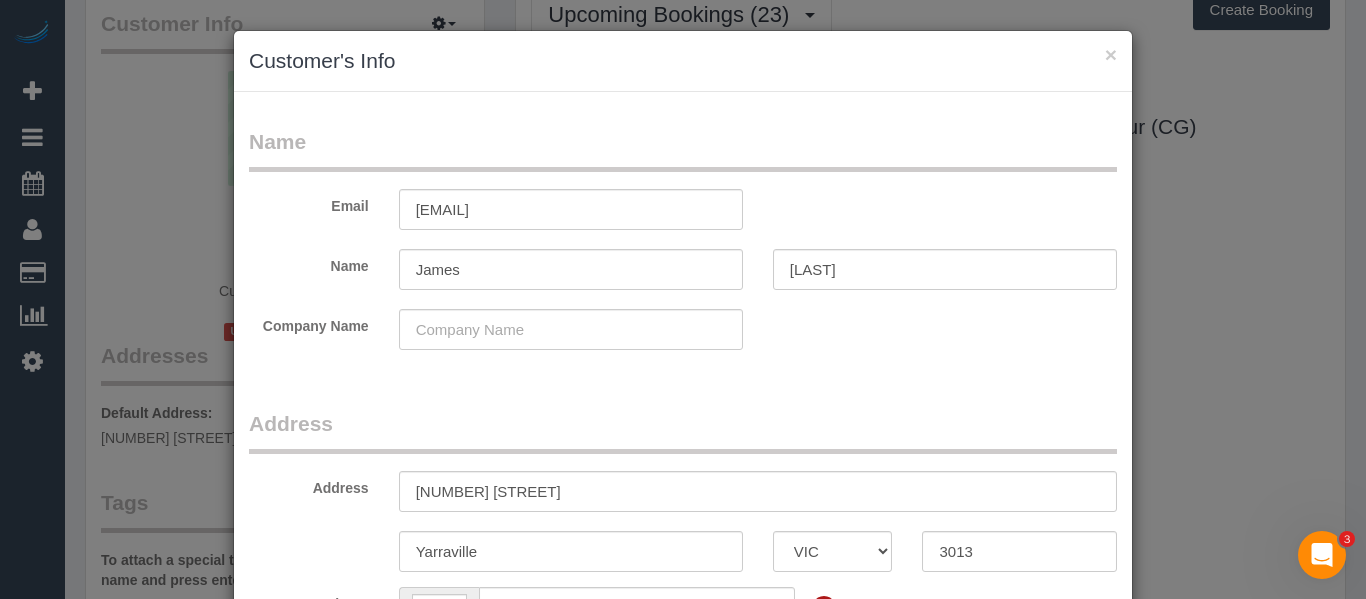 select on "string:AU" 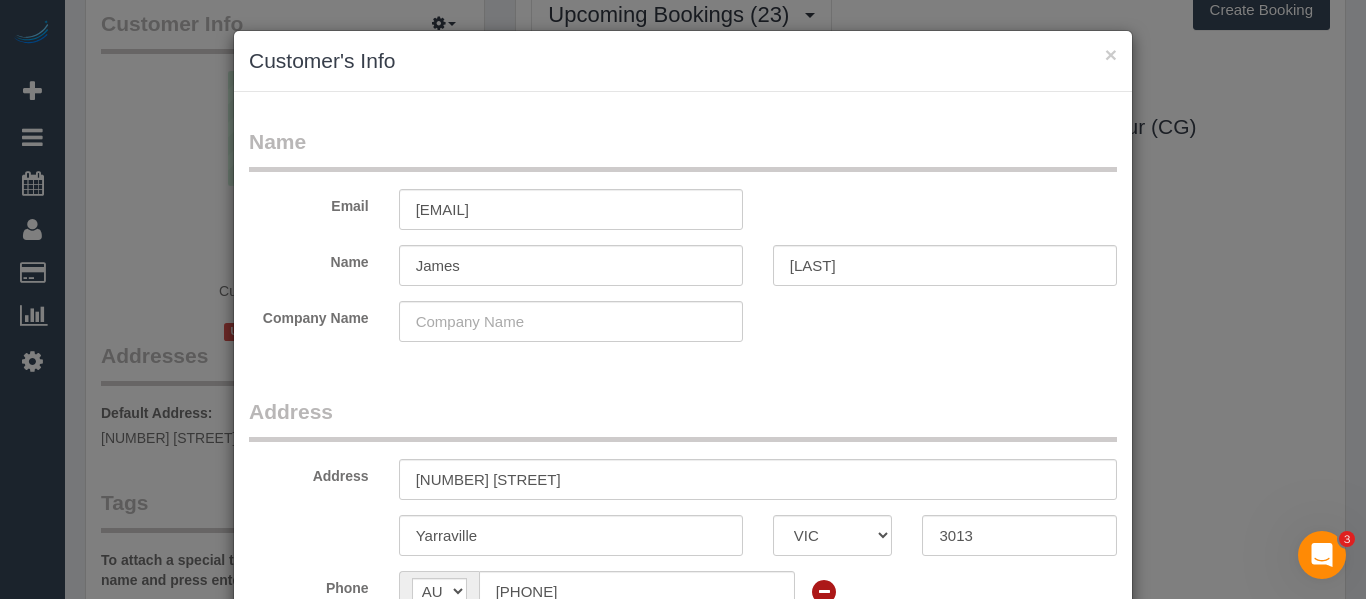 select on "string:AU" 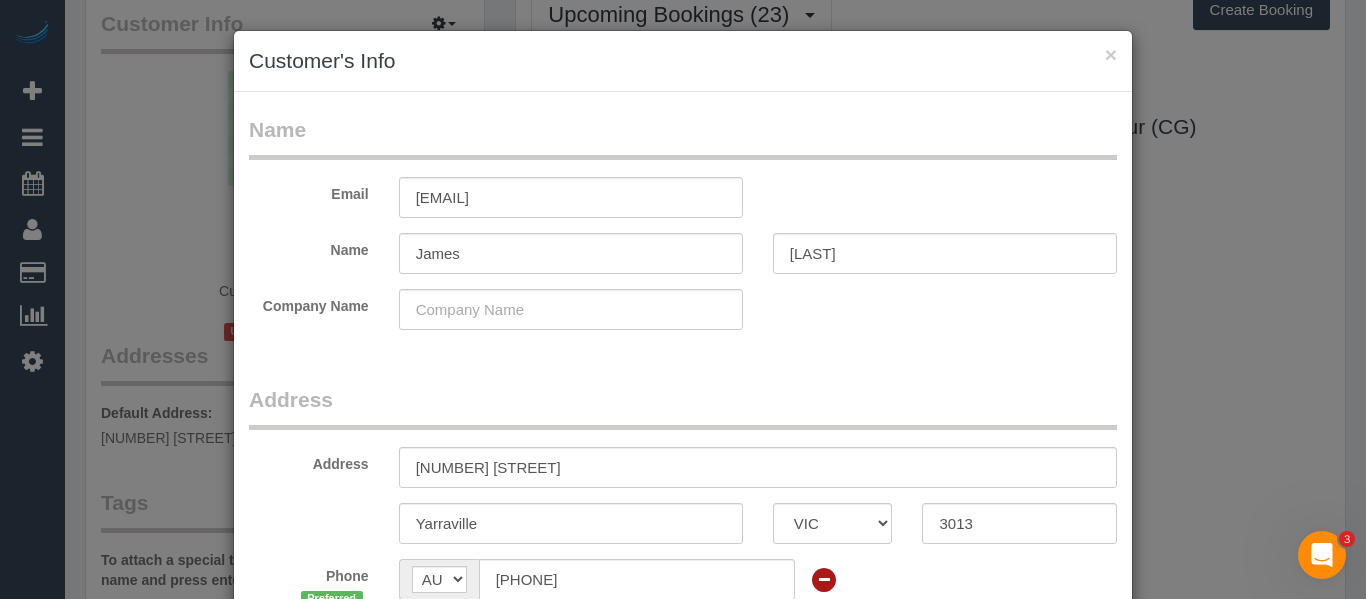 scroll, scrollTop: 15, scrollLeft: 0, axis: vertical 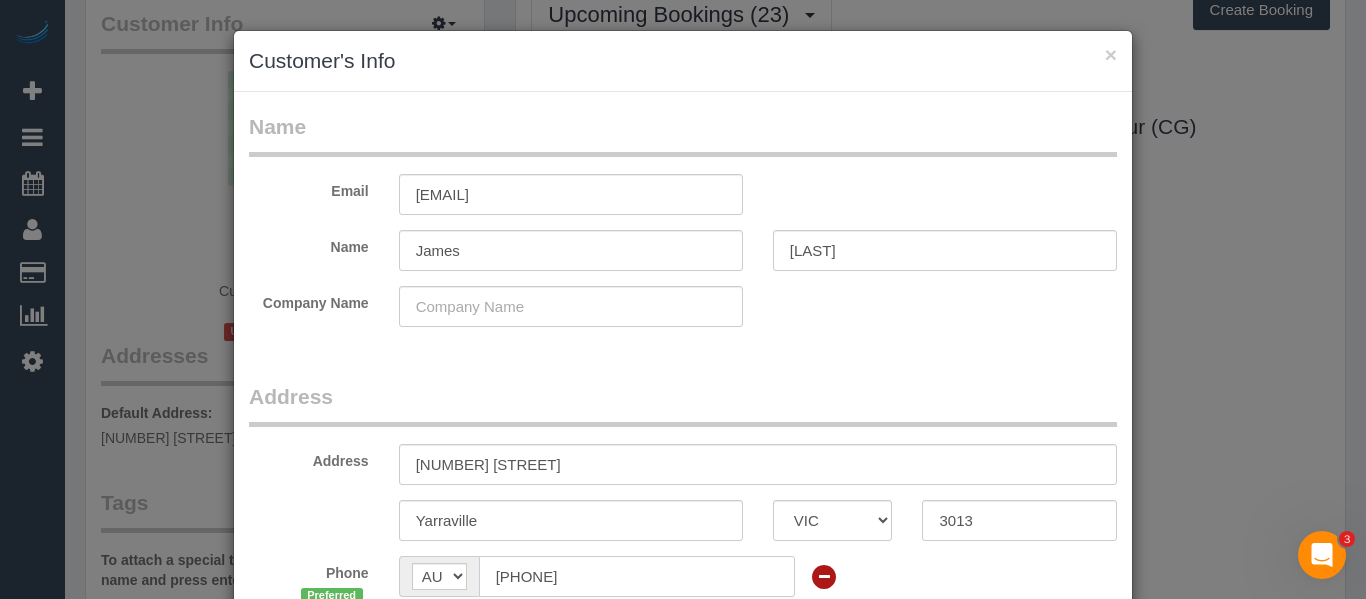 click on "[PHONE]" at bounding box center [637, 576] 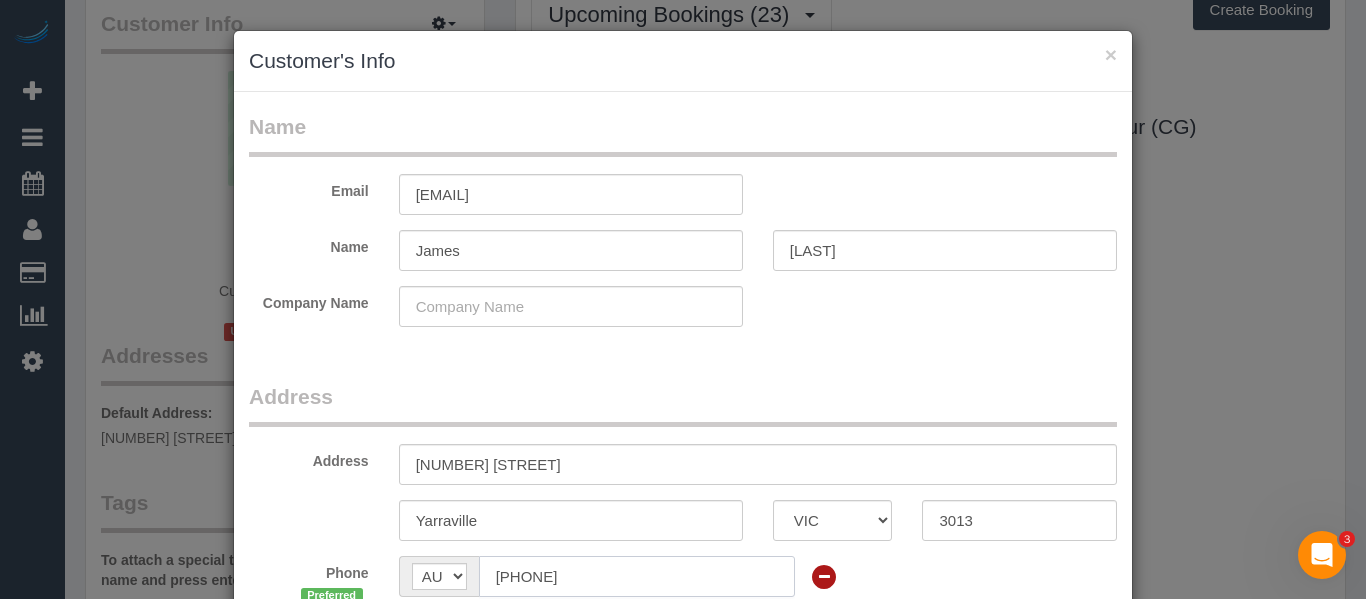 type on "0402 674 312" 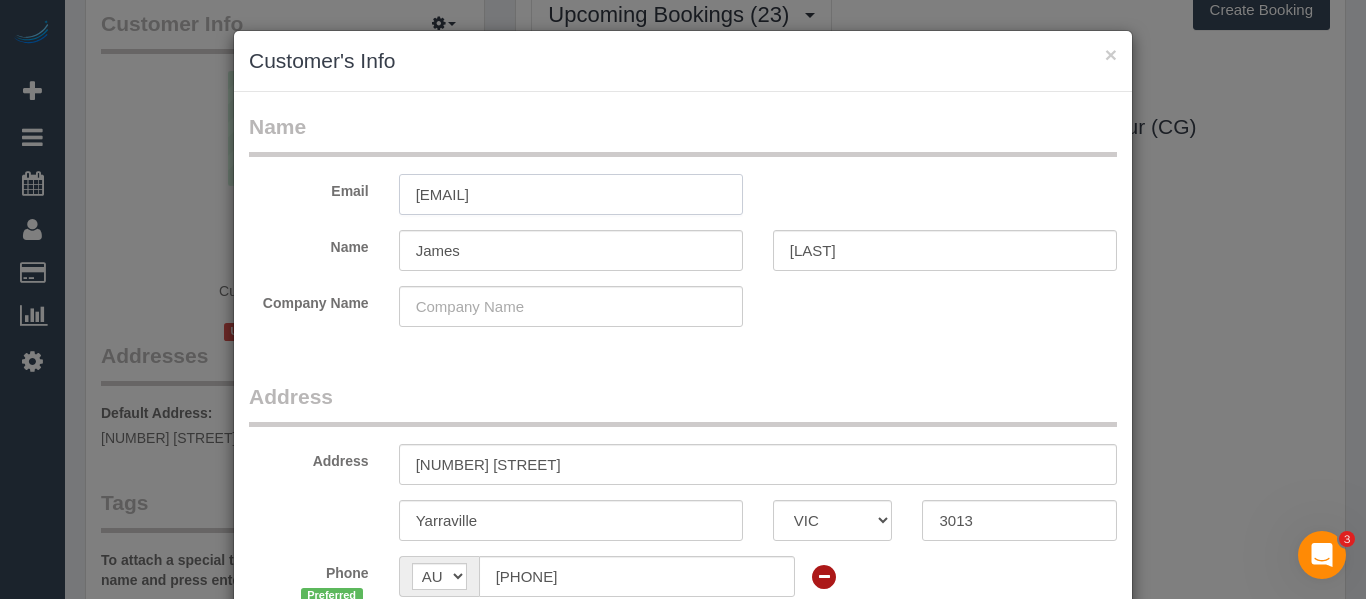 click on "[EMAIL]" at bounding box center [571, 194] 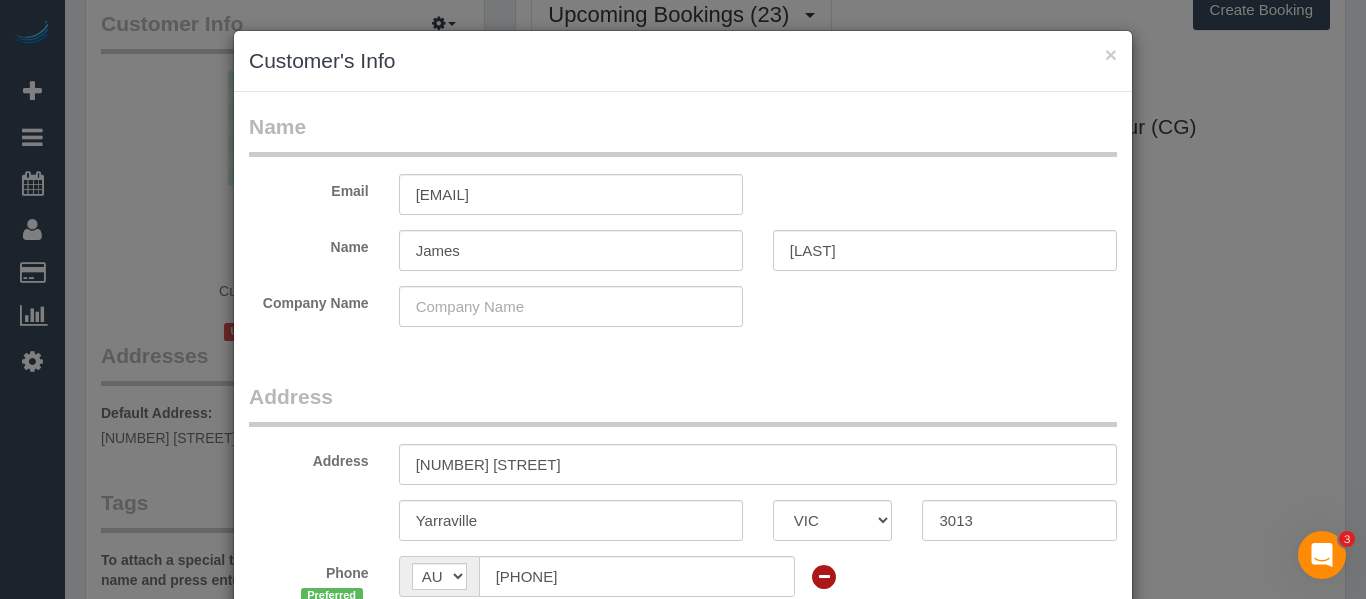 click on "Address" at bounding box center (683, 404) 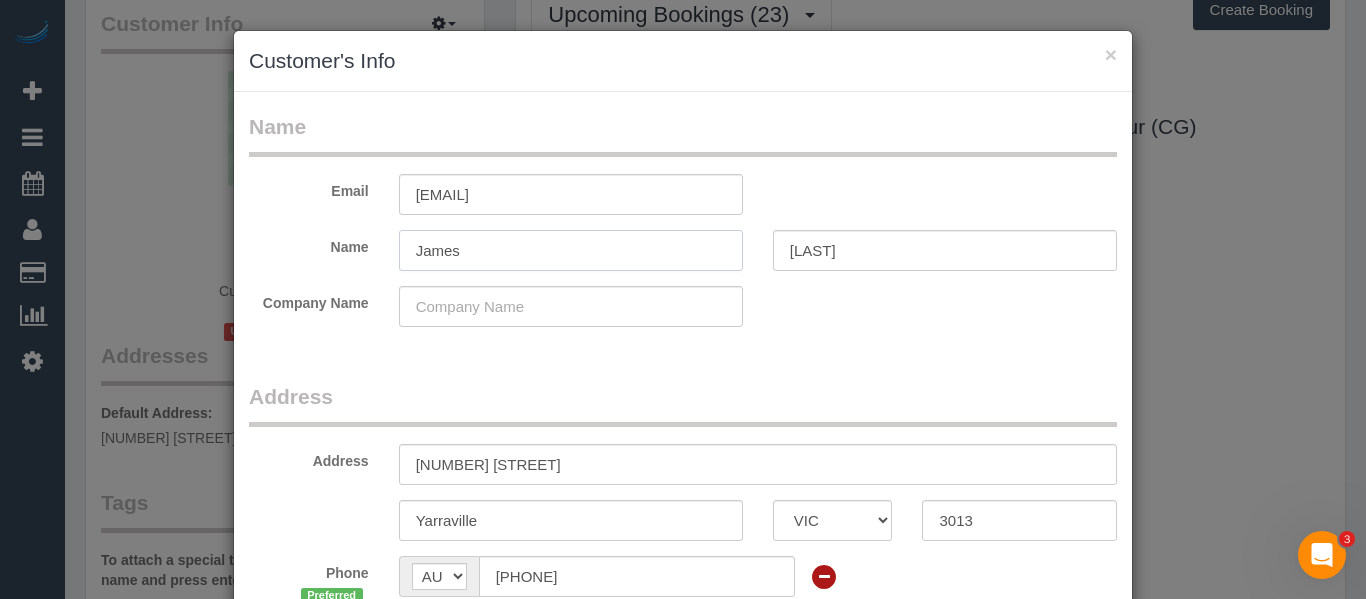 drag, startPoint x: 467, startPoint y: 245, endPoint x: 212, endPoint y: 234, distance: 255.23715 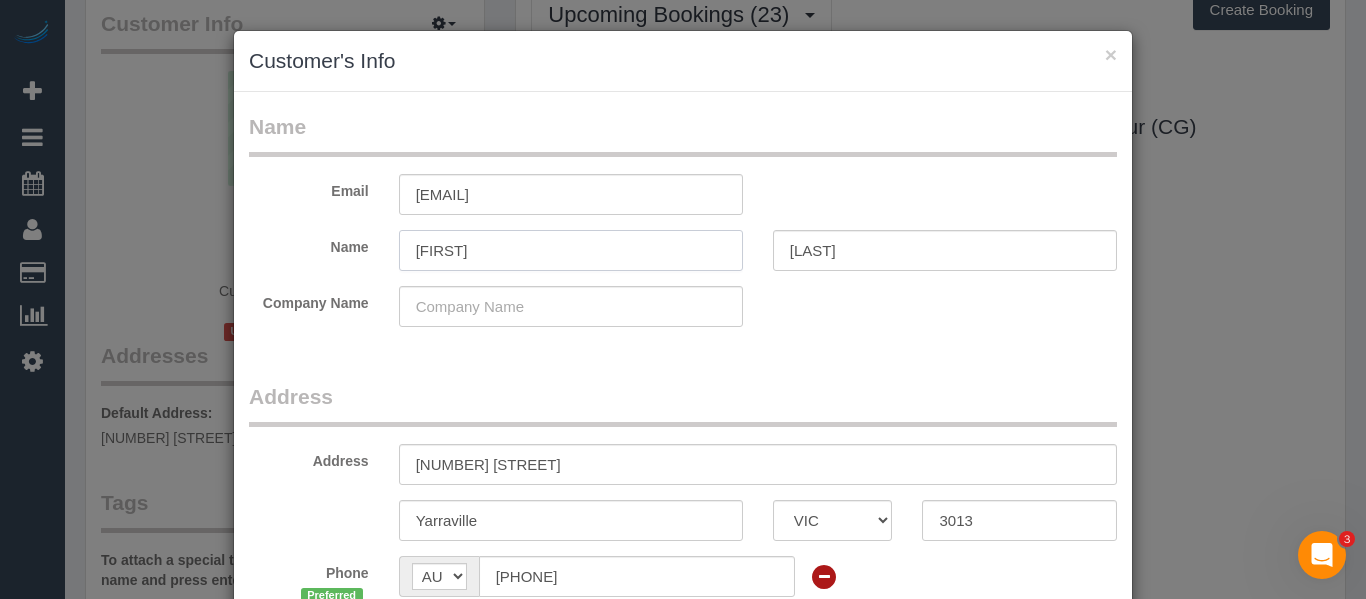 type on "Danielle" 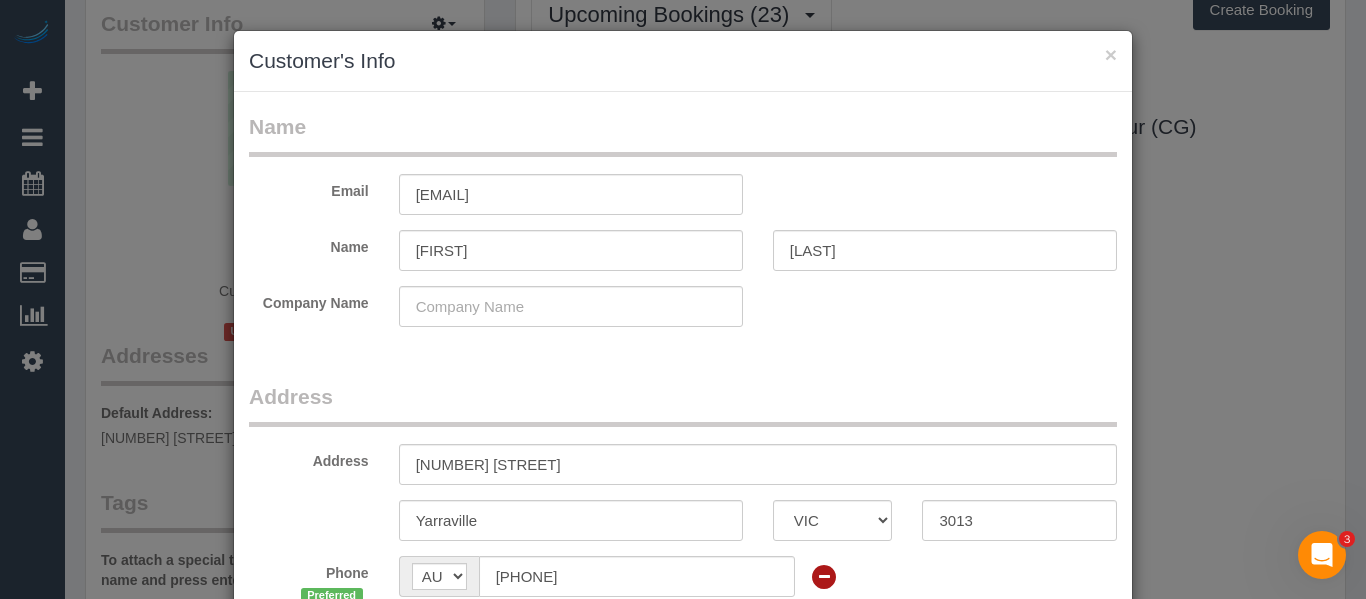 click on "Address" at bounding box center (683, 404) 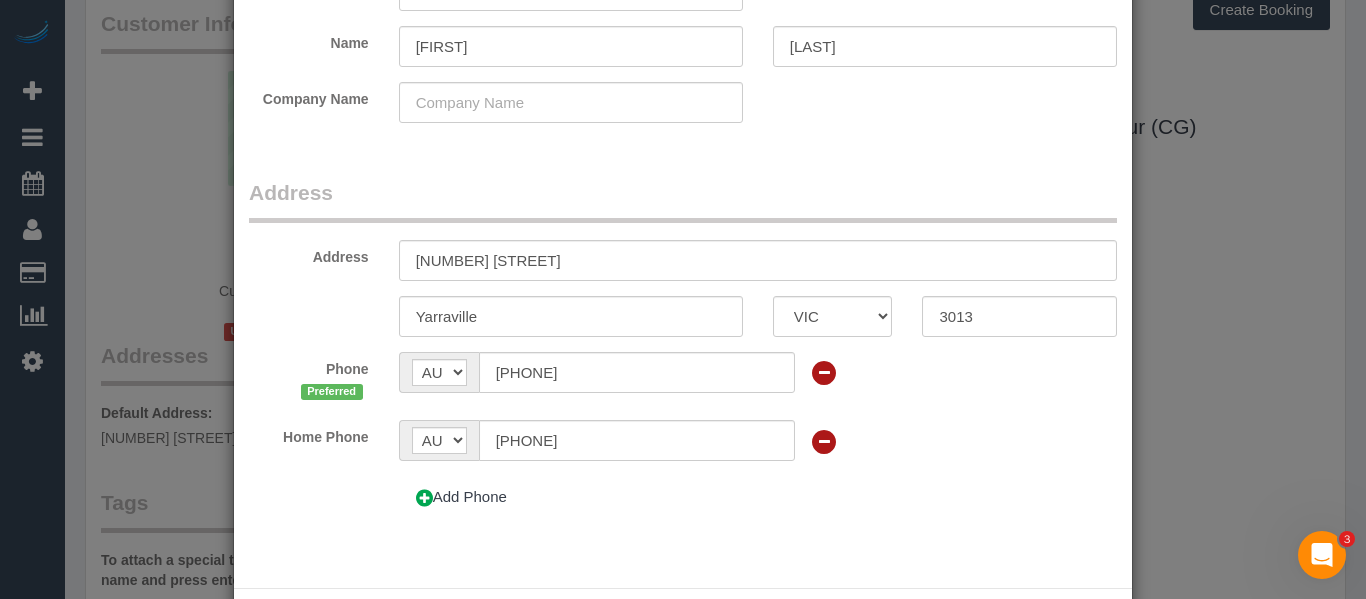 scroll, scrollTop: 297, scrollLeft: 0, axis: vertical 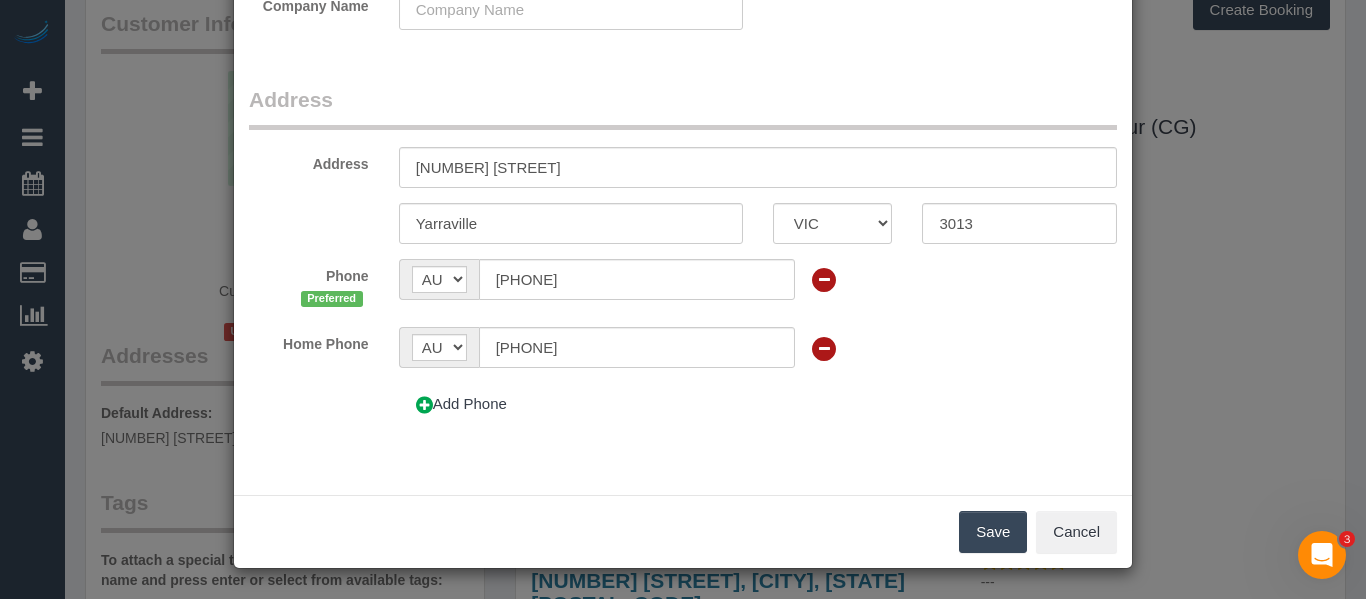 click on "Save" at bounding box center [993, 532] 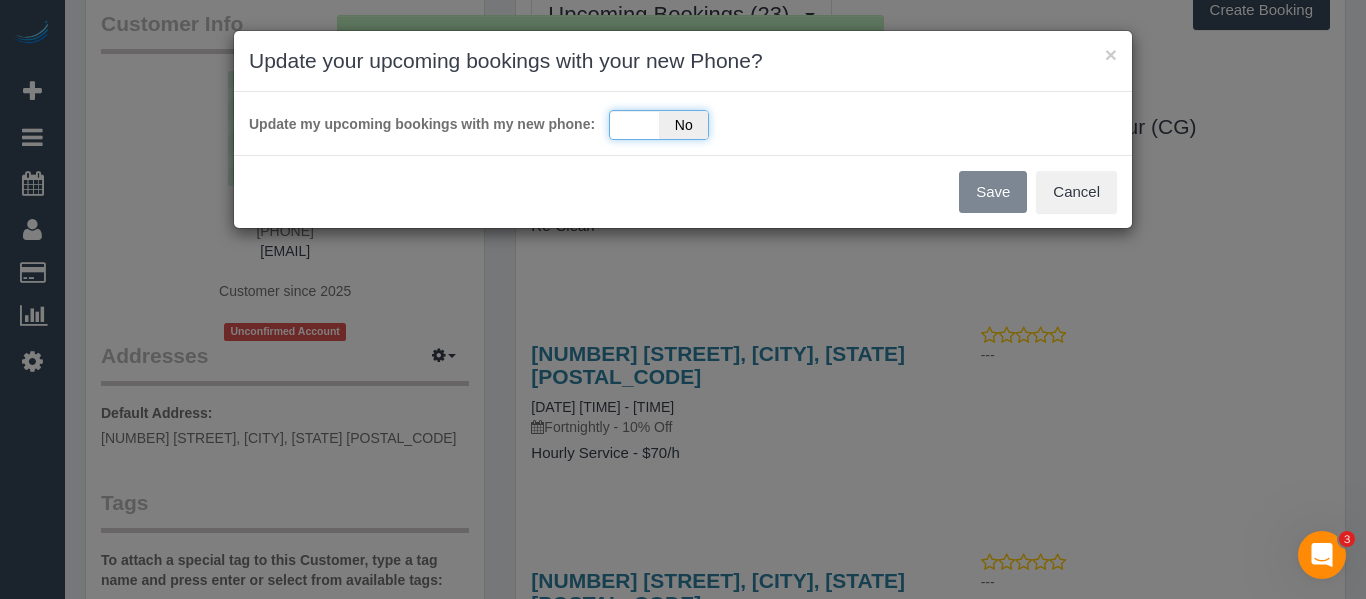 click on "No" at bounding box center [683, 125] 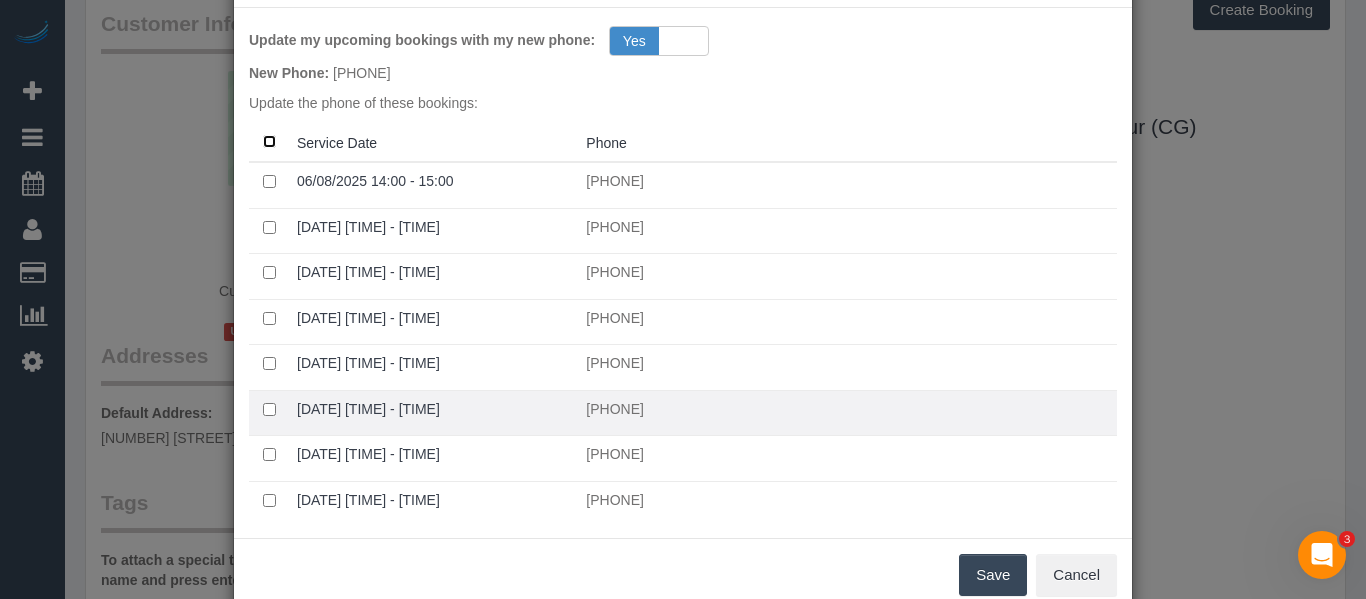 scroll, scrollTop: 127, scrollLeft: 0, axis: vertical 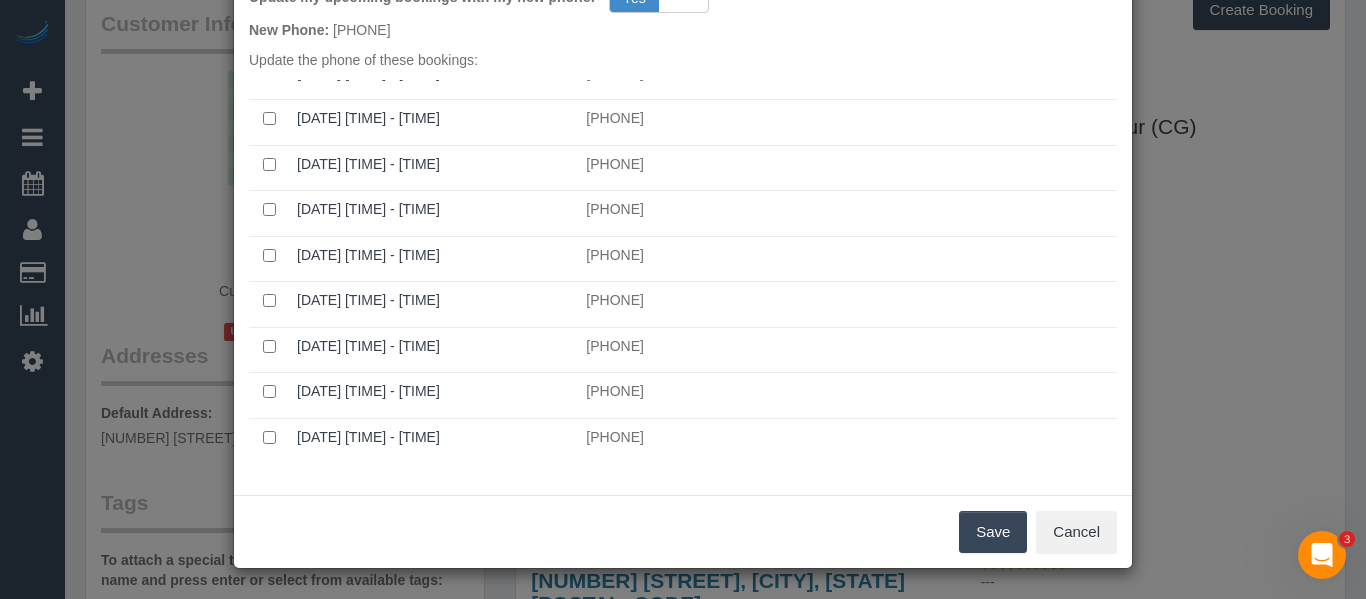 click on "Save" at bounding box center [993, 532] 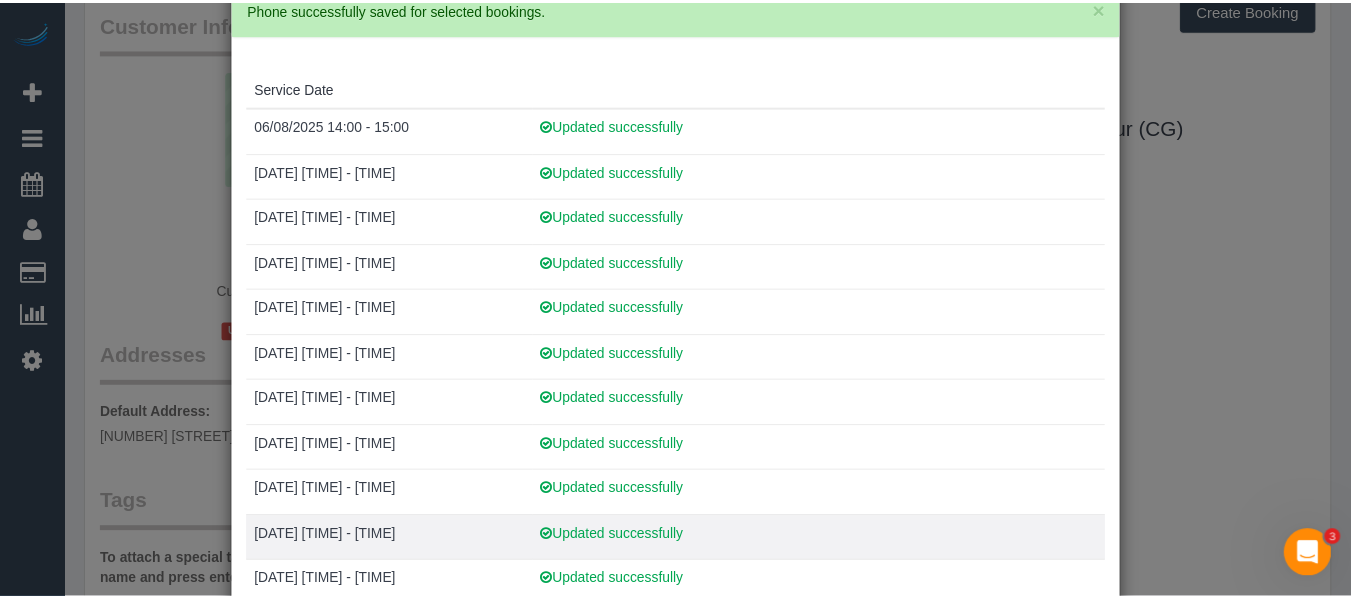scroll, scrollTop: 0, scrollLeft: 0, axis: both 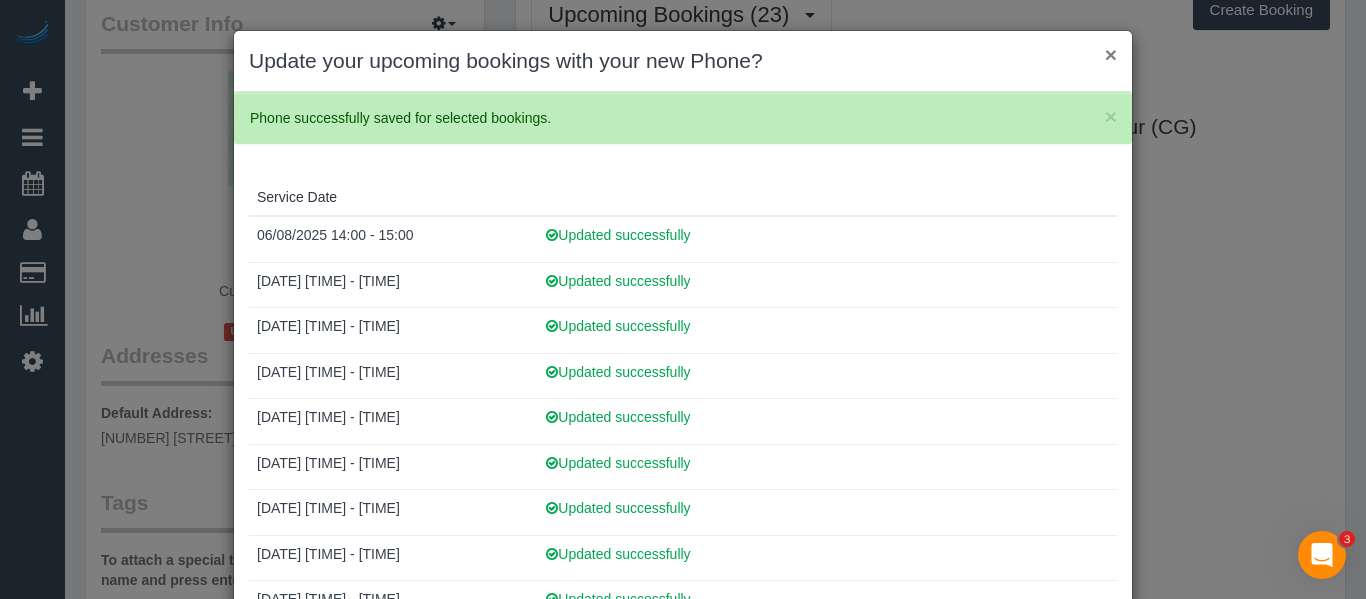 click on "×" at bounding box center (1111, 54) 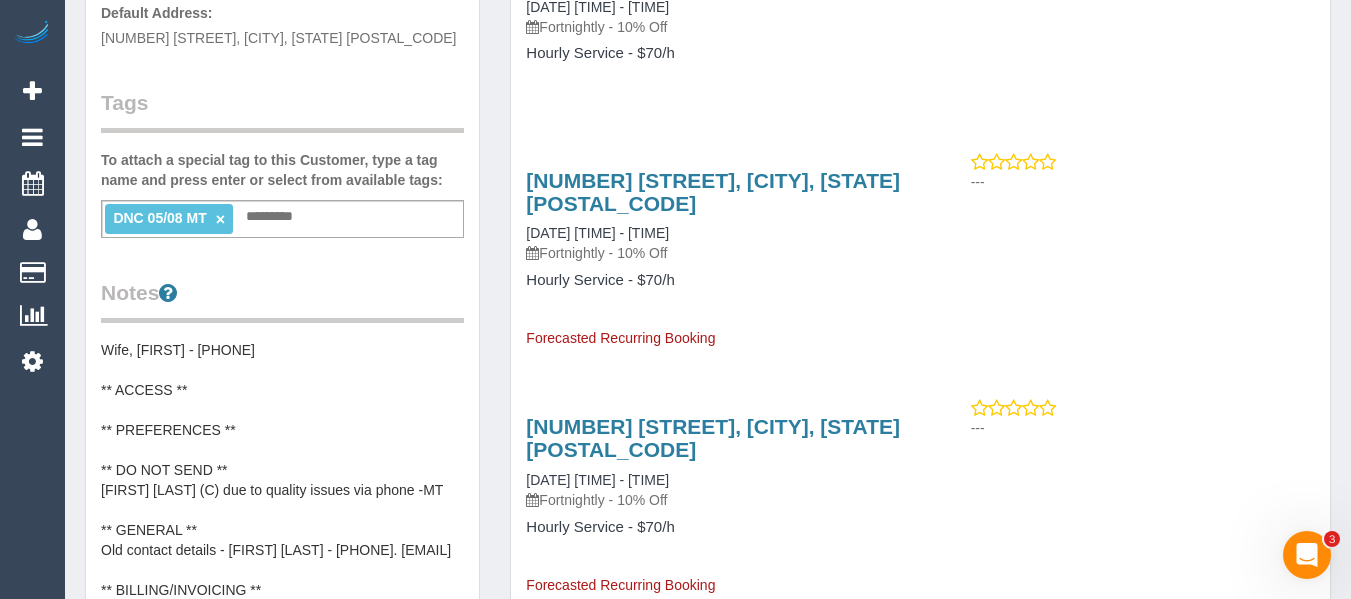 scroll, scrollTop: 600, scrollLeft: 0, axis: vertical 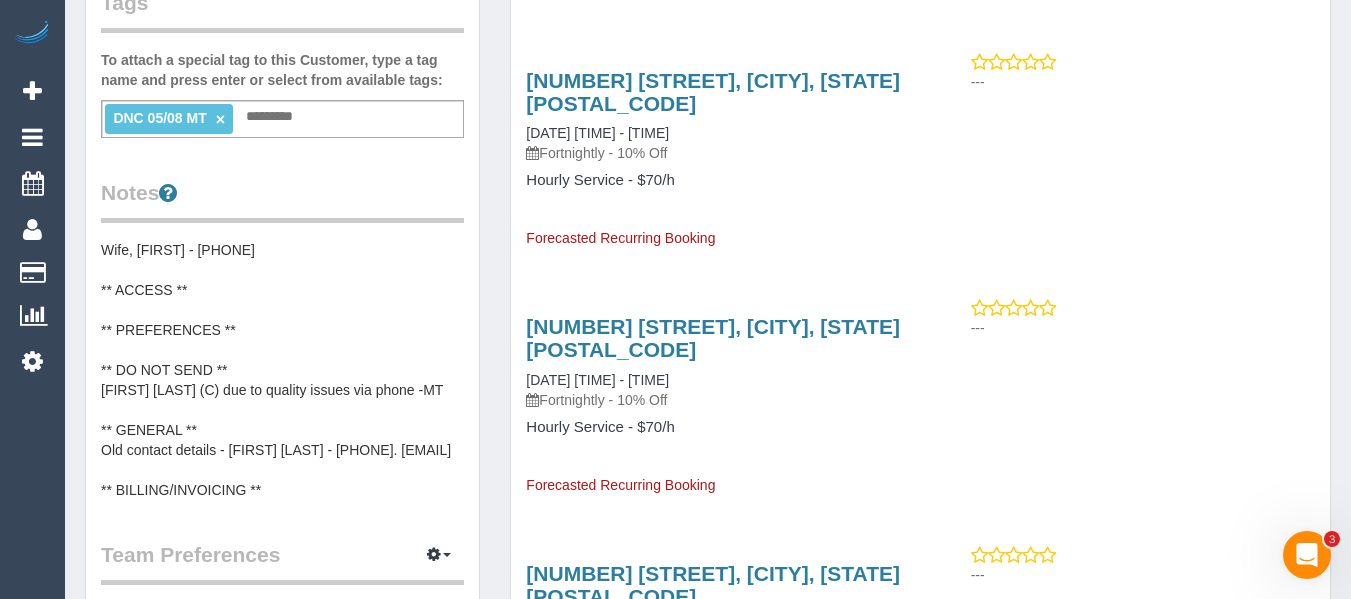 click on "Wife, Danielle - 0402674312
** ACCESS **
** PREFERENCES **
** DO NOT SEND **
Samiksha Sapra (C) due to quality issues via phone -MT
** GENERAL **
Old contact details - James Winterbottom - 0474 037 902. jwinterbottompainting@gmail.com
** BILLING/INVOICING **" at bounding box center [282, 370] 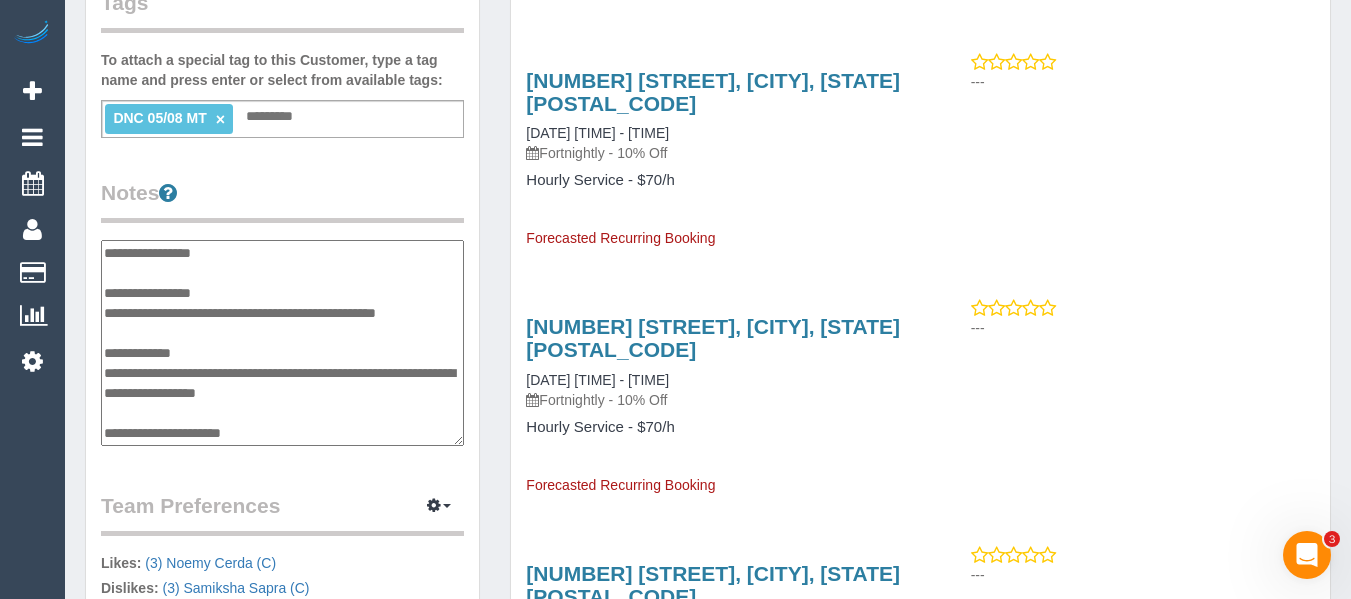 scroll, scrollTop: 0, scrollLeft: 0, axis: both 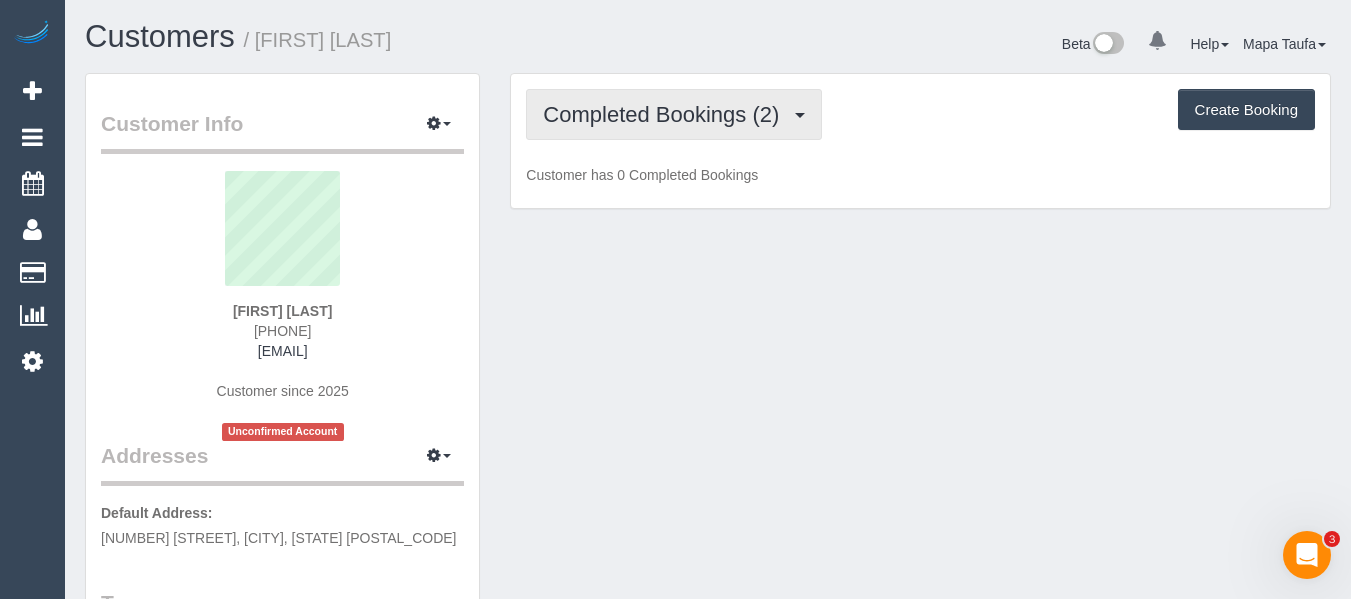click on "Completed Bookings (2)" at bounding box center [666, 114] 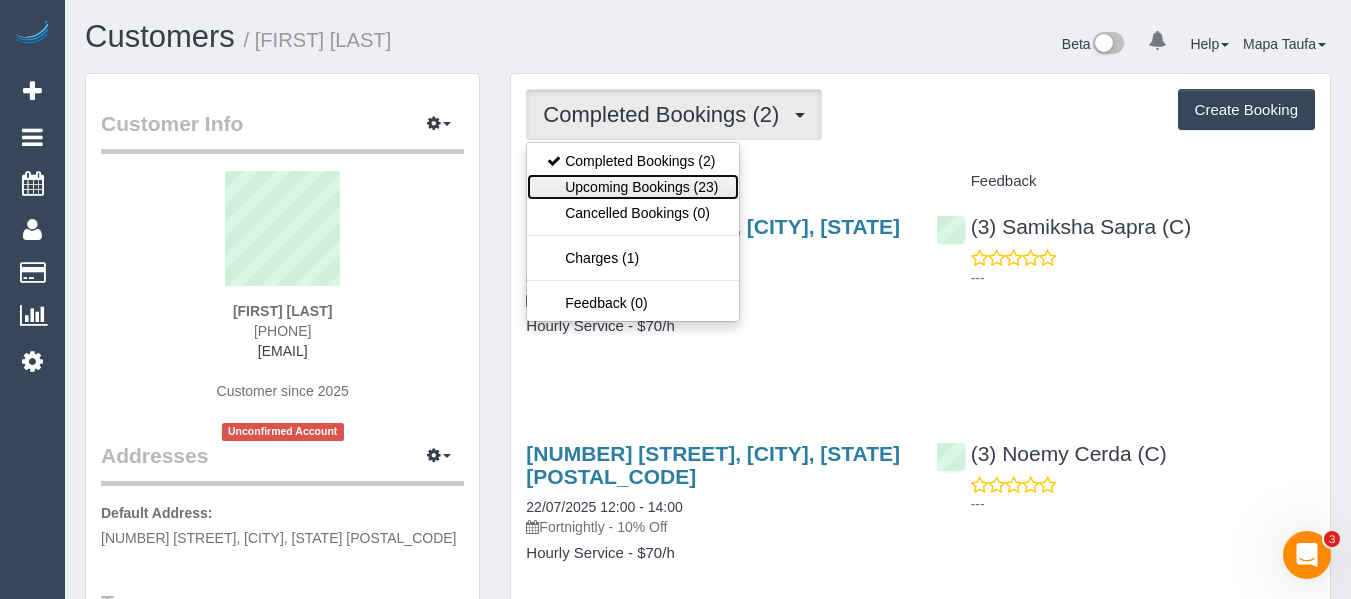 click on "Upcoming Bookings (23)" at bounding box center (632, 187) 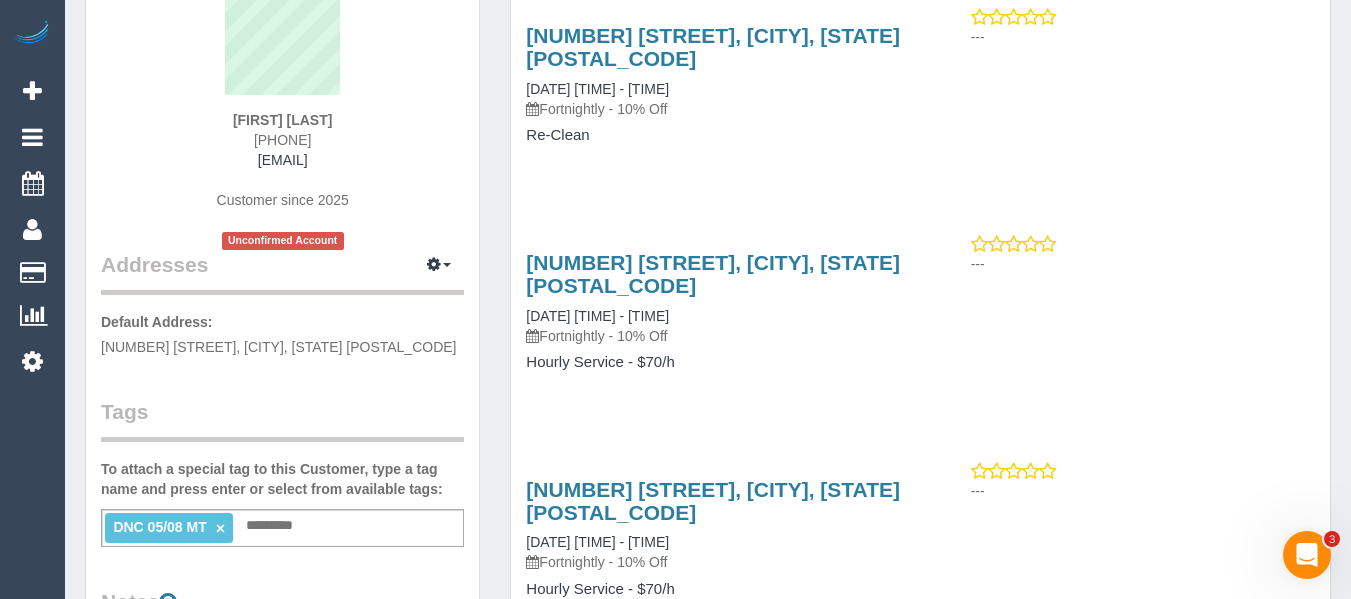 scroll, scrollTop: 0, scrollLeft: 0, axis: both 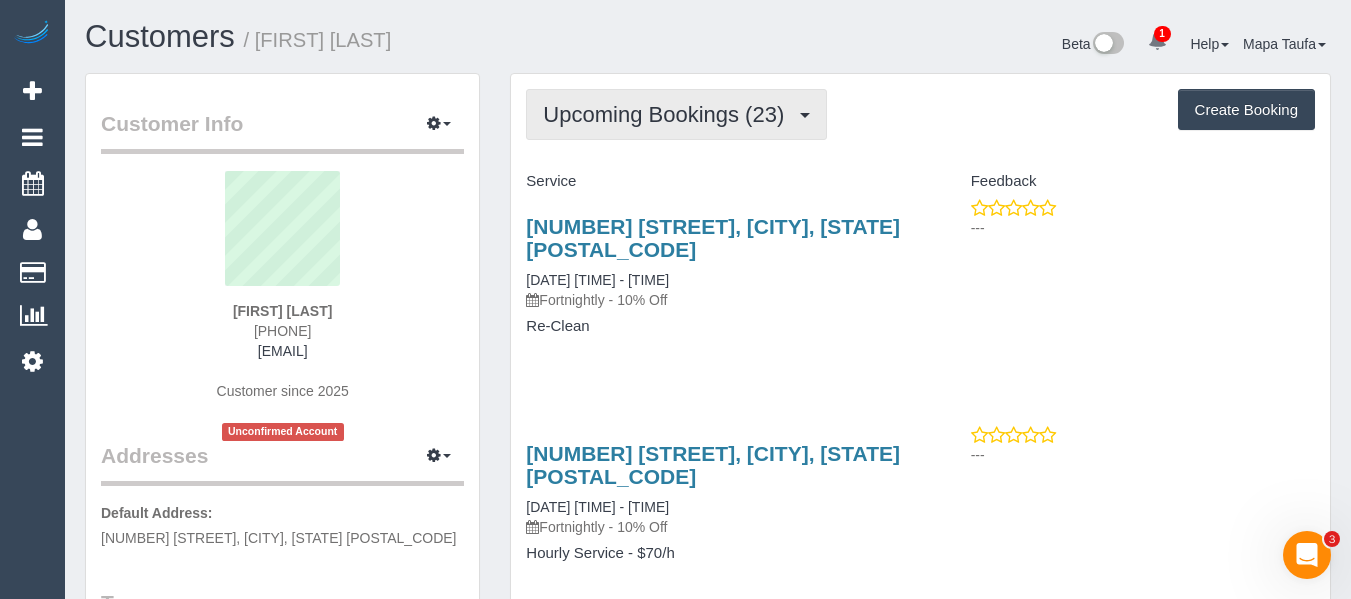 click on "Upcoming Bookings (23)" at bounding box center (668, 114) 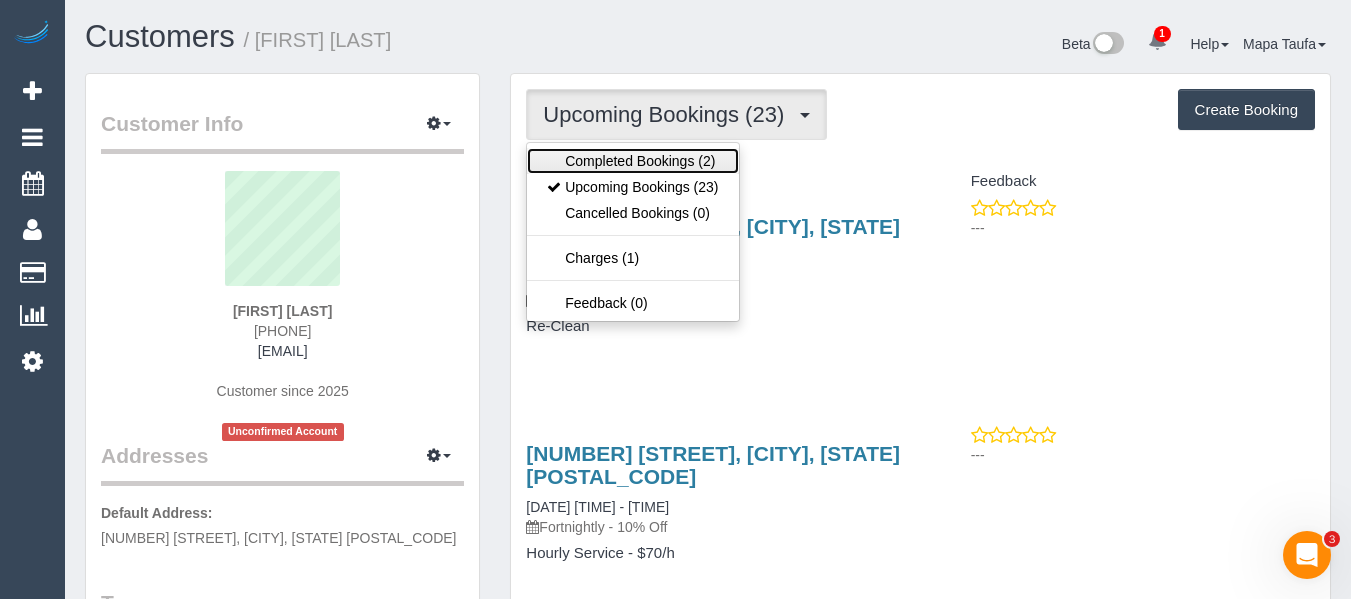 click on "Completed Bookings (2)" at bounding box center [632, 161] 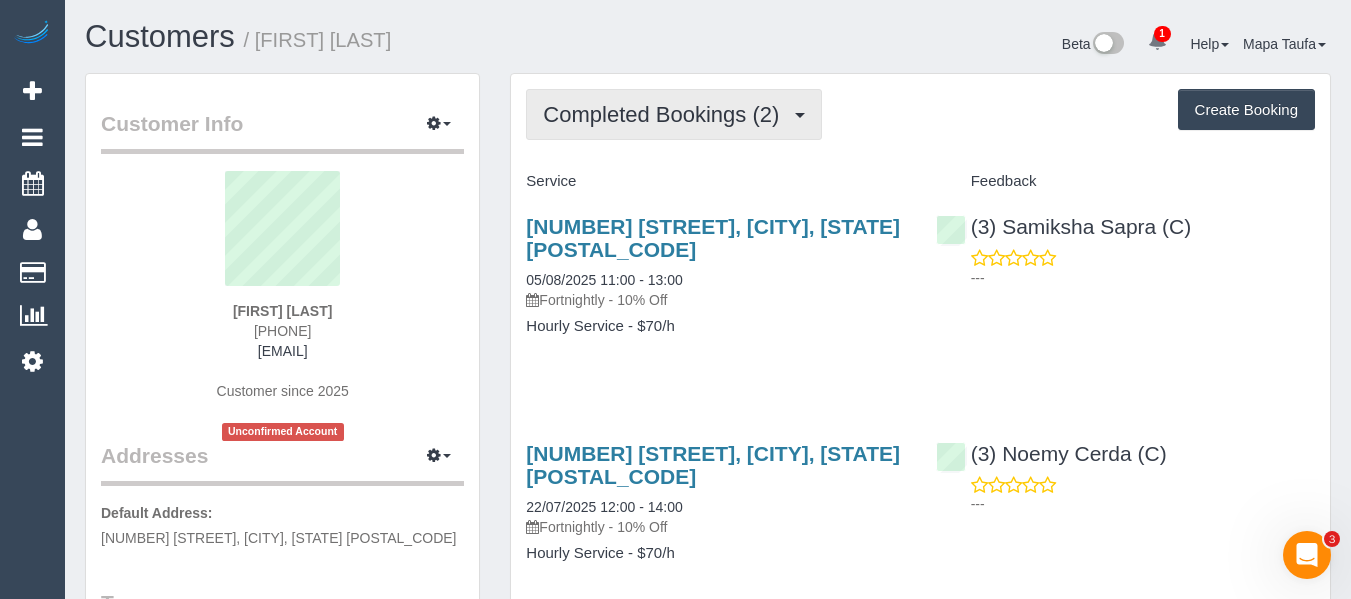 click on "Completed Bookings (2)" at bounding box center [666, 114] 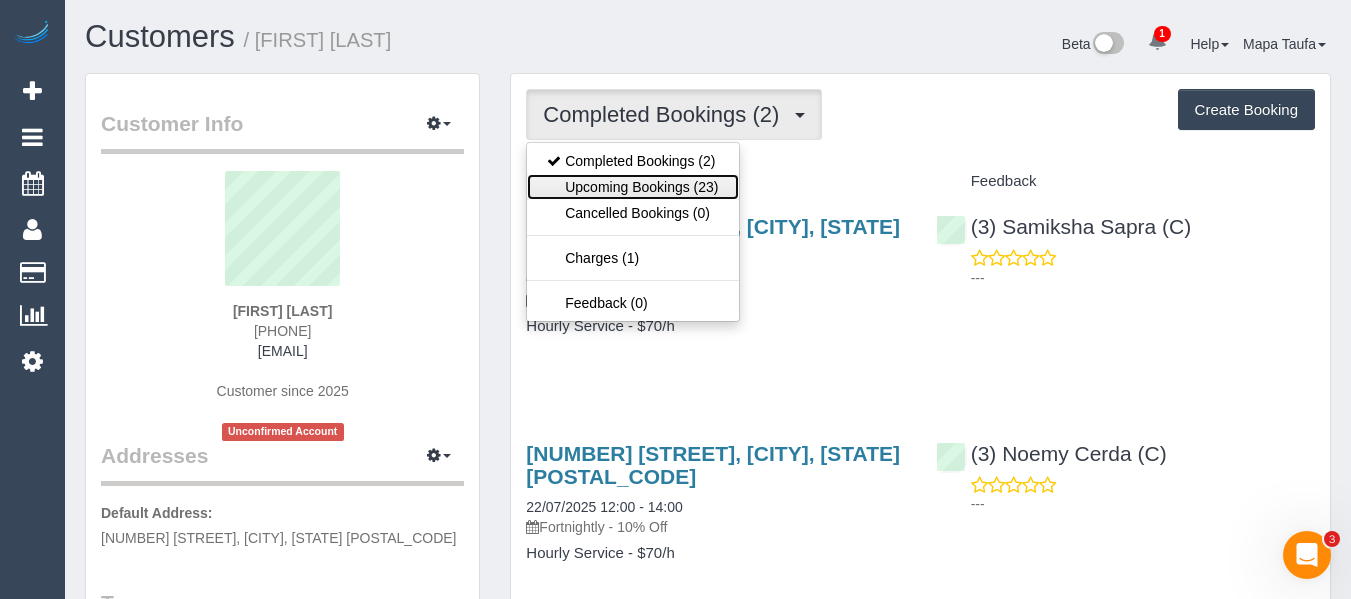click on "Upcoming Bookings (23)" at bounding box center [632, 187] 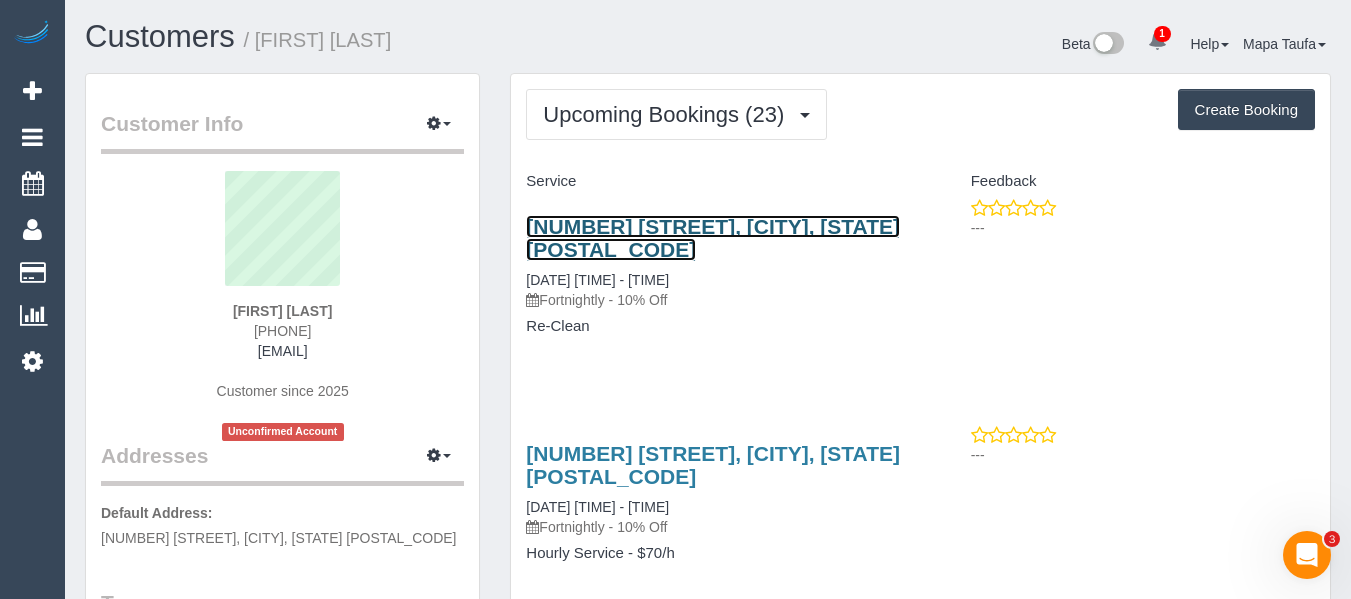 click on "12 Sanderson Street, Yarraville, VIC 3013" at bounding box center (713, 238) 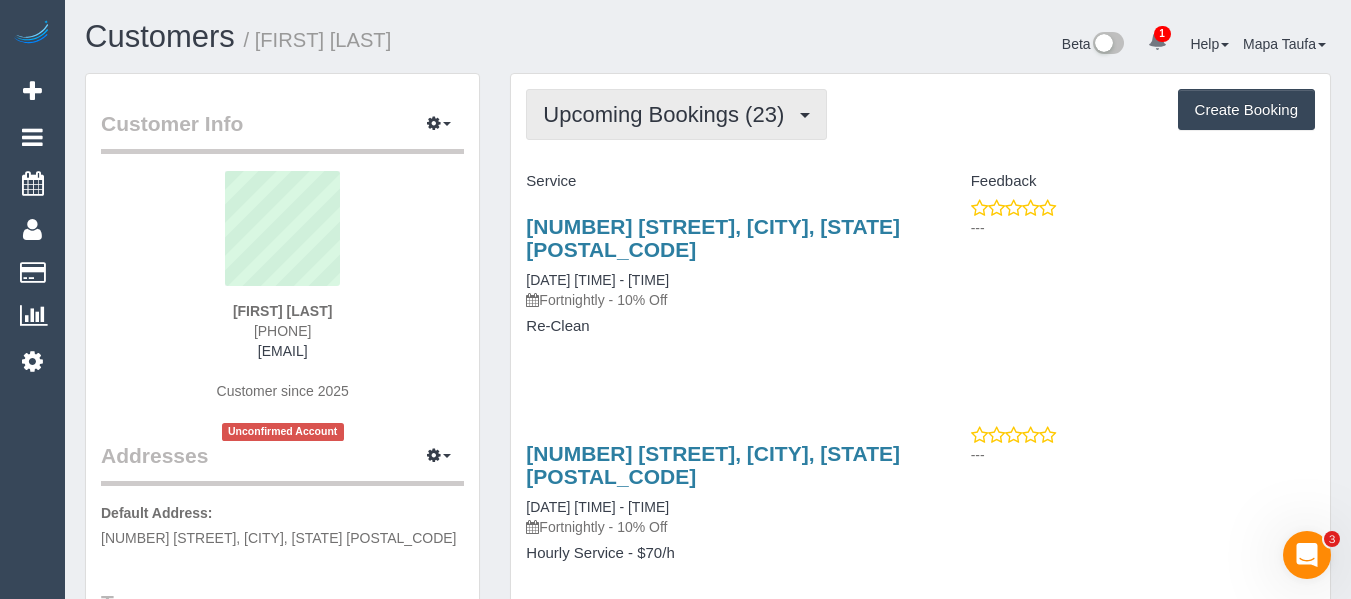 click on "Upcoming Bookings (23)" at bounding box center (676, 114) 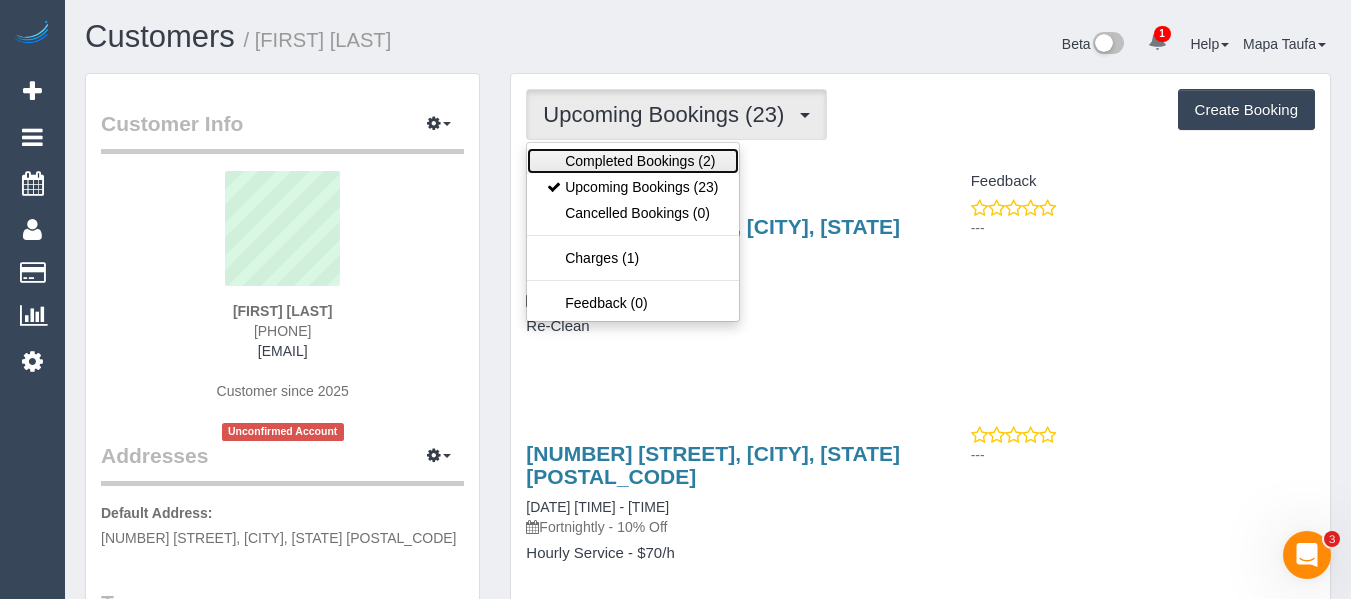 click on "Completed Bookings (2)" at bounding box center [632, 161] 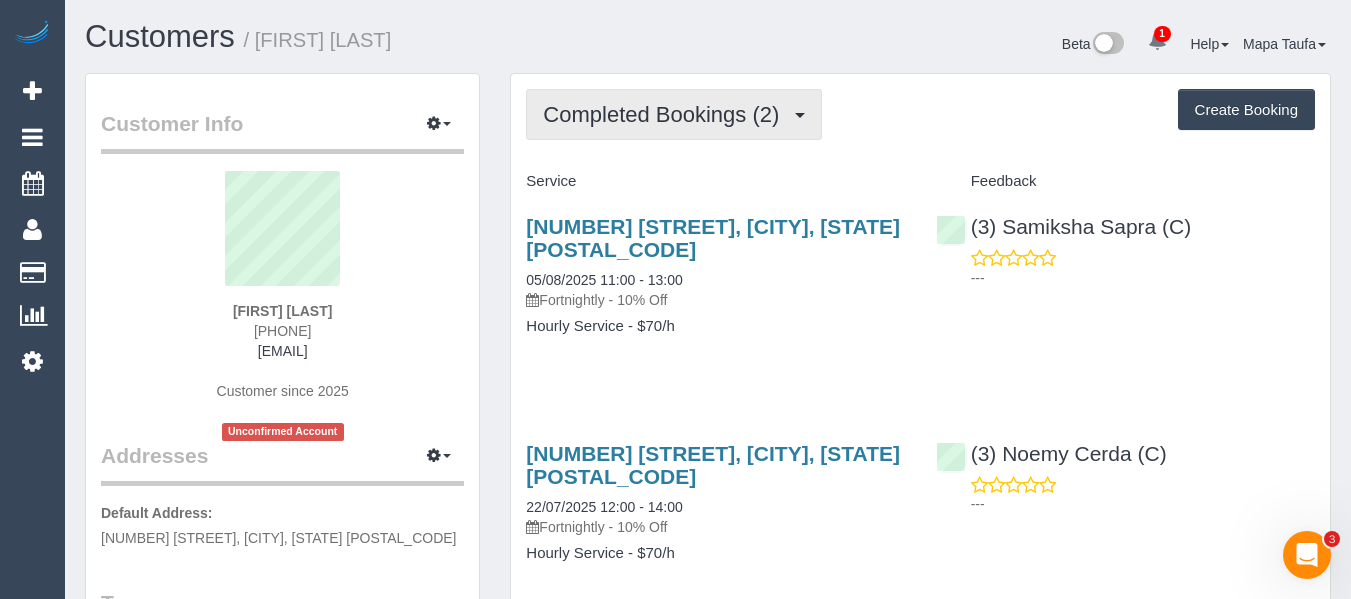 click on "Completed Bookings (2)" at bounding box center [666, 114] 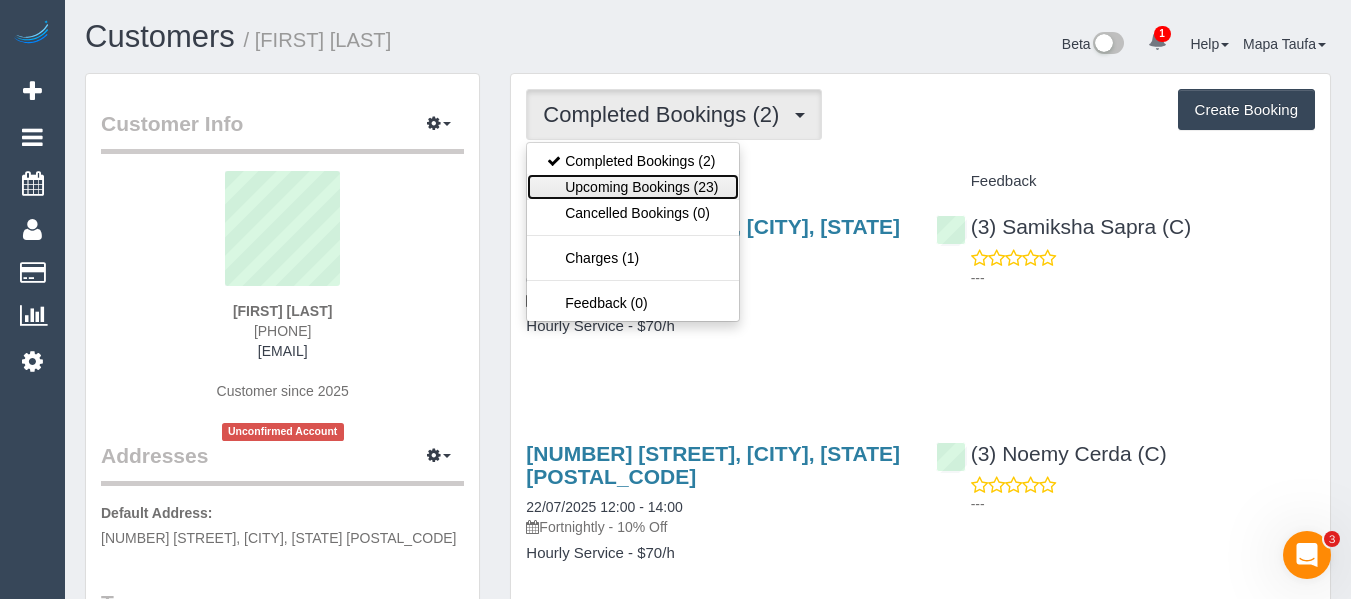 click on "Upcoming Bookings (23)" at bounding box center (632, 187) 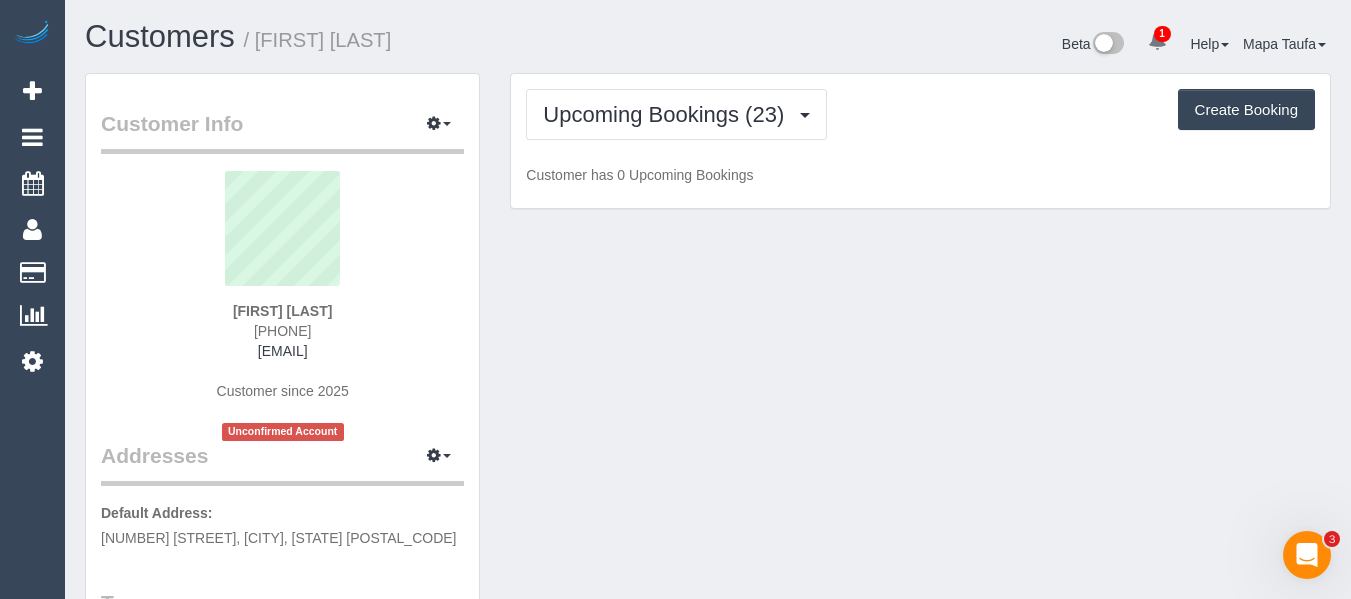 click on "Upcoming Bookings (23)
Completed Bookings (2)
Upcoming Bookings (23)
Cancelled Bookings (0)
Charges (1)
Feedback (0)
Create Booking" at bounding box center [920, 114] 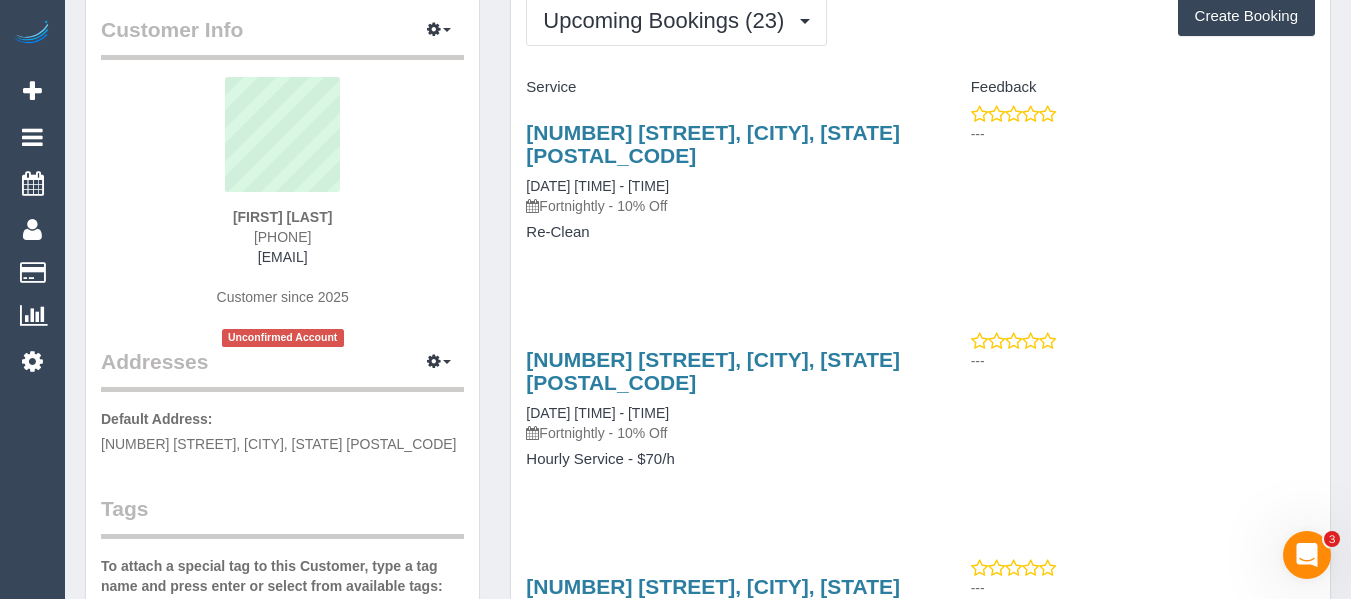 scroll, scrollTop: 0, scrollLeft: 0, axis: both 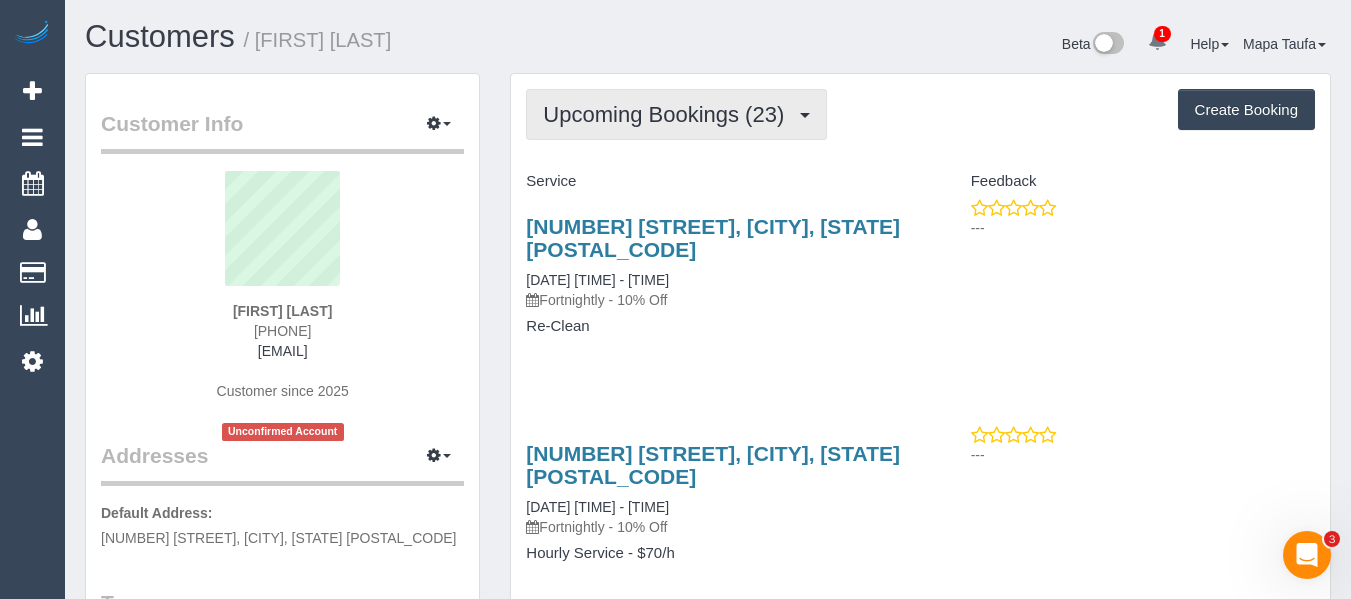 click on "Upcoming Bookings (23)" at bounding box center (668, 114) 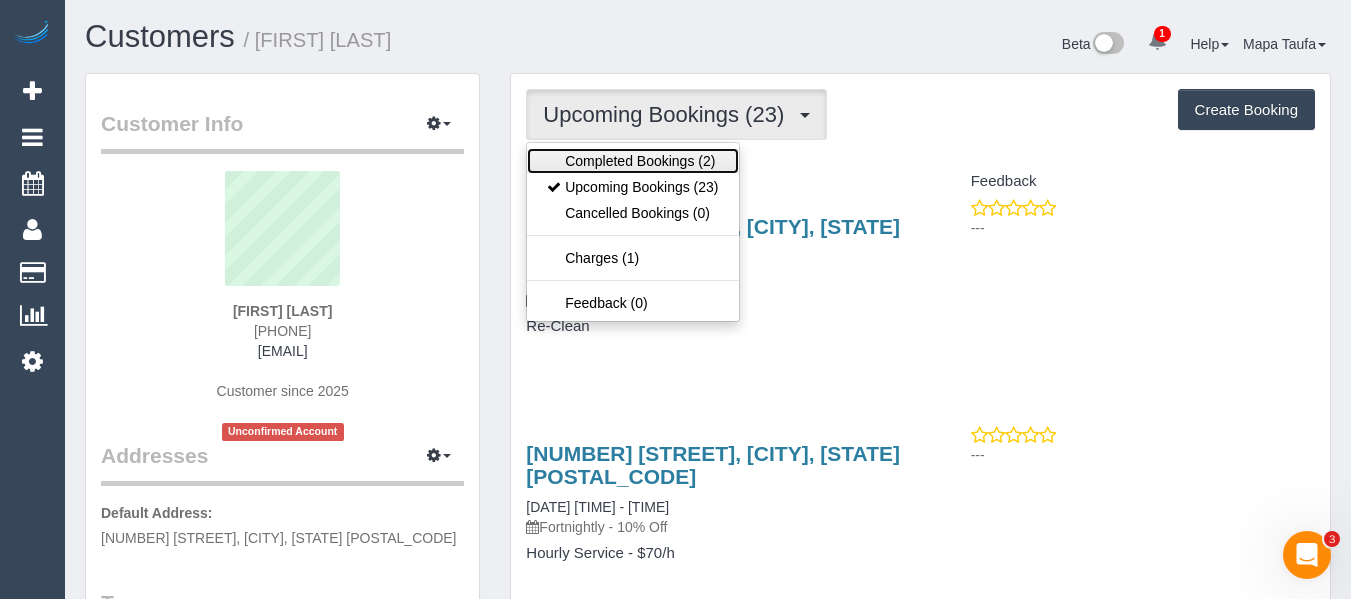 click on "Completed Bookings (2)" at bounding box center [632, 161] 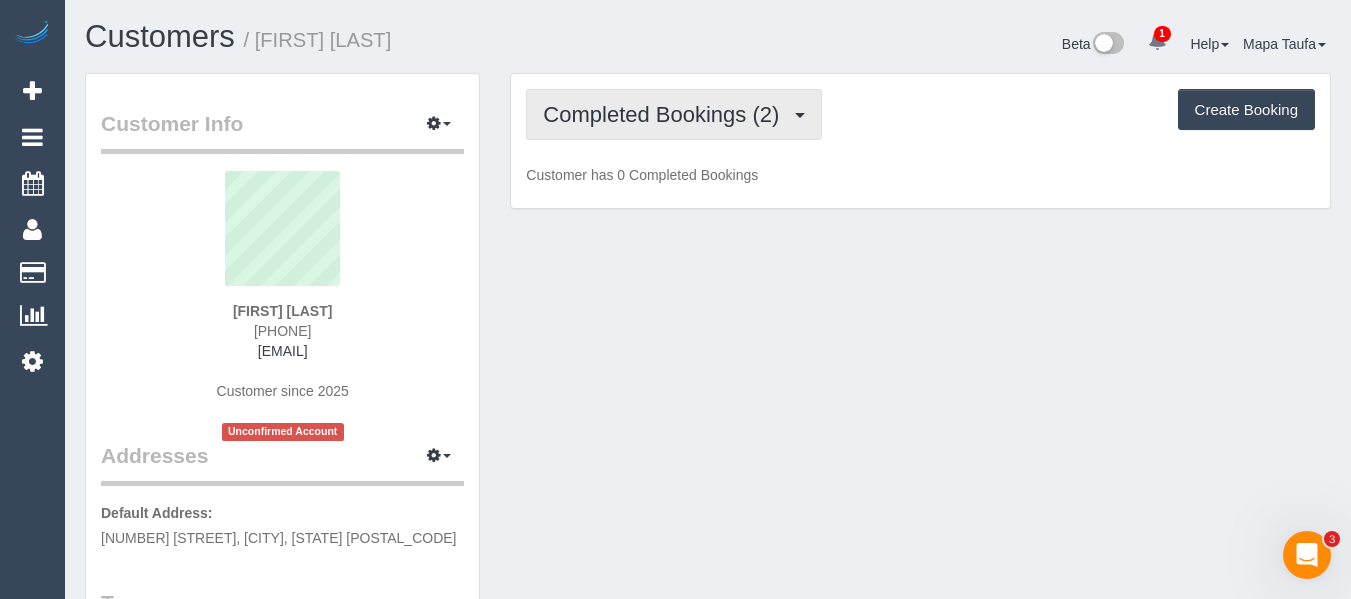 click on "Completed Bookings (2)" at bounding box center (666, 114) 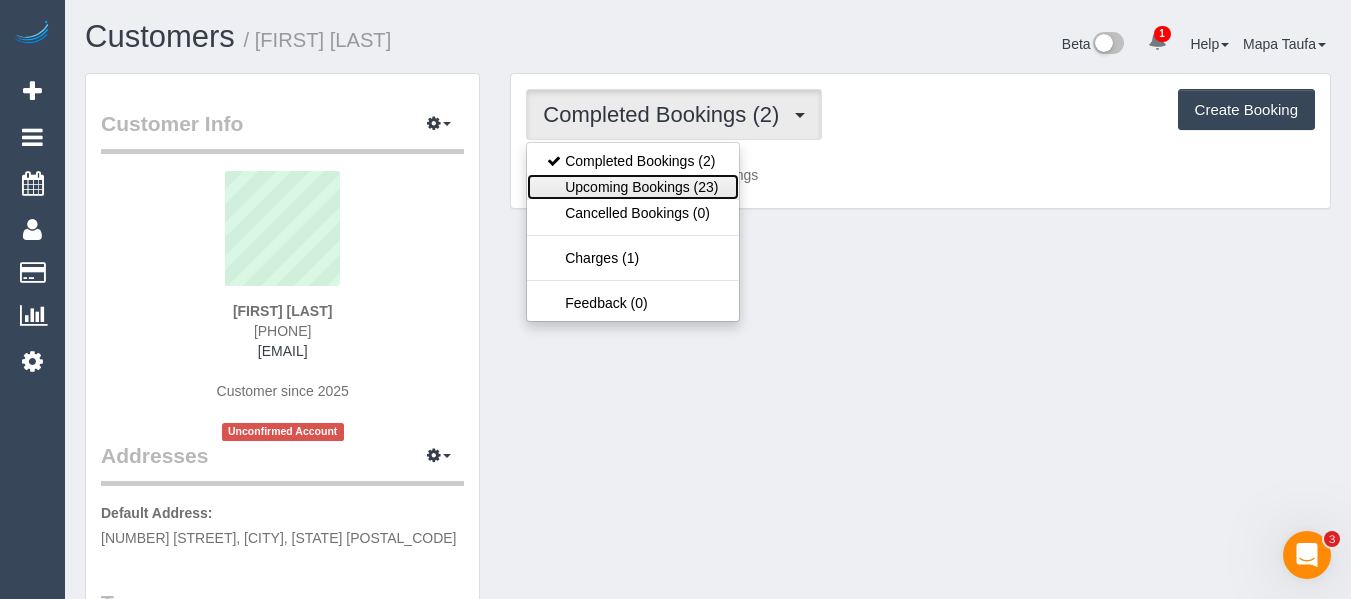 drag, startPoint x: 643, startPoint y: 197, endPoint x: 809, endPoint y: 168, distance: 168.5141 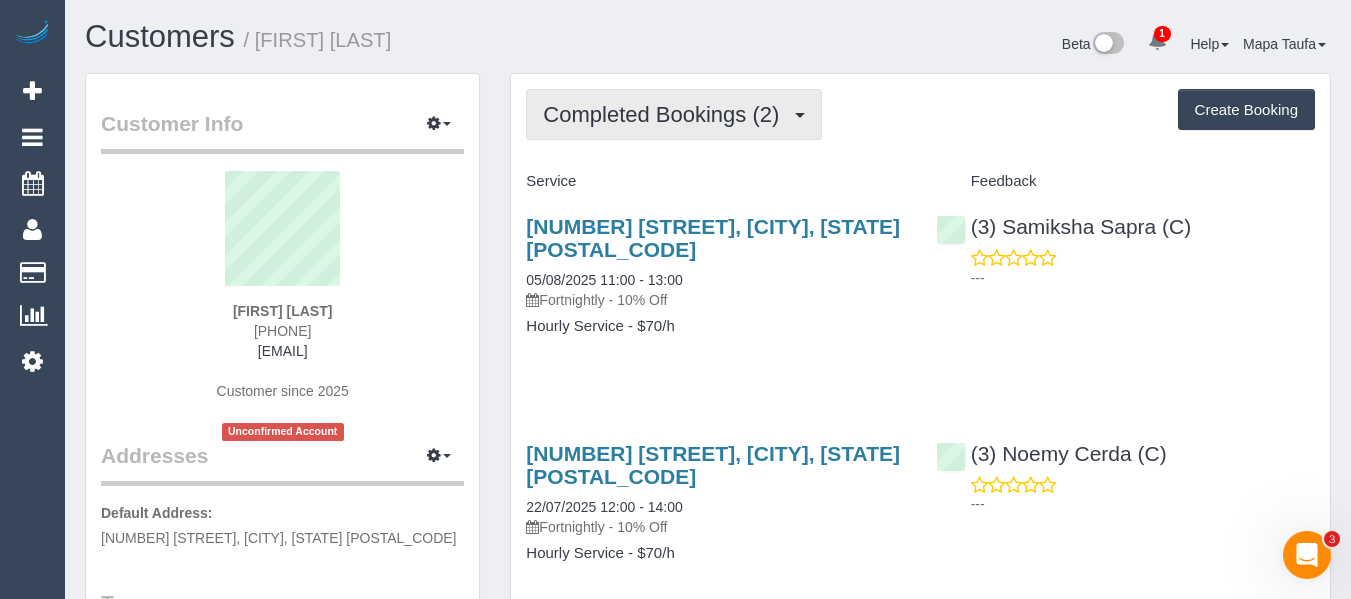 drag, startPoint x: 684, startPoint y: 108, endPoint x: 659, endPoint y: 120, distance: 27.730848 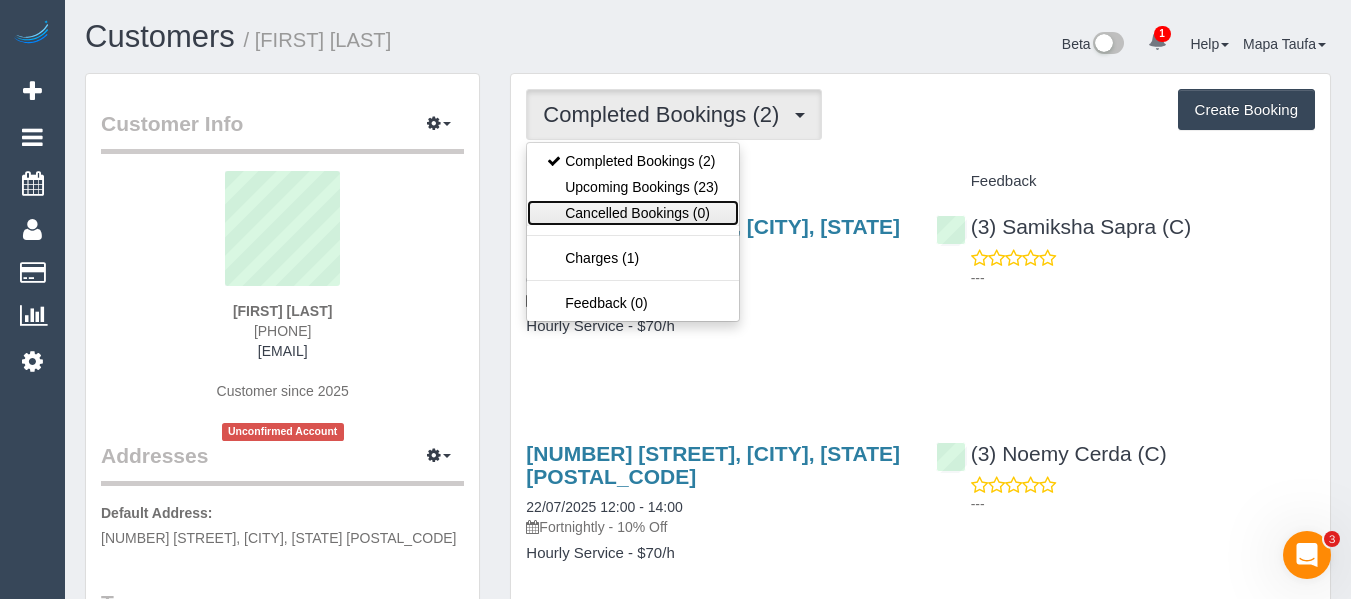 click on "Cancelled Bookings (0)" at bounding box center (632, 213) 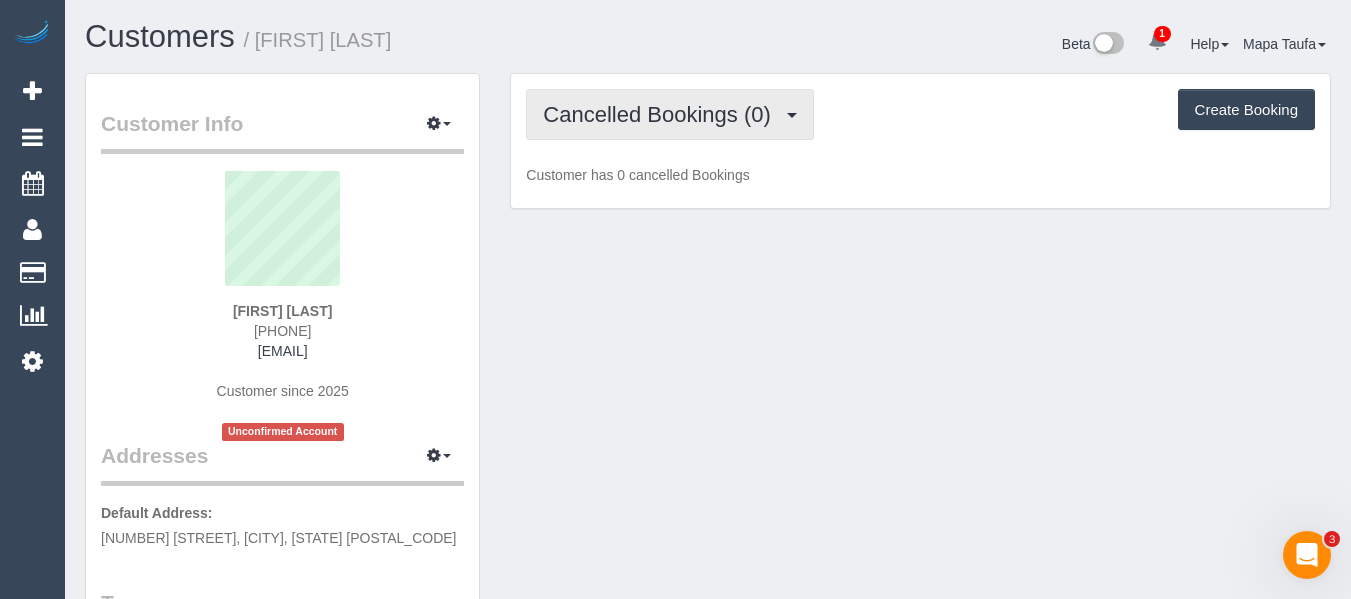 click on "Cancelled Bookings (0)" at bounding box center [670, 114] 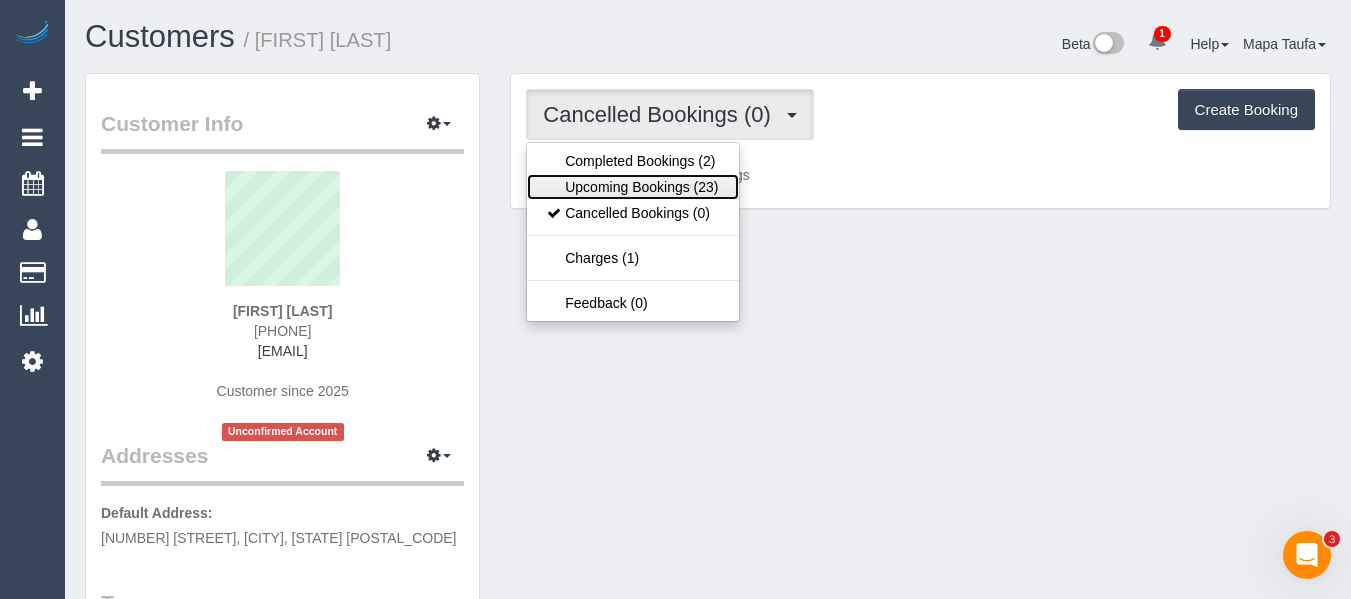 click on "Upcoming Bookings (23)" at bounding box center (632, 187) 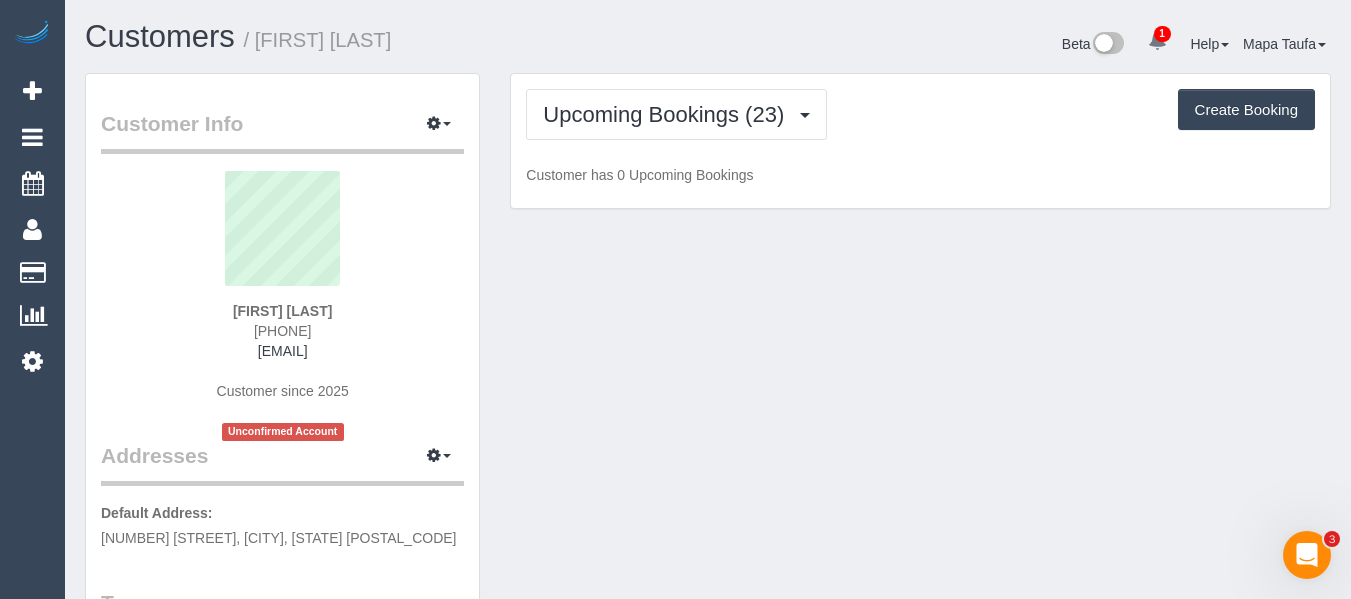 click on "Upcoming Bookings (23)
Completed Bookings (2)
Upcoming Bookings (23)
Cancelled Bookings (0)
Charges (1)
Feedback (0)
Create Booking" at bounding box center [920, 114] 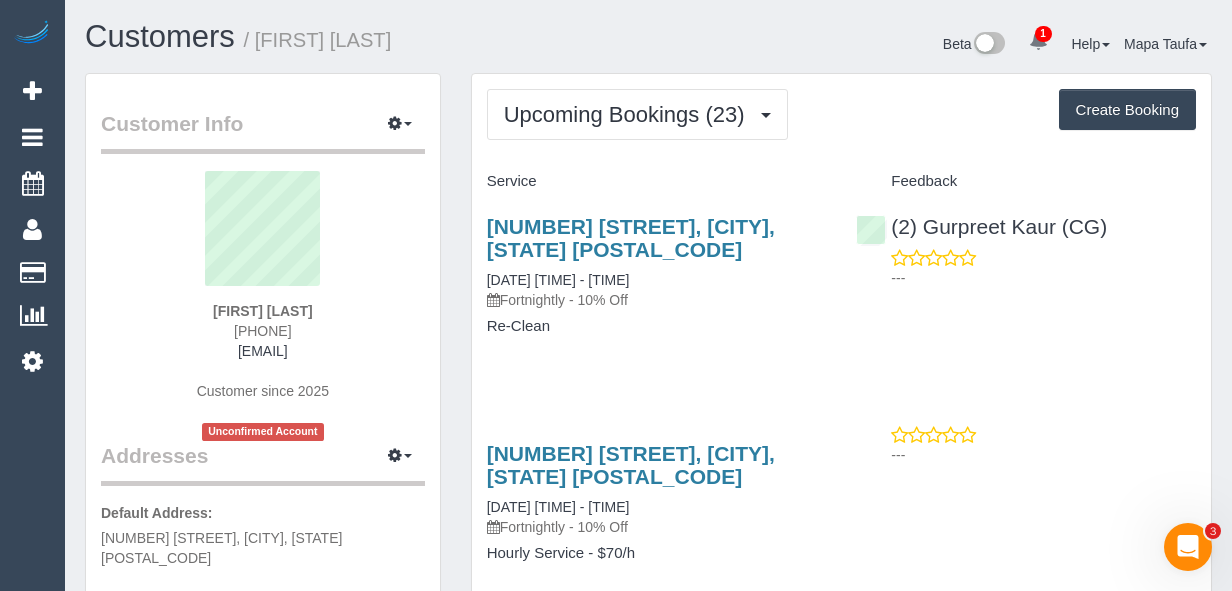 drag, startPoint x: 663, startPoint y: 302, endPoint x: 815, endPoint y: 207, distance: 179.24564 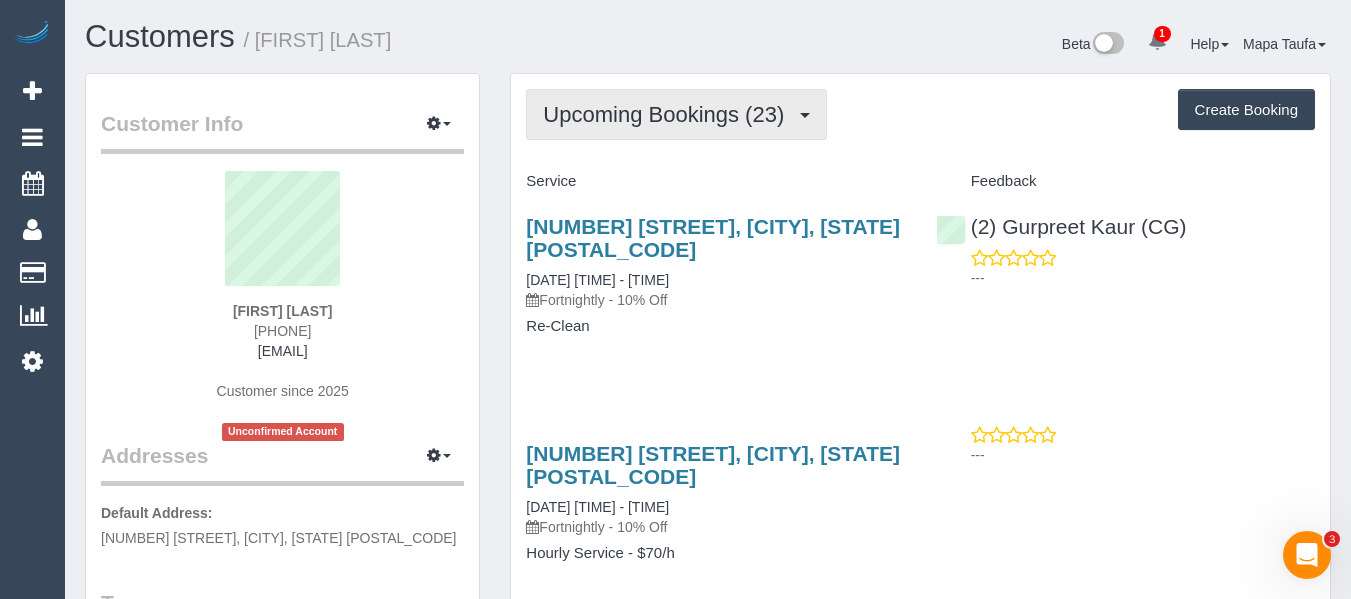 click on "Upcoming Bookings (23)" at bounding box center [676, 114] 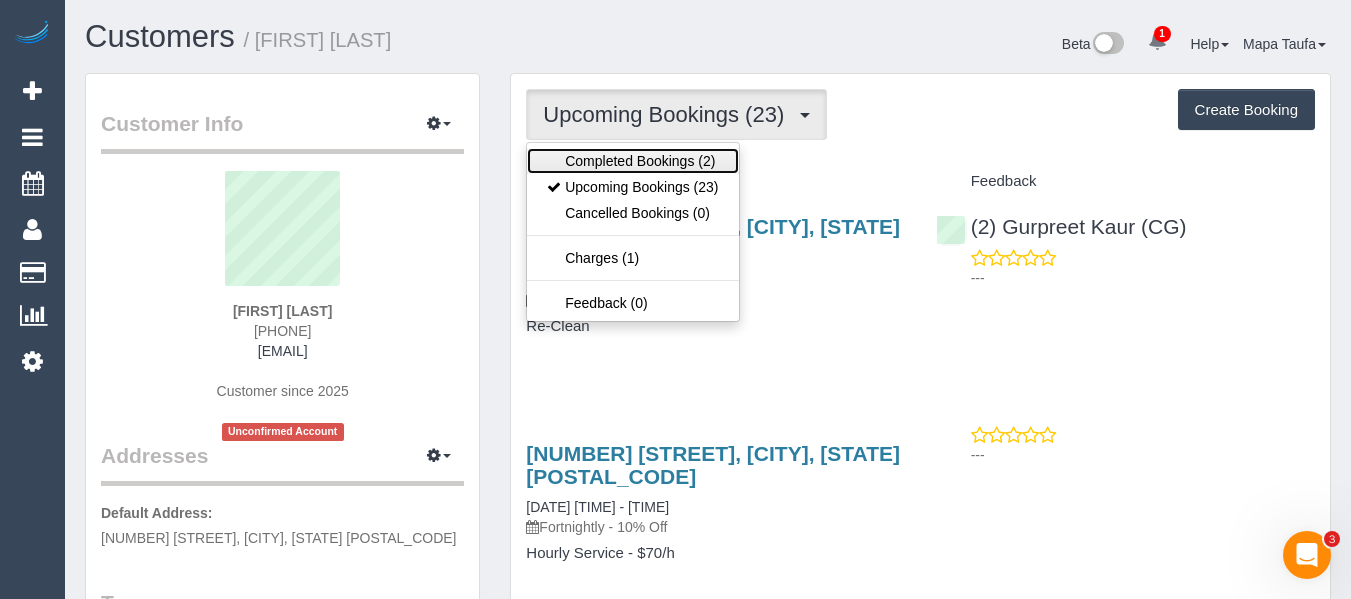 click on "Completed Bookings (2)" at bounding box center (632, 161) 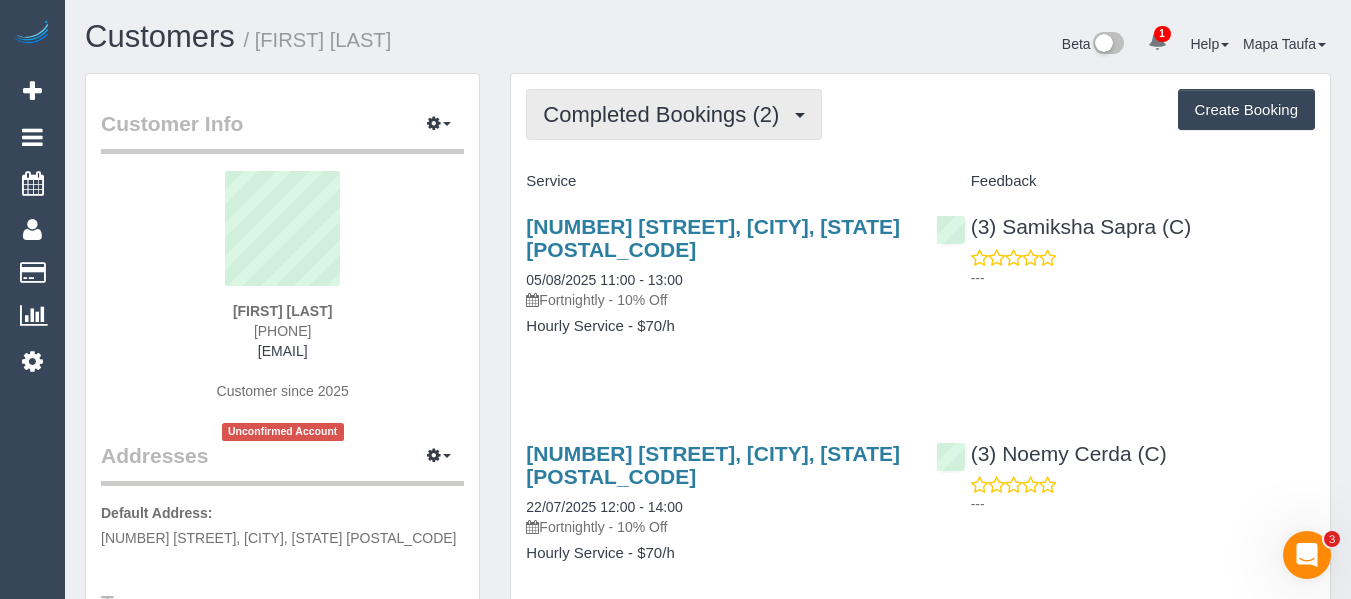 click on "Completed Bookings (2)" at bounding box center (666, 114) 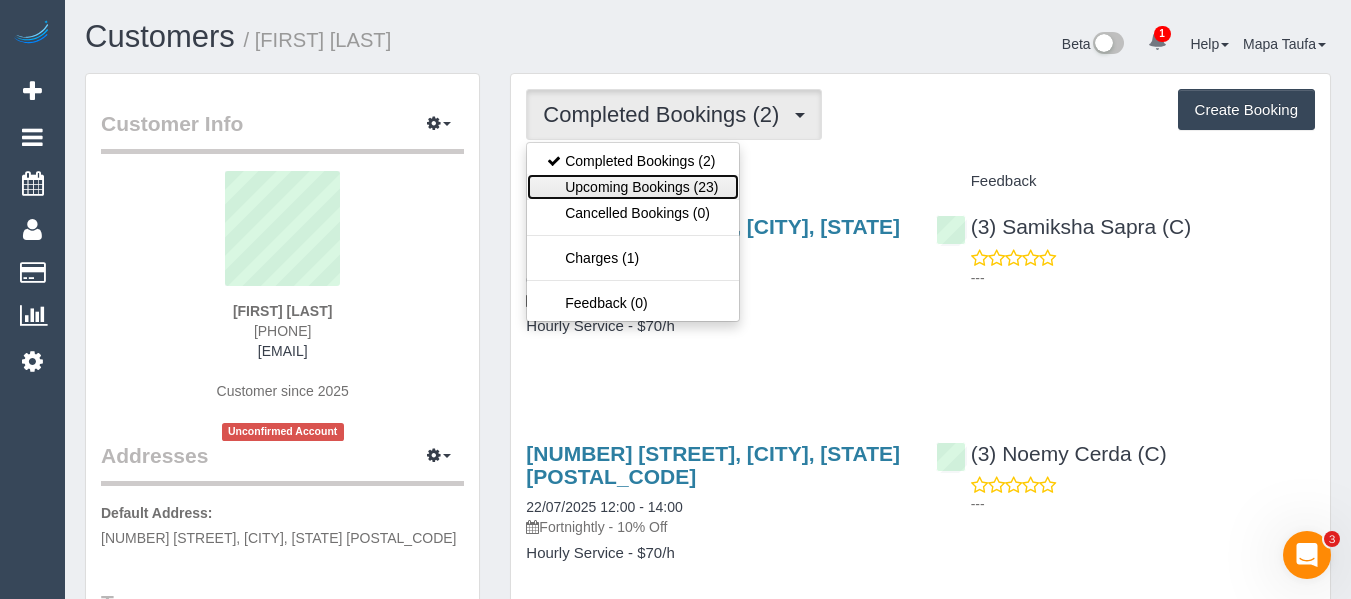 click on "Upcoming Bookings (23)" at bounding box center (632, 187) 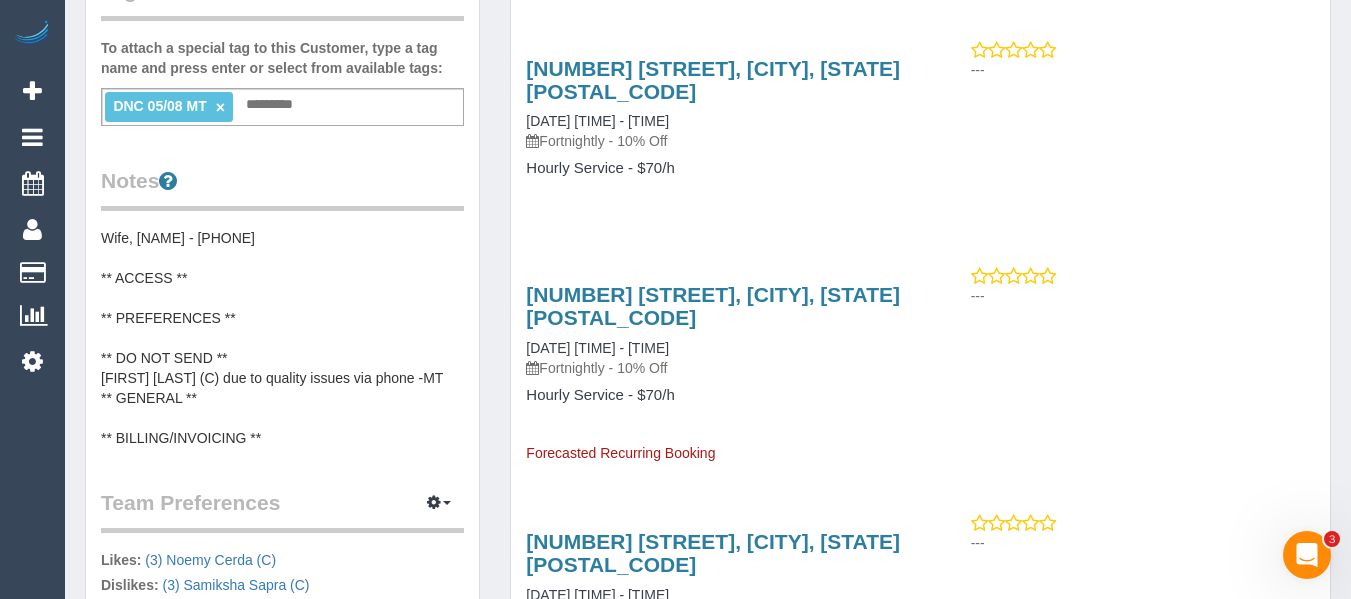 scroll, scrollTop: 500, scrollLeft: 0, axis: vertical 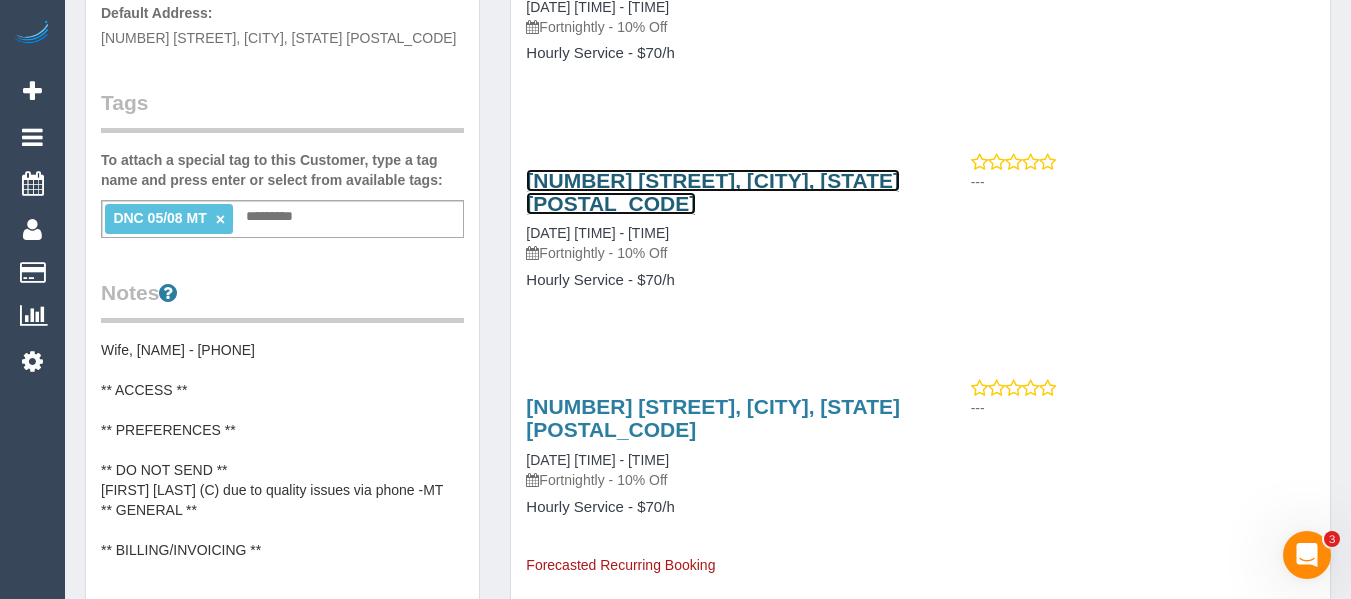 click on "12 Sanderson Street, Yarraville, VIC 3013" at bounding box center (713, 192) 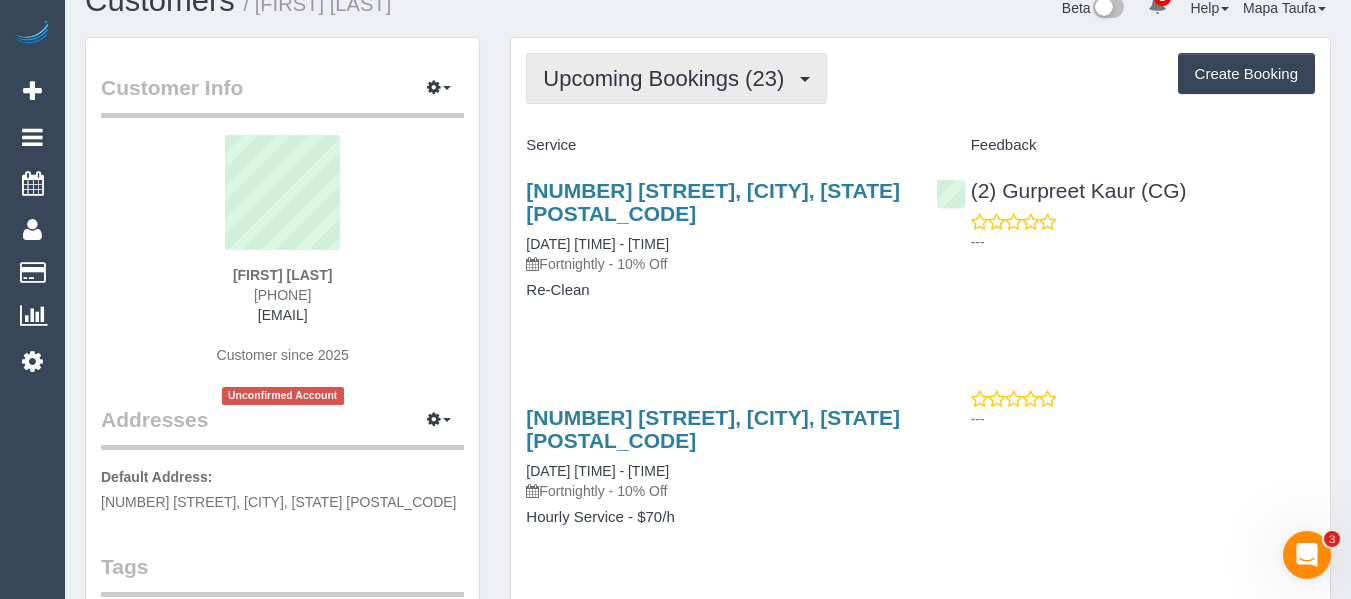 scroll, scrollTop: 0, scrollLeft: 0, axis: both 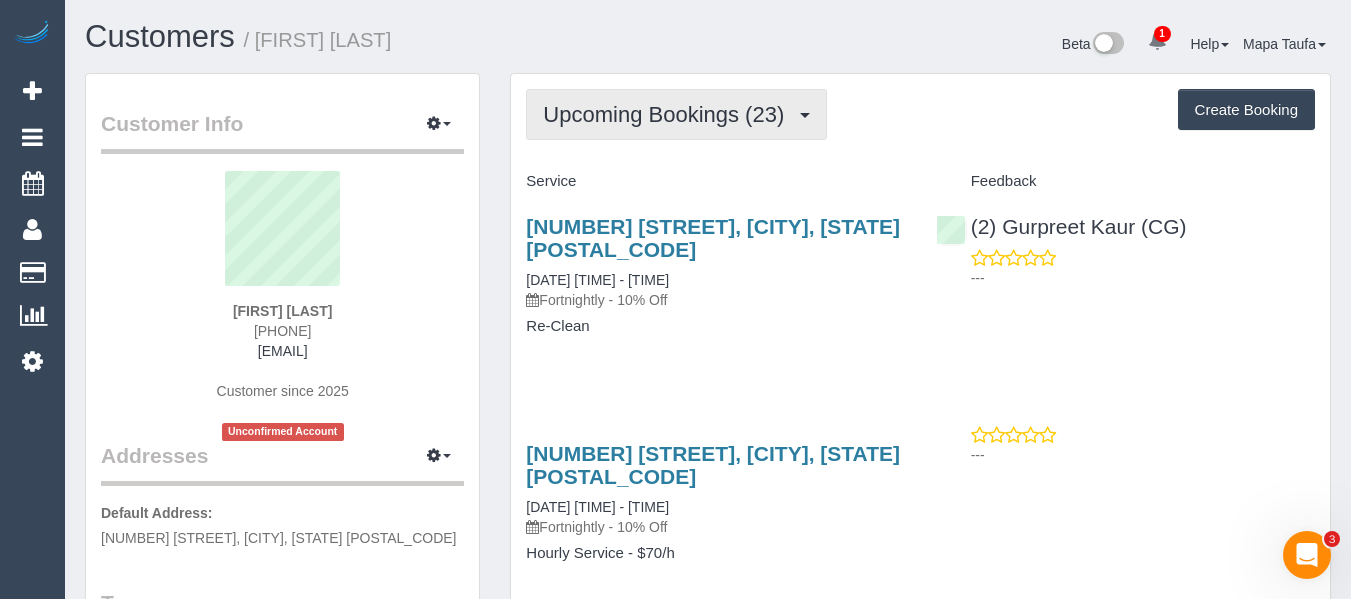 click on "Upcoming Bookings (23)" at bounding box center (676, 114) 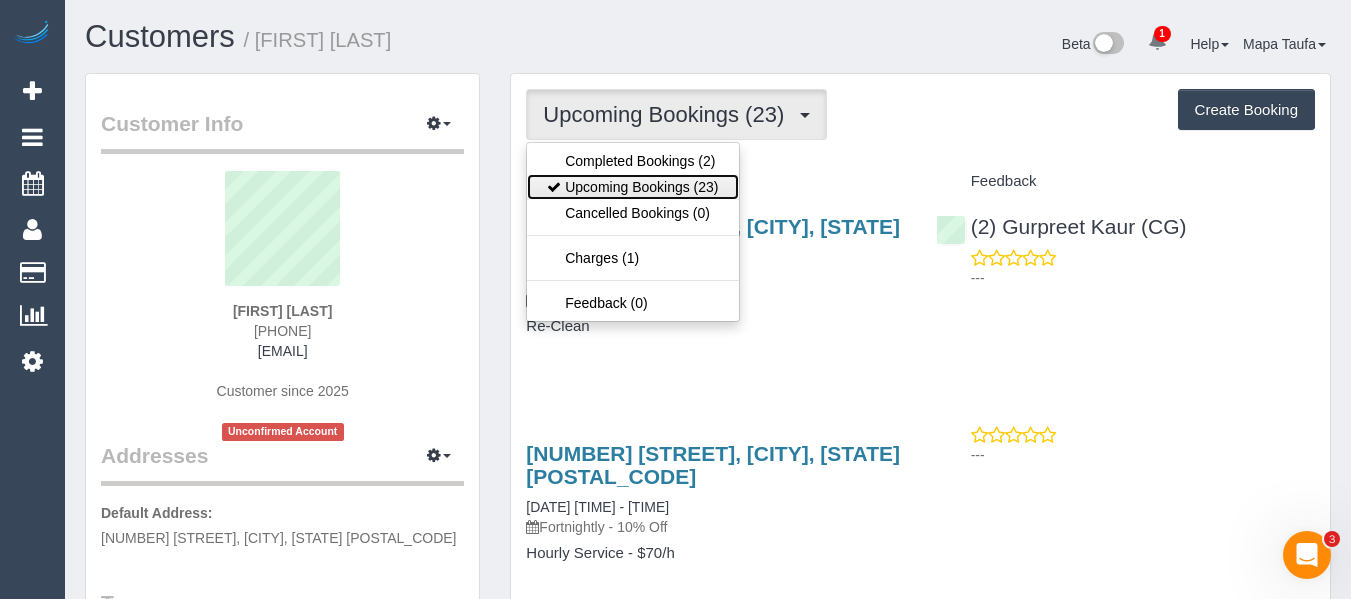 click on "Upcoming Bookings (23)" at bounding box center [632, 187] 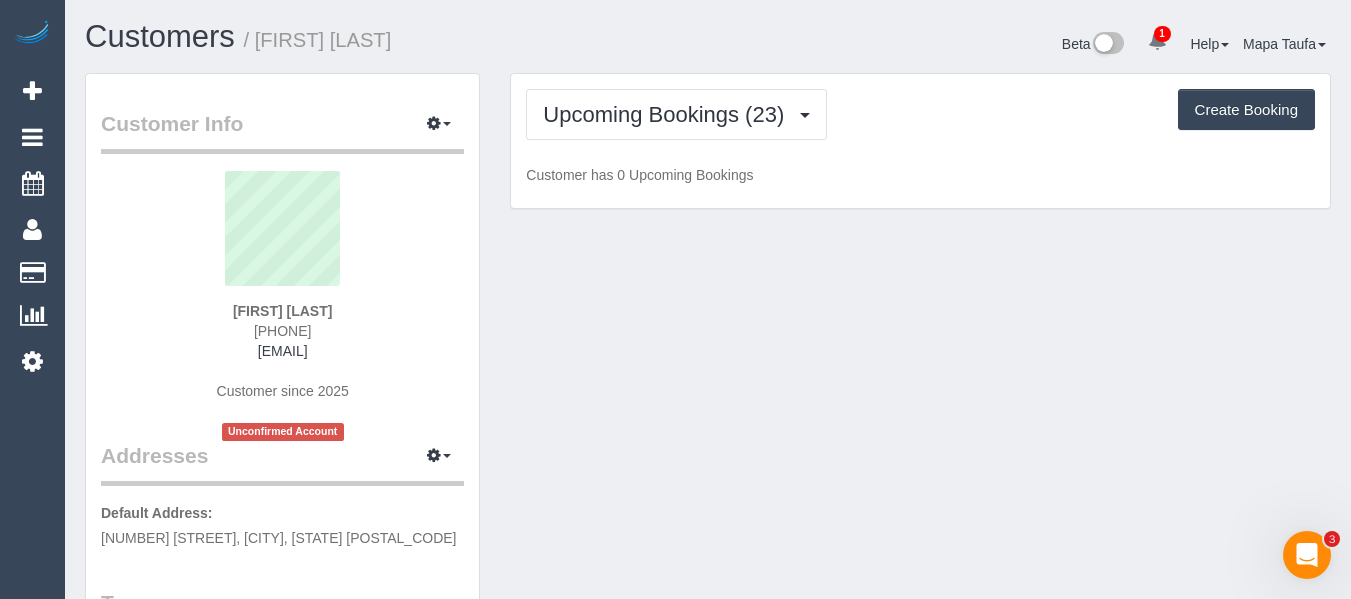 click on "Upcoming Bookings (23)
Completed Bookings (2)
Upcoming Bookings (23)
Cancelled Bookings (0)
Charges (1)
Feedback (0)
Create Booking
Customer has 0 Upcoming Bookings" at bounding box center [920, 141] 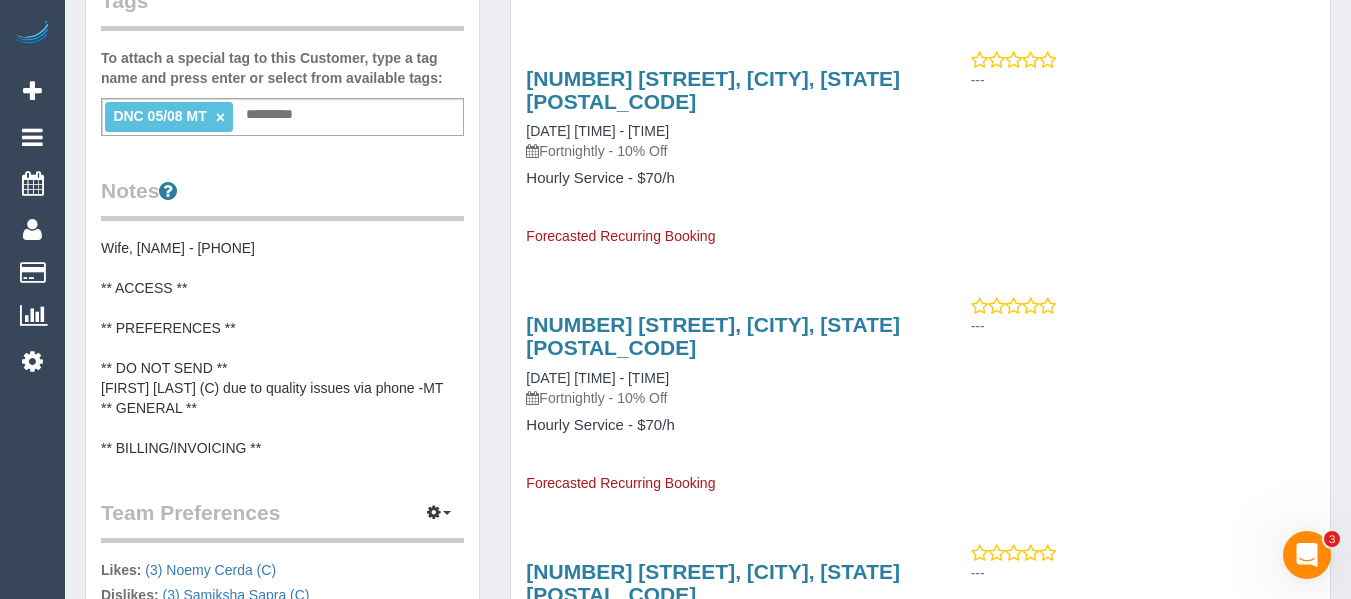 scroll, scrollTop: 700, scrollLeft: 0, axis: vertical 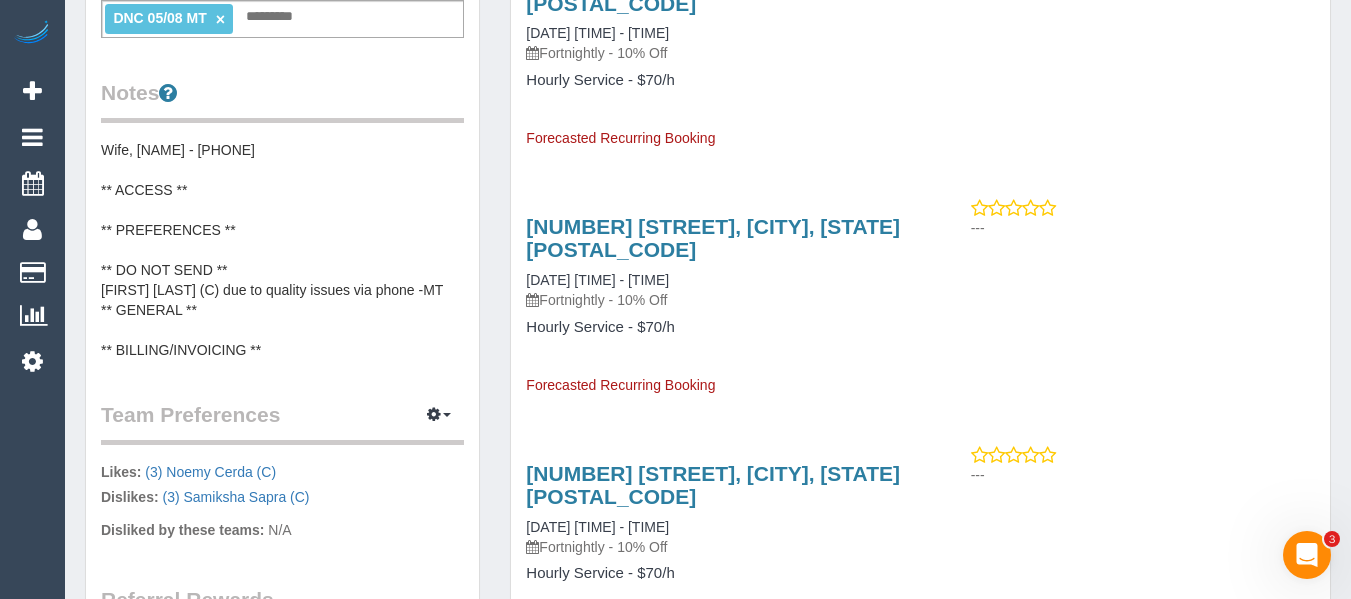 drag, startPoint x: 922, startPoint y: 397, endPoint x: 650, endPoint y: 405, distance: 272.1176 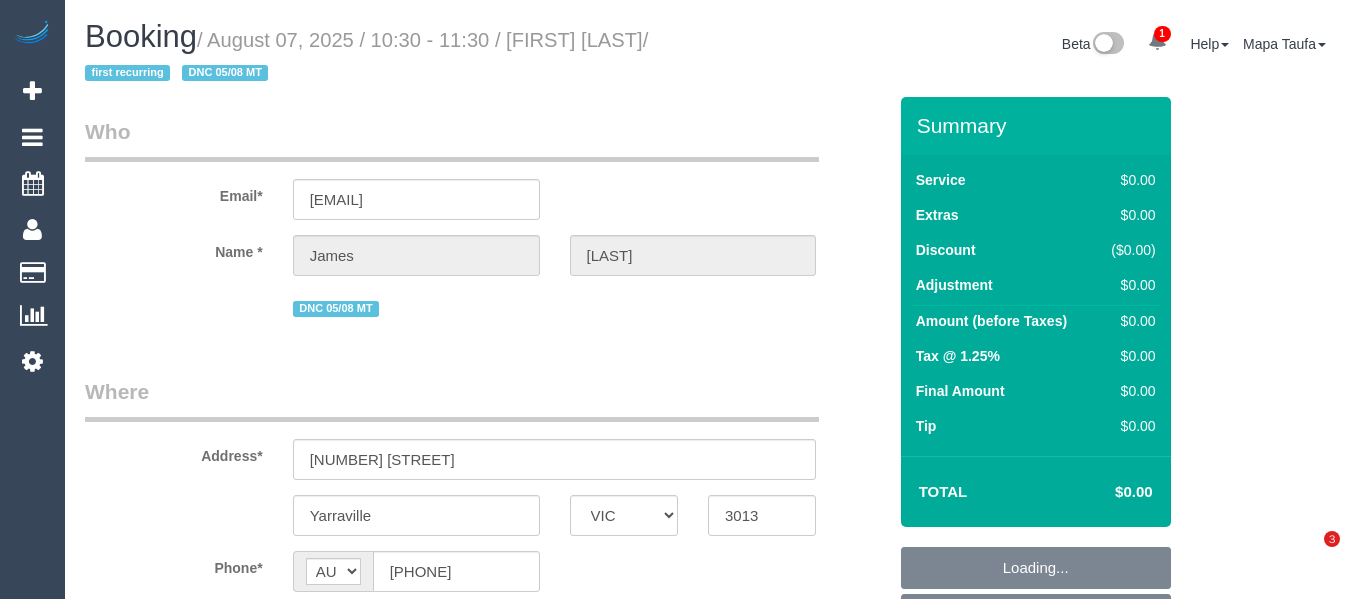 select on "VIC" 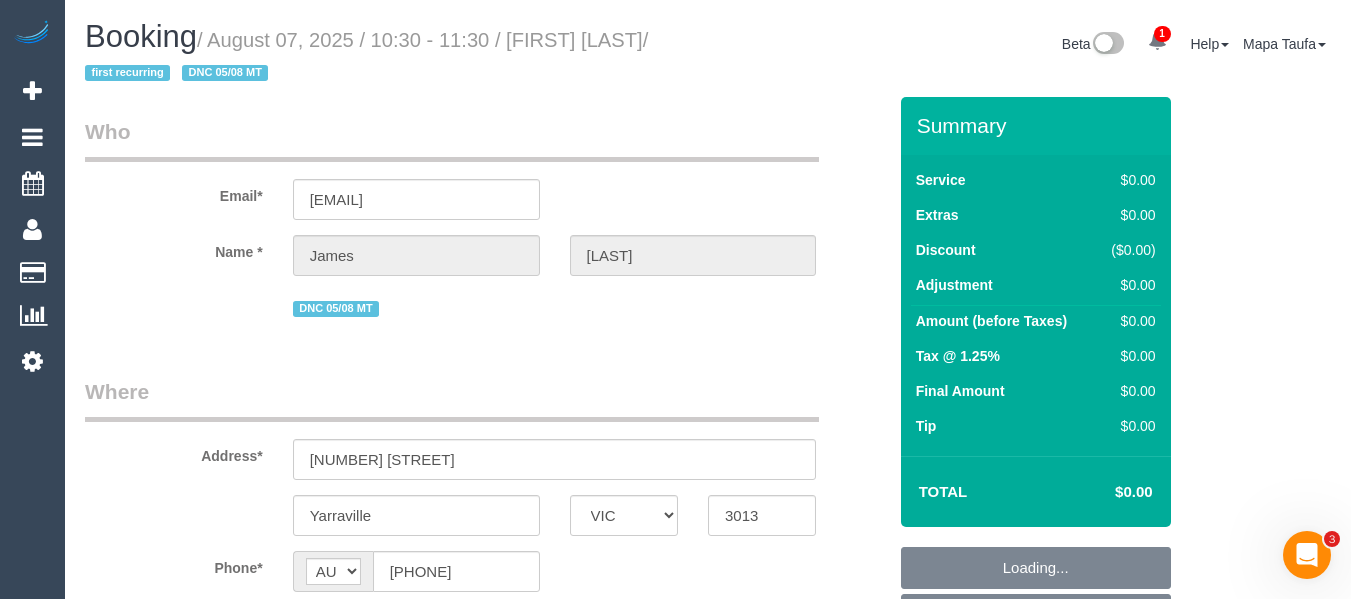 scroll, scrollTop: 0, scrollLeft: 0, axis: both 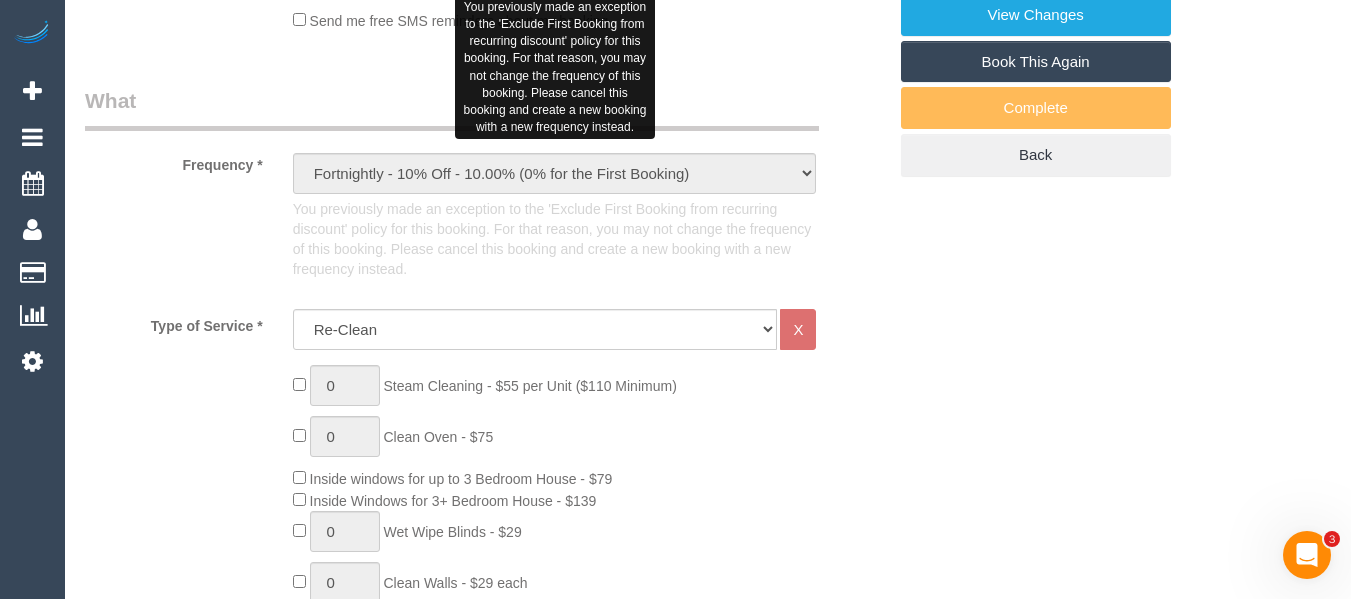 select on "object:657" 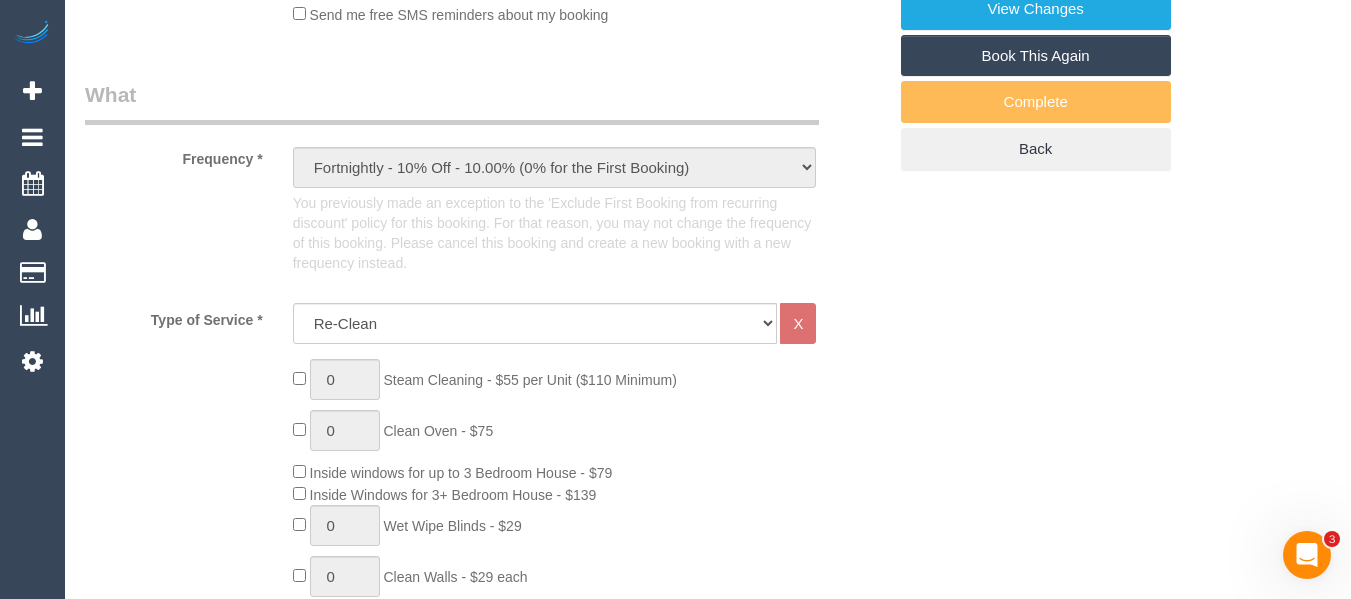 select on "number:27" 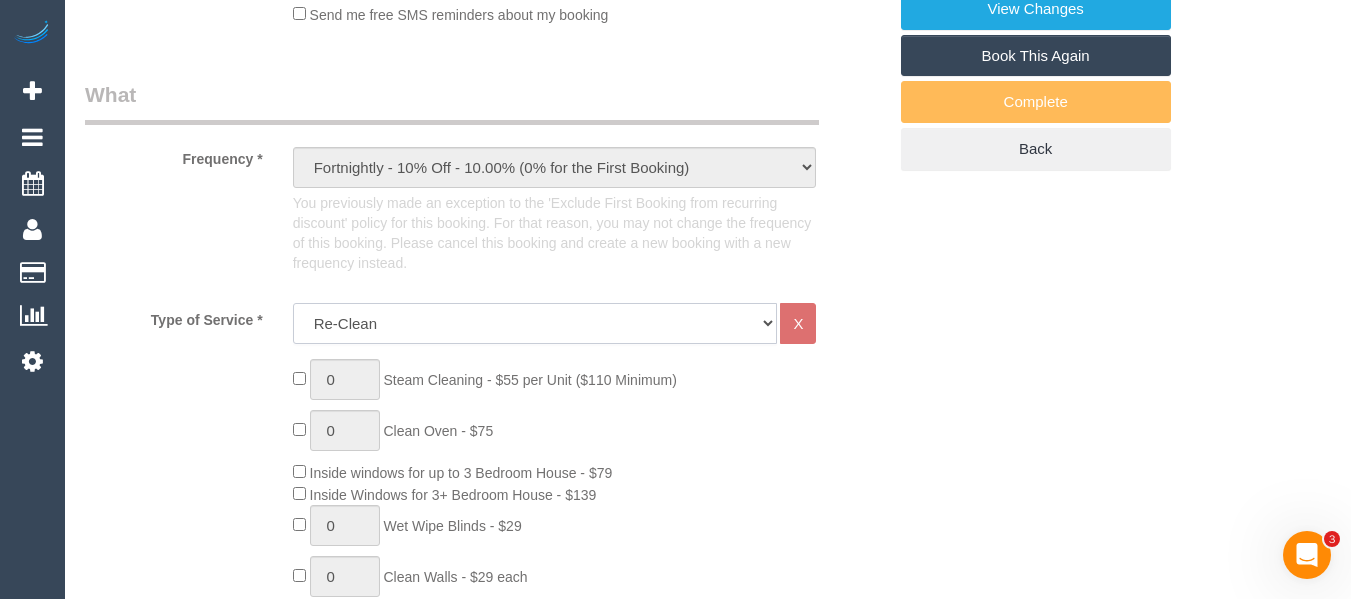 click on "Hourly Service - $70/h Hourly Service - $65/h Hourly Service - $60/h Hourly Service - $58.03 (NDIS 2025-26) Hourly Service - $57.27+GST (HCP/SaH 2025-26) Hourly Service - Special Pricing (New) Hourly Service - Special Pricing Hourly Service (OnTime) $50/hr + GST One Bedroom Apt/Home Cleaning - $169 Flat Rate Two Bedroom Home Cleaning - $189 Flat Rate Three Bedroom Home Cleaning - $219 Flat Rate Four Bedroom Home Cleaning  - $259 Flat Rate Five Bedroom Home Cleaning  - $309 Flat Rate Six Bedroom Home Cleaning  - $339 Flat Rate Window Cleaning - Quoted Full home clean - Quoted Quote Re-Clean Steam Cleaning / Unit Key Pick up/Drop off Meeting Commercial Clean - Quoted Workshop Lunch Break PENDING BOOKING Inspection Gift Card/Discount Code" 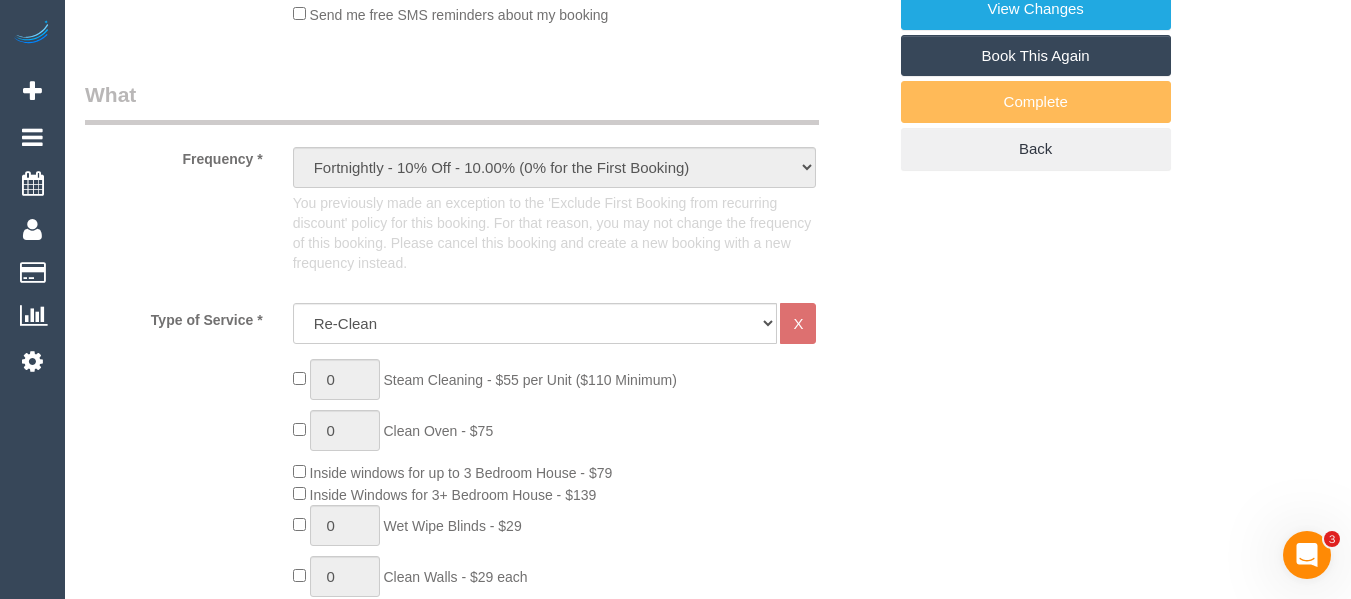 click on "Who
Email*
[EMAIL]
Name *
[FIRST]
[LAST]
DNC 05/08 MT
Where
Address*
[NUMBER] [STREET]
[CITY]
ACT
NSW
NT
QLD
SA
TAS
VIC
WA
[POSTAL_CODE]
Location
Office City East (North) East (South) Inner East Inner North (East) Inner North (West) Inner South East Inner West North (East) North (West) Outer East Outer North (East) Outer North (West) Outer South East Outer West South East (East) South East (West) West (North) West (South) ZG - Central ZG - East" at bounding box center [708, 1639] 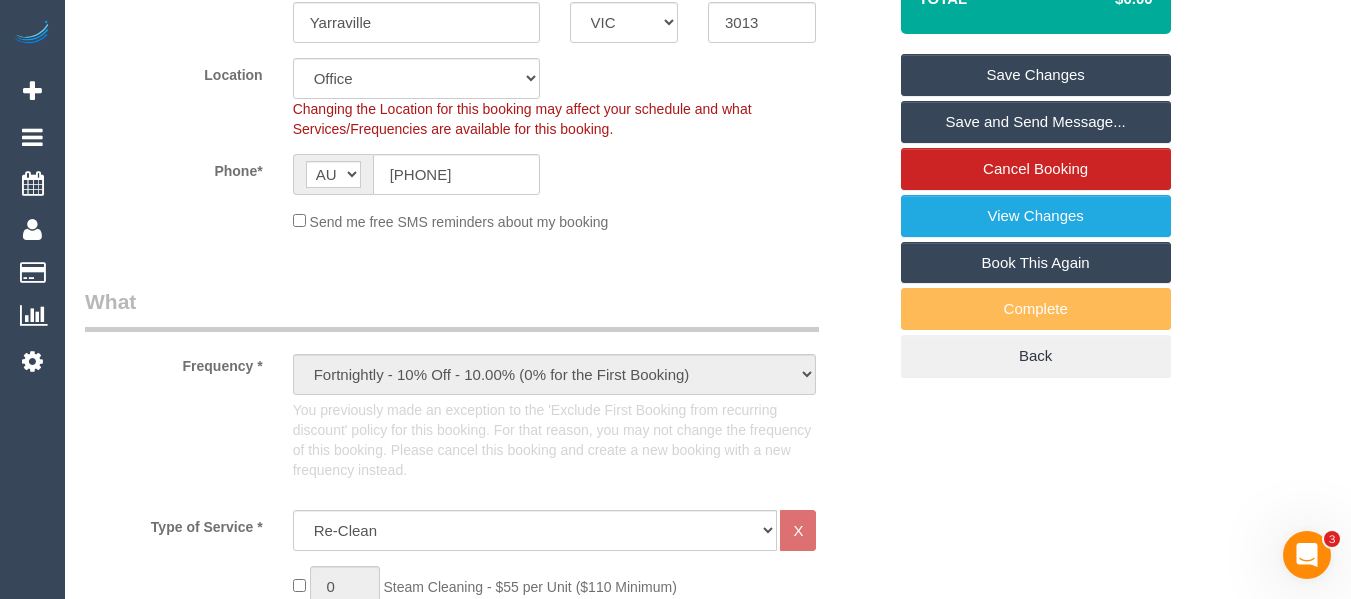 scroll, scrollTop: 700, scrollLeft: 0, axis: vertical 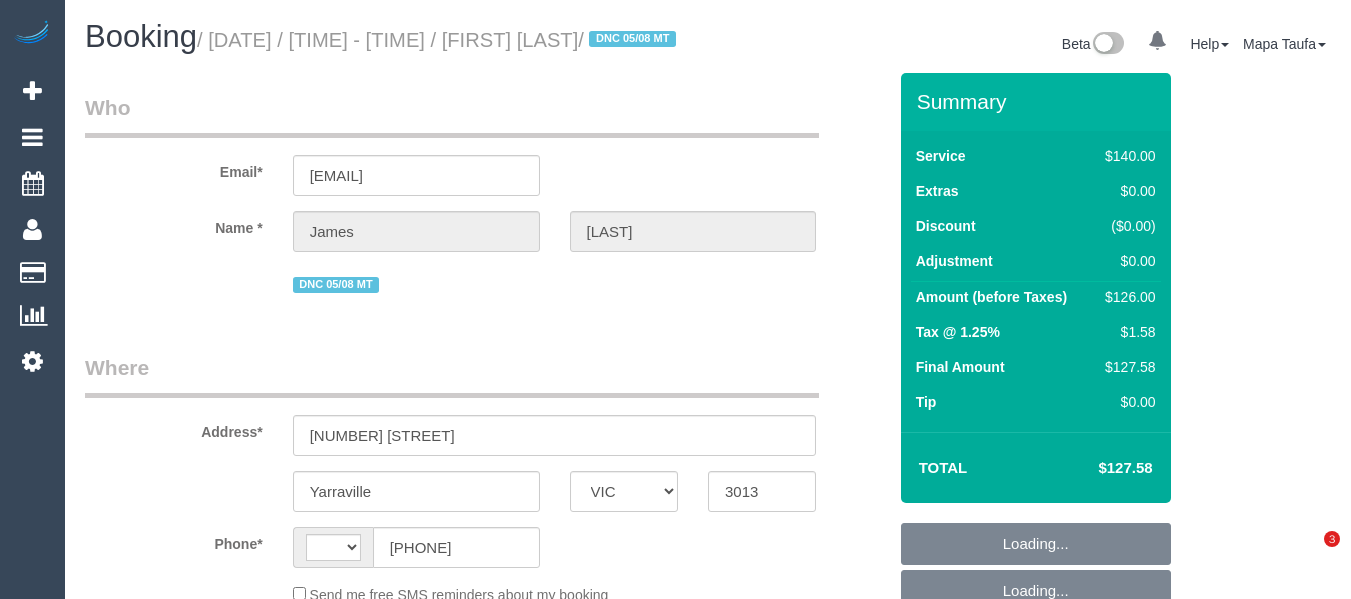 select on "VIC" 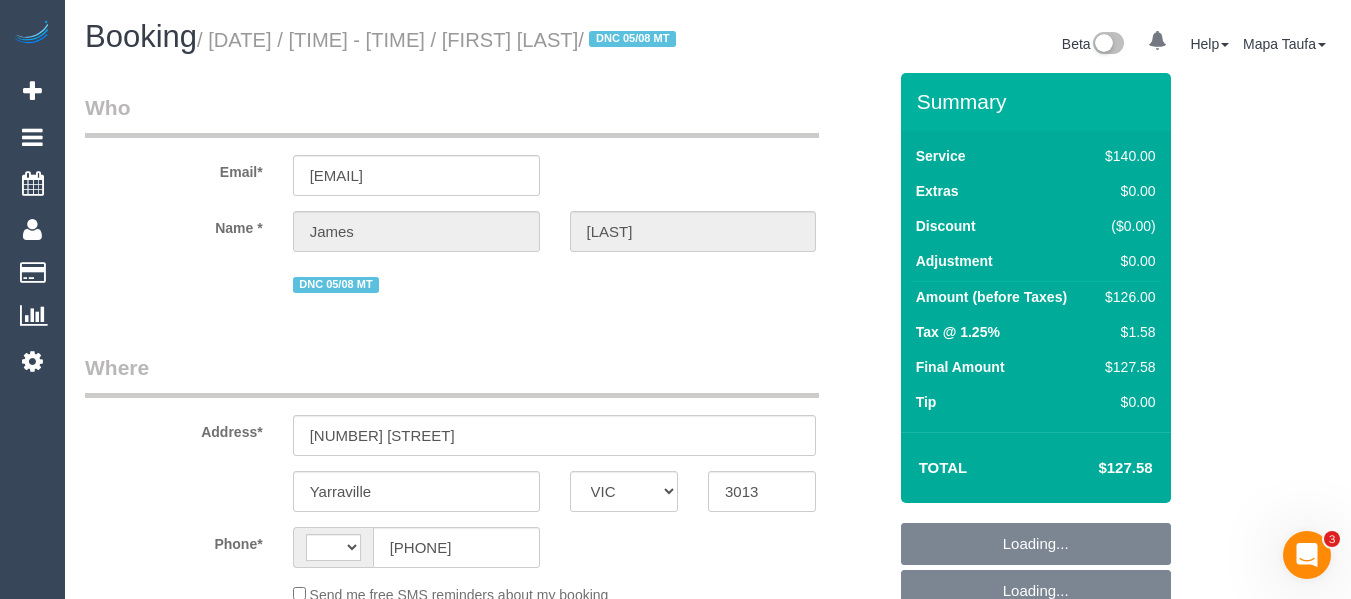 scroll, scrollTop: 0, scrollLeft: 0, axis: both 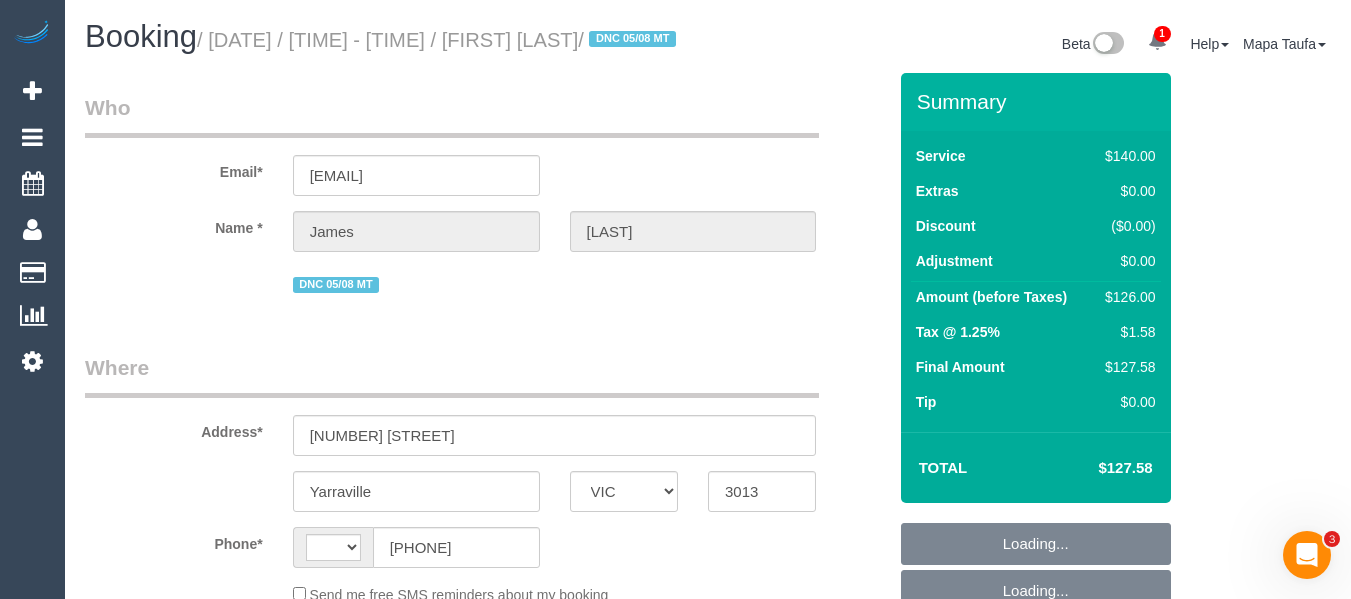 select on "string:AU" 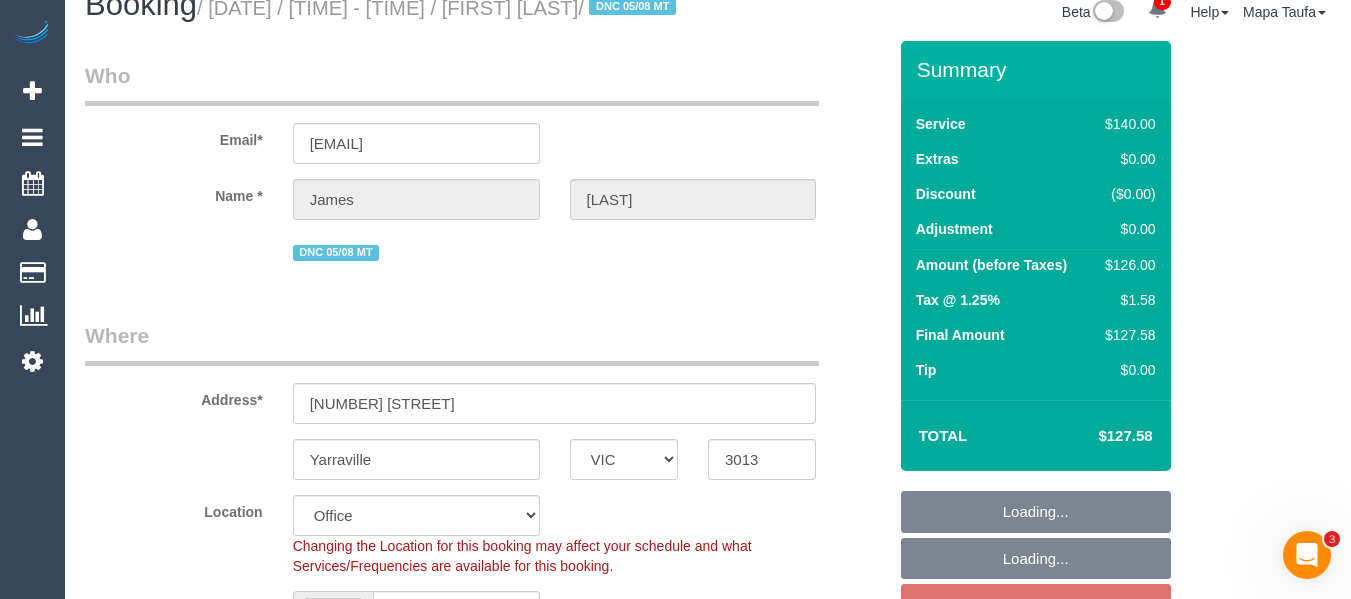 scroll, scrollTop: 300, scrollLeft: 0, axis: vertical 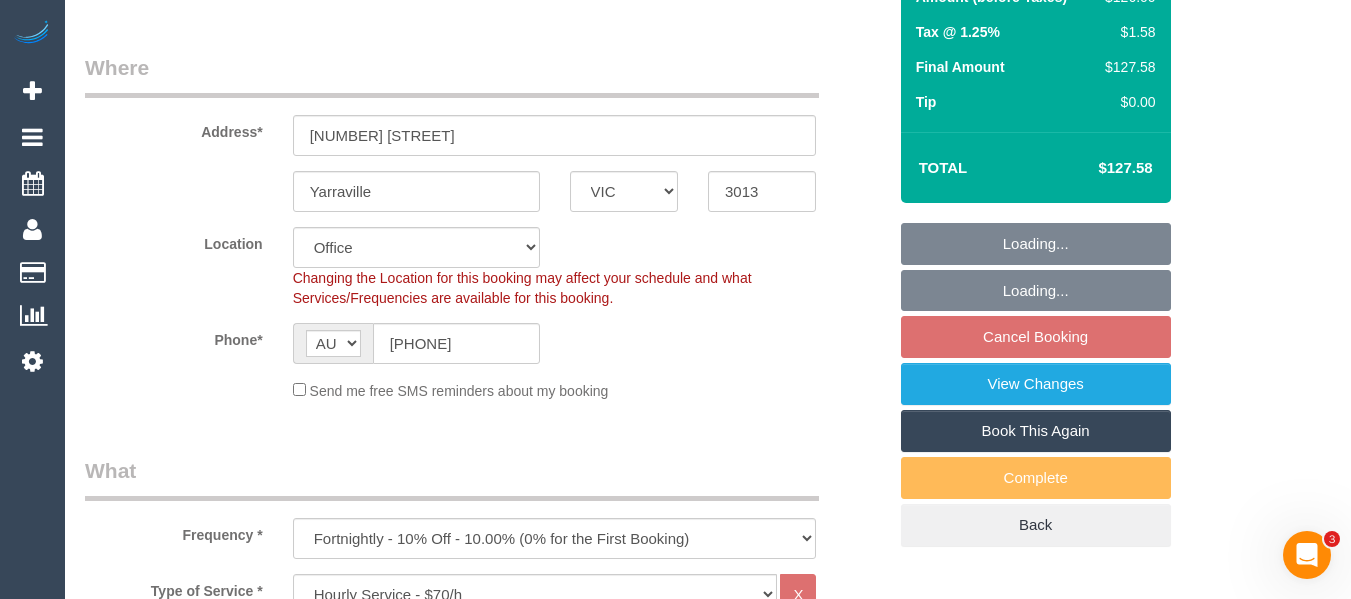 select on "string:stripe-pm_1Rm3NM2GScqysDRVZEIvgb7w" 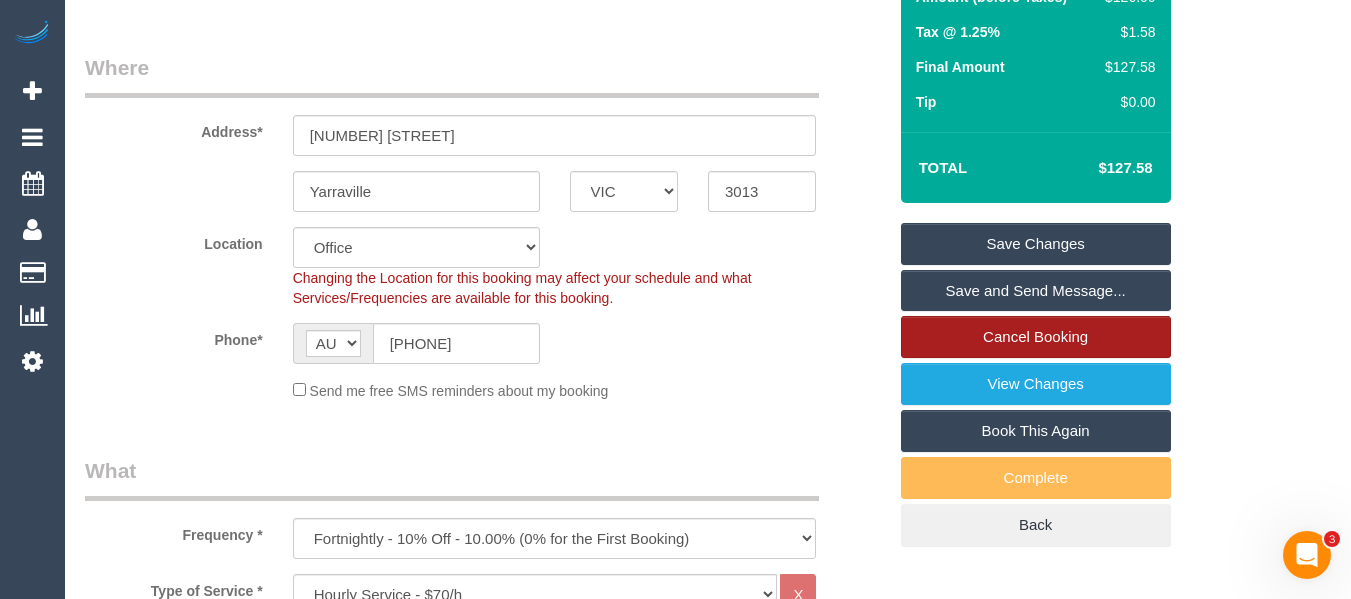 click on "Cancel Booking" at bounding box center (1036, 337) 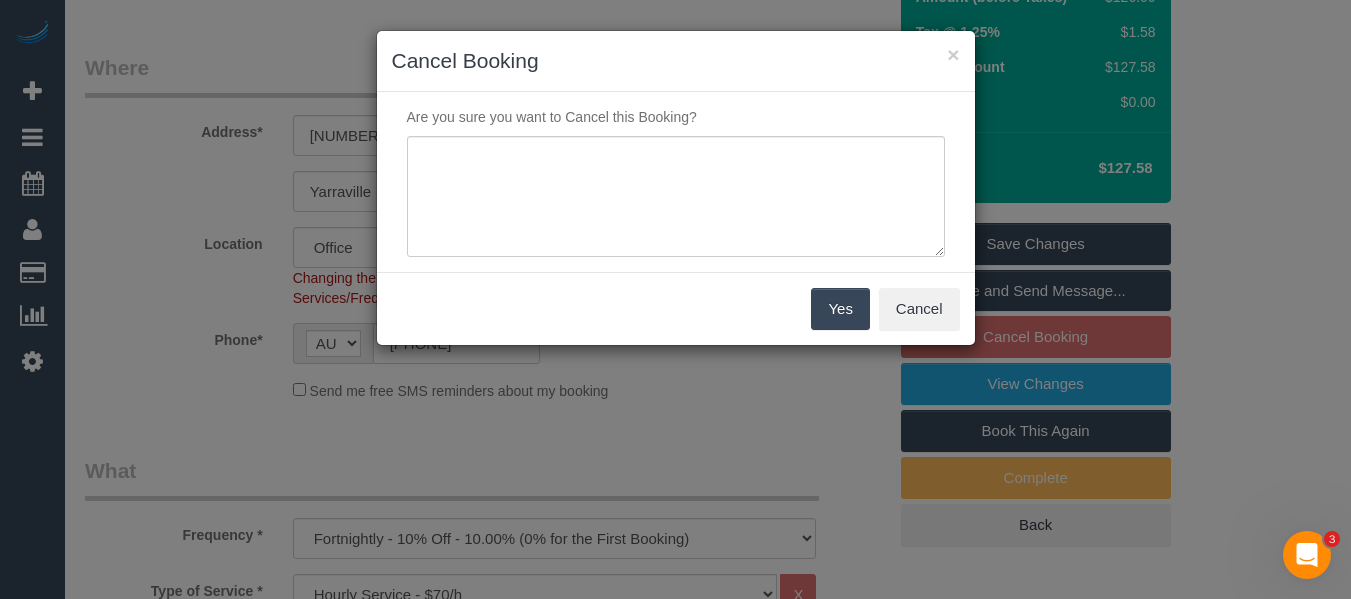 click at bounding box center (676, 197) 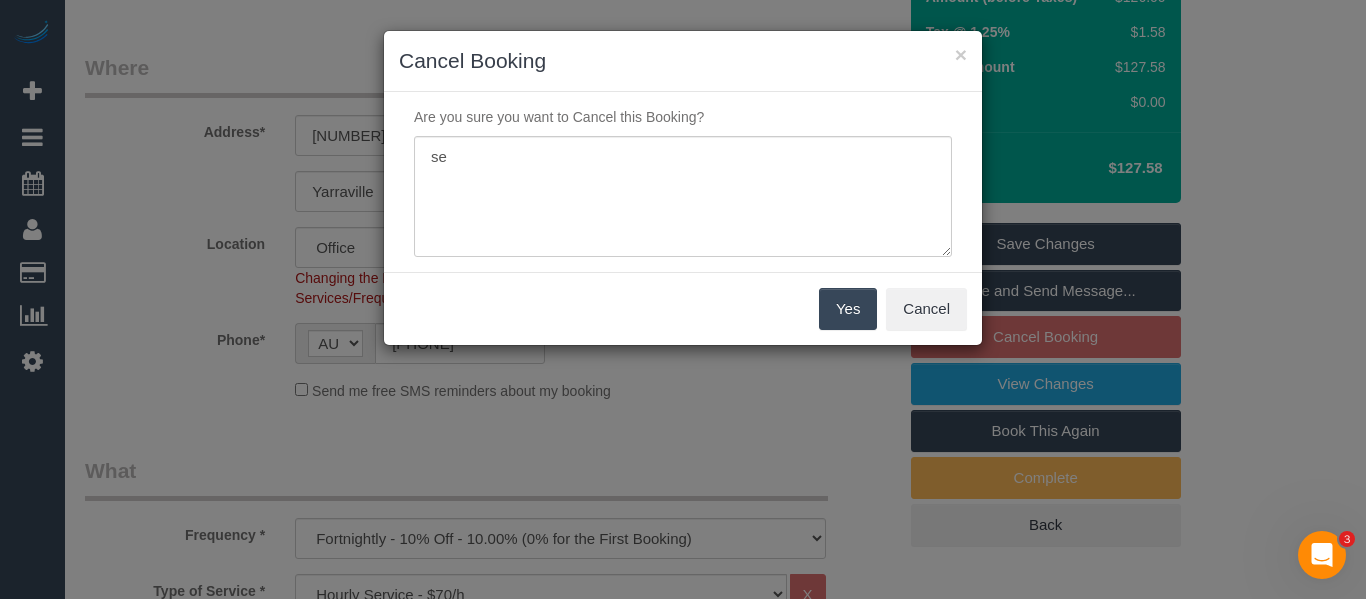 type on "s" 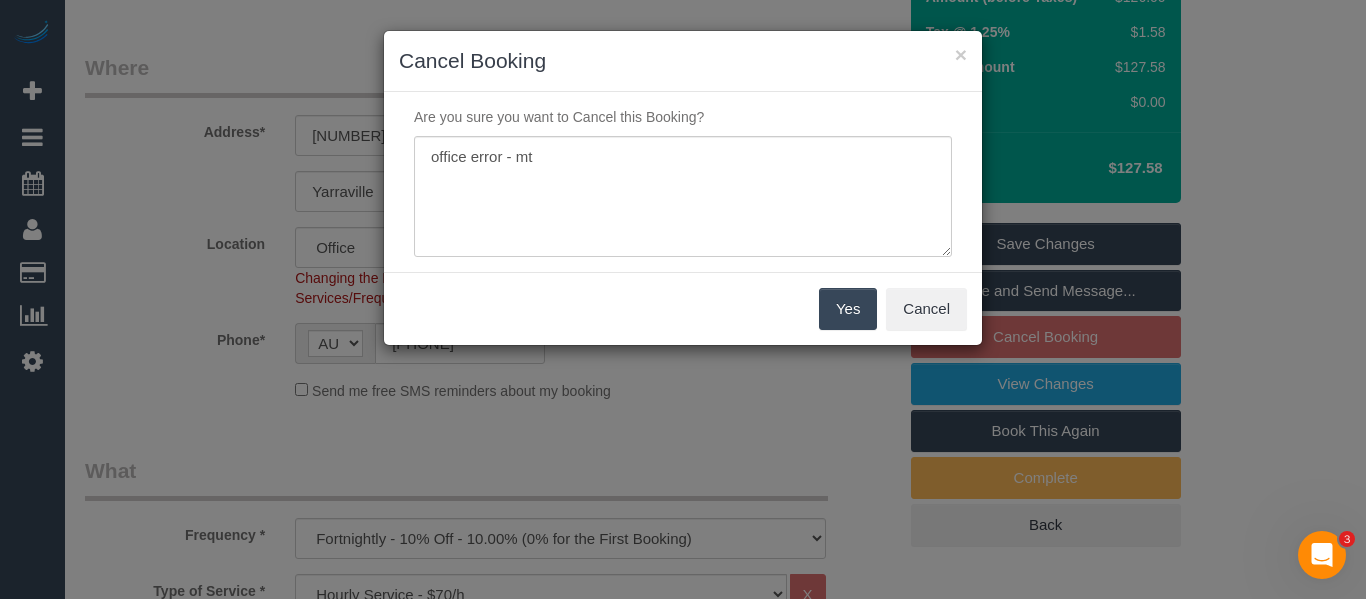 type on "office error - mt" 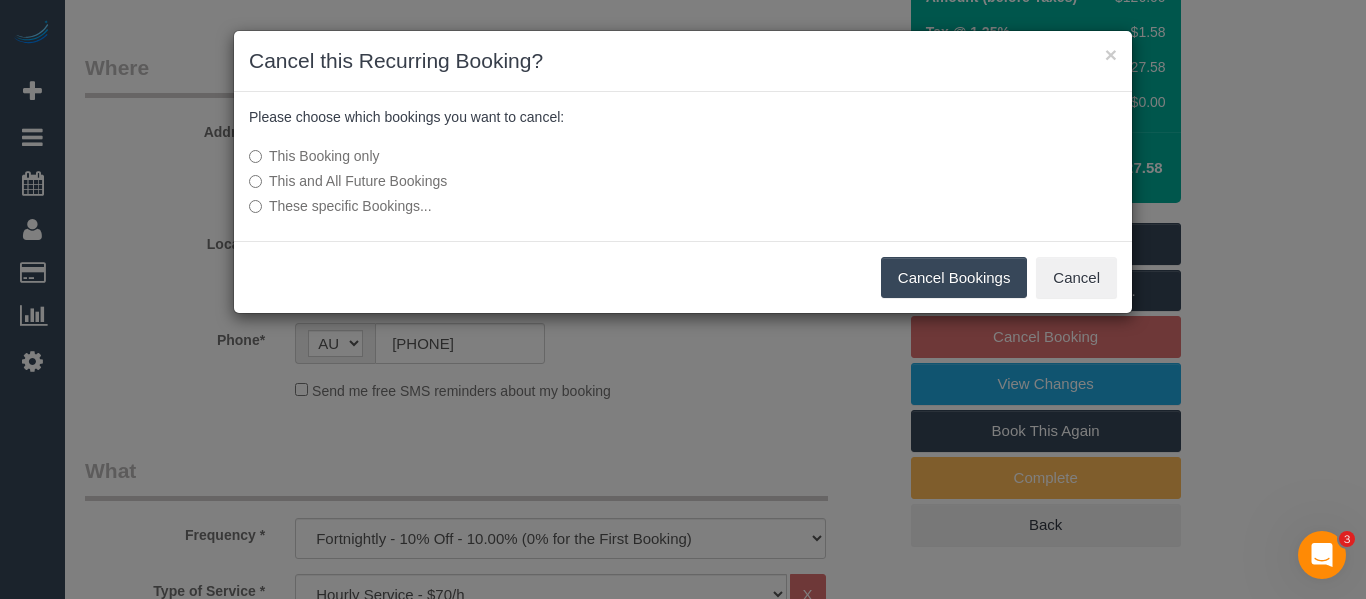 click on "This and All Future Bookings" at bounding box center (533, 181) 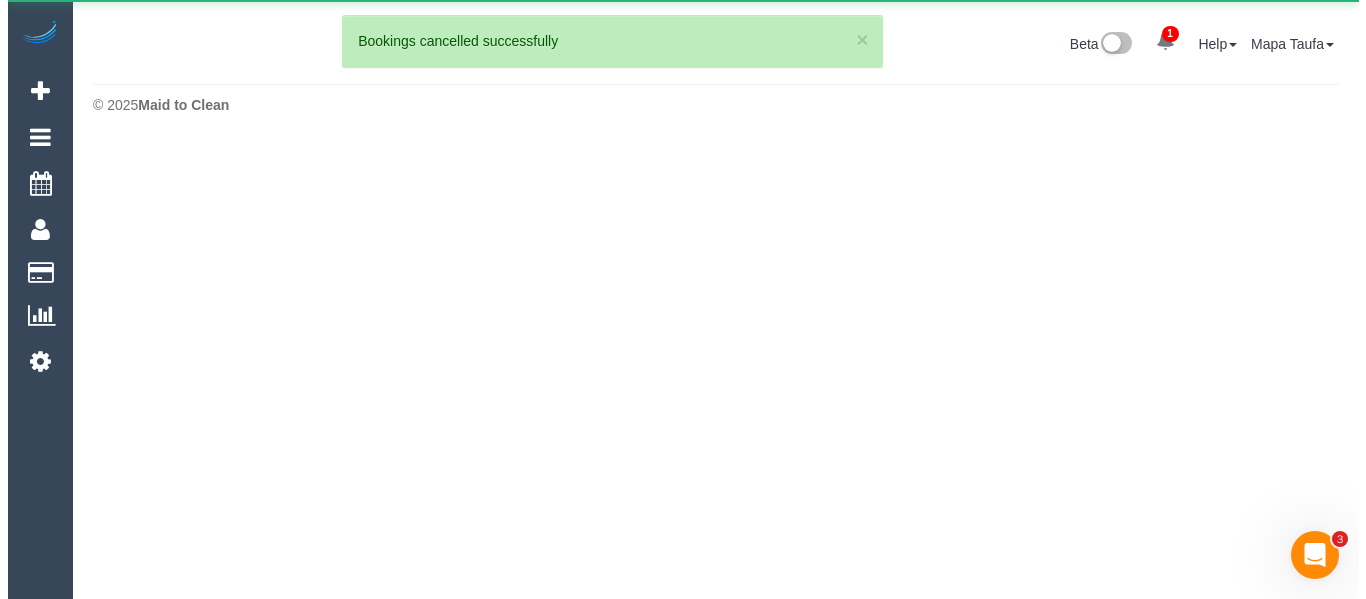 scroll, scrollTop: 0, scrollLeft: 0, axis: both 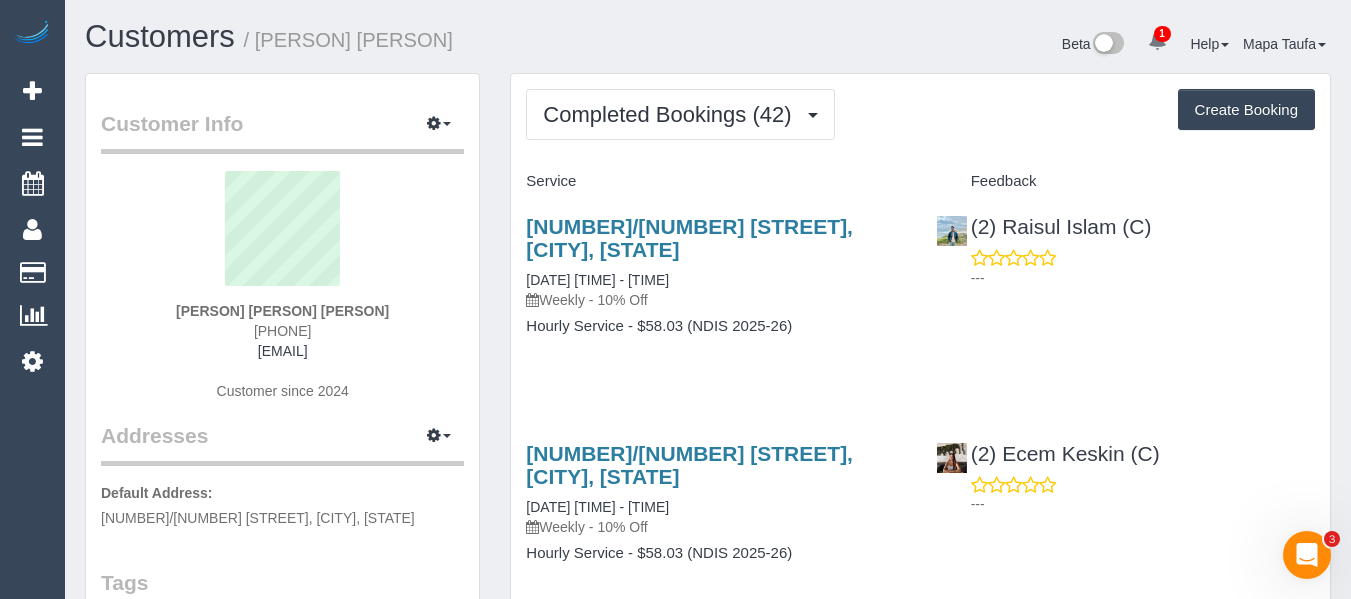 drag, startPoint x: 262, startPoint y: 329, endPoint x: 234, endPoint y: 329, distance: 28 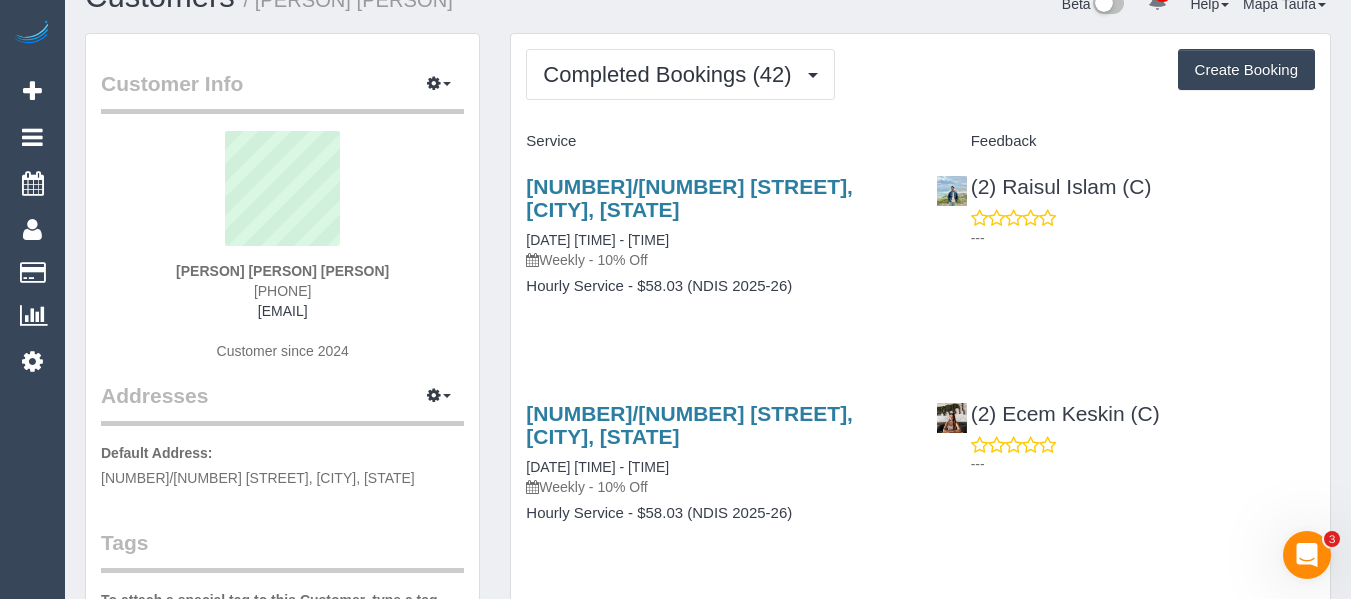 scroll, scrollTop: 0, scrollLeft: 0, axis: both 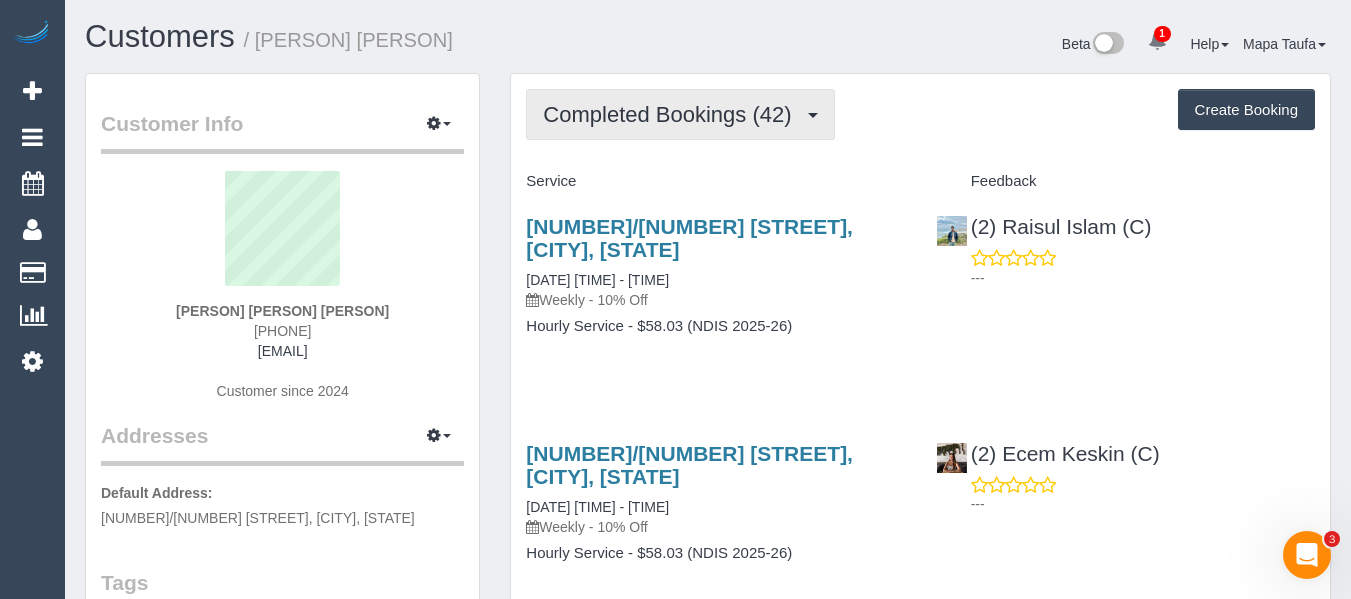 click on "Completed Bookings (42)" at bounding box center (672, 114) 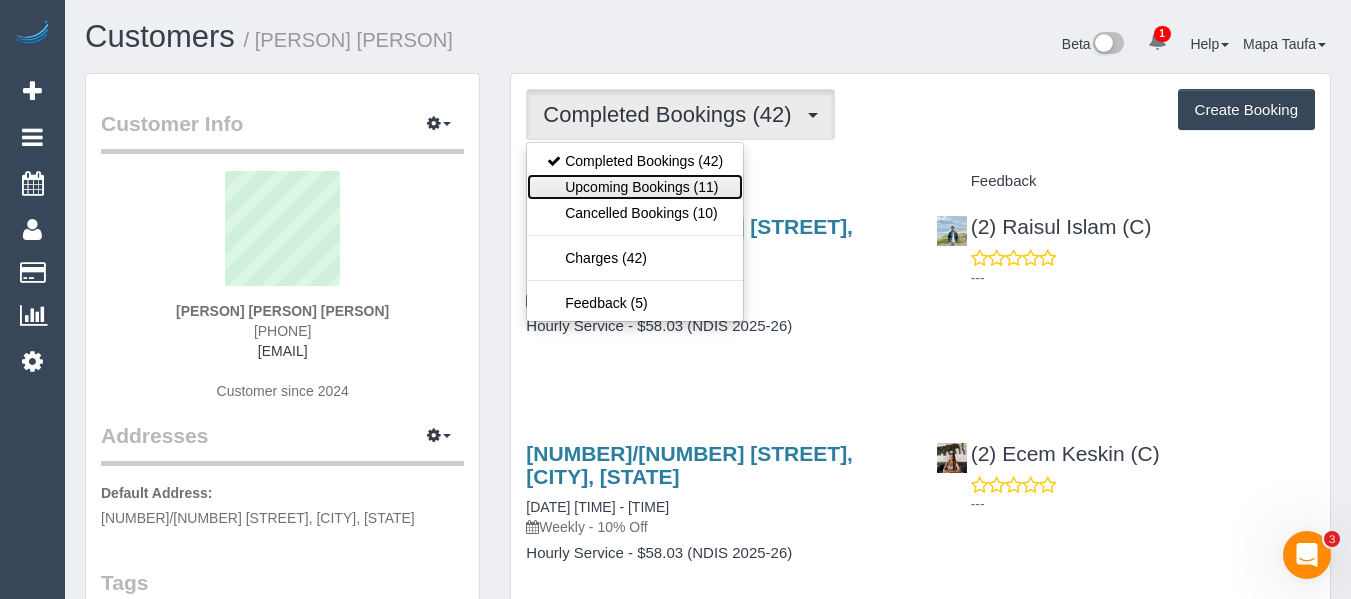 click on "Upcoming Bookings (11)" at bounding box center [635, 187] 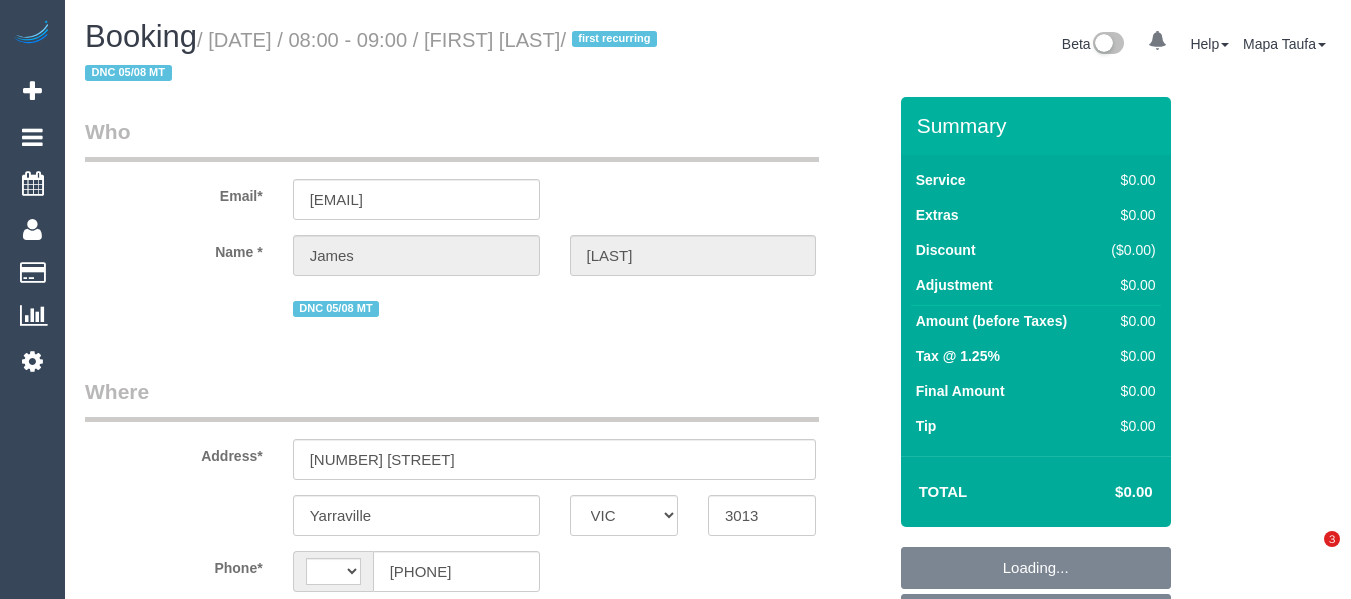 select on "VIC" 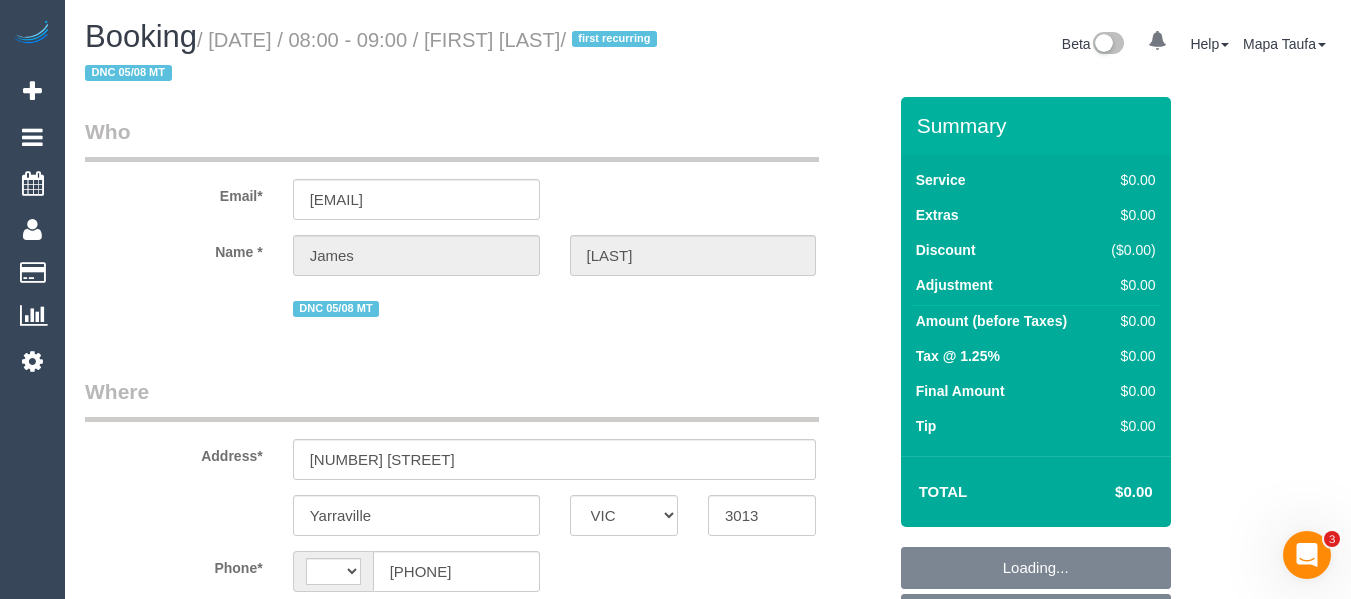 scroll, scrollTop: 0, scrollLeft: 0, axis: both 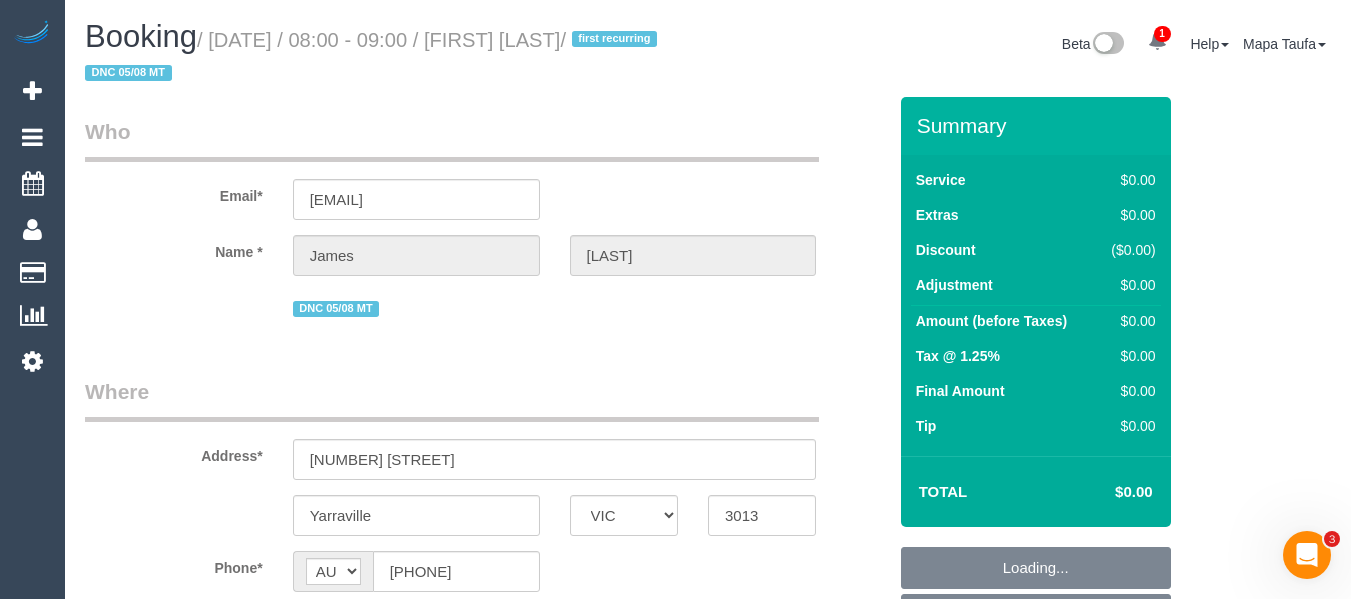 select on "string:stripe-pm_1Rm3NM2GScqysDRVZEIvgb7w" 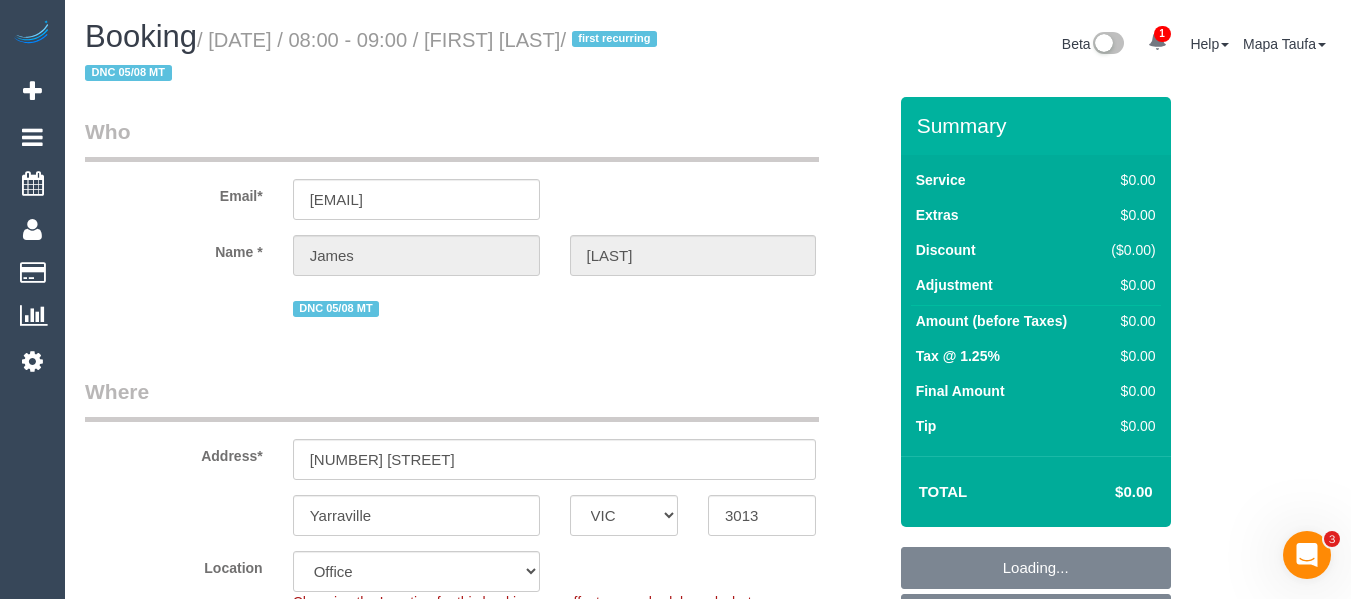 select on "object:656" 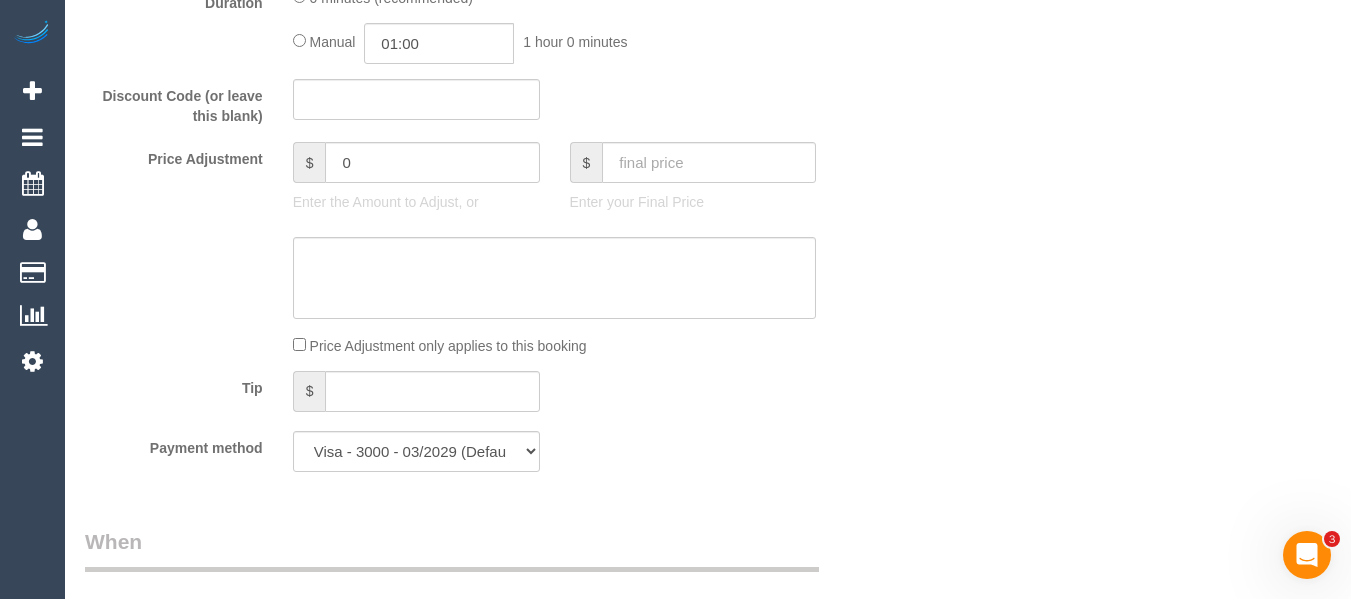 select on "number:27" 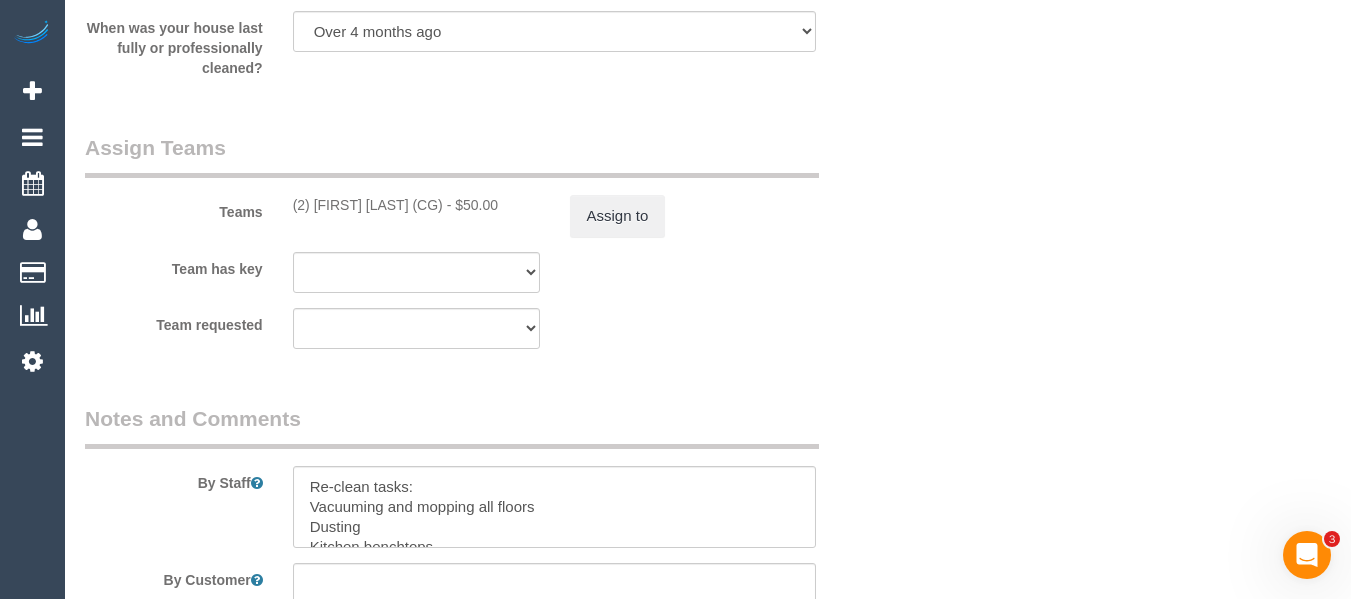 scroll, scrollTop: 3139, scrollLeft: 0, axis: vertical 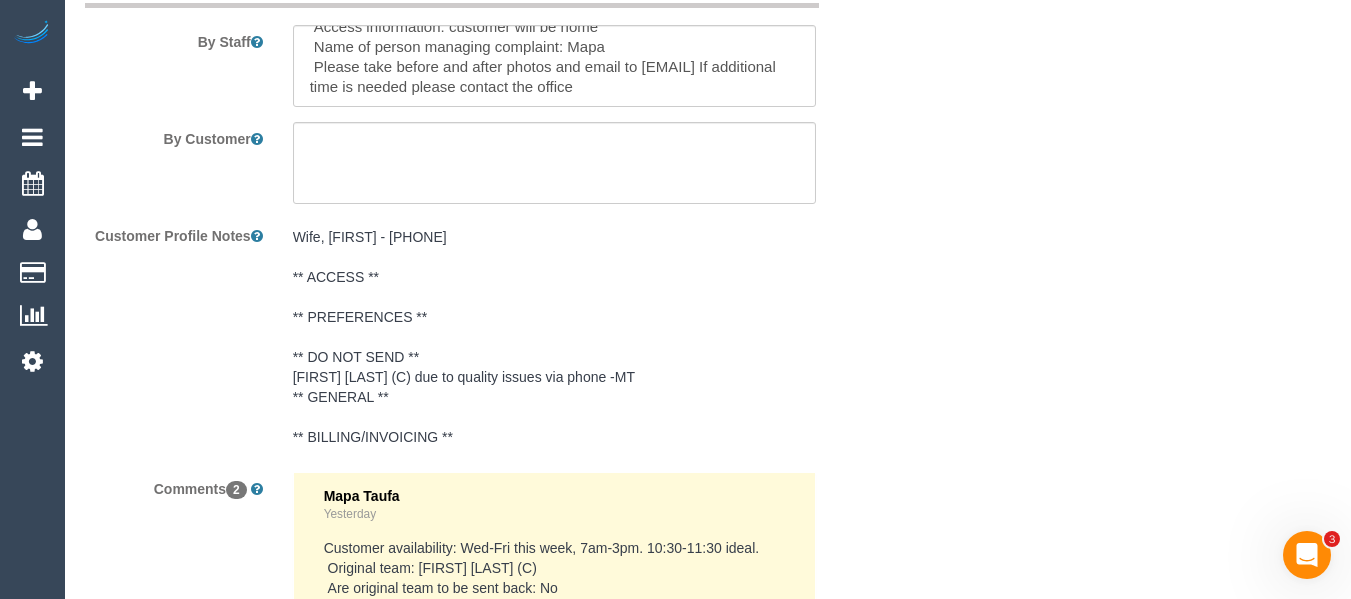 click on "Wife, Danielle - 0402674312
** ACCESS **
** PREFERENCES **
** DO NOT SEND **
Samiksha Sapra (C) due to quality issues via phone -MT
** GENERAL **
** BILLING/INVOICING **" at bounding box center [555, 337] 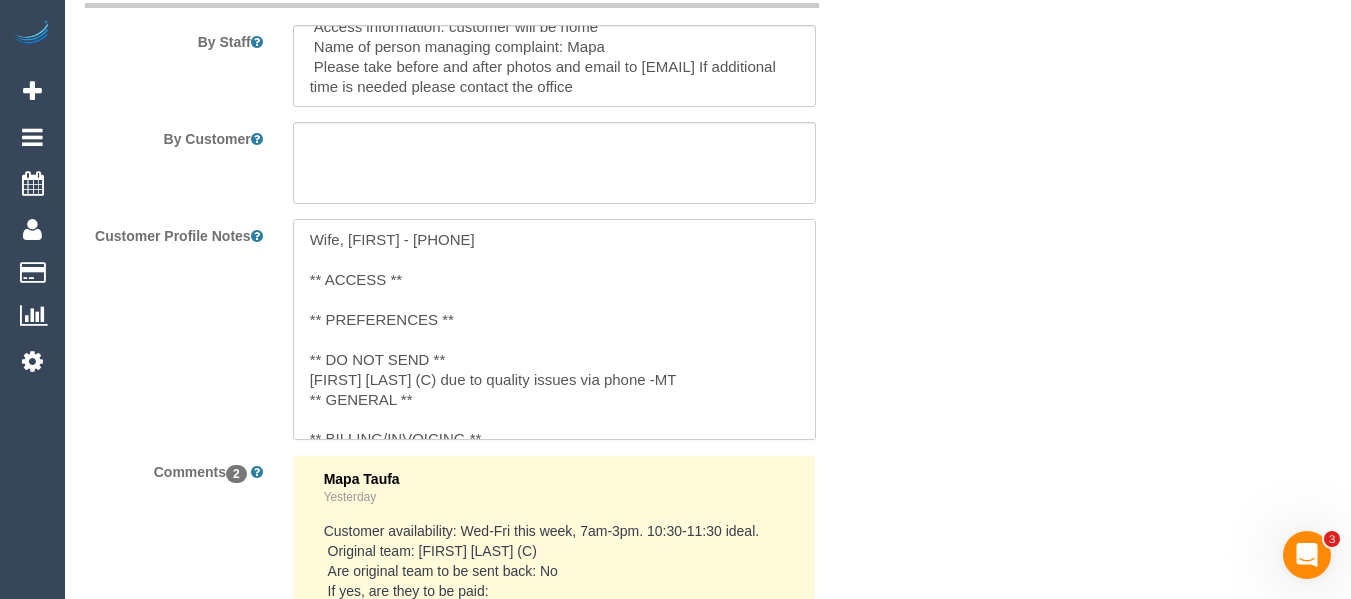 click on "Wife, Danielle - 0402674312
** ACCESS **
** PREFERENCES **
** DO NOT SEND **
Samiksha Sapra (C) due to quality issues via phone -MT
** GENERAL **
** BILLING/INVOICING **" at bounding box center [555, 329] 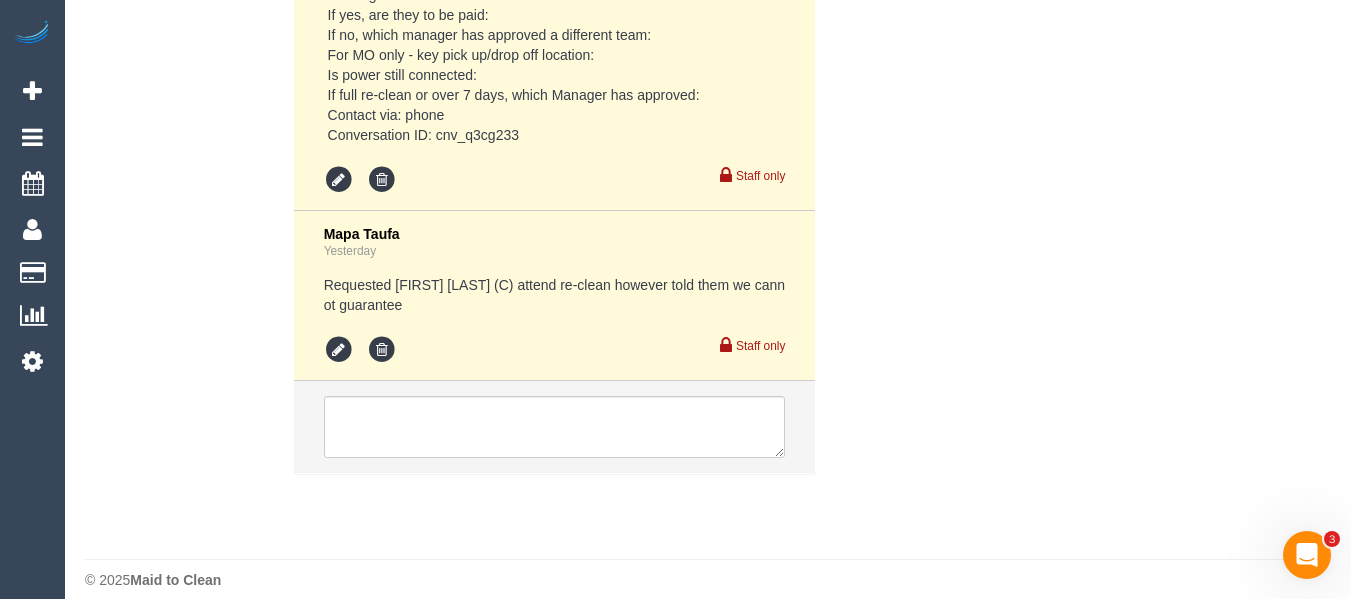 scroll, scrollTop: 4052, scrollLeft: 0, axis: vertical 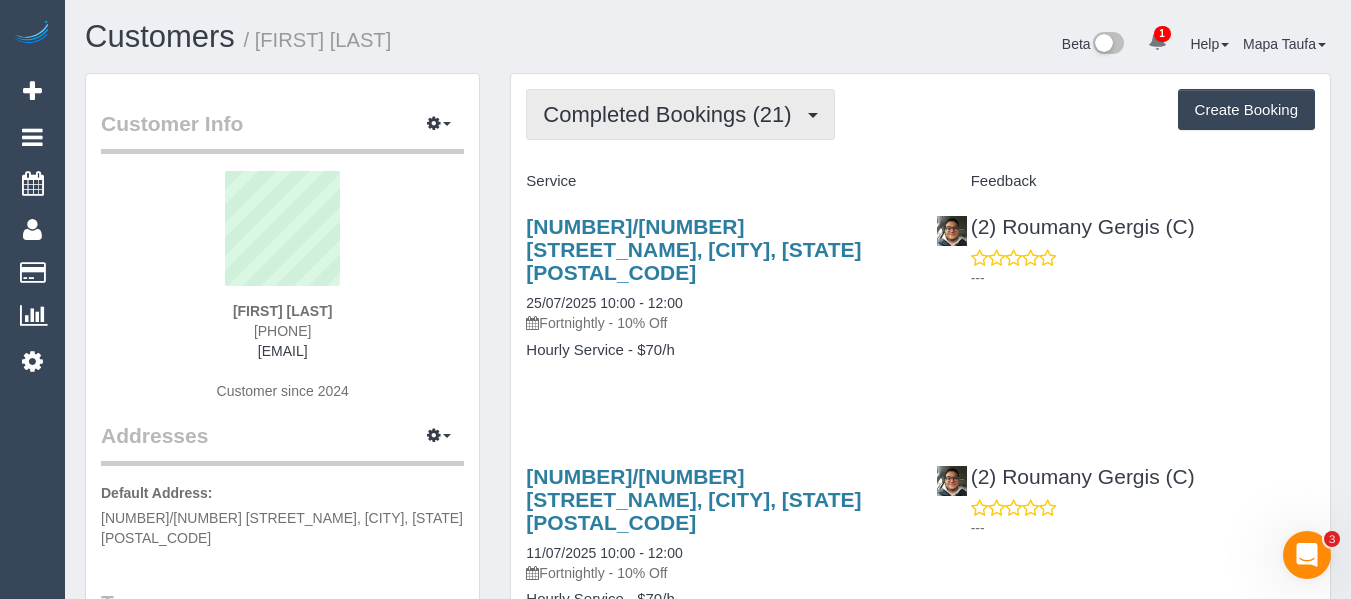 click on "Completed Bookings (21)" at bounding box center (672, 114) 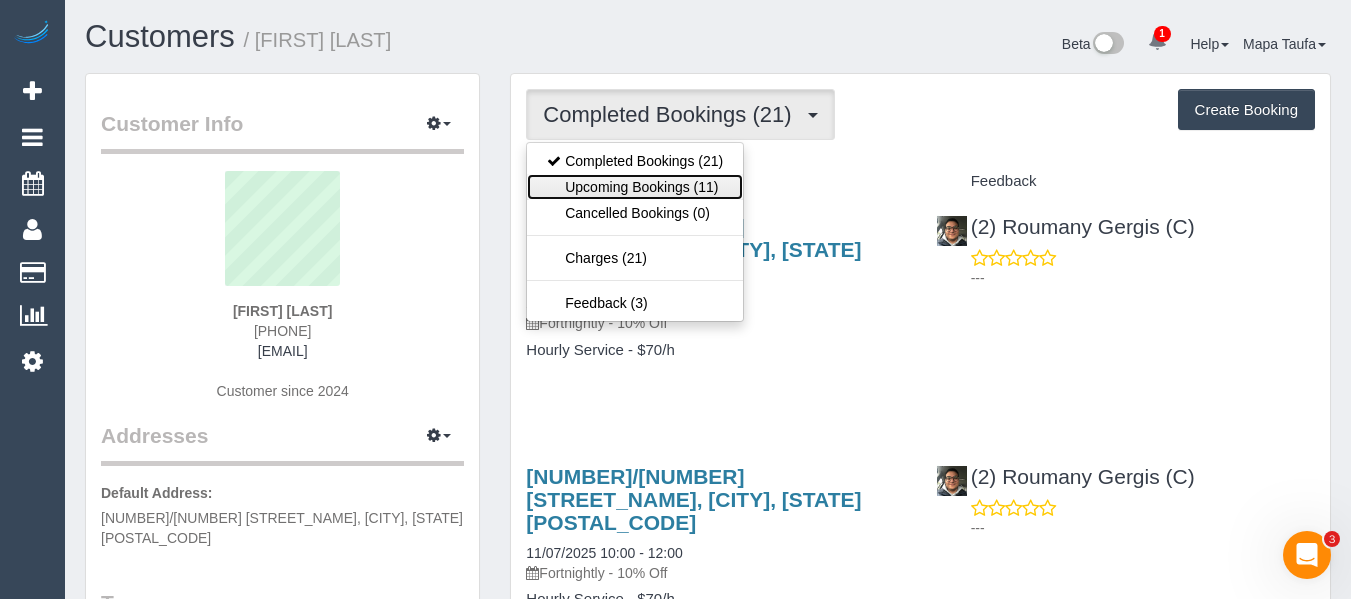 click on "Upcoming Bookings (11)" at bounding box center [635, 187] 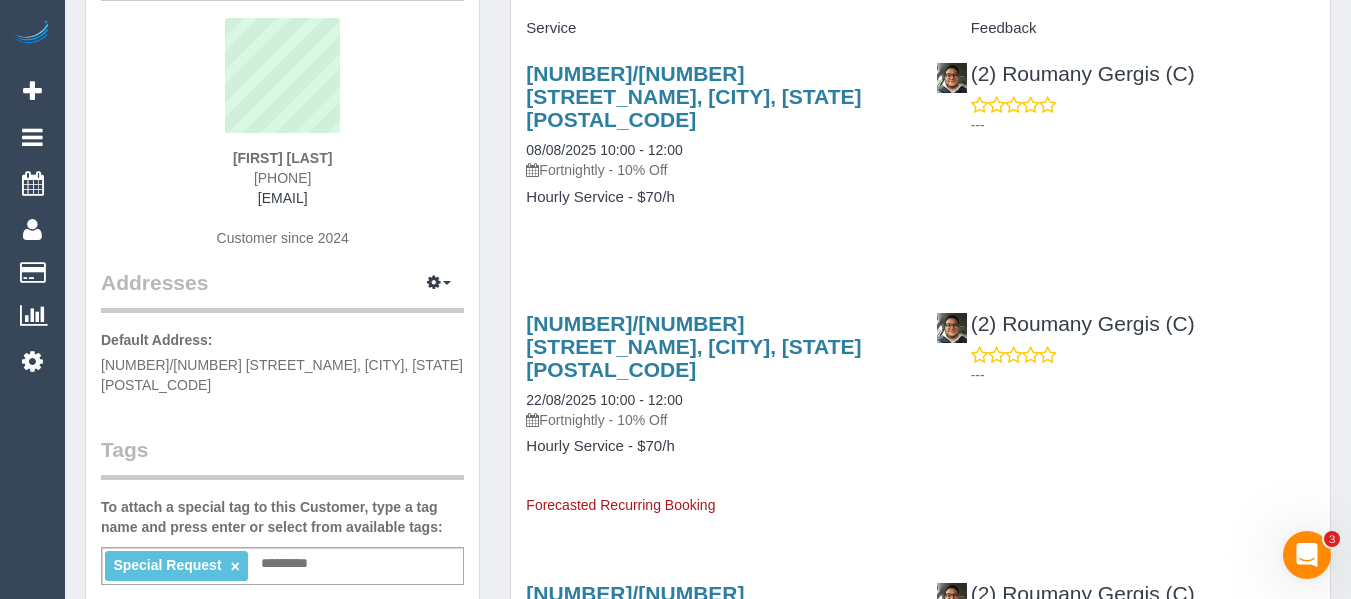 scroll, scrollTop: 0, scrollLeft: 0, axis: both 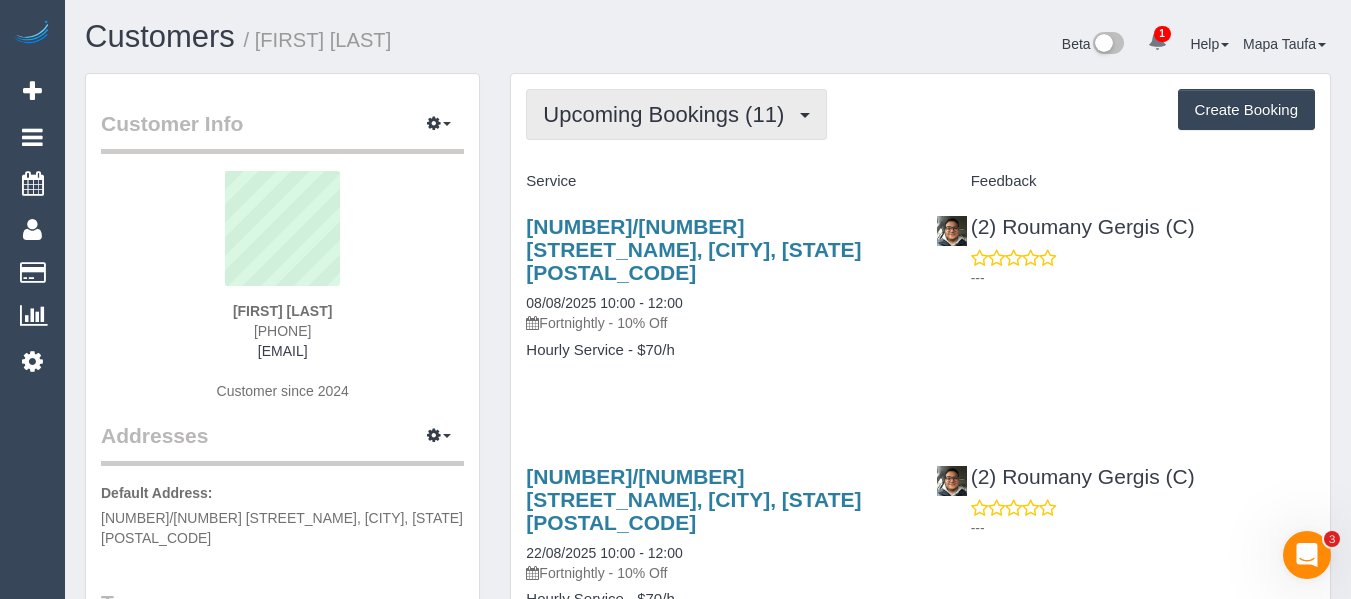 click on "Upcoming Bookings (11)" at bounding box center [668, 114] 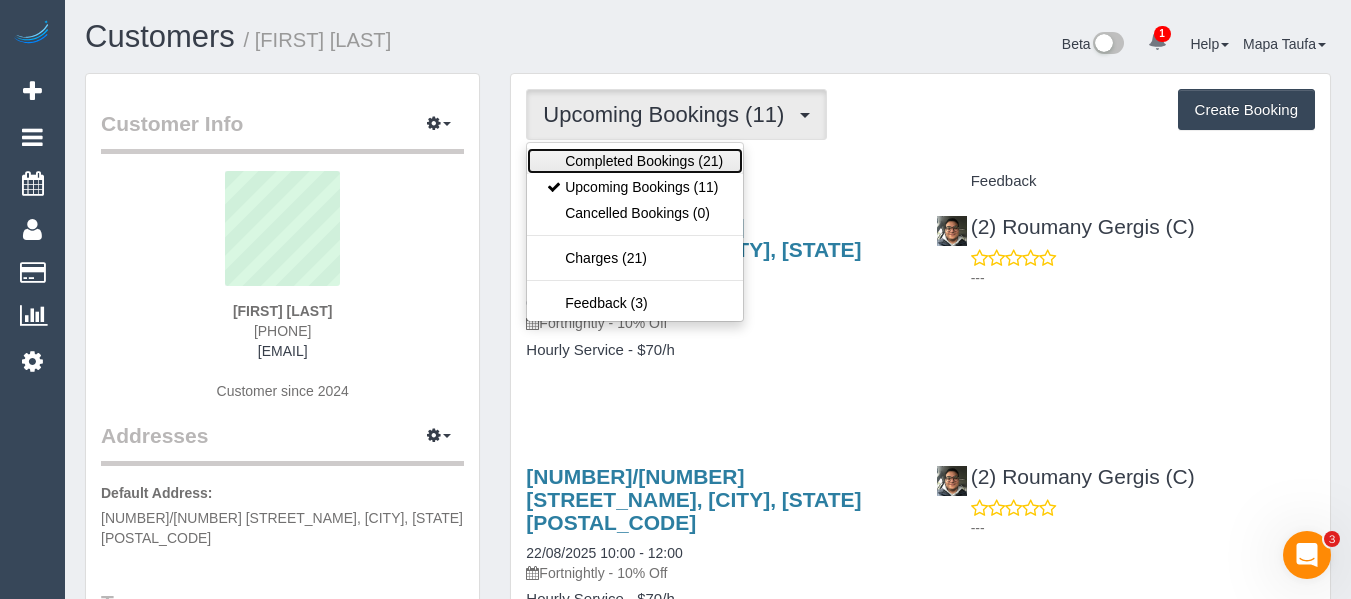 click on "Completed Bookings (21)" at bounding box center (635, 161) 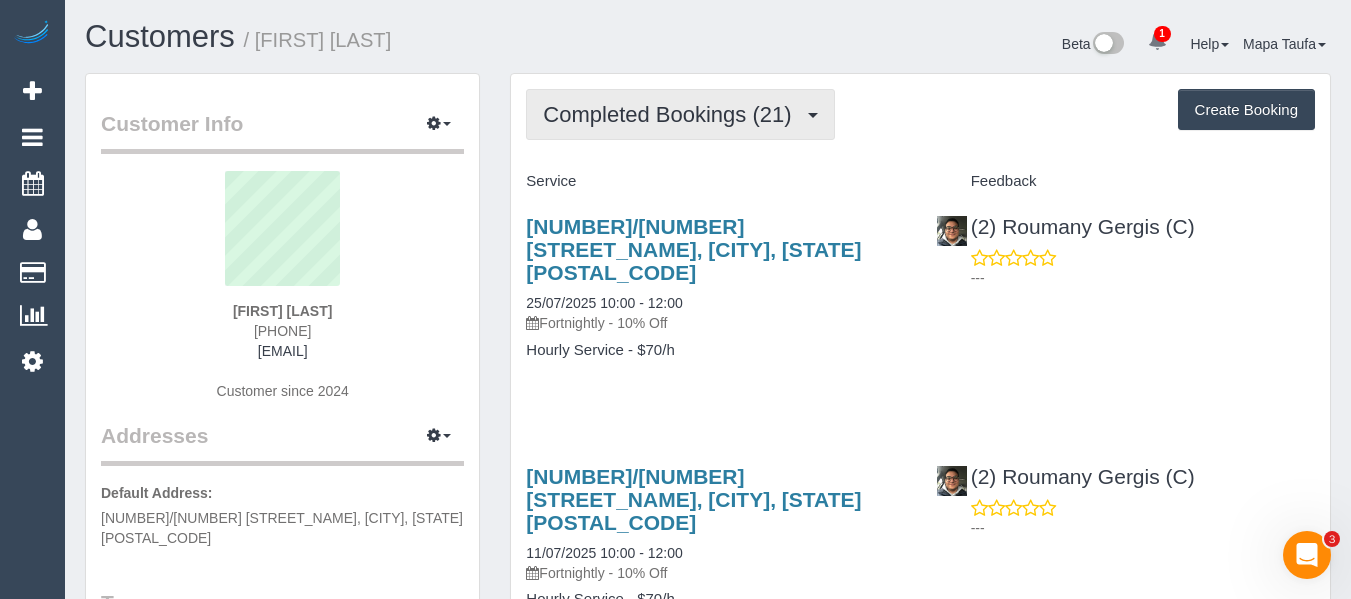 click on "Completed Bookings (21)" at bounding box center [672, 114] 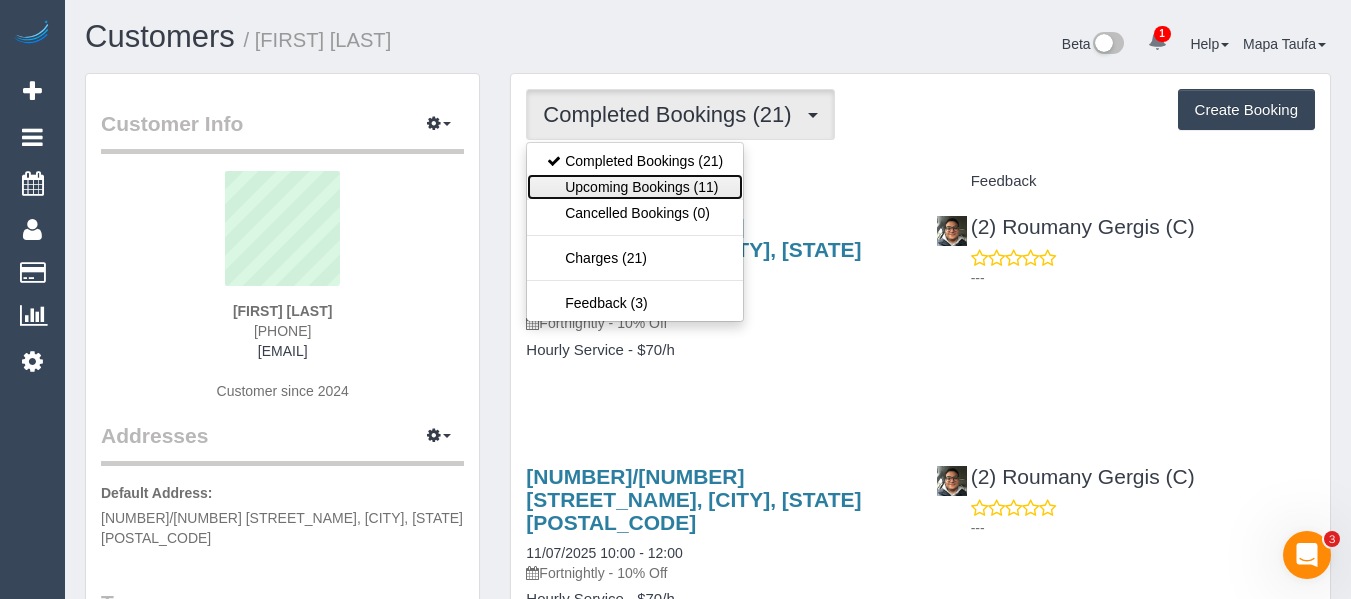 click on "Upcoming Bookings (11)" at bounding box center [635, 187] 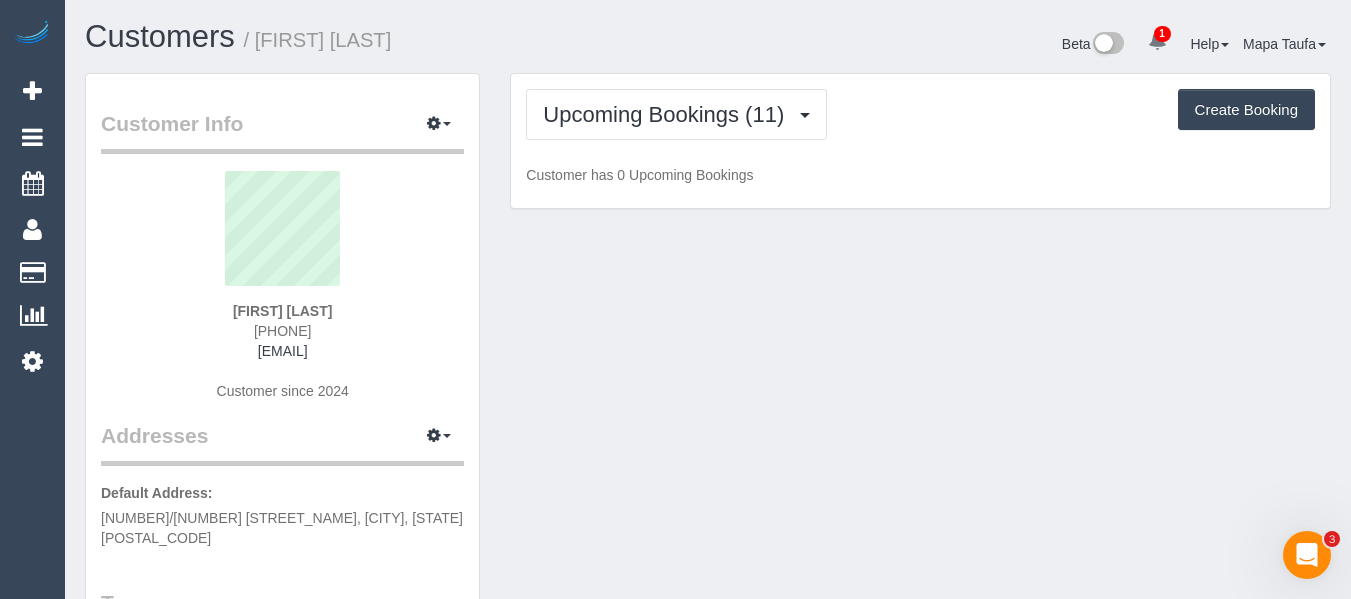 drag, startPoint x: 950, startPoint y: 116, endPoint x: 1146, endPoint y: 445, distance: 382.95822 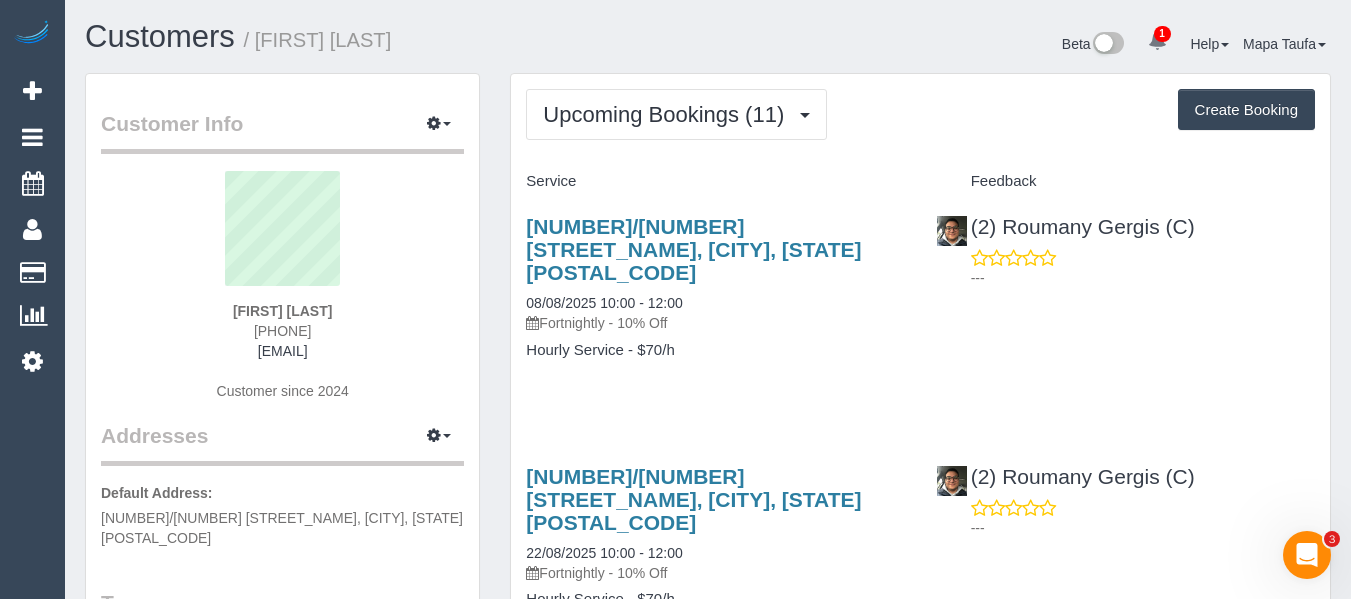 click on "6/122 North Road, Brighton, VIC 3186
08/08/2025 10:00 - 12:00
Fortnightly - 10% Off
Hourly Service - $70/h
(2) Roumany Gergis (C)
---" at bounding box center [920, 298] 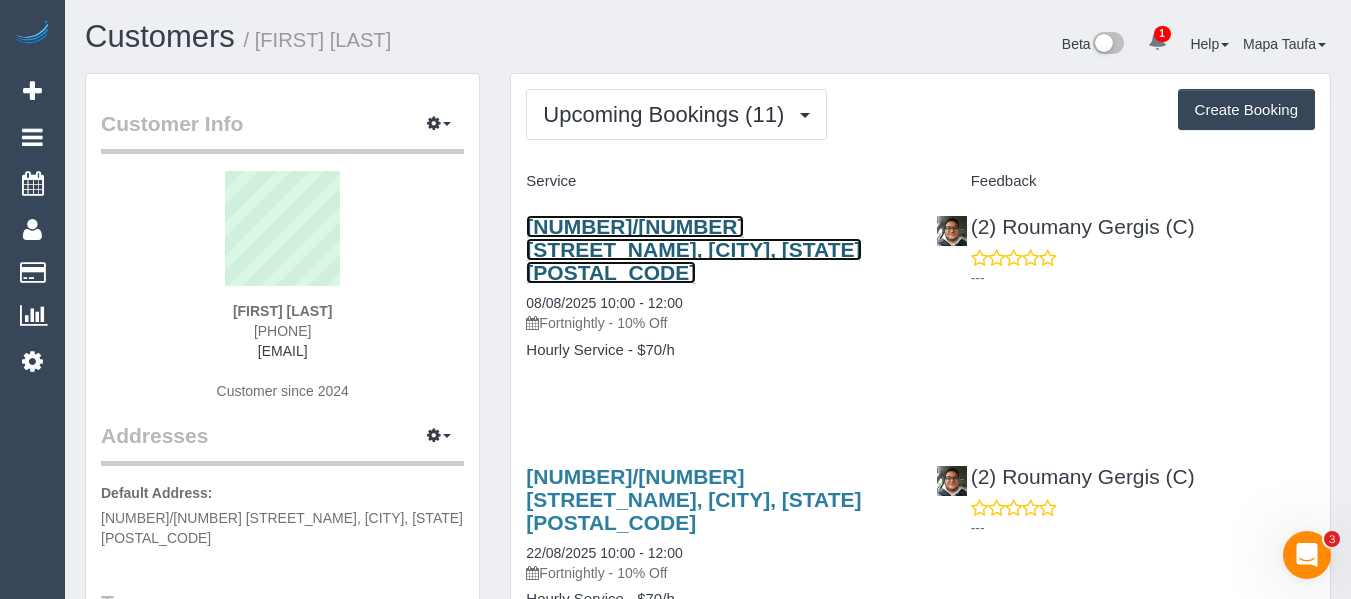 click on "6/122 North Road, Brighton, VIC 3186" at bounding box center [693, 249] 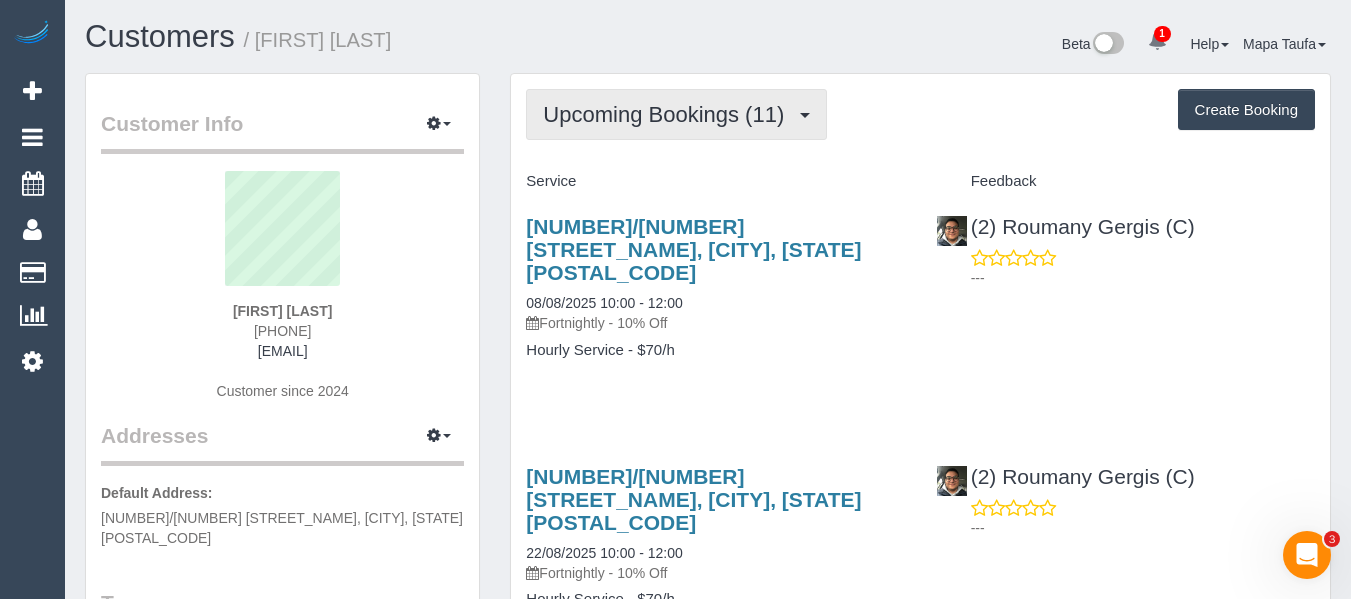 click on "Upcoming Bookings (11)" at bounding box center [668, 114] 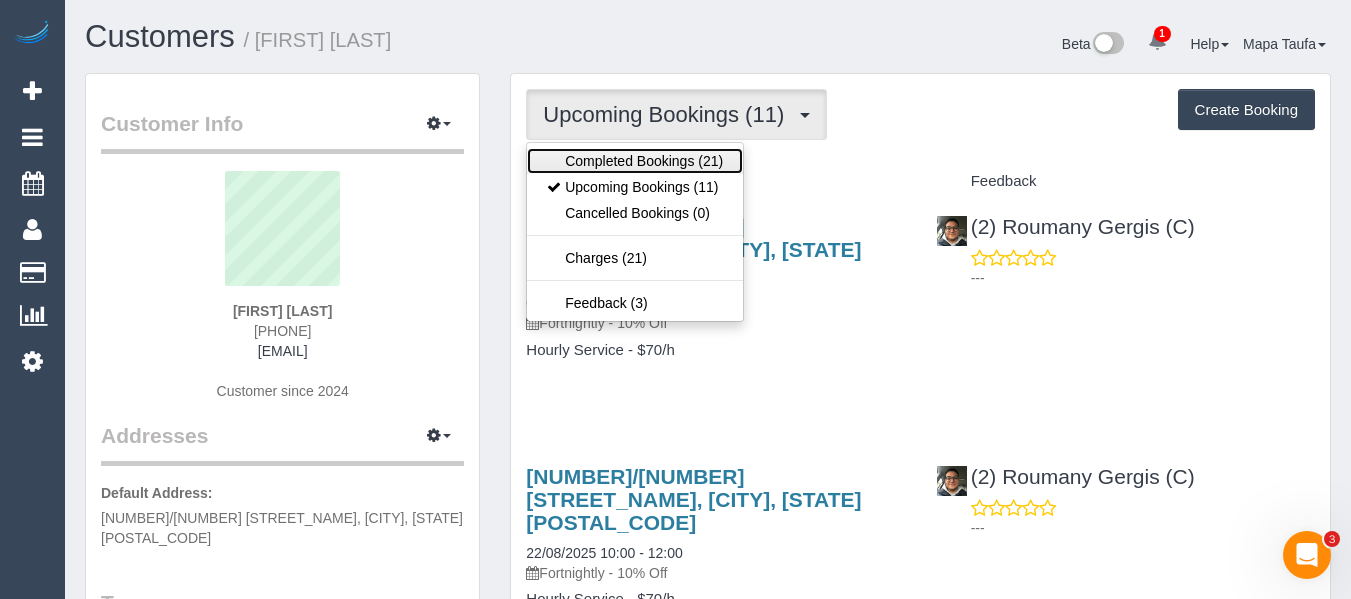 click on "Completed Bookings (21)" at bounding box center (635, 161) 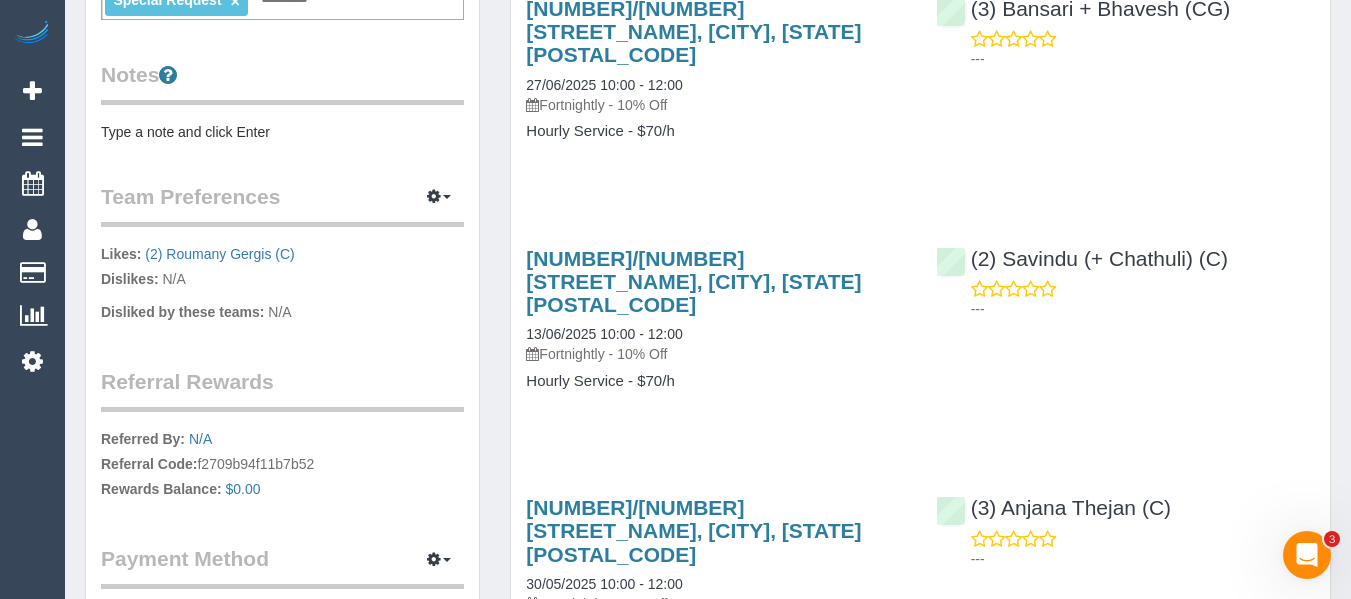 scroll, scrollTop: 900, scrollLeft: 0, axis: vertical 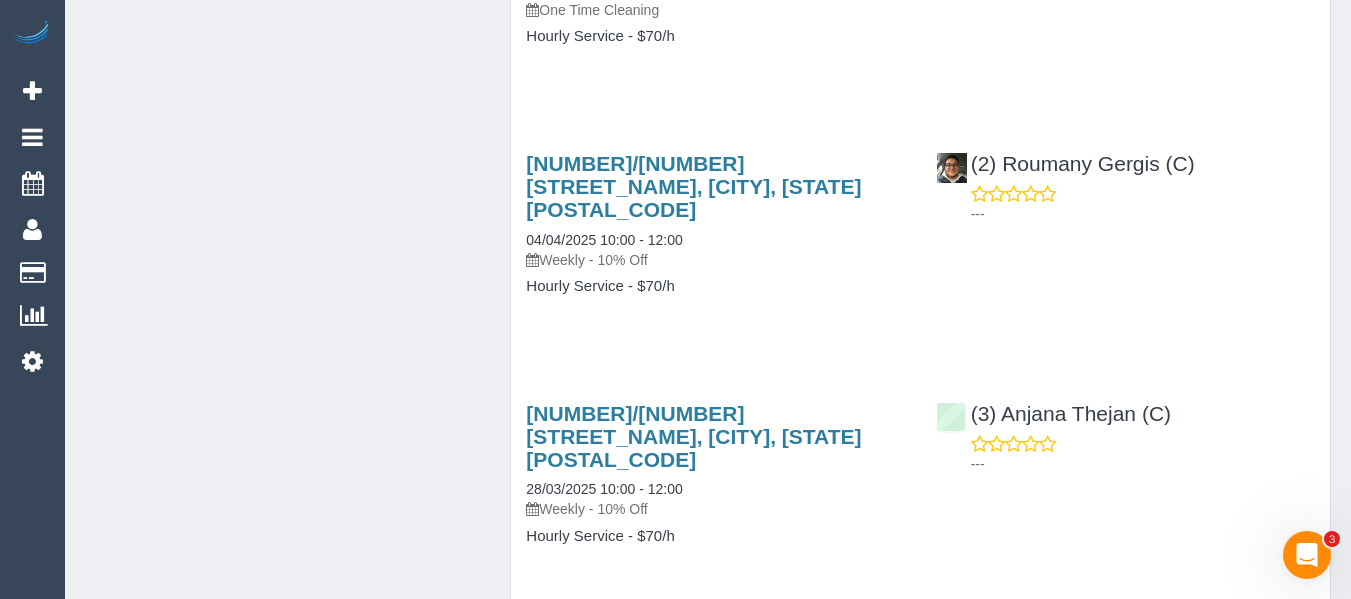 click on "6/122 North Road, Brighton, VIC 3186
14/03/2025 10:00 - 12:00
Weekly - 10% Off
Hourly Service - $70/h
1 x Clean Oven  - $75" at bounding box center [715, 1027] 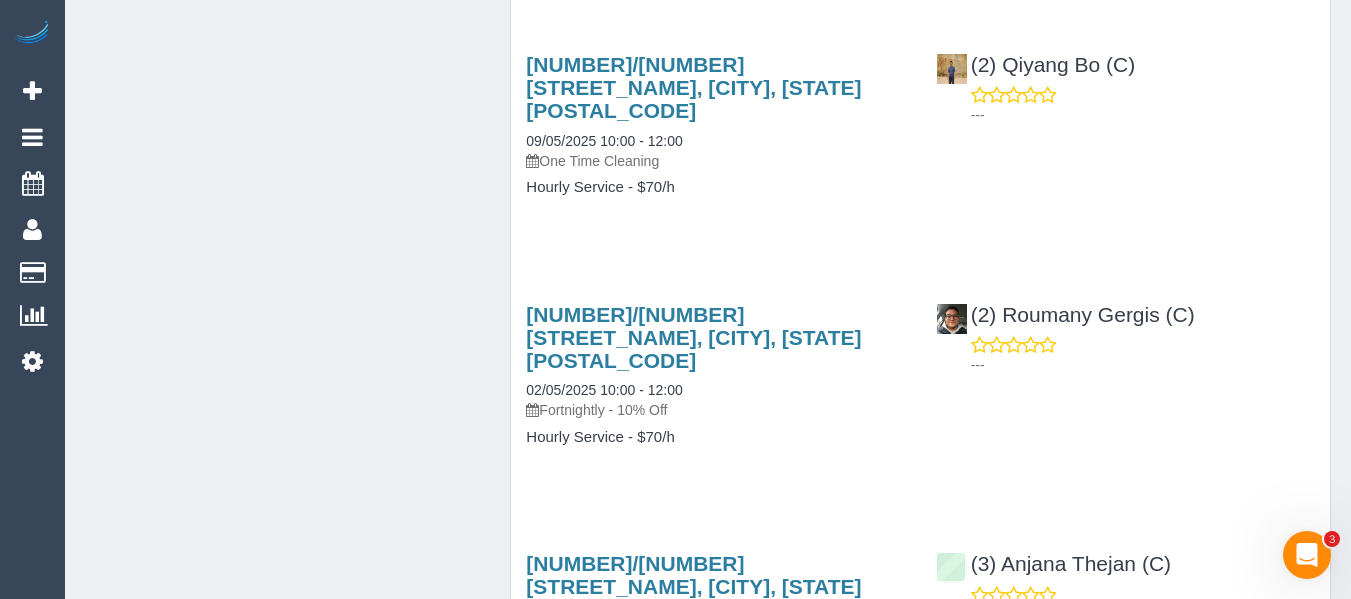 scroll, scrollTop: 1711, scrollLeft: 0, axis: vertical 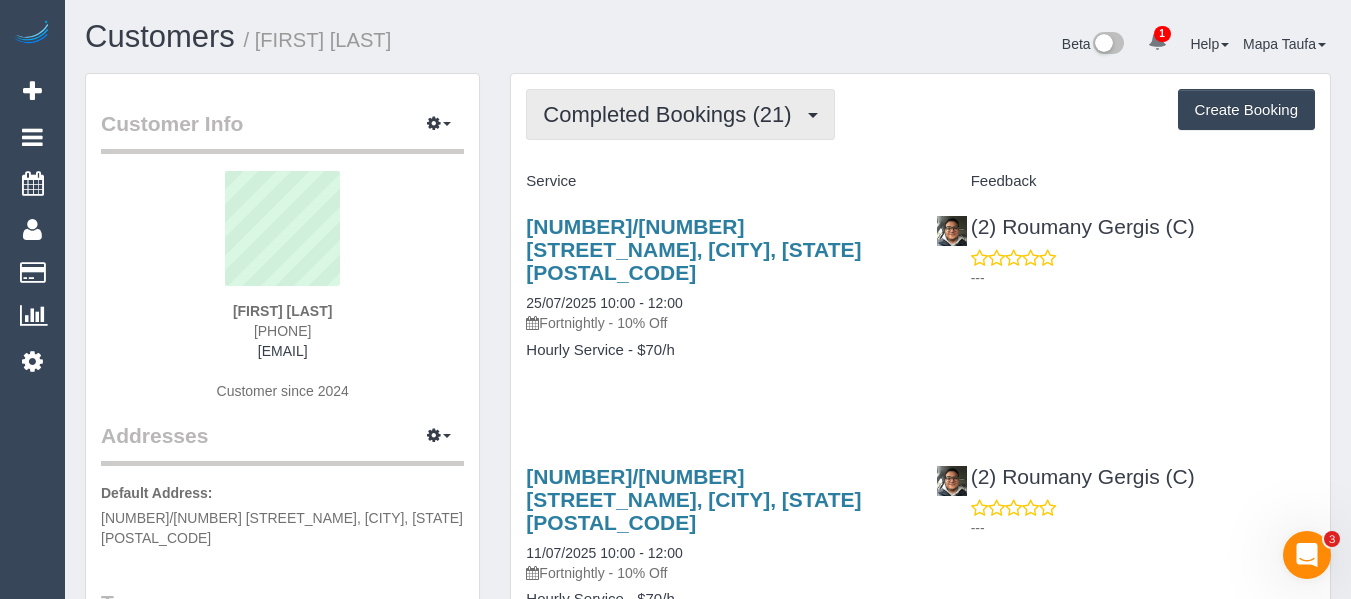 click on "Completed Bookings (21)" at bounding box center (672, 114) 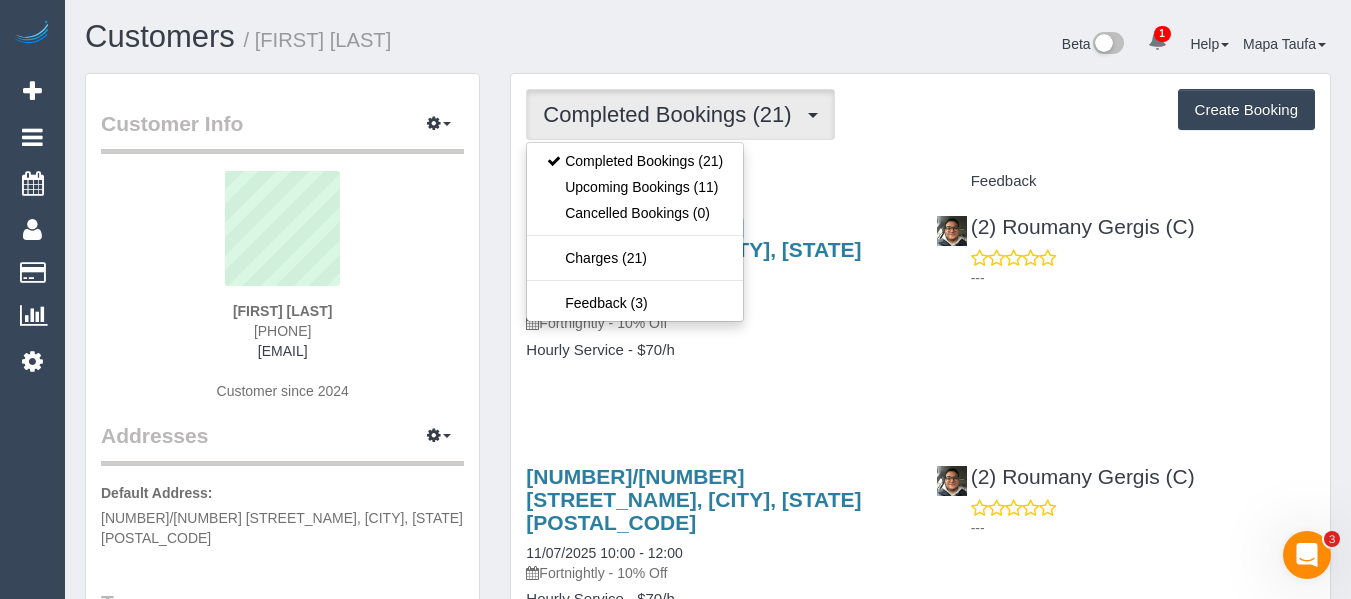 click on "Completed Bookings (21)
Completed Bookings (21)
Upcoming Bookings (11)
Cancelled Bookings (0)
Charges (21)
Feedback (3)
Create Booking
Service
Feedback" at bounding box center (920, 2809) 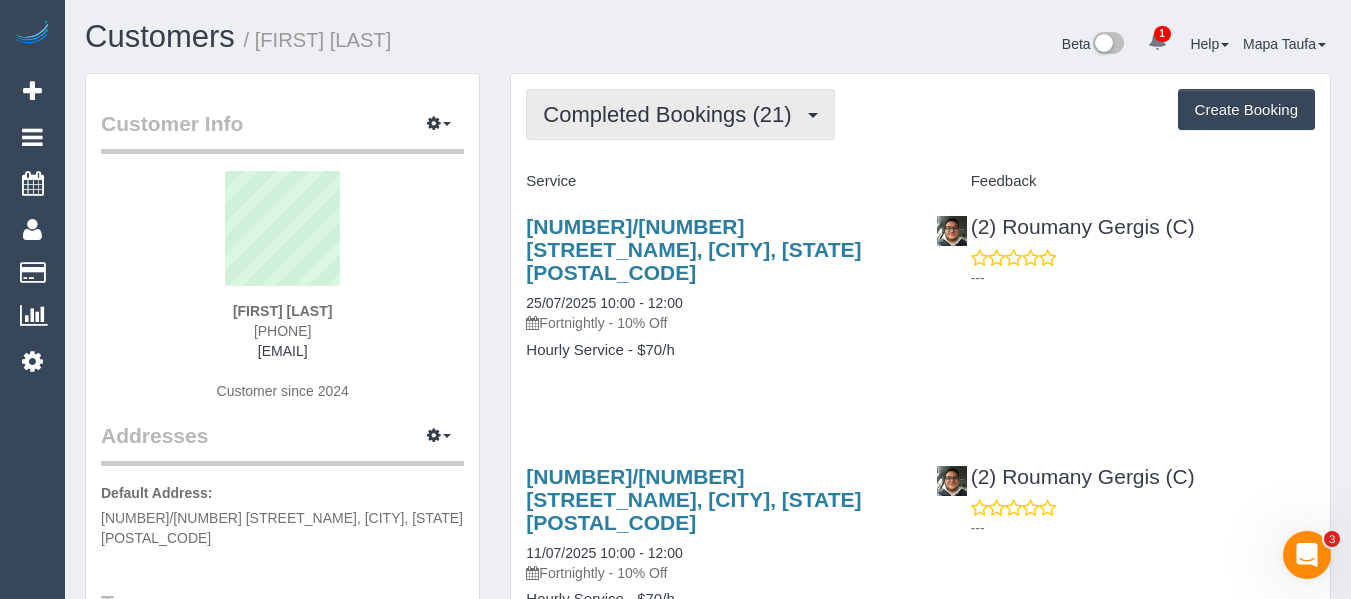 click on "Completed Bookings (21)" at bounding box center [672, 114] 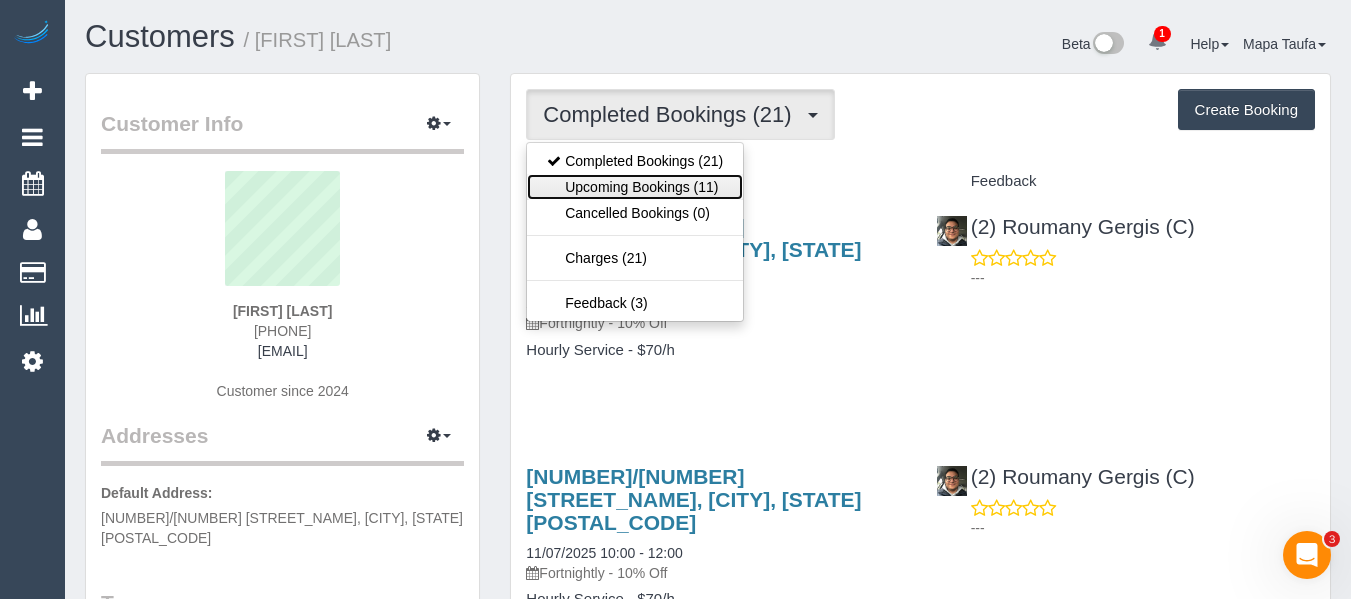 click on "Upcoming Bookings (11)" at bounding box center (635, 187) 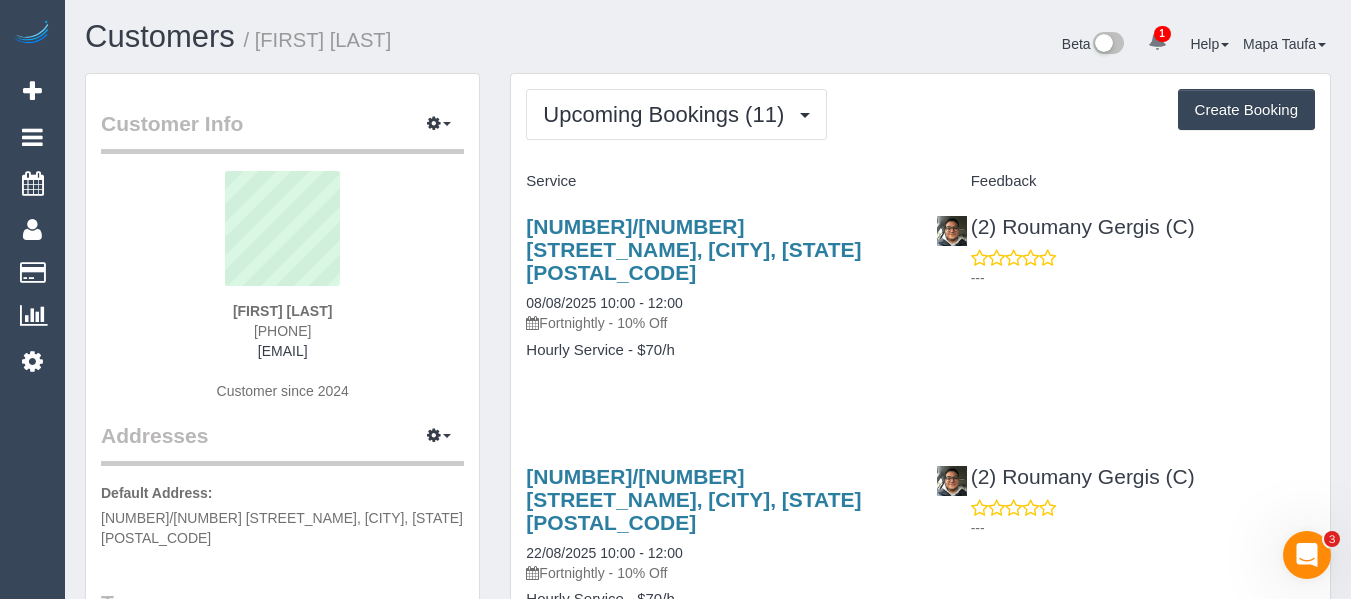 click on "6/122 North Road, Brighton, VIC 3186
08/08/2025 10:00 - 12:00
Fortnightly - 10% Off
Hourly Service - $70/h" at bounding box center [715, 298] 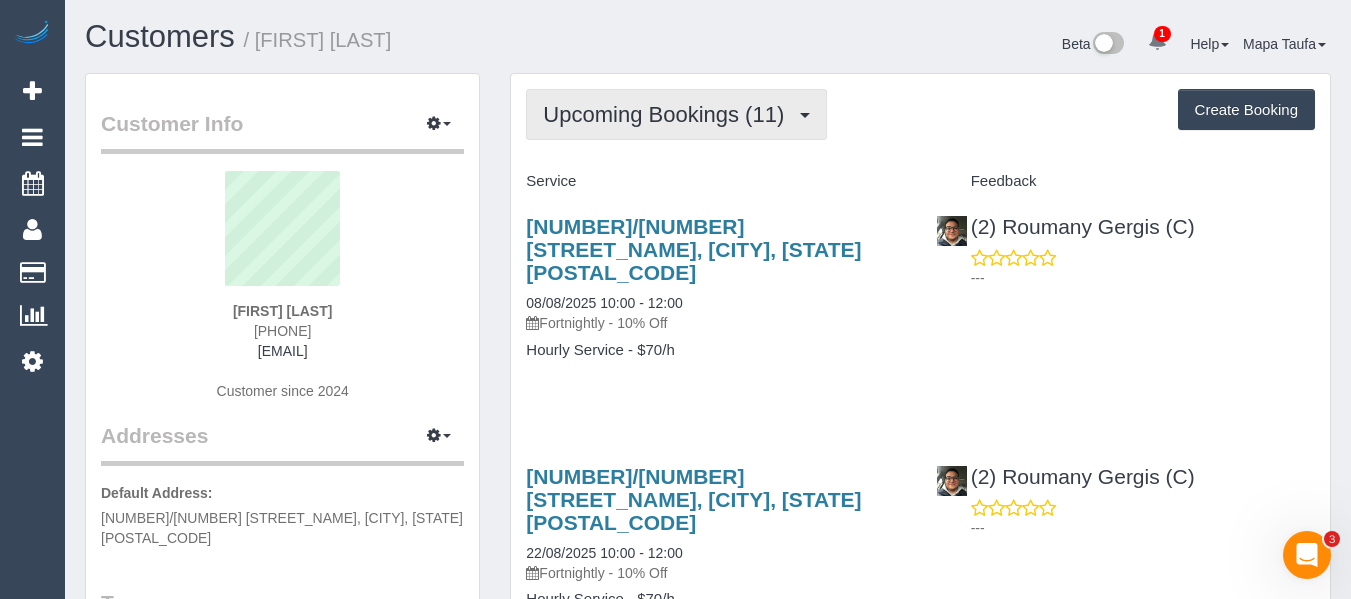 click on "Upcoming Bookings (11)" at bounding box center (668, 114) 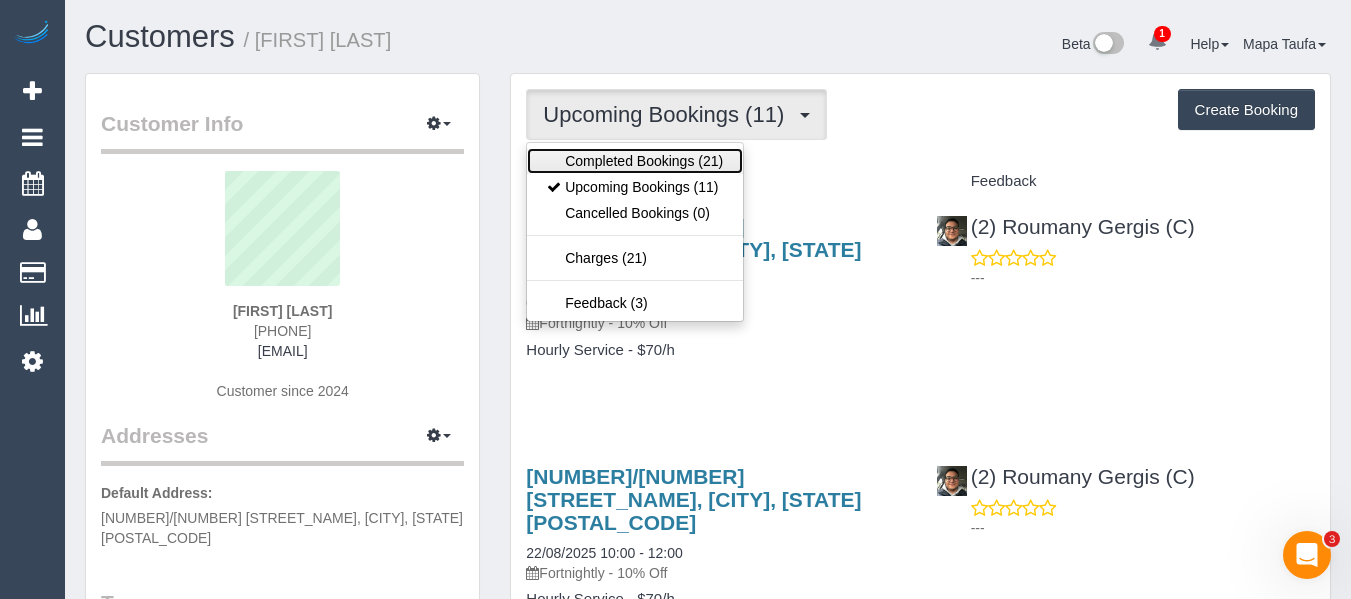click on "Completed Bookings (21)" at bounding box center (635, 161) 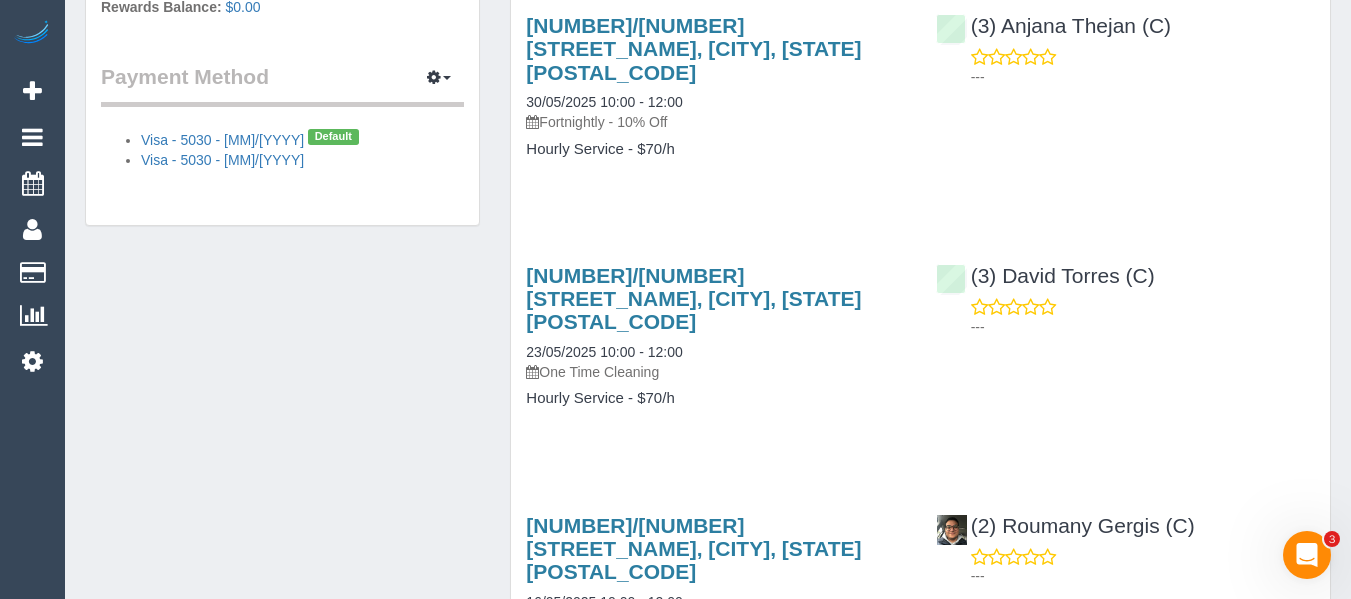 scroll, scrollTop: 1300, scrollLeft: 0, axis: vertical 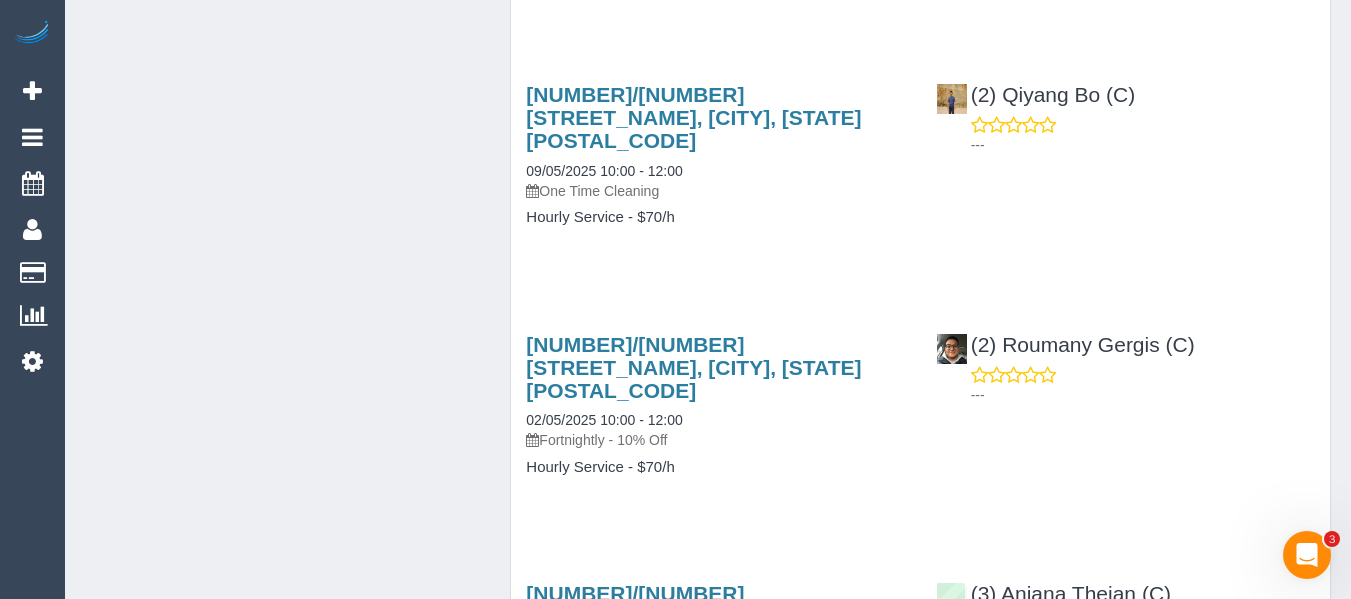 click on "(2) Catalina Fabro (C)" at bounding box center [1055, 843] 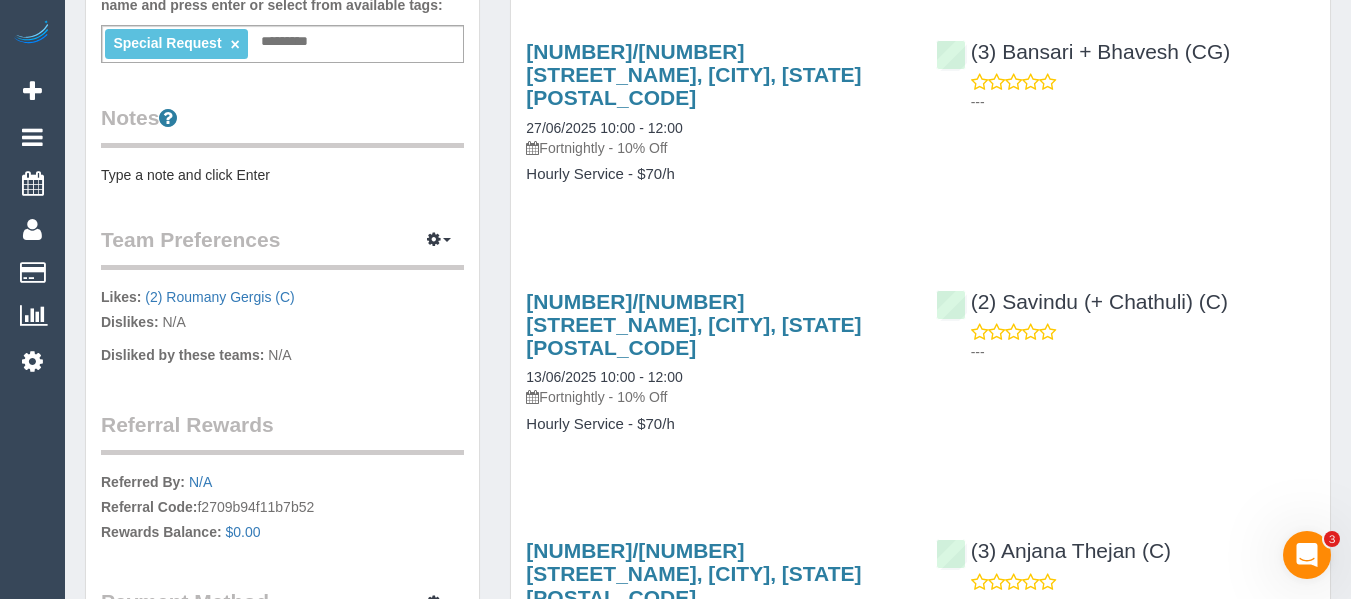 scroll, scrollTop: 0, scrollLeft: 0, axis: both 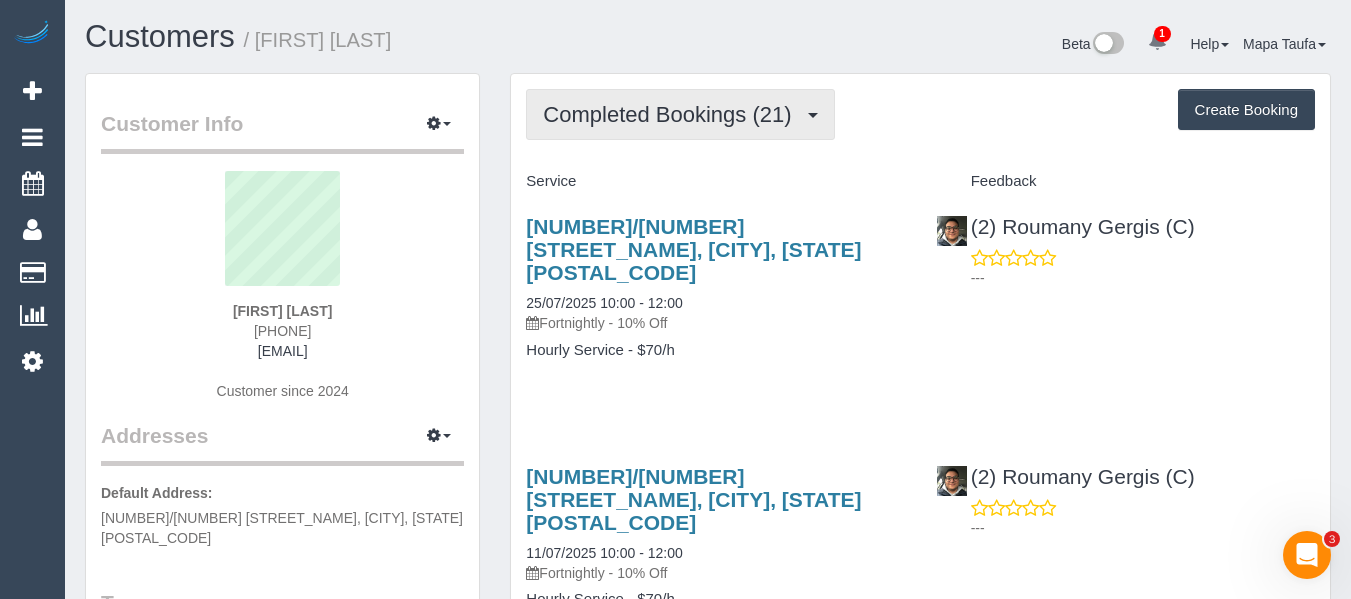 click on "Completed Bookings (21)" at bounding box center [672, 114] 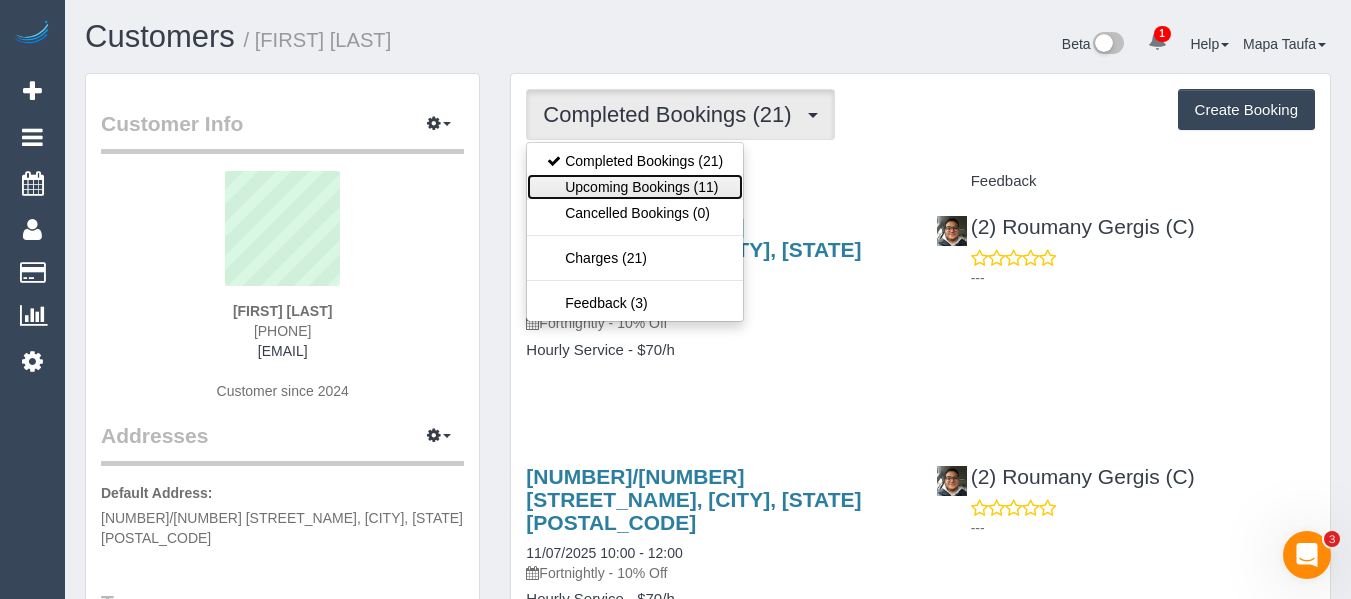 click on "Upcoming Bookings (11)" at bounding box center [635, 187] 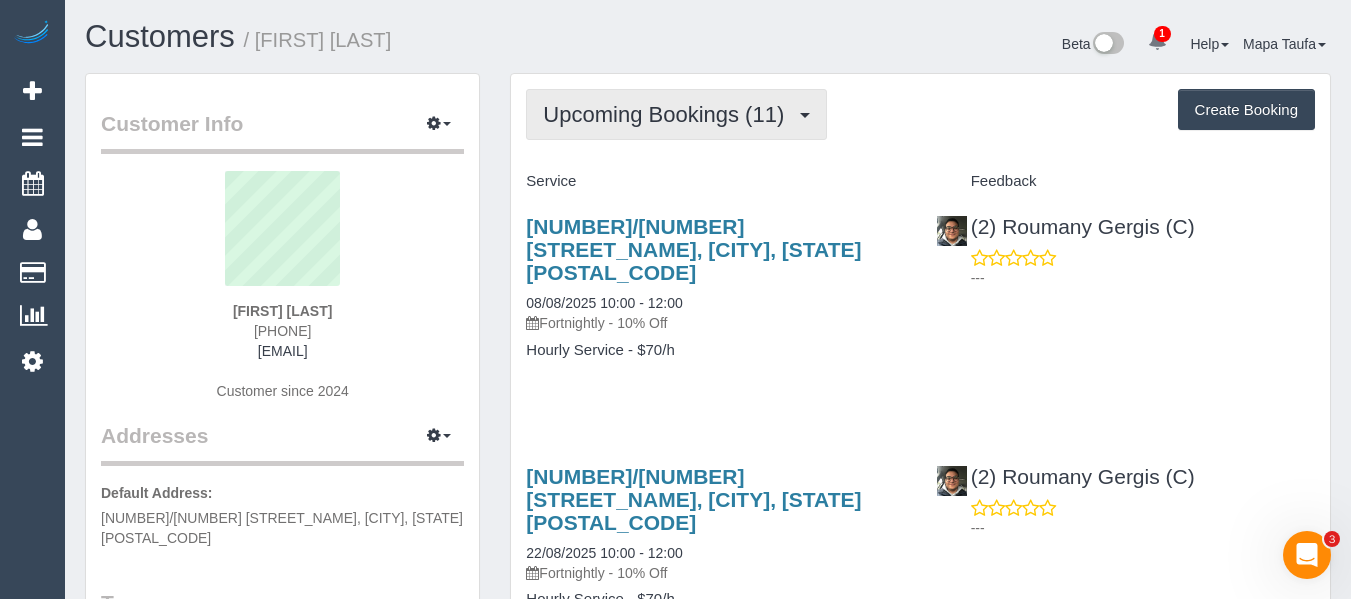 click on "Upcoming Bookings (11)" at bounding box center (668, 114) 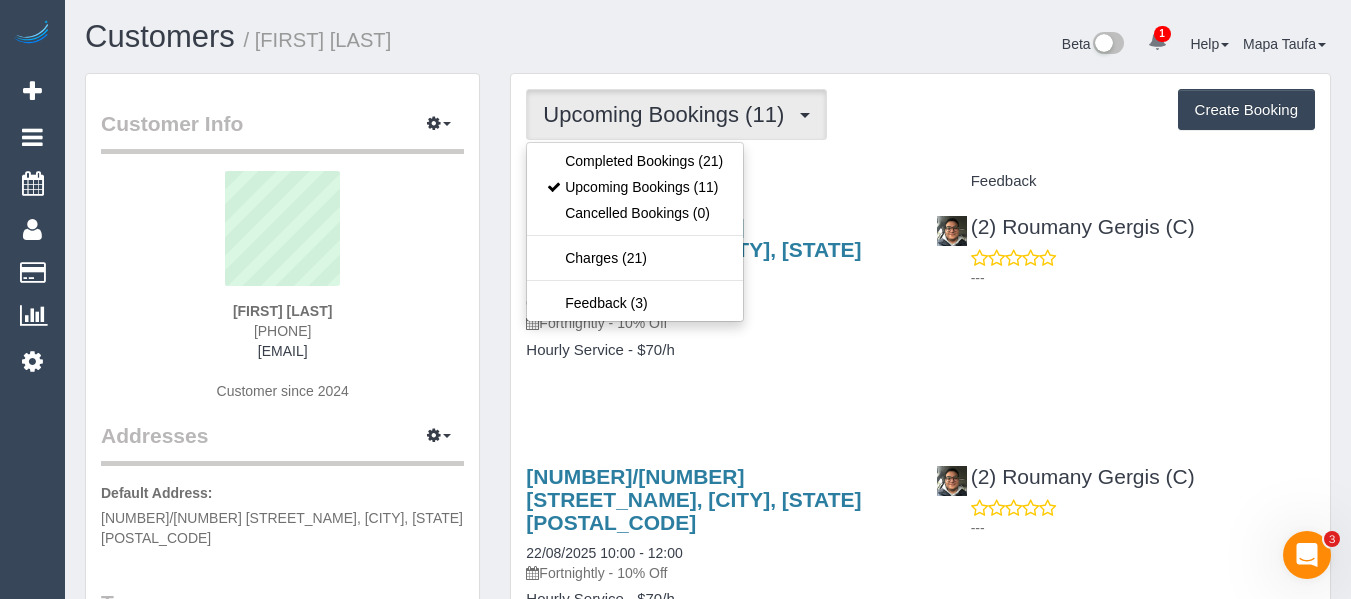 click on "Upcoming Bookings (11)
Completed Bookings (21)
Upcoming Bookings (11)
Cancelled Bookings (0)
Charges (21)
Feedback (3)
Create Booking" at bounding box center [920, 114] 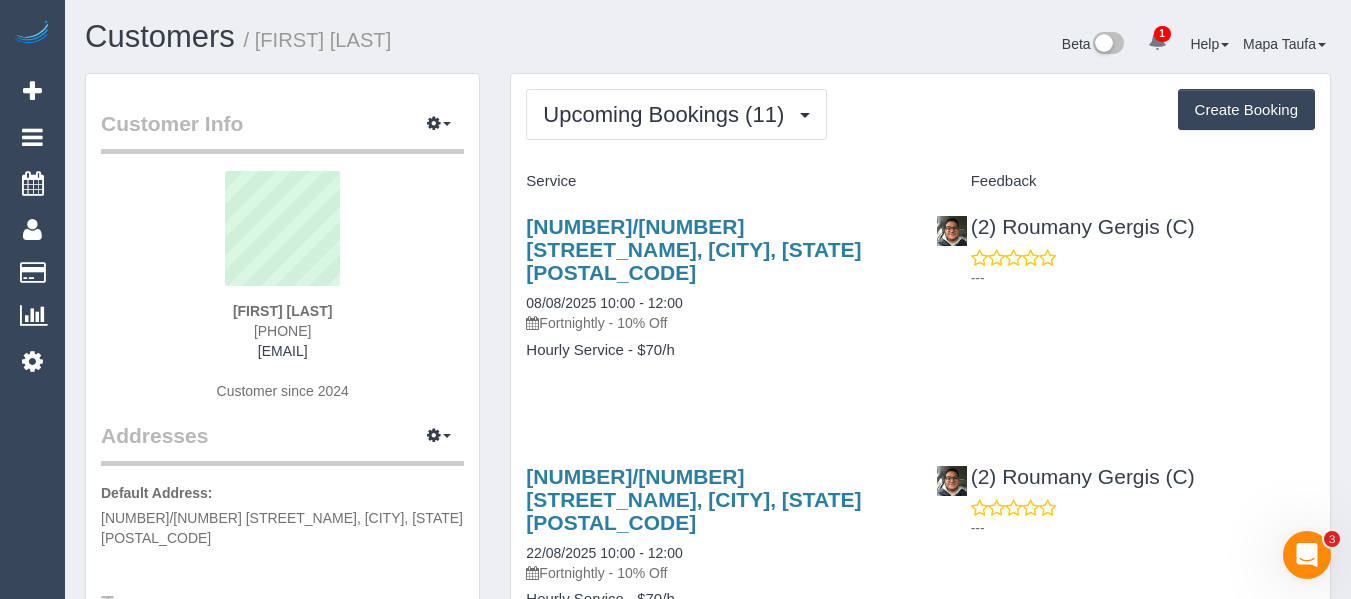 click on "Create Booking" at bounding box center [1246, 110] 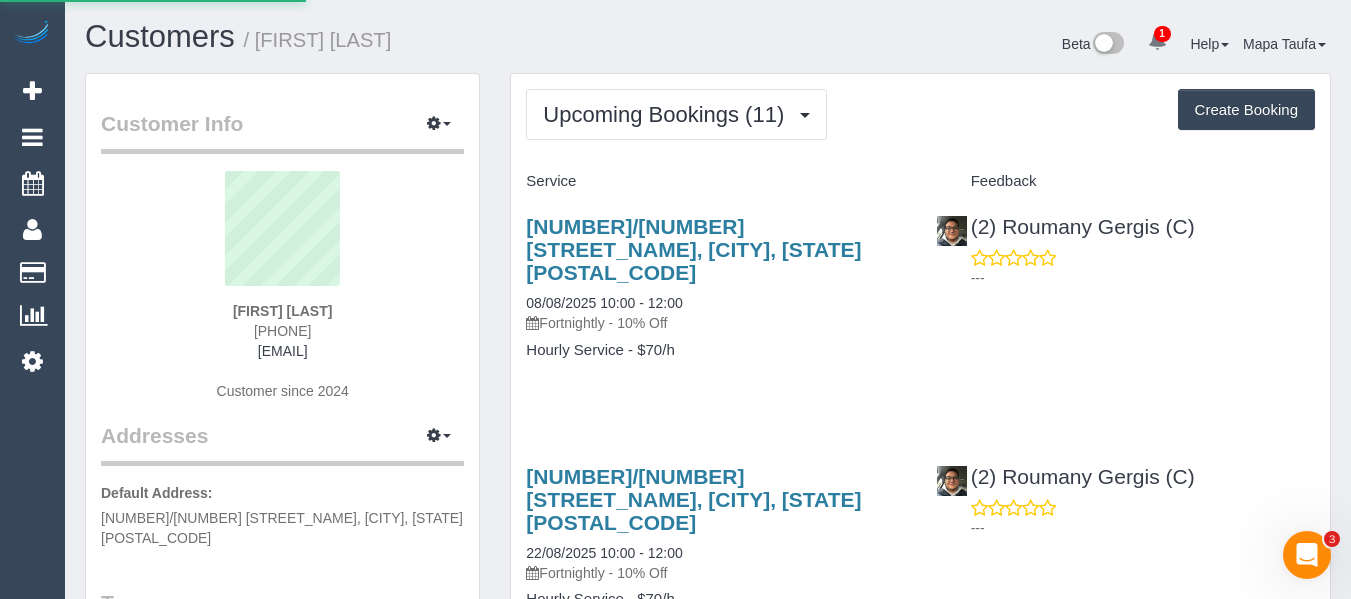 select on "VIC" 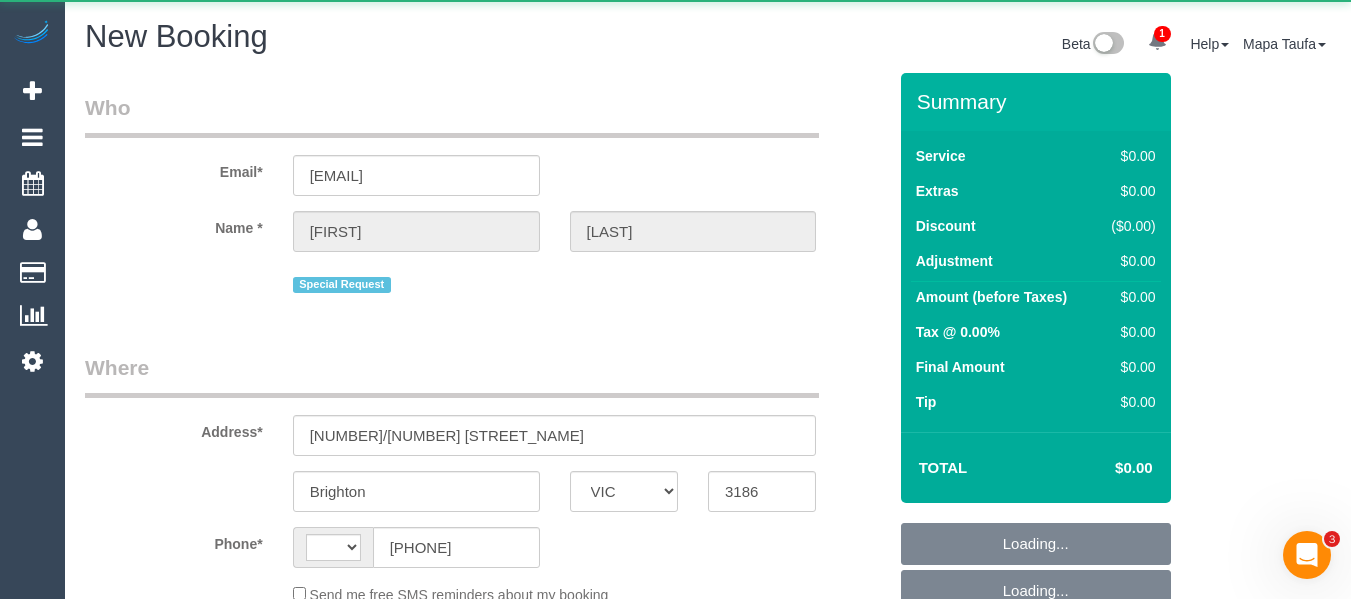 select on "string:AU" 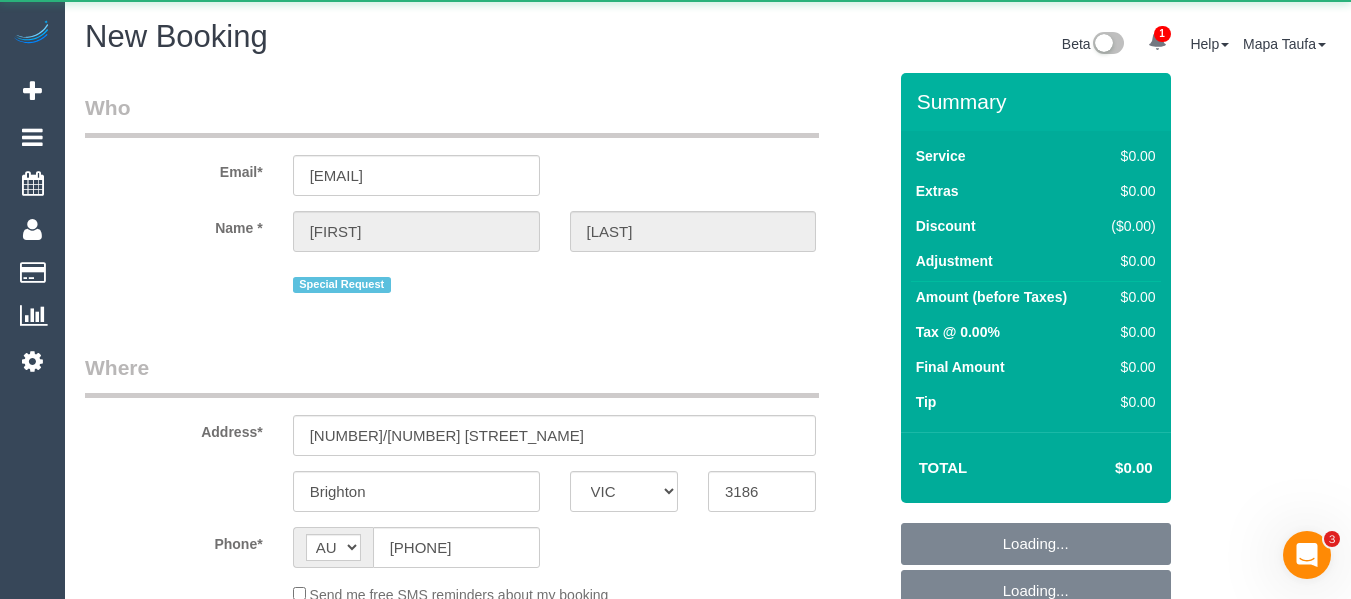select on "string:stripe-pm_1QXwfs2GScqysDRVCBdcMq9N" 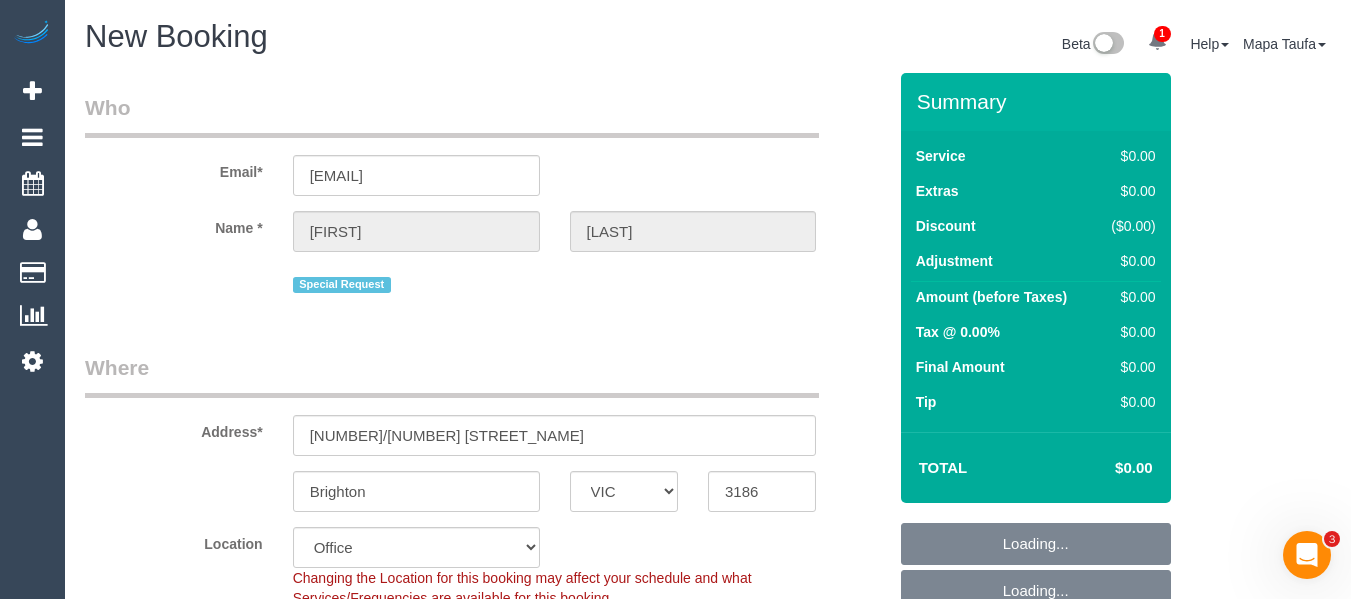 select on "object:6363" 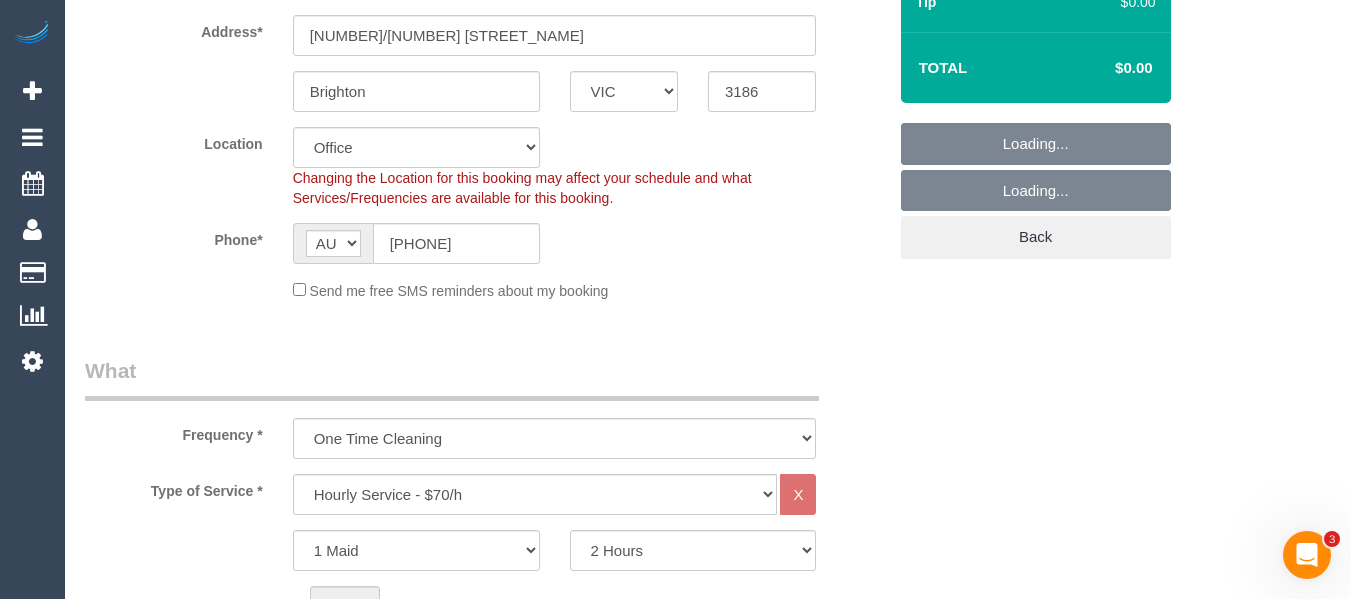 select on "64" 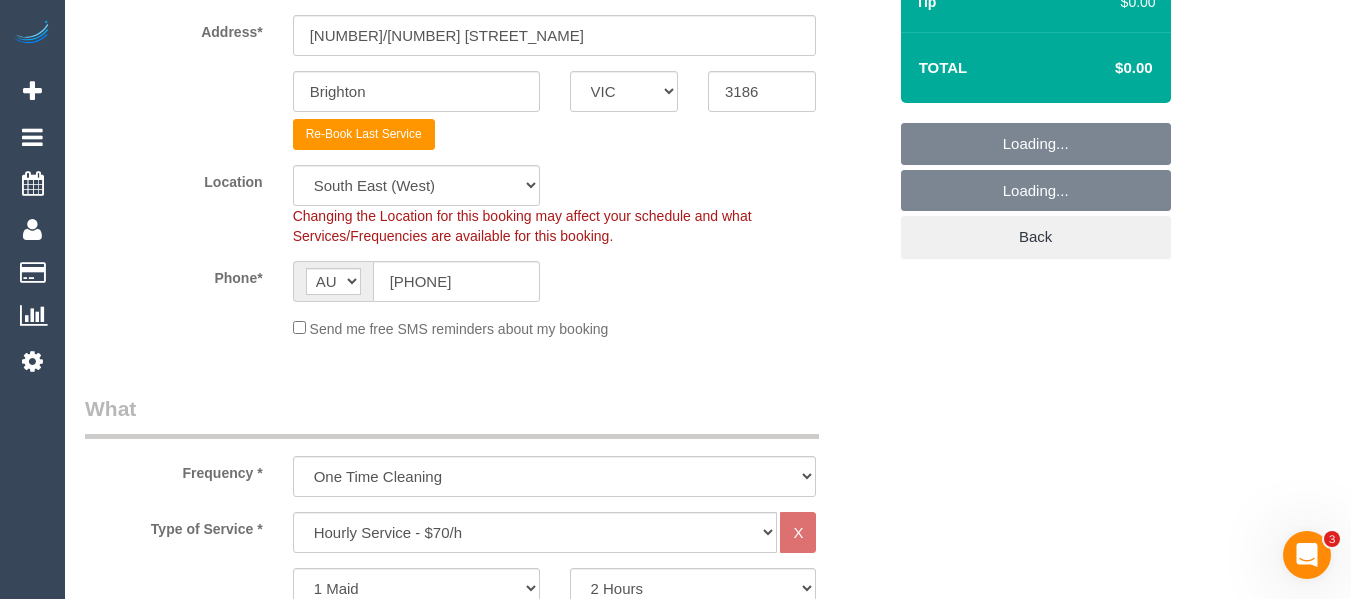 select on "object:7604" 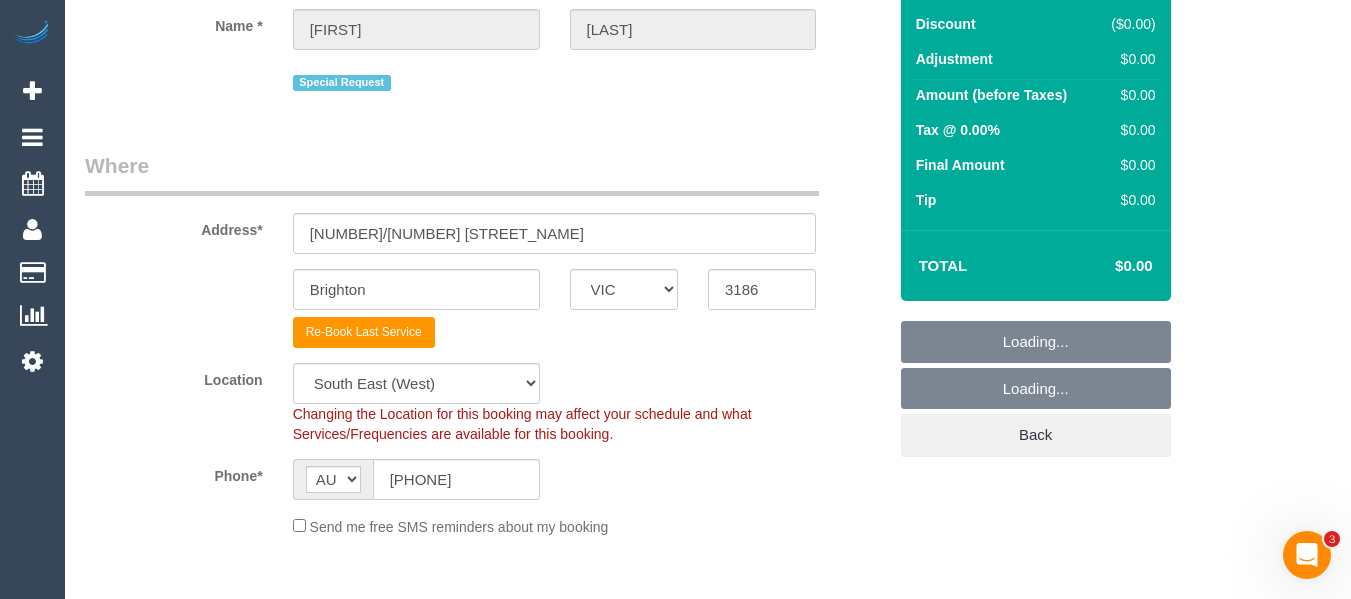 scroll, scrollTop: 200, scrollLeft: 0, axis: vertical 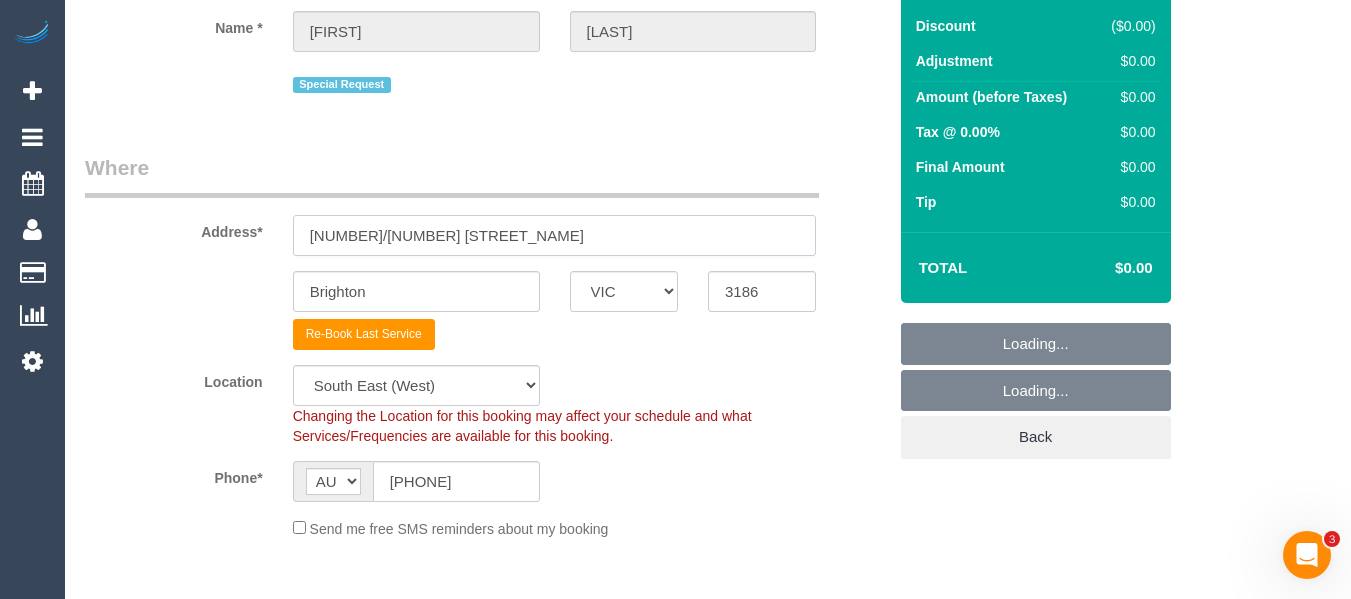 click on "[NUMBER]/[NUMBER] [STREET_NAME] [STREET_TYPE]" at bounding box center [555, 235] 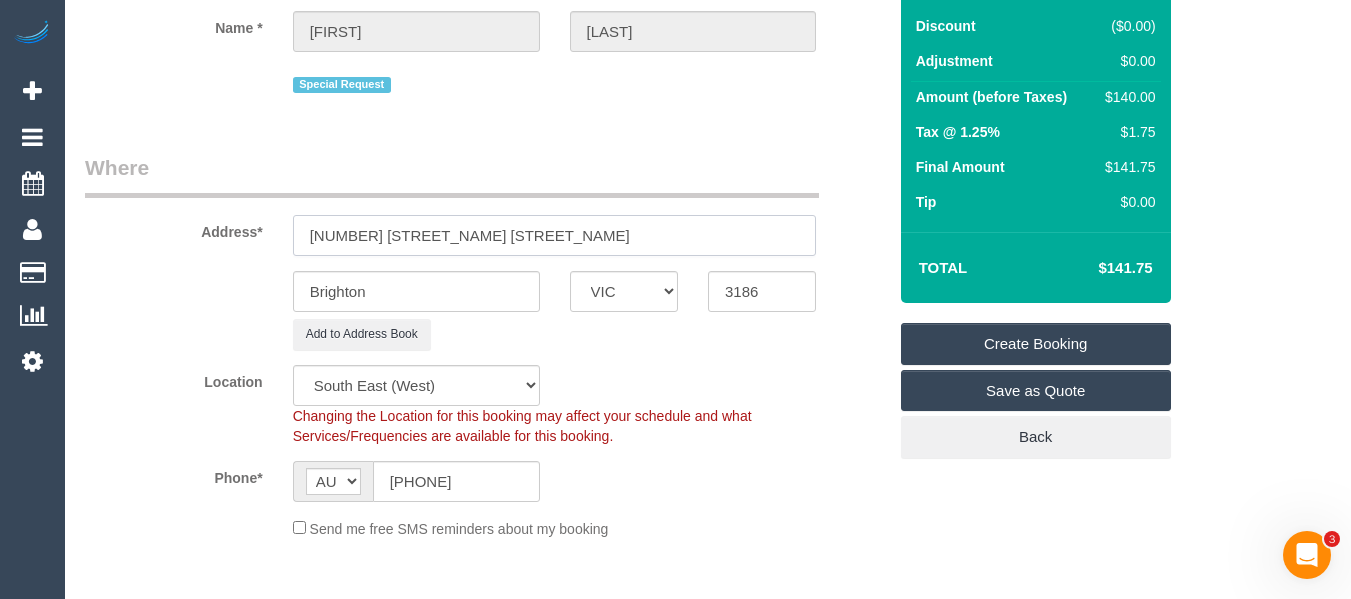 type on "41 alder street" 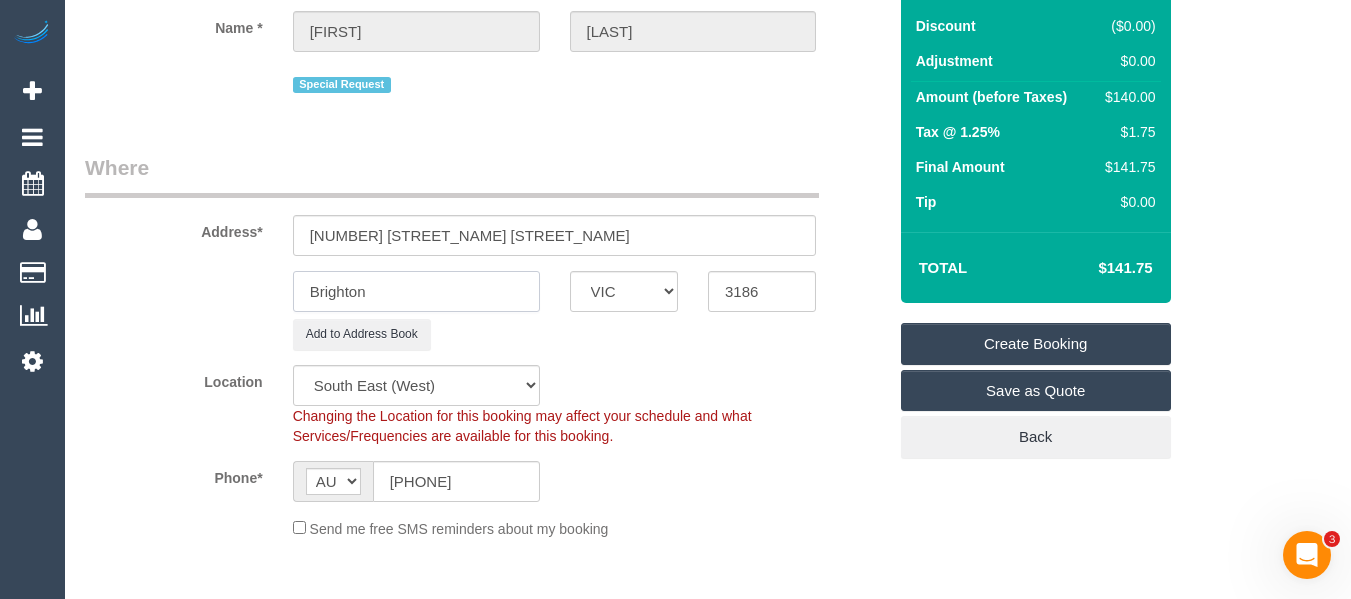 click on "Brighton" at bounding box center (416, 291) 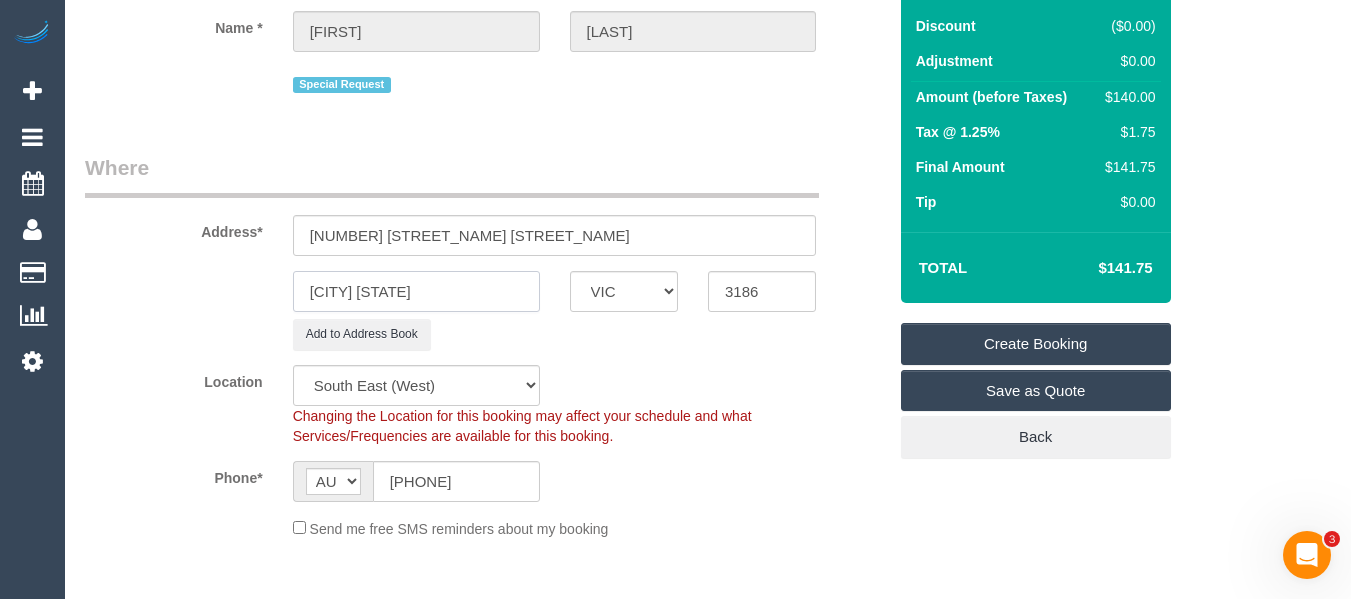 type on "Caulfield south" 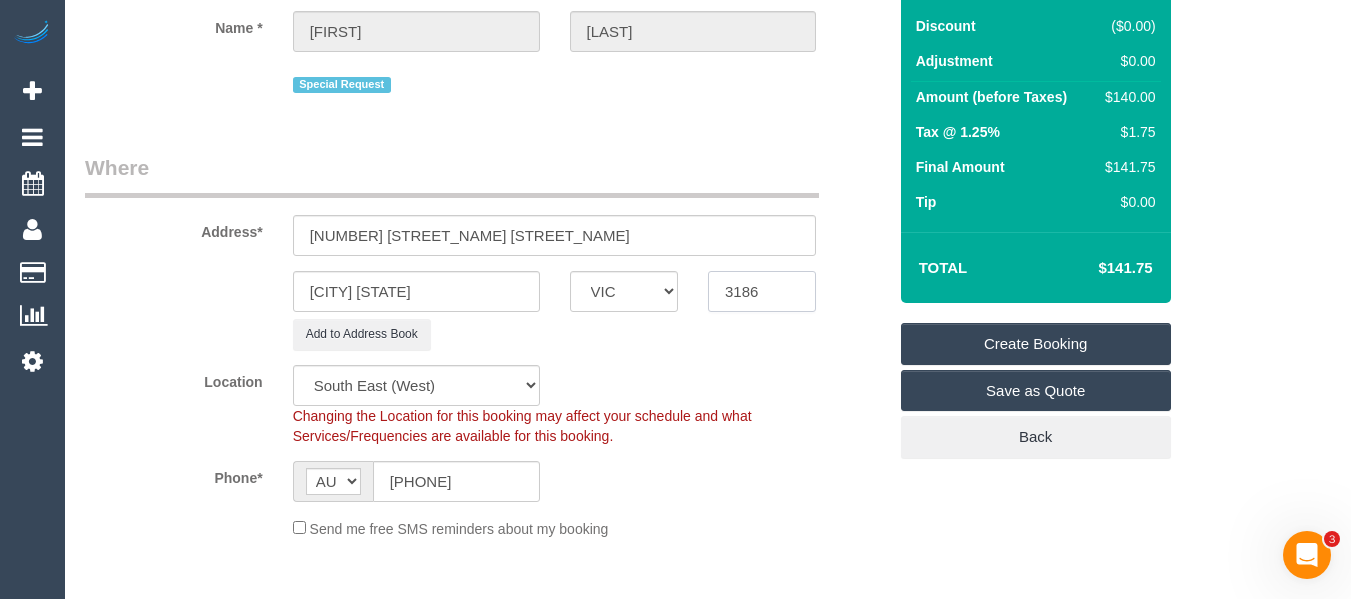 click on "3186" at bounding box center [762, 291] 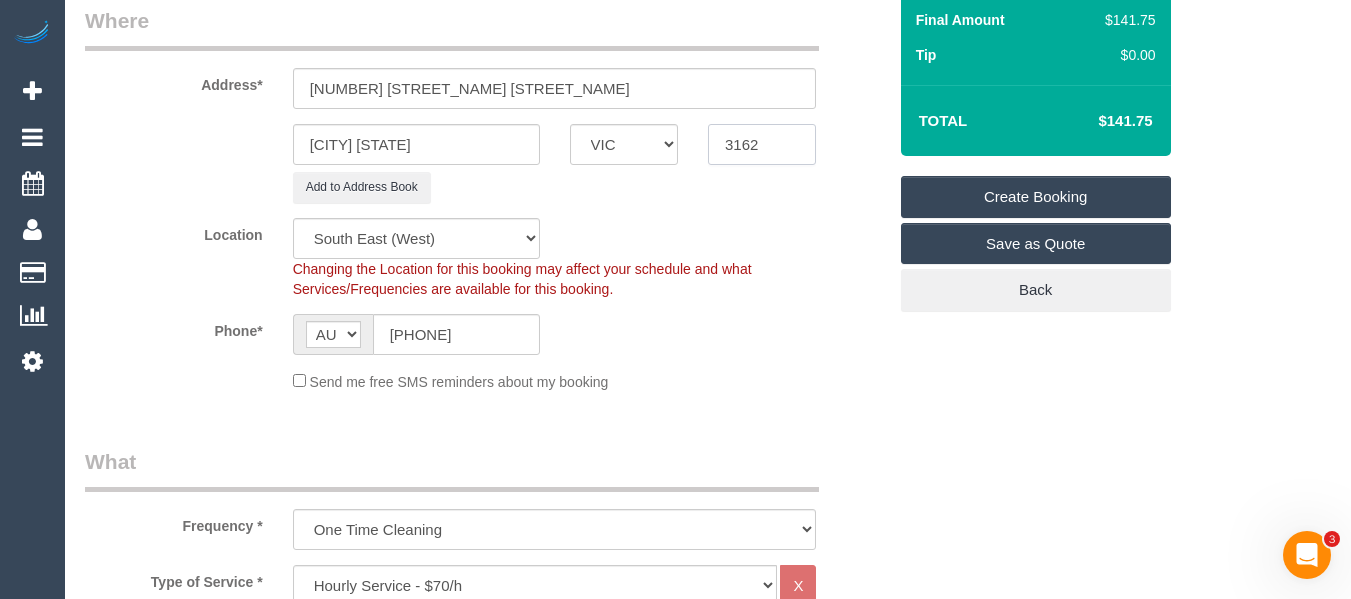 scroll, scrollTop: 400, scrollLeft: 0, axis: vertical 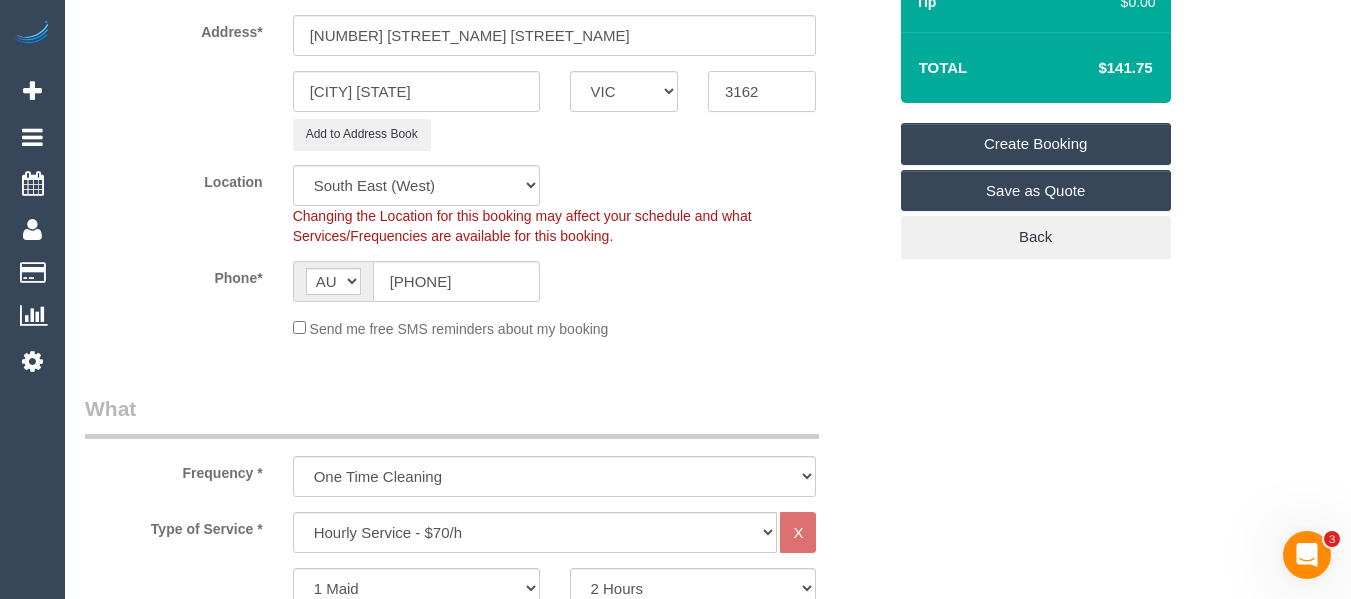 type on "3162" 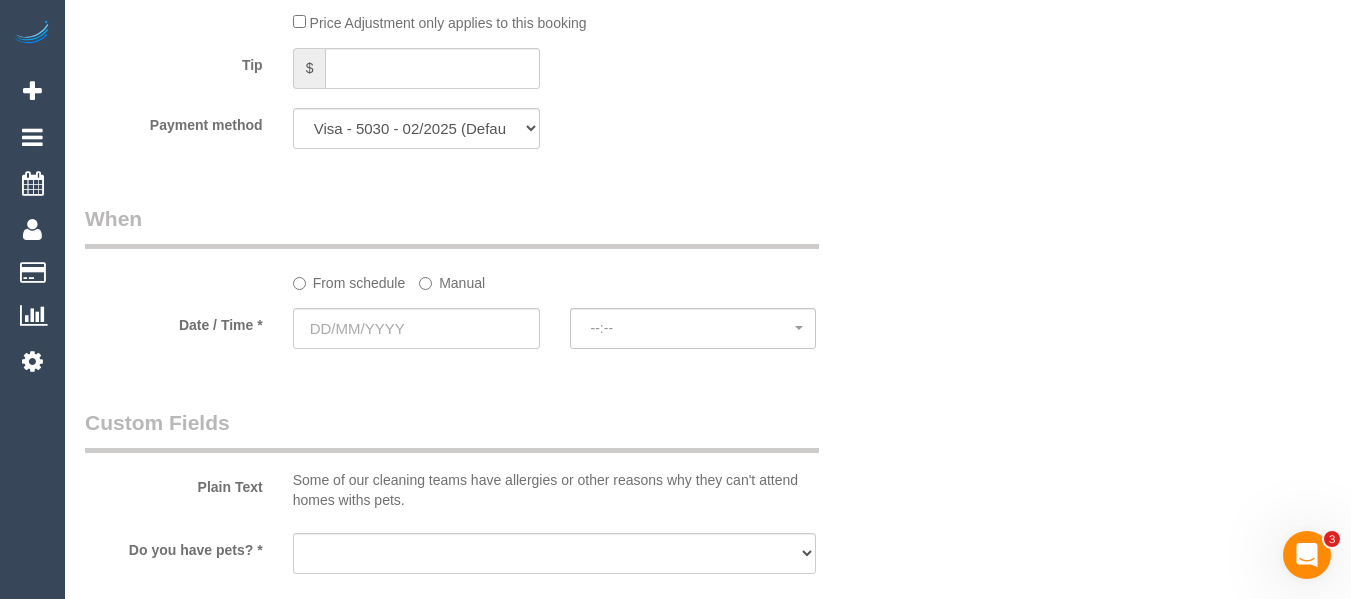 scroll, scrollTop: 2100, scrollLeft: 0, axis: vertical 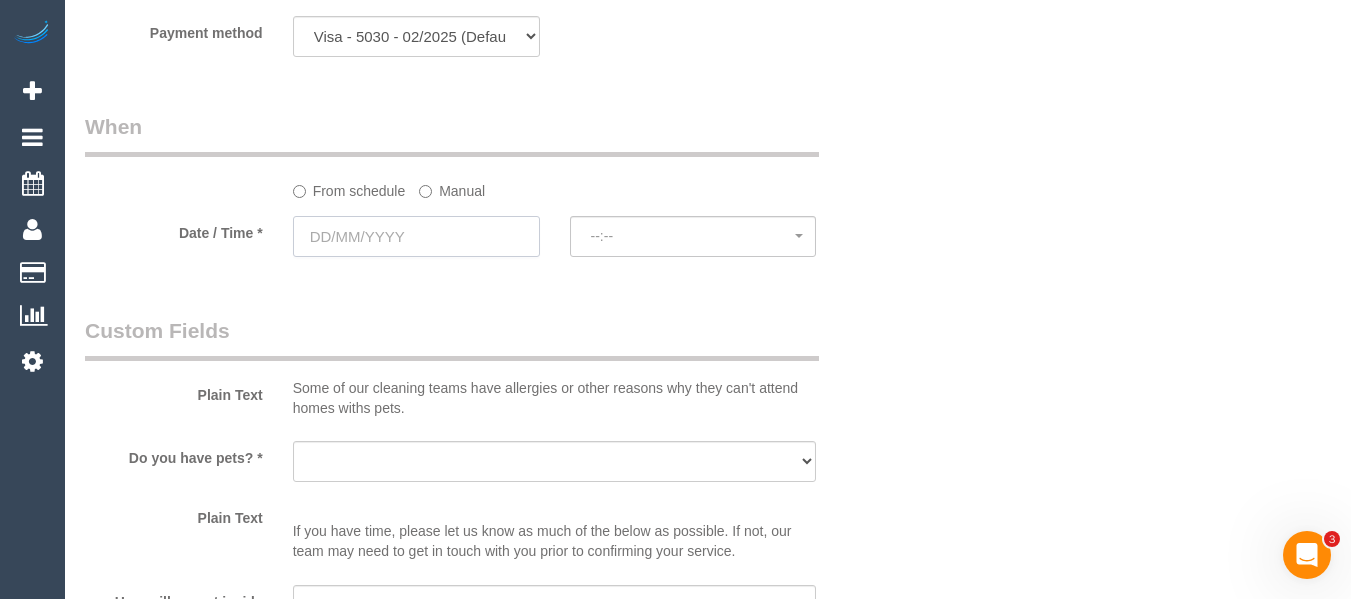 click at bounding box center [416, 236] 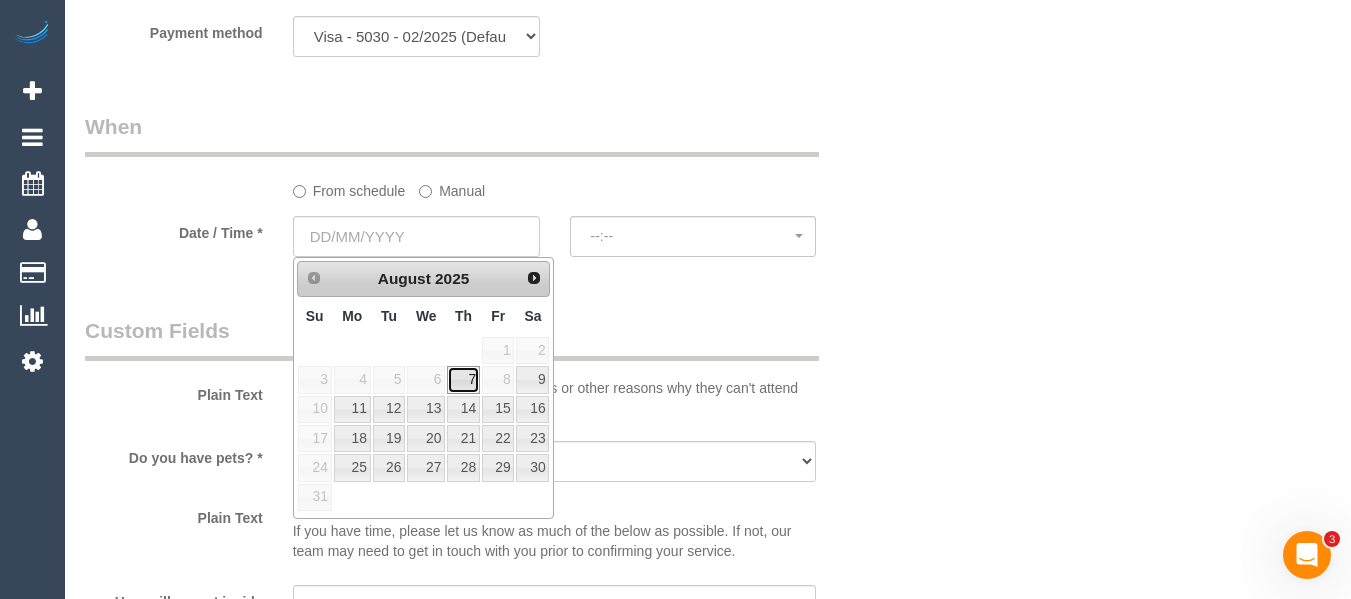 click on "7" at bounding box center (463, 379) 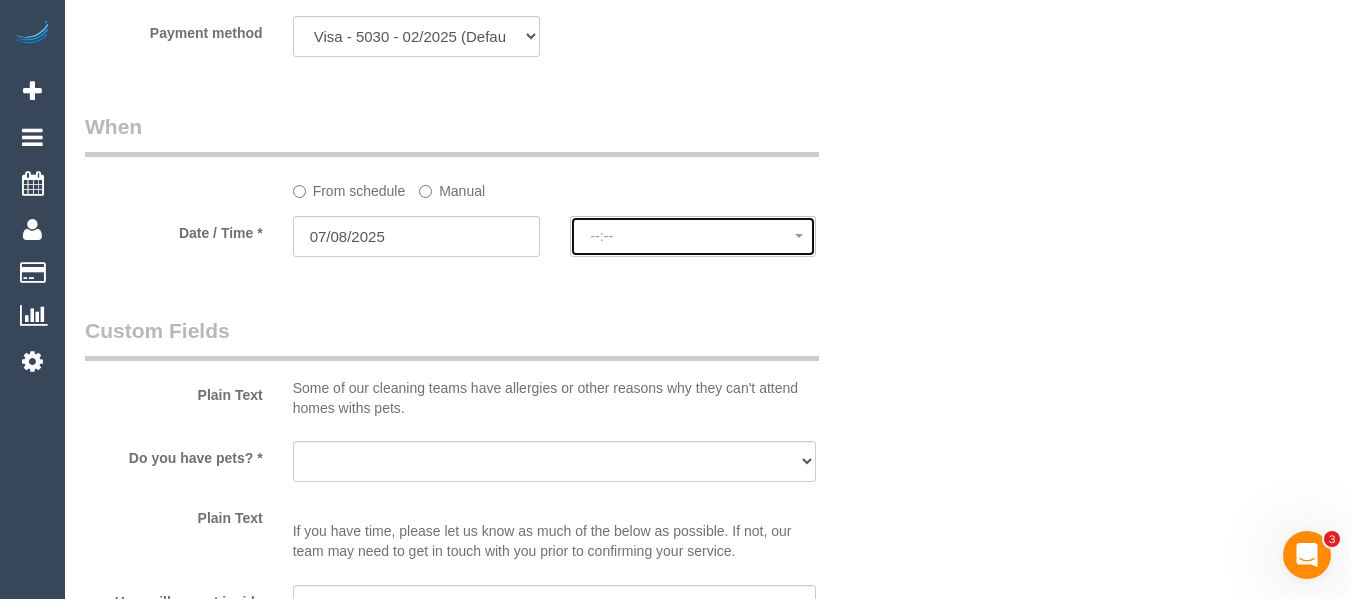 click on "--:--" 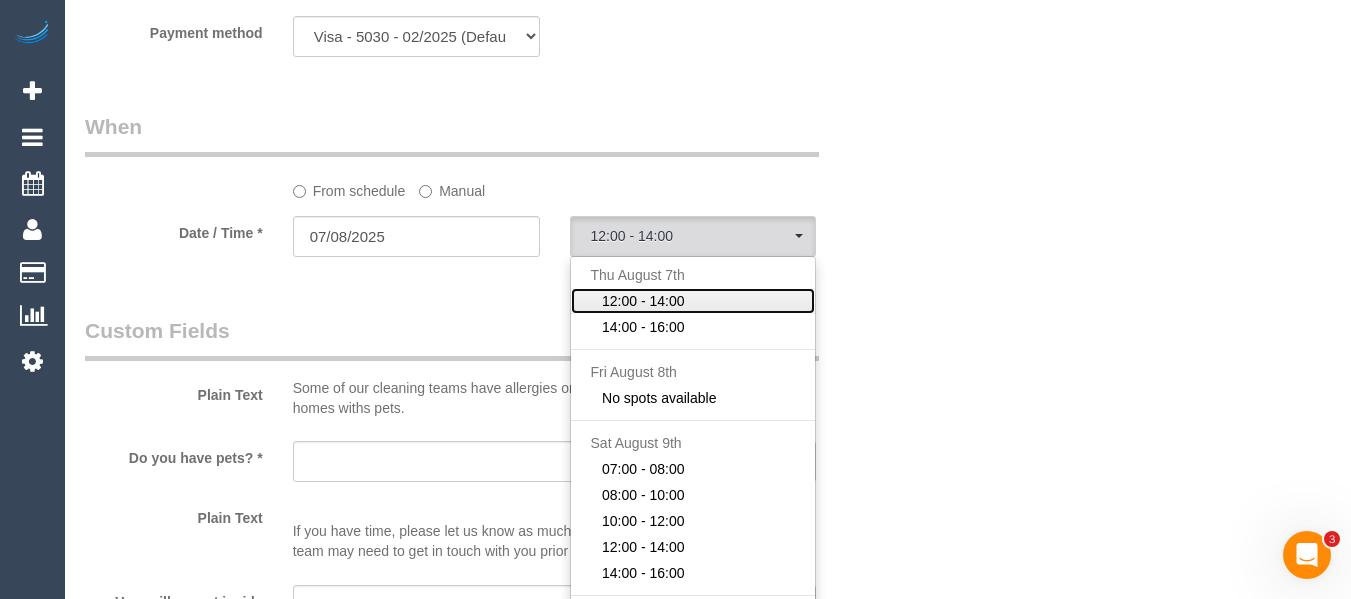 click on "12:00 - 14:00" 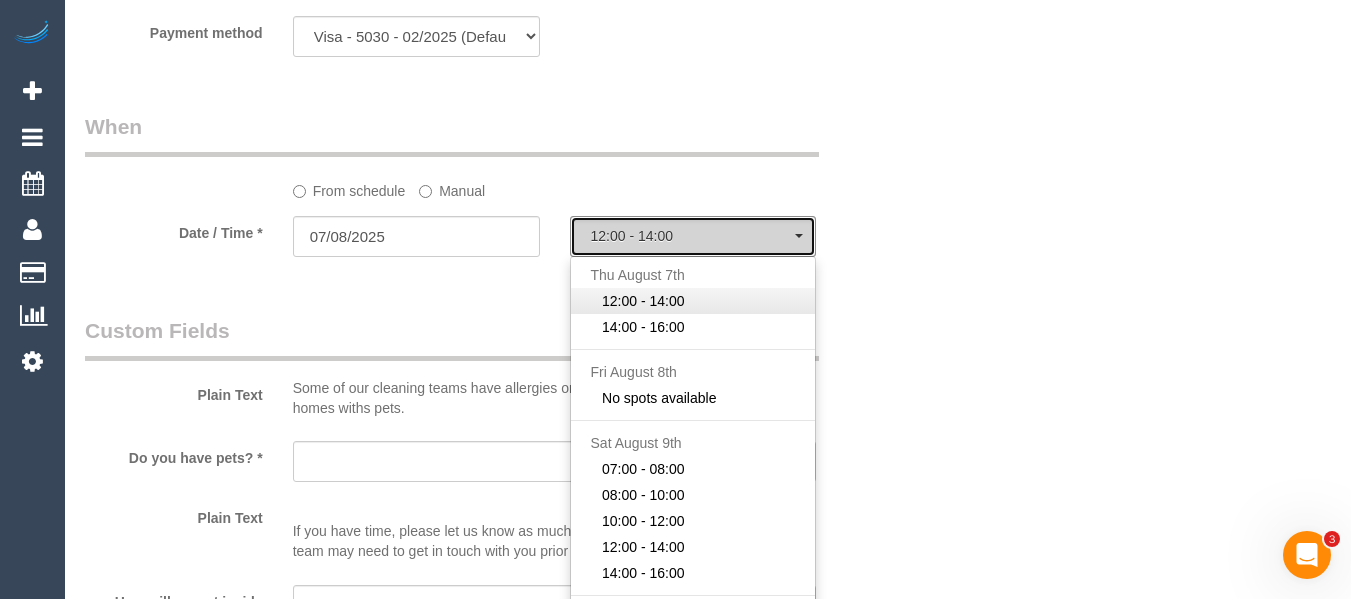 select on "spot1" 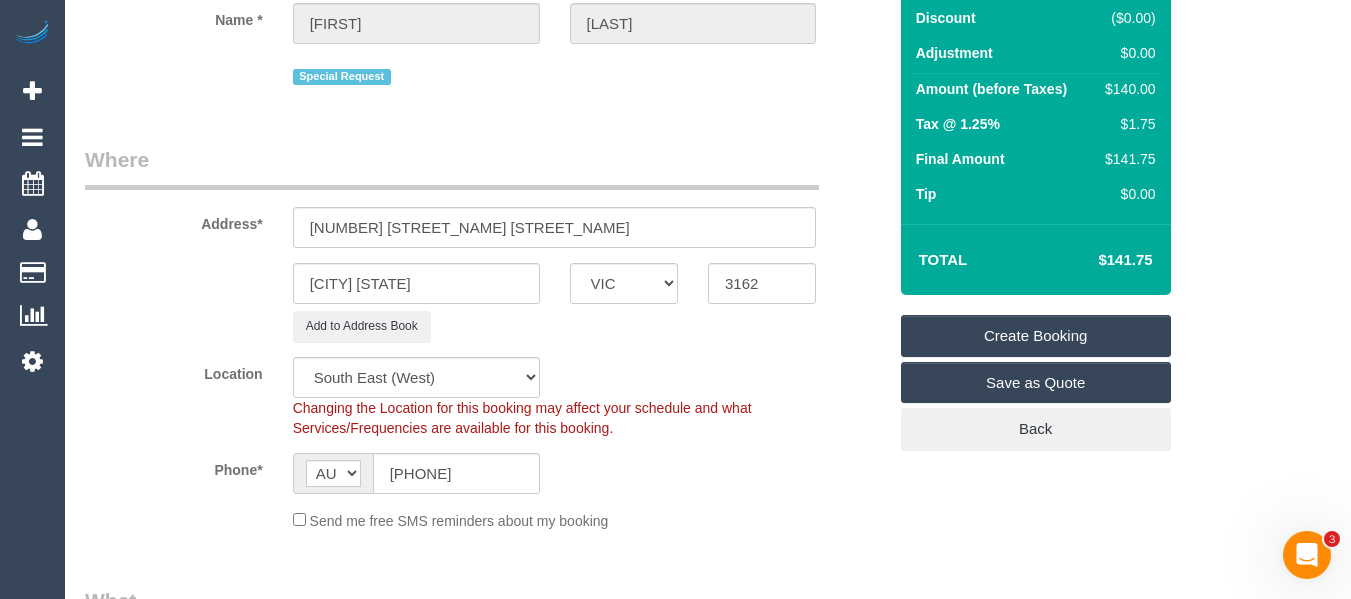scroll, scrollTop: 200, scrollLeft: 0, axis: vertical 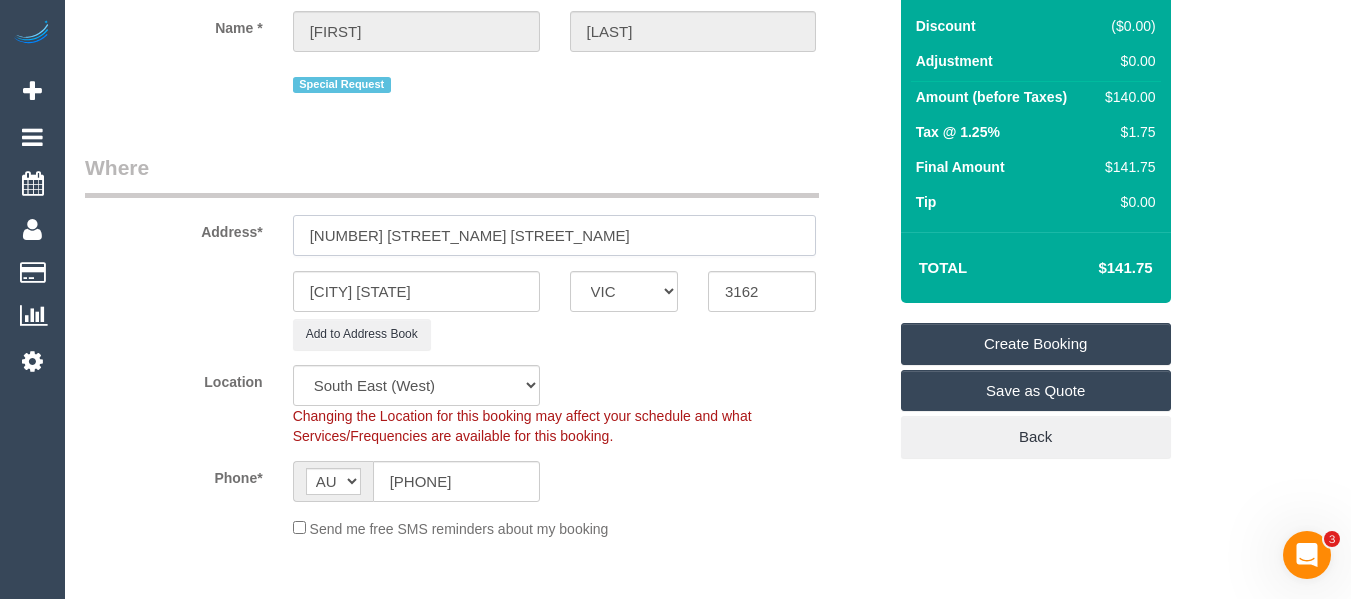 click on "41 alder street" at bounding box center [555, 235] 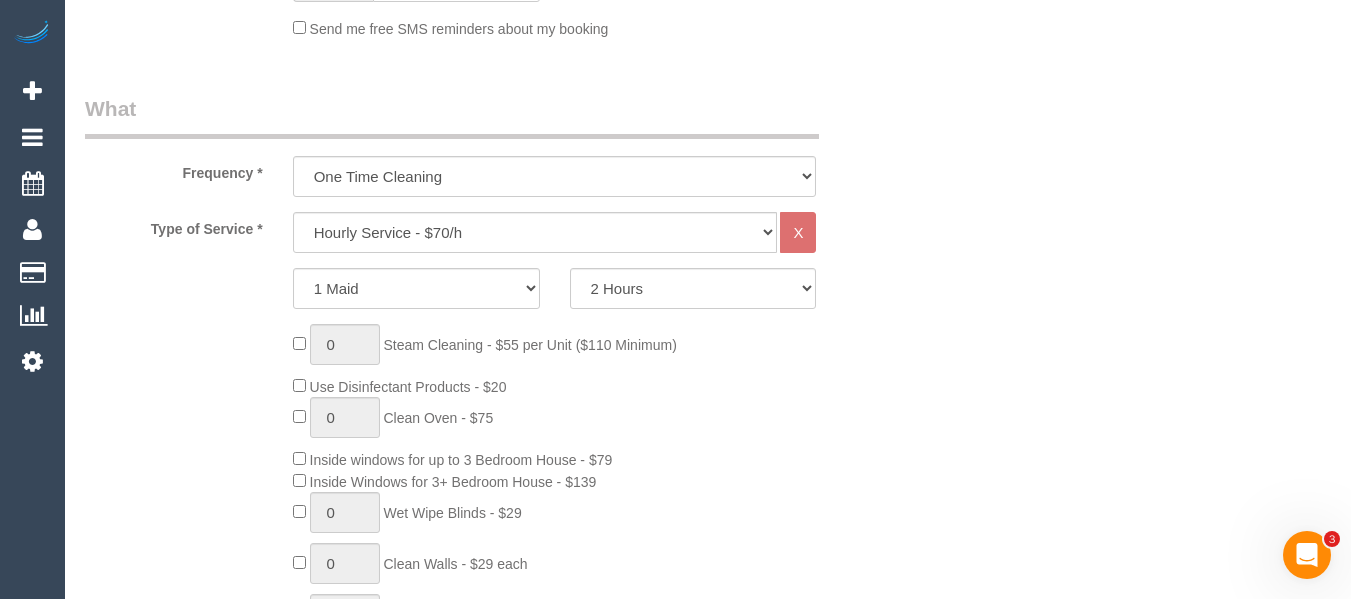 scroll, scrollTop: 1241, scrollLeft: 0, axis: vertical 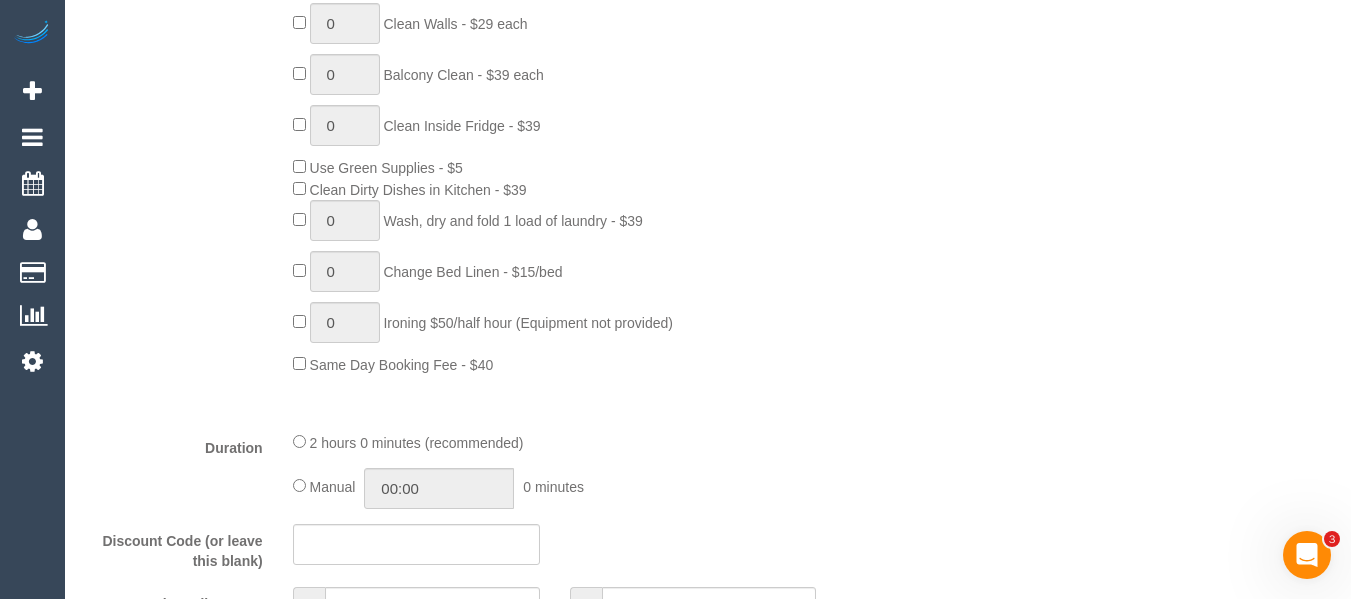 type on "41 Alder Street" 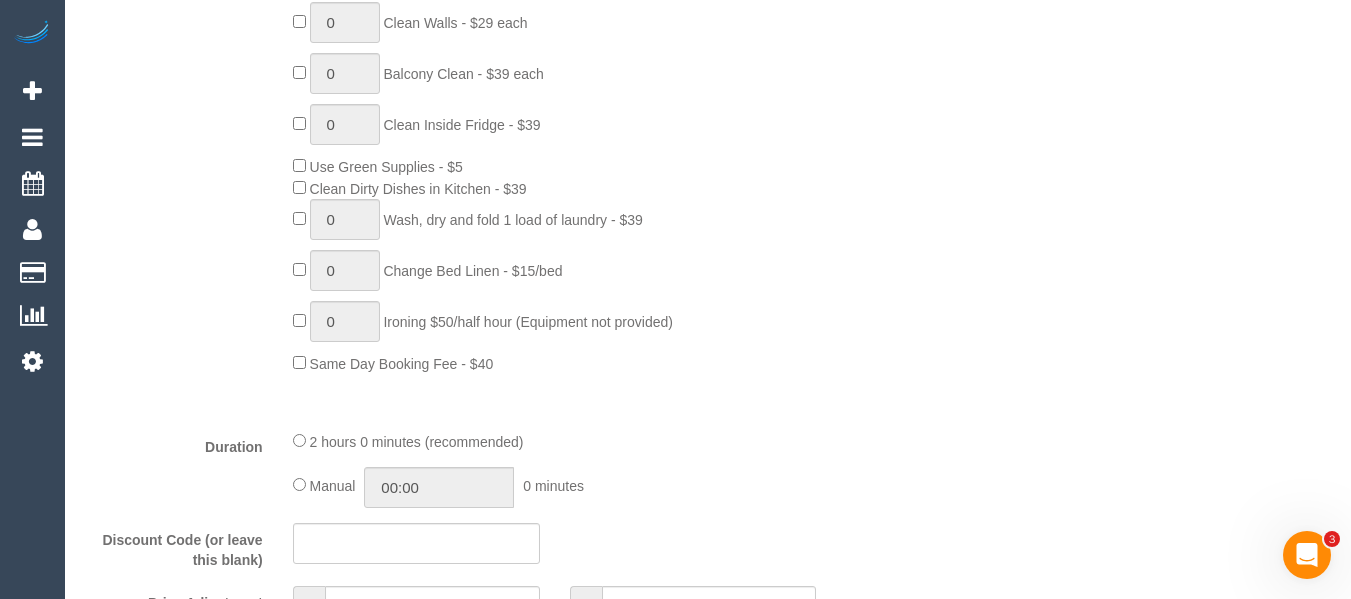 drag, startPoint x: 1113, startPoint y: 299, endPoint x: 17, endPoint y: 43, distance: 1125.5007 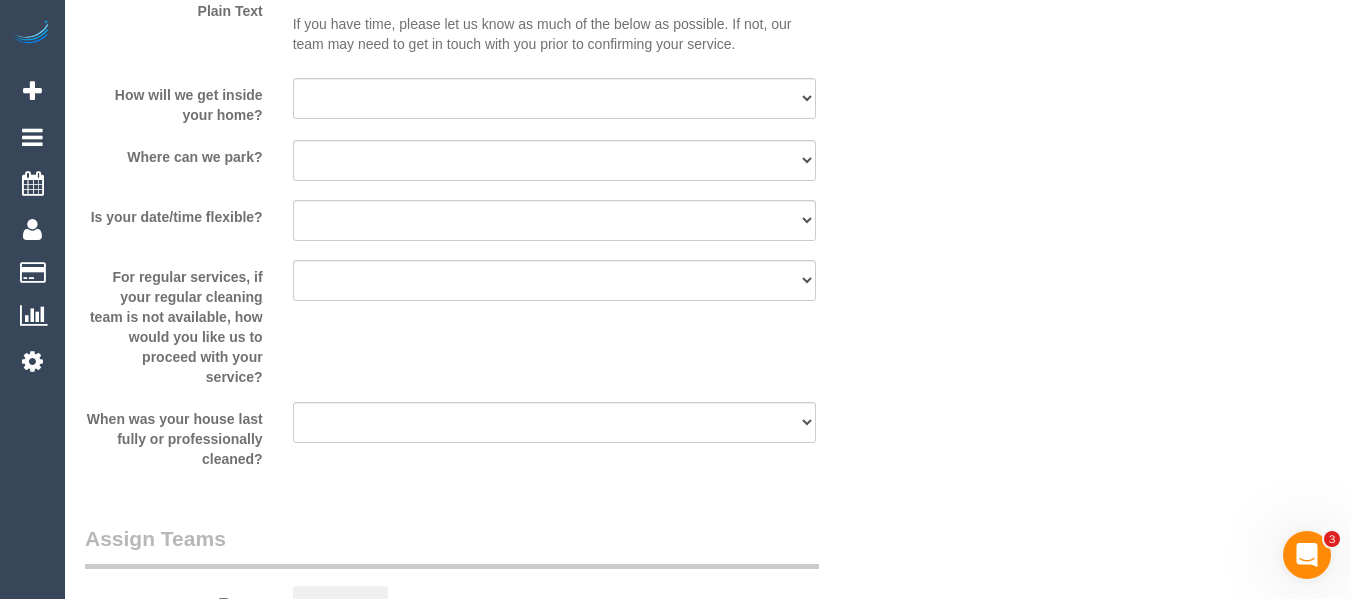 scroll, scrollTop: 2519, scrollLeft: 0, axis: vertical 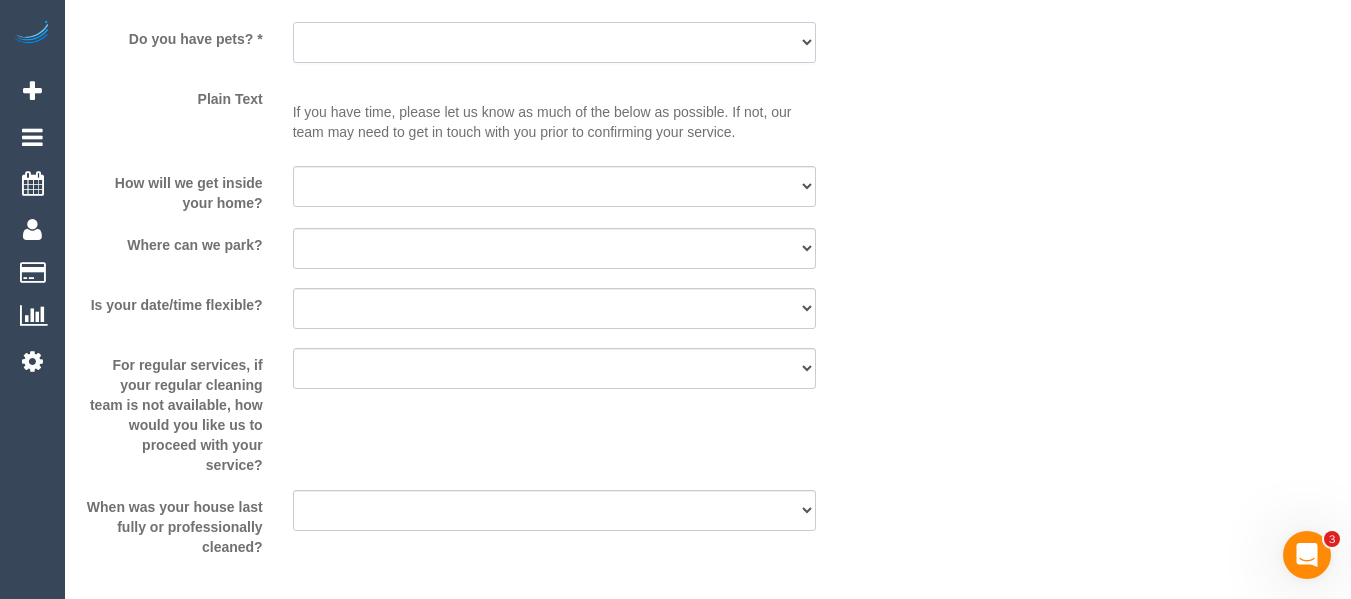 click on "Yes - Cats Yes - Dogs No pets Yes - Dogs and Cats Yes - Other" at bounding box center [555, 42] 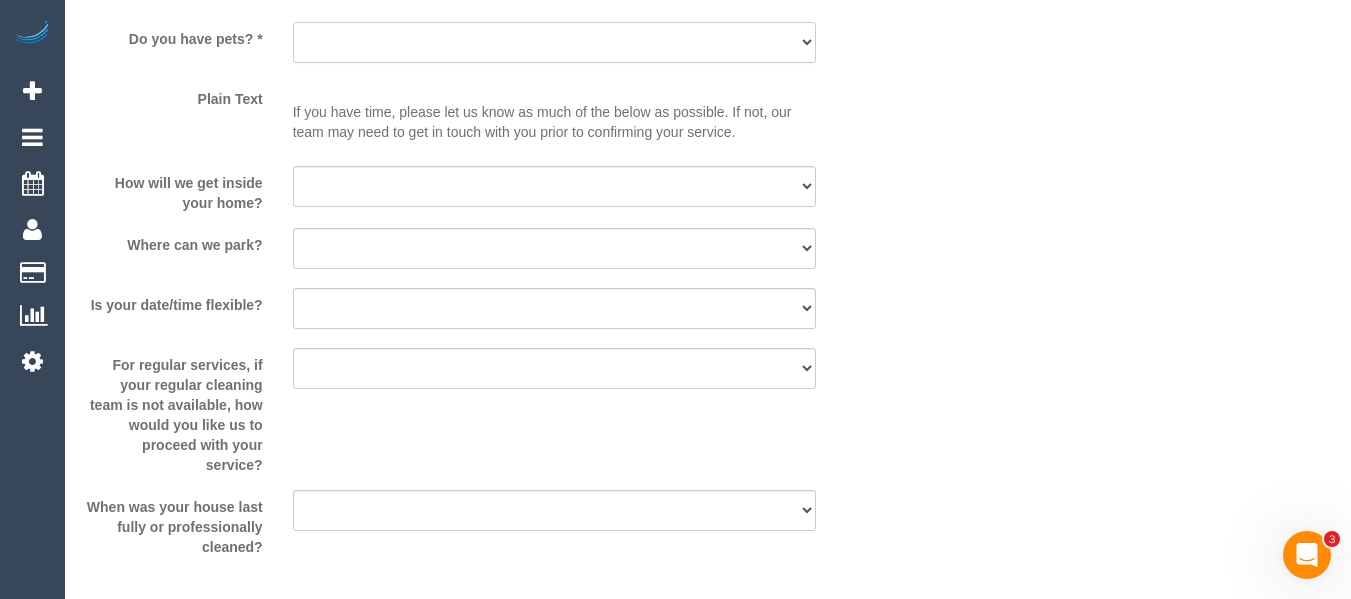 select on "number:28" 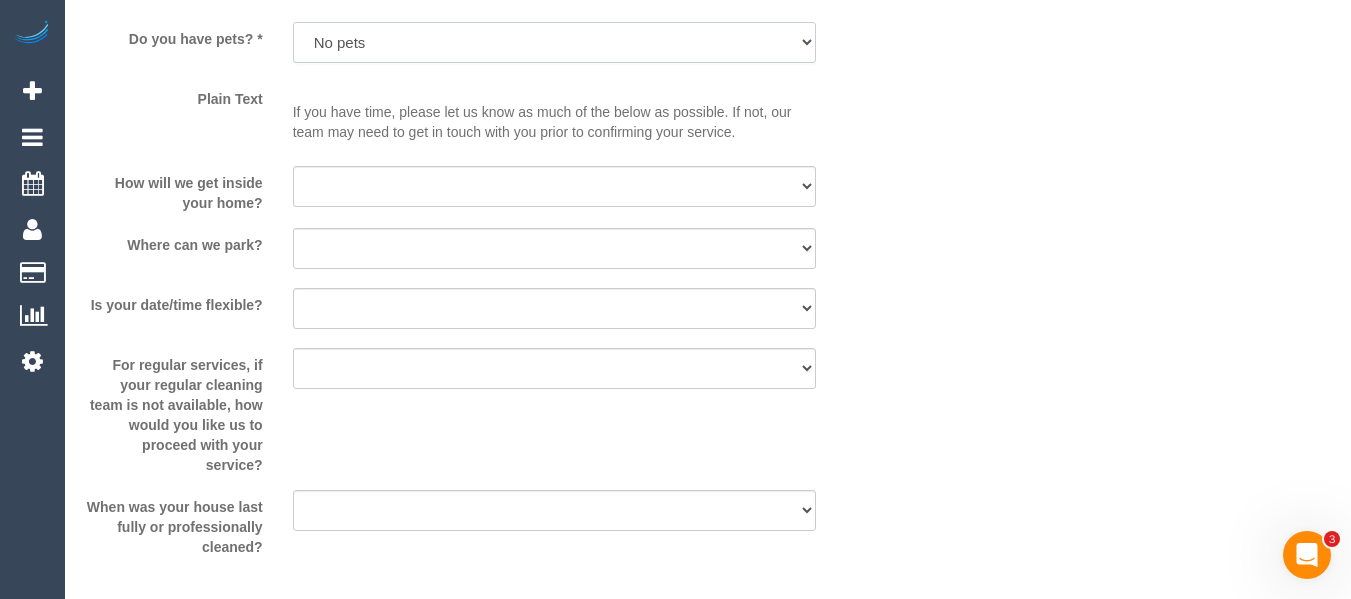 click on "Yes - Cats Yes - Dogs No pets Yes - Dogs and Cats Yes - Other" at bounding box center (555, 42) 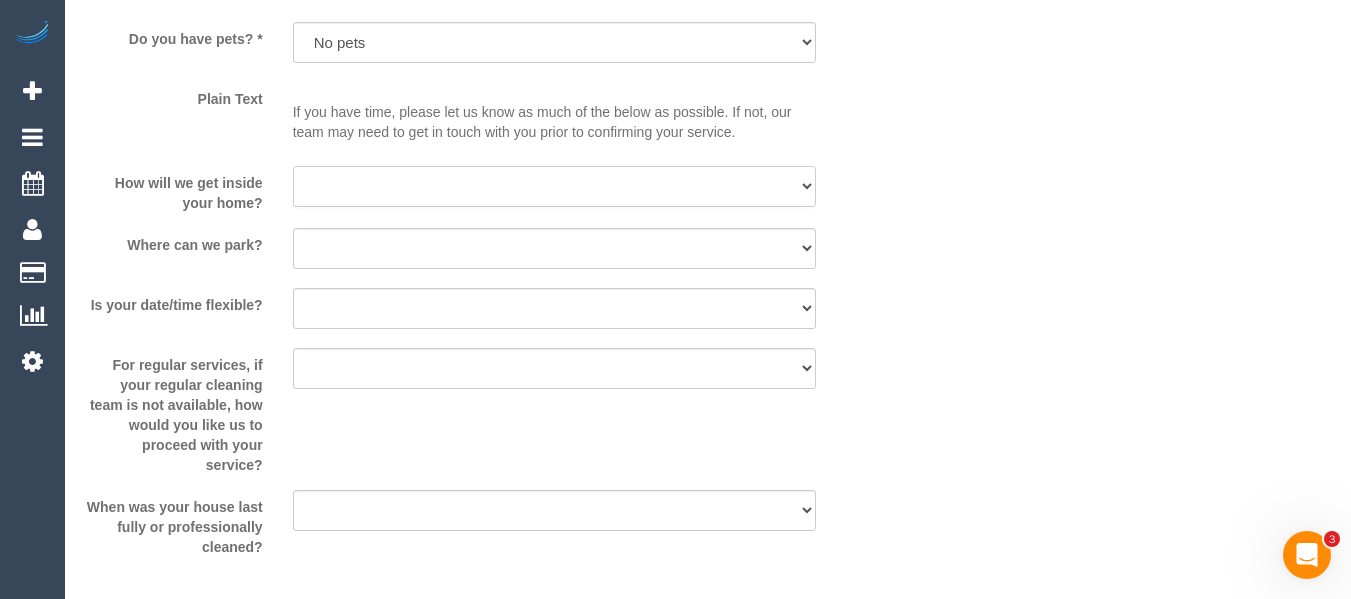 click on "I will be home Key will be left (please provide details below) Lock box/Access code (please provide details below) Other - Please explain below" at bounding box center (555, 186) 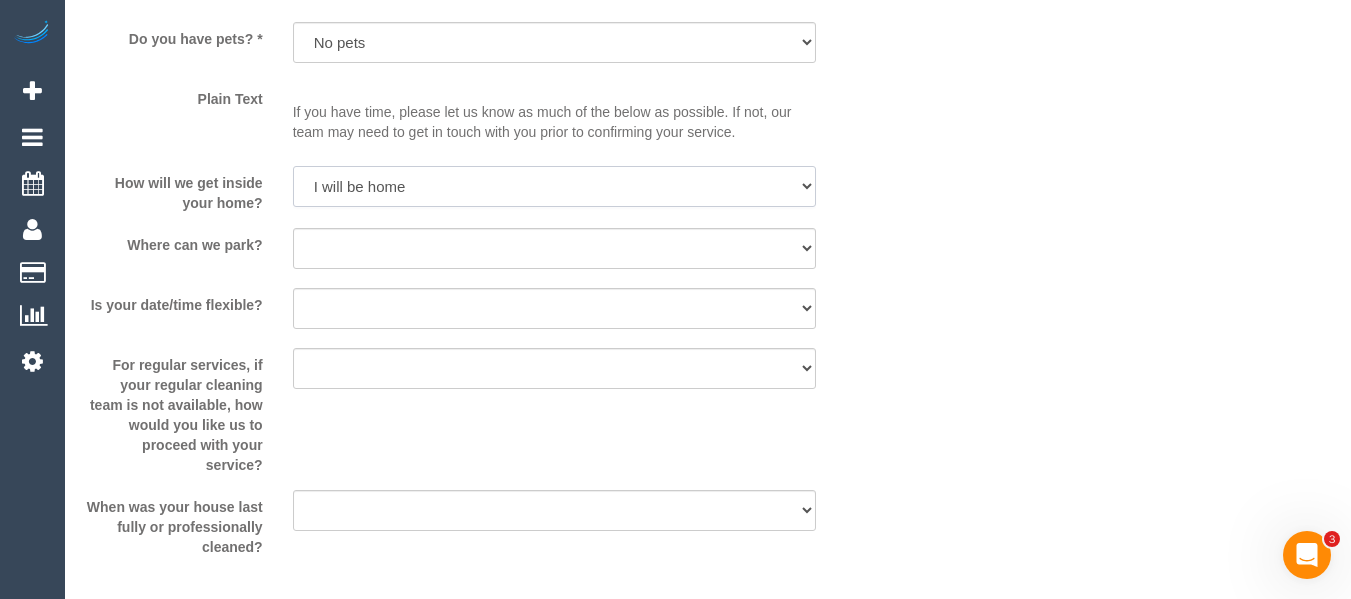 click on "I will be home Key will be left (please provide details below) Lock box/Access code (please provide details below) Other - Please explain below" at bounding box center [555, 186] 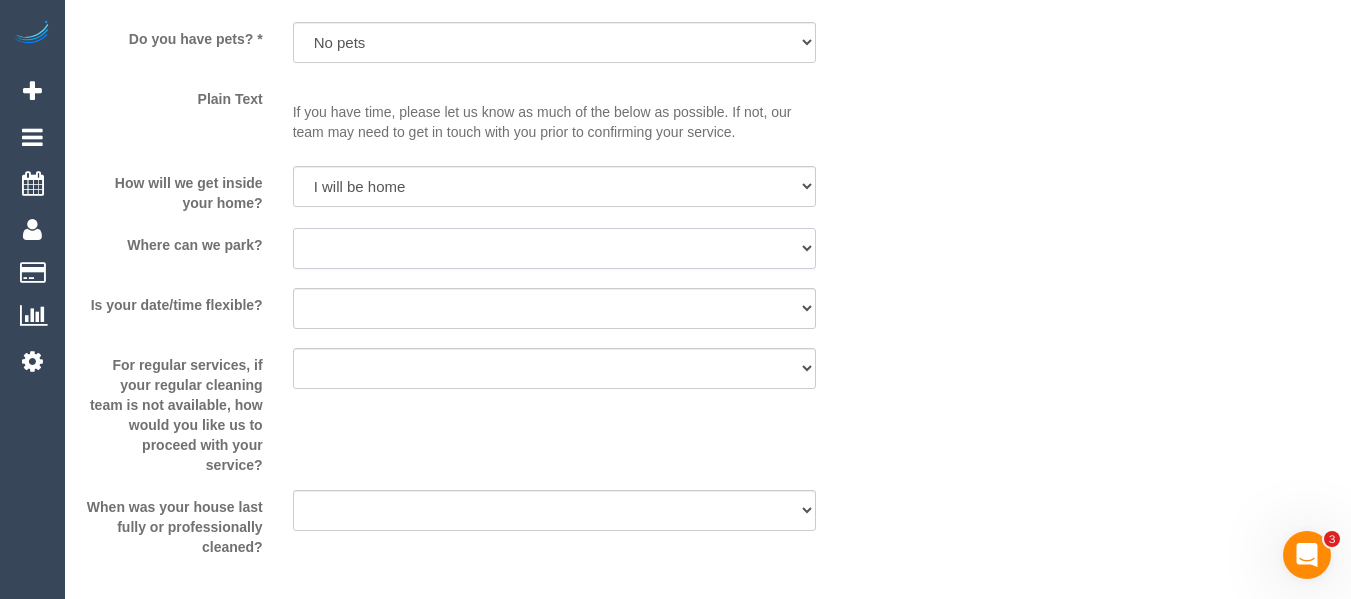 click on "I will provide parking on-site Free street parking Paid street parking (cost will be added to booking total) Other - Please explain below" at bounding box center (555, 248) 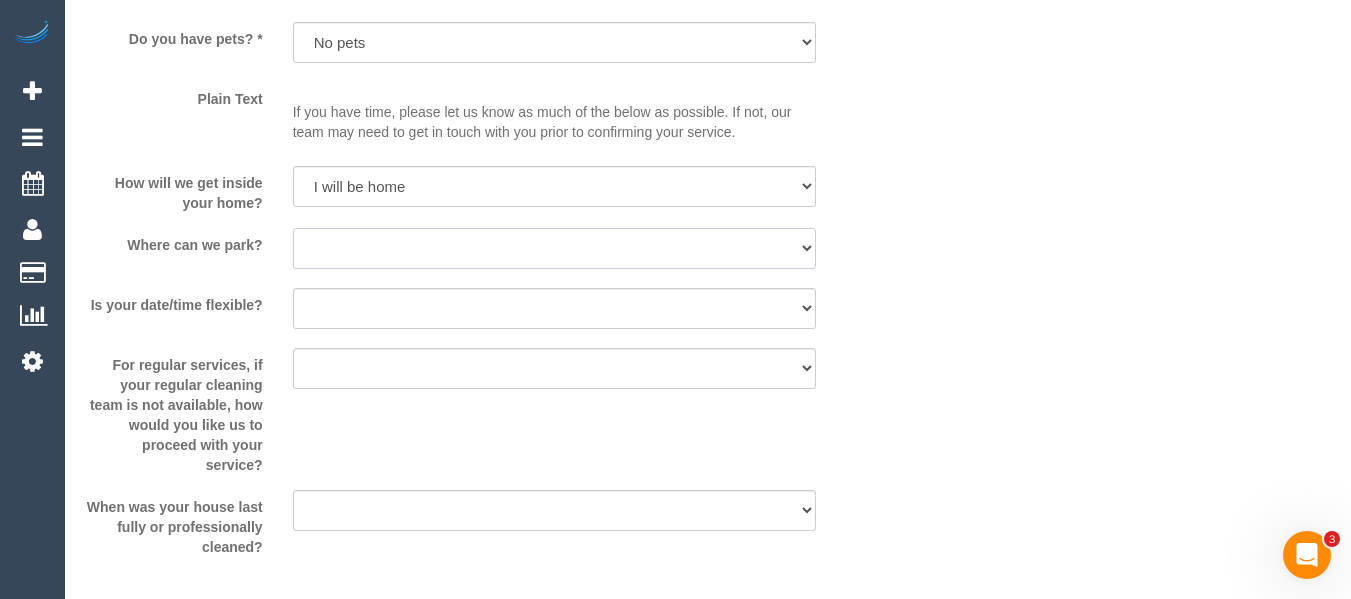 select on "number:19" 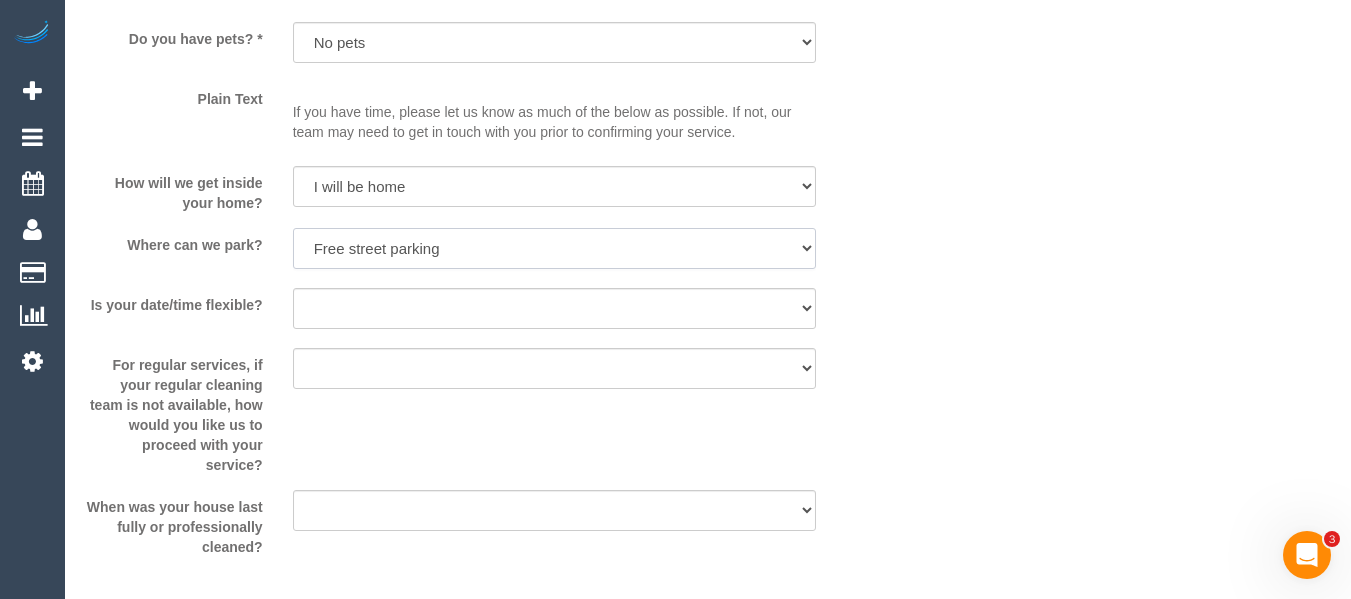 click on "I will provide parking on-site Free street parking Paid street parking (cost will be added to booking total) Other - Please explain below" at bounding box center (555, 248) 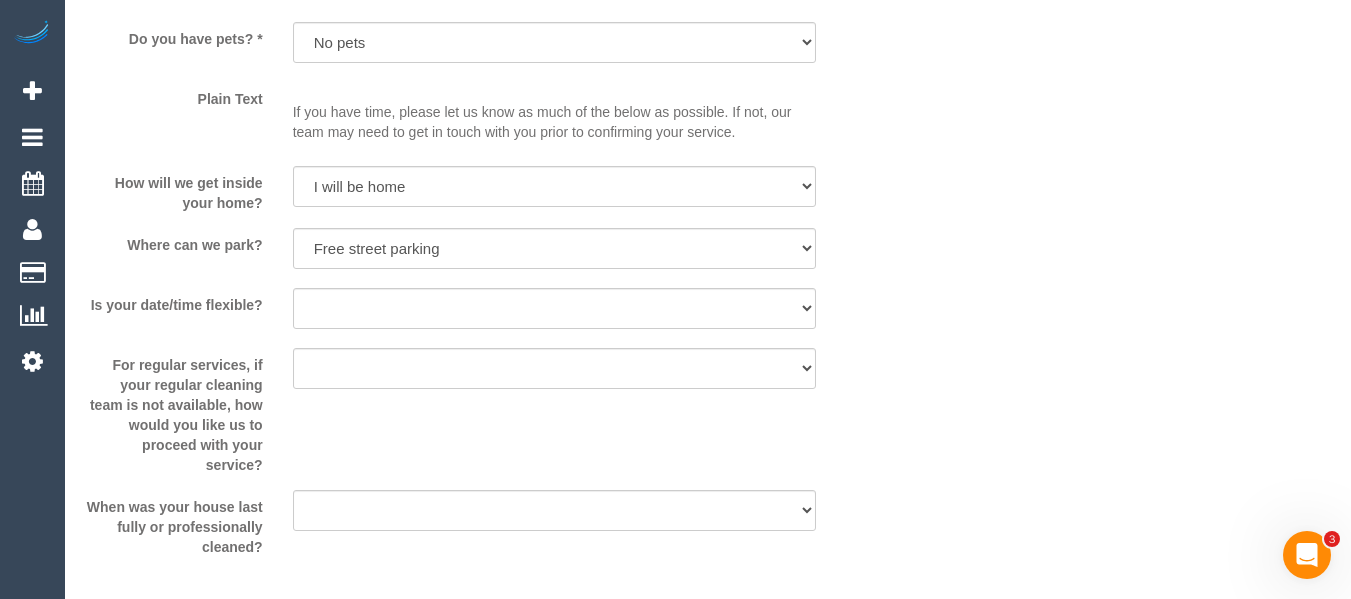 click on "Plain Text
Some of our cleaning teams have allergies or other reasons why they can't attend homes withs pets.
Do you have pets?                                             *
Yes - Cats Yes - Dogs No pets Yes - Dogs and Cats Yes - Other
Plain Text
If you have time, please let us know as much of the below as possible. If not, our team may need to get in touch with you prior to confirming your service.
How will we get inside your home?
I will be home" at bounding box center (485, 227) 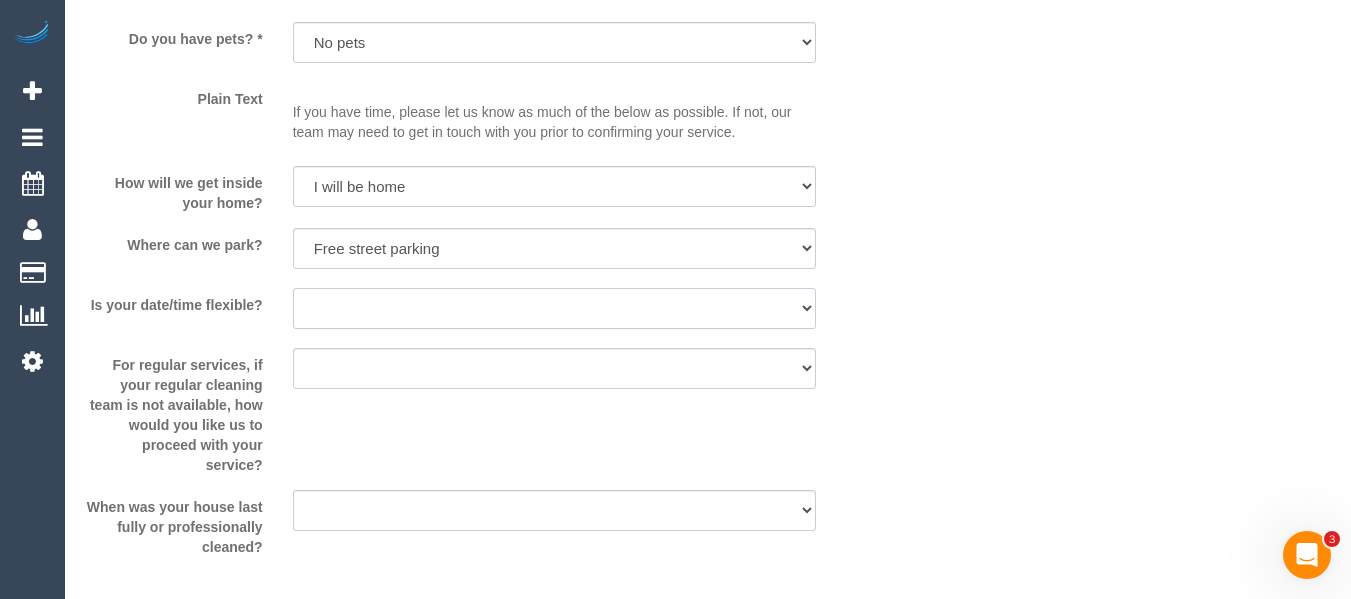 click on "Yes - date and time Yes - date but not time Yes - time but not date No - No flexibility Yes - See notes" at bounding box center (555, 308) 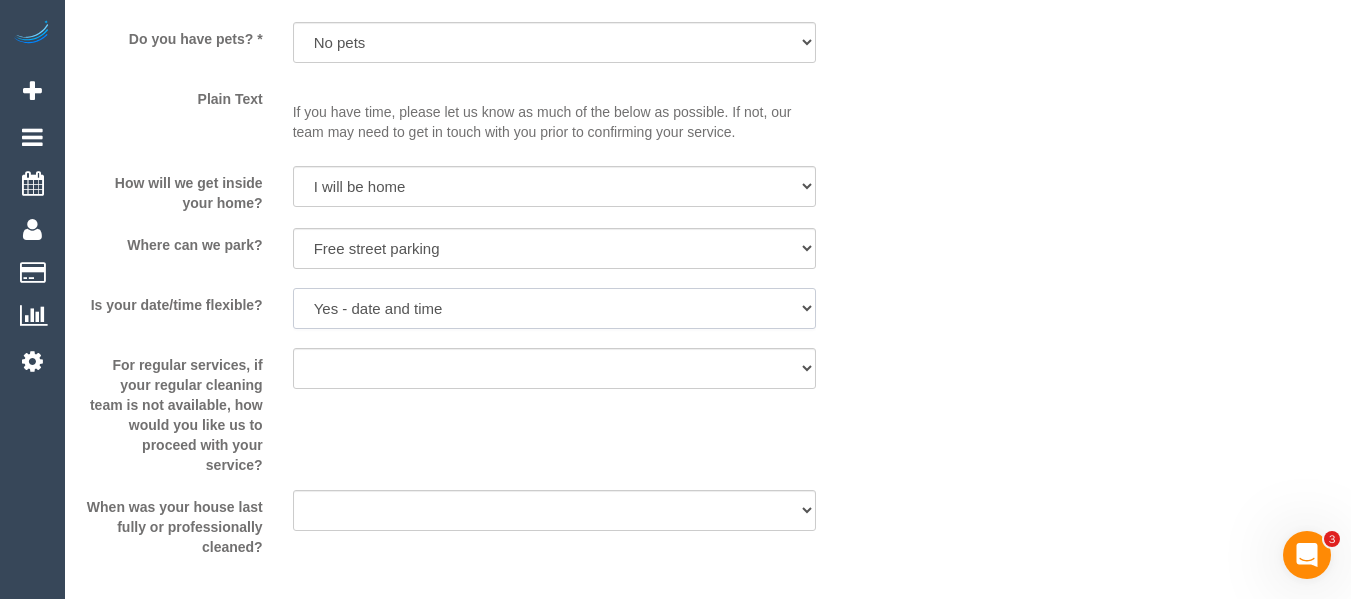 click on "Yes - date and time Yes - date but not time Yes - time but not date No - No flexibility Yes - See notes" at bounding box center (555, 308) 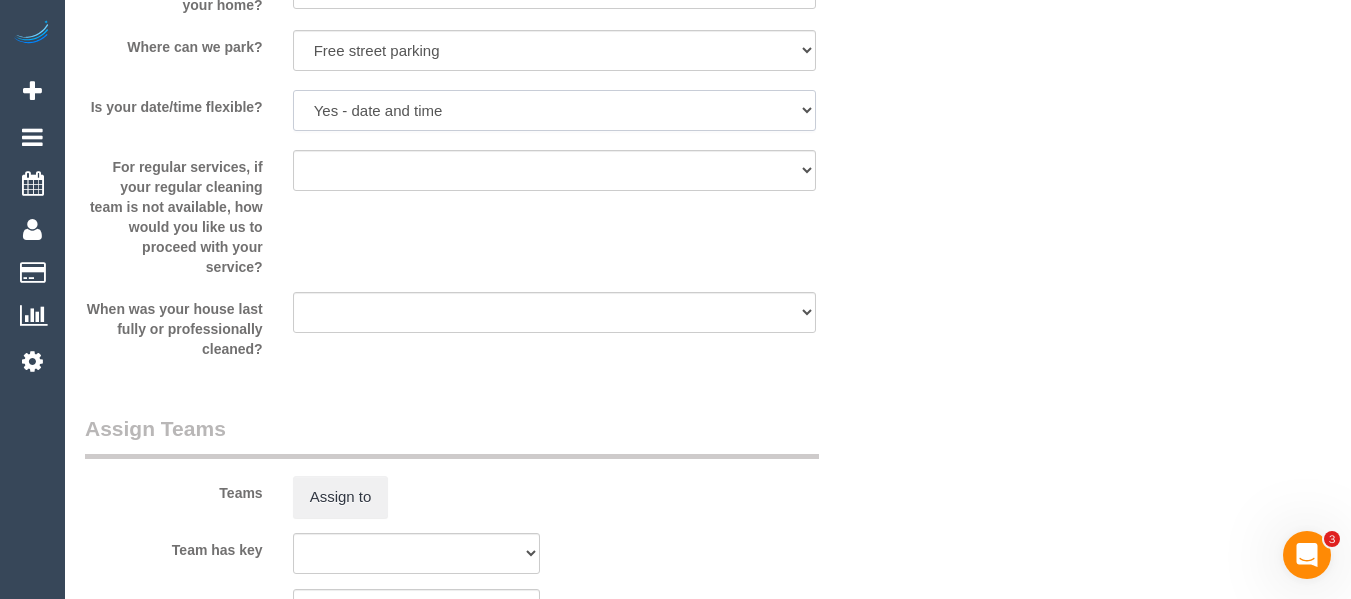 scroll, scrollTop: 2719, scrollLeft: 0, axis: vertical 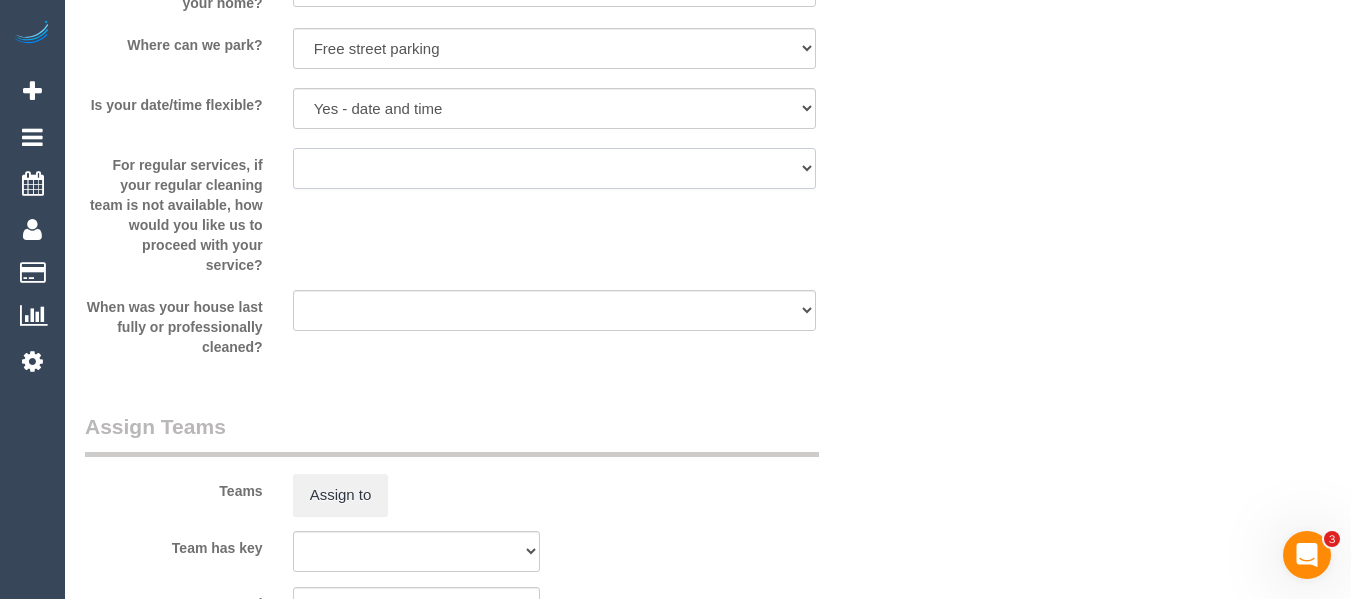 click on "Arrange a cleaner to cover and do not bother you Arrange a cleaner to cover and give you the heads up Contact you to discuss options" at bounding box center [555, 168] 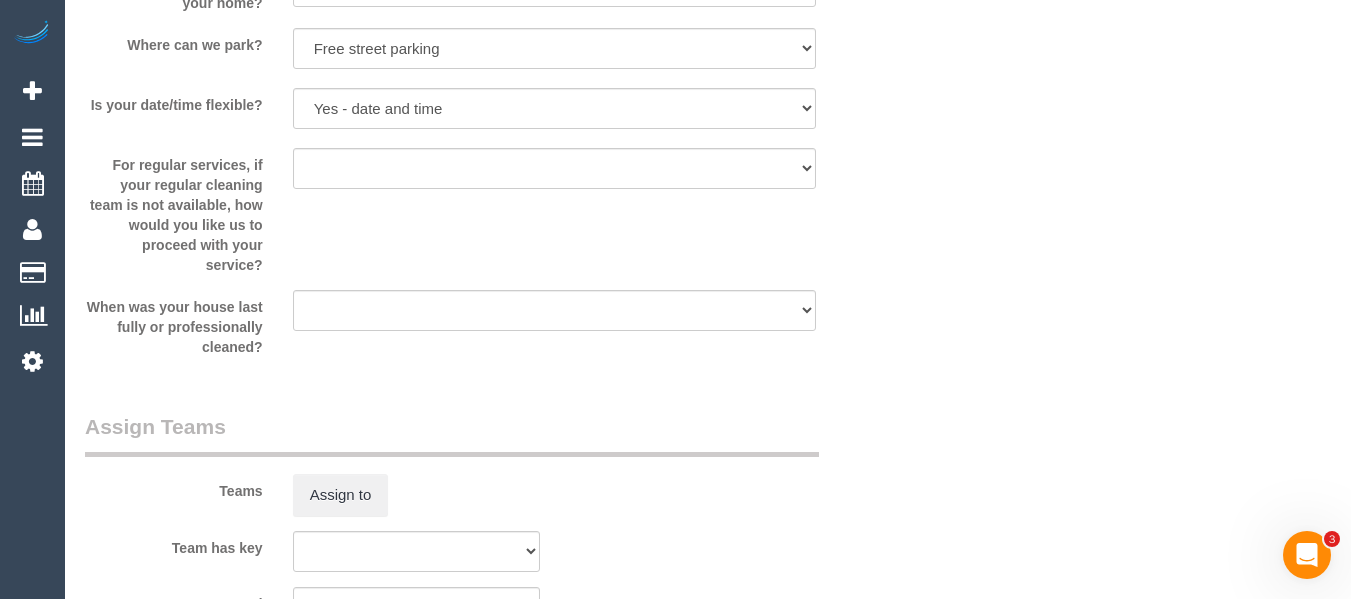 click on "Who
Email*
nance.phan@gmail.com
Name *
Nancy
Phan
Special Request
Where
Address*
41 Alder Street
Caulfield south
ACT
NSW
NT
QLD
SA
TAS
VIC
WA
3162
Add to Address Book
Location
Office City East (North) East (South) Inner East Inner North (East) Inner North (West) Inner South East Inner West North (East) North (West) Outer East Outer North (East) Outer North (West) Outer South East Outer West South East (East) South East (West) West (North)" at bounding box center (708, -812) 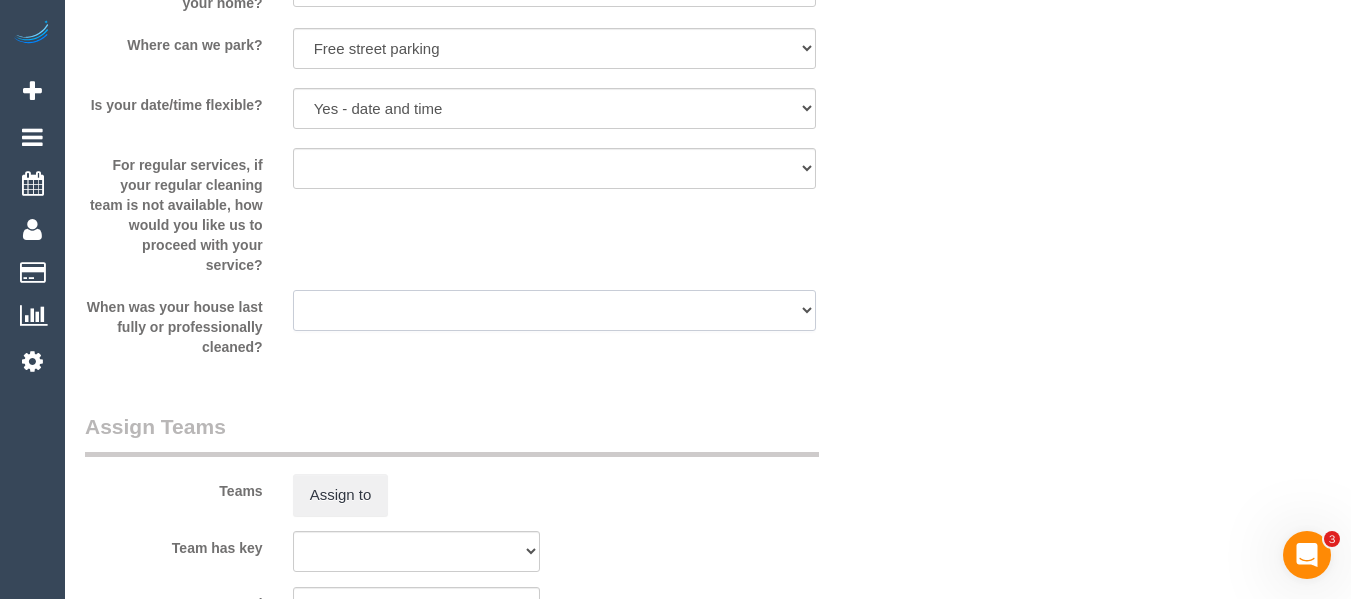 click on "Within 1-2 weeks Within 2-4 weeks Within 1-4 months Over 4 months ago" at bounding box center [555, 310] 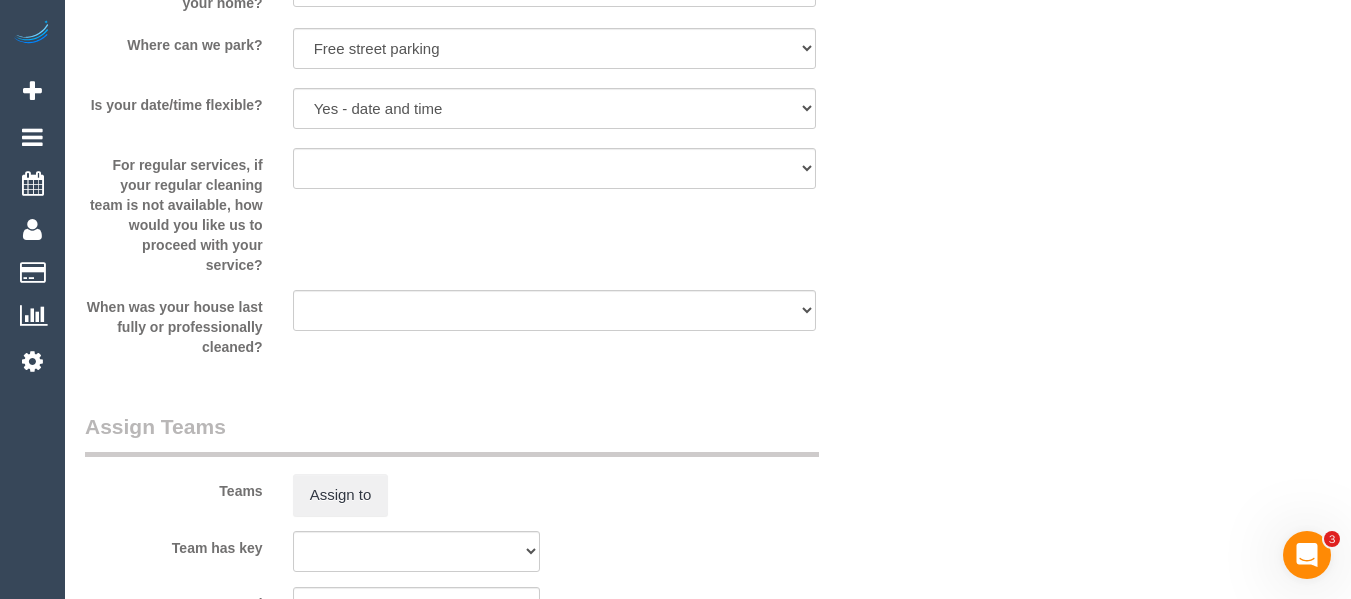 click on "For regular services, if your regular cleaning team is not available, how would you like us to proceed with your service?
Arrange a cleaner to cover and do not bother you Arrange a cleaner to cover and give you the heads up Contact you to discuss options" at bounding box center (485, 211) 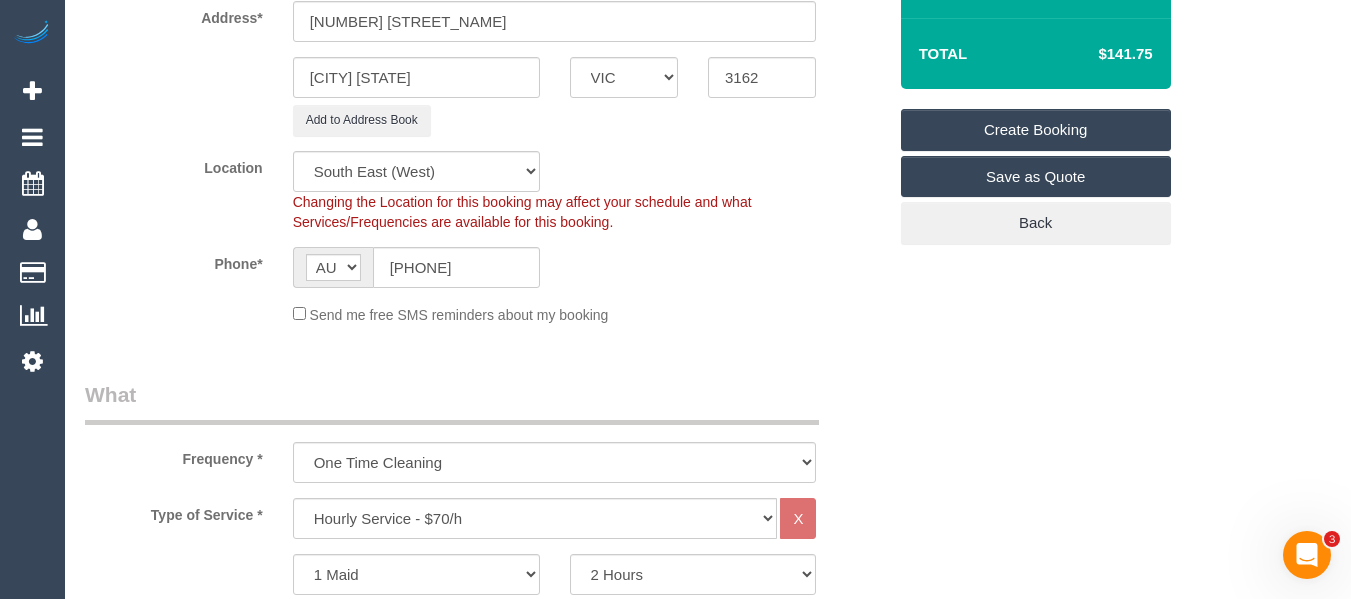 scroll, scrollTop: 700, scrollLeft: 0, axis: vertical 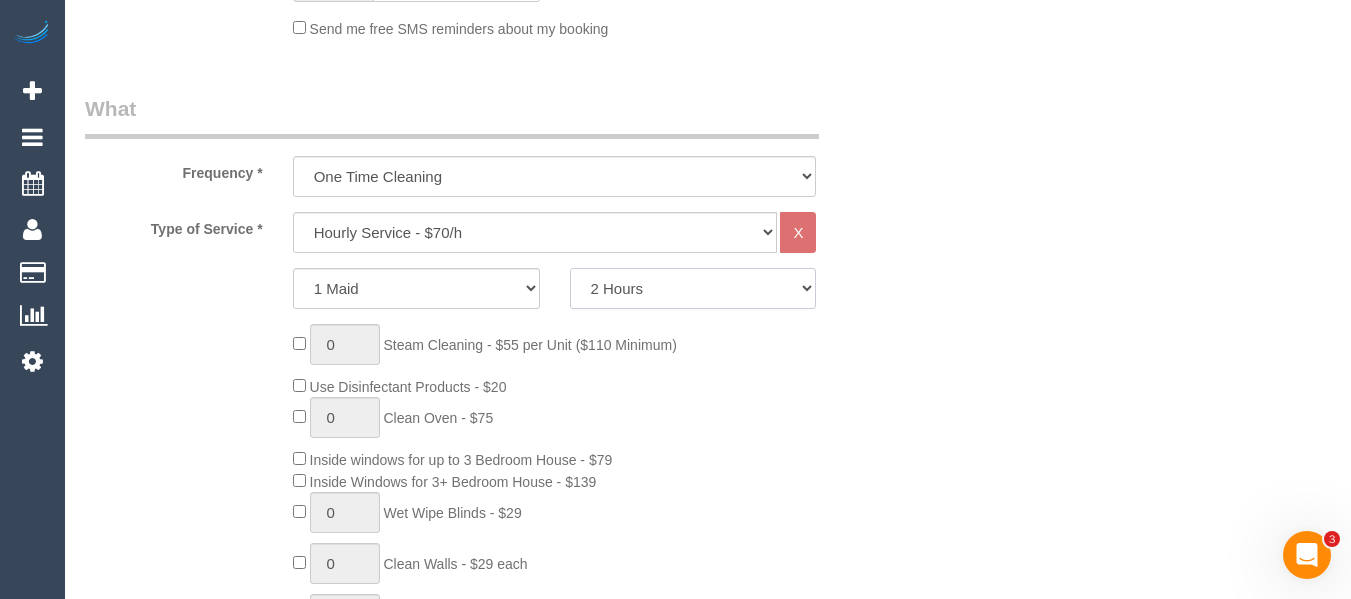 click on "2 Hours
2.5 Hours
3 Hours
3.5 Hours
4 Hours
4.5 Hours
5 Hours
5.5 Hours
6 Hours
6.5 Hours
7 Hours
7.5 Hours
8 Hours
8.5 Hours
9 Hours
9.5 Hours
10 Hours
10.5 Hours
11 Hours
11.5 Hours
12 Hours
12.5 Hours
13 Hours
13.5 Hours
14 Hours
14.5 Hours
15 Hours
15.5 Hours
16 Hours
16.5 Hours" 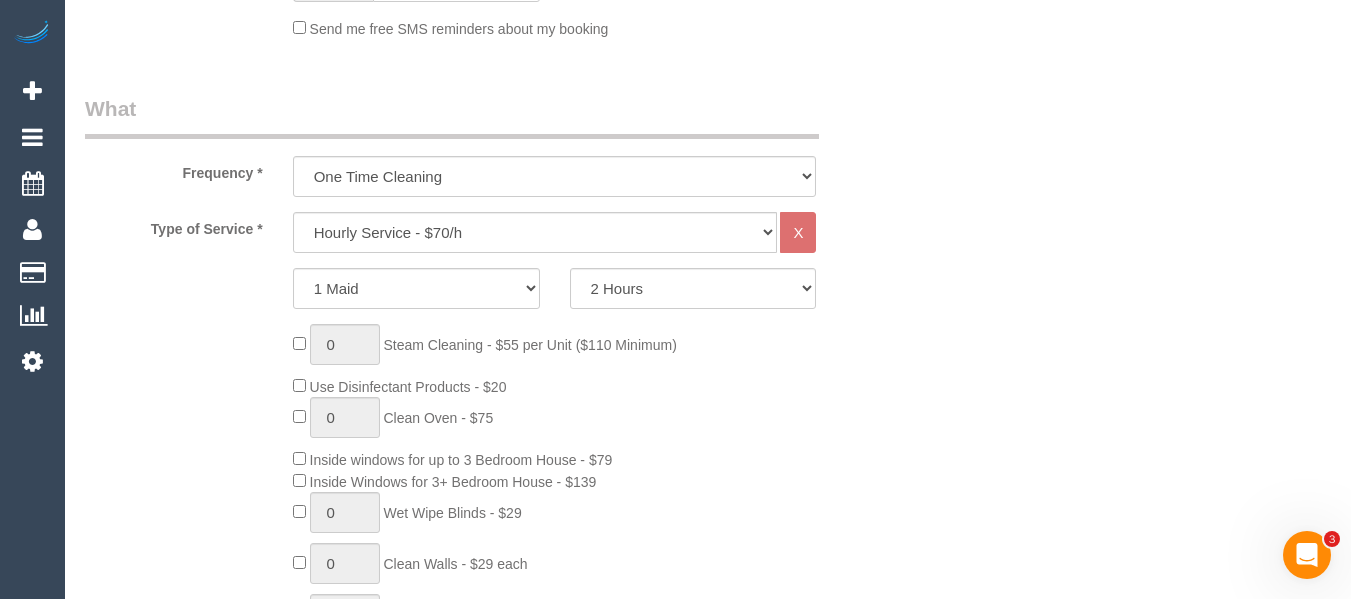 click on "Who
Email*
nance.phan@gmail.com
Name *
Nancy
Phan
Special Request
Where
Address*
41 Alder Street
Caulfield south
ACT
NSW
NT
QLD
SA
TAS
VIC
WA
3162
Add to Address Book
Location
Office City East (North) East (South) Inner East Inner North (East) Inner North (West) Inner South East Inner West North (East) North (West) Outer East Outer North (East) Outer North (West) Outer South East Outer West South East (East) South East (West) West (North)" at bounding box center (708, 1207) 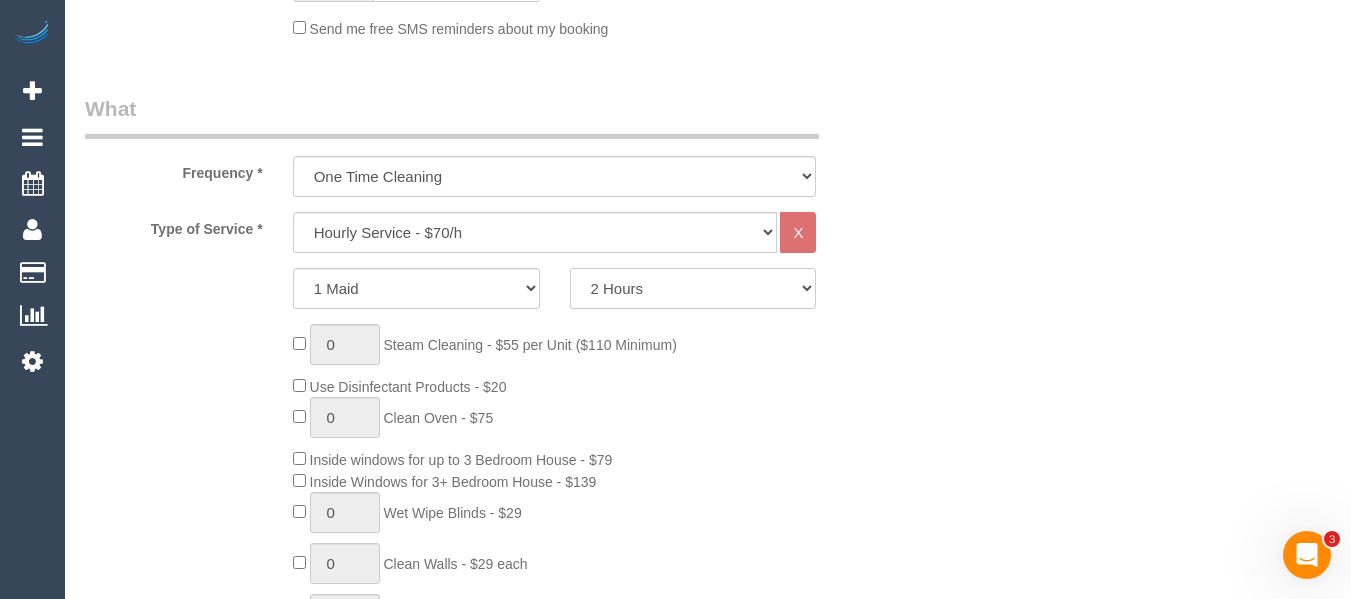 click on "2 Hours
2.5 Hours
3 Hours
3.5 Hours
4 Hours
4.5 Hours
5 Hours
5.5 Hours
6 Hours
6.5 Hours
7 Hours
7.5 Hours
8 Hours
8.5 Hours
9 Hours
9.5 Hours
10 Hours
10.5 Hours
11 Hours
11.5 Hours
12 Hours
12.5 Hours
13 Hours
13.5 Hours
14 Hours
14.5 Hours
15 Hours
15.5 Hours
16 Hours
16.5 Hours" 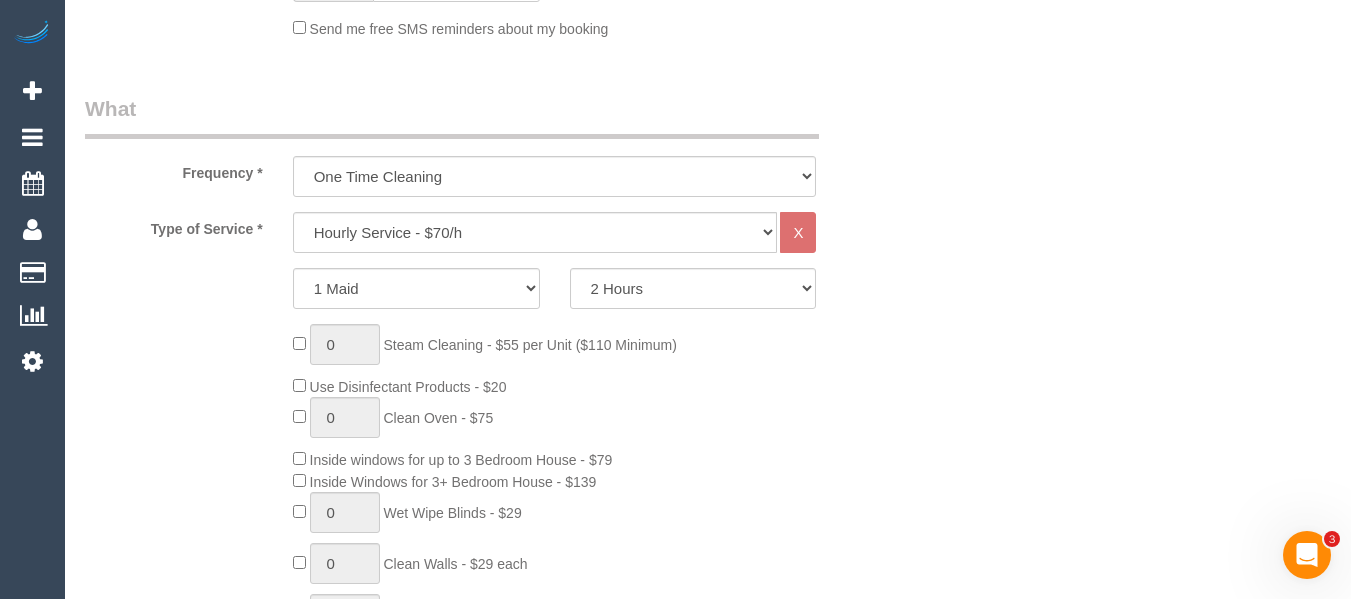 click on "Who
Email*
nance.phan@gmail.com
Name *
Nancy
Phan
Special Request
Where
Address*
41 Alder Street
Caulfield south
ACT
NSW
NT
QLD
SA
TAS
VIC
WA
3162
Add to Address Book
Location
Office City East (North) East (South) Inner East Inner North (East) Inner North (West) Inner South East Inner West North (East) North (West) Outer East Outer North (East) Outer North (West) Outer South East Outer West South East (East) South East (West) West (North)" at bounding box center (708, 1207) 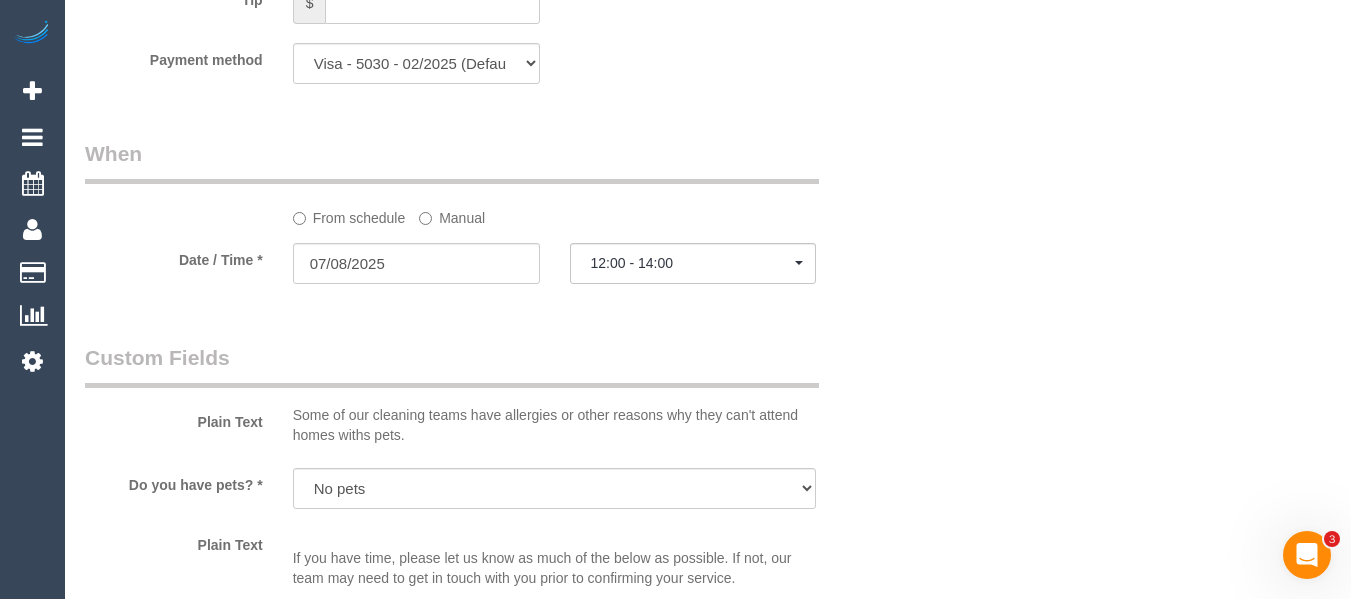 scroll, scrollTop: 2039, scrollLeft: 0, axis: vertical 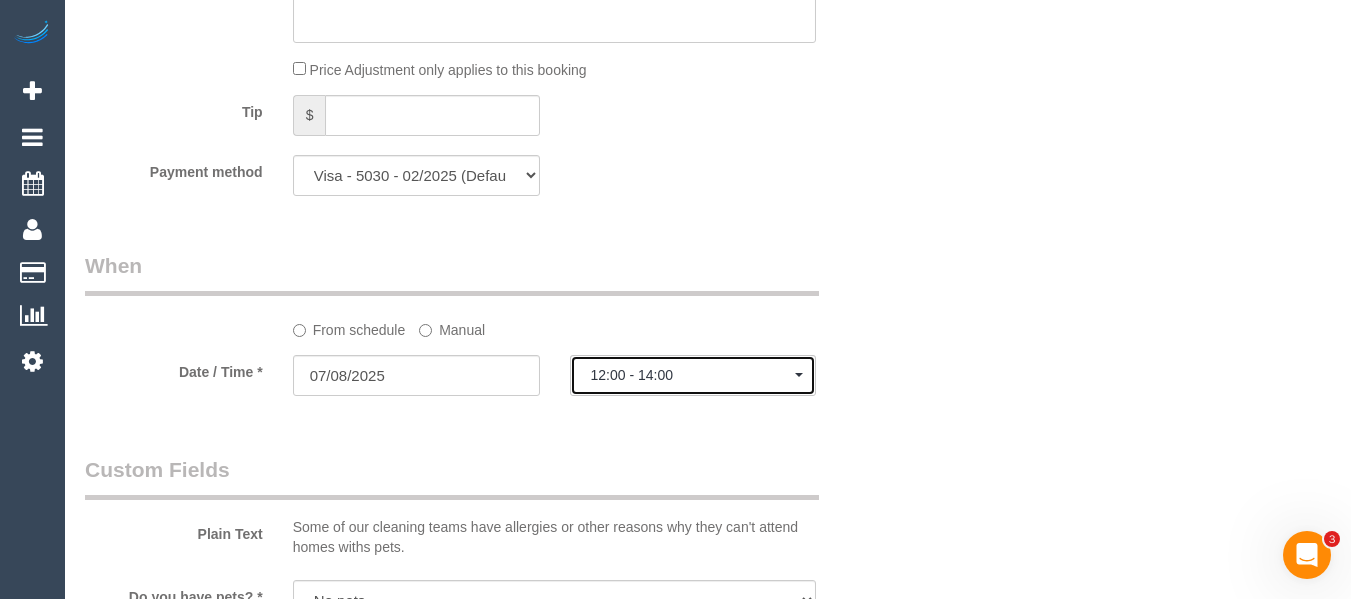 click on "12:00 - 14:00" 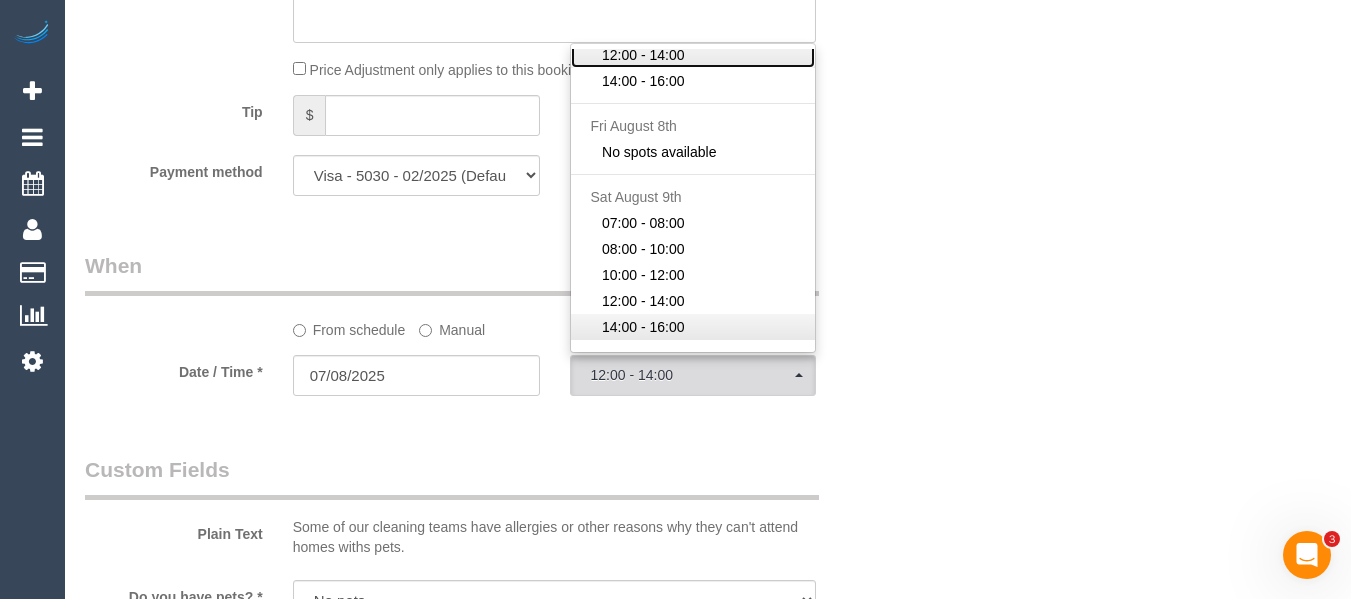 scroll, scrollTop: 0, scrollLeft: 0, axis: both 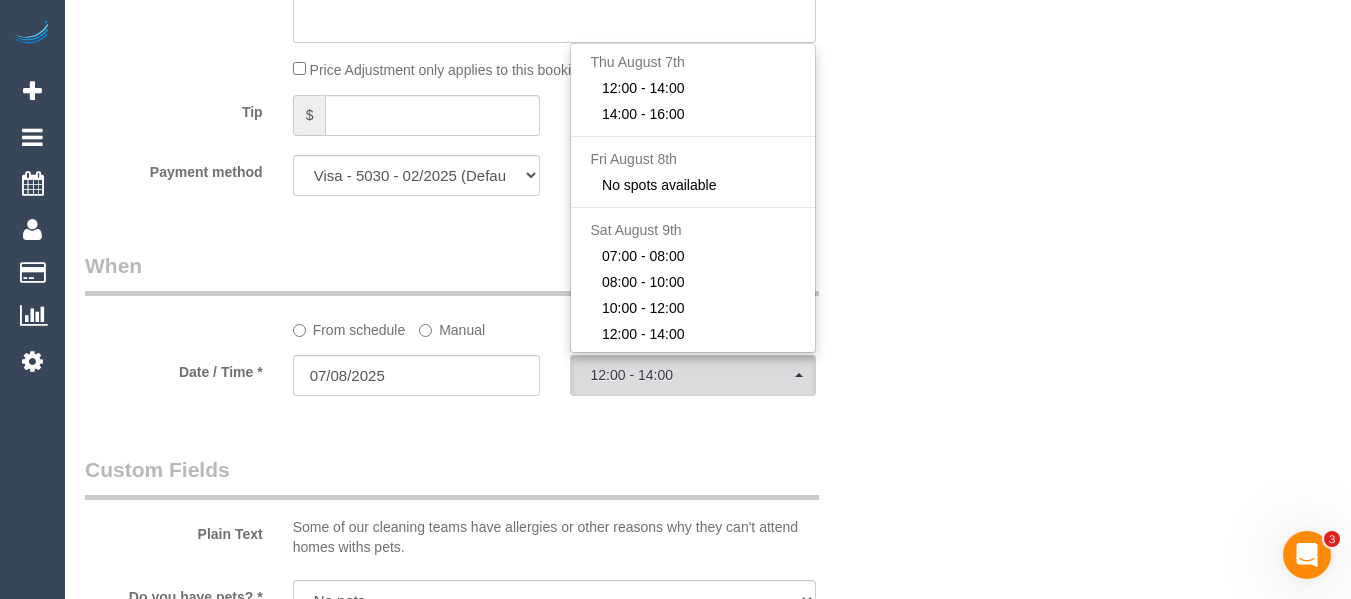 click on "Who
Email*
nance.phan@gmail.com
Name *
Nancy
Phan
Special Request
Where
Address*
41 Alder Street
Caulfield south
ACT
NSW
NT
QLD
SA
TAS
VIC
WA
3162
Add to Address Book
Location
Office City East (North) East (South) Inner East Inner North (East) Inner North (West) Inner South East Inner West North (East) North (West) Outer East Outer North (East) Outer North (West) Outer South East Outer West South East (East) South East (West) West (North)" at bounding box center (708, -54) 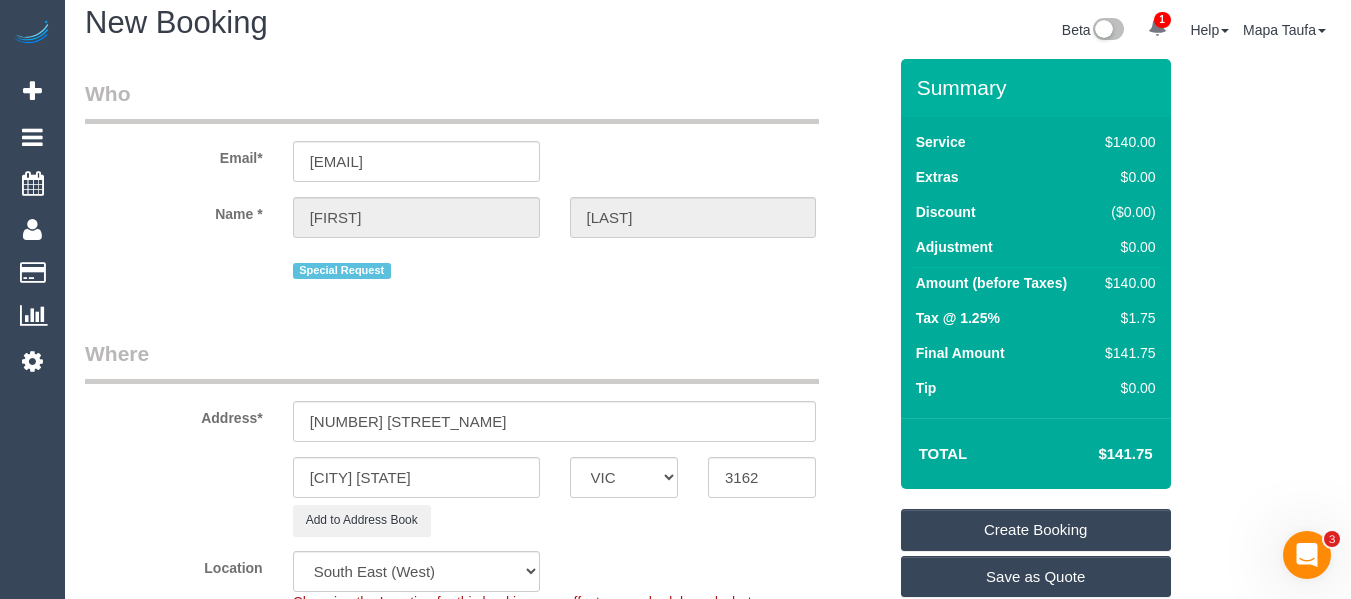 scroll, scrollTop: 0, scrollLeft: 0, axis: both 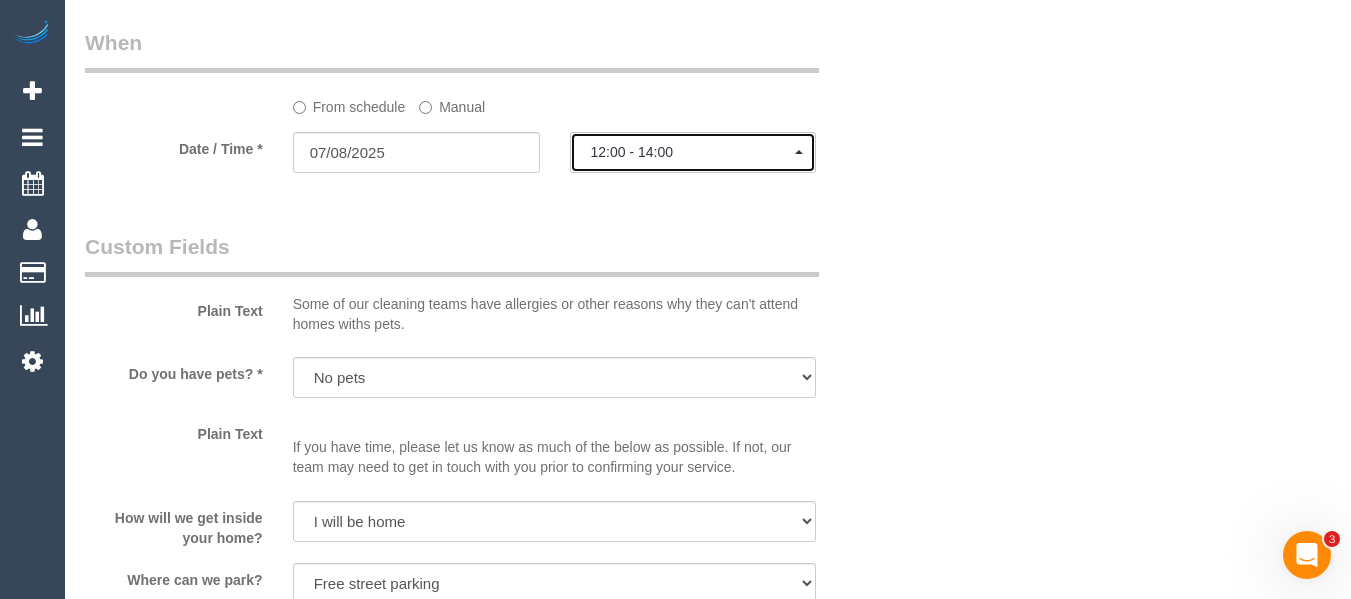 click on "12:00 - 14:00" 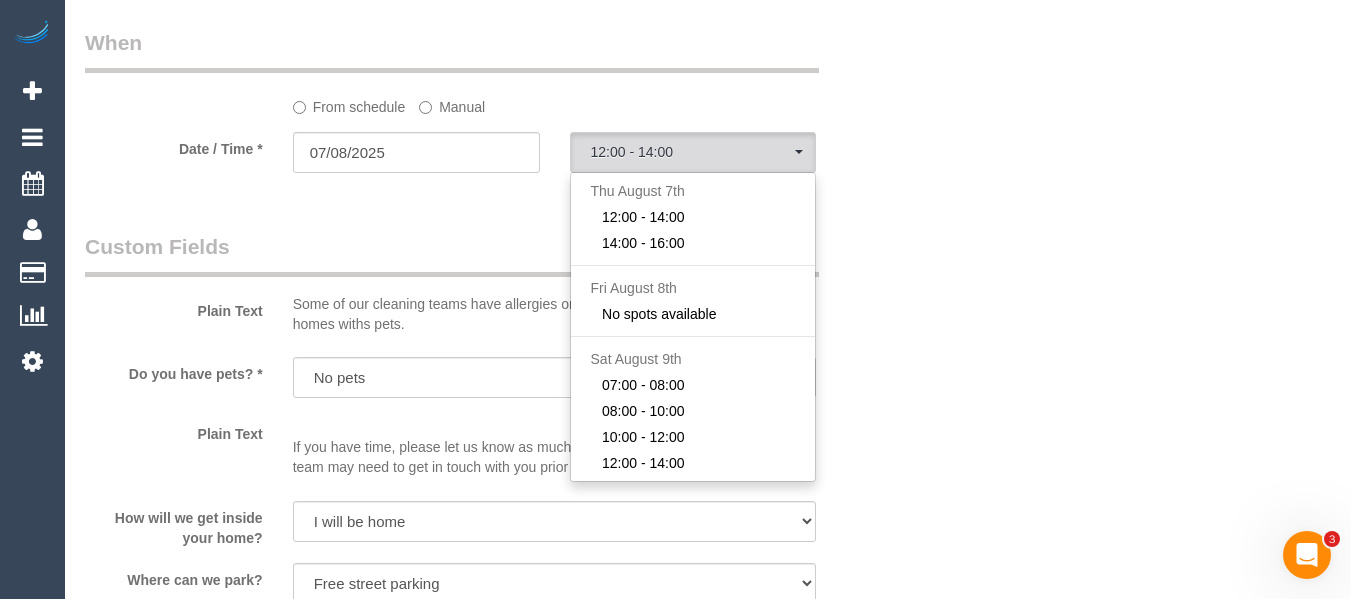 click on "Who
Email*
nance.phan@gmail.com
Name *
Nancy
Phan
Special Request
Where
Address*
41 Alder Street
Caulfield south
ACT
NSW
NT
QLD
SA
TAS
VIC
WA
3162
Add to Address Book
Location
Office City East (North) East (South) Inner East Inner North (East) Inner North (West) Inner South East Inner West North (East) North (West) Outer East Outer North (East) Outer North (West) Outer South East Outer West South East (East) South East (West) West (North)" at bounding box center (708, -277) 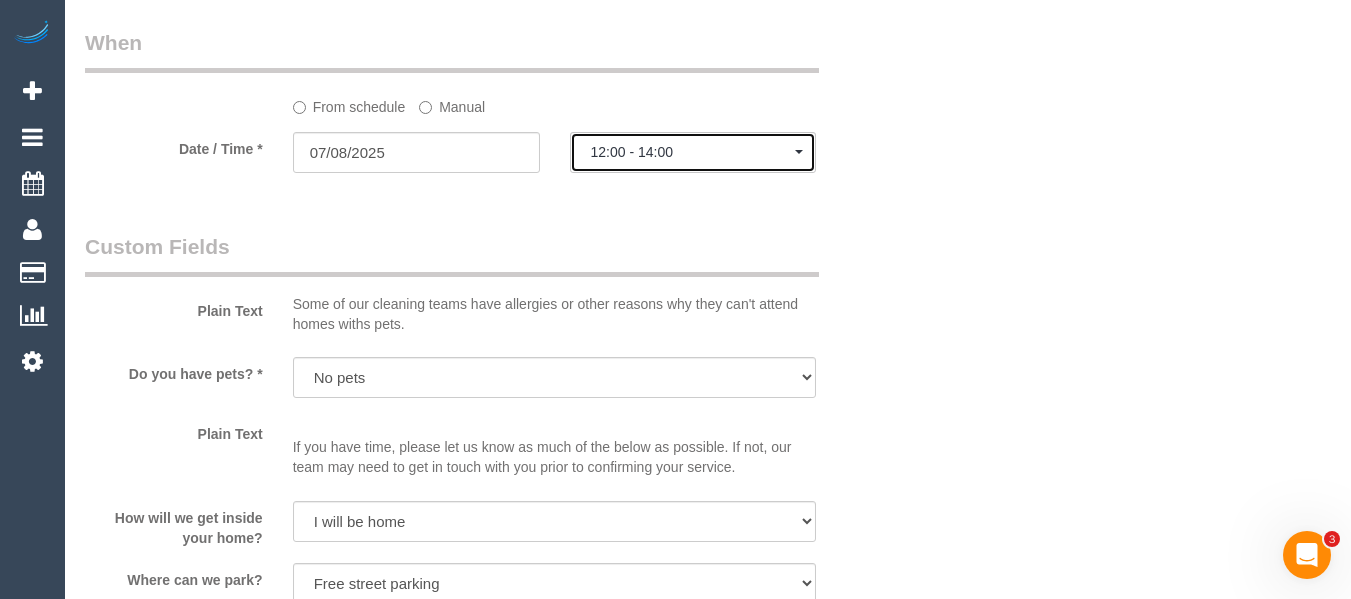 click on "12:00 - 14:00" 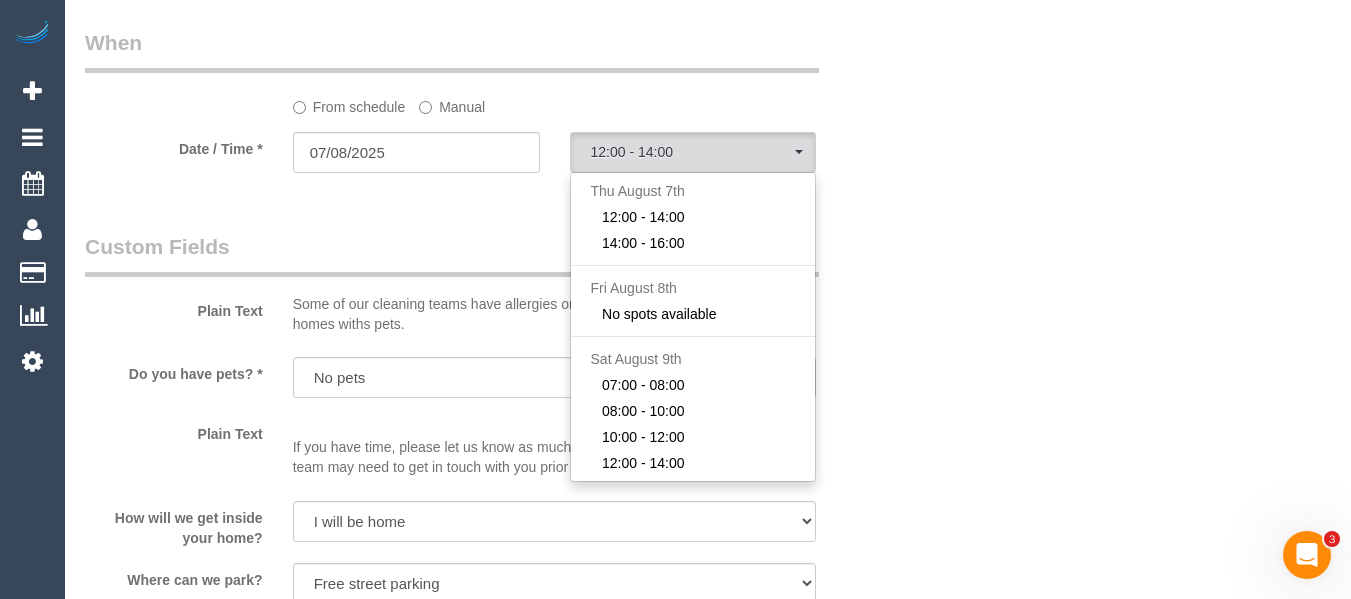 click on "Who
Email*
nance.phan@gmail.com
Name *
Nancy
Phan
Special Request
Where
Address*
41 Alder Street
Caulfield south
ACT
NSW
NT
QLD
SA
TAS
VIC
WA
3162
Add to Address Book
Location
Office City East (North) East (South) Inner East Inner North (East) Inner North (West) Inner South East Inner West North (East) North (West) Outer East Outer North (East) Outer North (West) Outer South East Outer West South East (East) South East (West) West (North)" at bounding box center (708, -277) 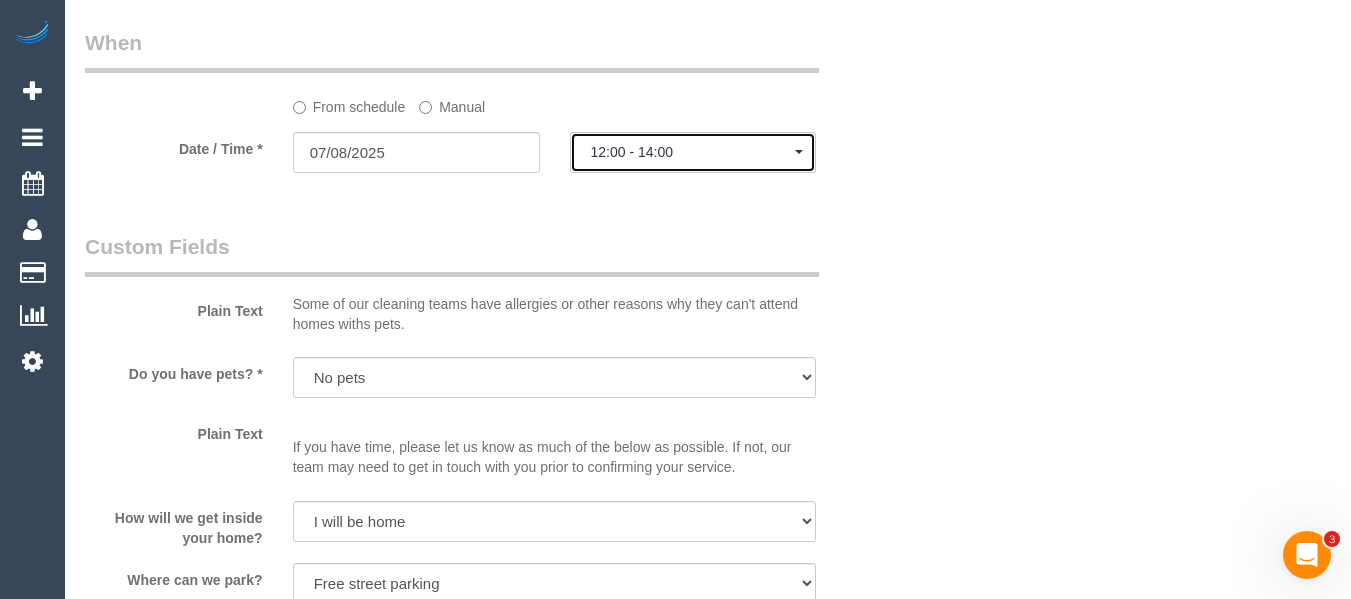 click on "12:00 - 14:00" 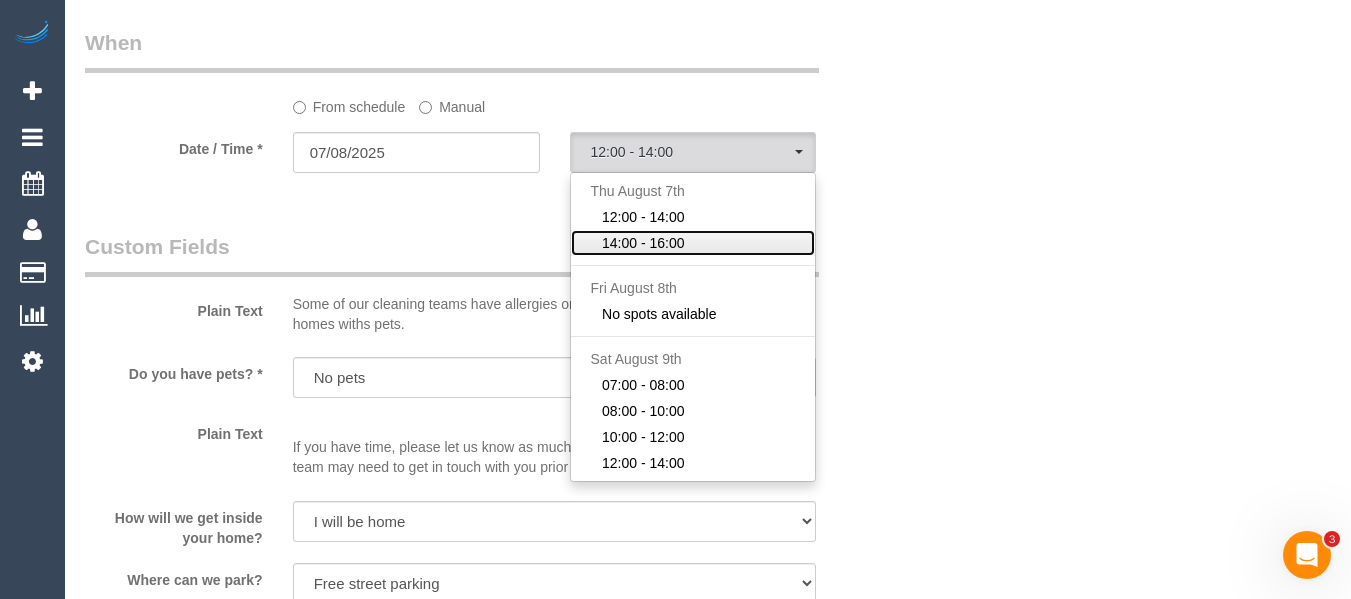 click on "14:00 - 16:00" 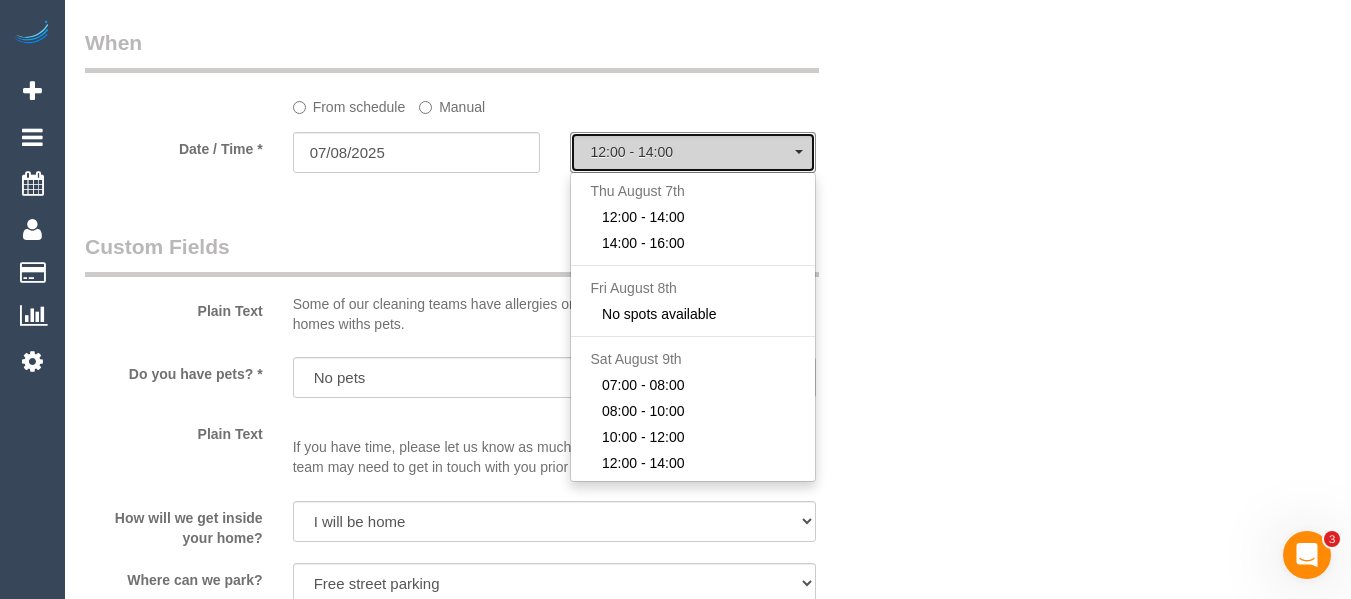 select on "spot2" 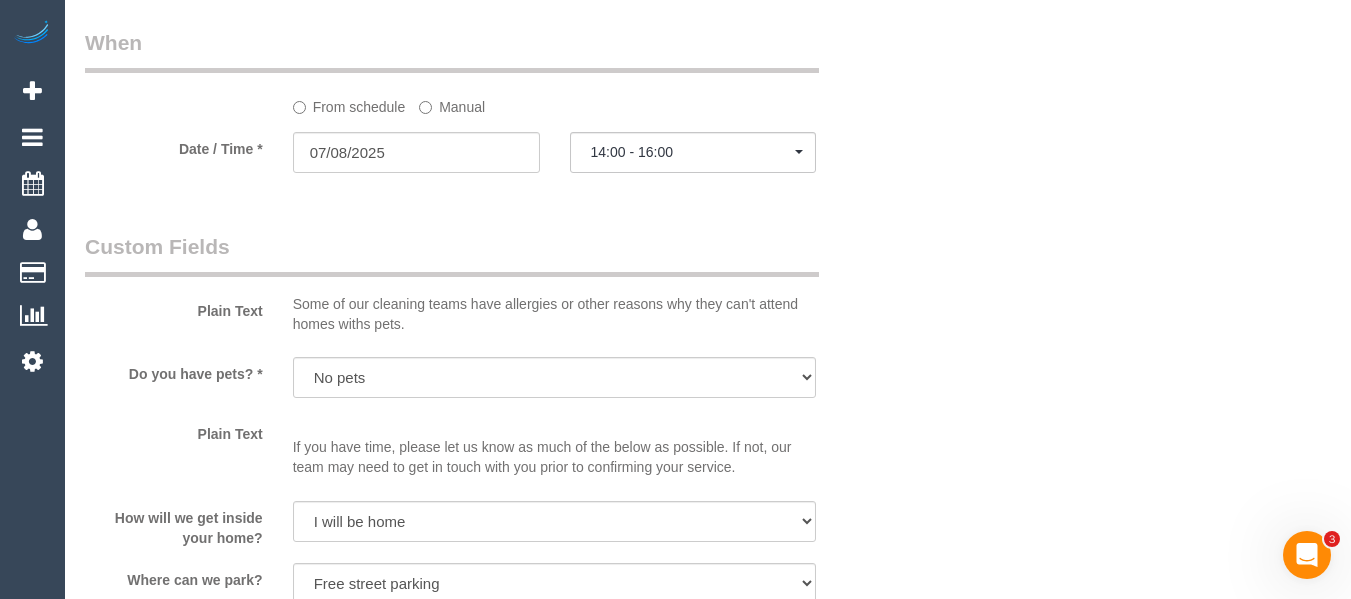drag, startPoint x: 906, startPoint y: 260, endPoint x: 916, endPoint y: 270, distance: 14.142136 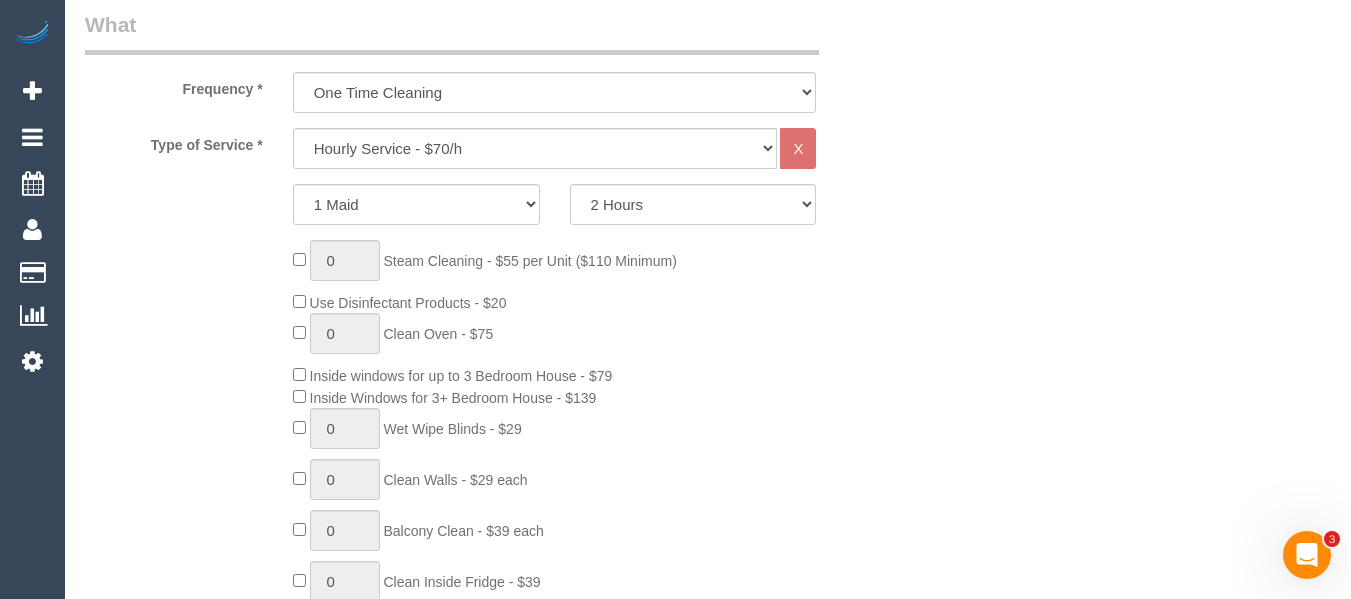 scroll, scrollTop: 584, scrollLeft: 0, axis: vertical 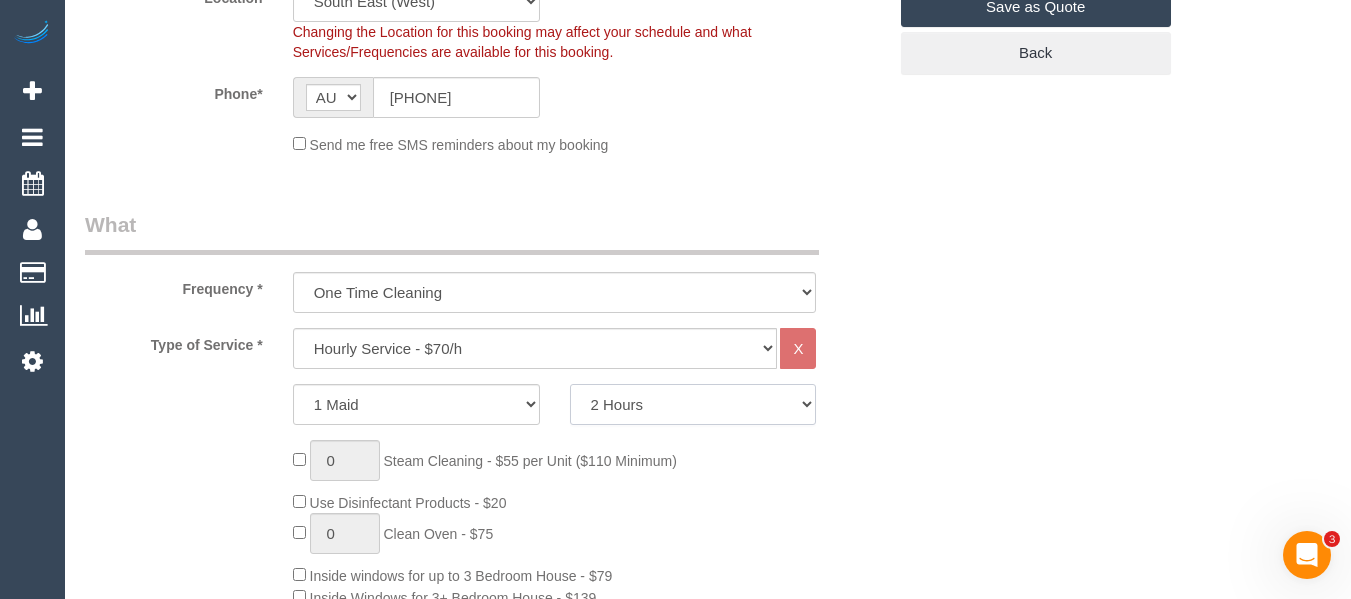 click on "2 Hours
2.5 Hours
3 Hours
3.5 Hours
4 Hours
4.5 Hours
5 Hours
5.5 Hours
6 Hours
6.5 Hours
7 Hours
7.5 Hours
8 Hours
8.5 Hours
9 Hours
9.5 Hours
10 Hours
10.5 Hours
11 Hours
11.5 Hours
12 Hours
12.5 Hours
13 Hours
13.5 Hours
14 Hours
14.5 Hours
15 Hours
15.5 Hours
16 Hours
16.5 Hours" 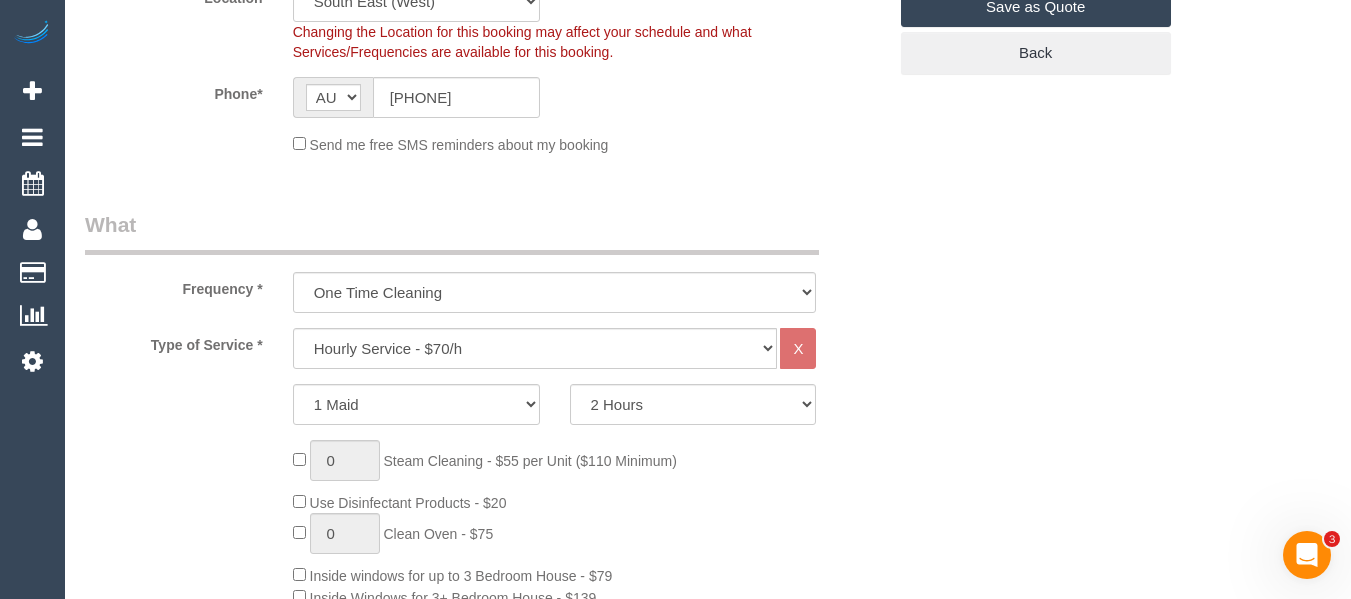 click on "Who
Email*
nance.phan@gmail.com
Name *
Nancy
Phan
Special Request
Where
Address*
41 Alder Street
Caulfield south
ACT
NSW
NT
QLD
SA
TAS
VIC
WA
3162
Add to Address Book
Location
Office City East (North) East (South) Inner East Inner North (East) Inner North (West) Inner South East Inner West North (East) North (West) Outer East Outer North (East) Outer North (West) Outer South East Outer West South East (East) South East (West) West (North)" at bounding box center [708, 1323] 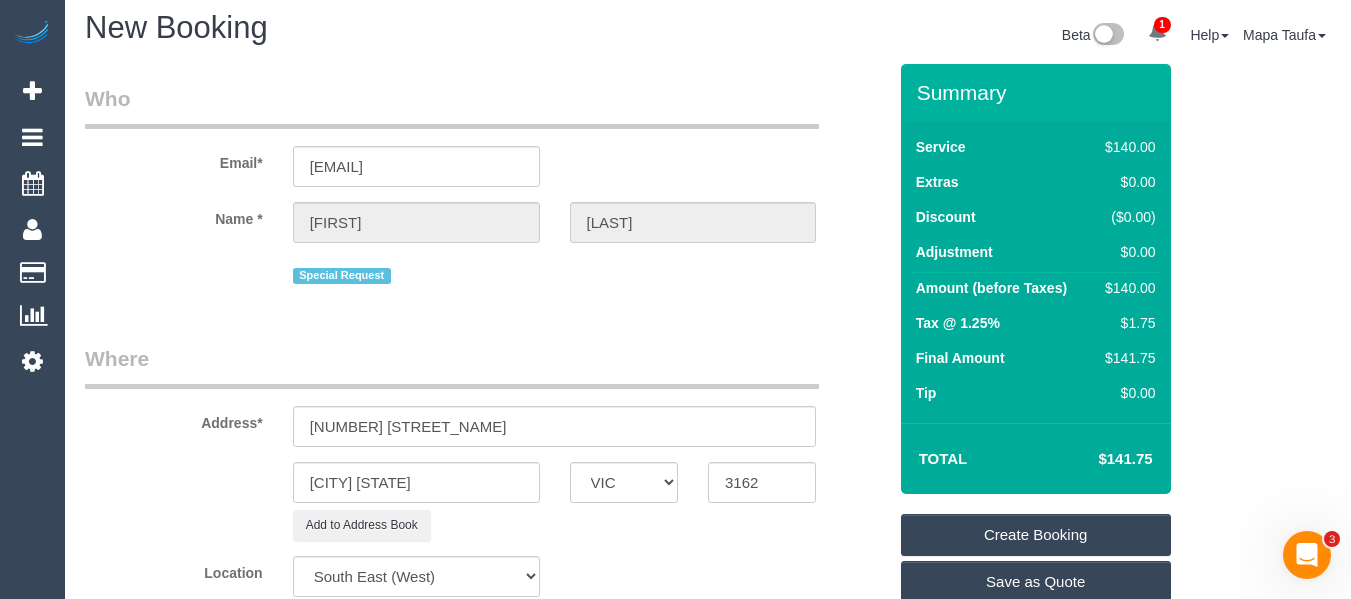 scroll, scrollTop: 0, scrollLeft: 0, axis: both 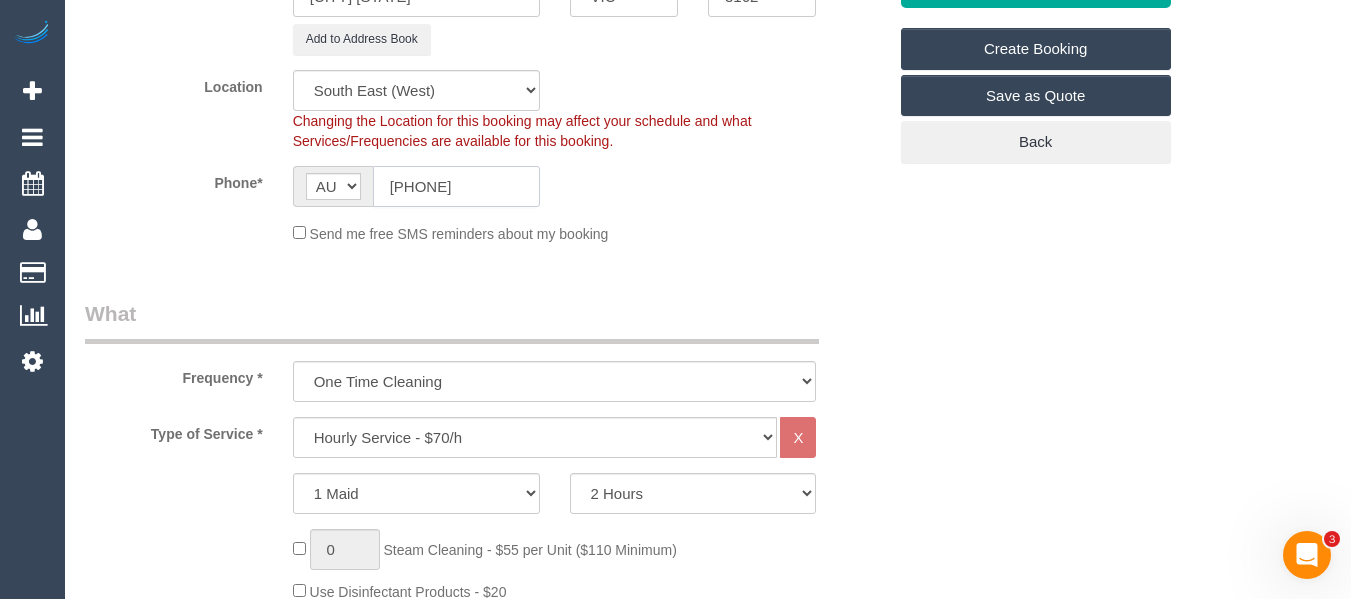 click on "[PHONE]" 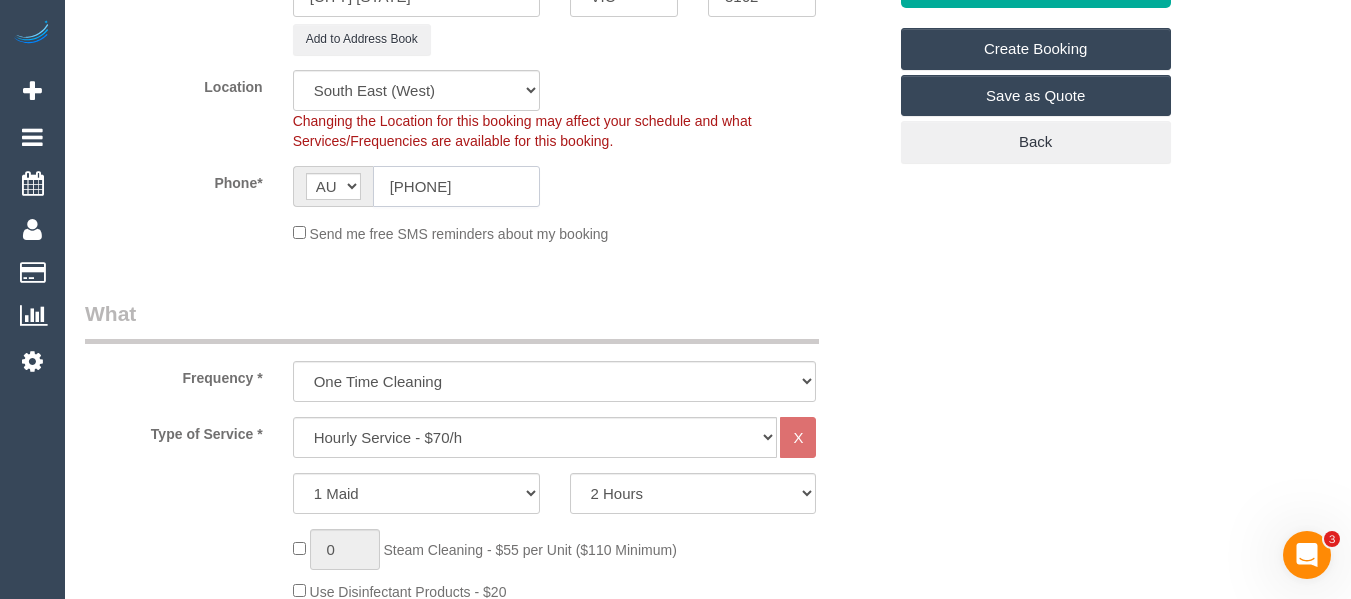click on "[PHONE]" 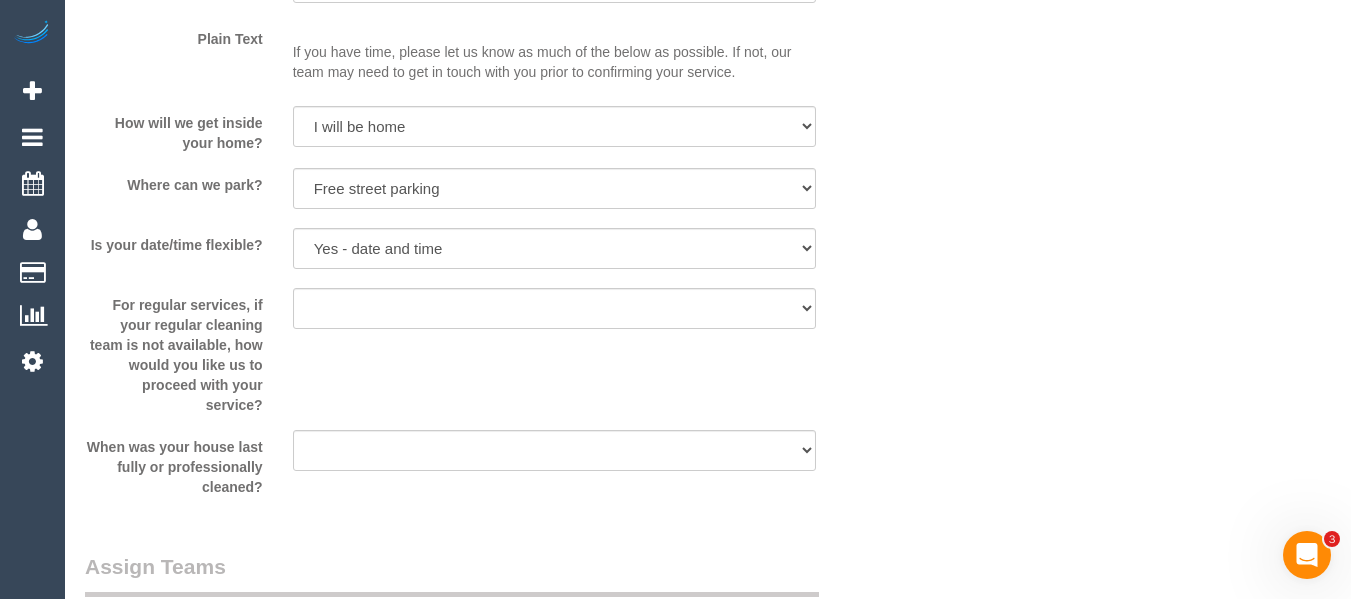 scroll, scrollTop: 2595, scrollLeft: 0, axis: vertical 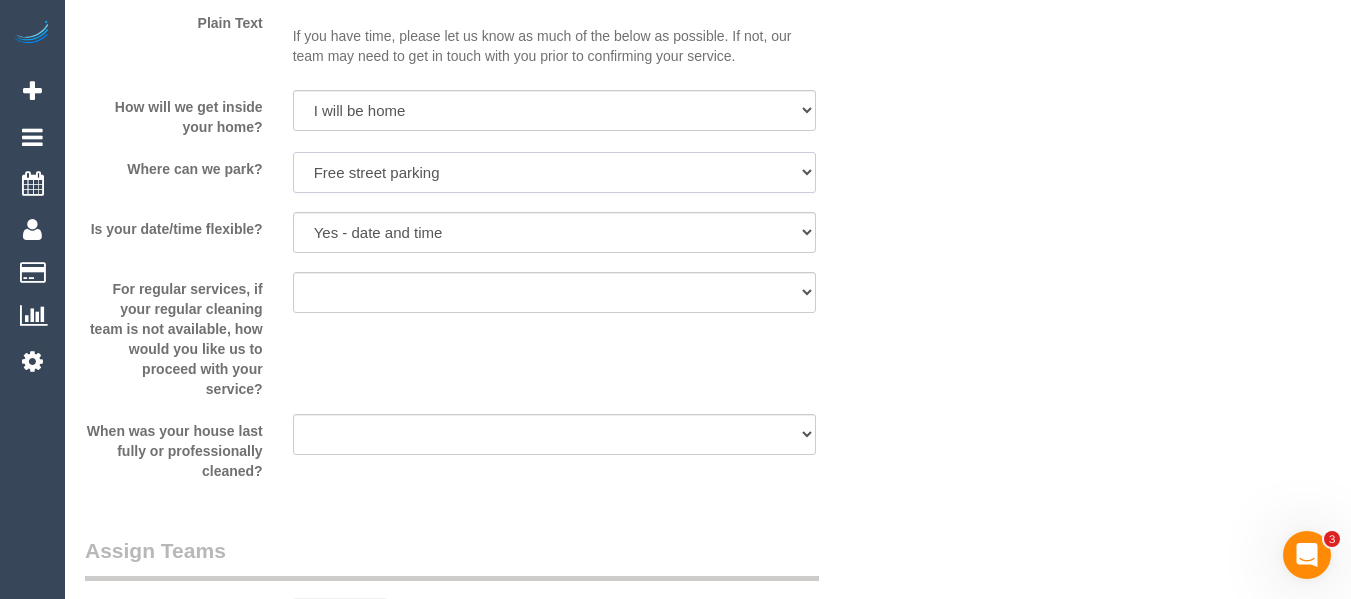 click on "I will provide parking on-site Free street parking Paid street parking (cost will be added to booking total) Other - Please explain below" at bounding box center (555, 172) 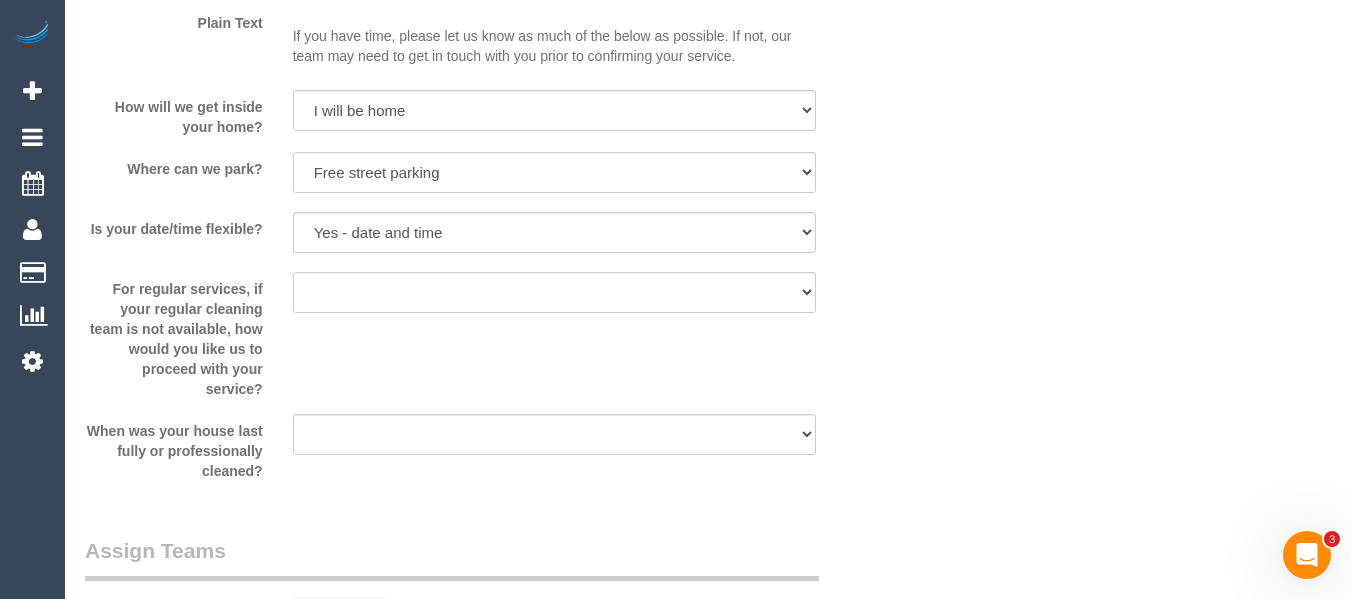 click on "Who
Email*
nance.phan@gmail.com
Name *
Nancy
Phan
Special Request
Where
Address*
41 Alder Street
Caulfield south
ACT
NSW
NT
QLD
SA
TAS
VIC
WA
3162
Add to Address Book
Location
Office City East (North) East (South) Inner East Inner North (East) Inner North (West) Inner South East Inner West North (East) North (West) Outer East Outer North (East) Outer North (West) Outer South East Outer West South East (East) South East (West) West (North)" at bounding box center (708, -688) 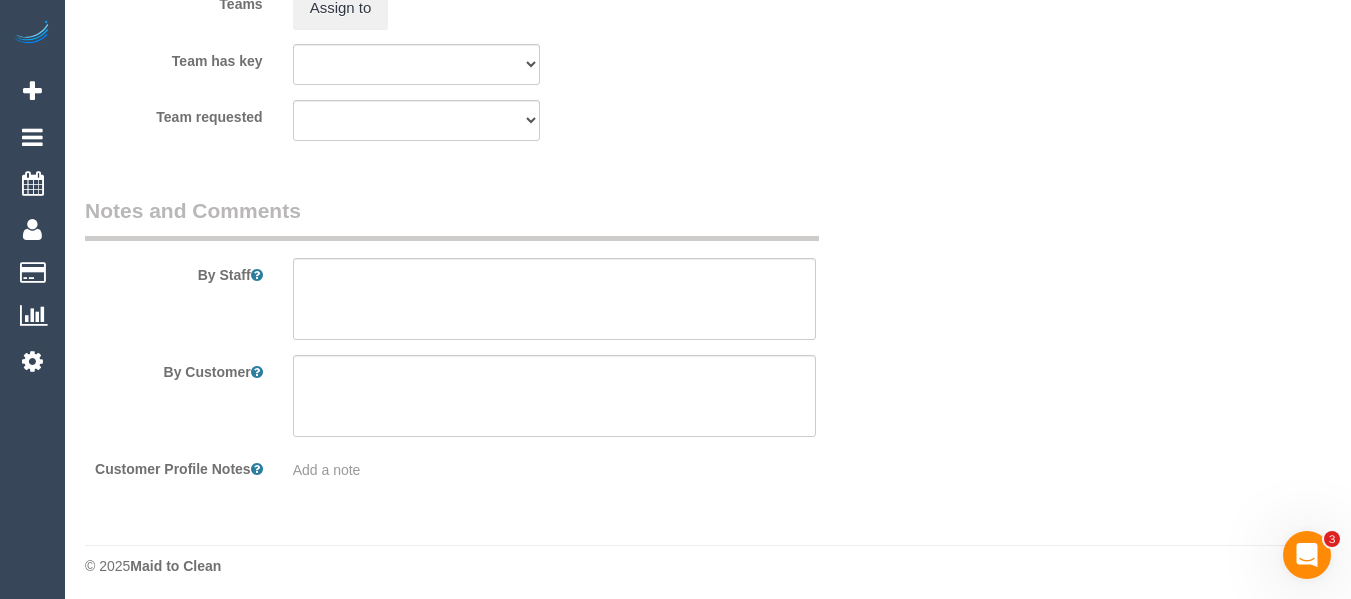 scroll, scrollTop: 3212, scrollLeft: 0, axis: vertical 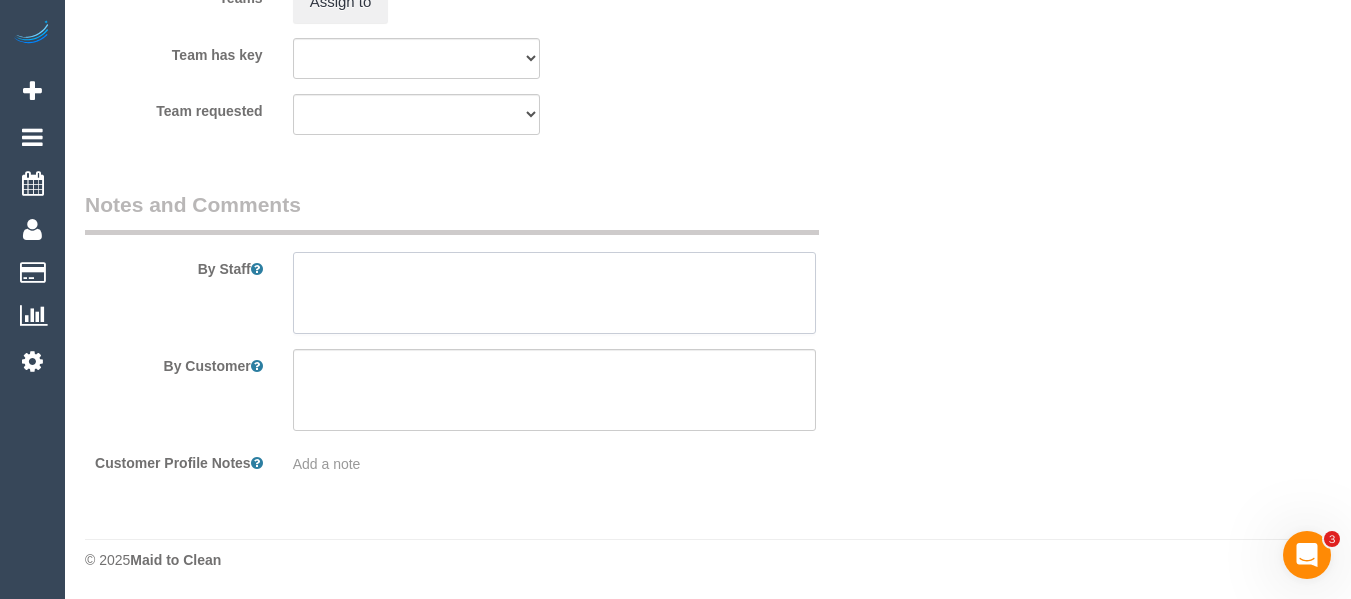 click at bounding box center (555, 293) 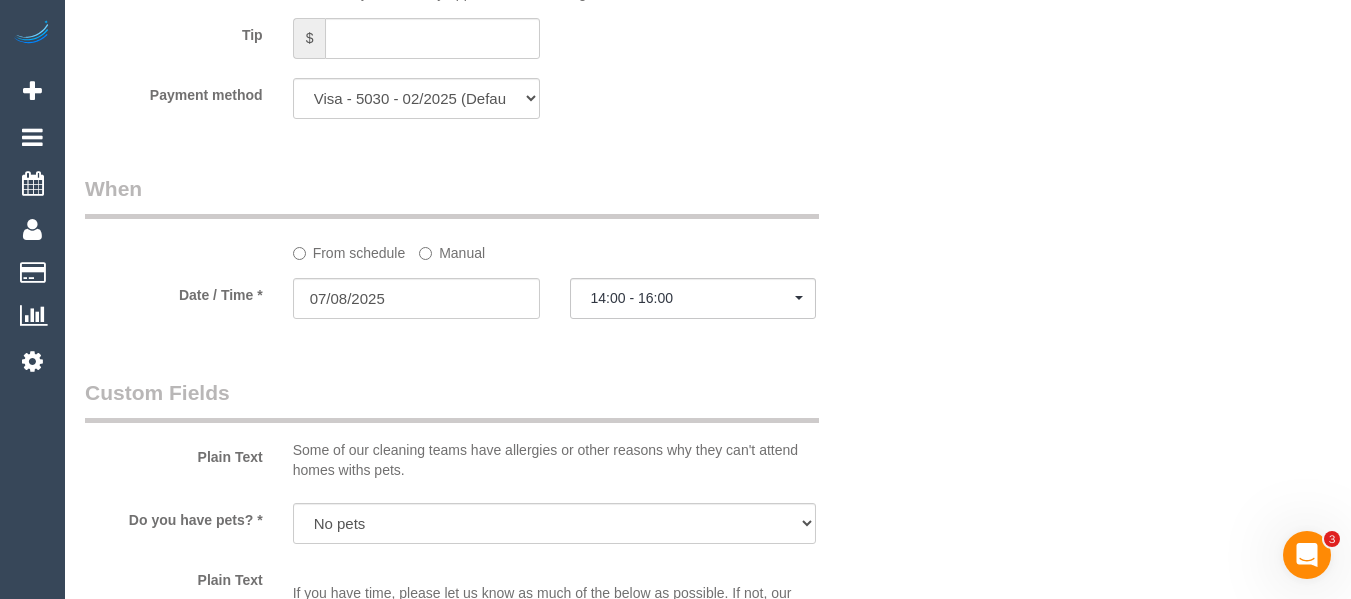scroll, scrollTop: 2238, scrollLeft: 0, axis: vertical 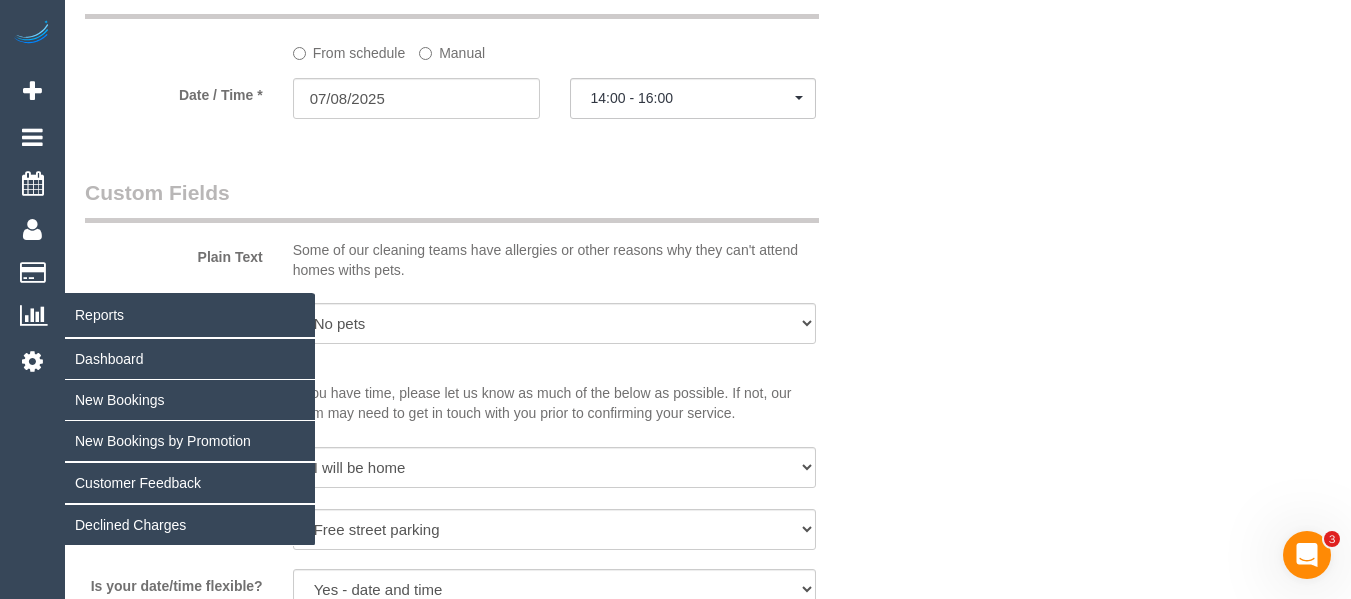 type on "bathroom" 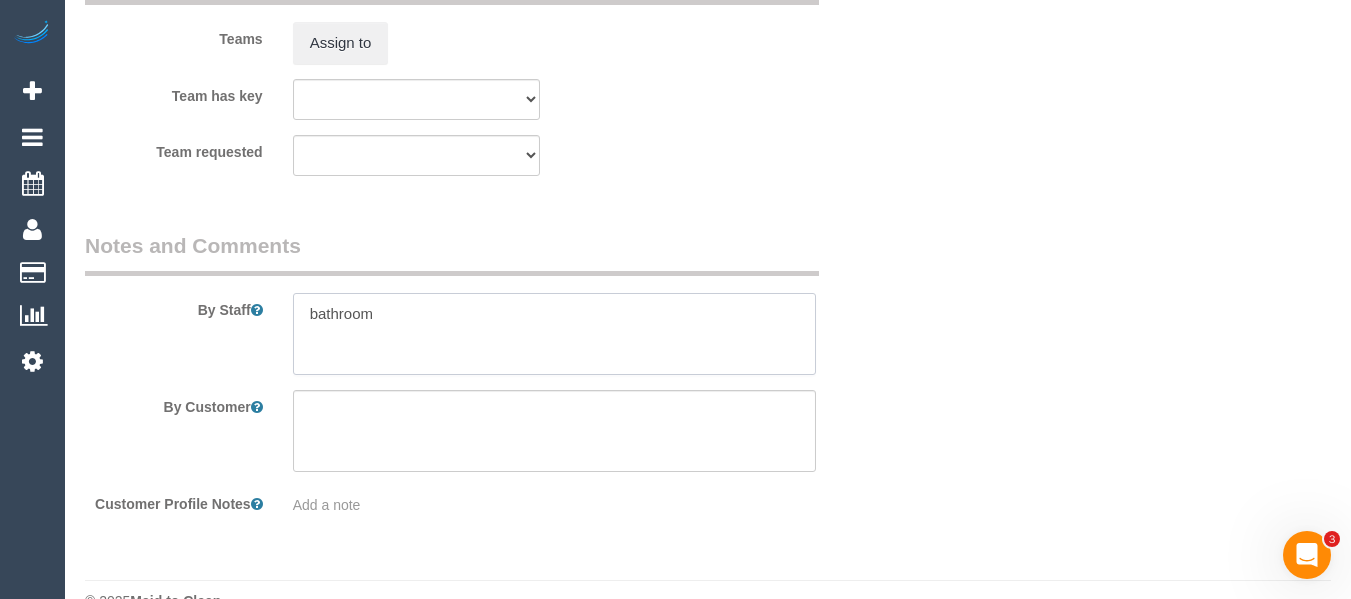 scroll, scrollTop: 3205, scrollLeft: 0, axis: vertical 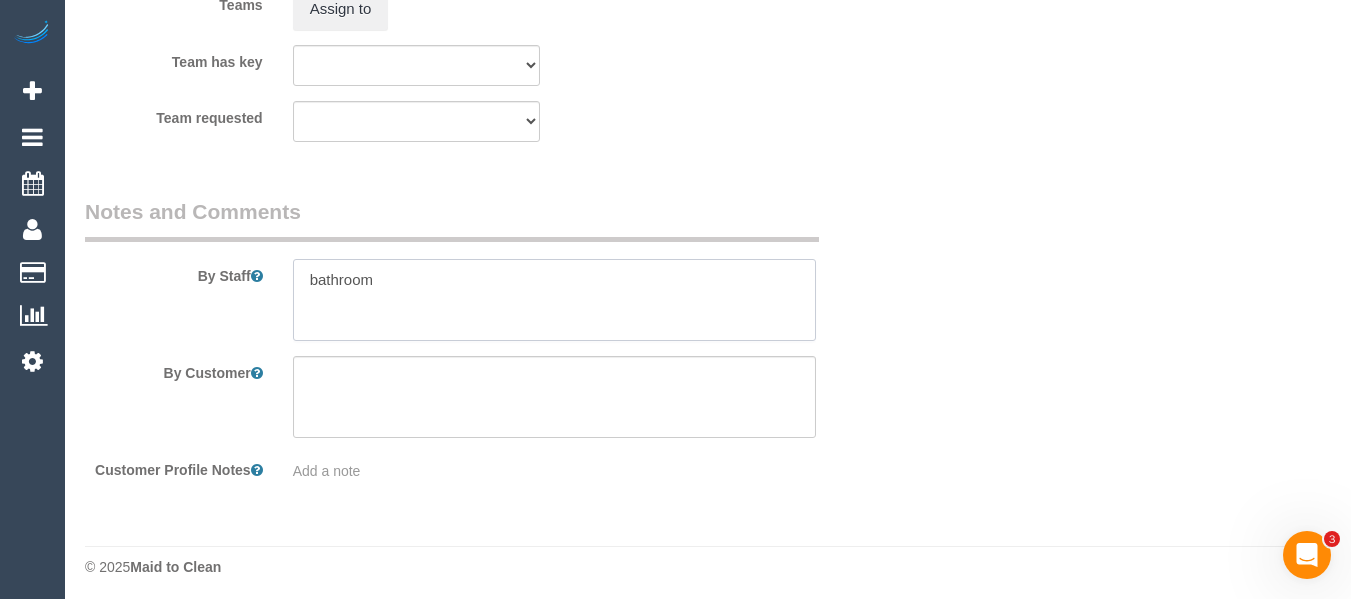 click at bounding box center [555, 300] 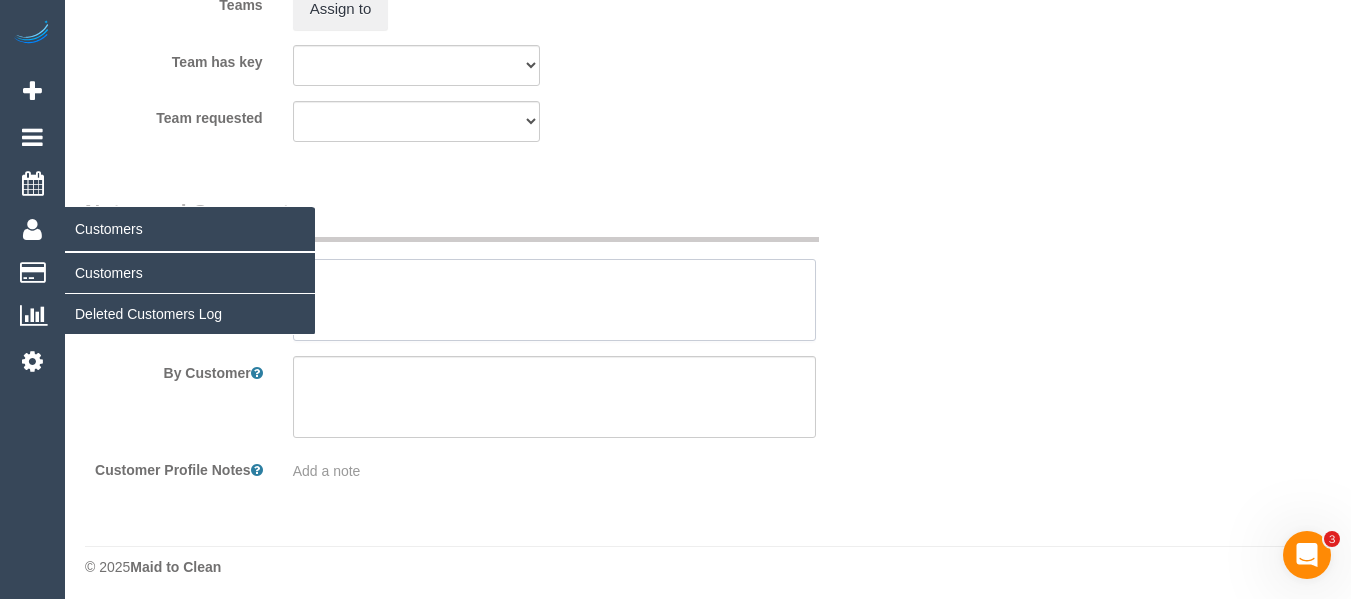 type 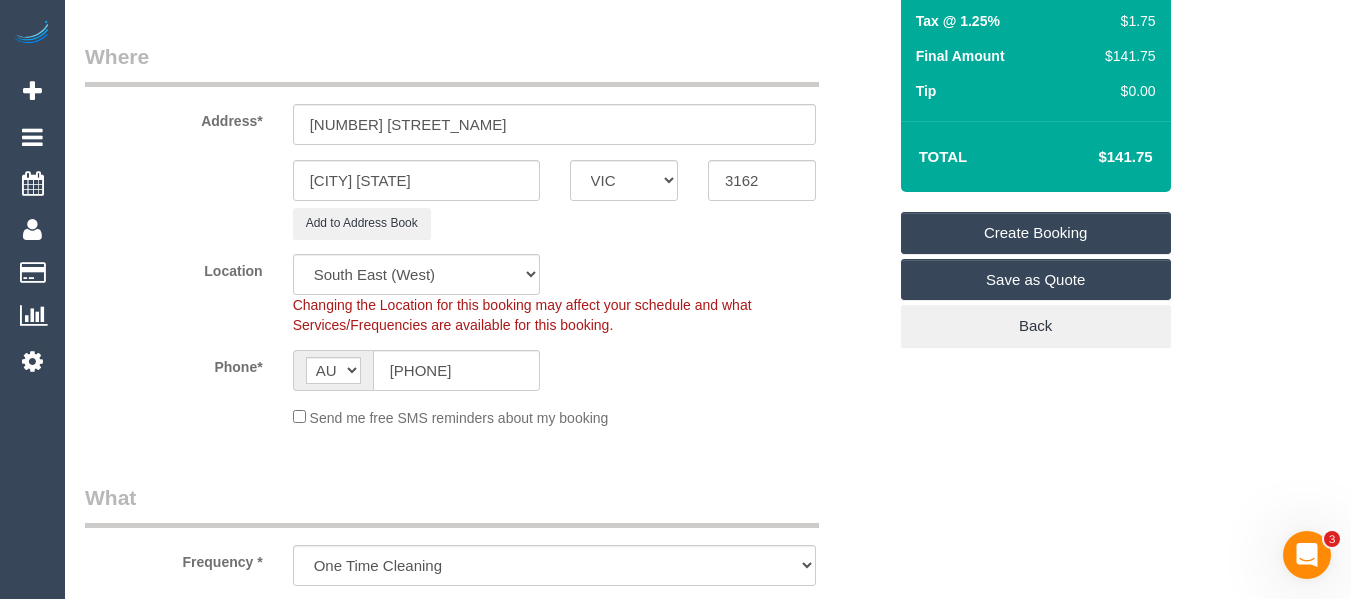 scroll, scrollTop: 277, scrollLeft: 0, axis: vertical 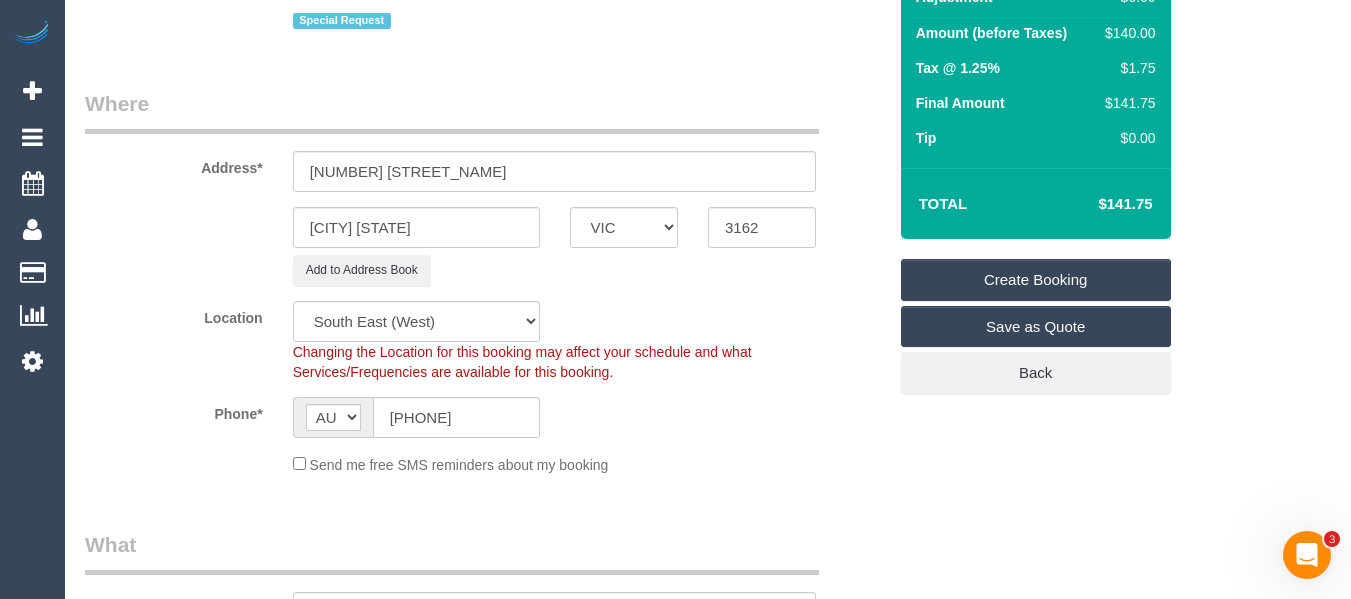 click on "Create Booking" at bounding box center (1036, 280) 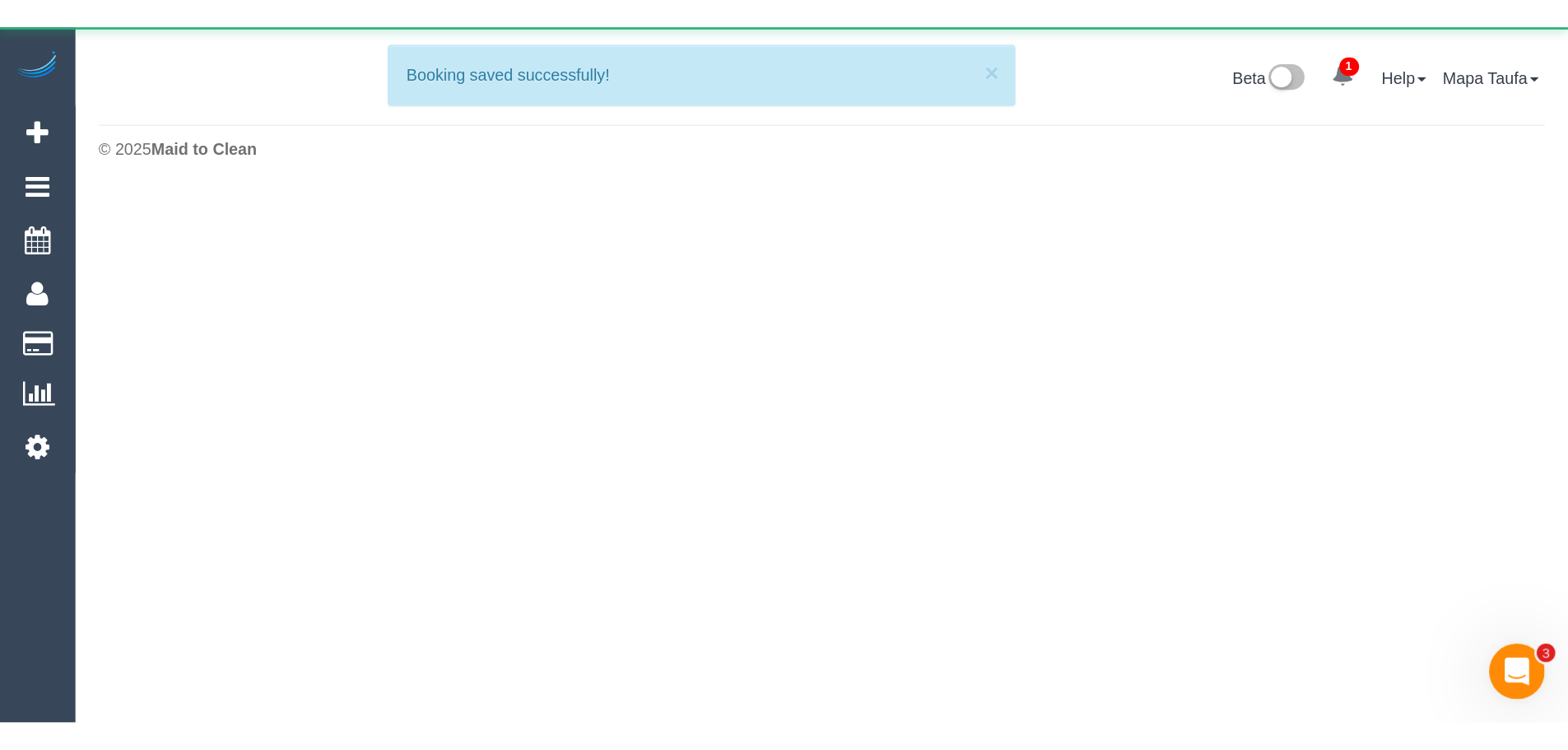 scroll, scrollTop: 0, scrollLeft: 0, axis: both 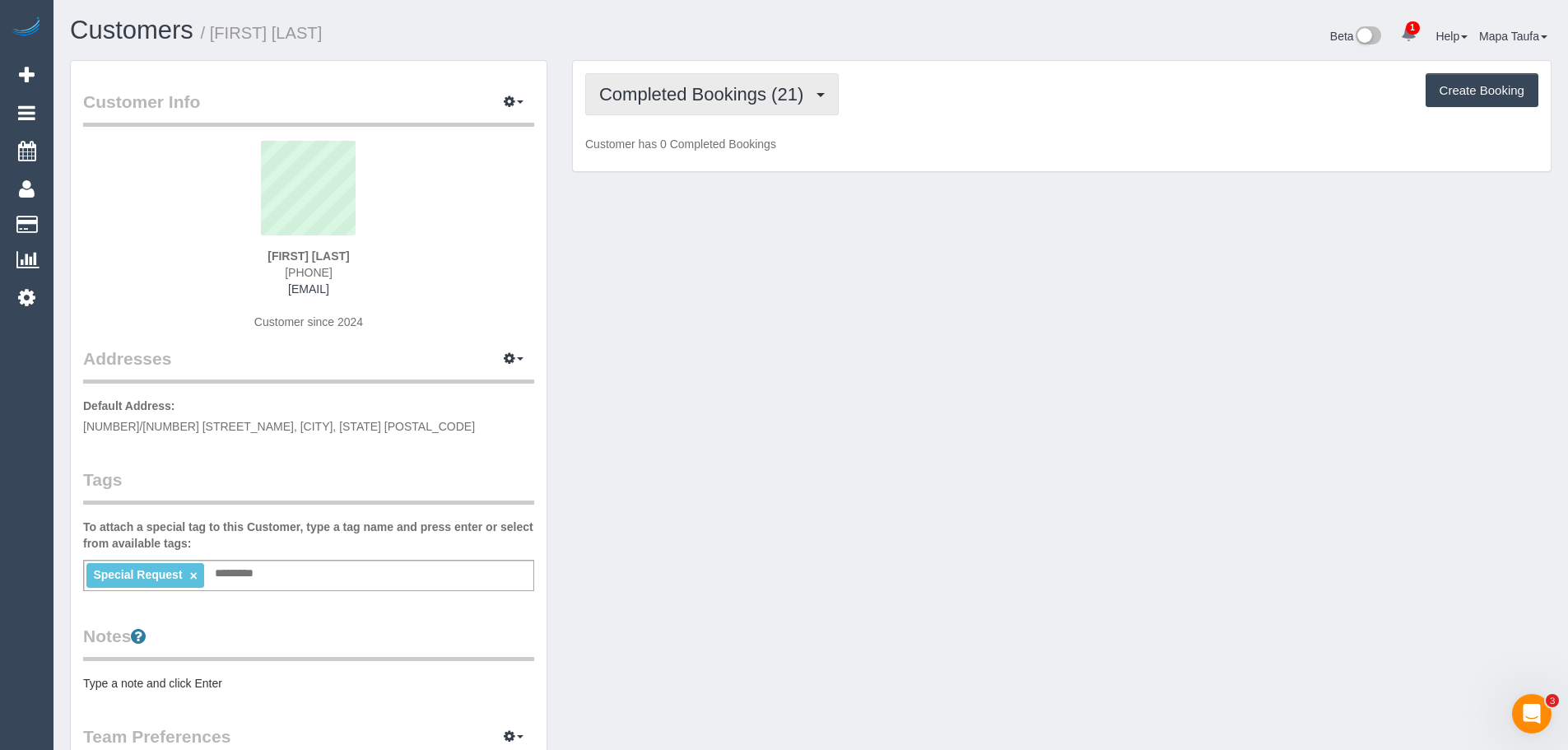 click on "Completed Bookings (21)" at bounding box center [705, 94] 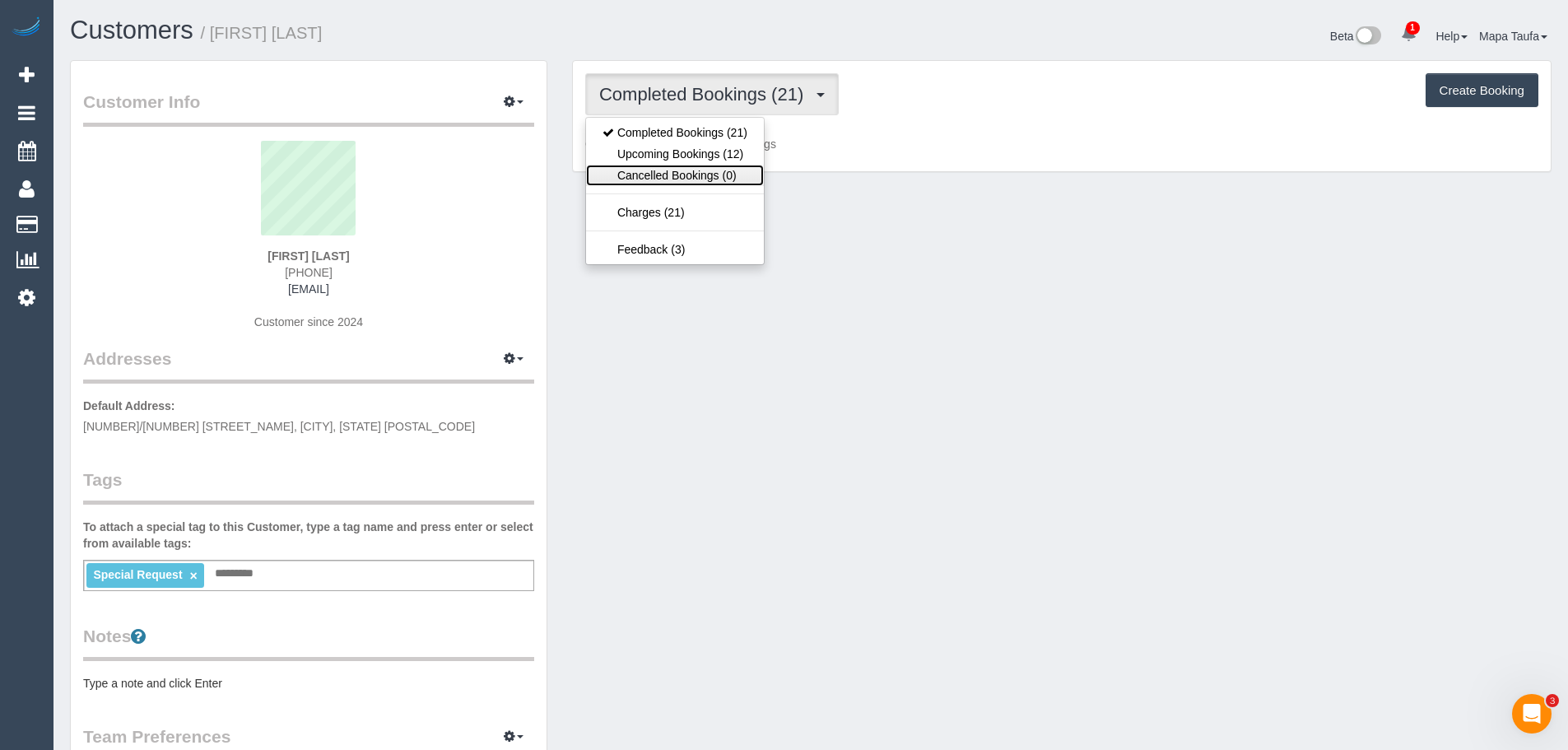 click on "Cancelled Bookings (0)" at bounding box center (675, 175) 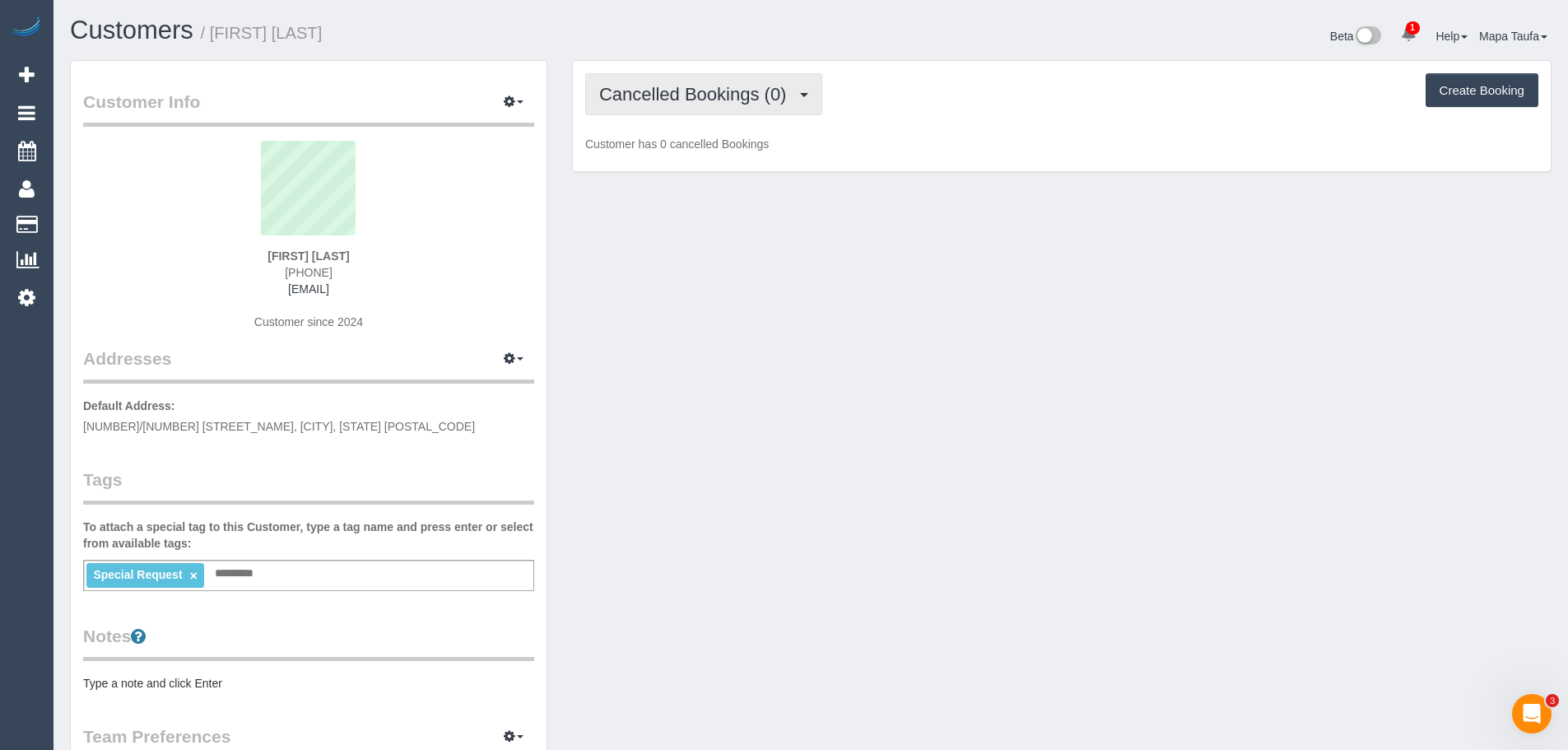 click on "Cancelled Bookings (0)" at bounding box center (704, 94) 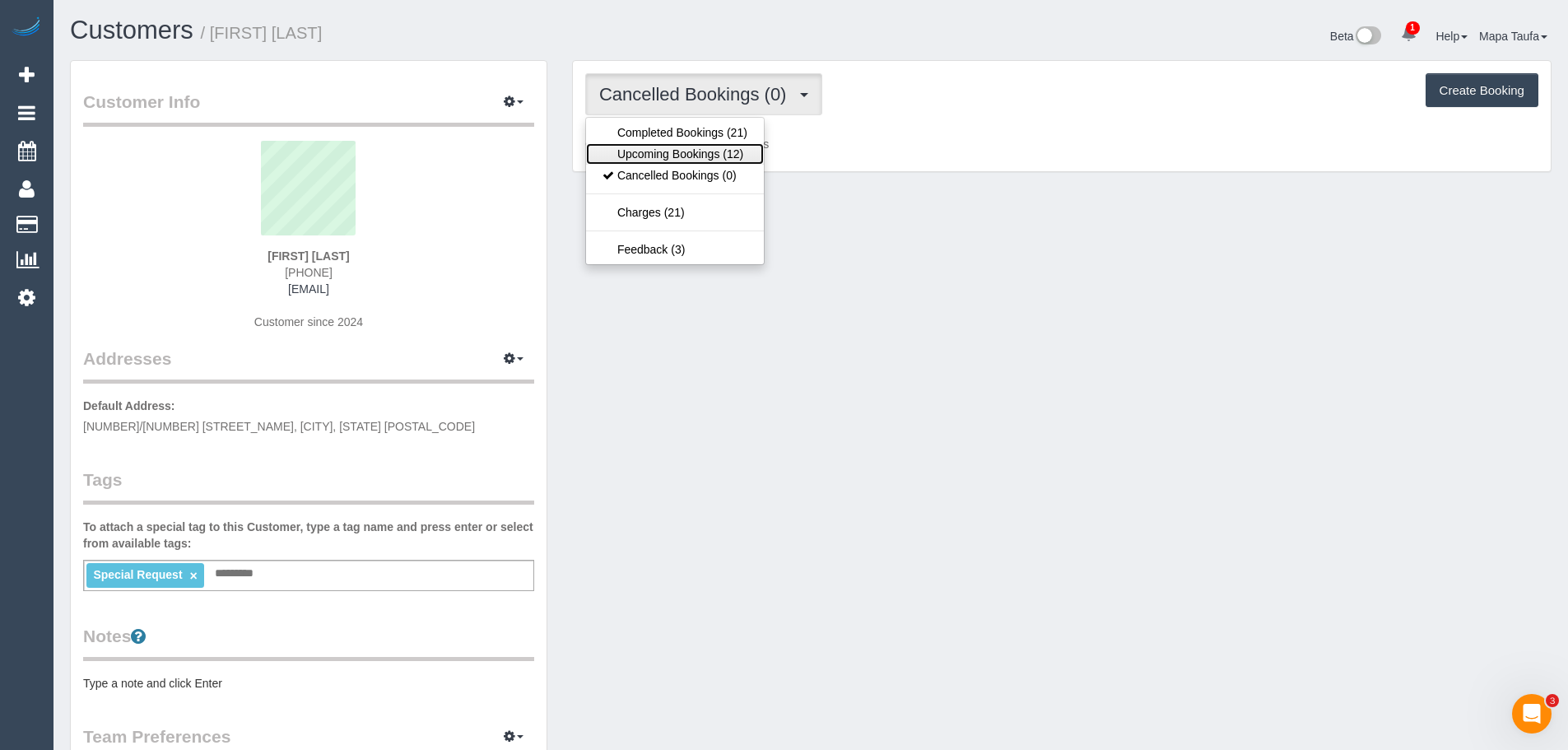 click on "Upcoming Bookings (12)" at bounding box center [675, 154] 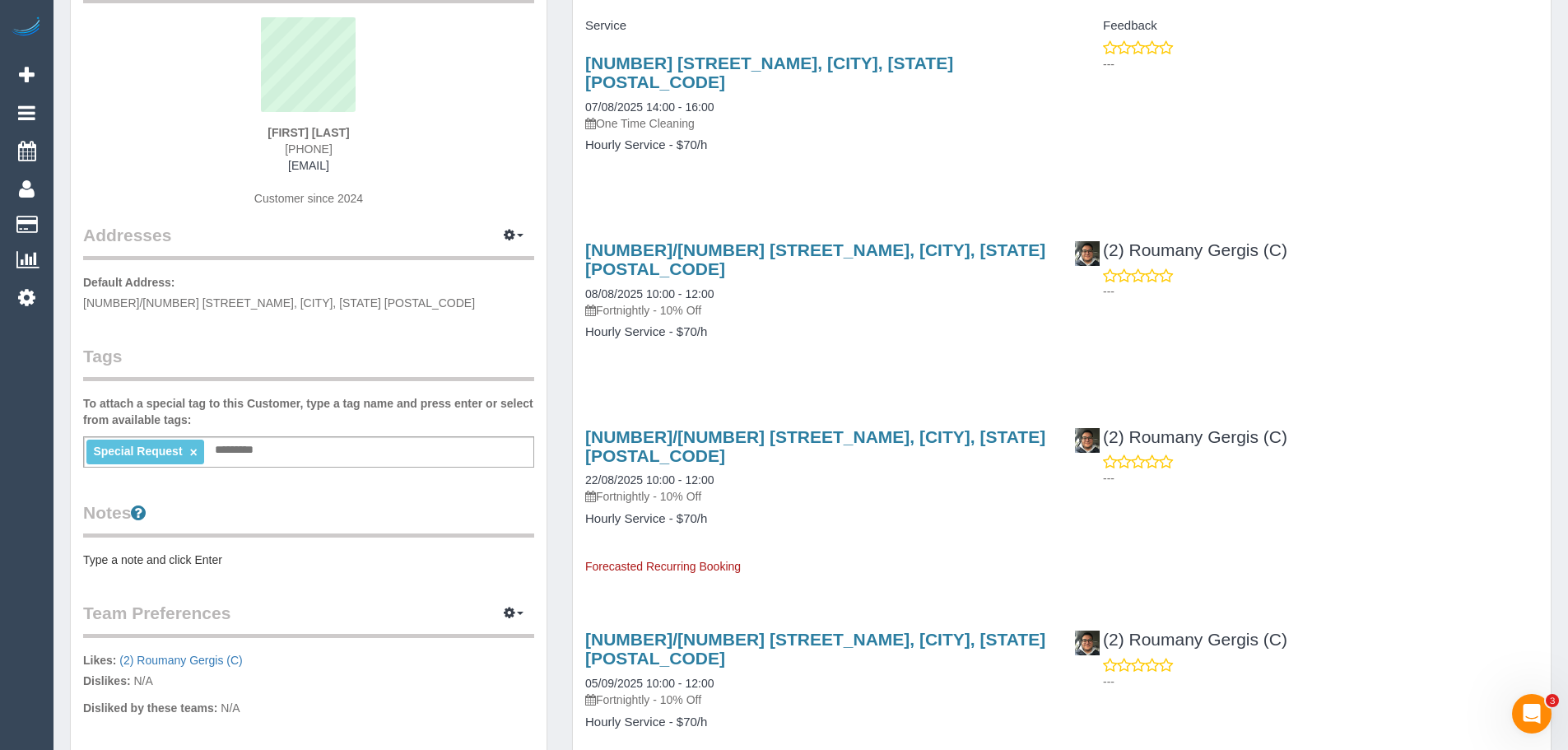 scroll, scrollTop: 329, scrollLeft: 0, axis: vertical 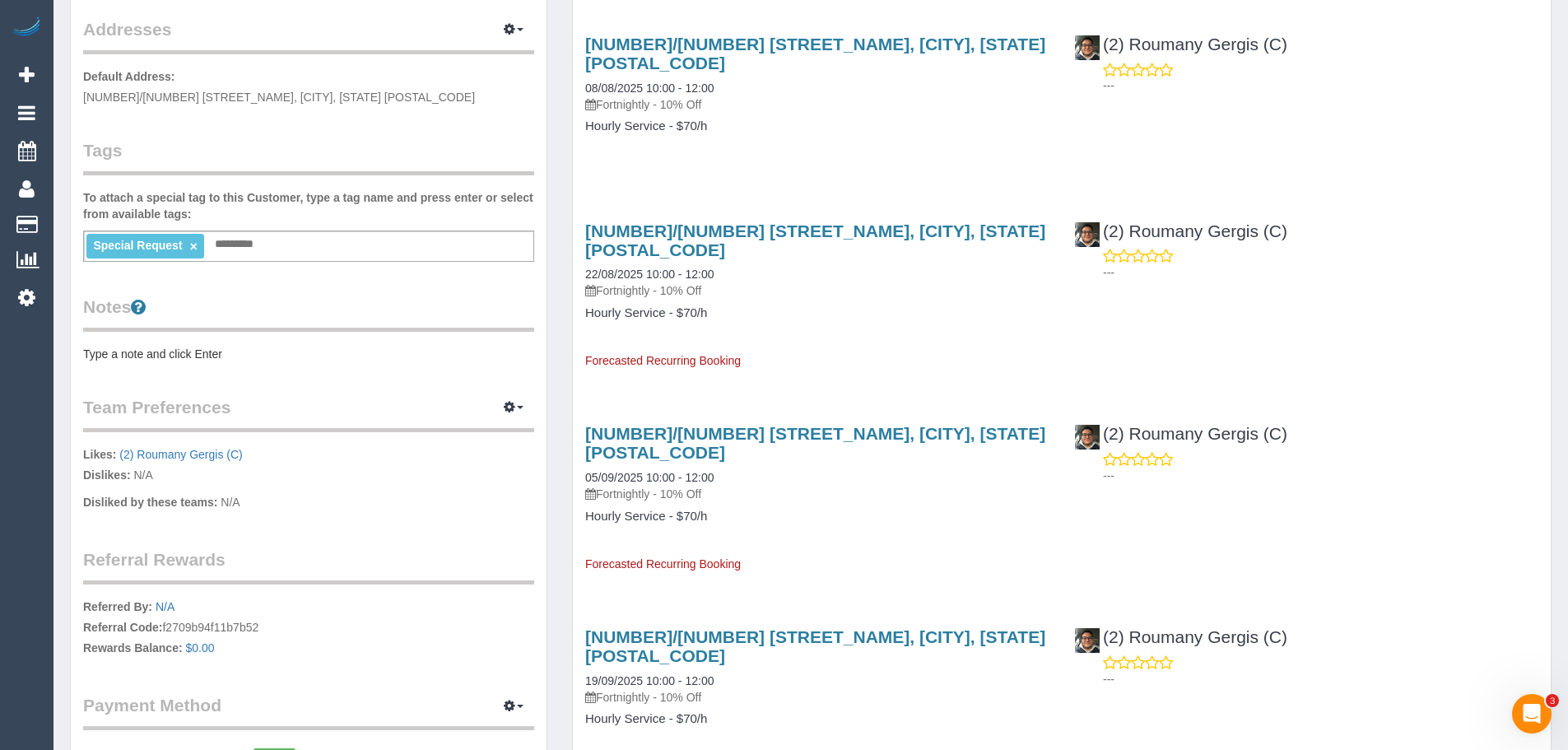 click on "Type a note and click Enter" at bounding box center (309, 354) 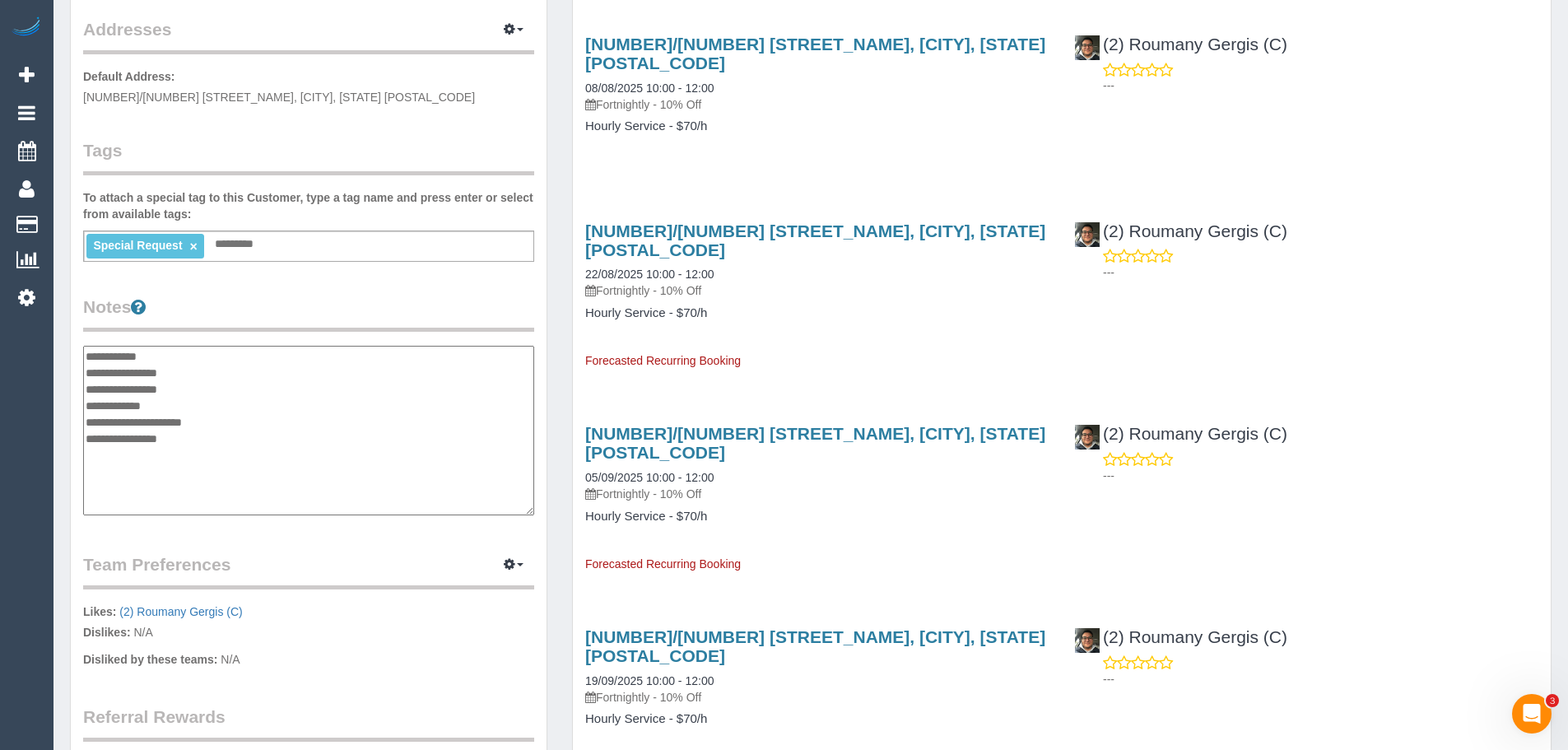 drag, startPoint x: 128, startPoint y: 432, endPoint x: 84, endPoint y: 423, distance: 44.911023 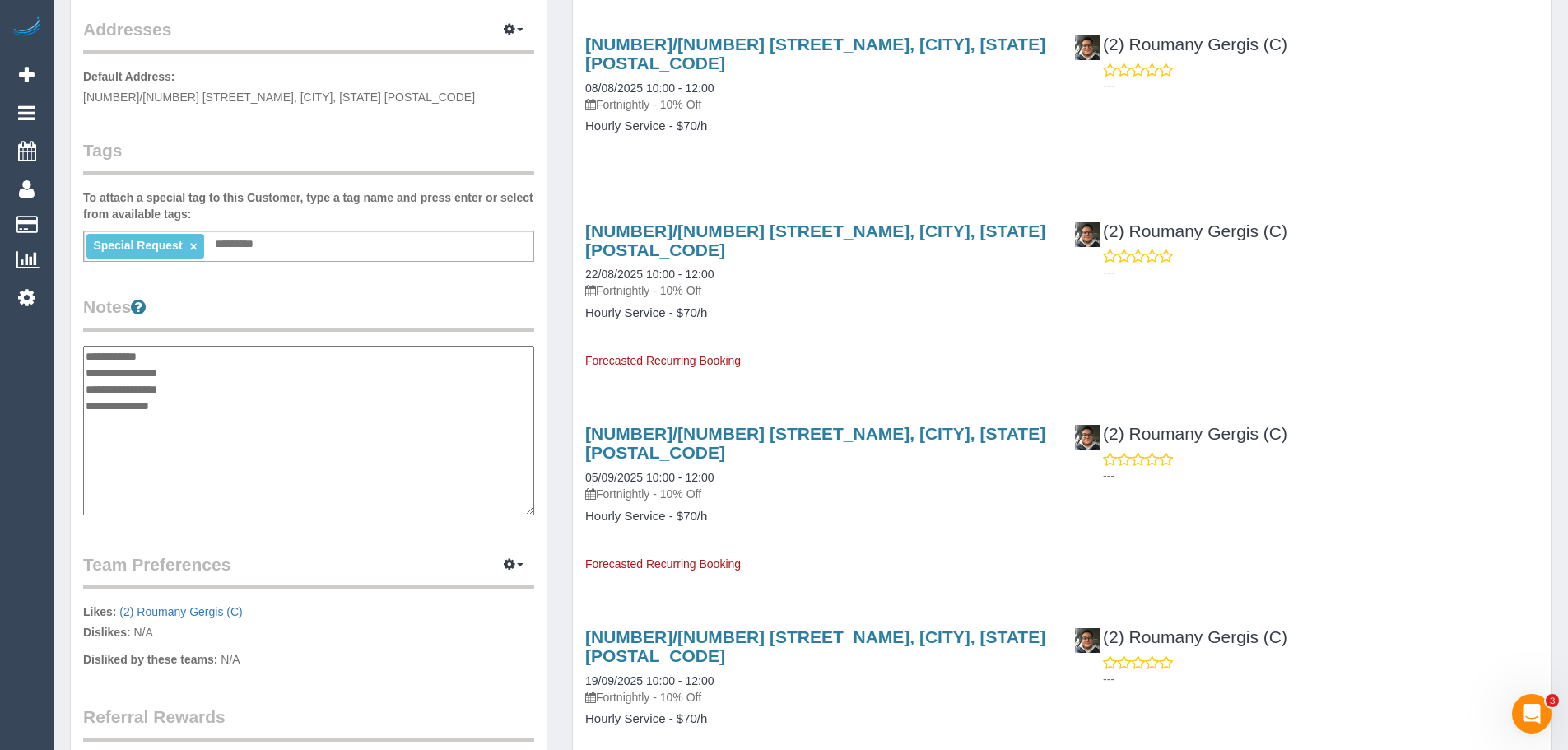 click on "**********" at bounding box center [309, 431] 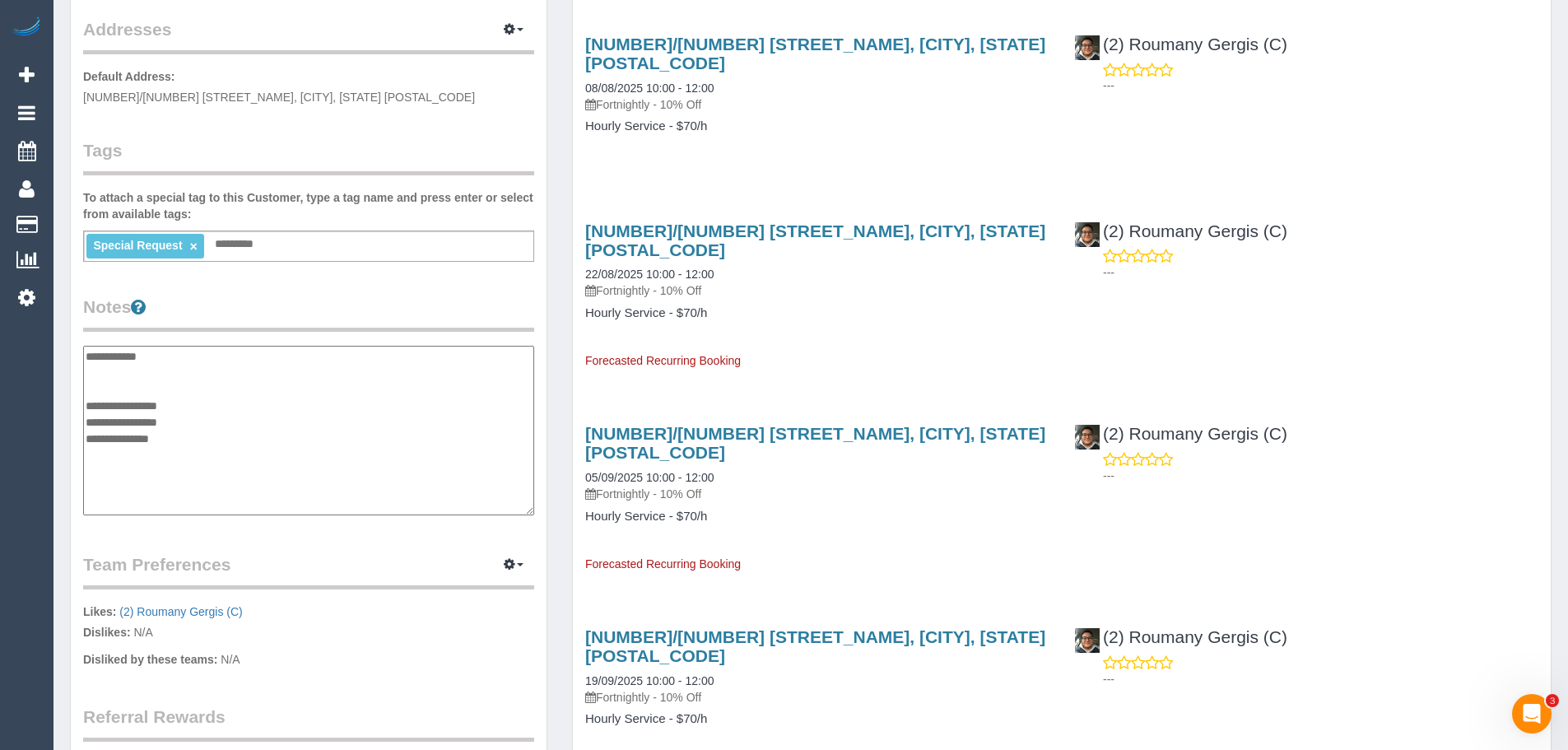 click on "**********" at bounding box center (309, 431) 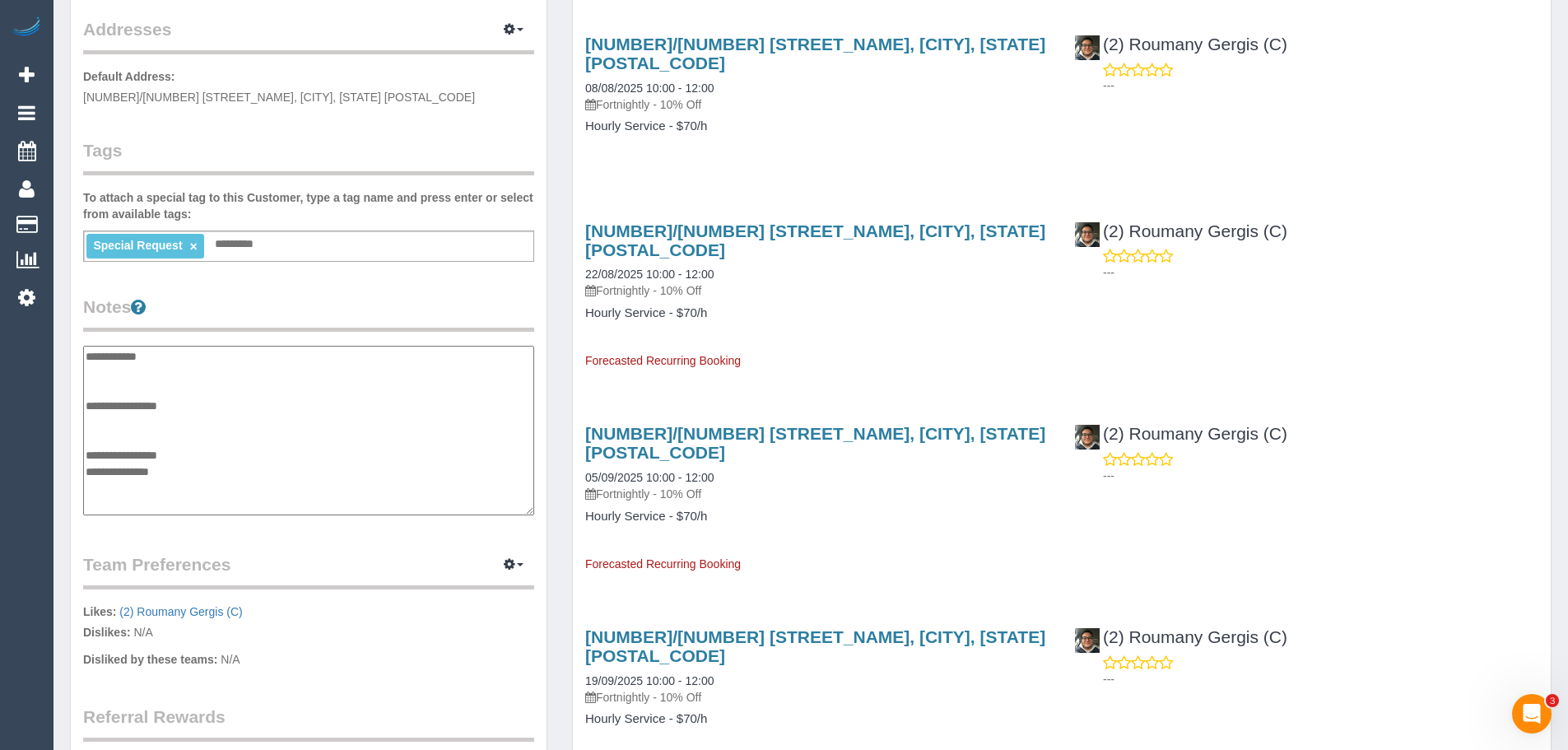 click on "**********" at bounding box center [309, 431] 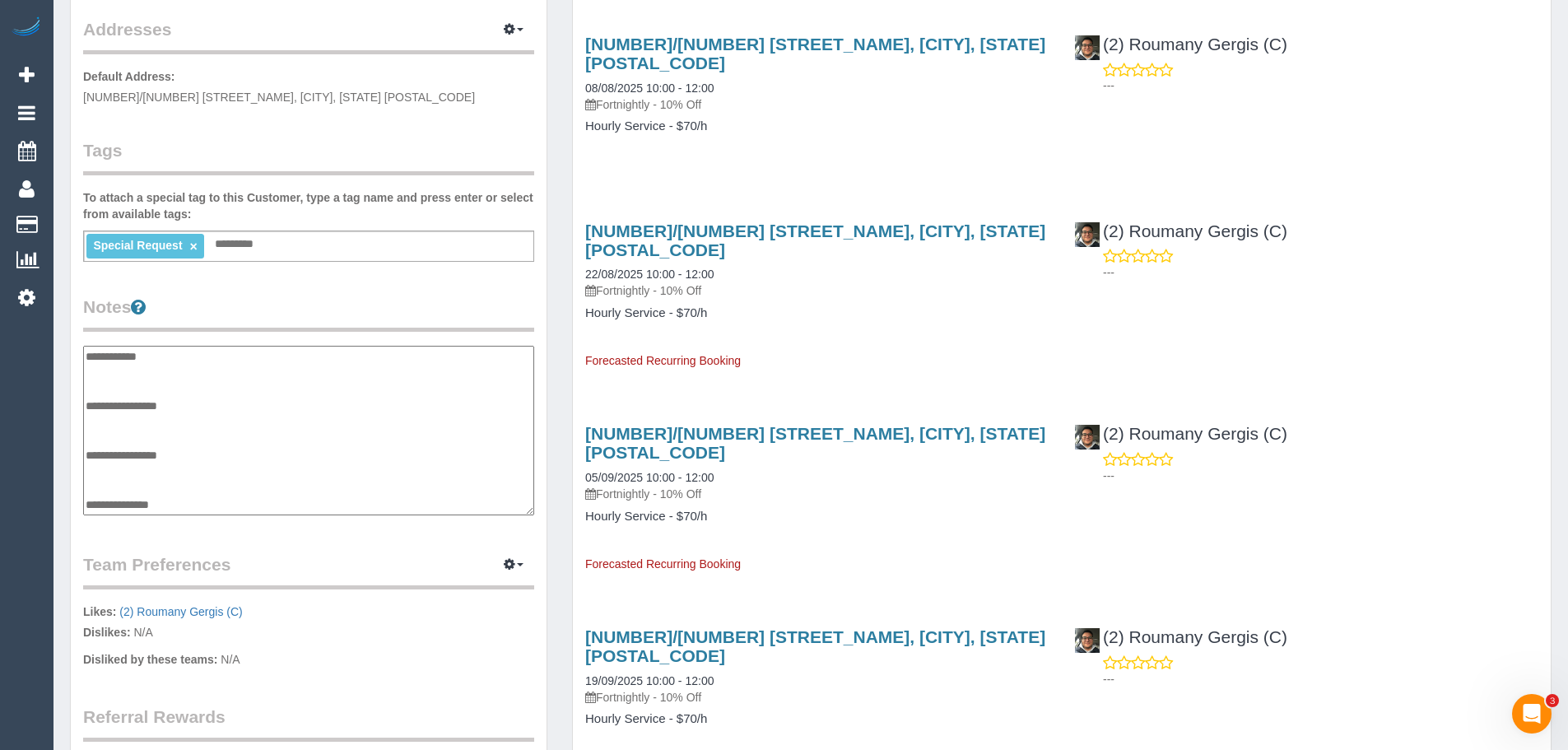 scroll, scrollTop: 33, scrollLeft: 0, axis: vertical 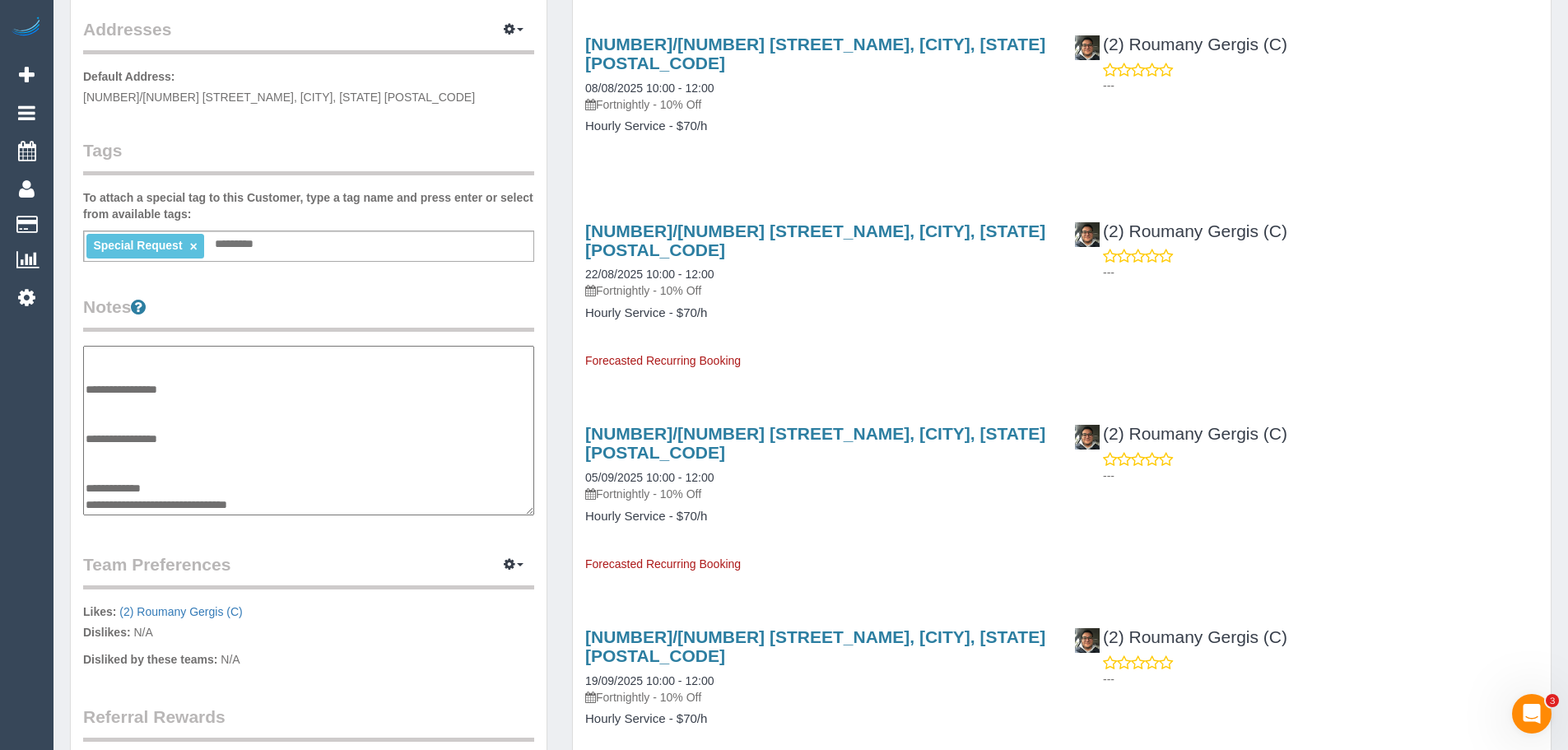 click on "**********" at bounding box center [309, 431] 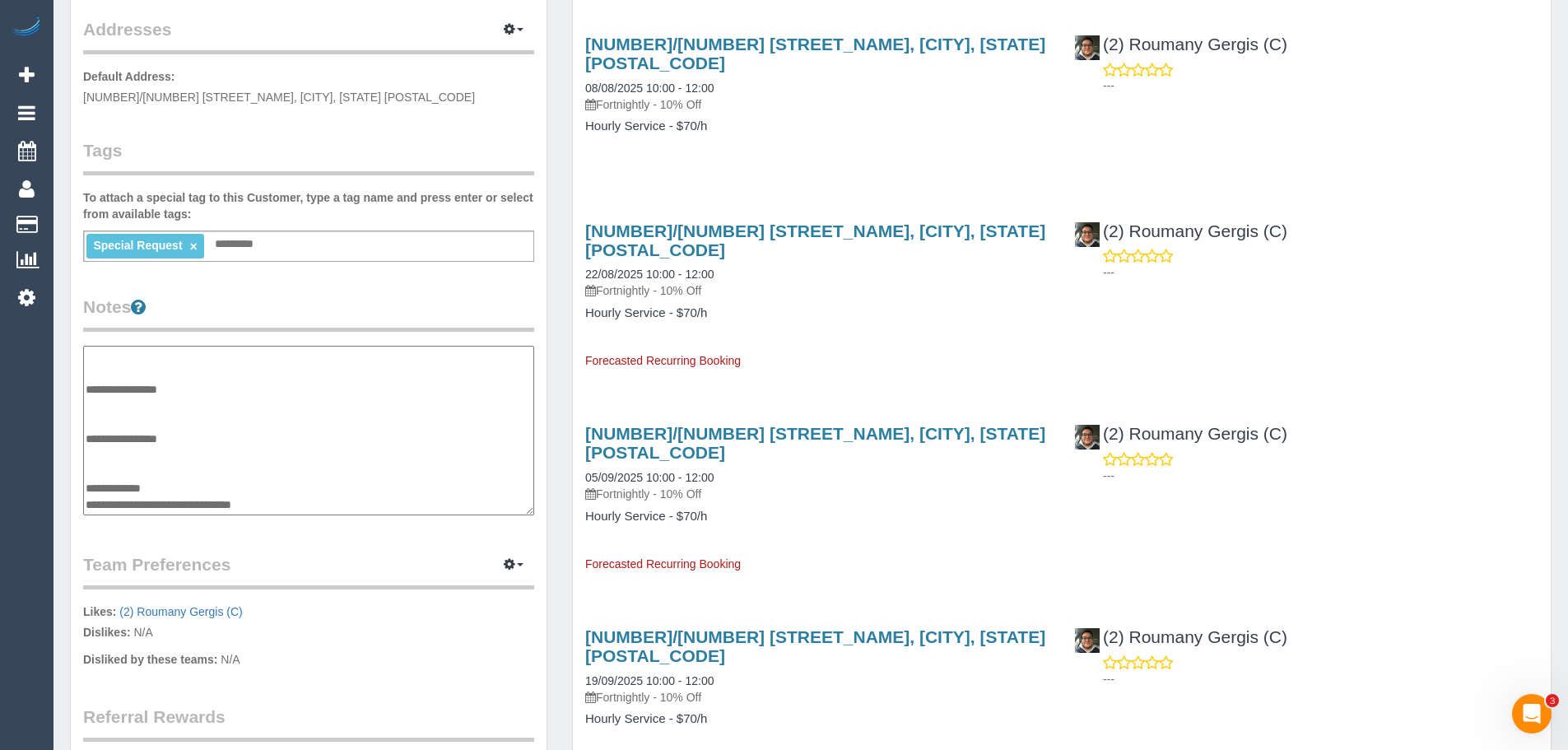 click on "**********" at bounding box center [309, 431] 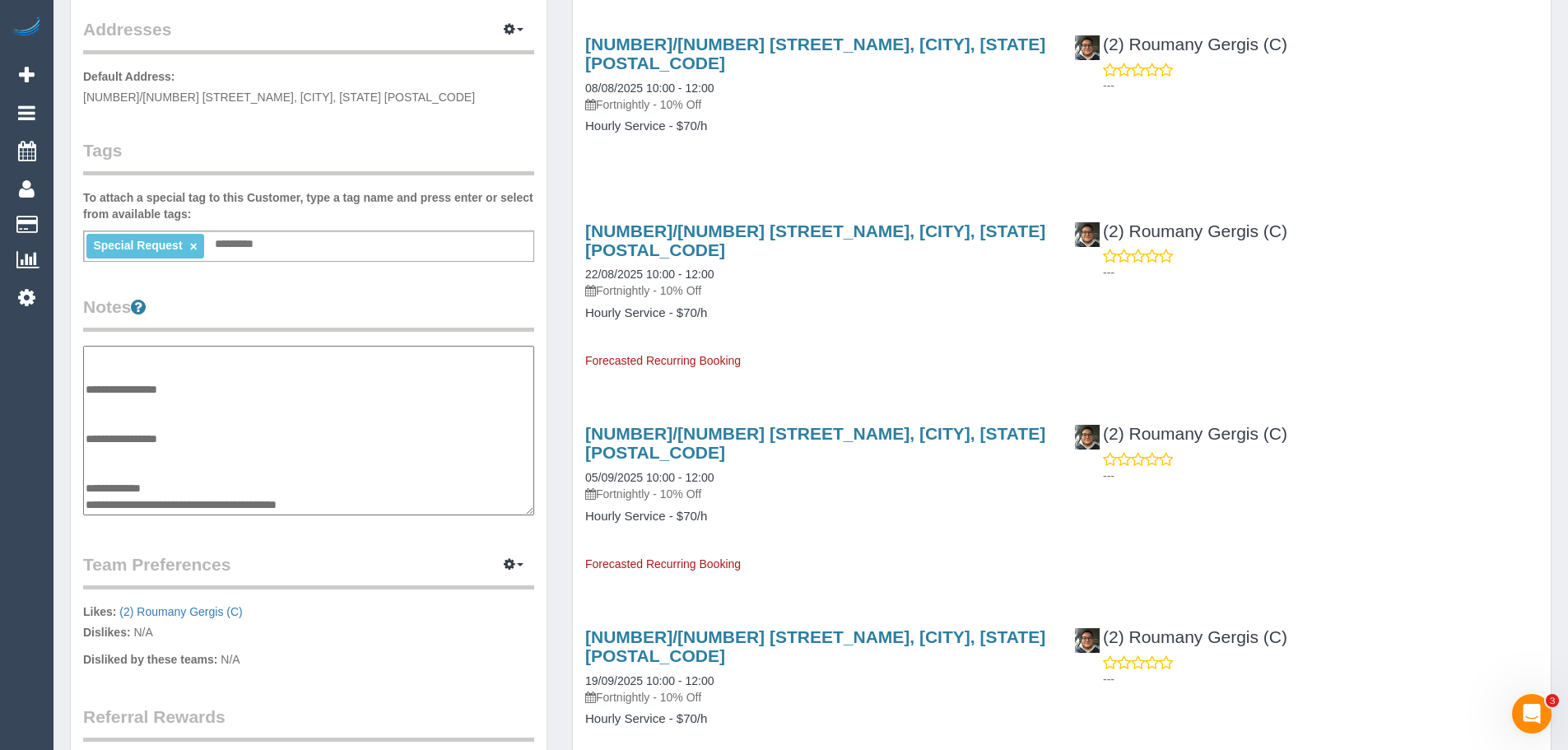 type on "**********" 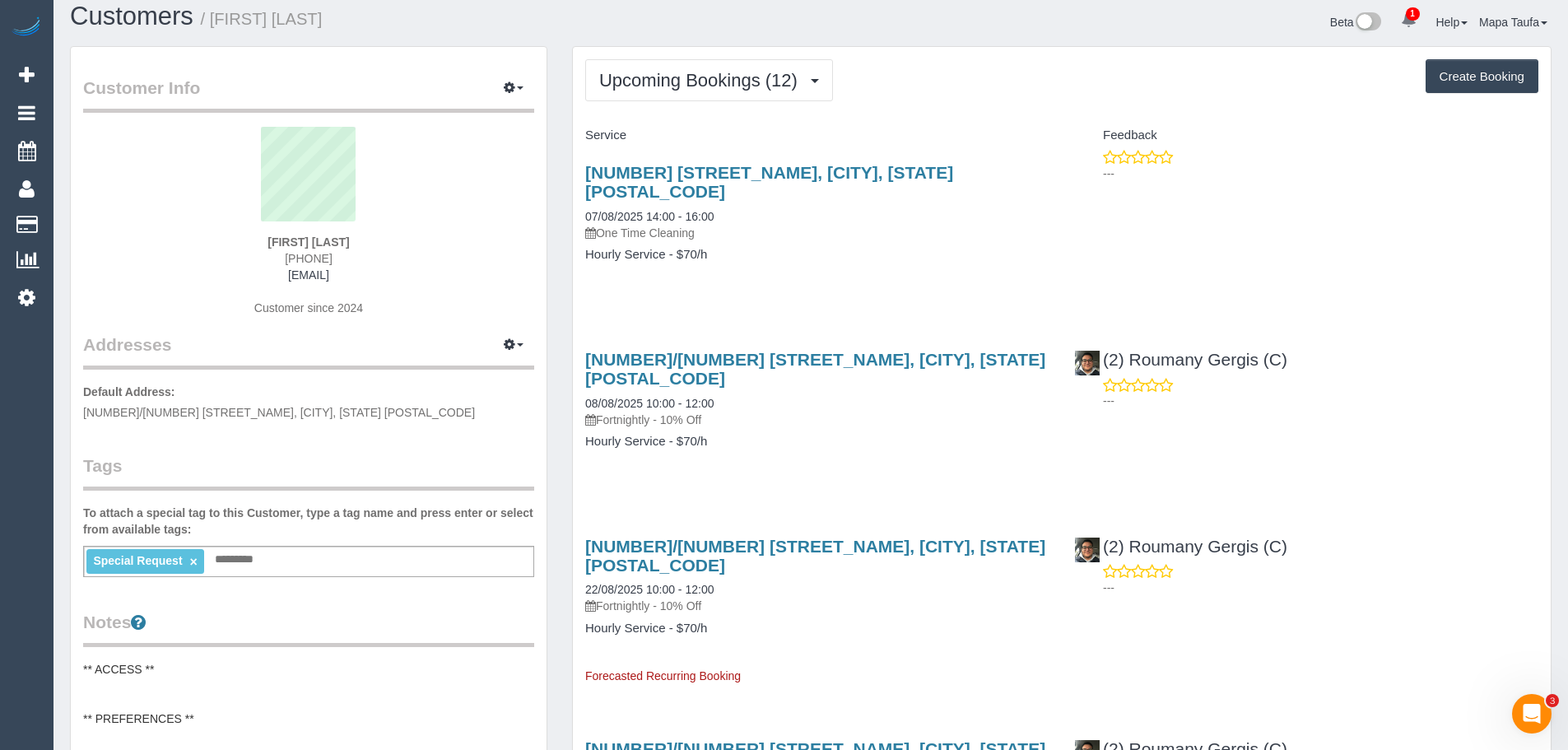 scroll, scrollTop: 0, scrollLeft: 0, axis: both 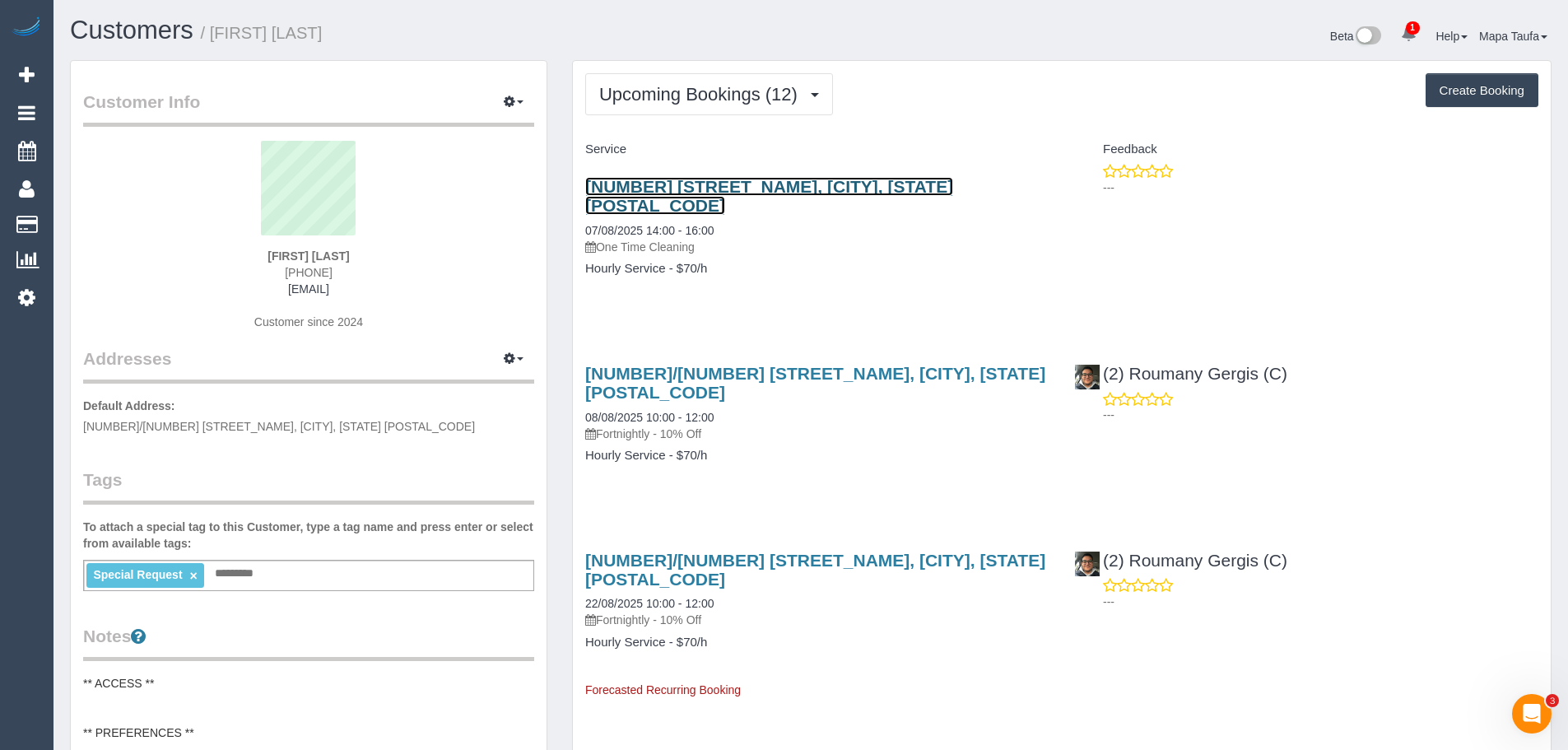 click on "41 Alder Street, Caulfield South, VIC 3162" at bounding box center (769, 196) 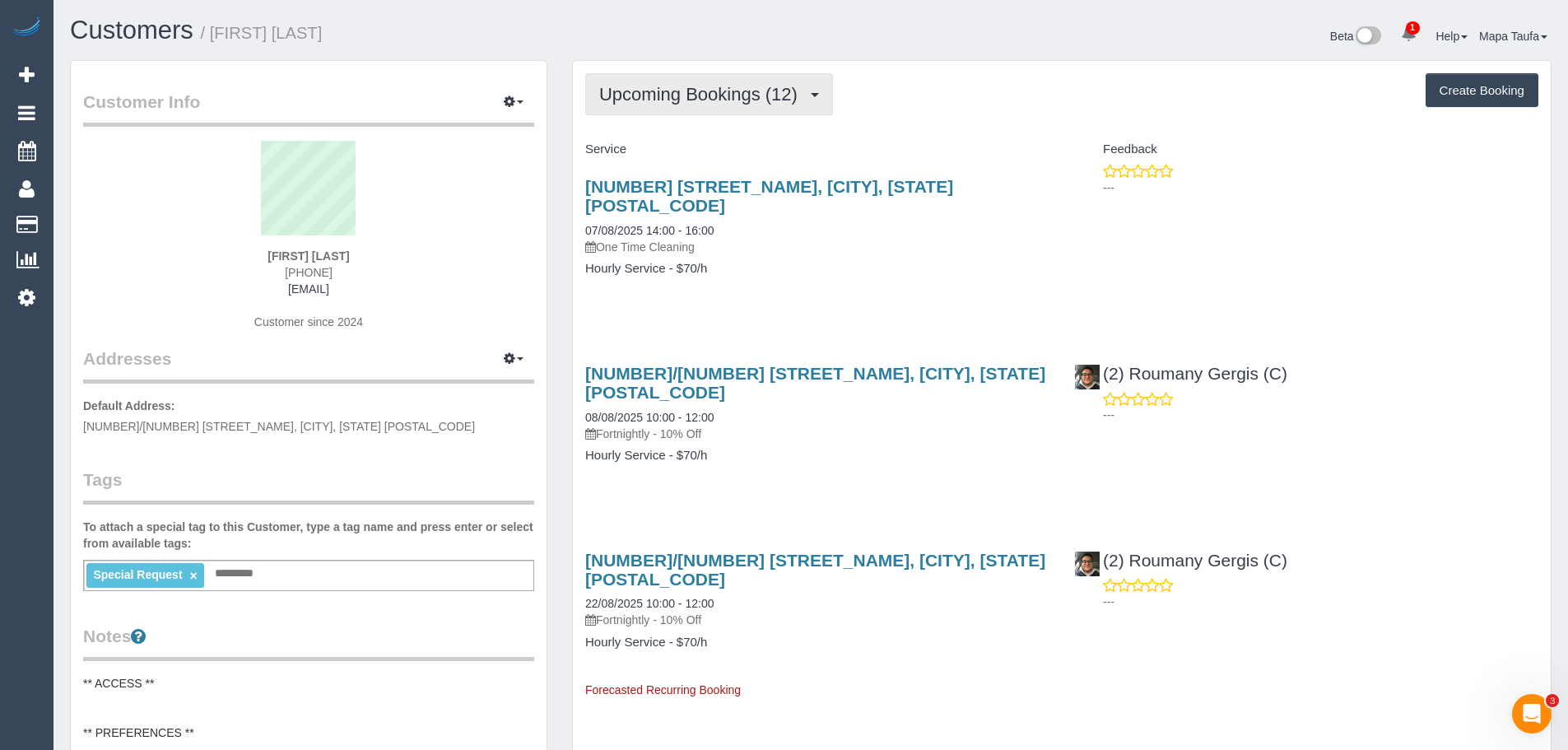 click on "Upcoming Bookings (12)" at bounding box center (709, 94) 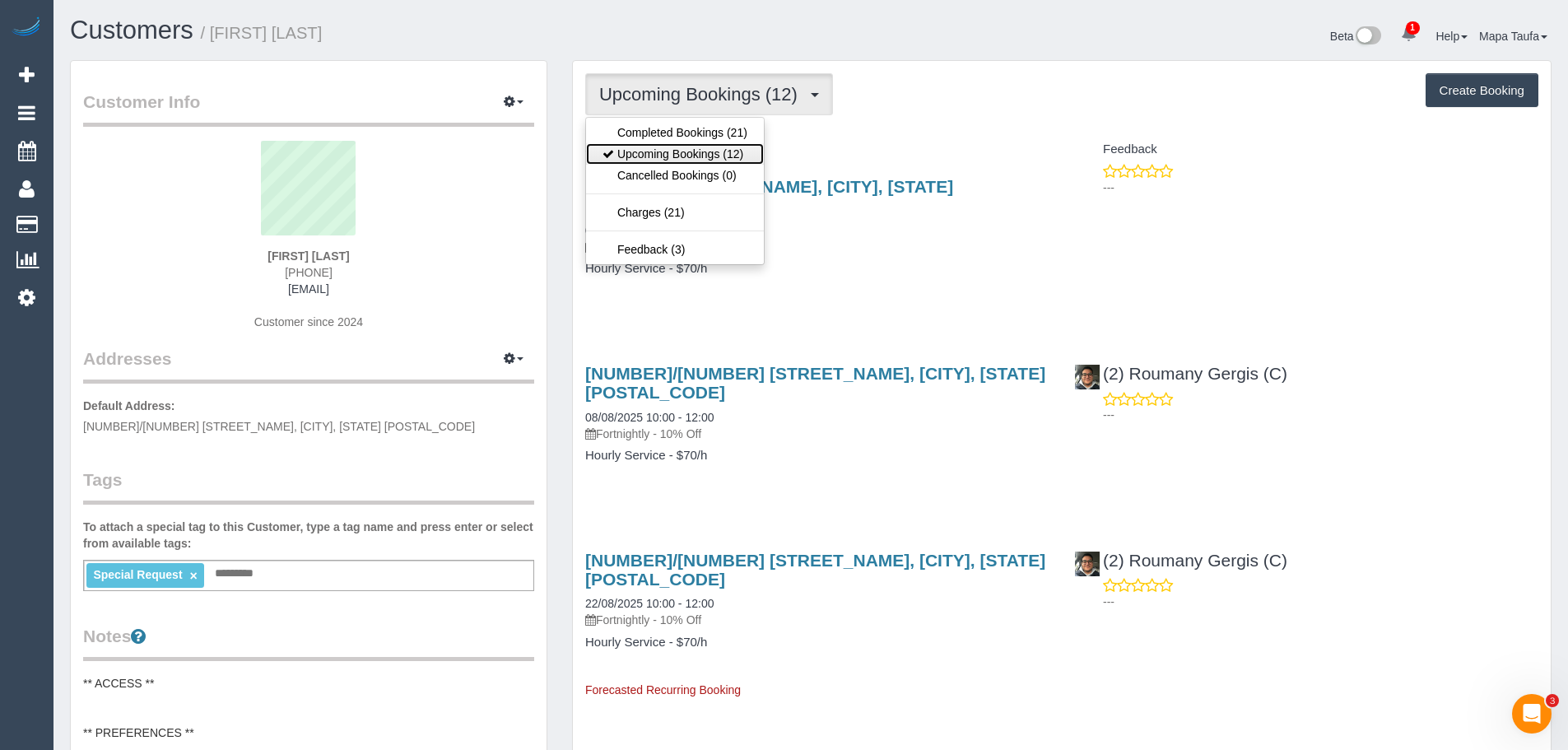 click on "Upcoming Bookings (12)" at bounding box center [675, 154] 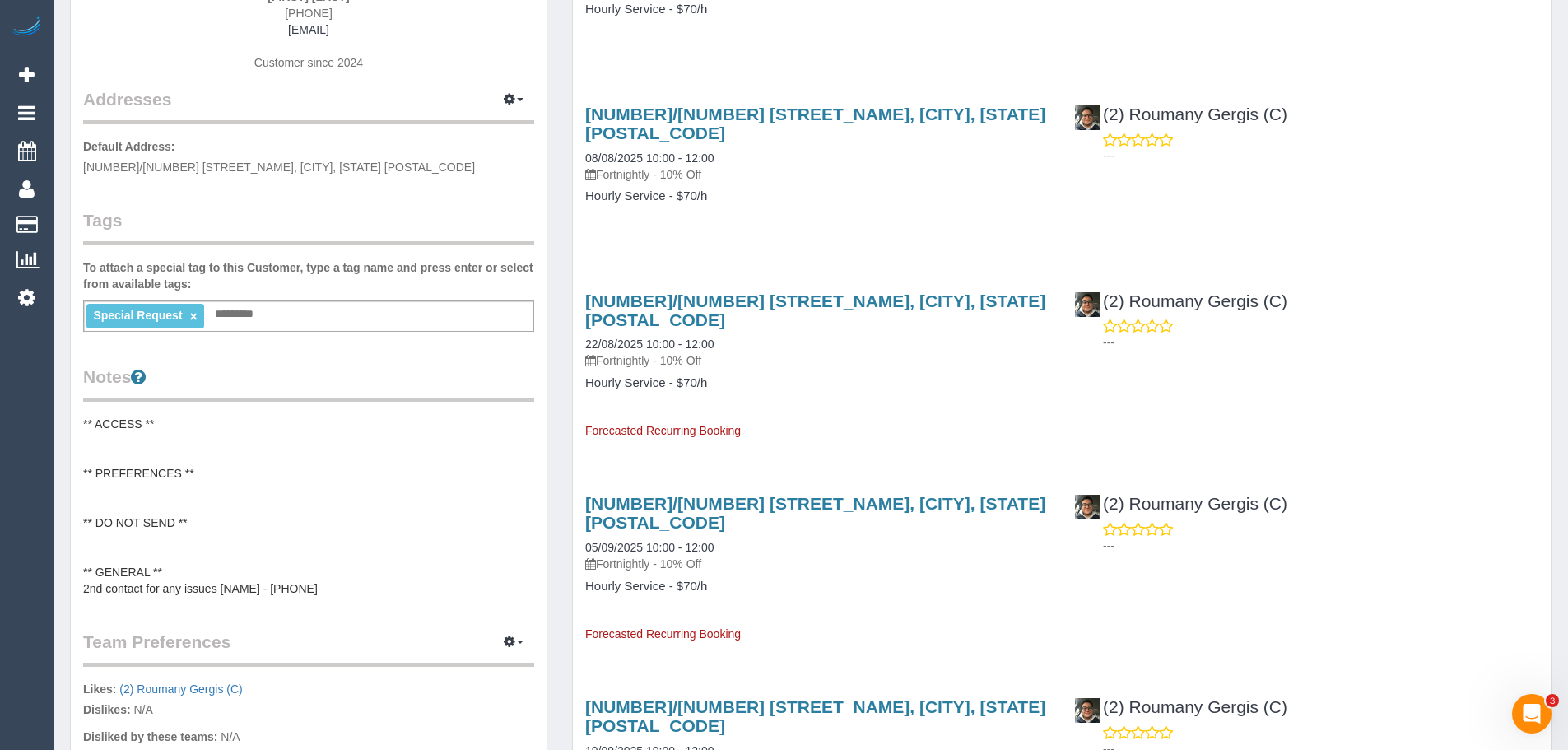 scroll, scrollTop: 165, scrollLeft: 0, axis: vertical 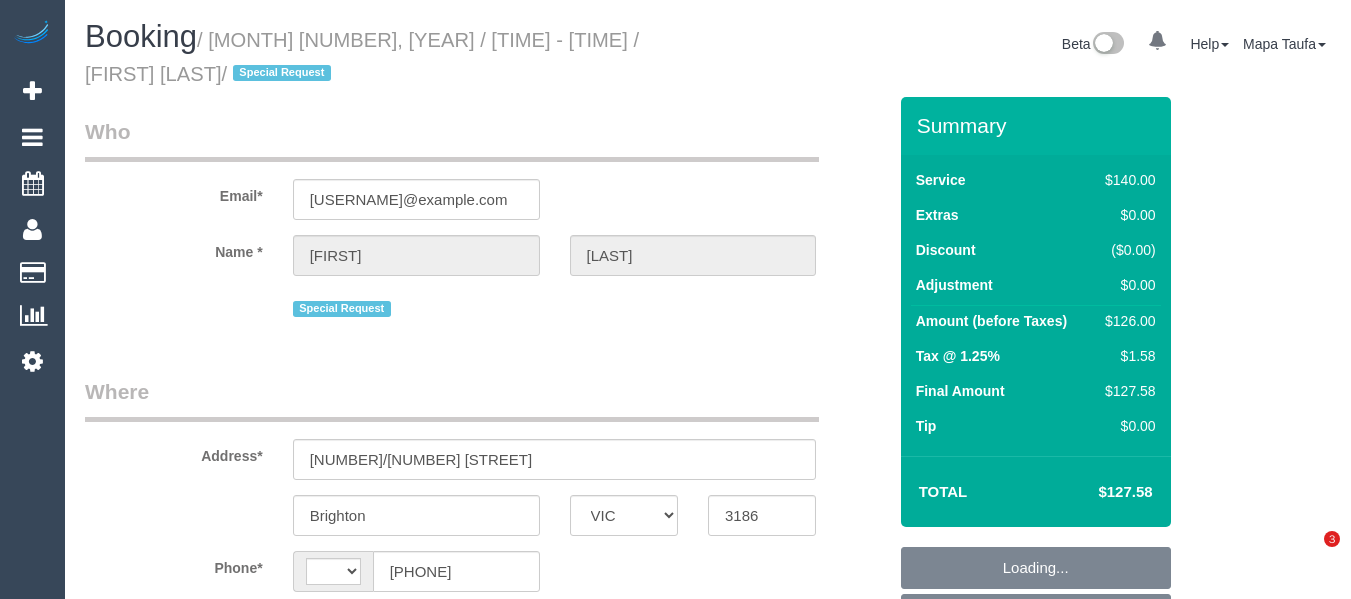 select on "VIC" 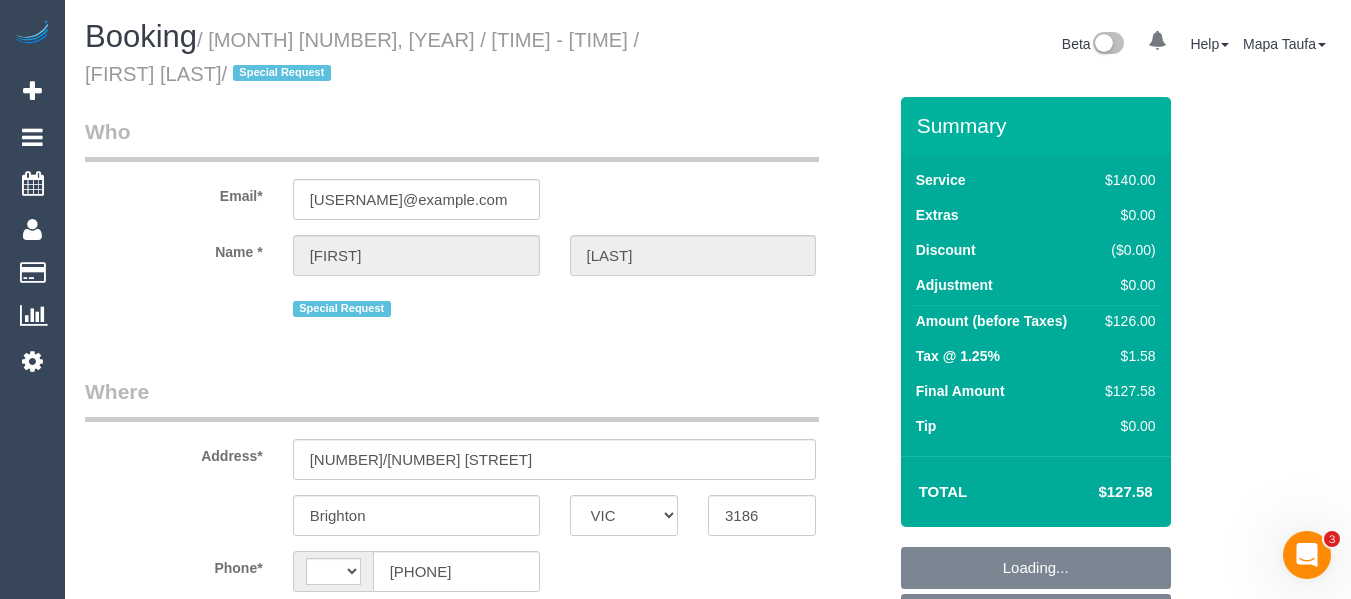 scroll, scrollTop: 0, scrollLeft: 0, axis: both 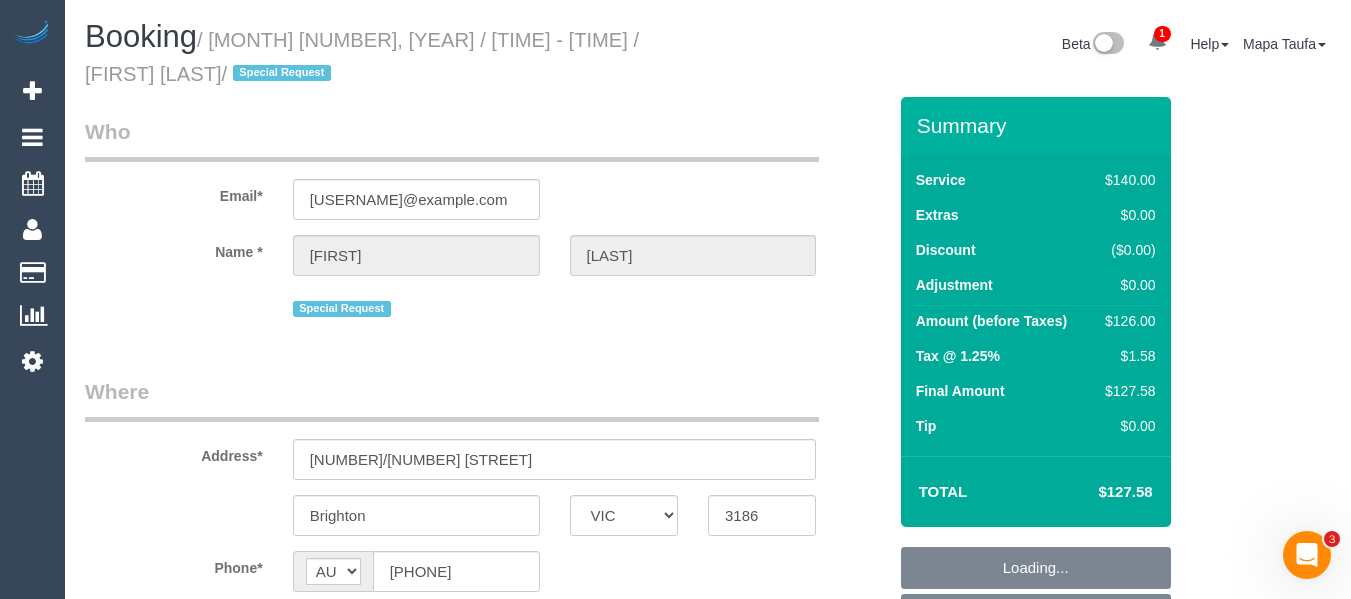 select on "string:stripe-pm_1QXwfs2GScqysDRVCBdcMq9N" 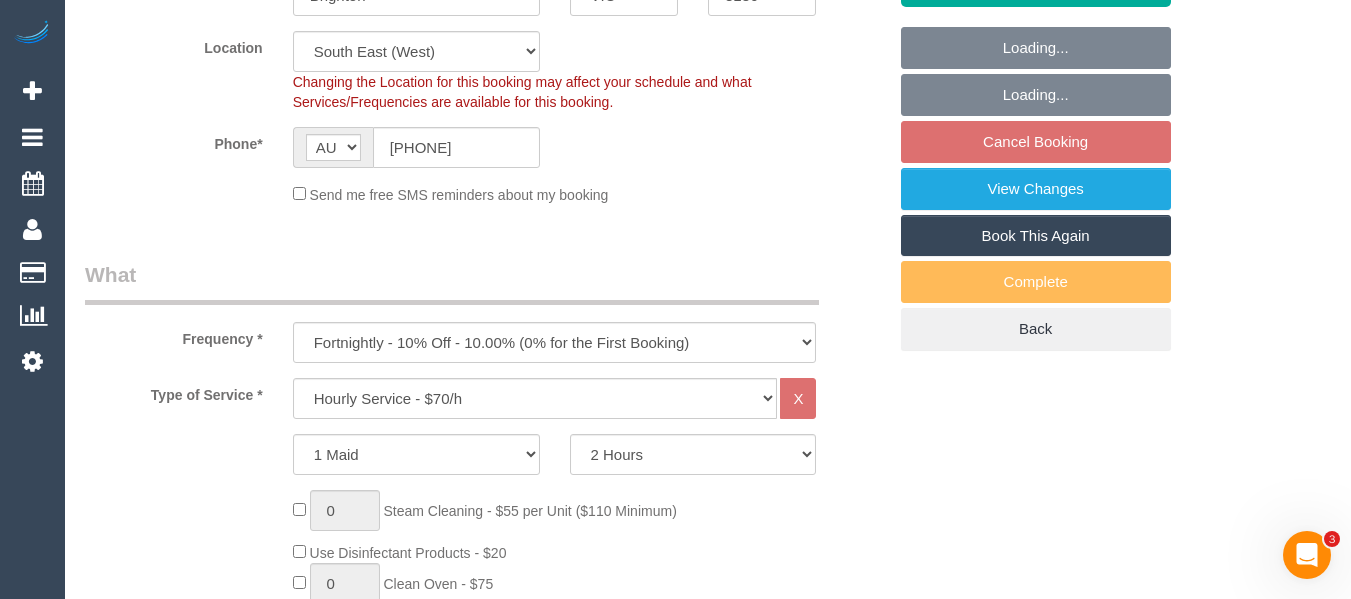 select on "number:28" 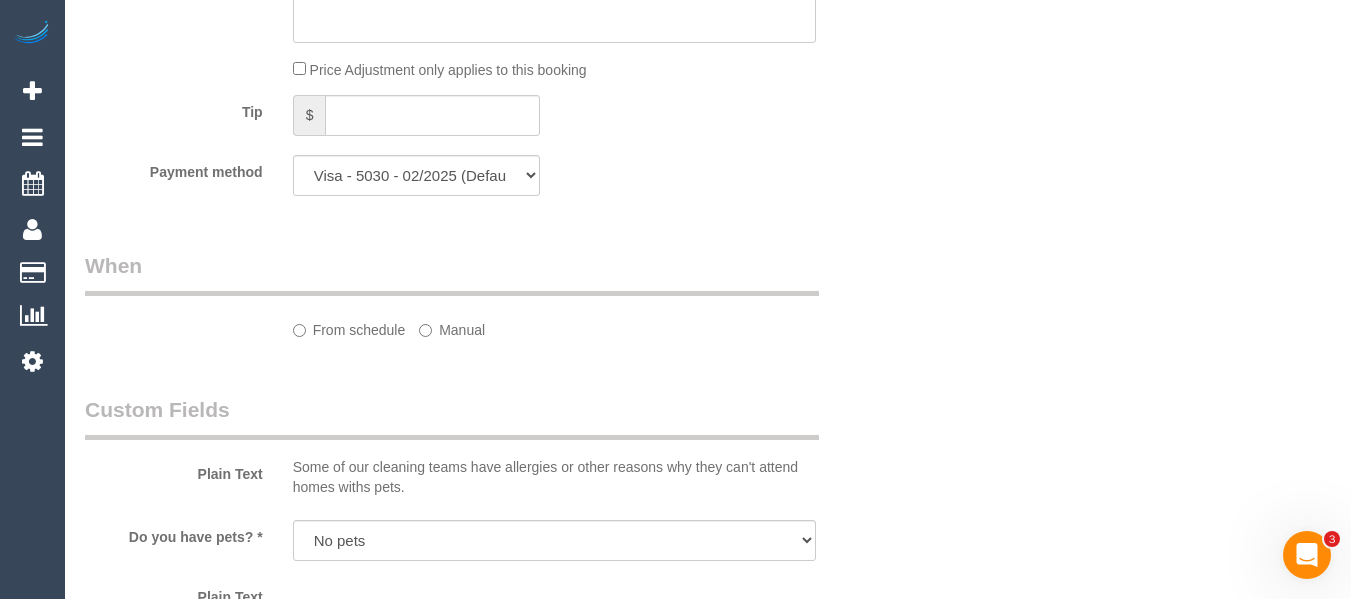 select on "object:863" 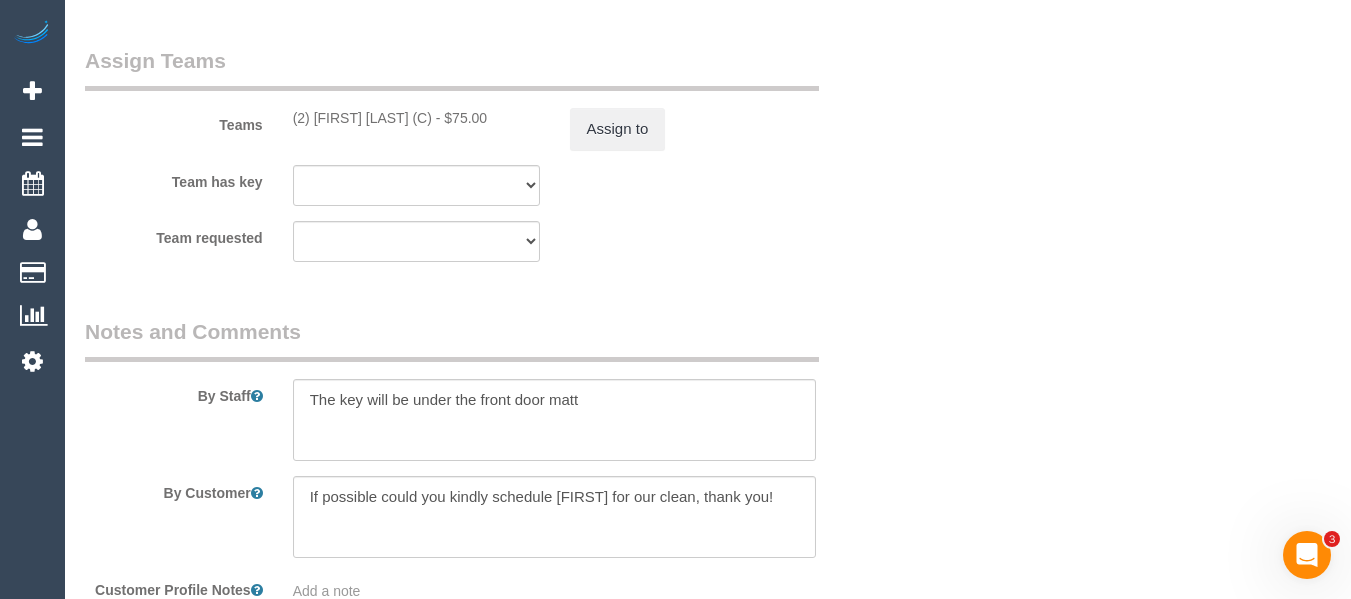 scroll, scrollTop: 3337, scrollLeft: 0, axis: vertical 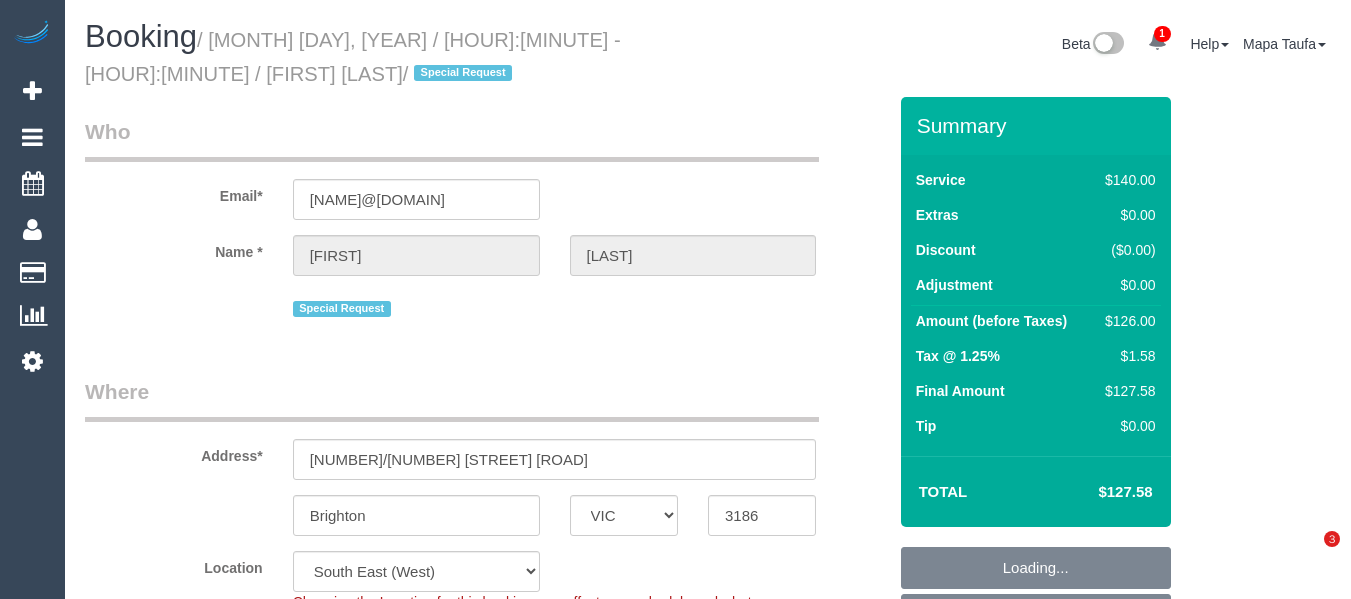 select on "VIC" 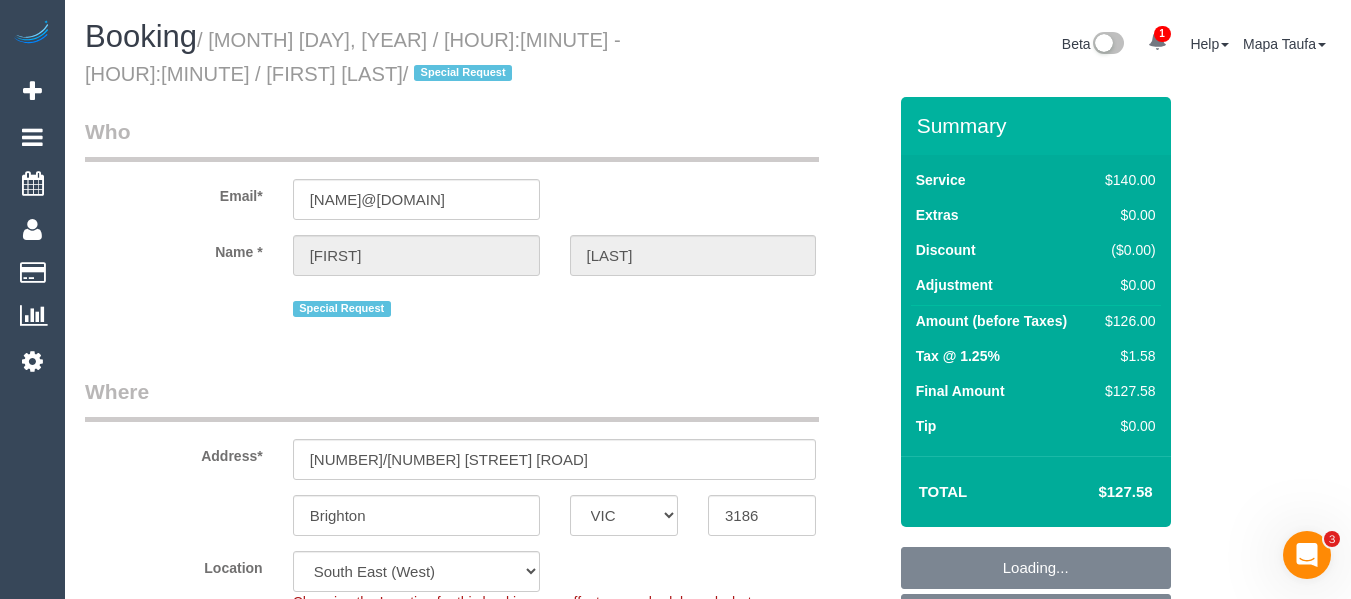 scroll, scrollTop: 0, scrollLeft: 0, axis: both 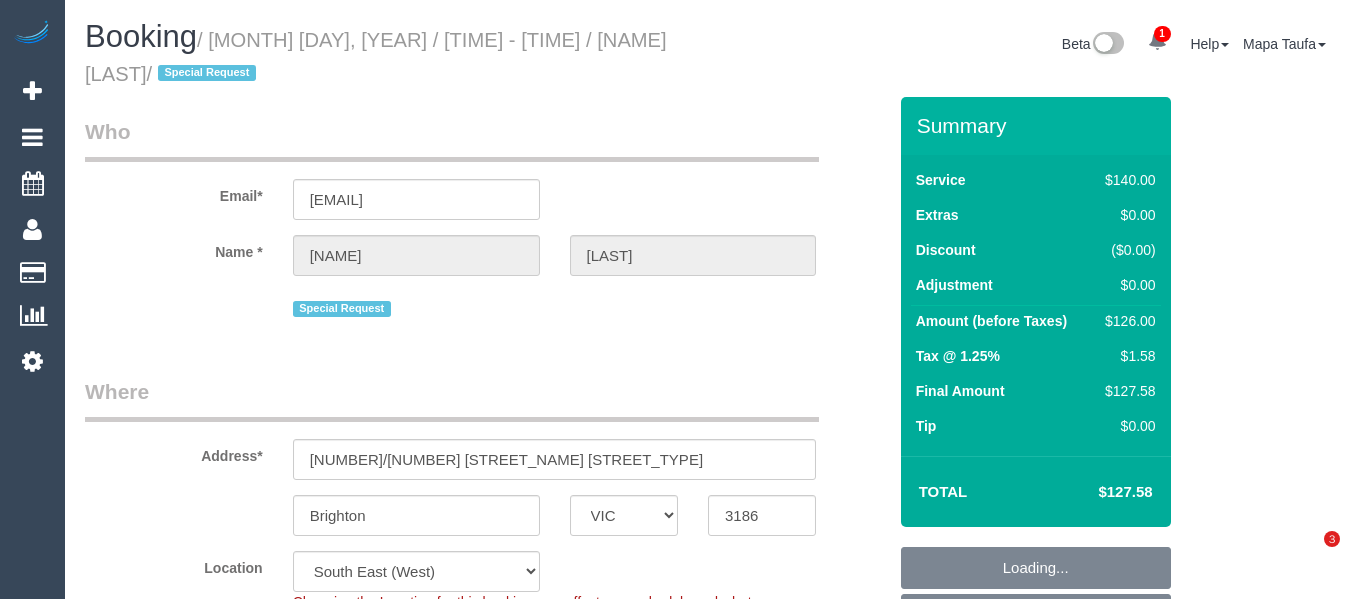 select on "VIC" 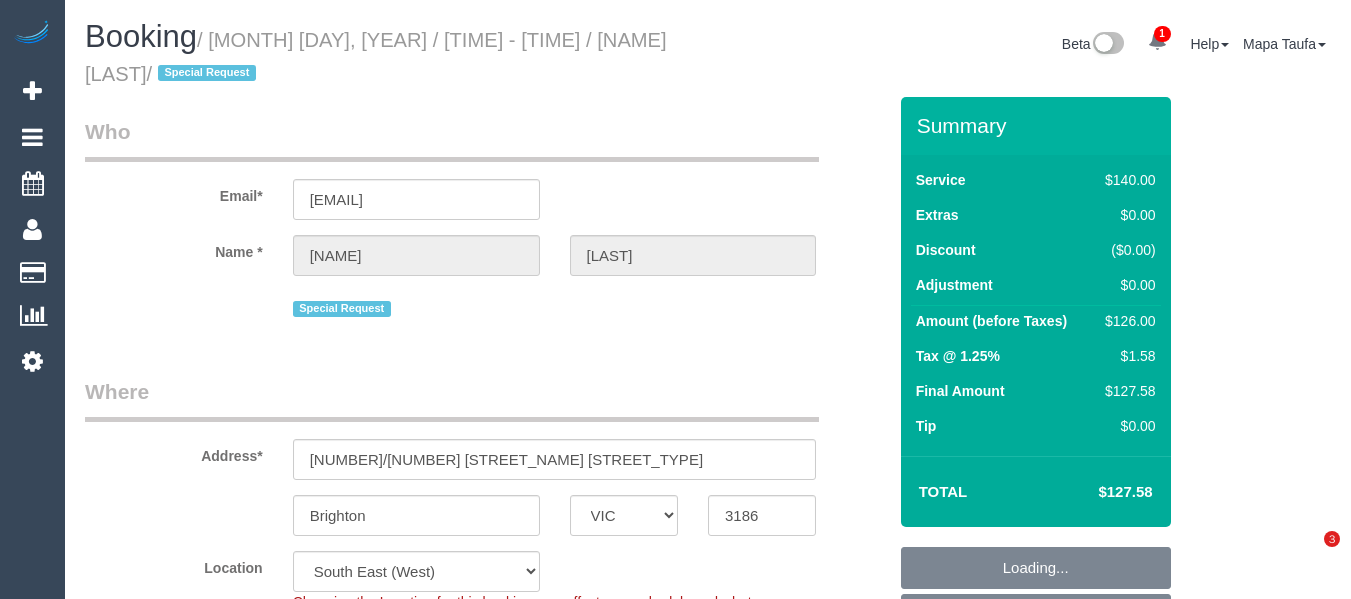 scroll, scrollTop: 0, scrollLeft: 0, axis: both 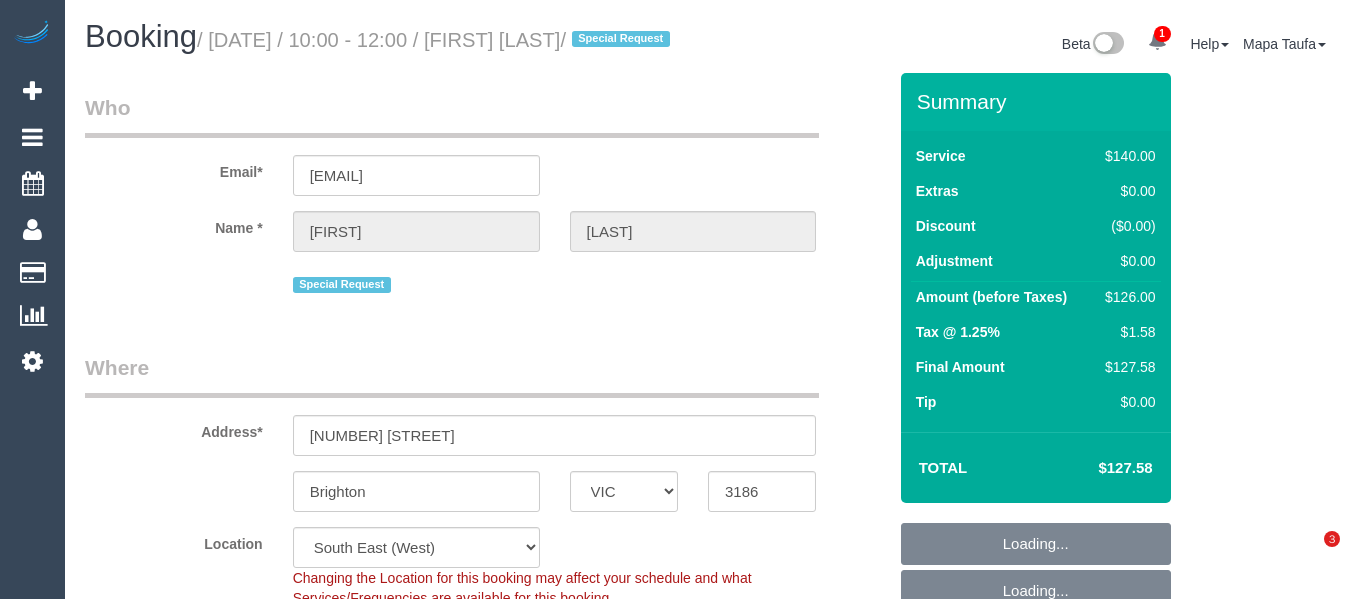 select on "VIC" 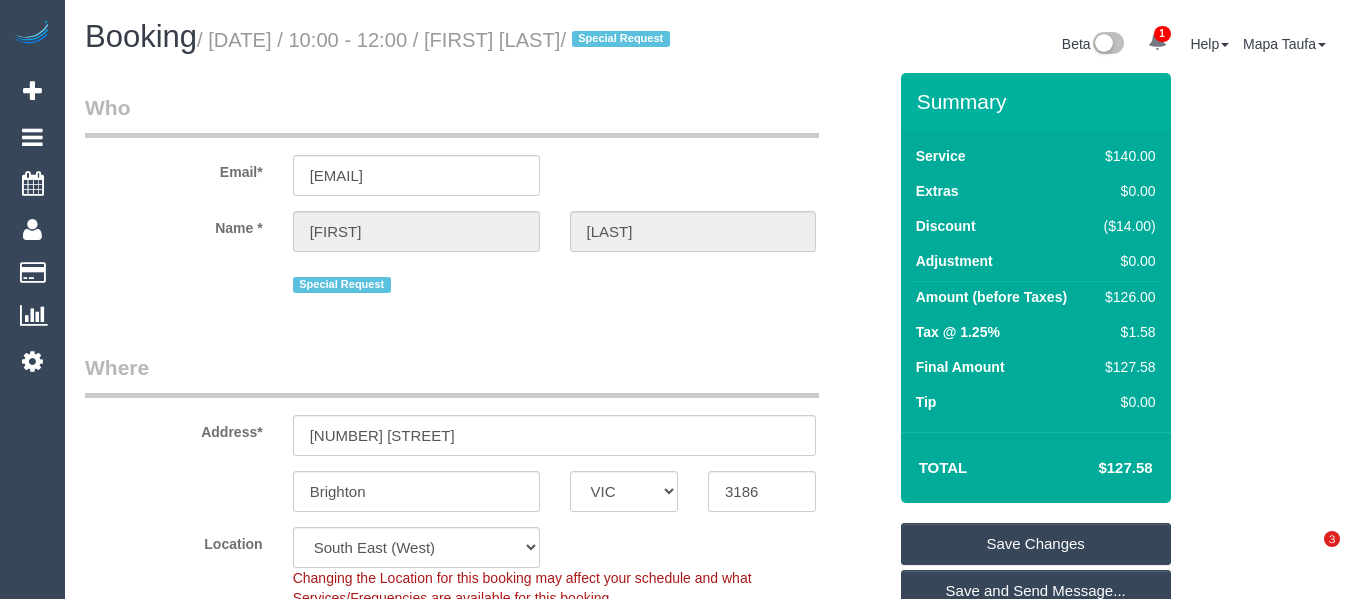 scroll, scrollTop: 0, scrollLeft: 0, axis: both 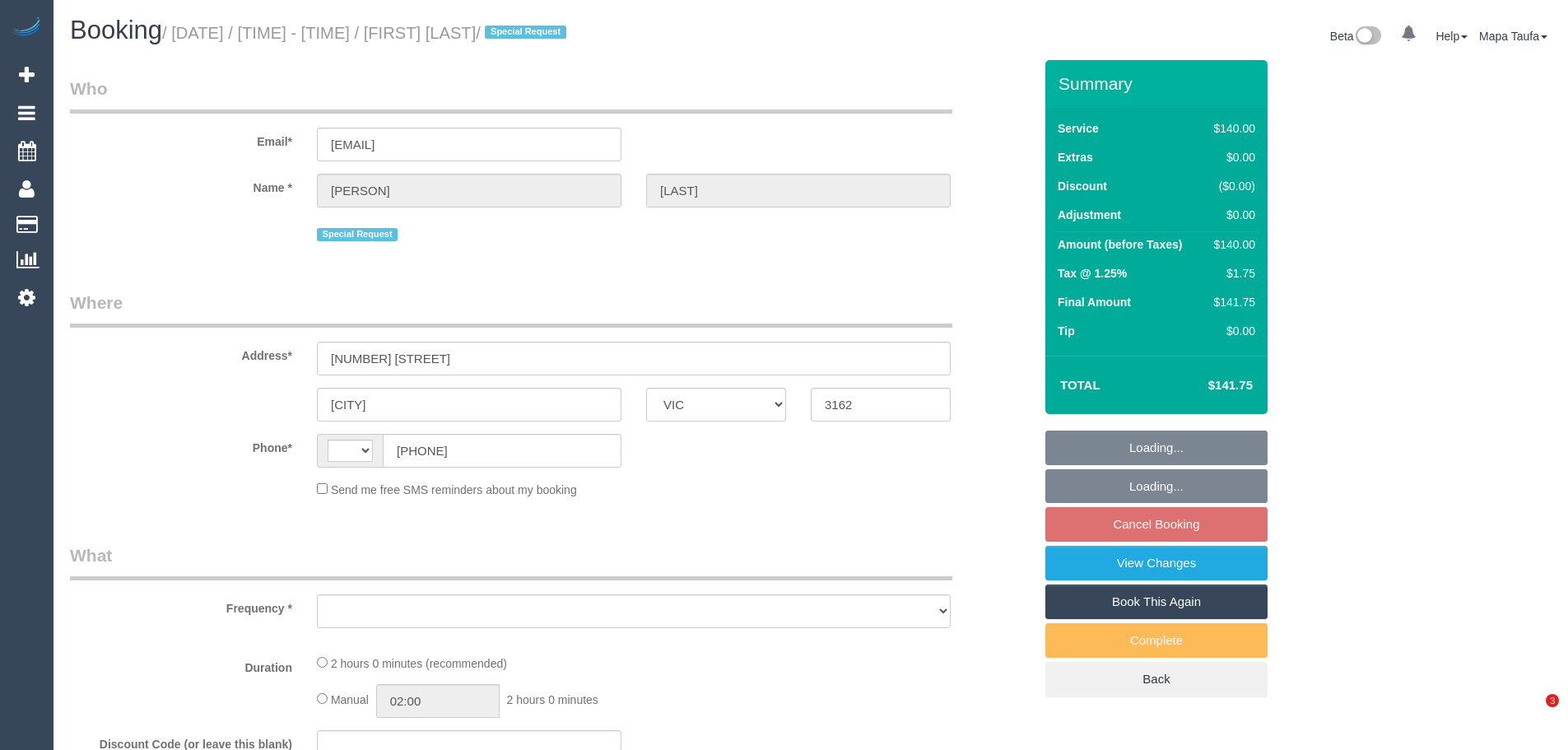 select on "VIC" 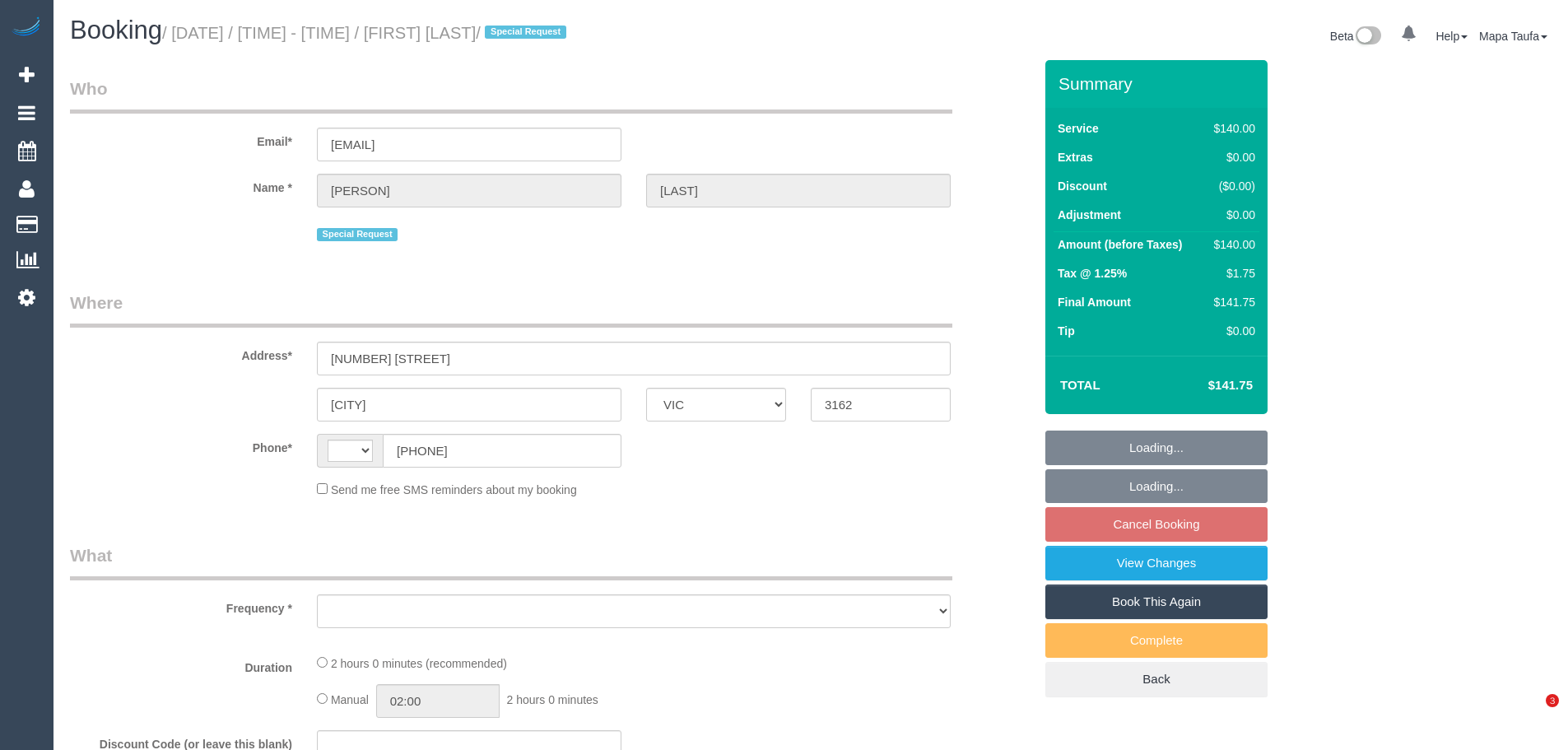 scroll, scrollTop: 0, scrollLeft: 0, axis: both 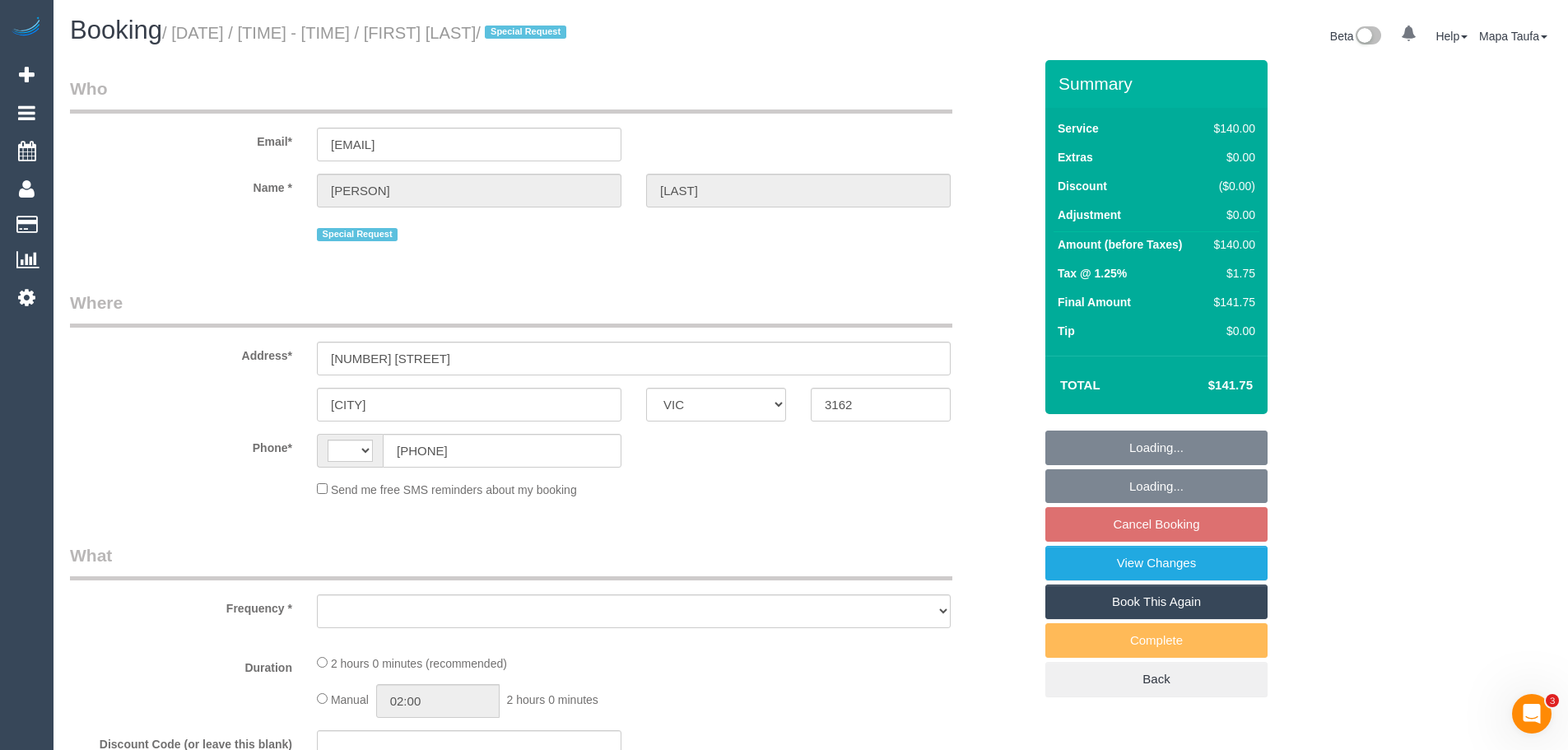 select on "object:293" 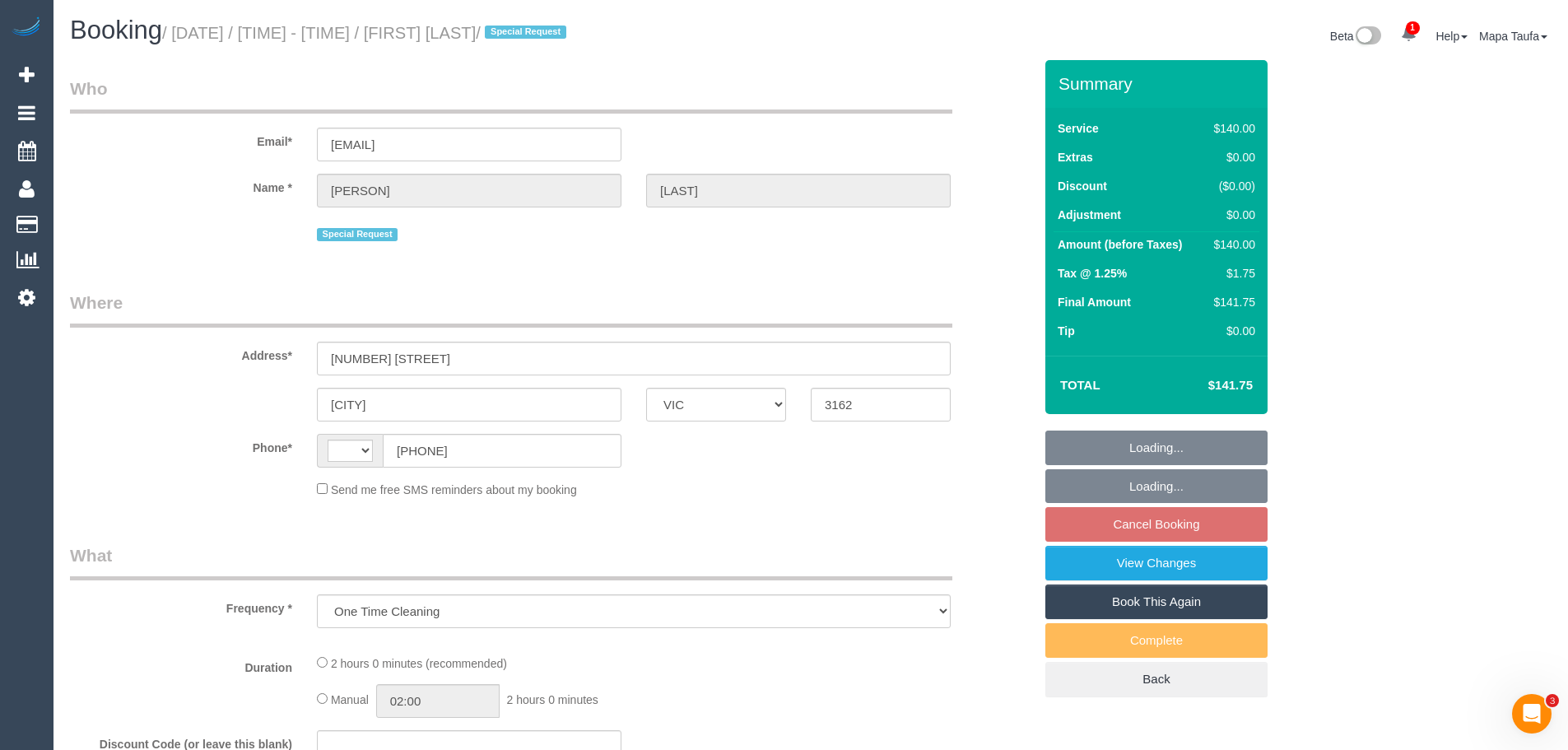 select on "string:AU" 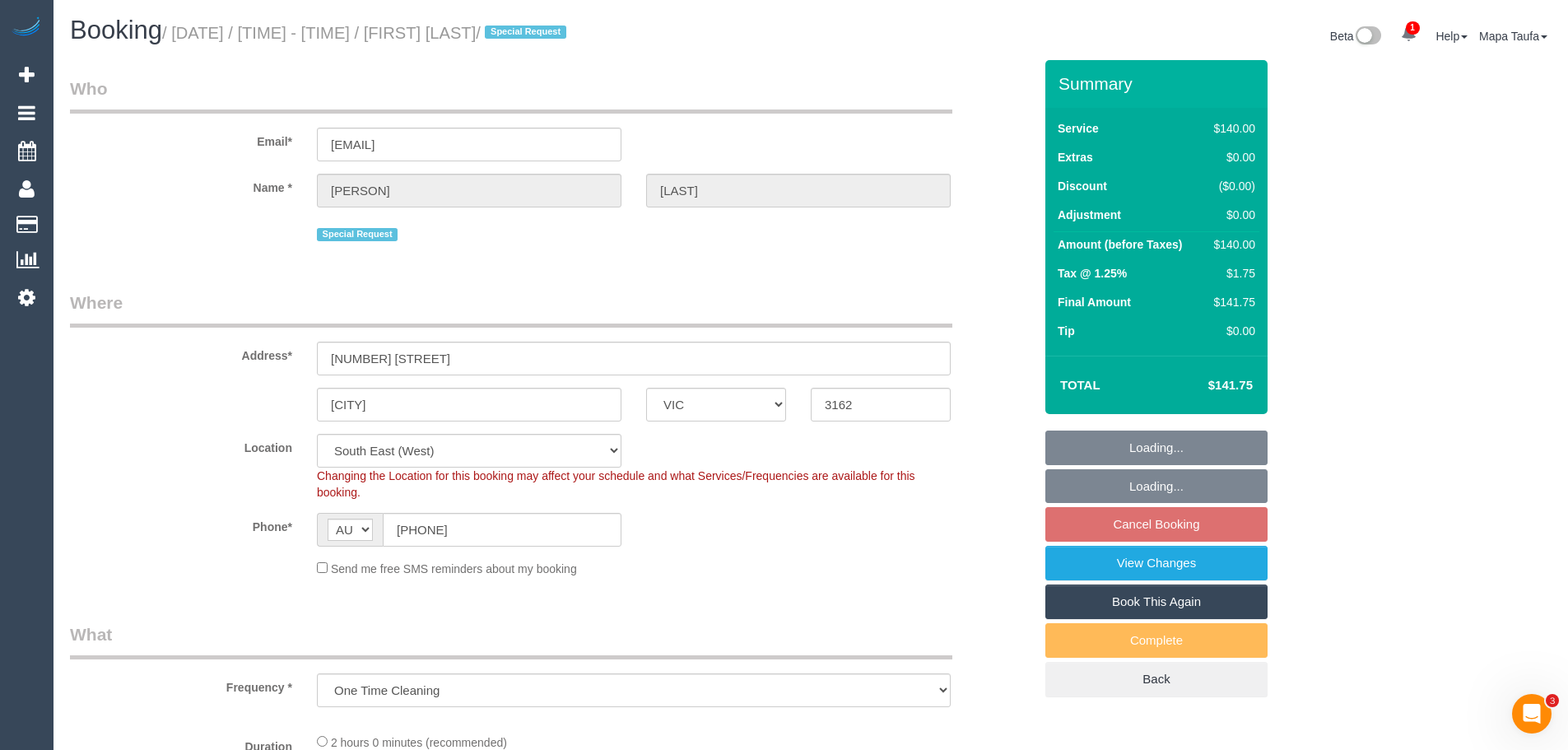 select on "object:693" 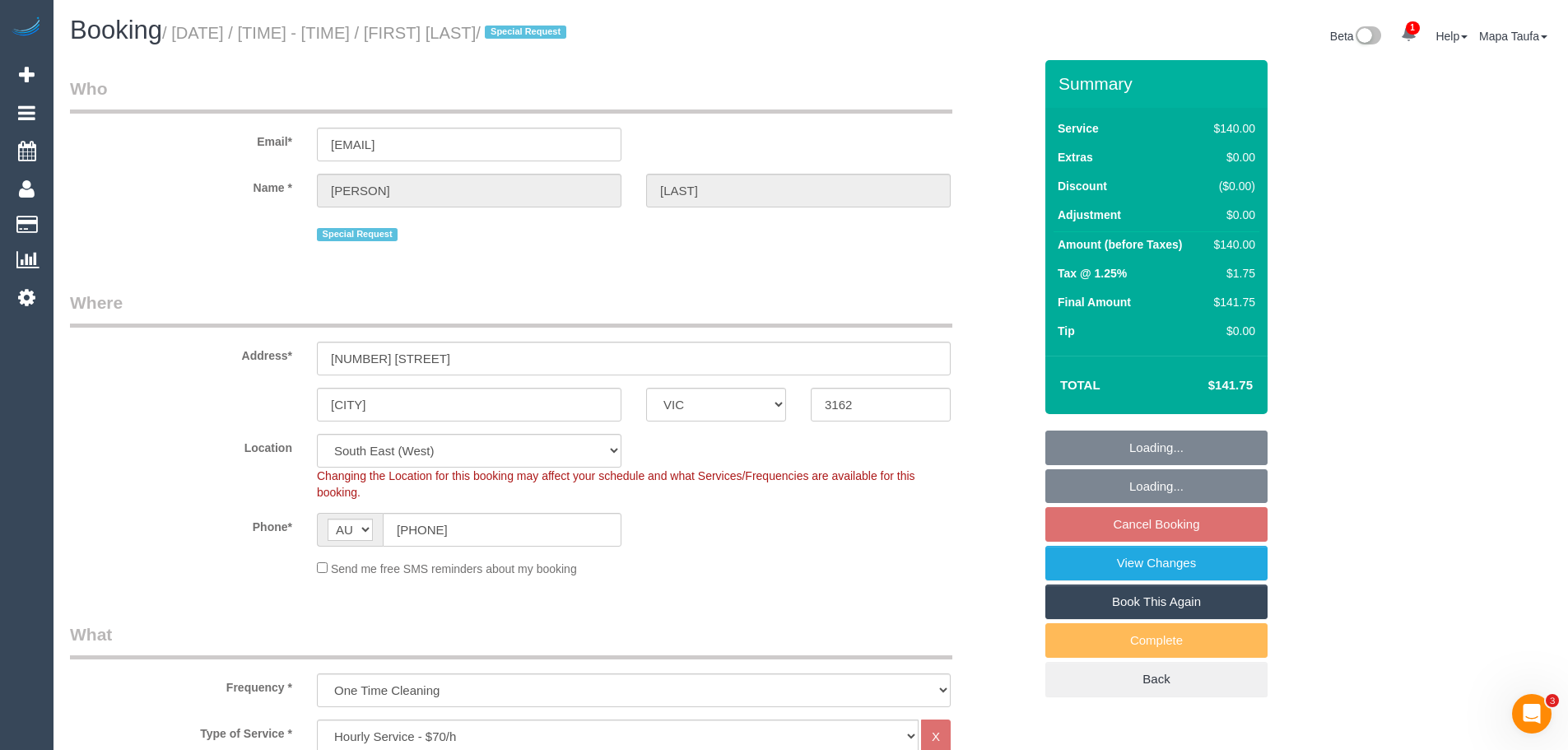 select on "spot1" 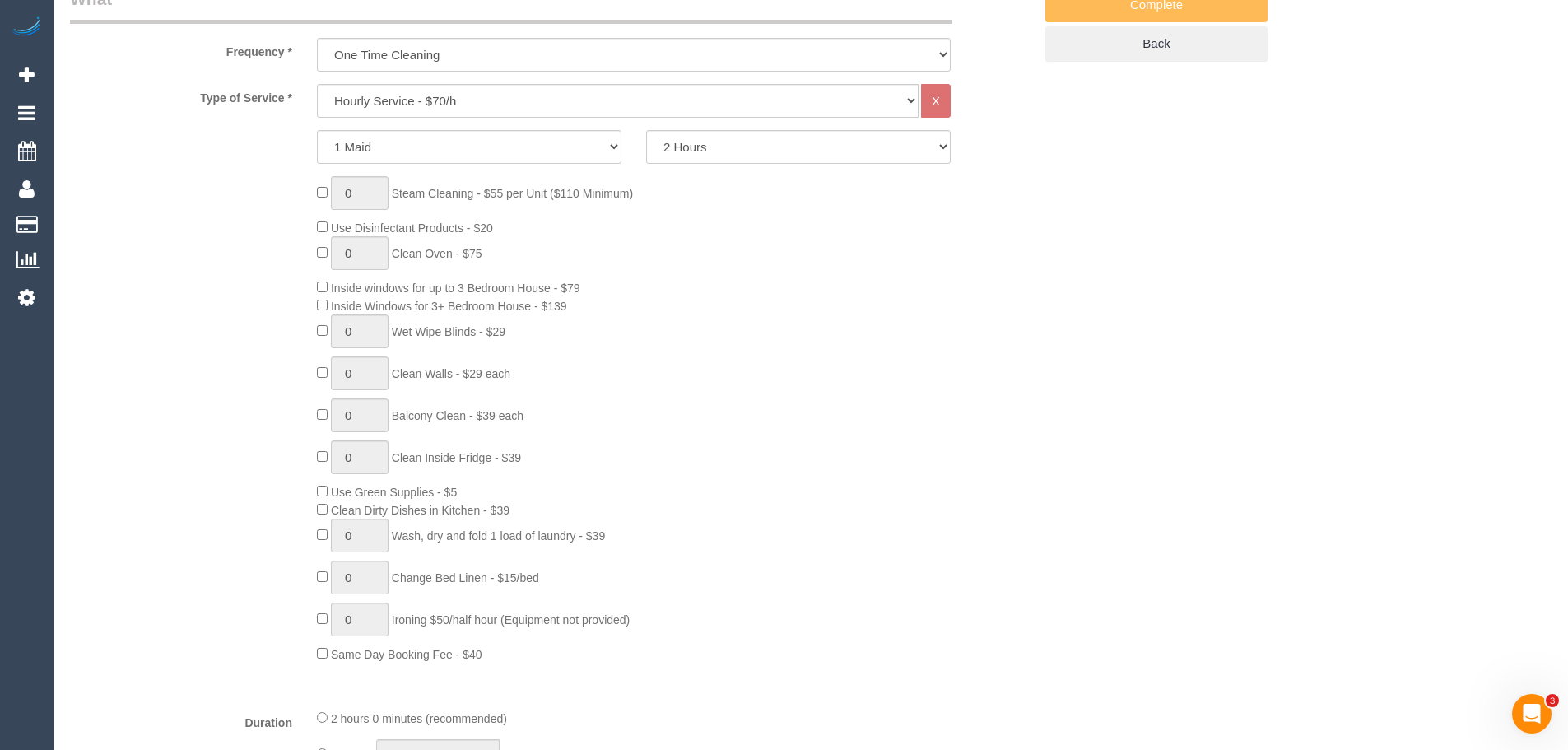 scroll, scrollTop: 2562, scrollLeft: 0, axis: vertical 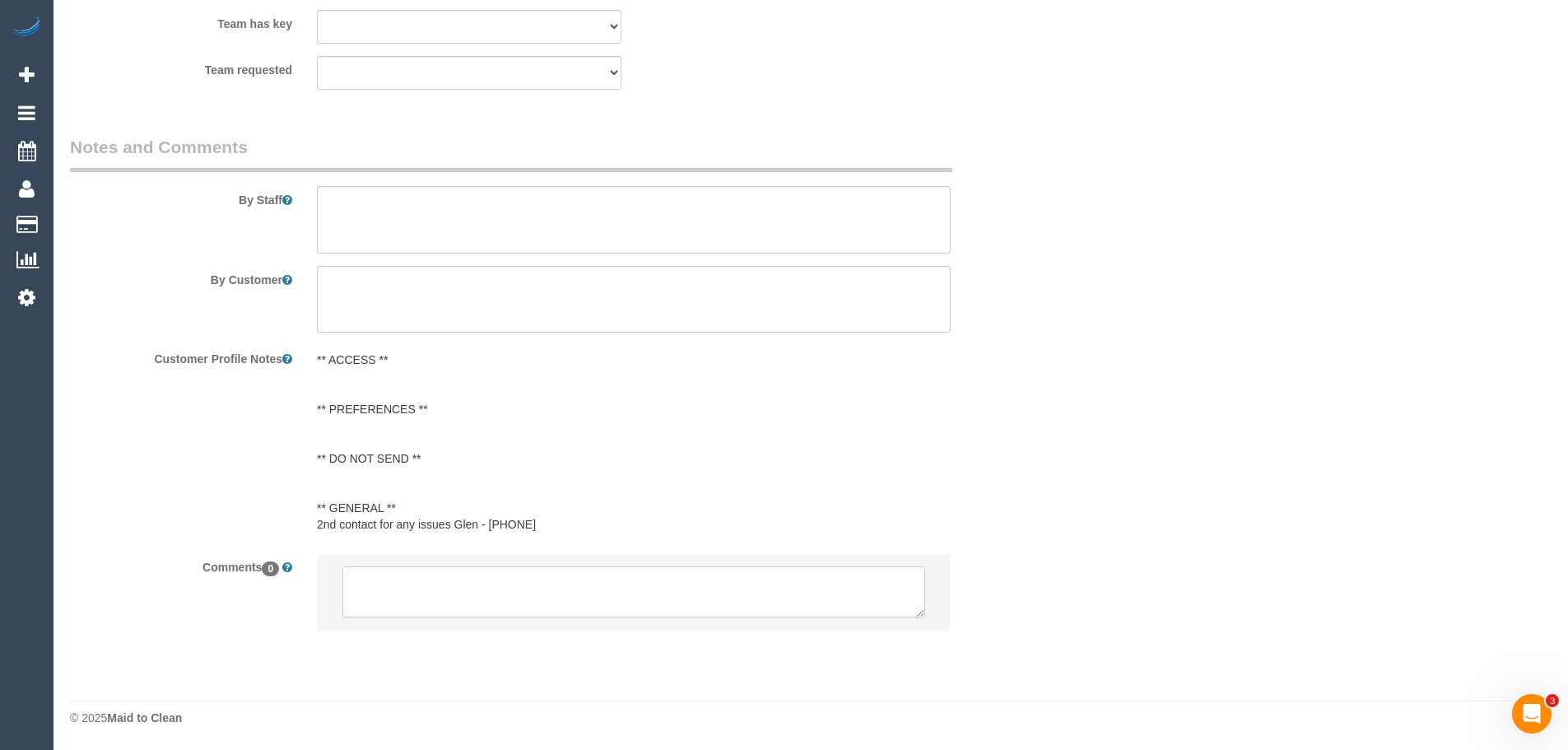 click at bounding box center [634, 592] 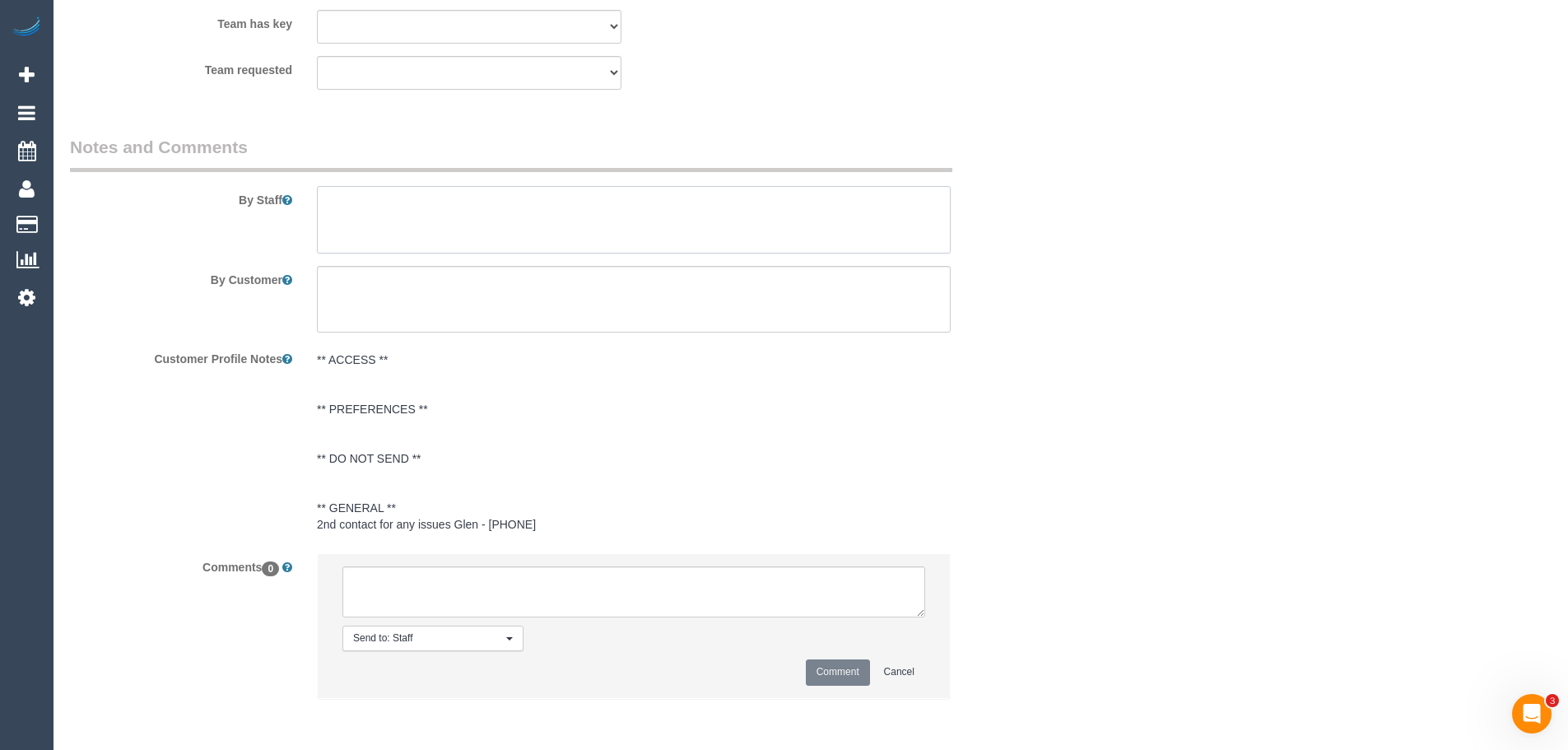 click at bounding box center (634, 220) 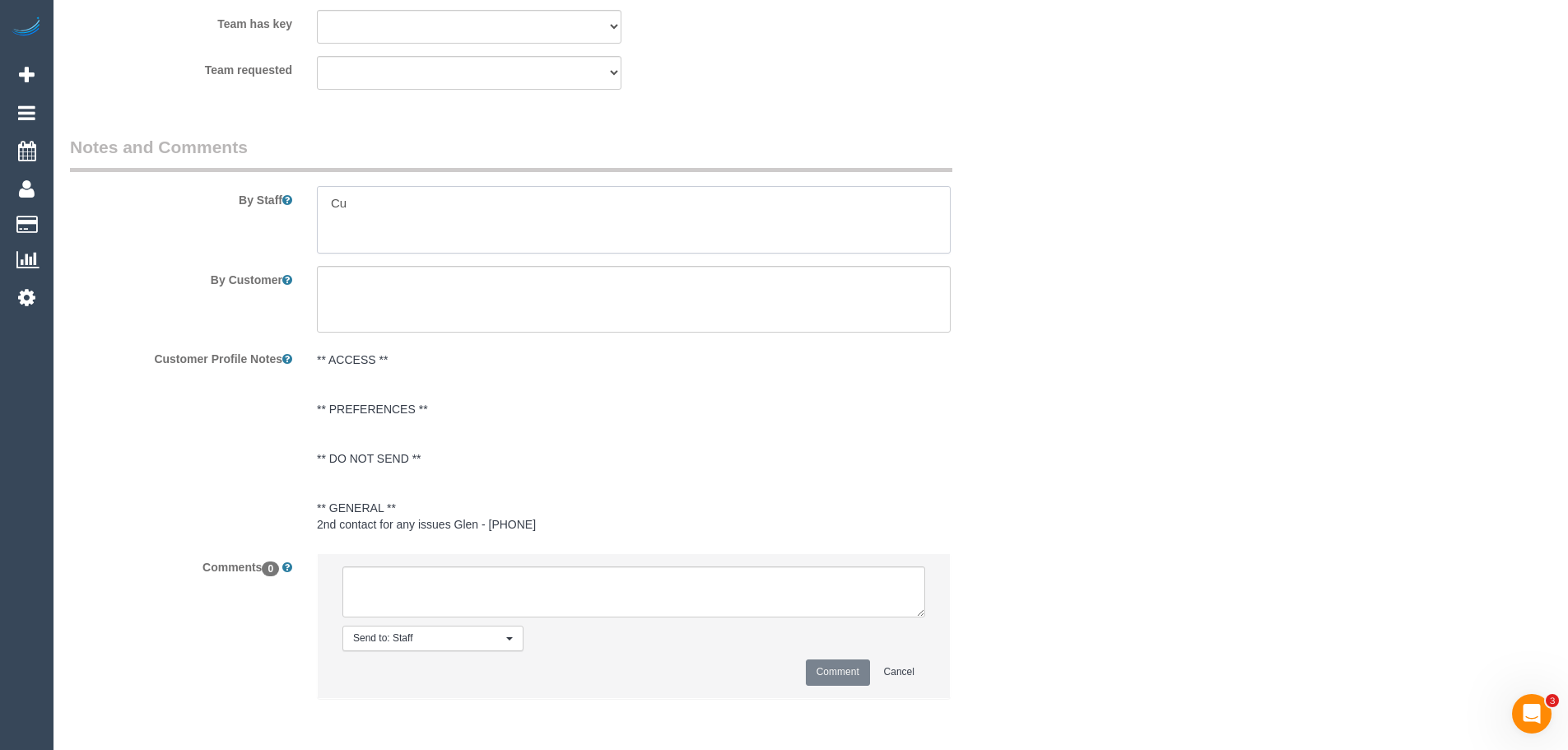 type on "C" 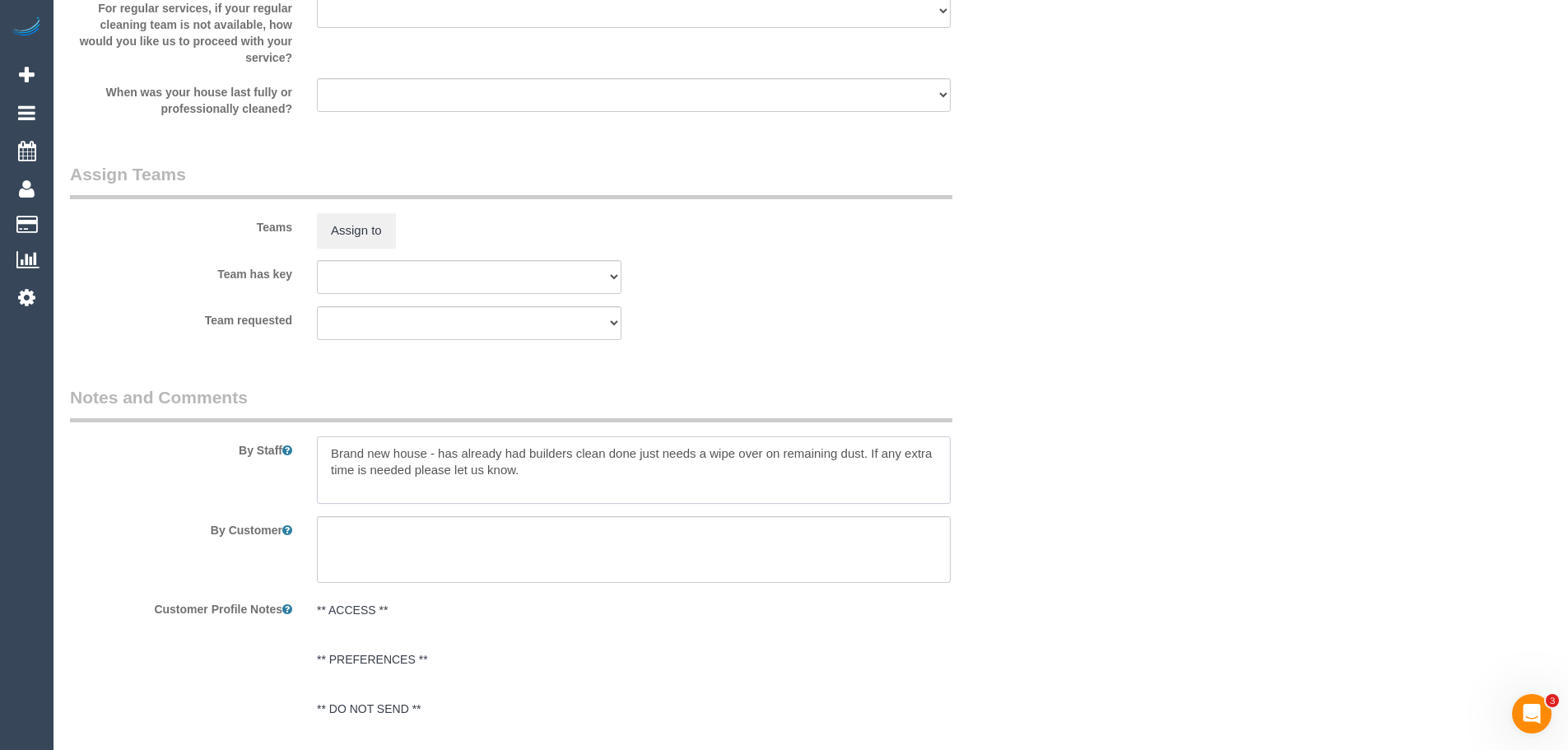 scroll, scrollTop: 2480, scrollLeft: 0, axis: vertical 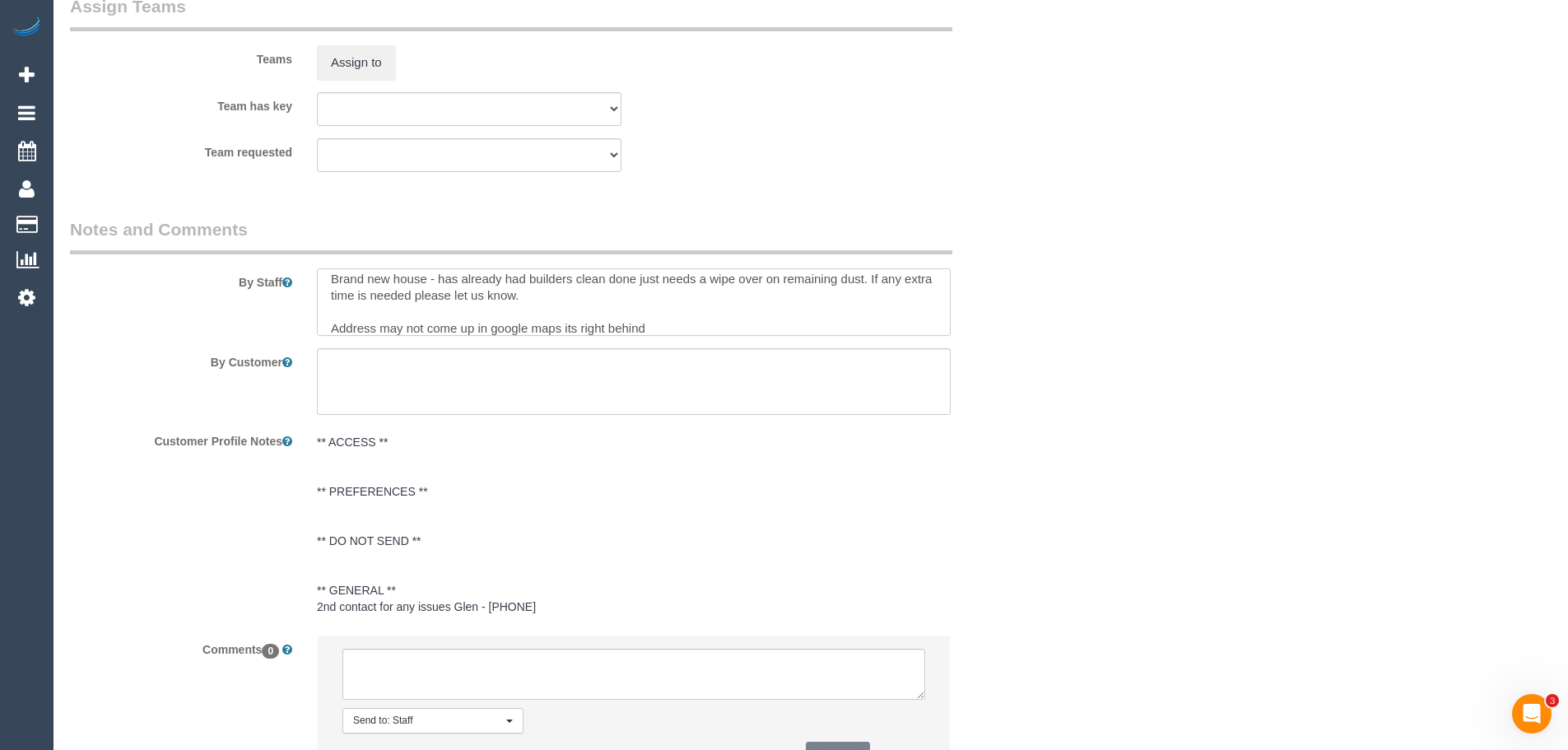 paste on "34 Omar Street, Caulfield South, VIC 3162 - Realestate" 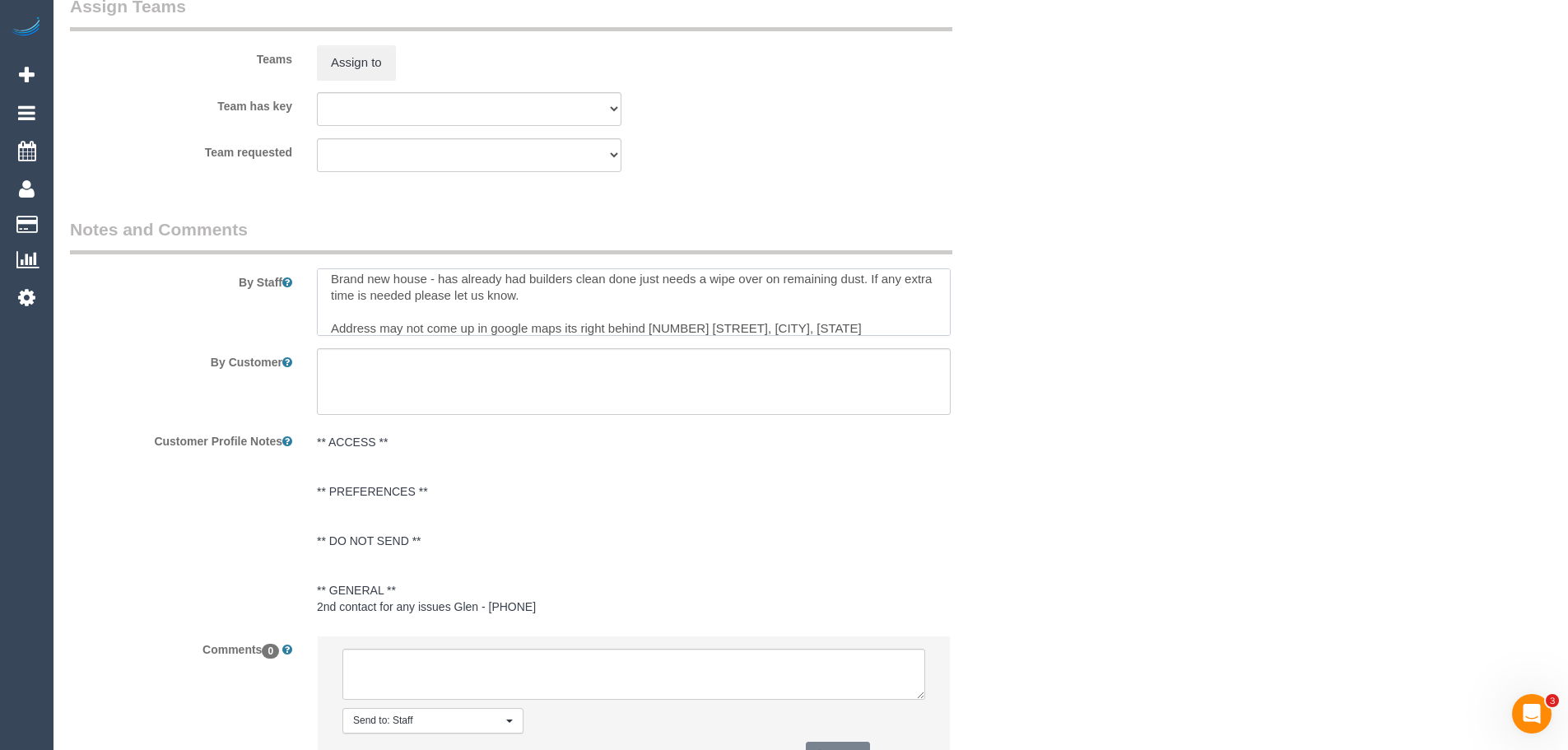 scroll, scrollTop: 40, scrollLeft: 0, axis: vertical 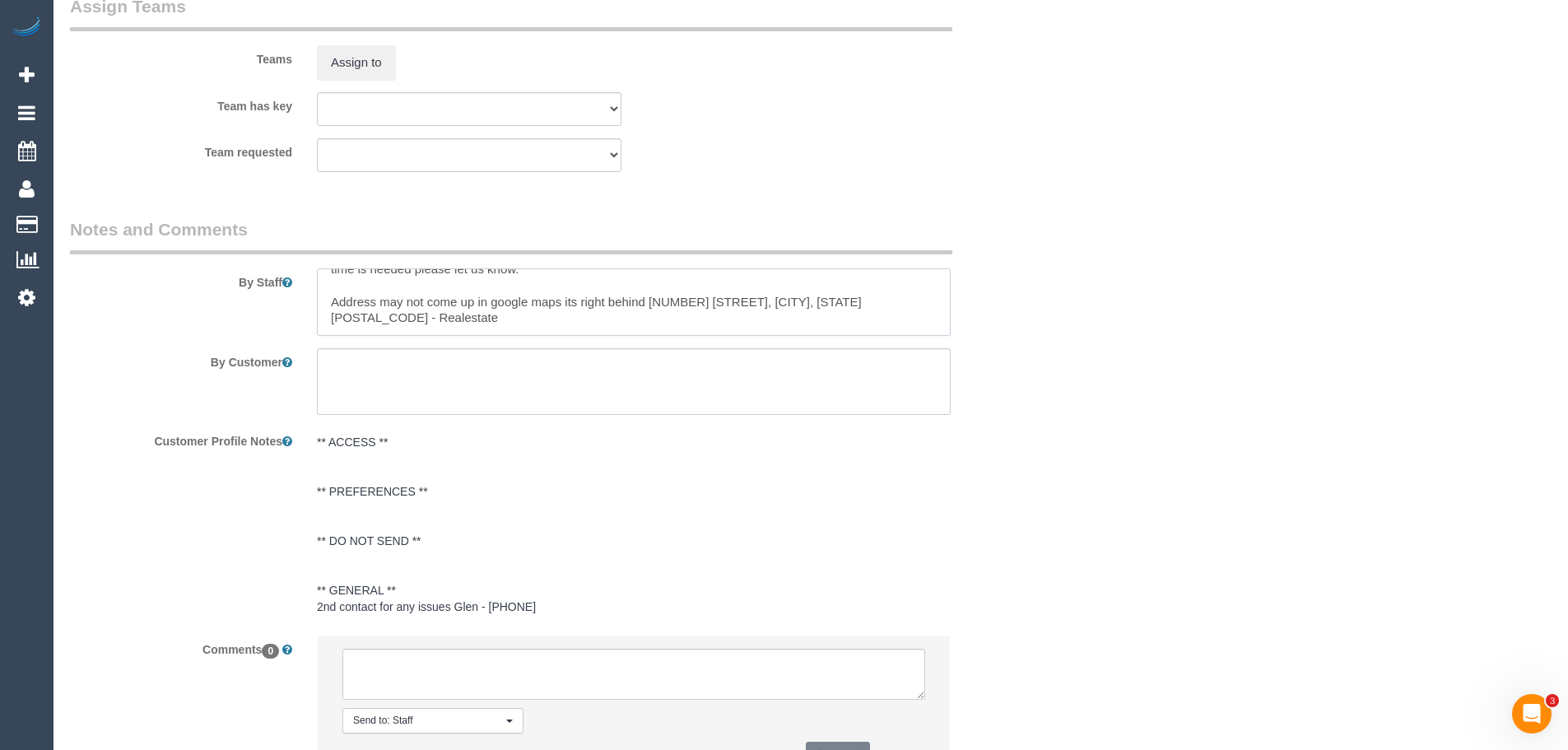 drag, startPoint x: 491, startPoint y: 314, endPoint x: 877, endPoint y: 289, distance: 386.80874 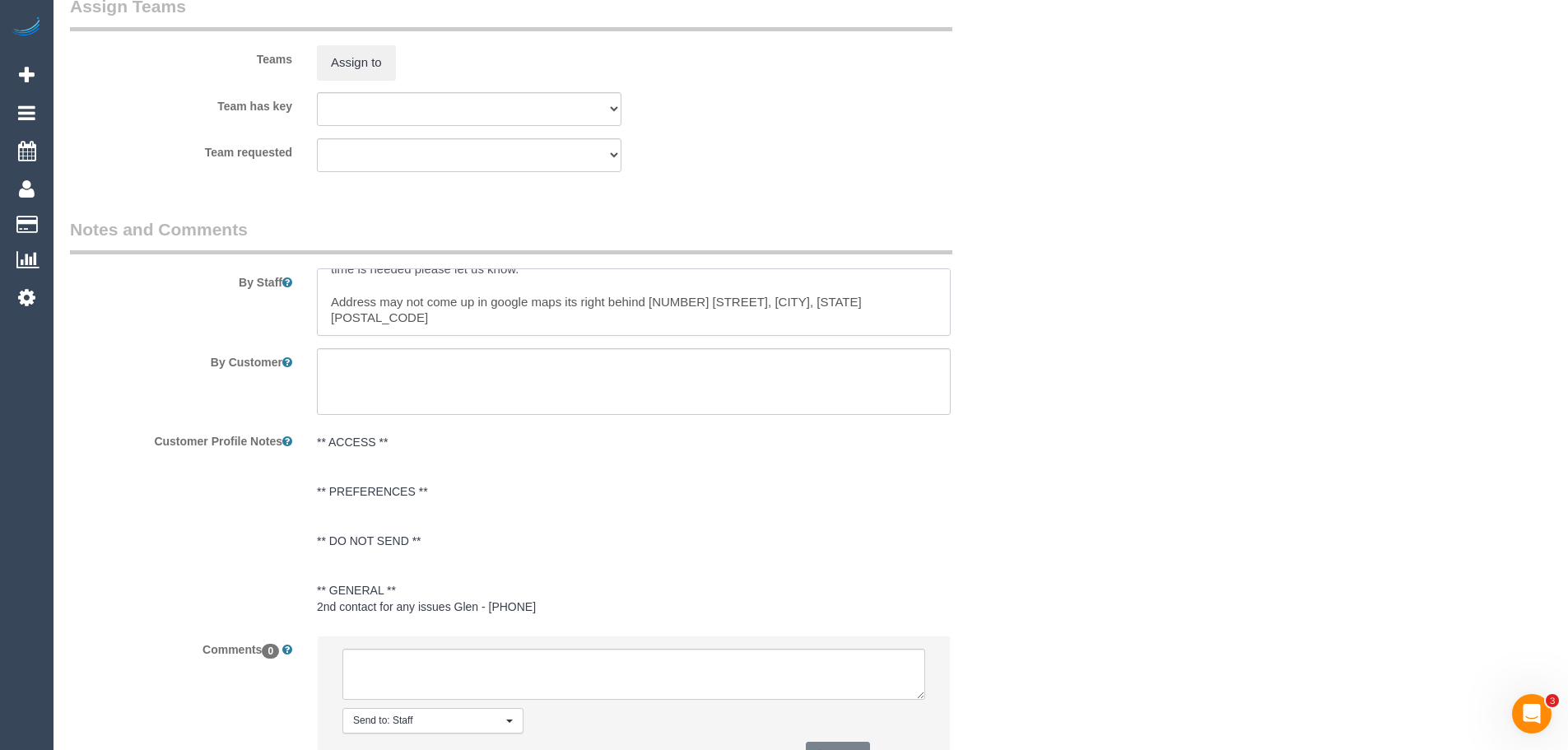 scroll, scrollTop: 33, scrollLeft: 0, axis: vertical 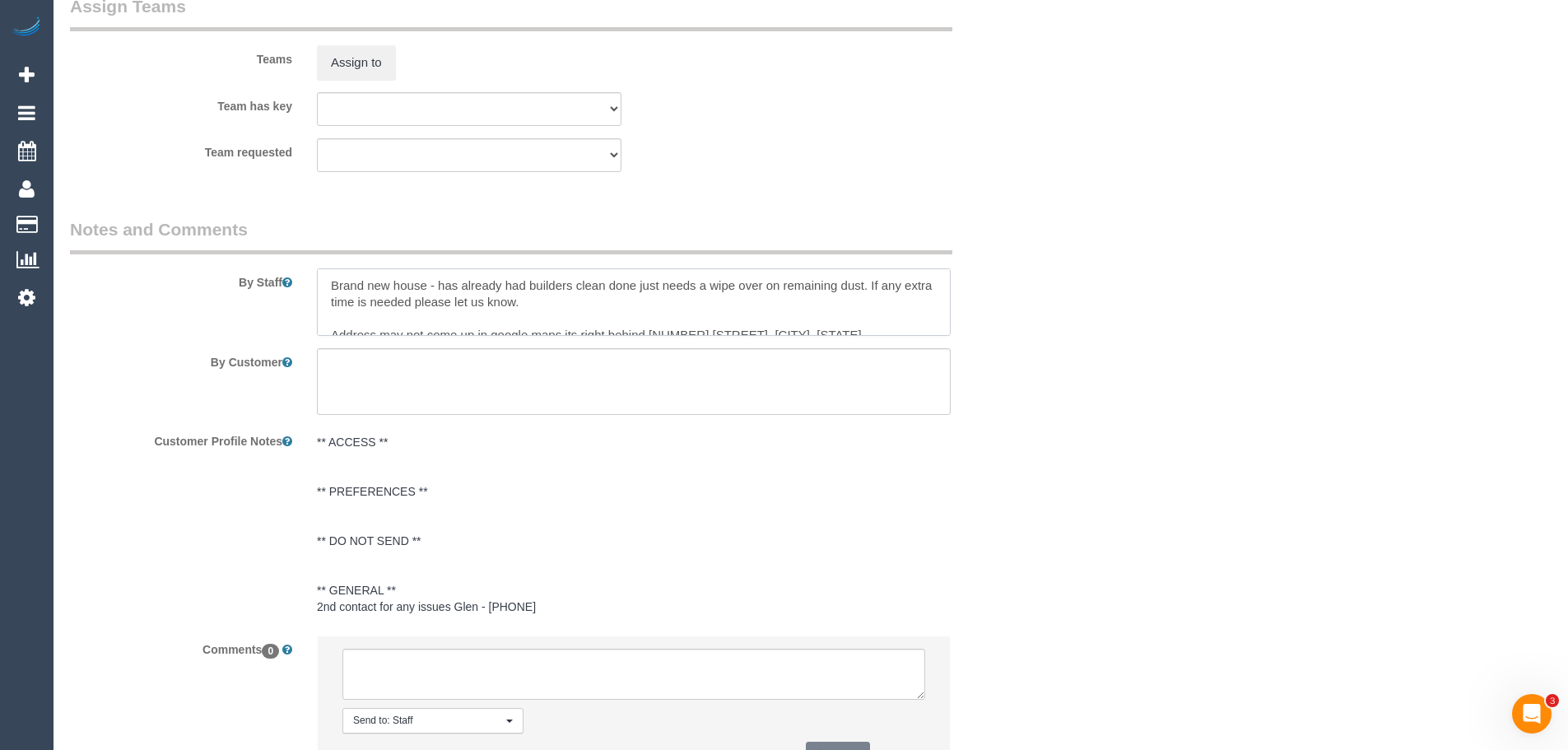 type on "Brand new house - has already had builders clean done just needs a wipe over on remaining dust. If any extra time is needed please let us know.
Address may not come up in google maps its right behind 34 Omar Street, Caulfield South, VIC 316" 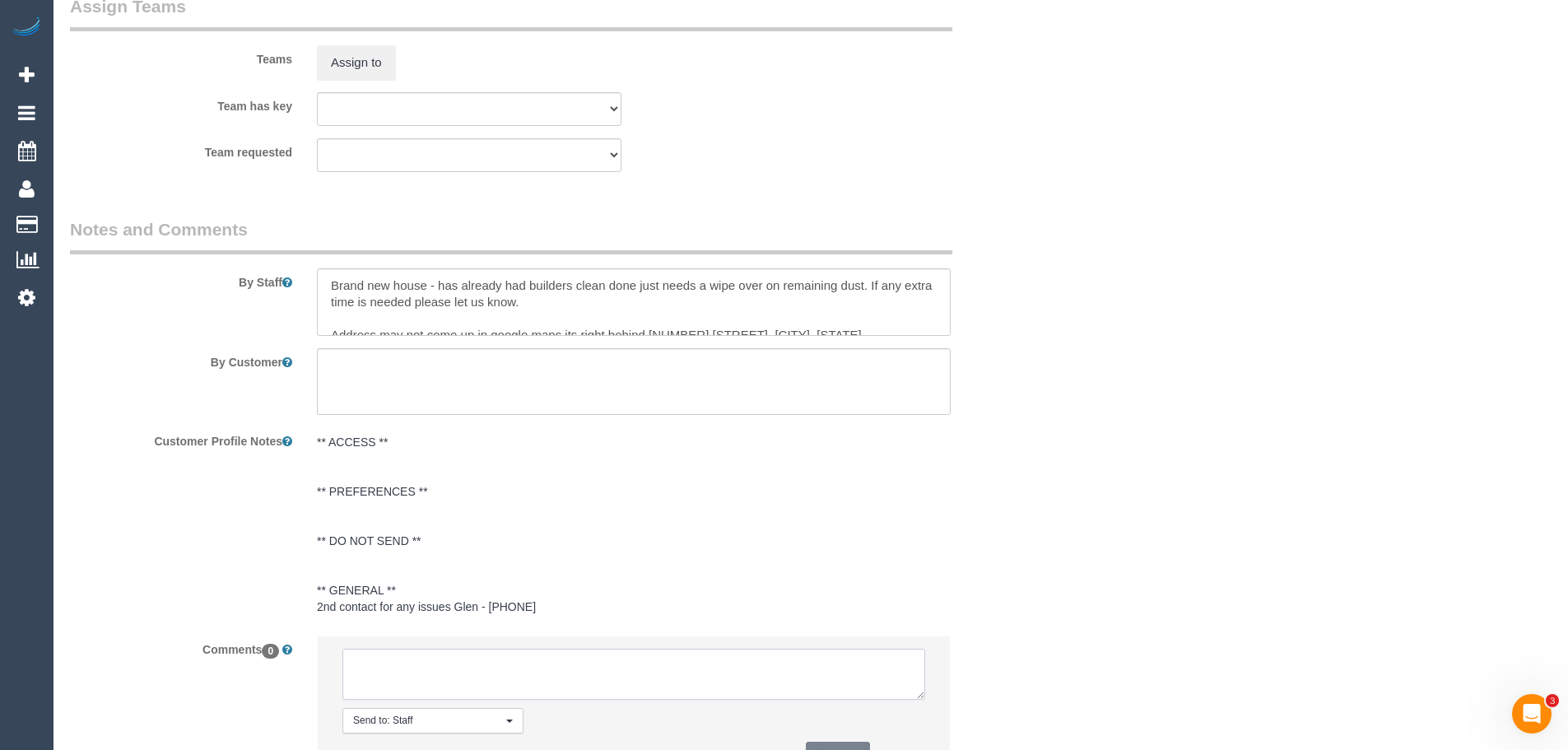 click at bounding box center (634, 674) 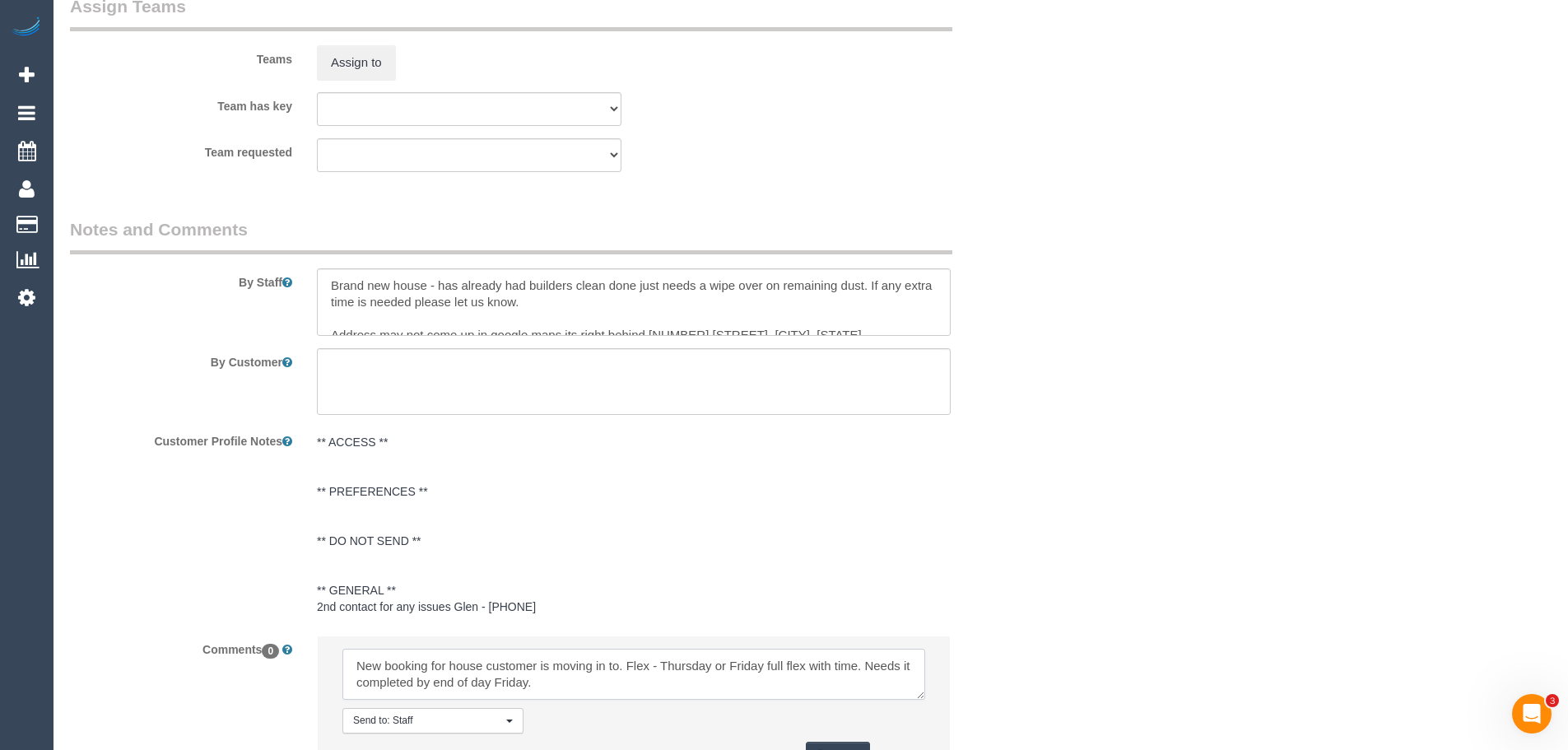 scroll, scrollTop: 7, scrollLeft: 0, axis: vertical 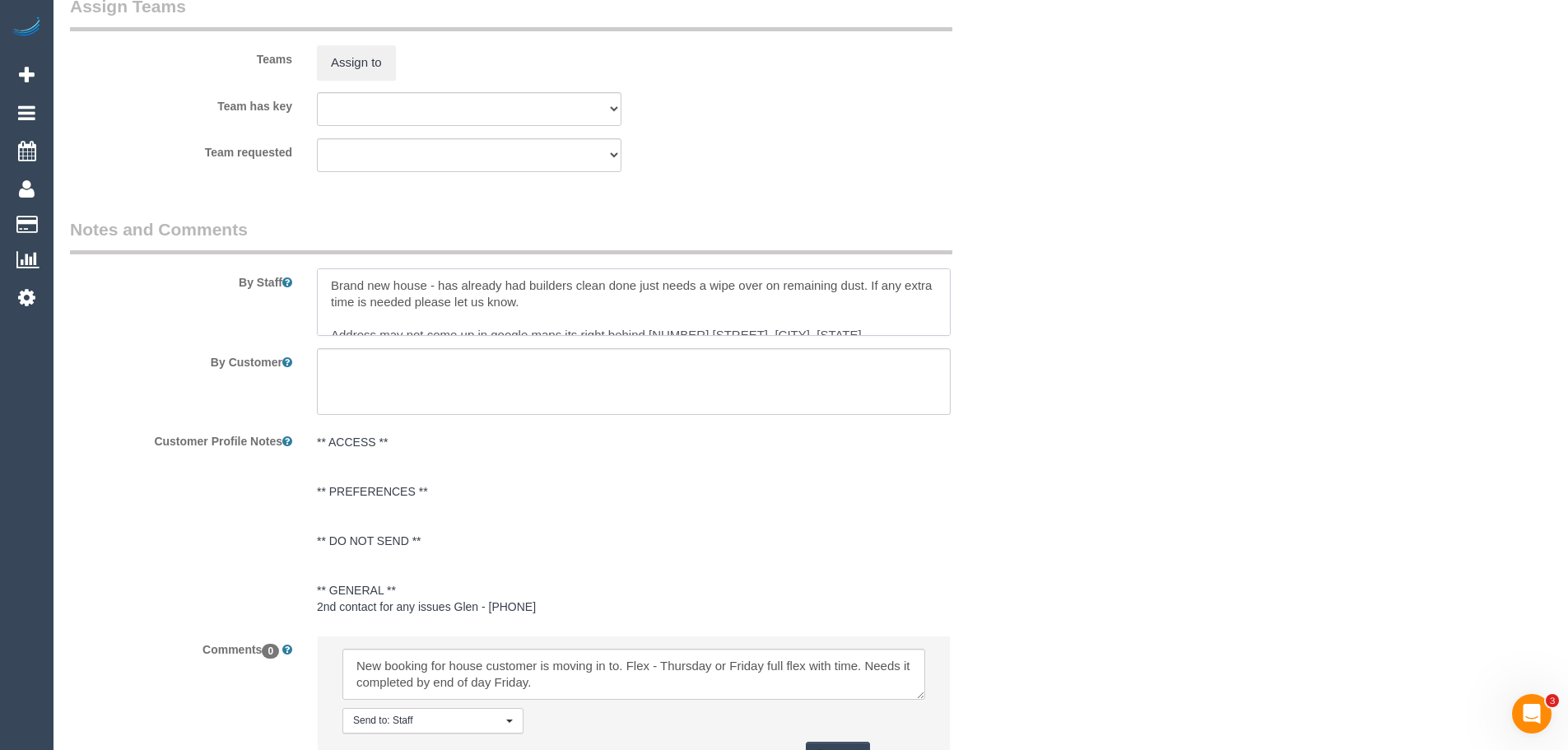 click at bounding box center (634, 302) 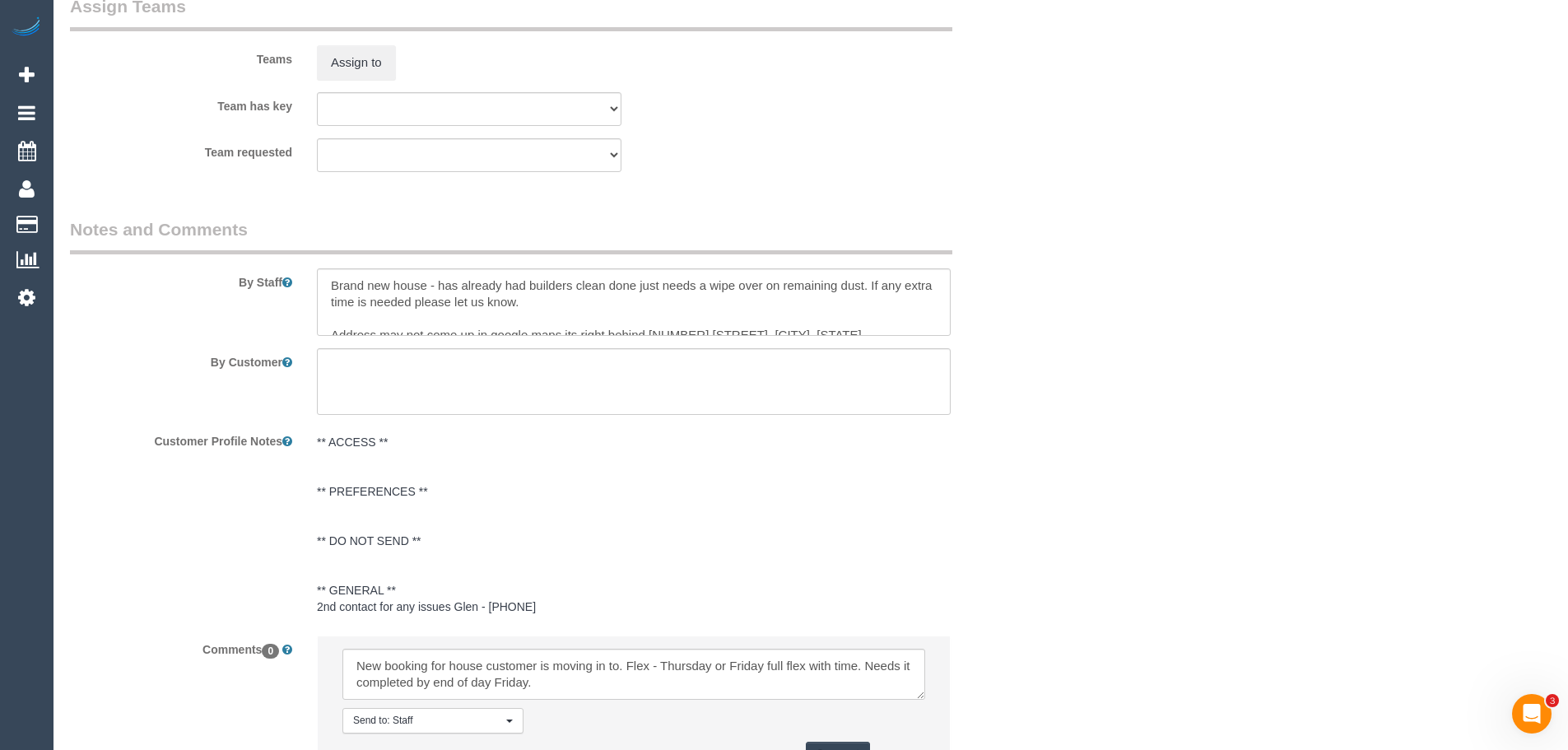 click on "By Staff" at bounding box center (551, 277) 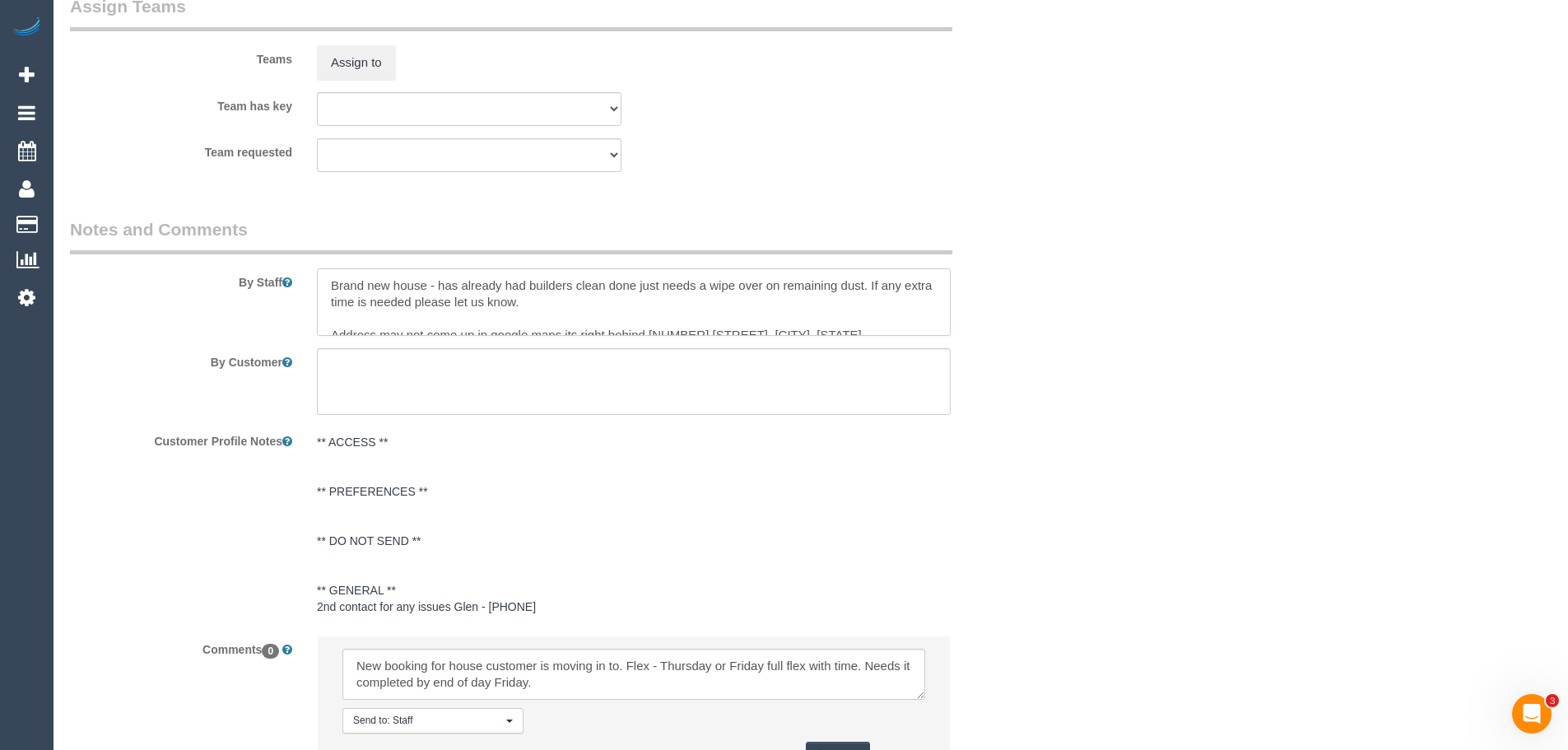 click at bounding box center [634, 302] 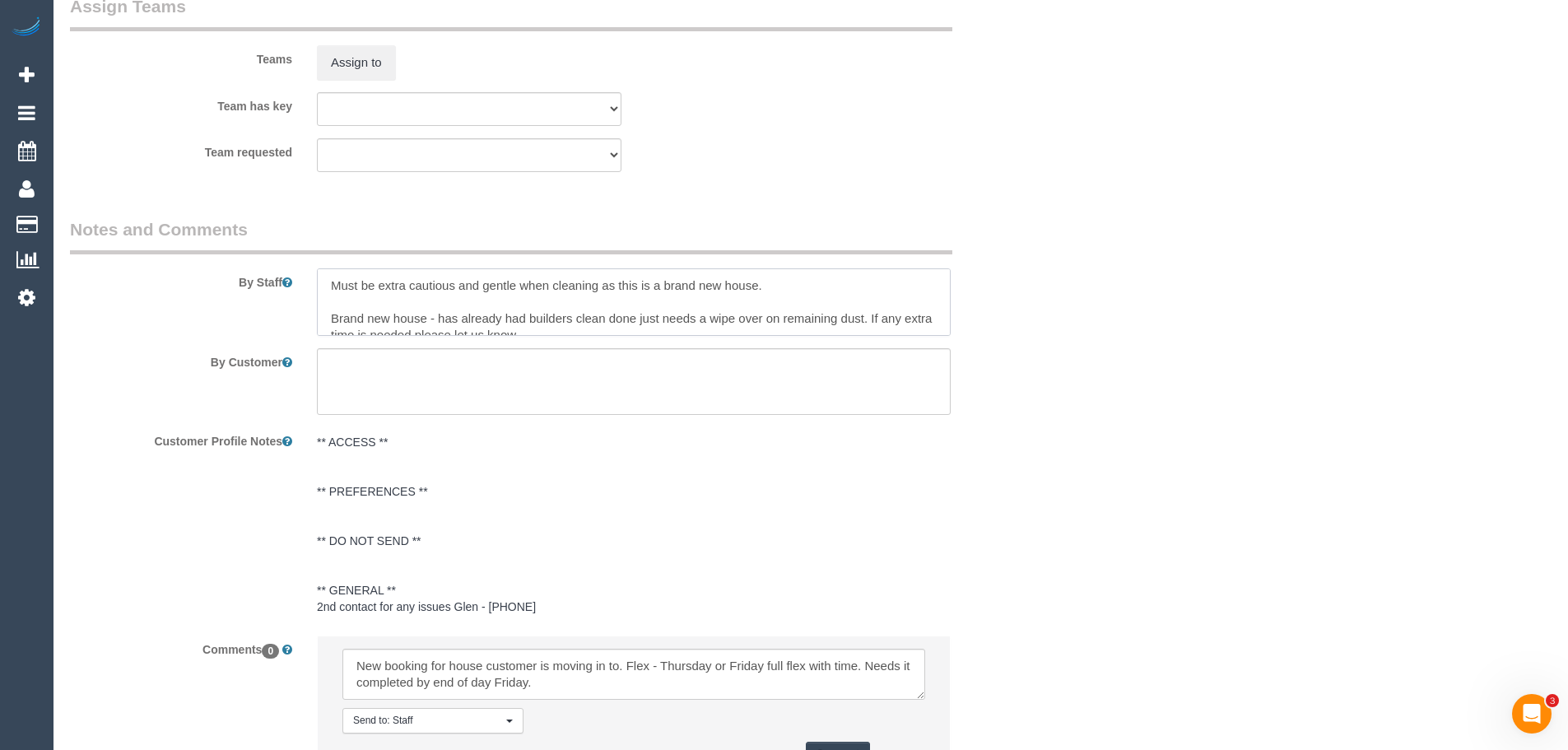 type on "Must be extra cautious and gentle when cleaning as this is a brand new house.
Brand new house - has already had builders clean done just needs a wipe over on remaining dust. If any extra time is needed please let us know.
Address may not come up in google maps its right behind 34 Omar Street, Caulfield South, VIC 316" 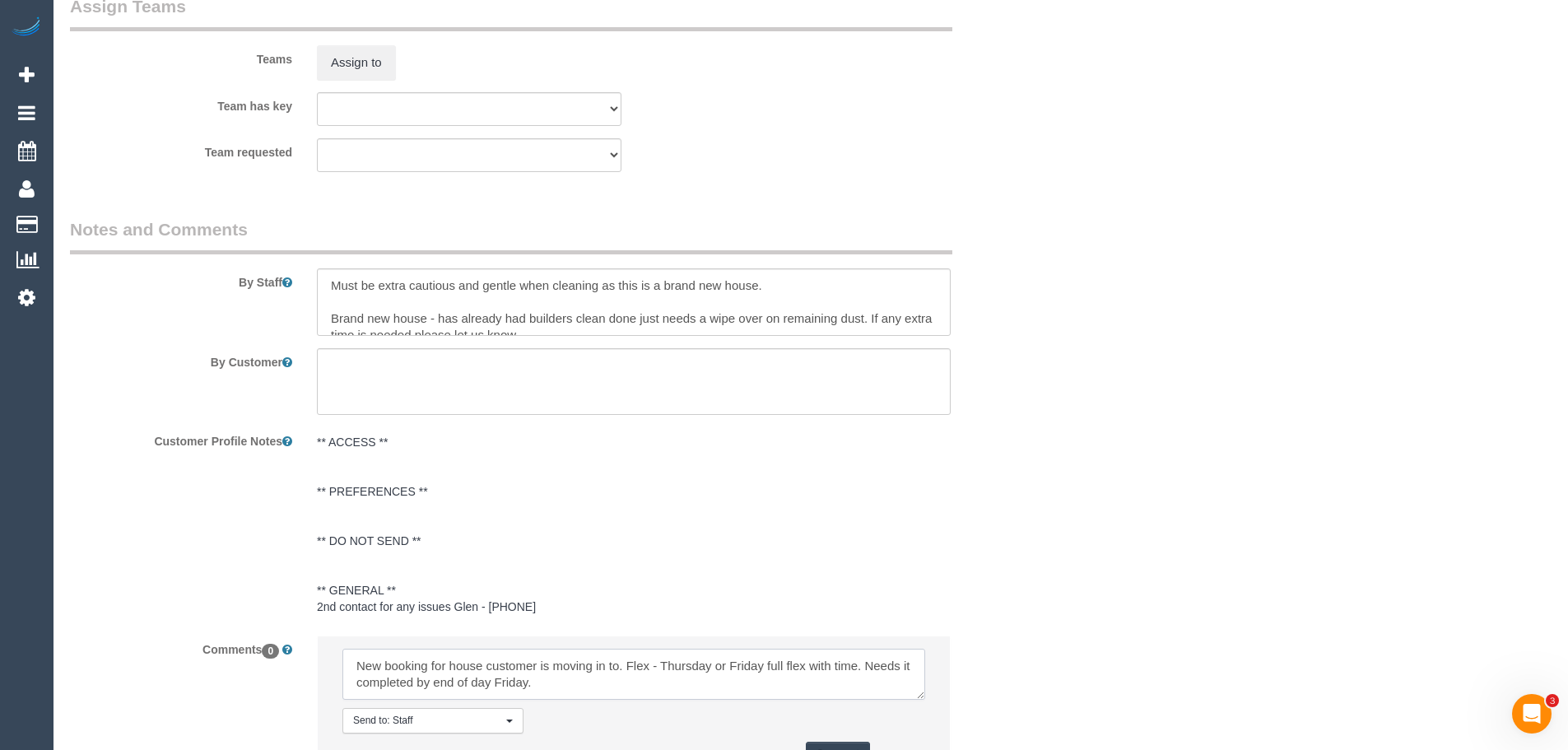 click at bounding box center (634, 674) 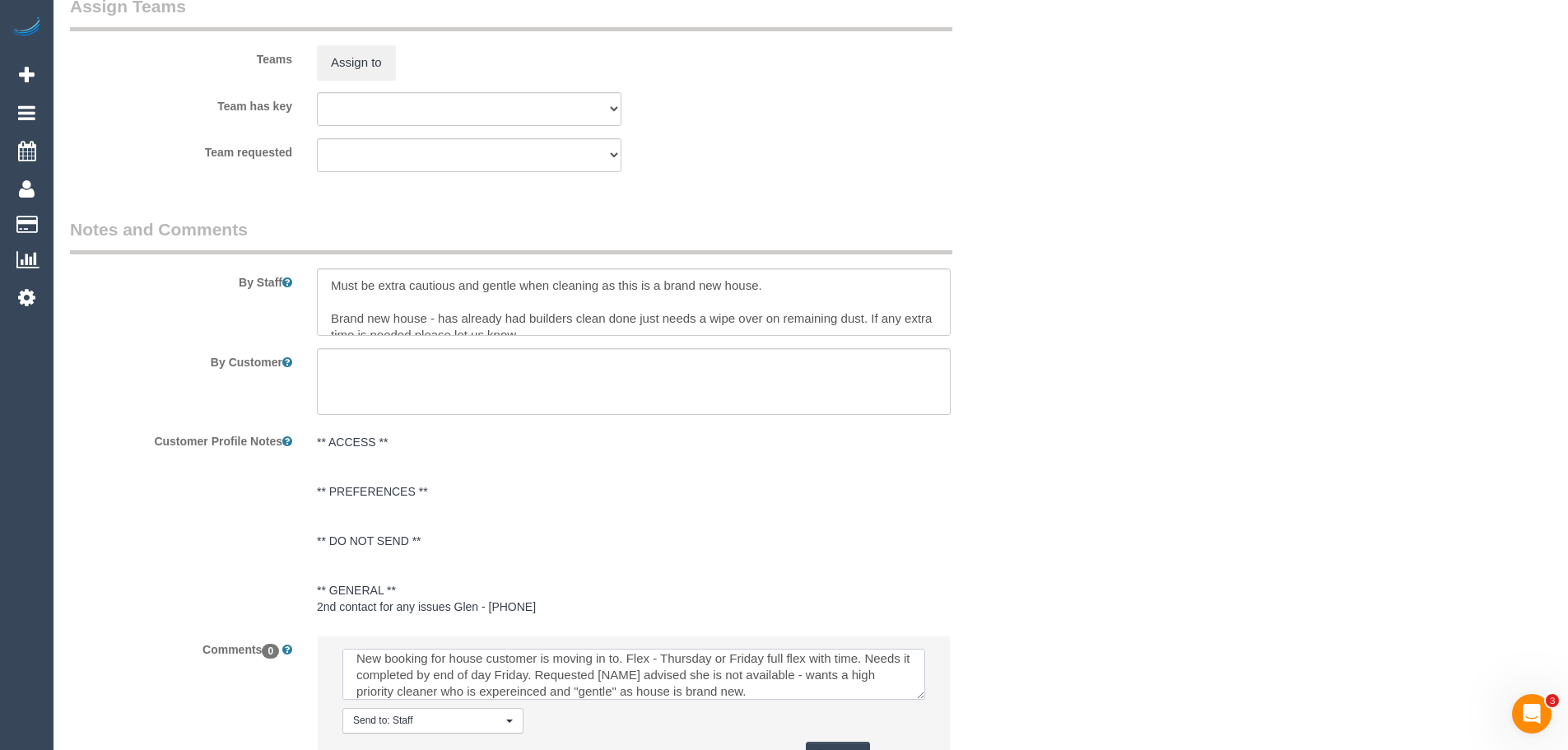 drag, startPoint x: 554, startPoint y: 702, endPoint x: 532, endPoint y: 690, distance: 25.05993 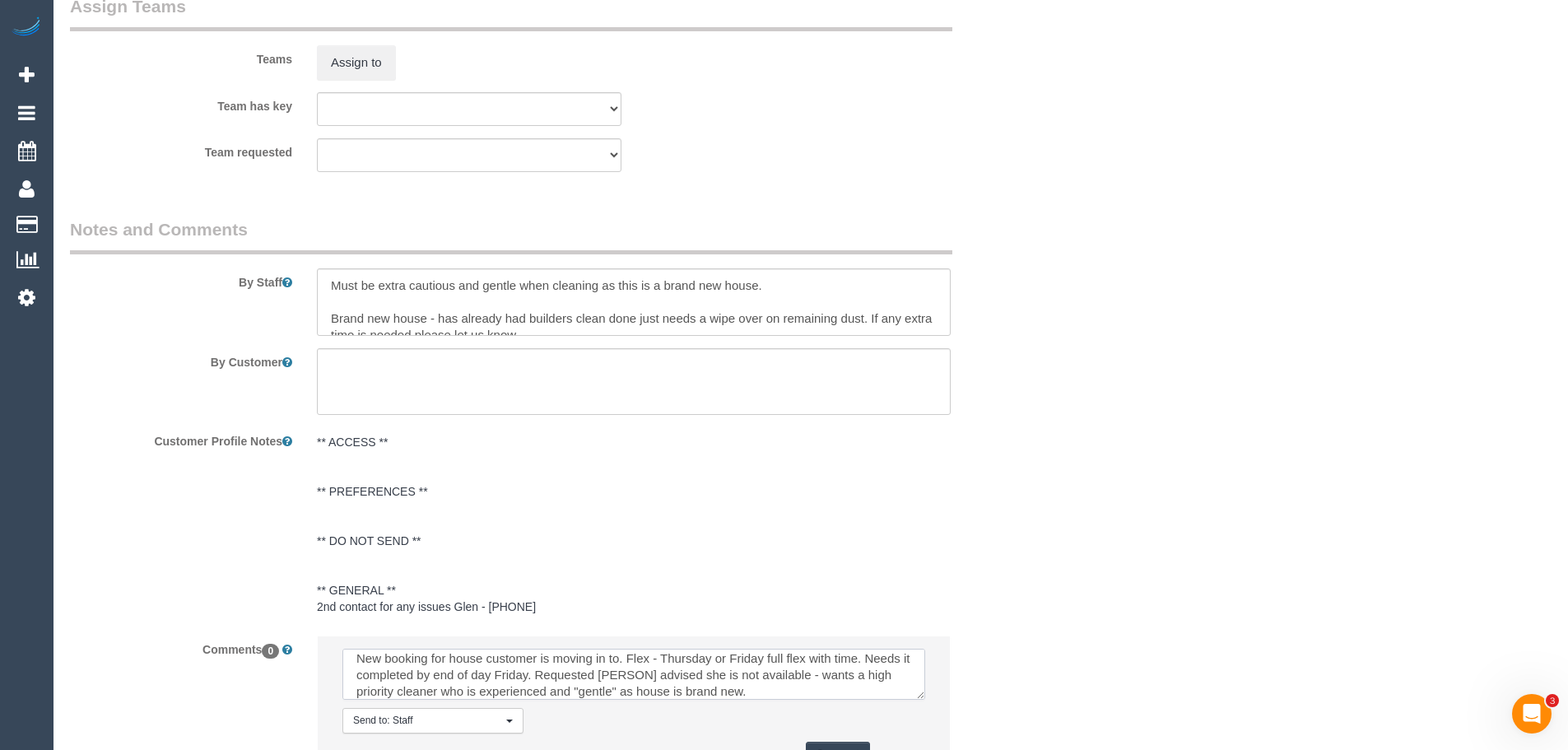 click at bounding box center (634, 674) 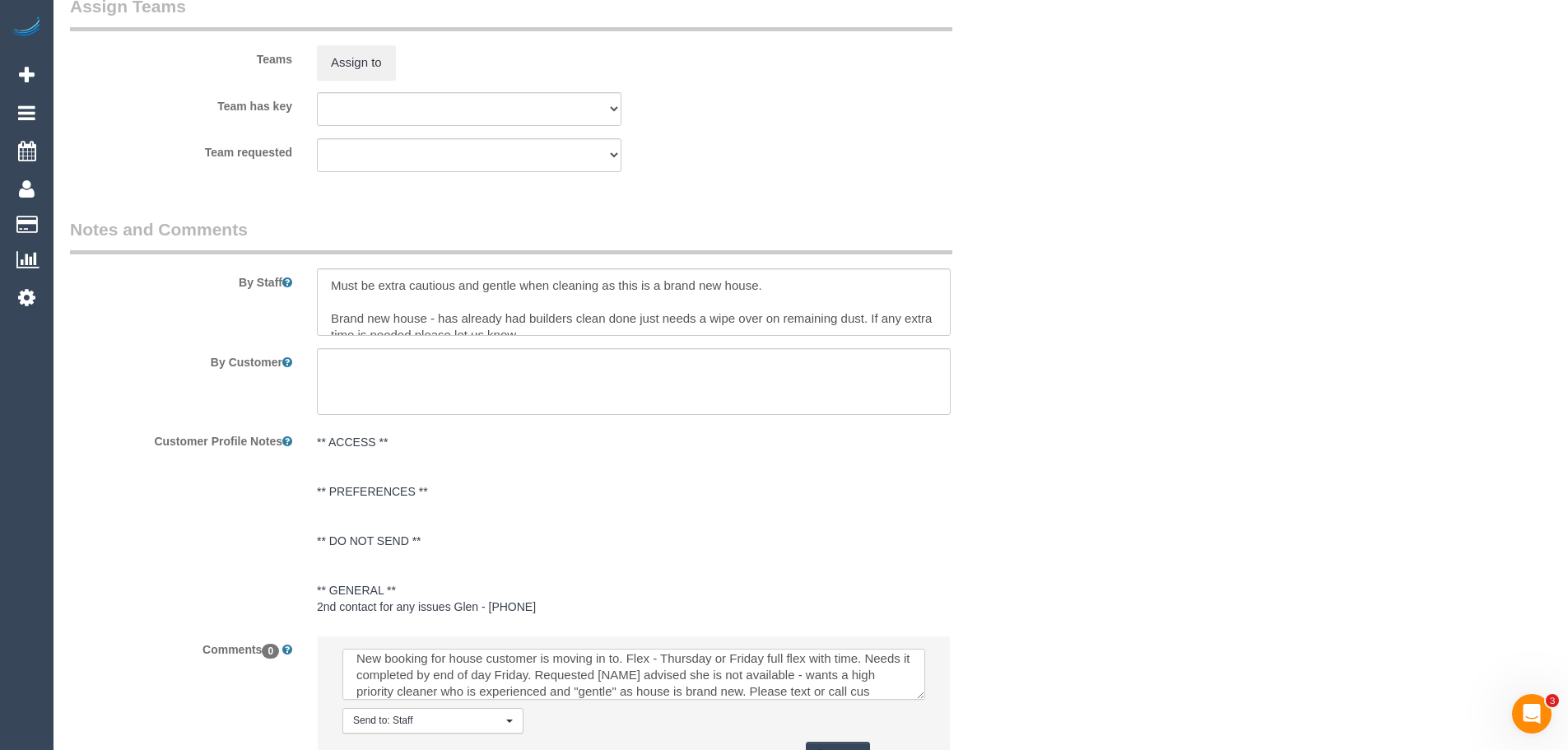 scroll, scrollTop: 24, scrollLeft: 0, axis: vertical 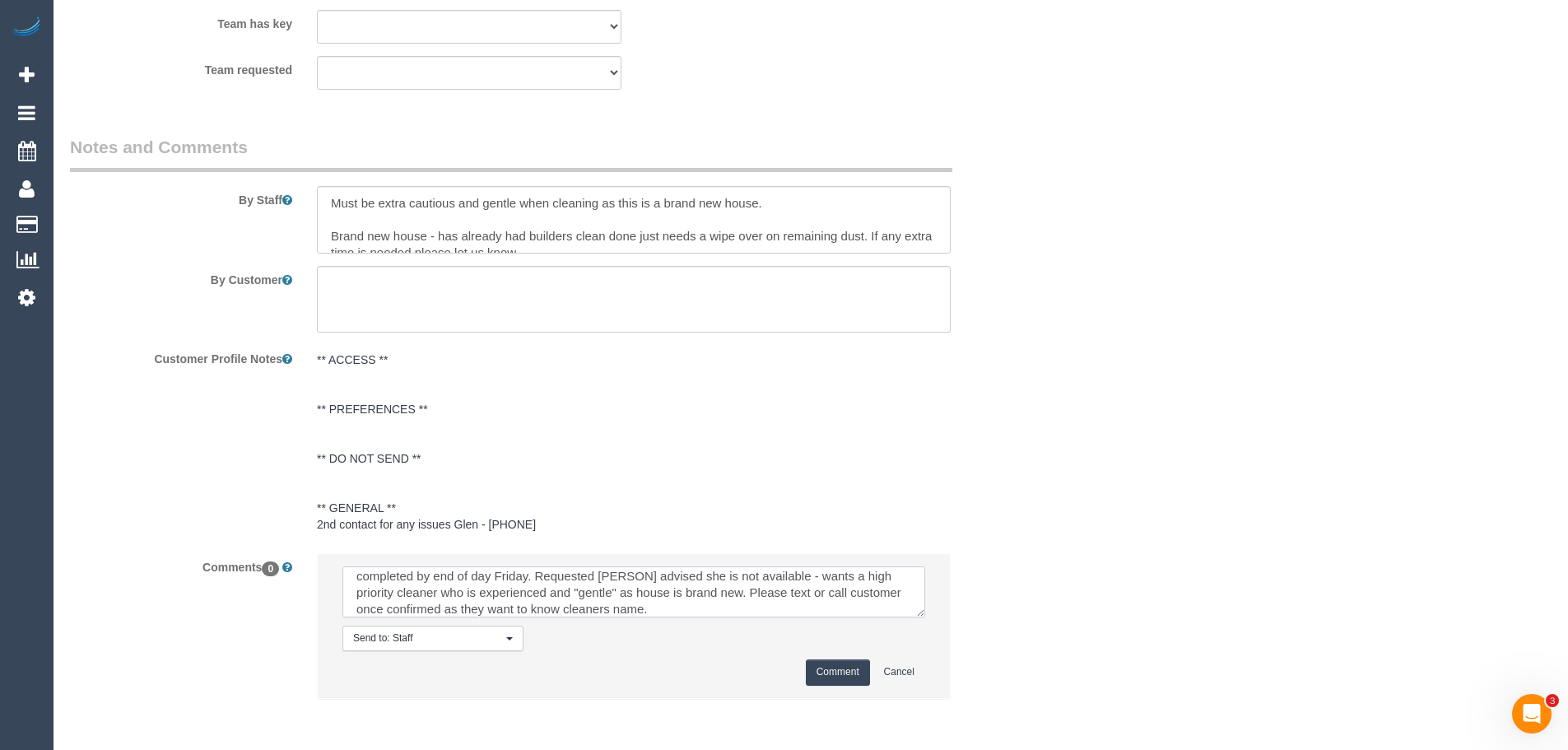 type on "New booking for house customer is moving in to. Flex - Thursday or Friday full flex with time. Needs it completed by end of day Friday. Requested Catalina advised she is not available - wants a high priority cleaner who is experienced and "gentle" as house is brand new. Please text or call customer once confirmed as they want to know cleaners name." 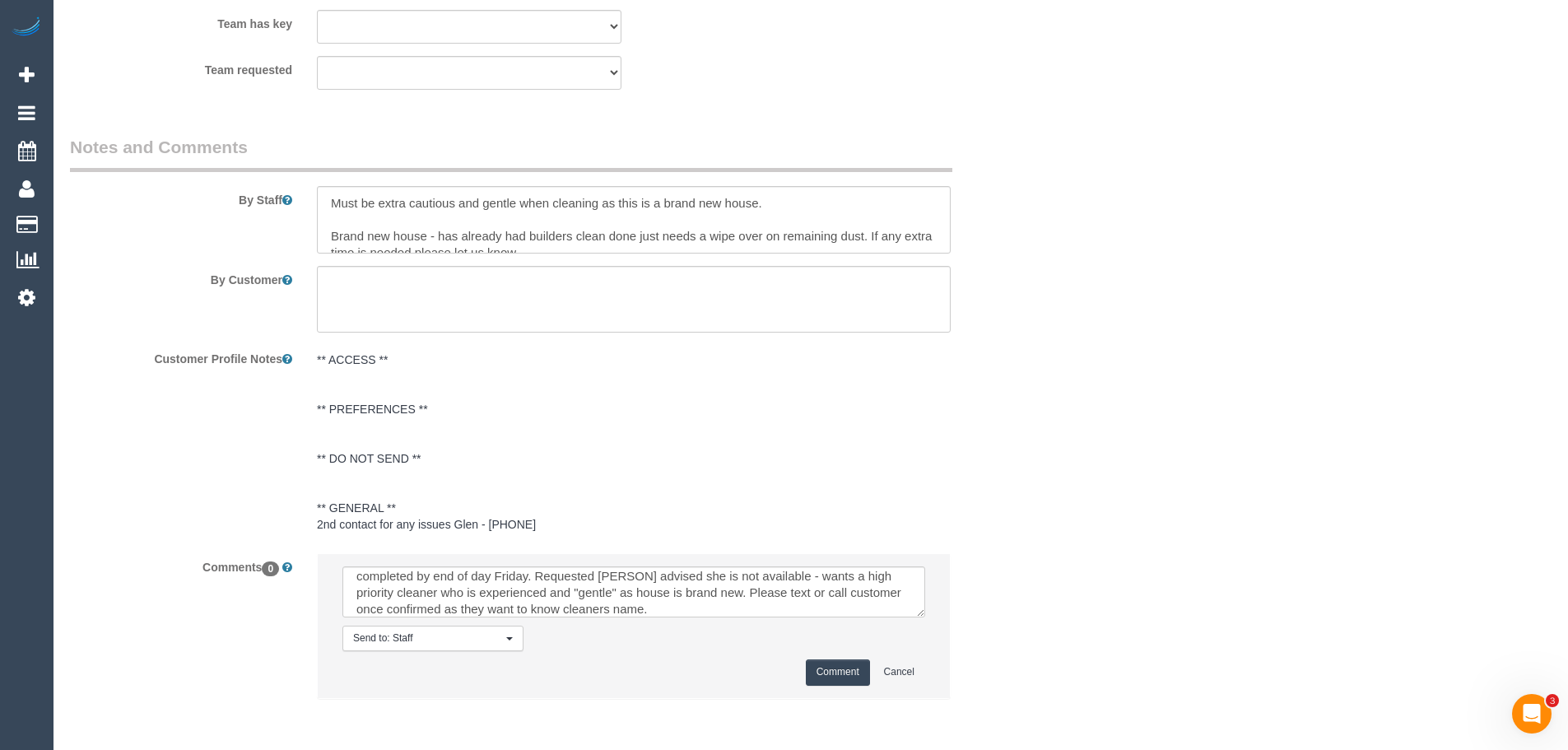 click on "Comment" at bounding box center [838, 672] 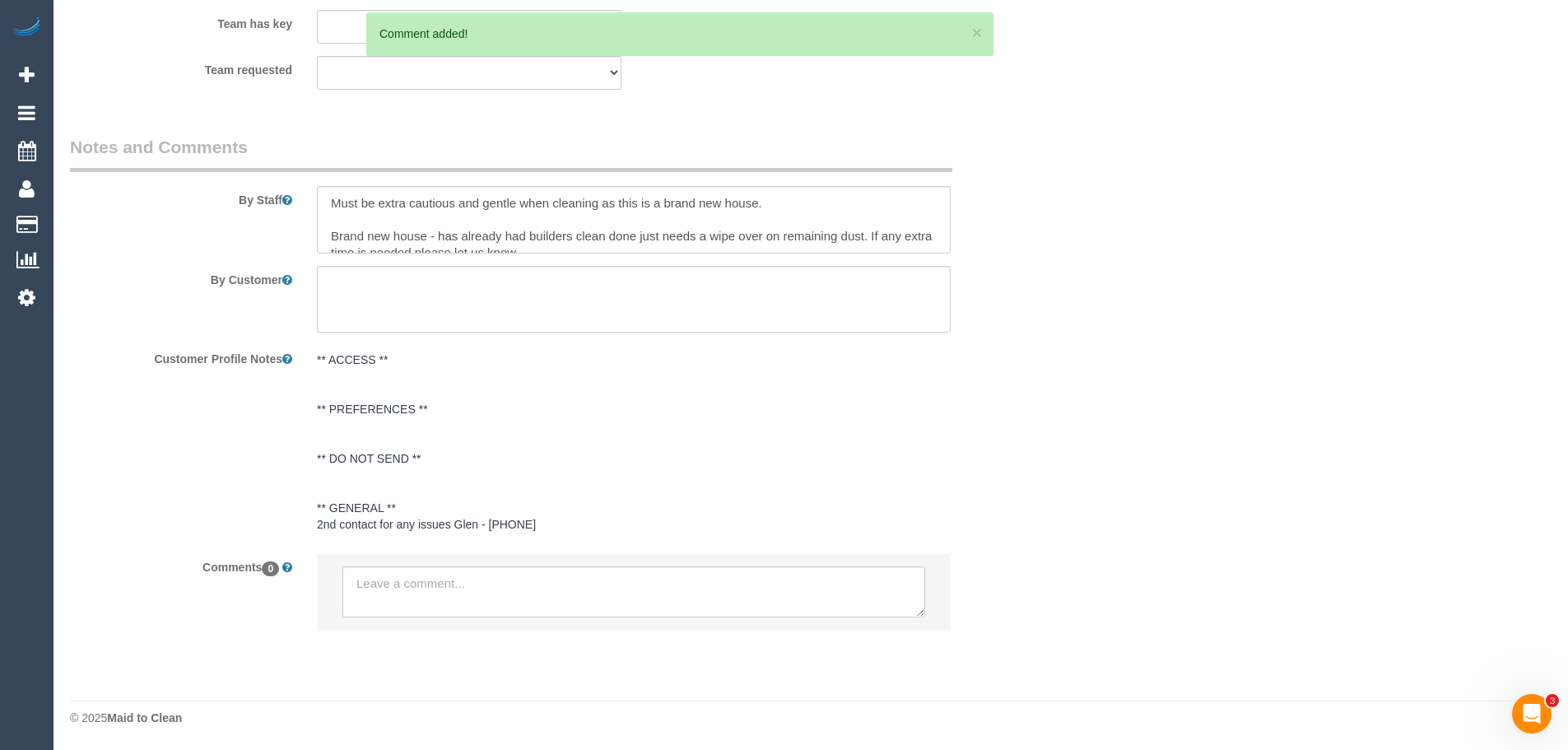 scroll, scrollTop: 0, scrollLeft: 0, axis: both 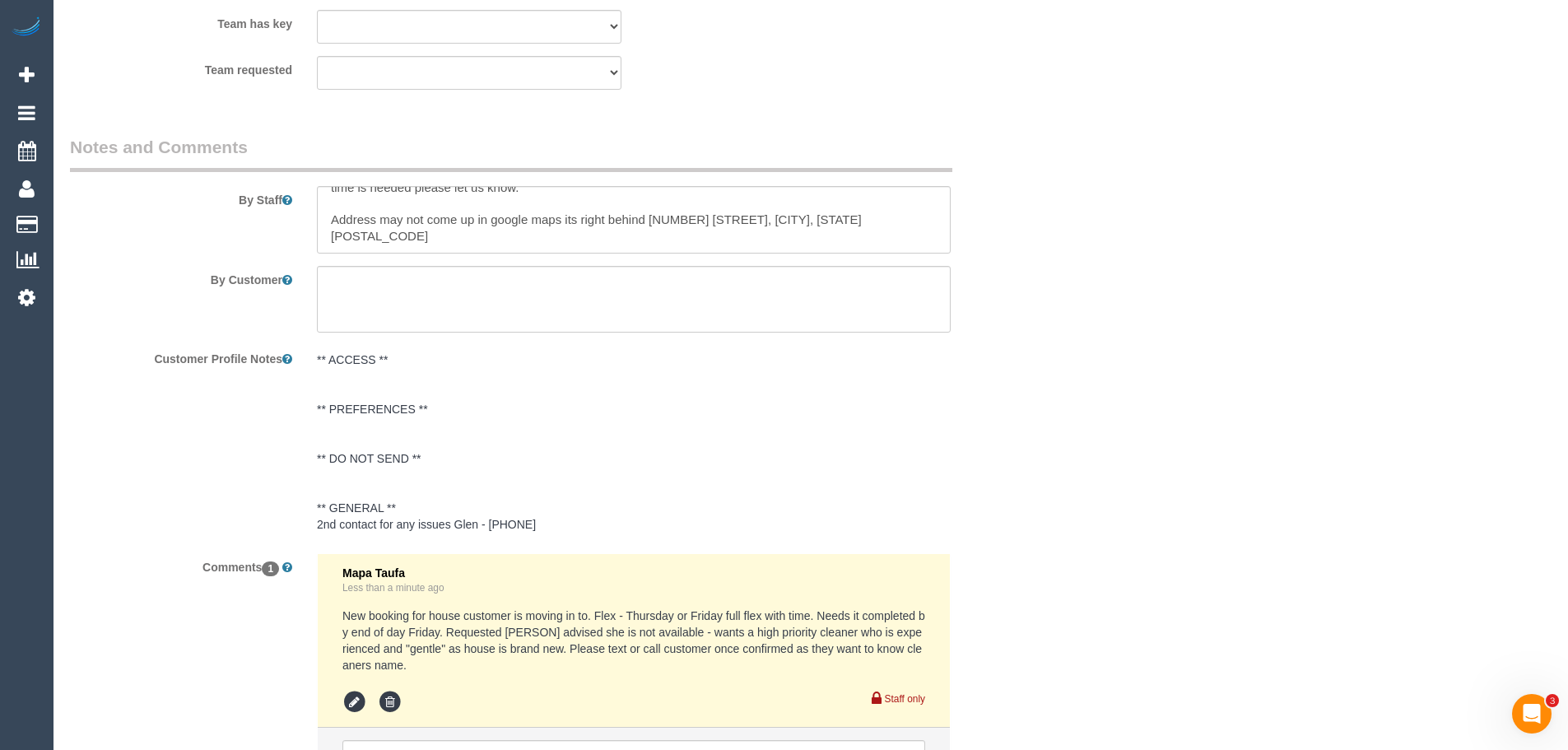 drag, startPoint x: 1567, startPoint y: 639, endPoint x: 1565, endPoint y: 586, distance: 53.037722 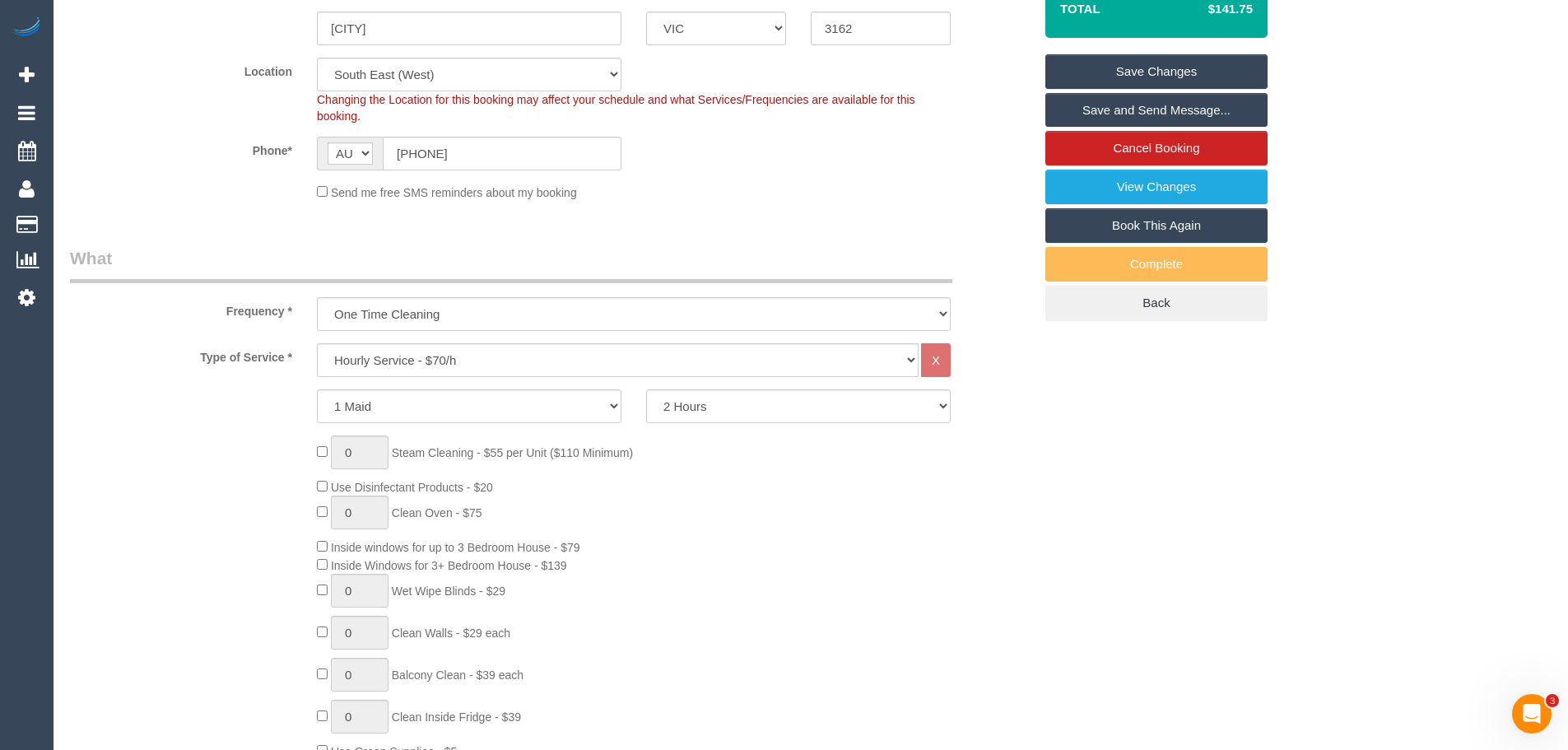 scroll, scrollTop: 208, scrollLeft: 0, axis: vertical 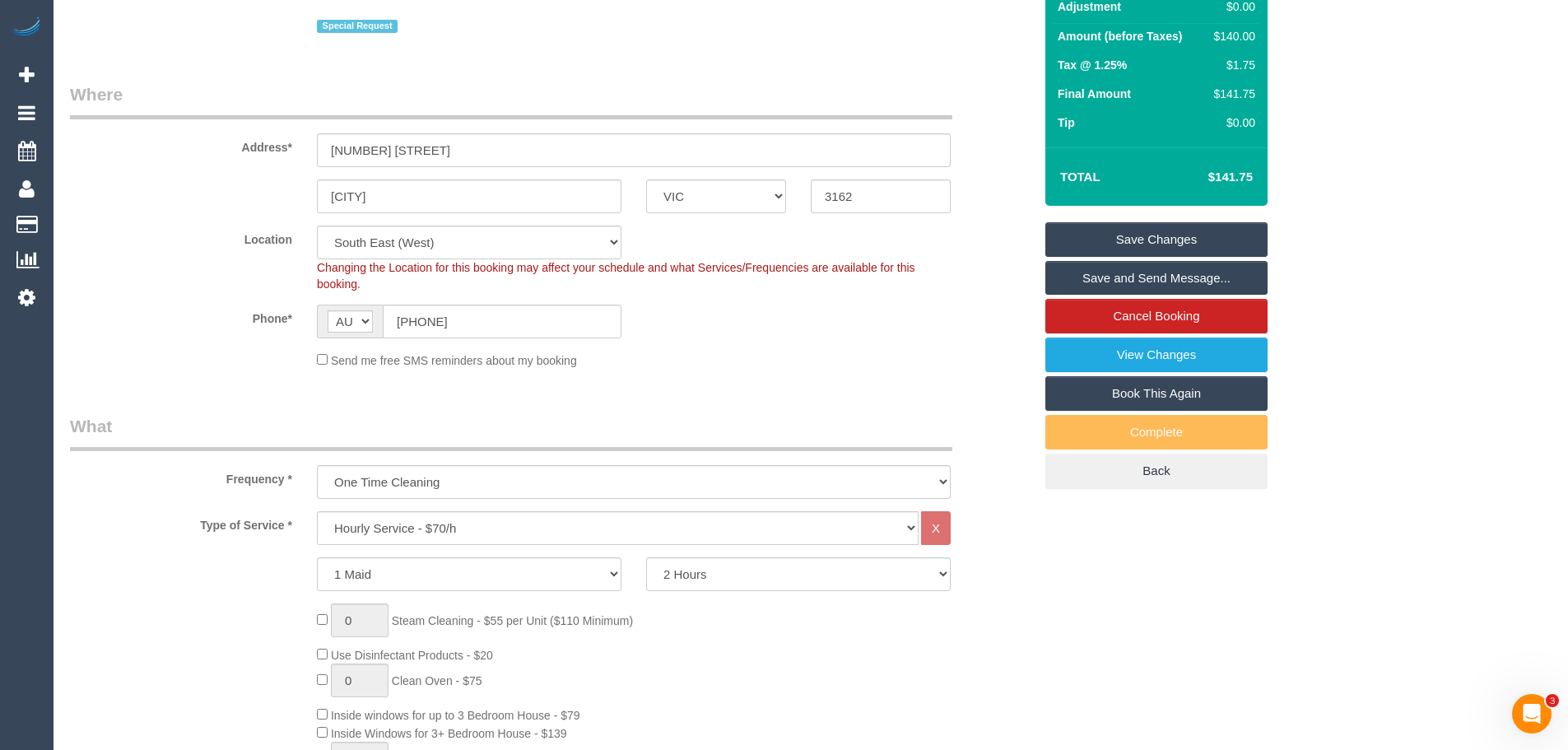 click on "Save Changes" at bounding box center (1156, 240) 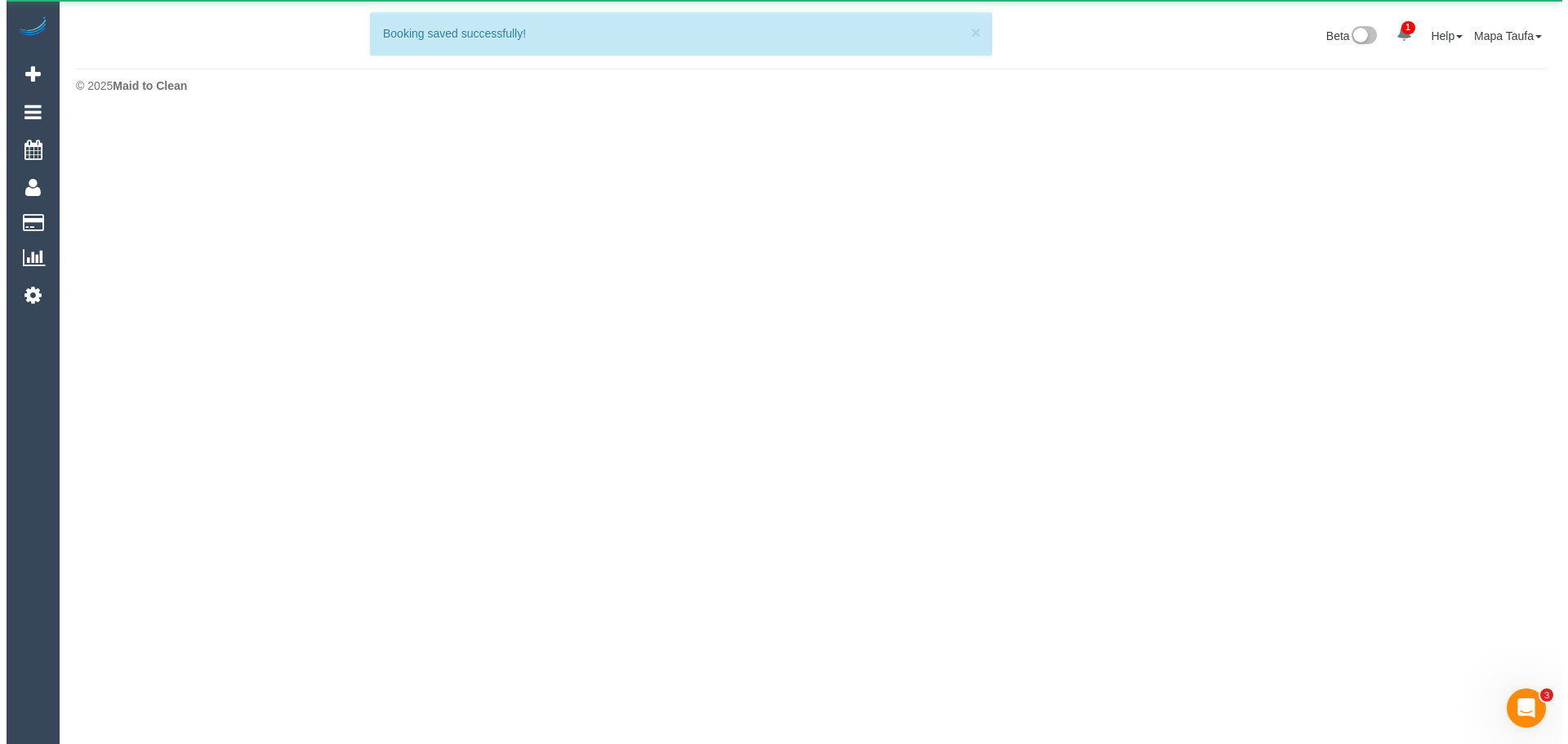 scroll, scrollTop: 0, scrollLeft: 0, axis: both 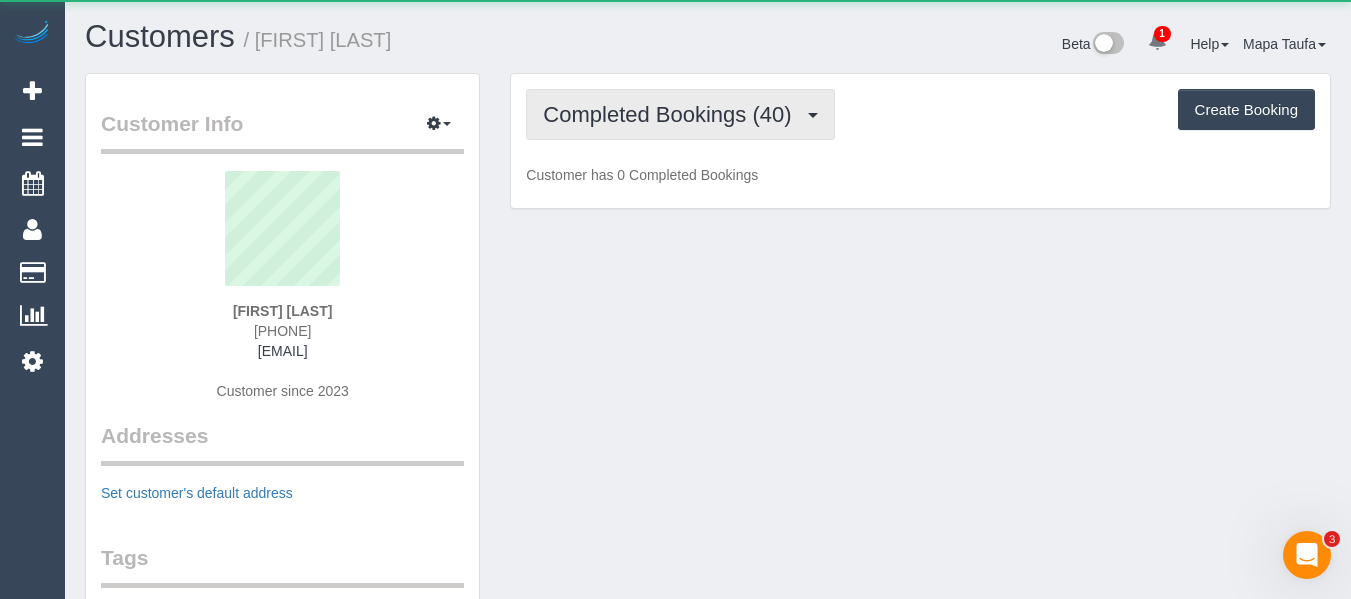 click on "Completed Bookings (40)" at bounding box center [672, 114] 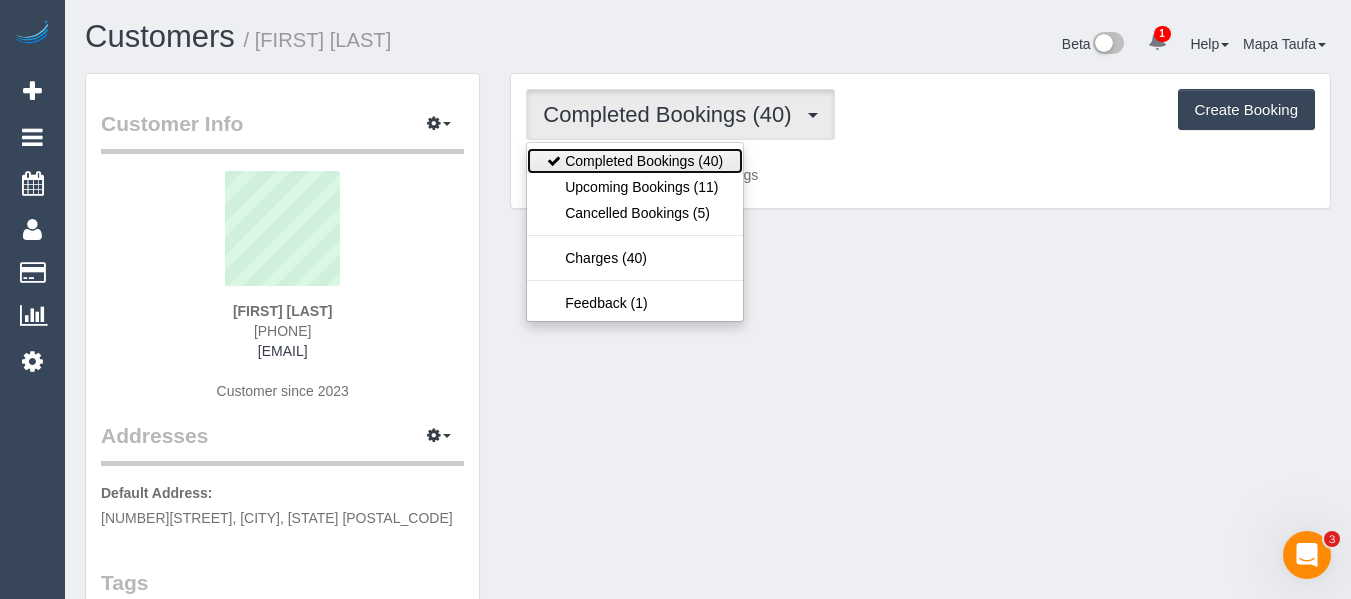 click on "Completed Bookings (40)" at bounding box center (635, 161) 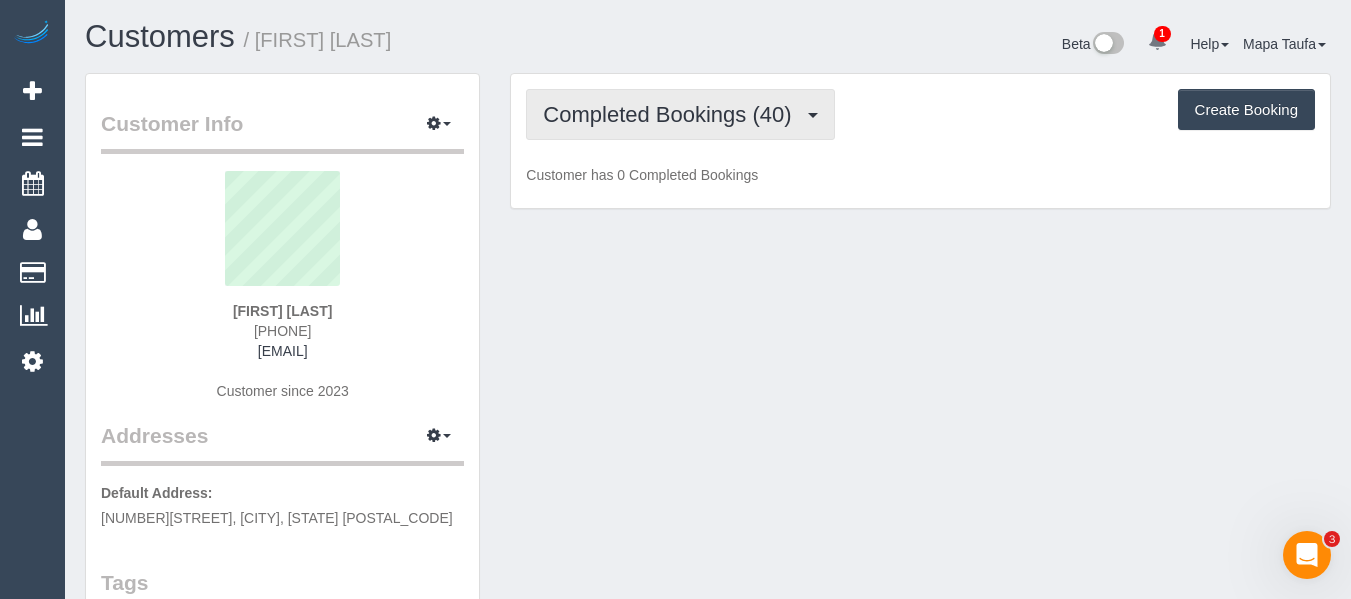 click on "Completed Bookings (40)" at bounding box center (680, 114) 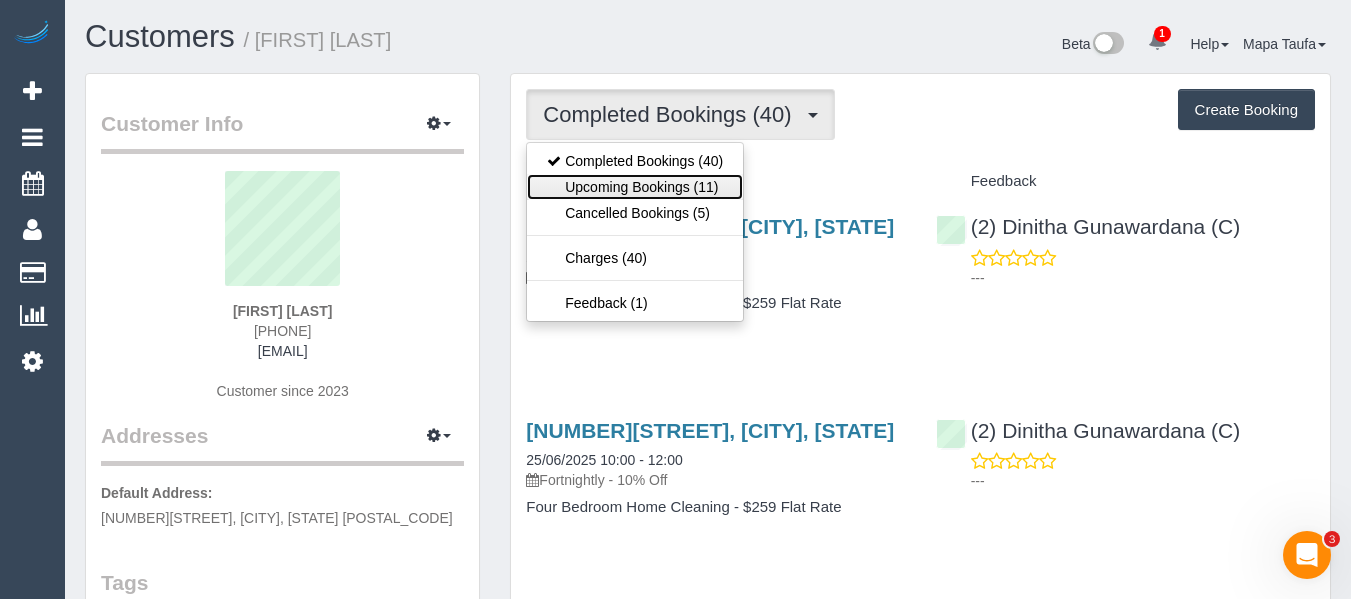click on "Upcoming Bookings (11)" at bounding box center [635, 187] 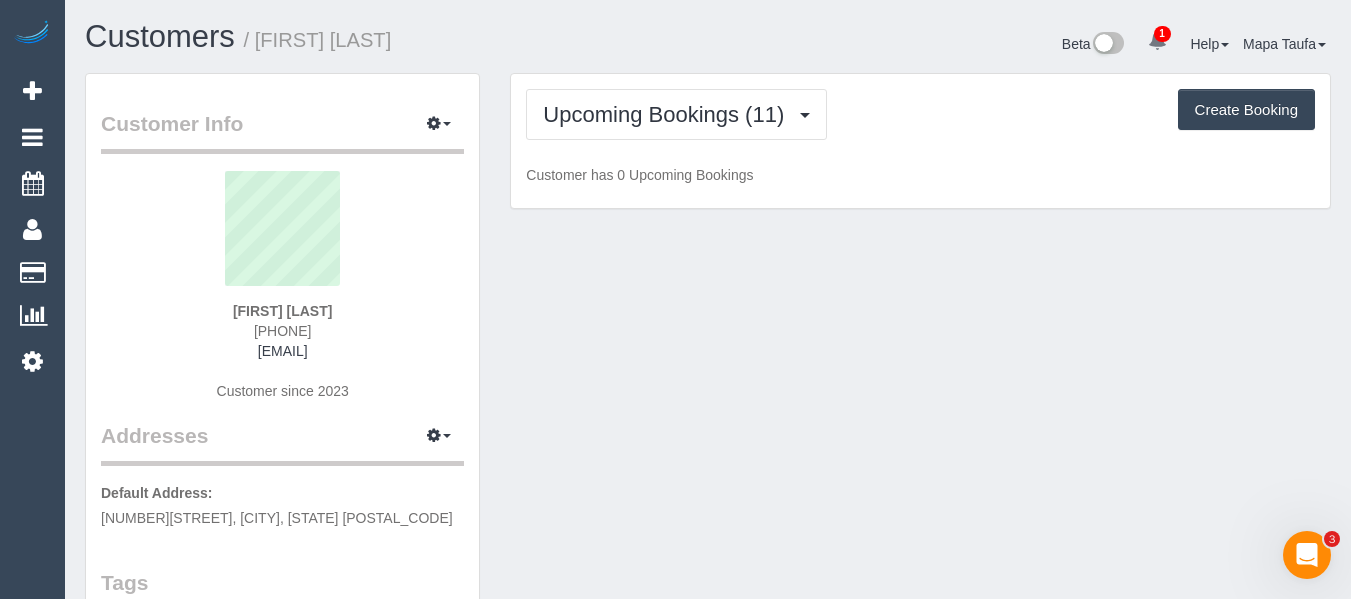 click on "Upcoming Bookings (11)
Completed Bookings (40)
Upcoming Bookings (11)
Cancelled Bookings (5)
Charges (40)
Feedback (1)
Create Booking
Customer has 0 Upcoming Bookings" at bounding box center [920, 141] 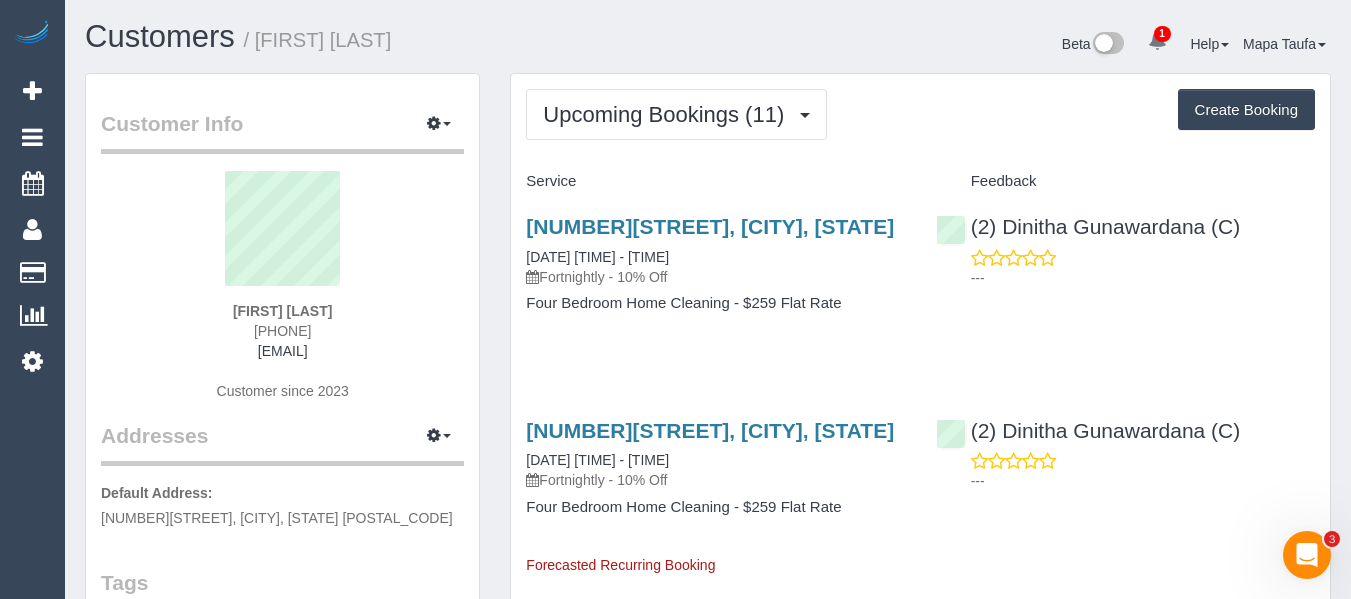 click on "[FIRST] [LAST]
[PHONE]
[EMAIL]
Customer since [YEAR]" at bounding box center (282, 296) 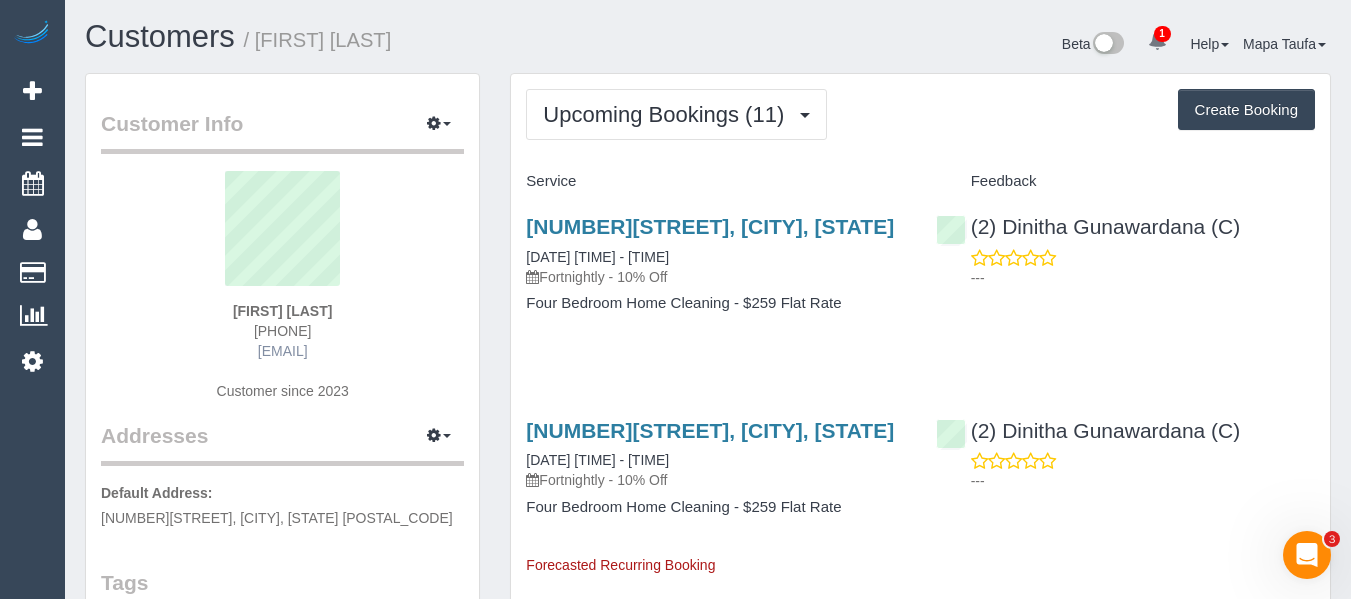 copy on "[EMAIL]" 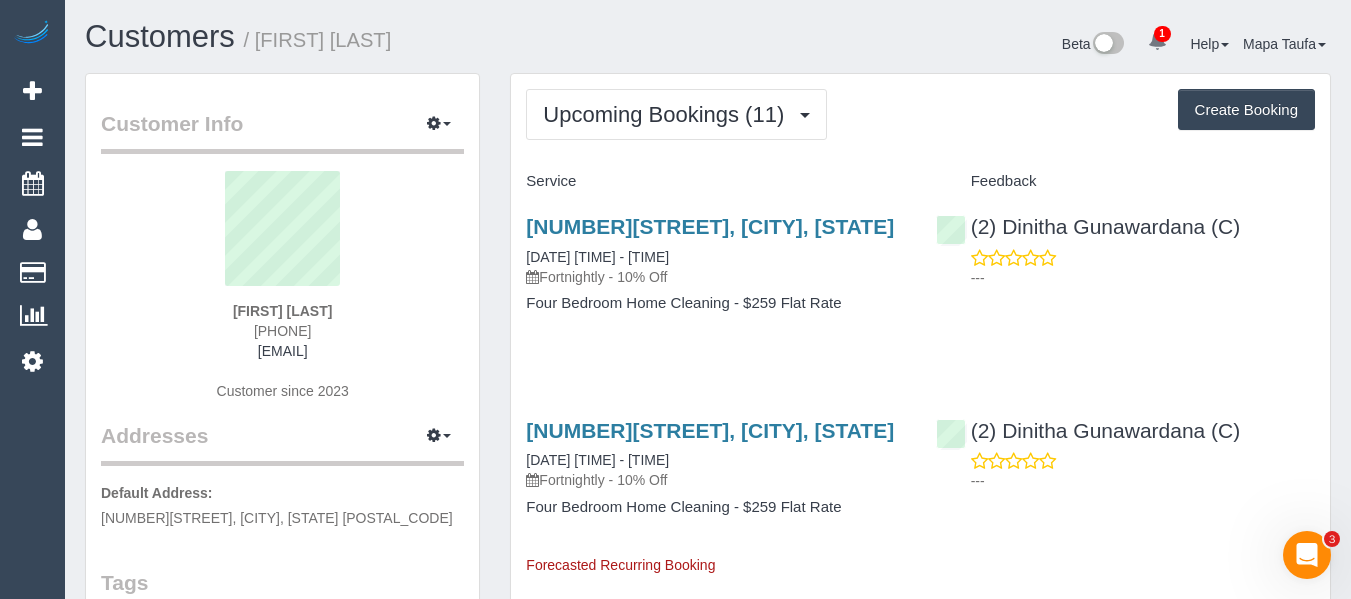 drag, startPoint x: 365, startPoint y: 295, endPoint x: 337, endPoint y: 305, distance: 29.732138 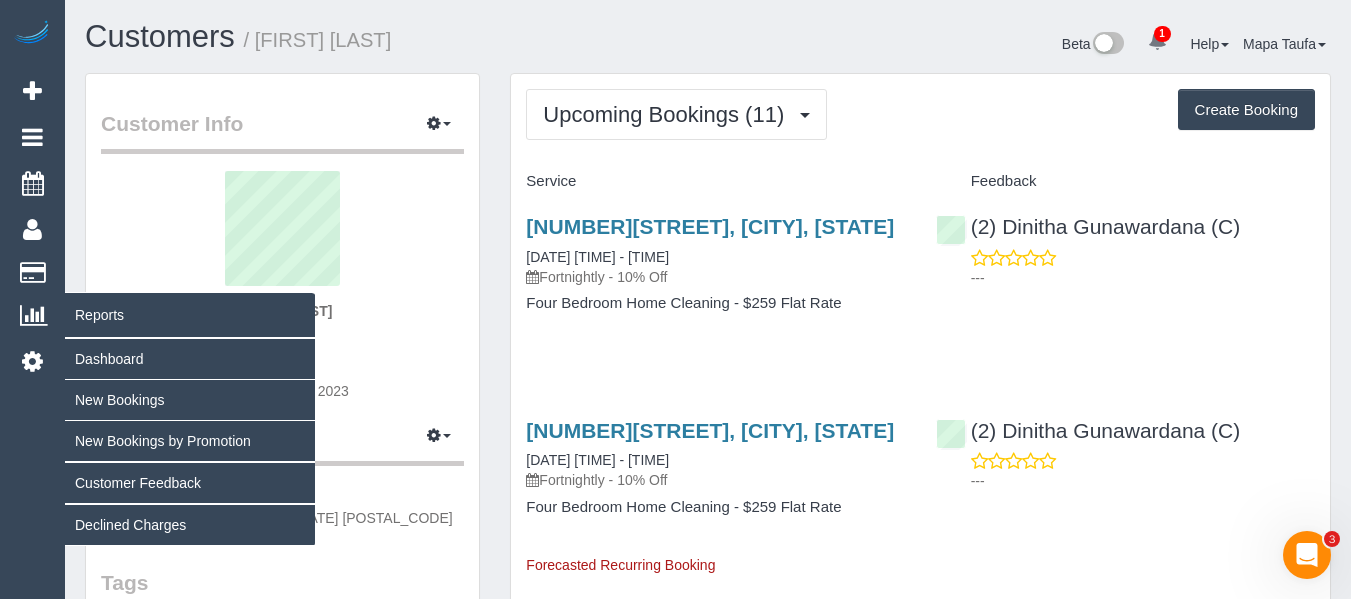 drag, startPoint x: 363, startPoint y: 315, endPoint x: 28, endPoint y: 319, distance: 335.02386 